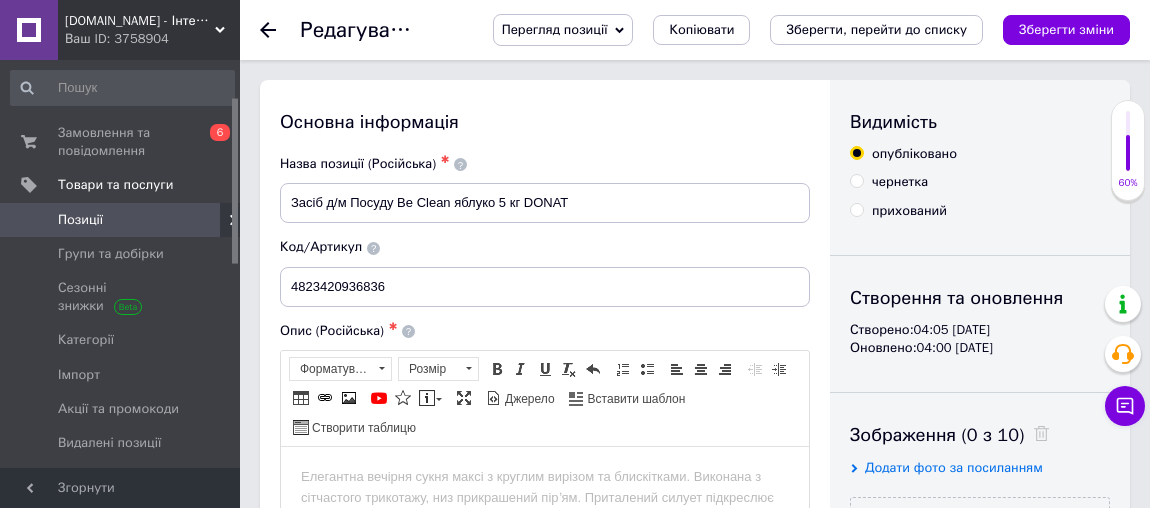 scroll, scrollTop: 0, scrollLeft: 0, axis: both 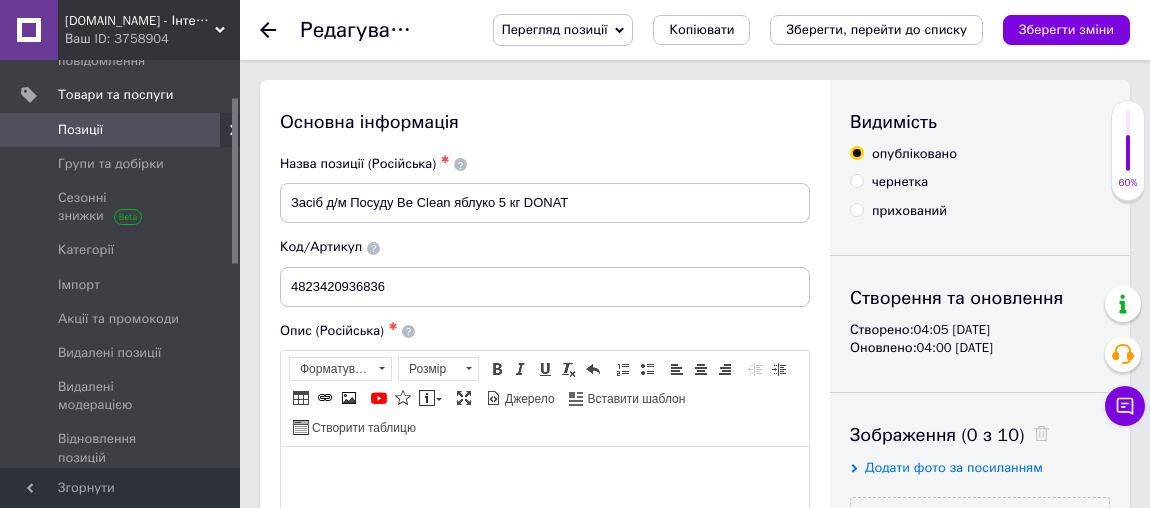 click at bounding box center (545, 476) 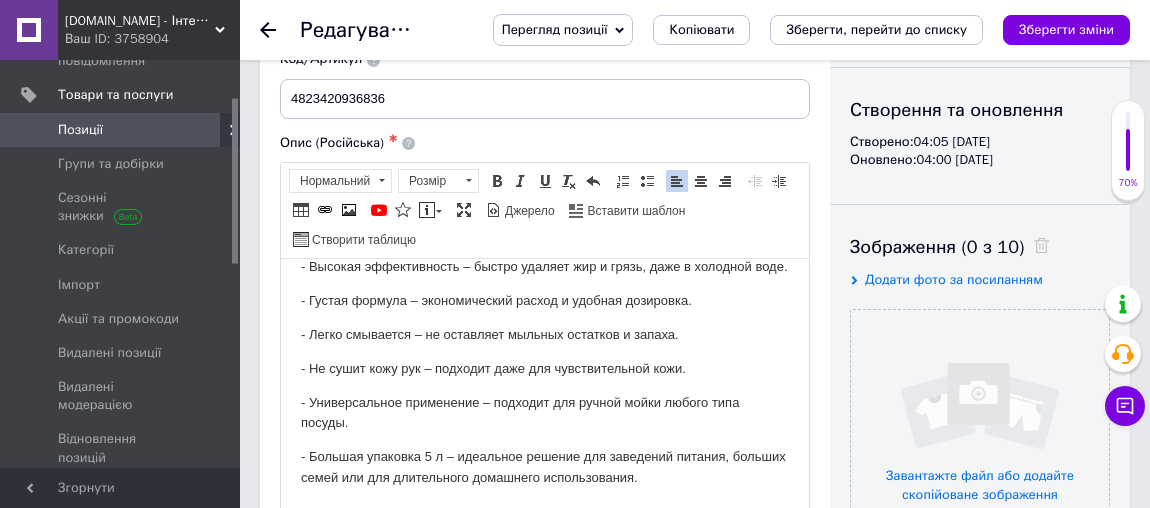 scroll, scrollTop: 396, scrollLeft: 0, axis: vertical 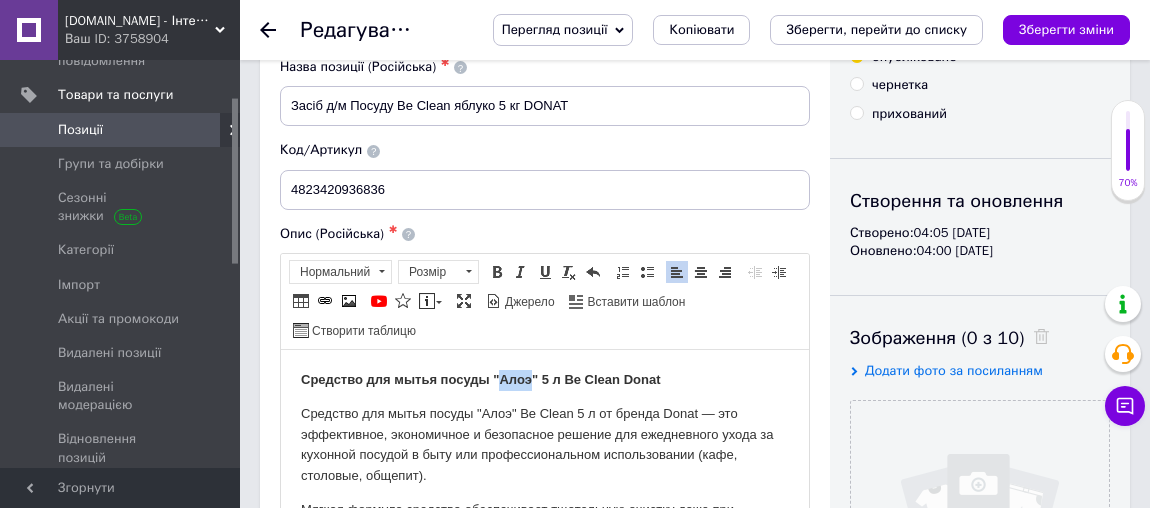 drag, startPoint x: 498, startPoint y: 378, endPoint x: 531, endPoint y: 379, distance: 33.01515 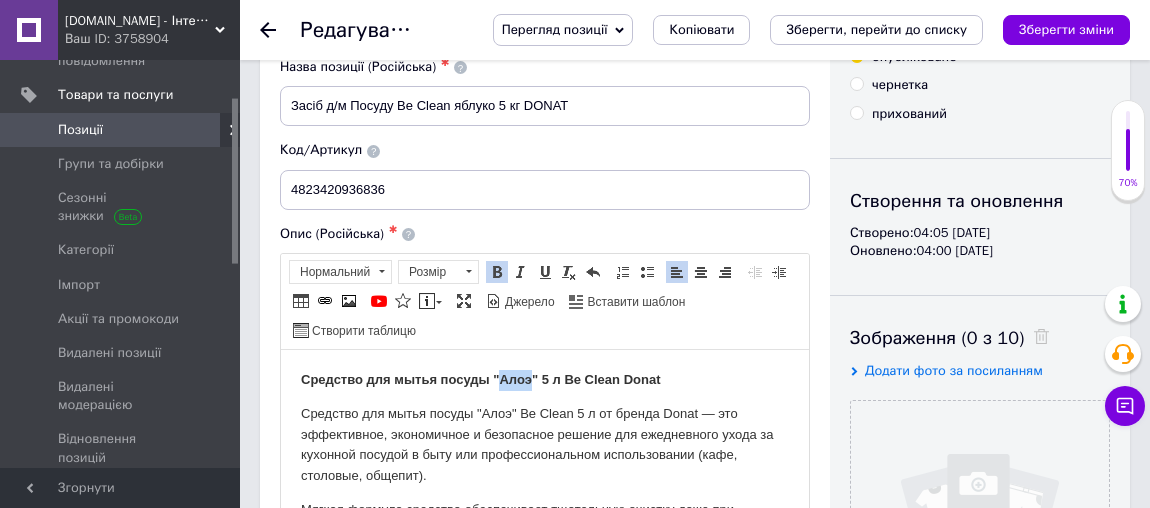 type 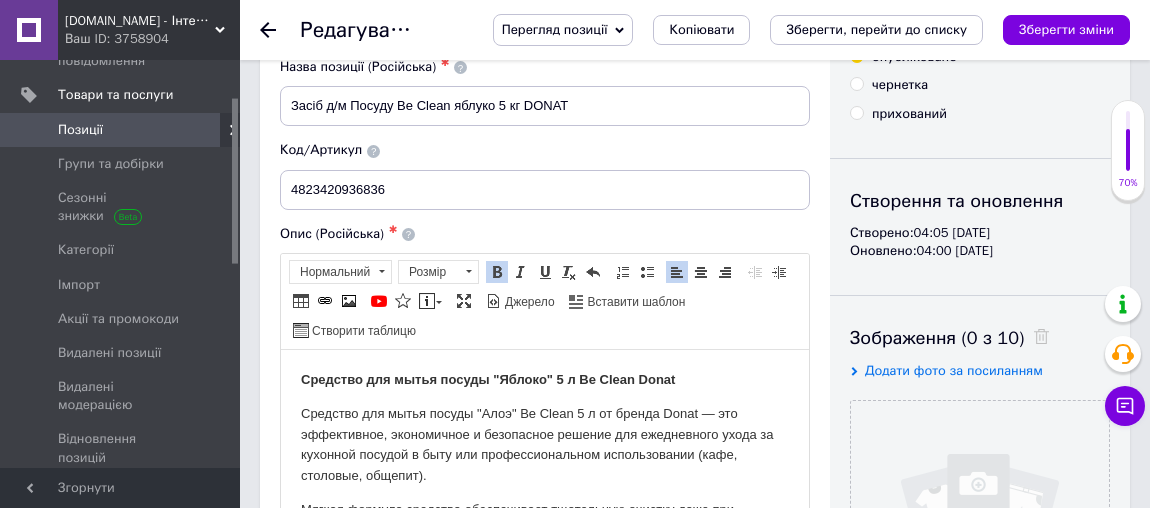 drag, startPoint x: 681, startPoint y: 373, endPoint x: 239, endPoint y: 325, distance: 444.5987 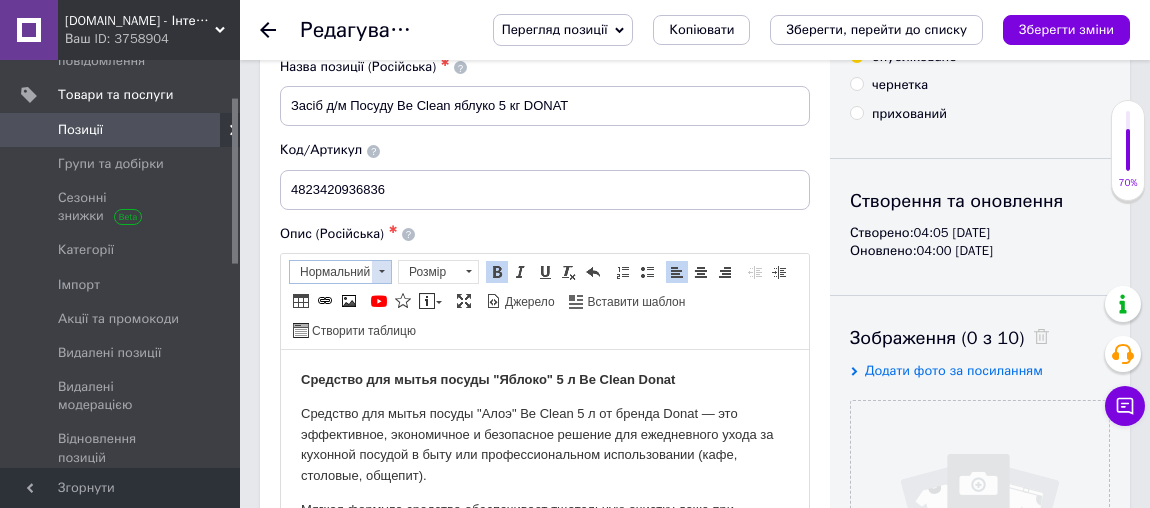 click on "Нормальний" at bounding box center (331, 272) 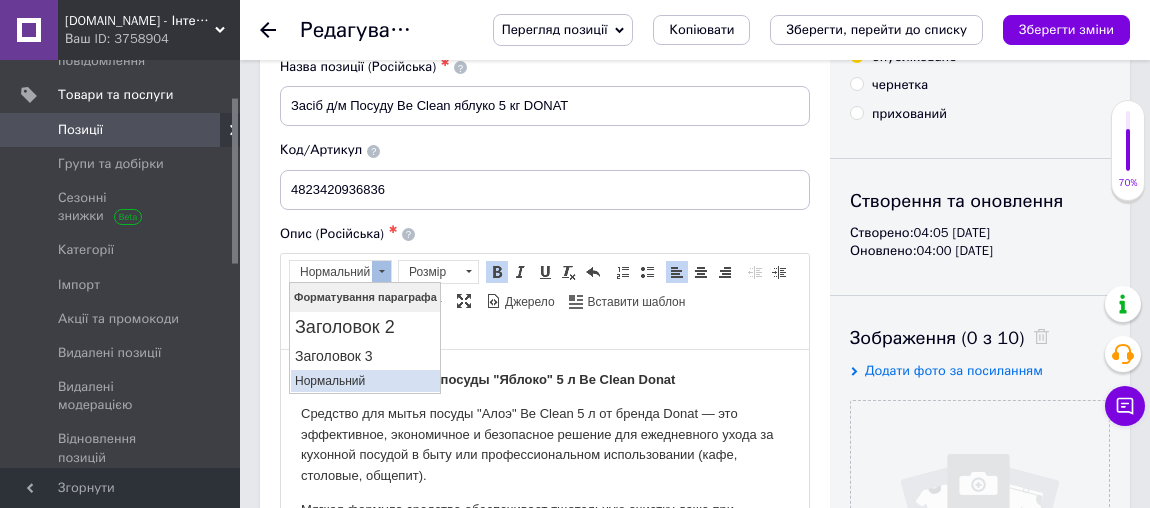 scroll, scrollTop: 0, scrollLeft: 0, axis: both 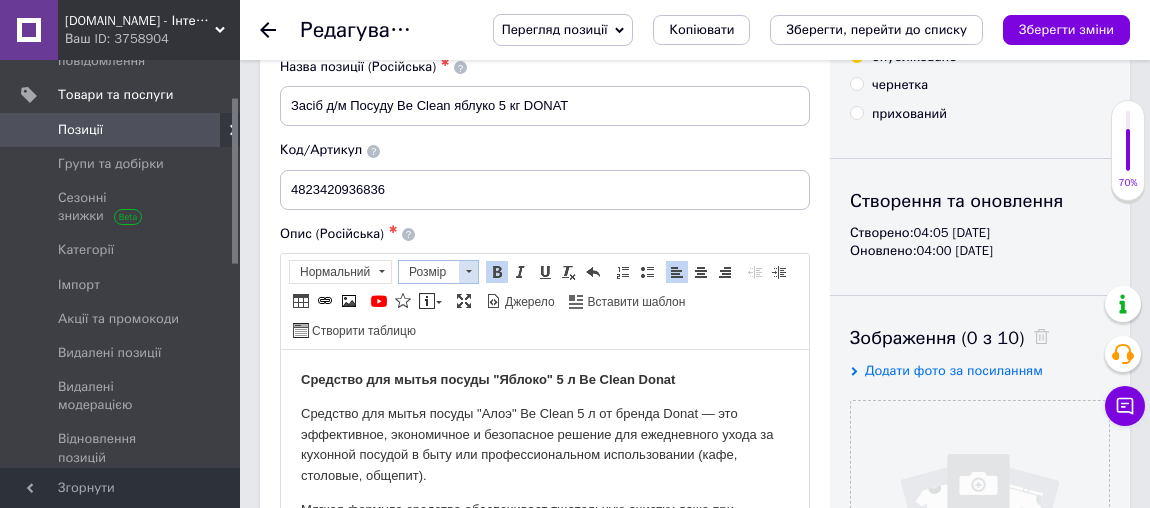 click on "Розмір" at bounding box center [429, 272] 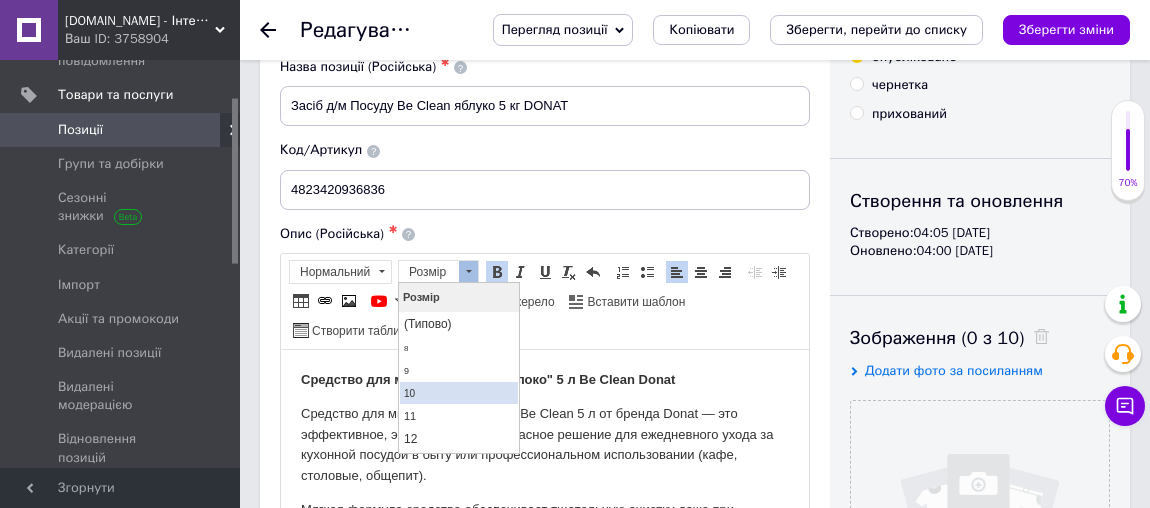 scroll, scrollTop: 90, scrollLeft: 0, axis: vertical 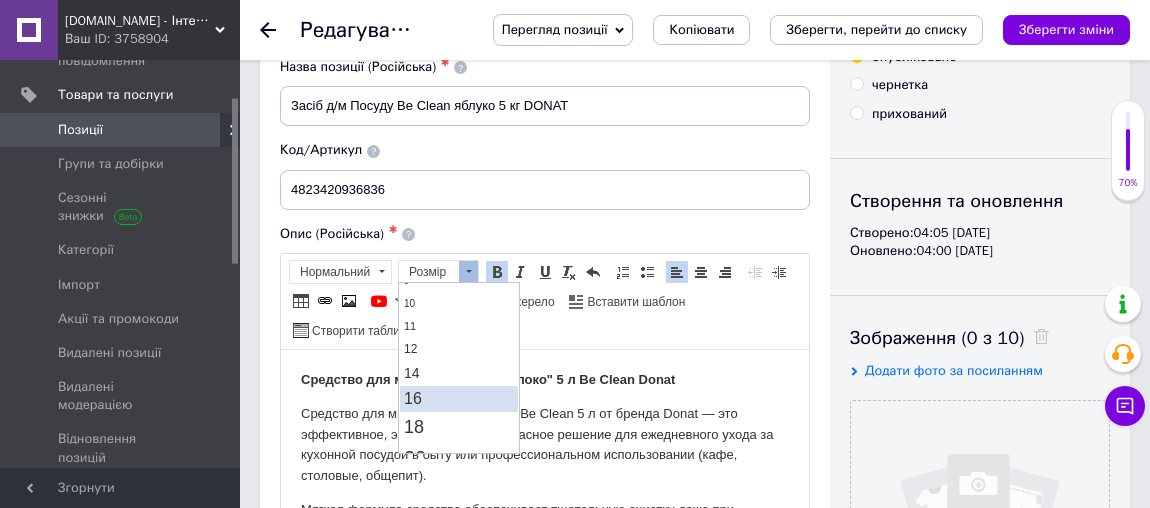 click on "16" at bounding box center [412, 398] 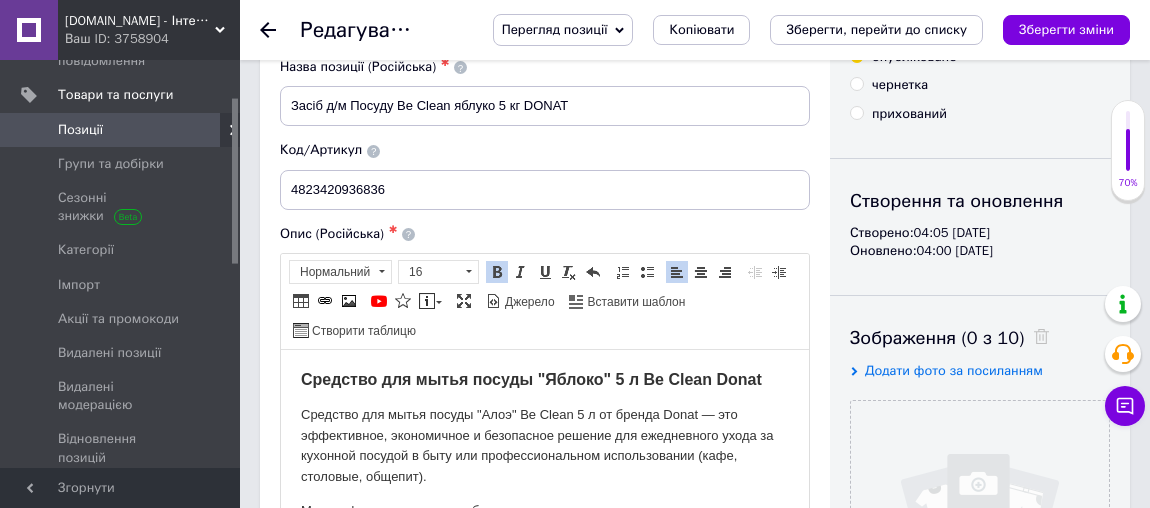 click on "Средство для мытья посуды "Яблоко" 5 л Be Clean Donat" at bounding box center [545, 380] 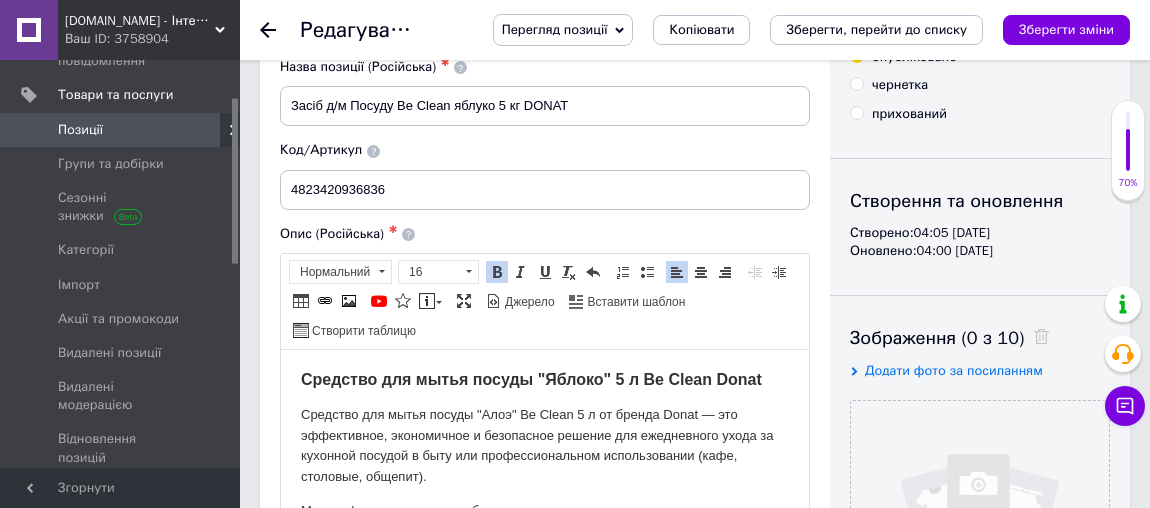 scroll, scrollTop: 279, scrollLeft: 0, axis: vertical 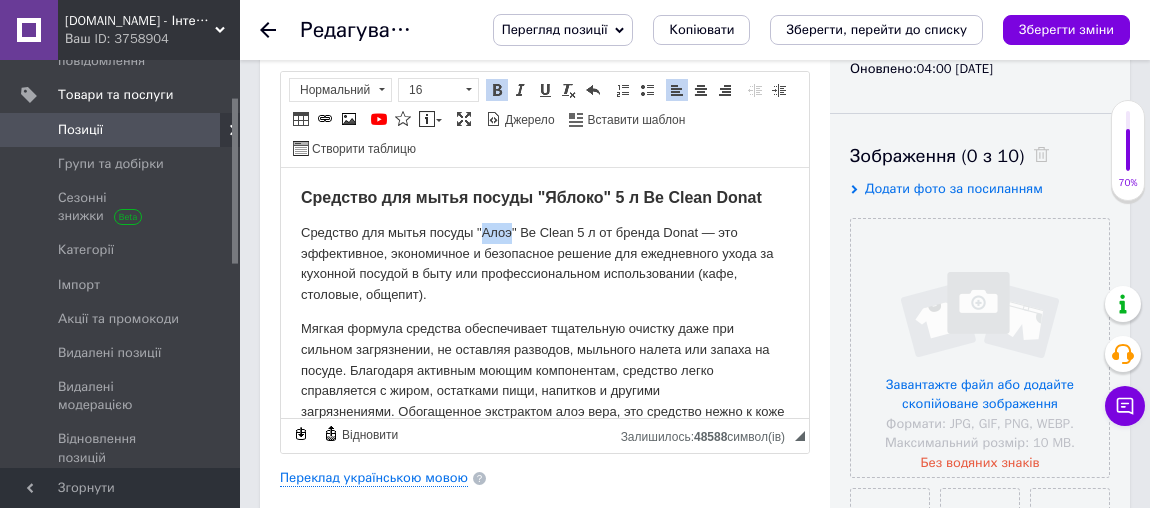 drag, startPoint x: 483, startPoint y: 233, endPoint x: 510, endPoint y: 231, distance: 27.073973 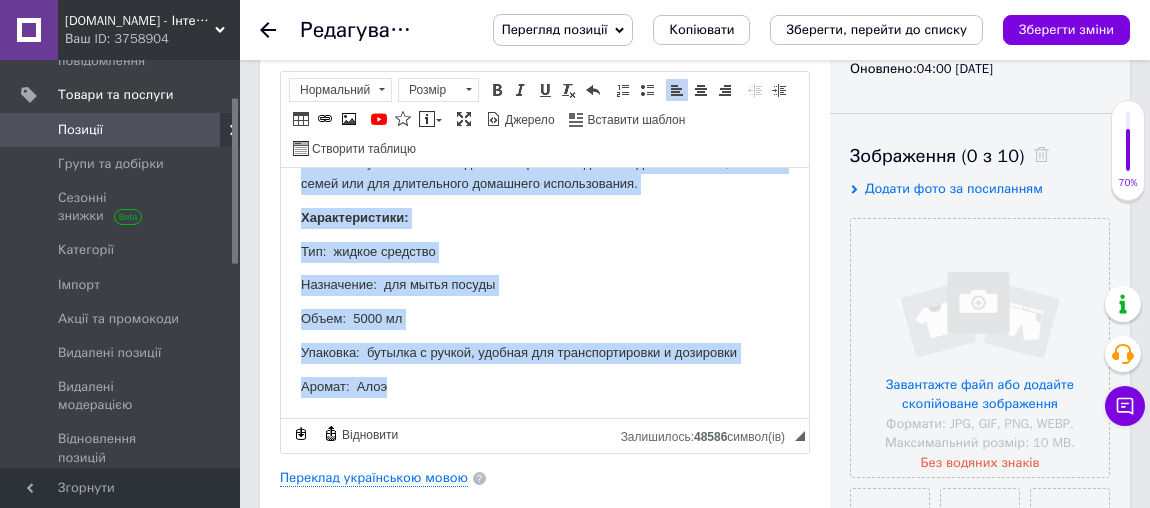 scroll, scrollTop: 589, scrollLeft: 0, axis: vertical 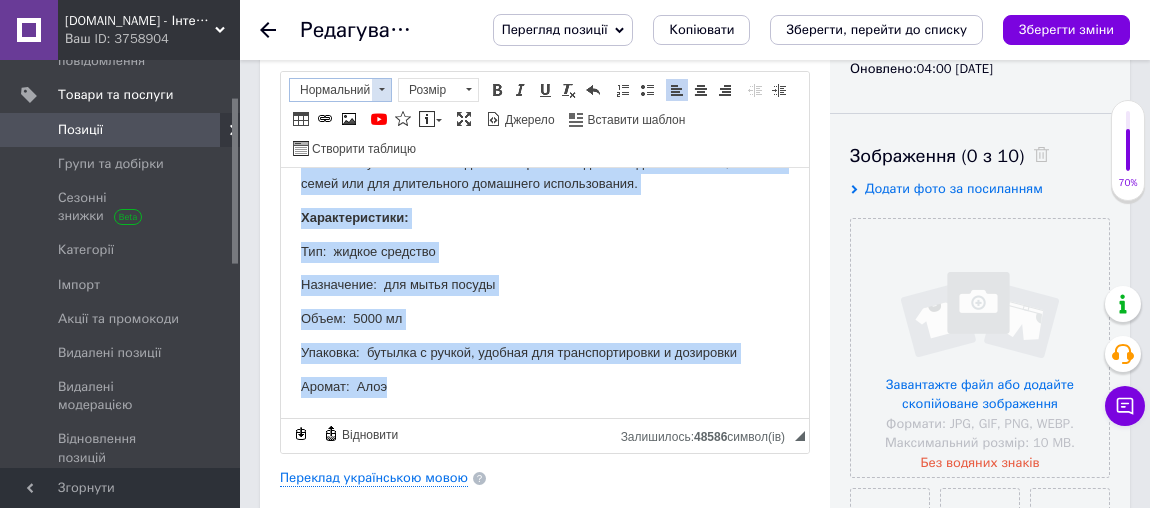 click on "Нормальний" at bounding box center [331, 90] 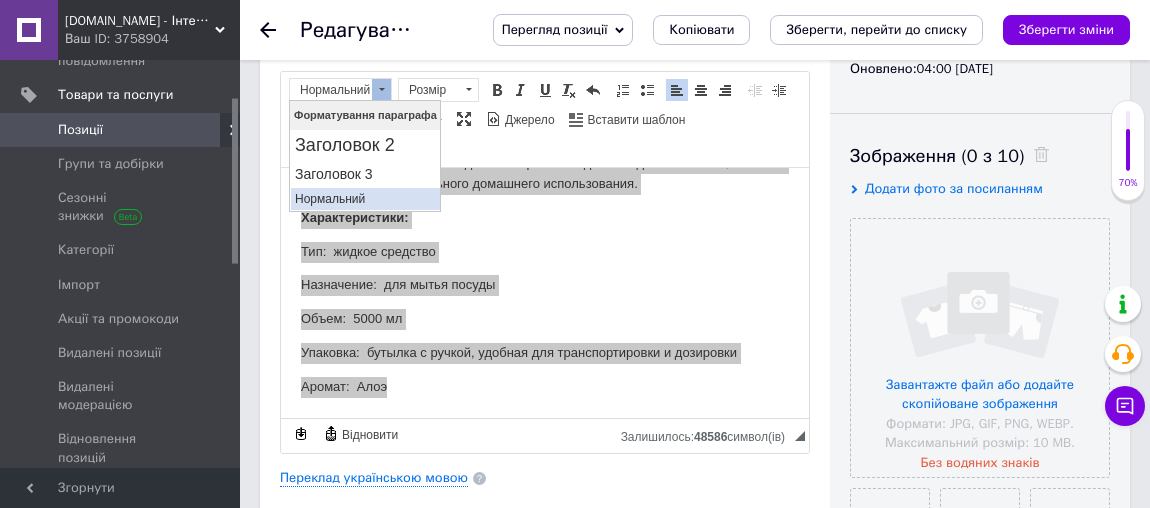 drag, startPoint x: 350, startPoint y: 195, endPoint x: 385, endPoint y: 106, distance: 95.63472 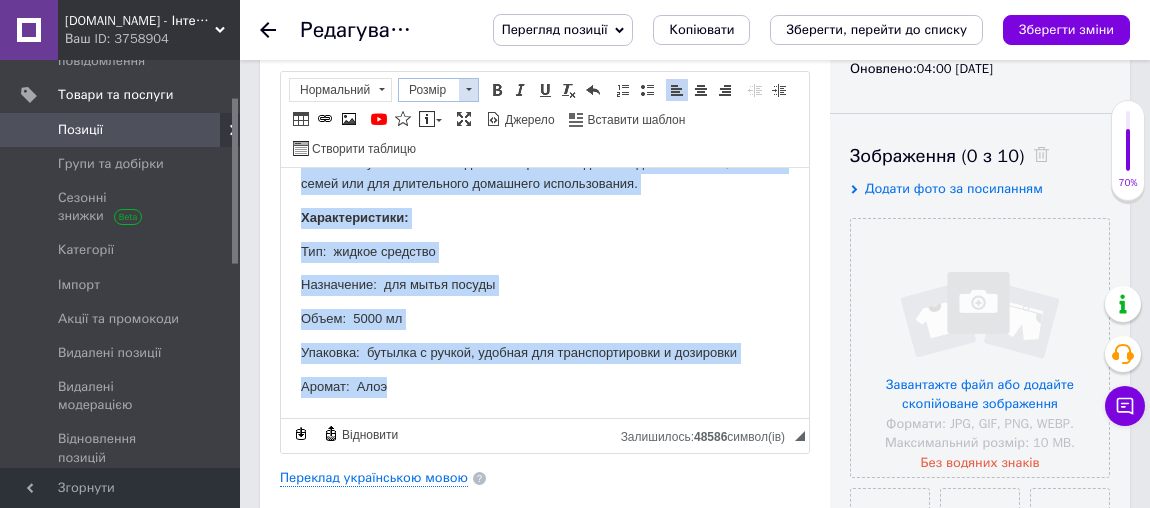 click on "Розмір" at bounding box center (429, 90) 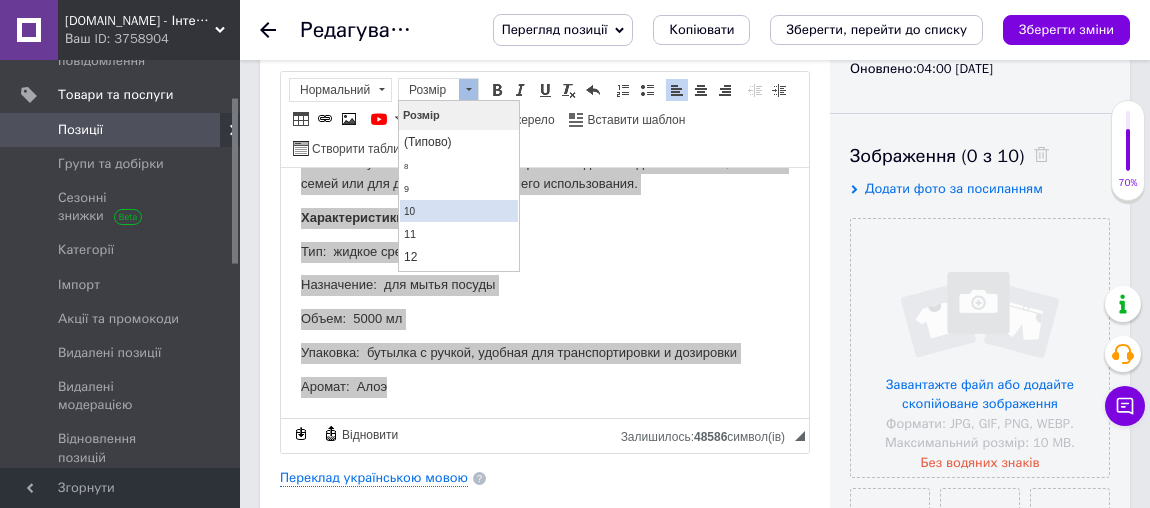 scroll, scrollTop: 90, scrollLeft: 0, axis: vertical 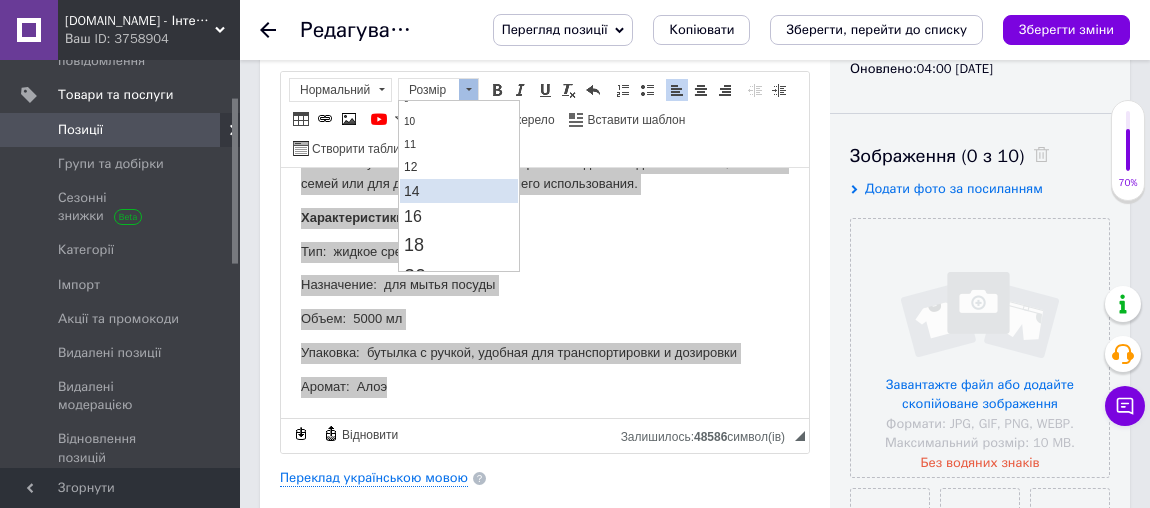 click on "14" at bounding box center (458, 191) 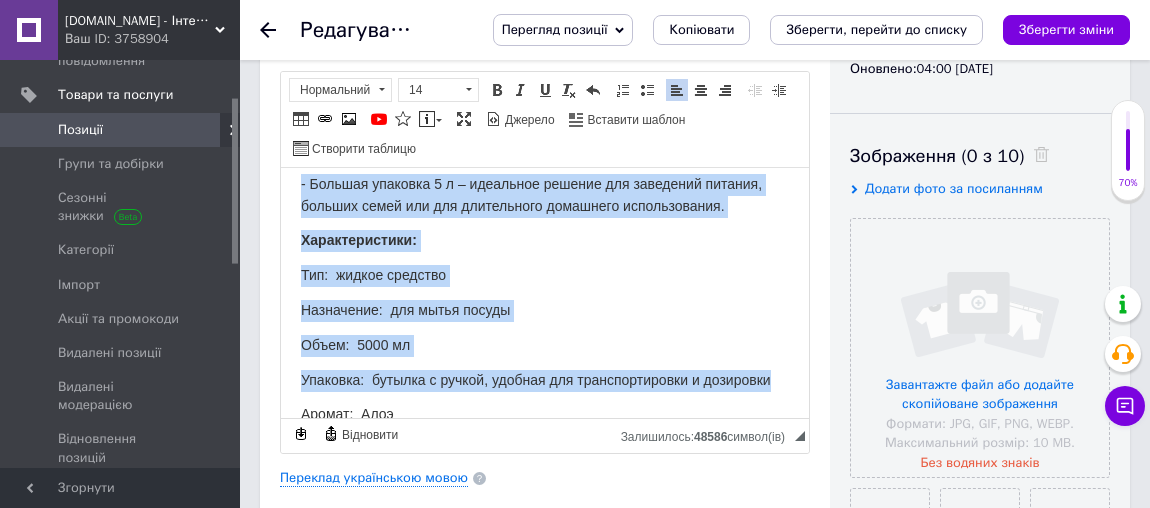scroll, scrollTop: 0, scrollLeft: 0, axis: both 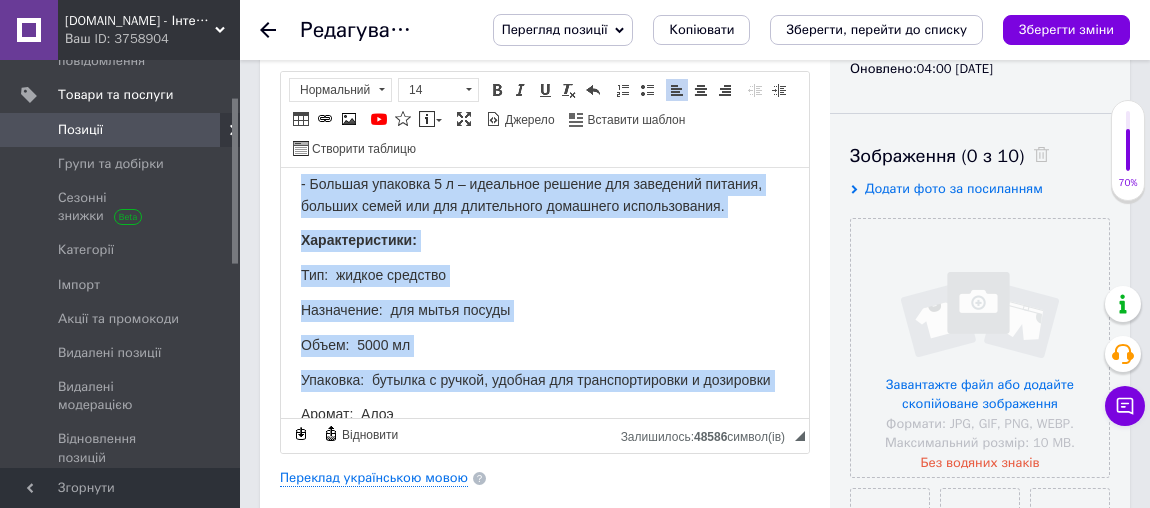 click on "Назначение:  для мытья посуды" at bounding box center (545, 310) 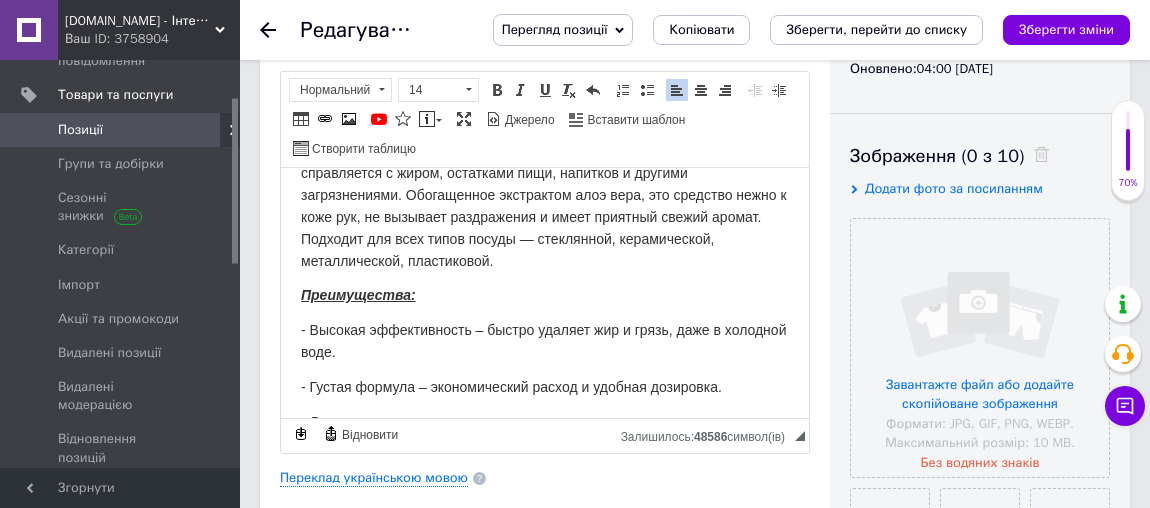 scroll, scrollTop: 589, scrollLeft: 0, axis: vertical 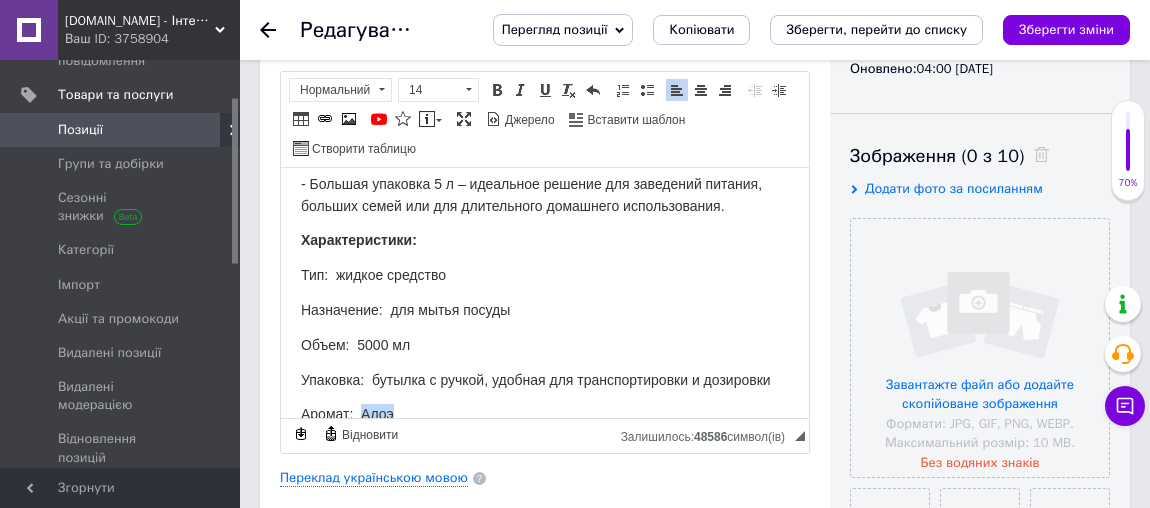 drag, startPoint x: 401, startPoint y: 386, endPoint x: 361, endPoint y: 387, distance: 40.012497 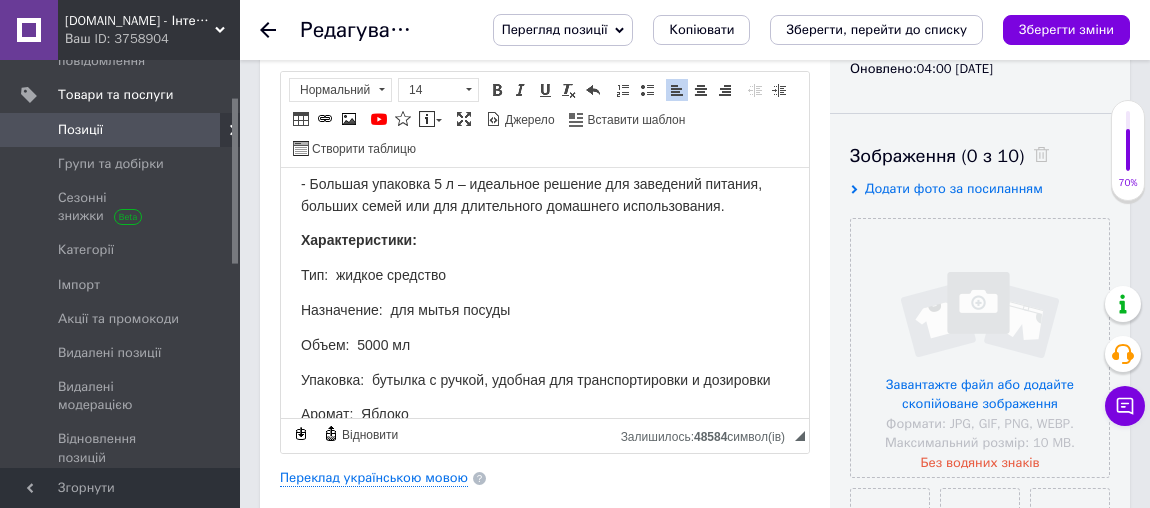 scroll, scrollTop: 225, scrollLeft: 0, axis: vertical 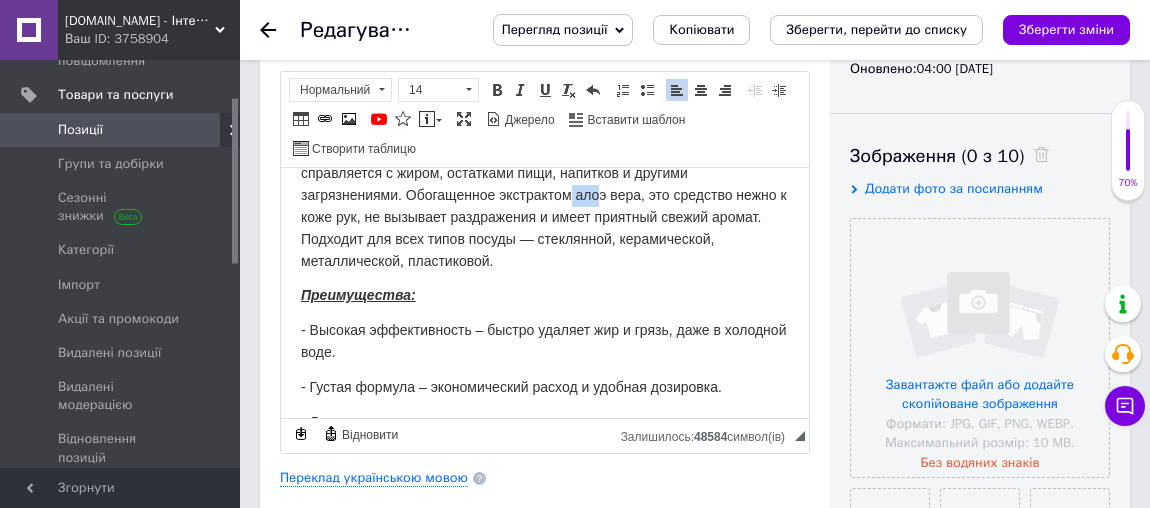 drag, startPoint x: 572, startPoint y: 186, endPoint x: 597, endPoint y: 186, distance: 25 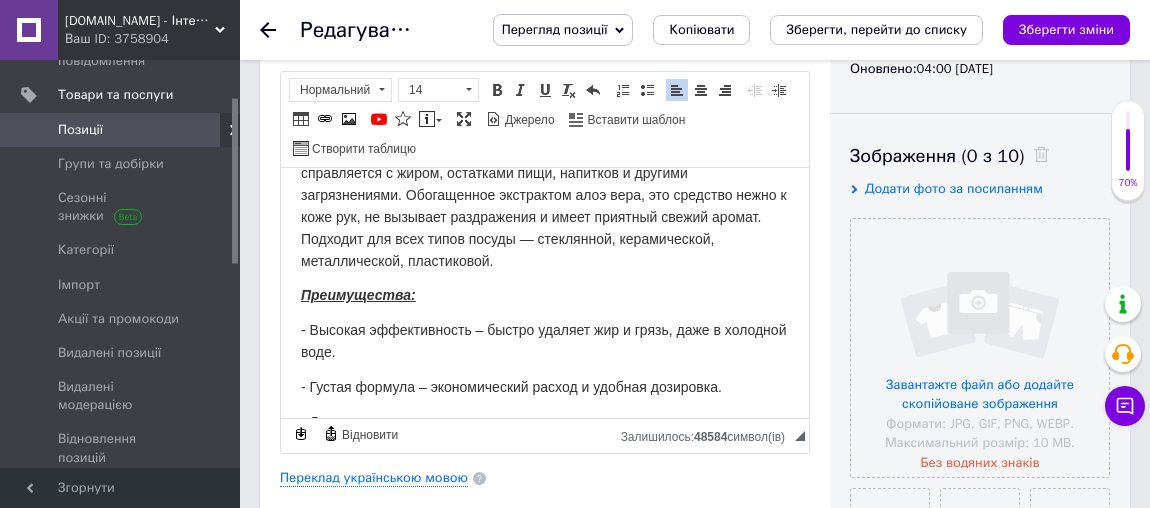 scroll, scrollTop: 222, scrollLeft: 0, axis: vertical 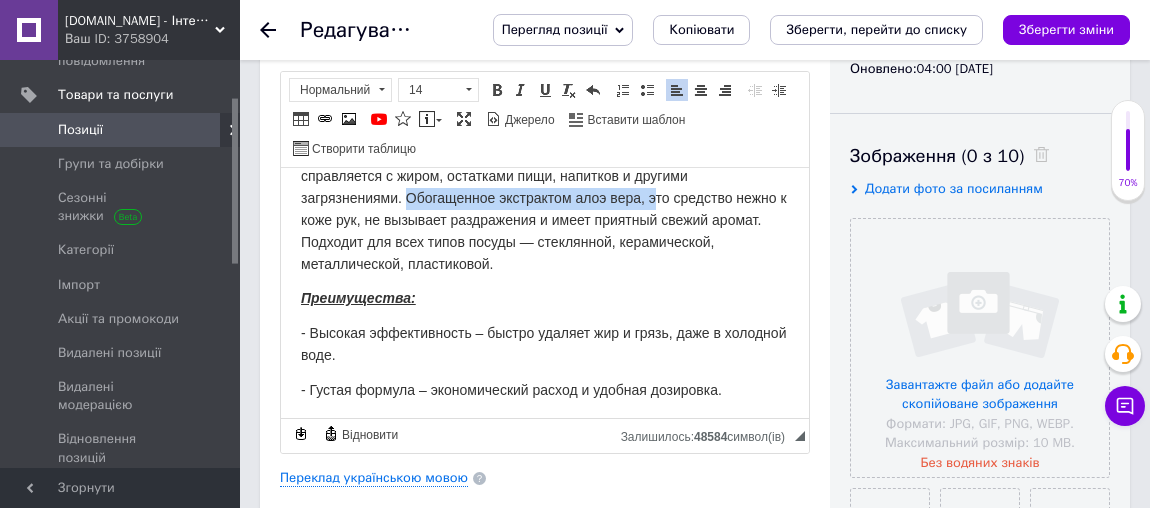 drag, startPoint x: 407, startPoint y: 183, endPoint x: 658, endPoint y: 193, distance: 251.19913 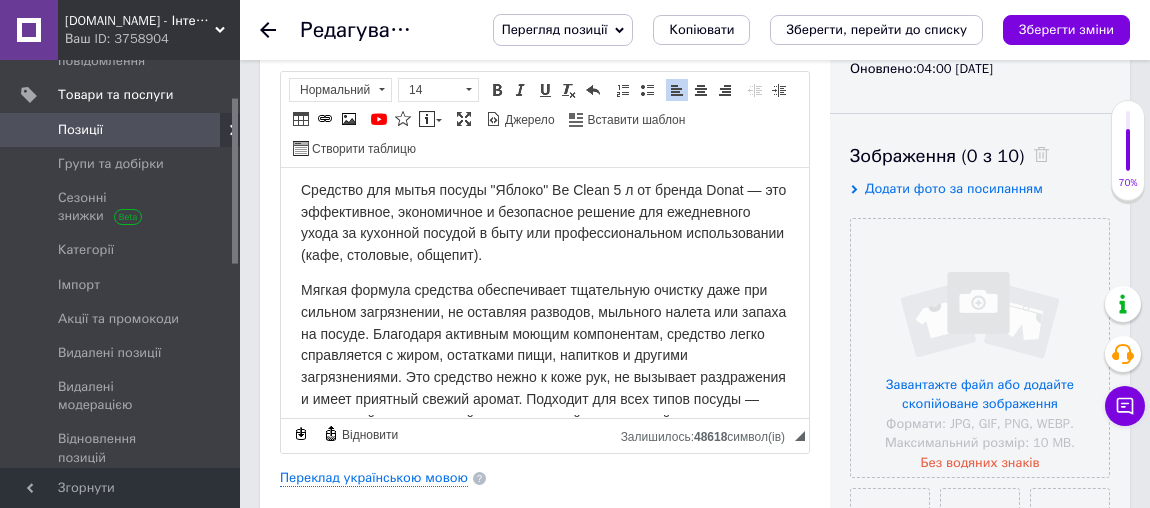 scroll, scrollTop: 0, scrollLeft: 0, axis: both 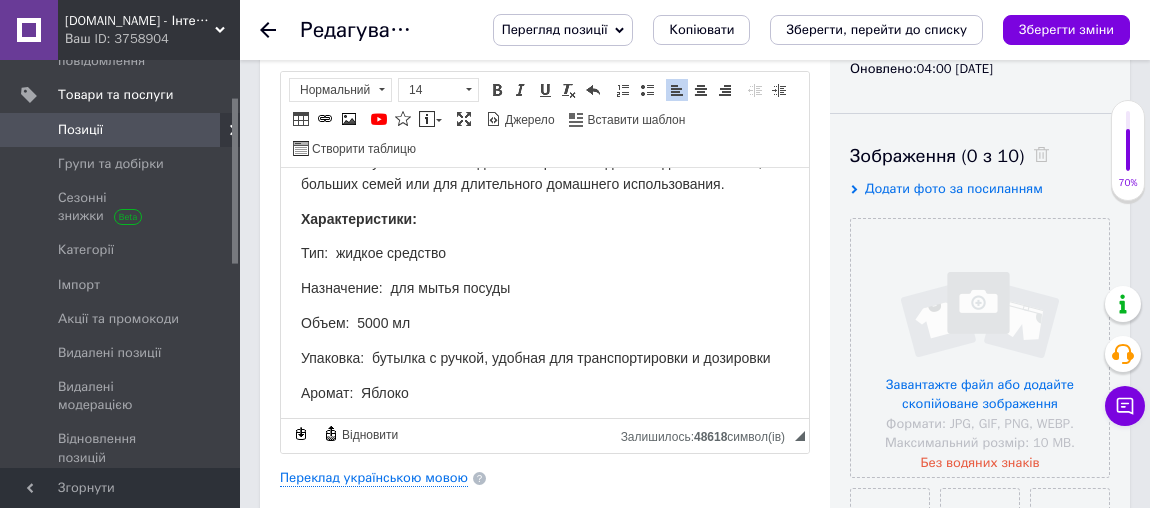 drag, startPoint x: 296, startPoint y: 229, endPoint x: 848, endPoint y: 584, distance: 656.2995 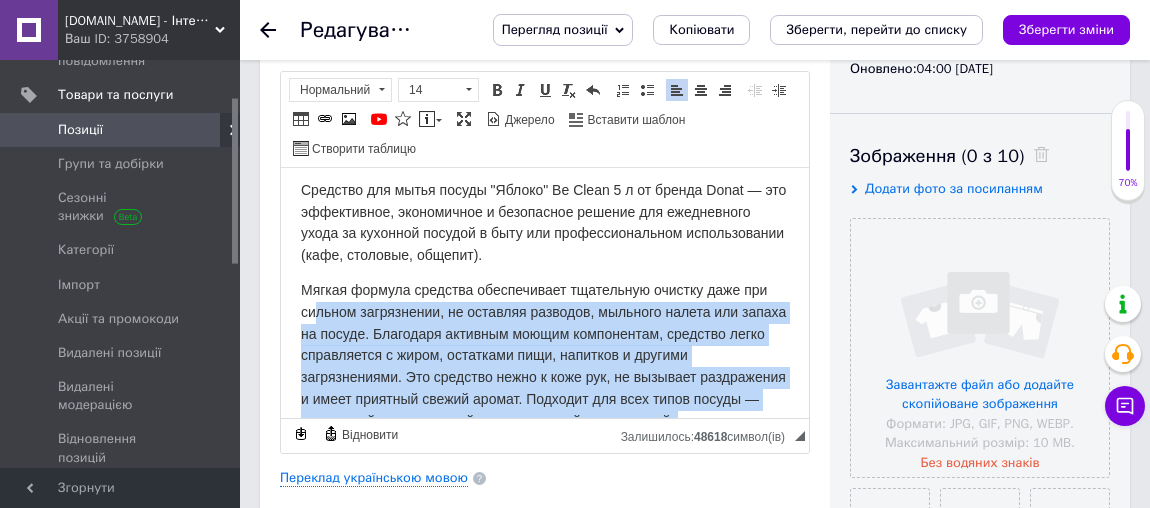 scroll, scrollTop: 0, scrollLeft: 0, axis: both 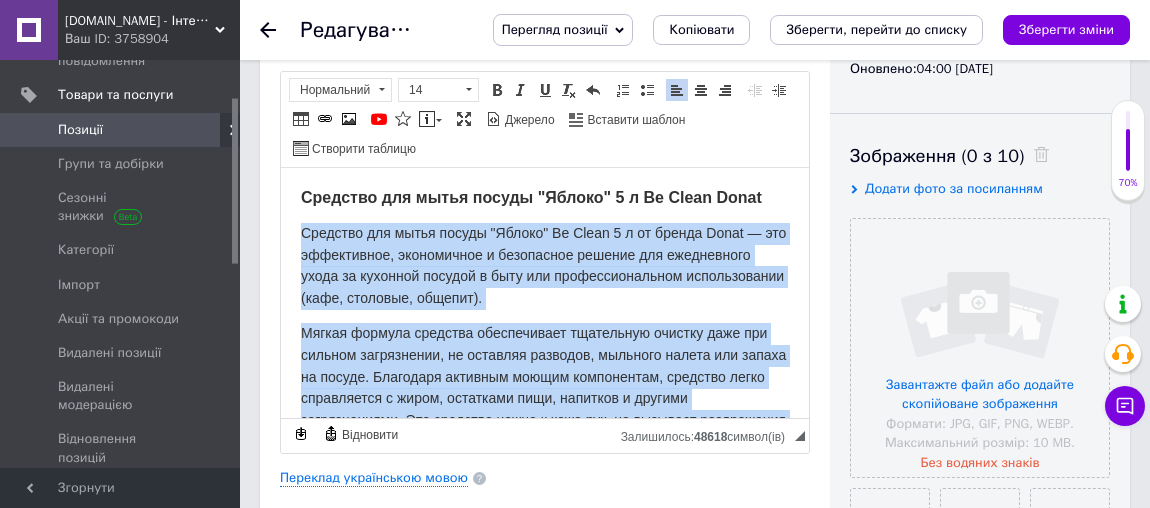 drag, startPoint x: 424, startPoint y: 385, endPoint x: 291, endPoint y: 229, distance: 205 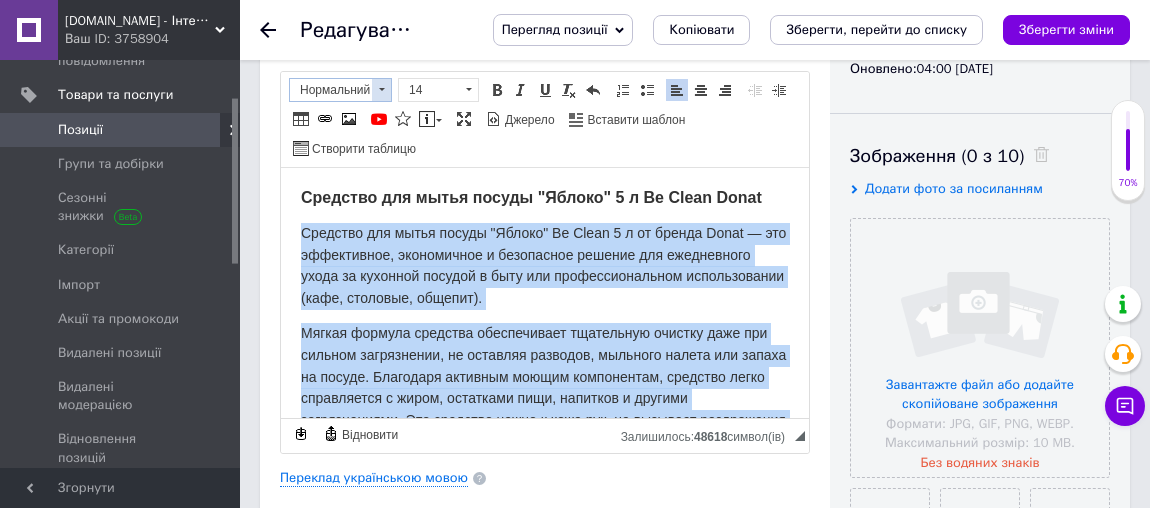 click on "Нормальний" at bounding box center [331, 90] 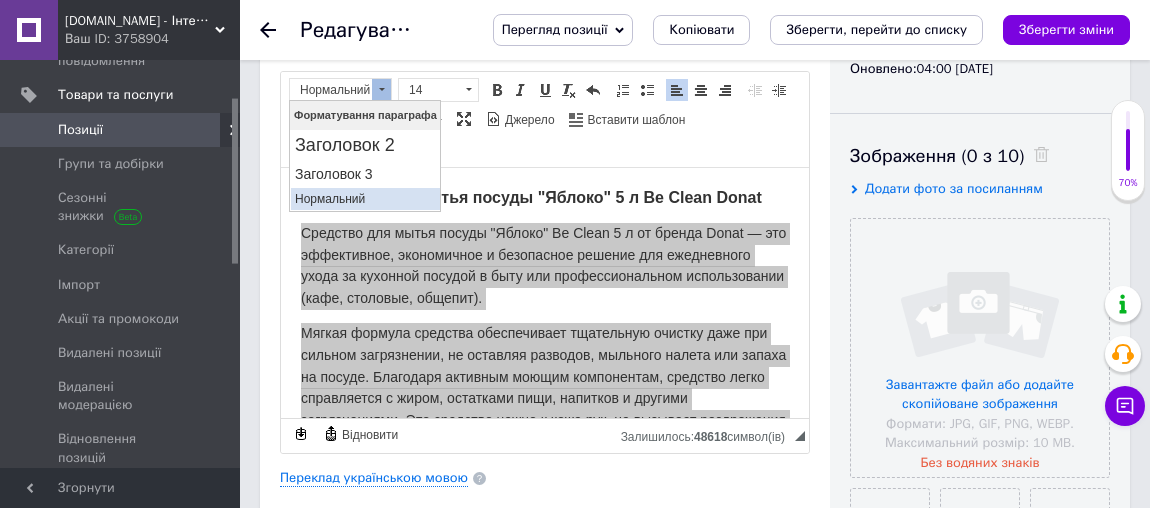click on "Нормальний" at bounding box center (364, 199) 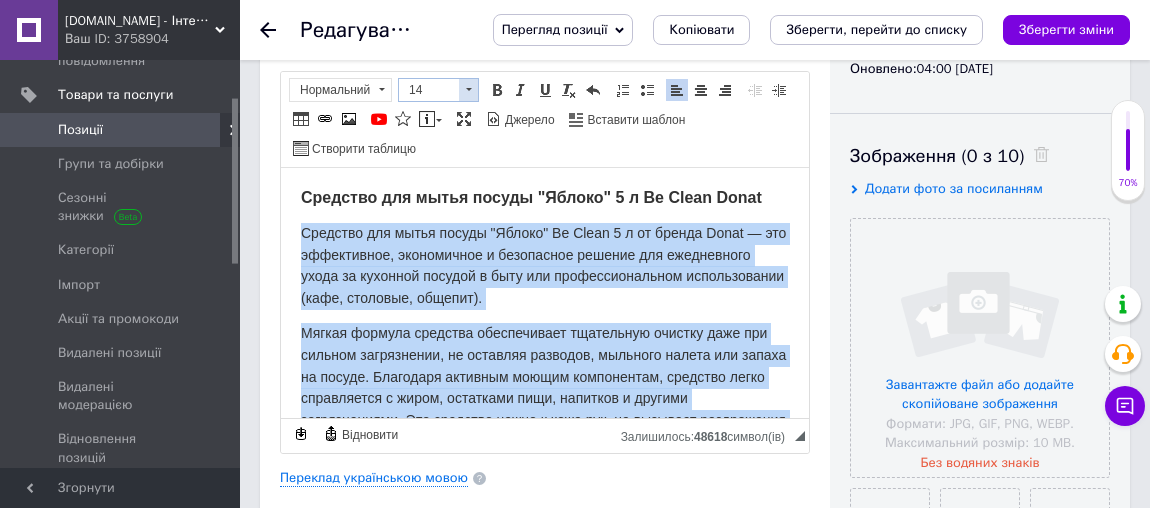 click at bounding box center (468, 90) 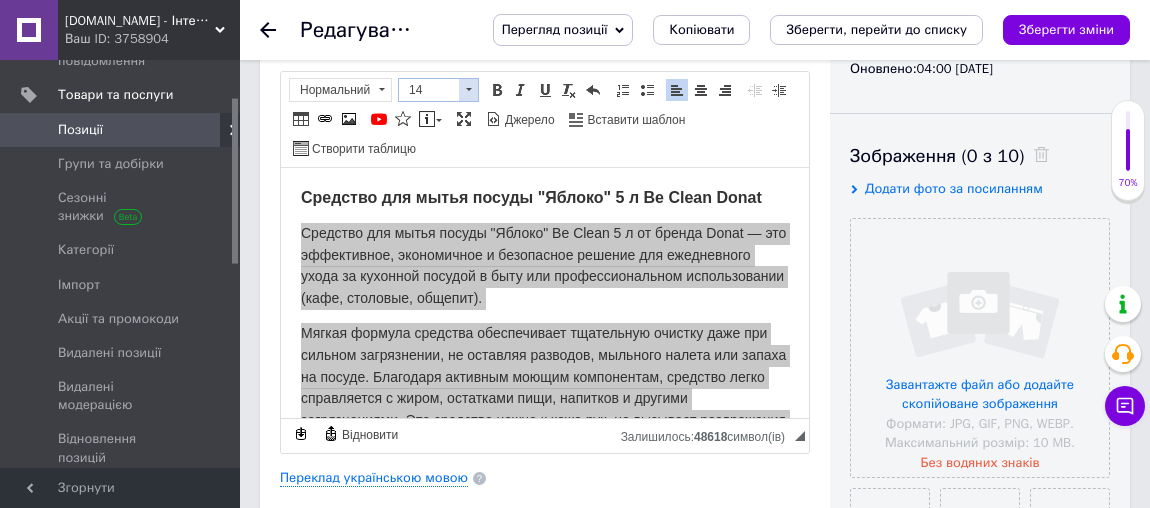 scroll, scrollTop: 20, scrollLeft: 0, axis: vertical 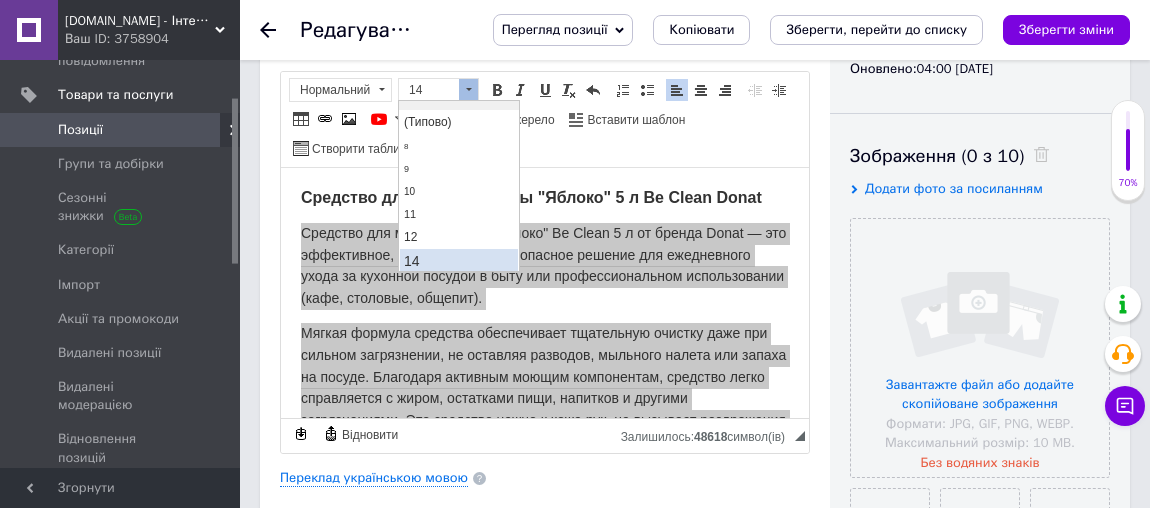 click on "14" at bounding box center [458, 261] 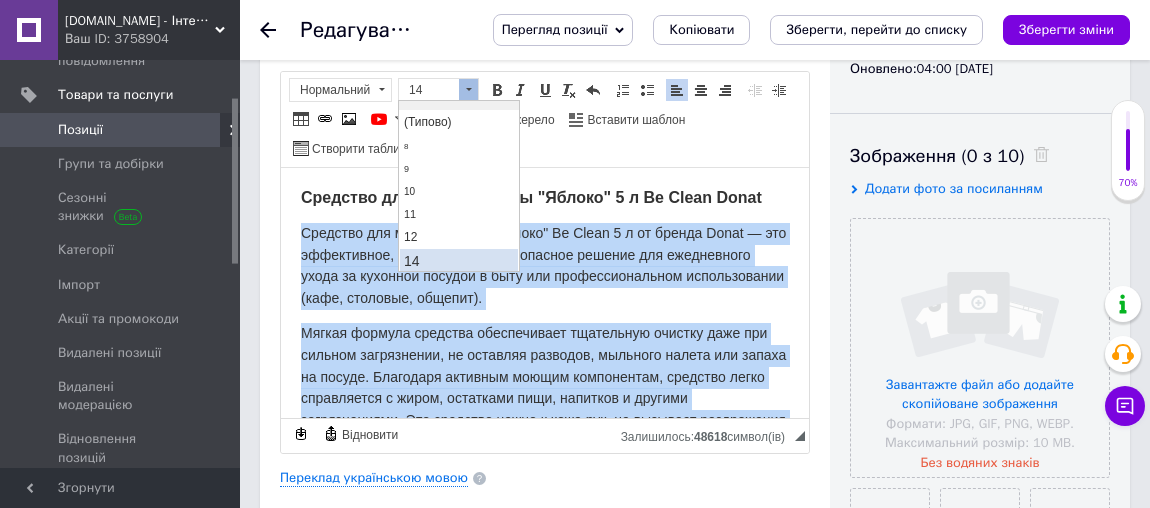 scroll, scrollTop: 0, scrollLeft: 0, axis: both 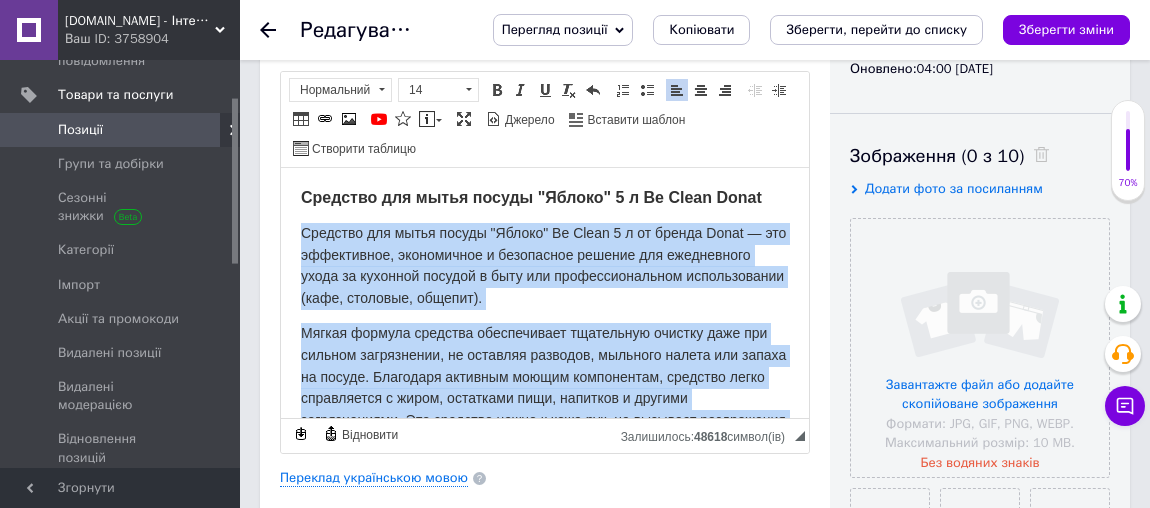 click on "Средство для мытья посуды "Яблоко" Be Clean 5 л от бренда Donat — это эффективное, экономичное и безопасное решение для ежедневного ухода за кухонной посудой в быту или профессиональном использовании (кафе, столовые, общепит)." at bounding box center [545, 265] 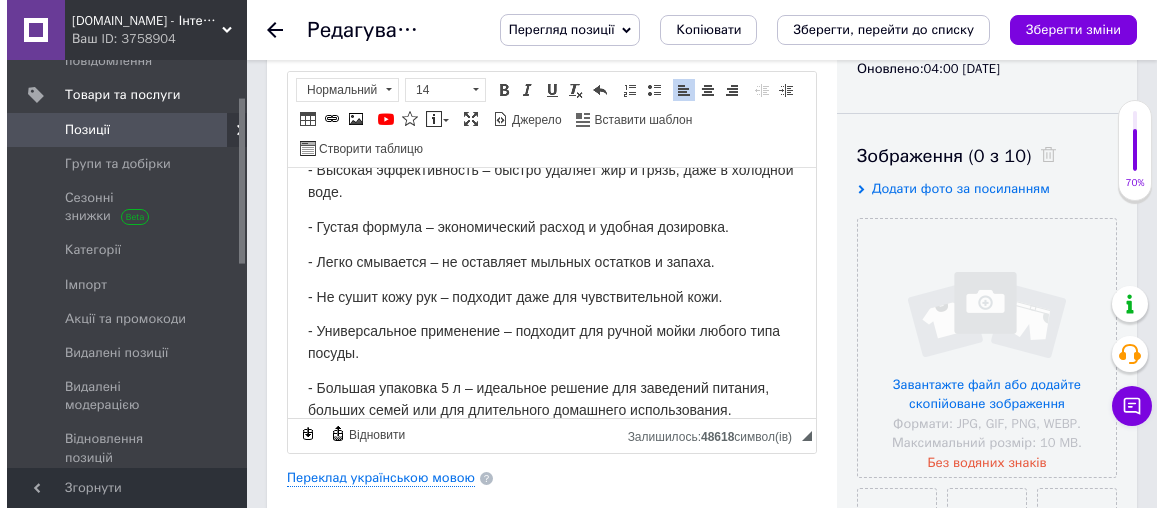 scroll, scrollTop: 454, scrollLeft: 0, axis: vertical 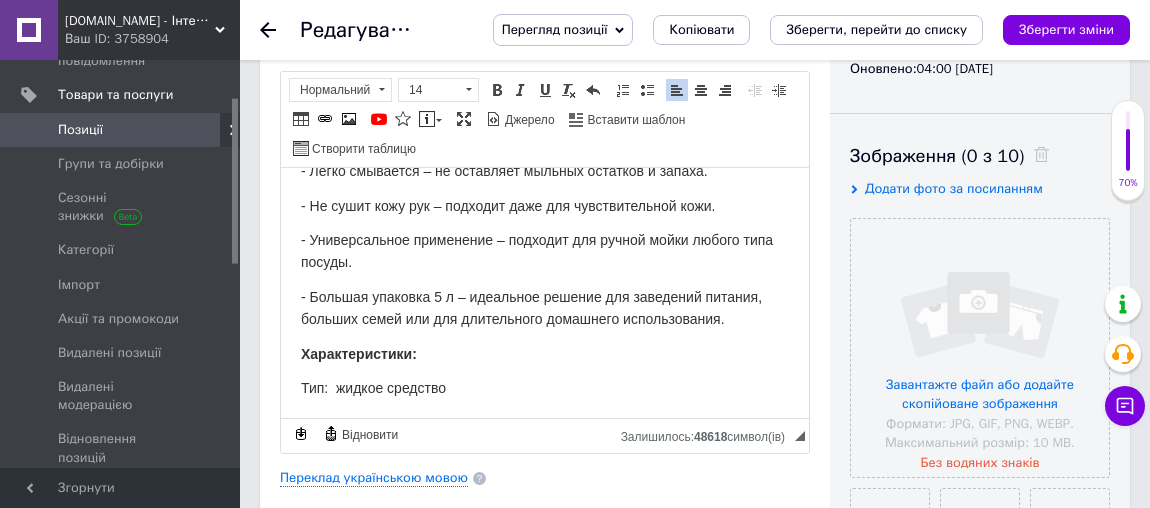 drag, startPoint x: 740, startPoint y: 321, endPoint x: 773, endPoint y: 332, distance: 34.785053 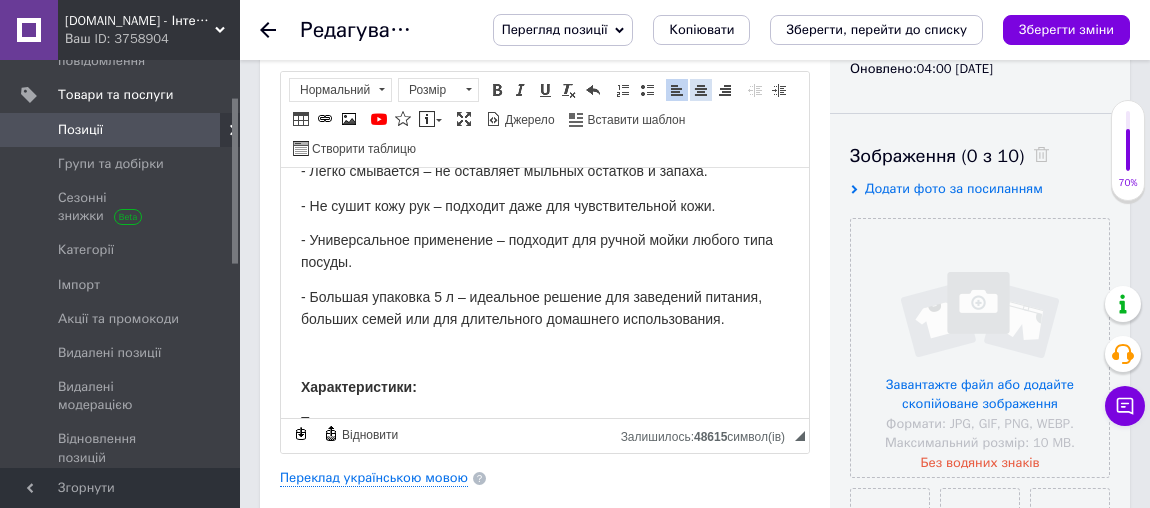 click at bounding box center (701, 90) 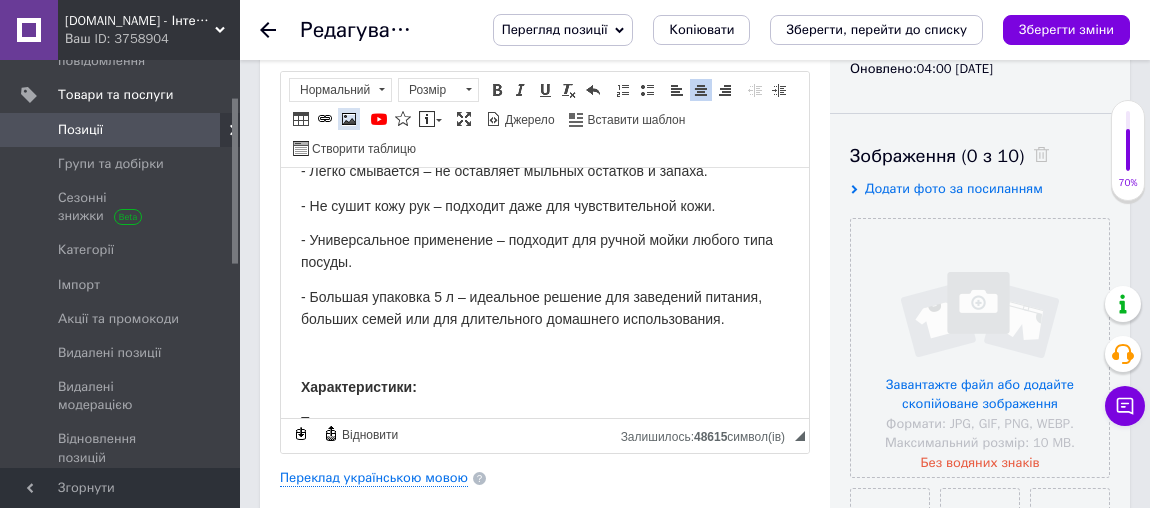 click at bounding box center [349, 119] 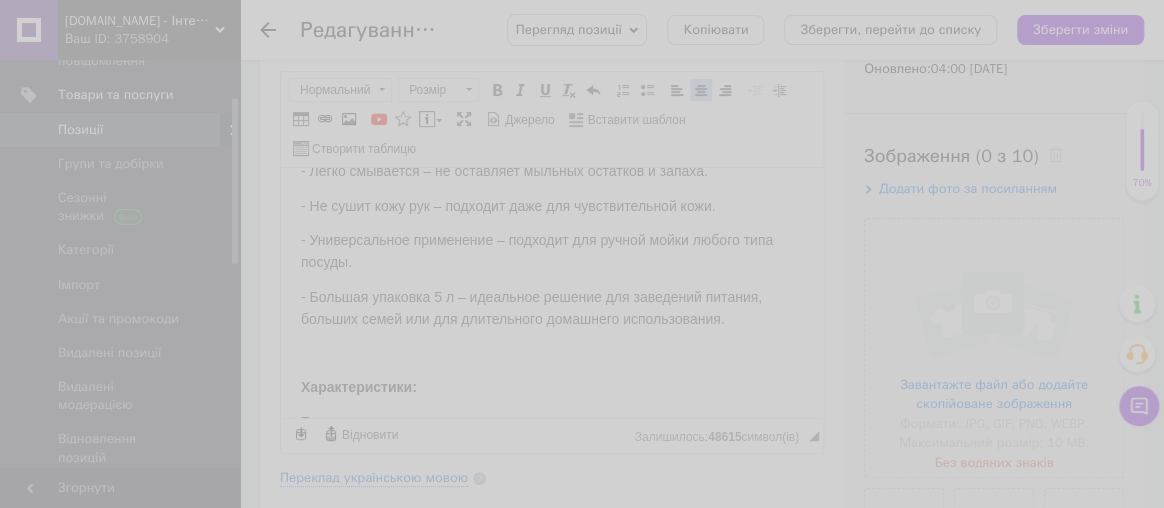 scroll, scrollTop: 433, scrollLeft: 0, axis: vertical 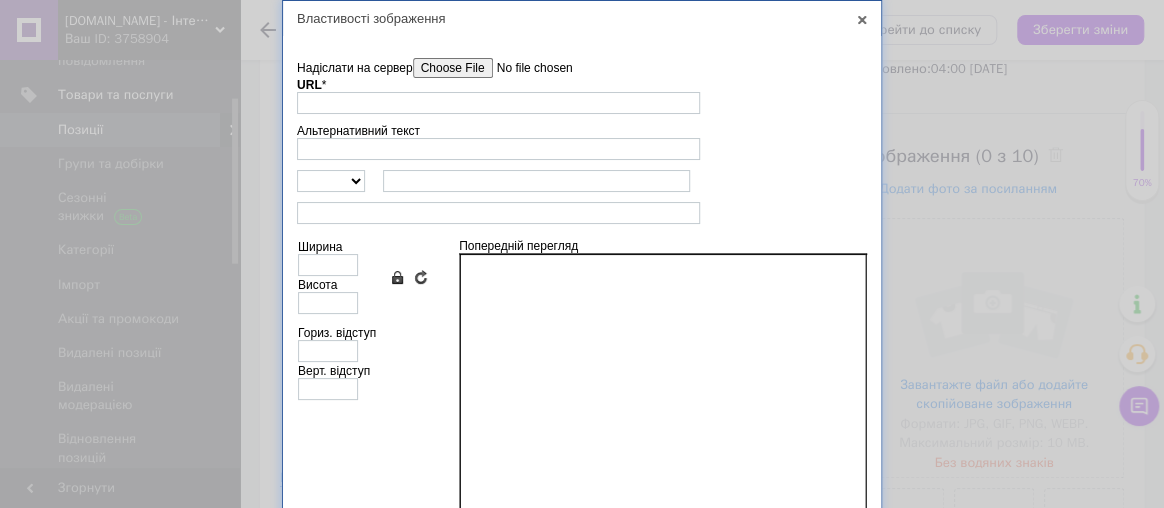 click on "Надіслати на сервер" at bounding box center (526, 68) 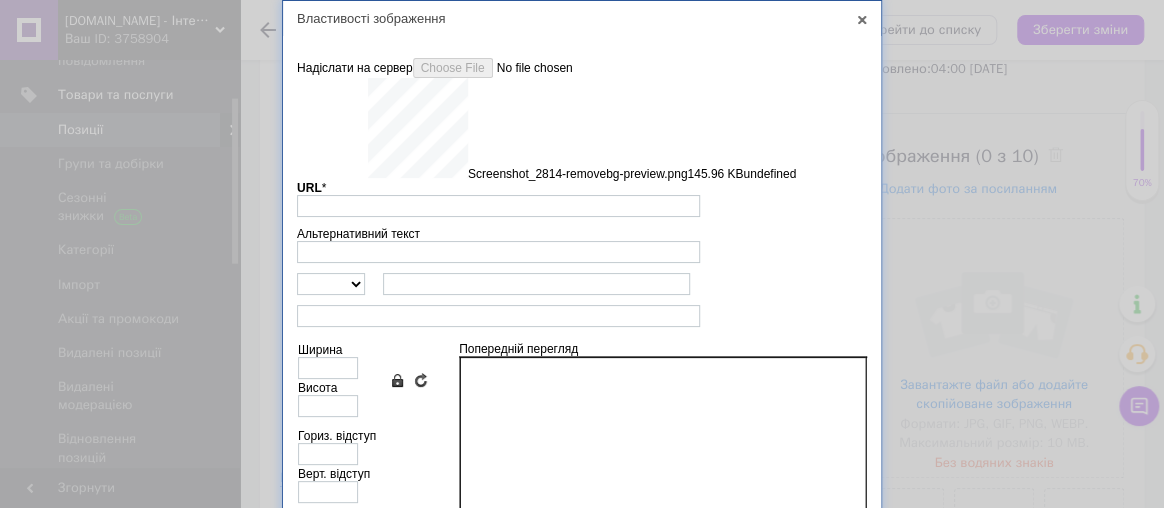 scroll, scrollTop: 265, scrollLeft: 0, axis: vertical 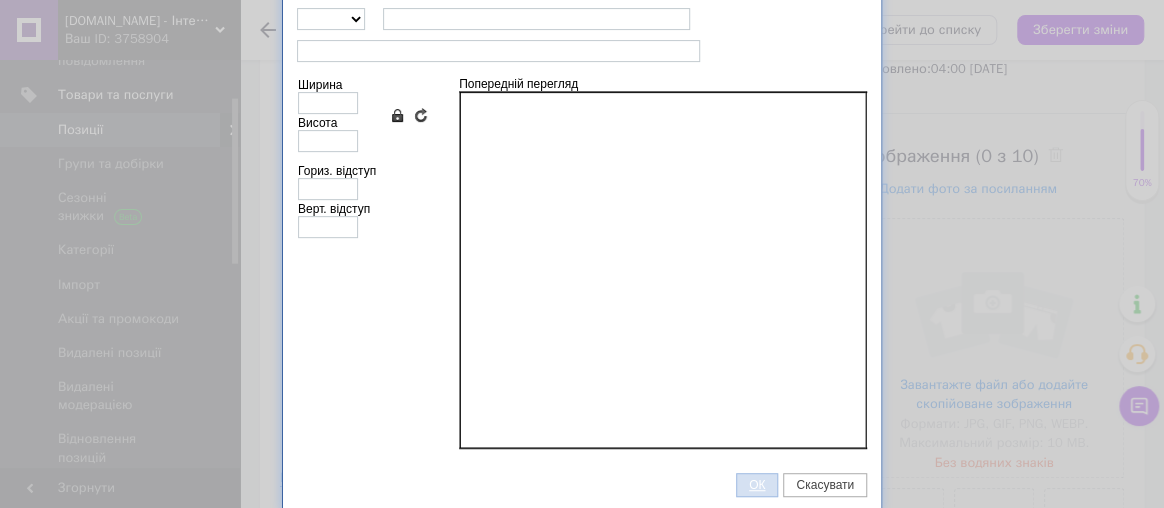 type on "[URL][DOMAIN_NAME]" 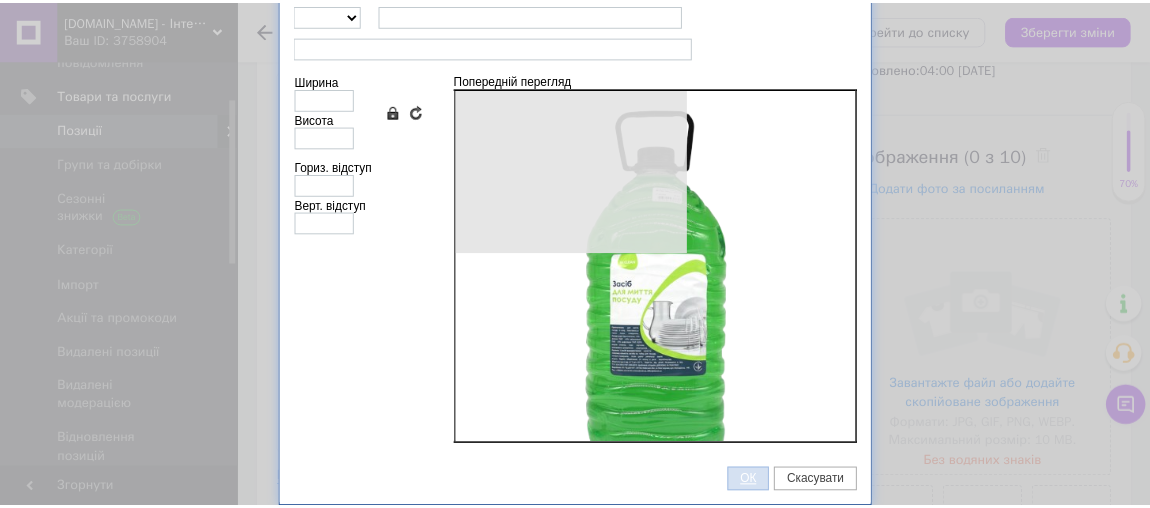 scroll, scrollTop: 162, scrollLeft: 0, axis: vertical 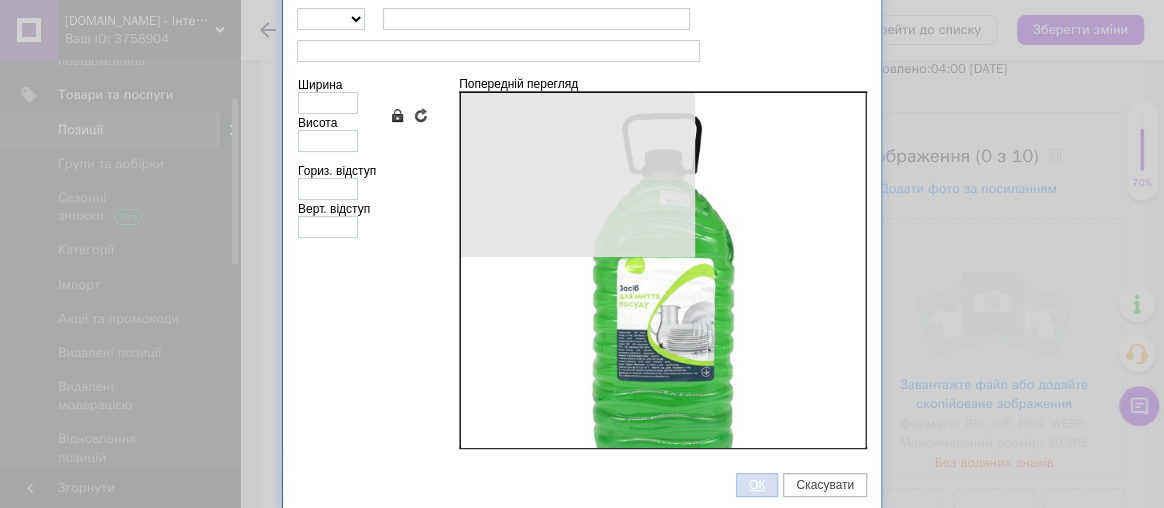 type on "500" 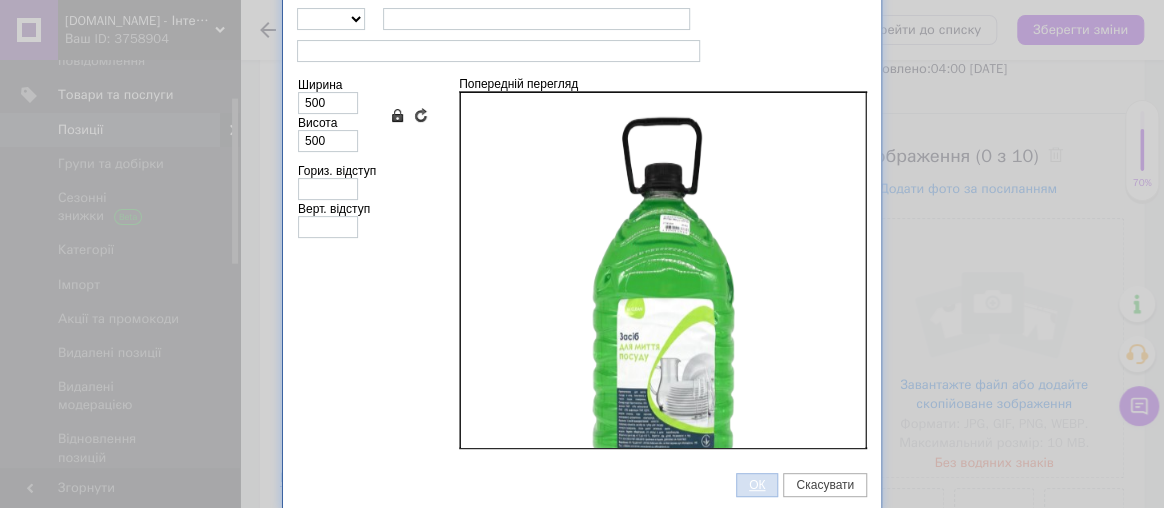 click on "ОК" at bounding box center [757, 485] 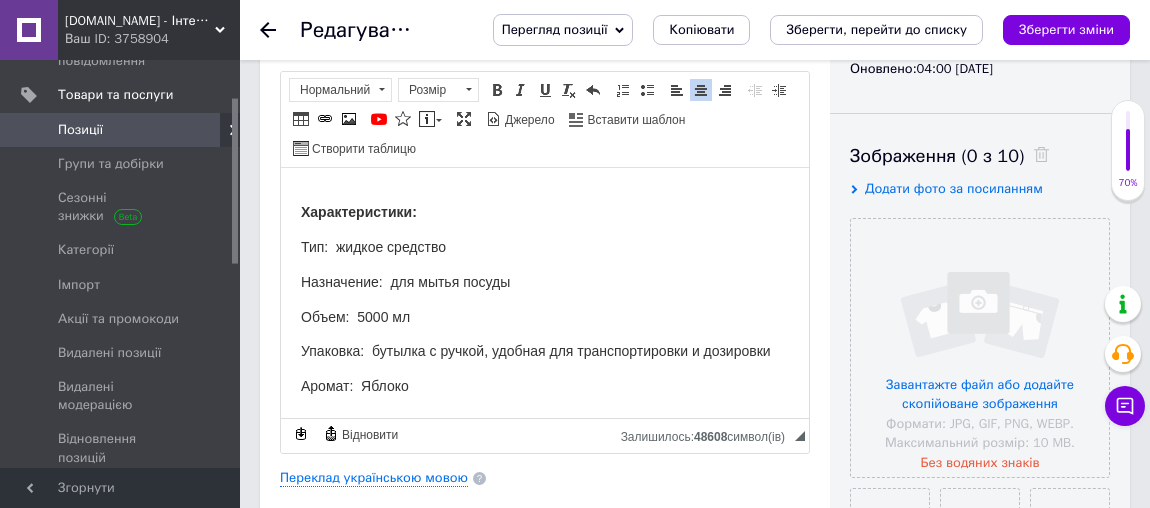 scroll, scrollTop: 551, scrollLeft: 0, axis: vertical 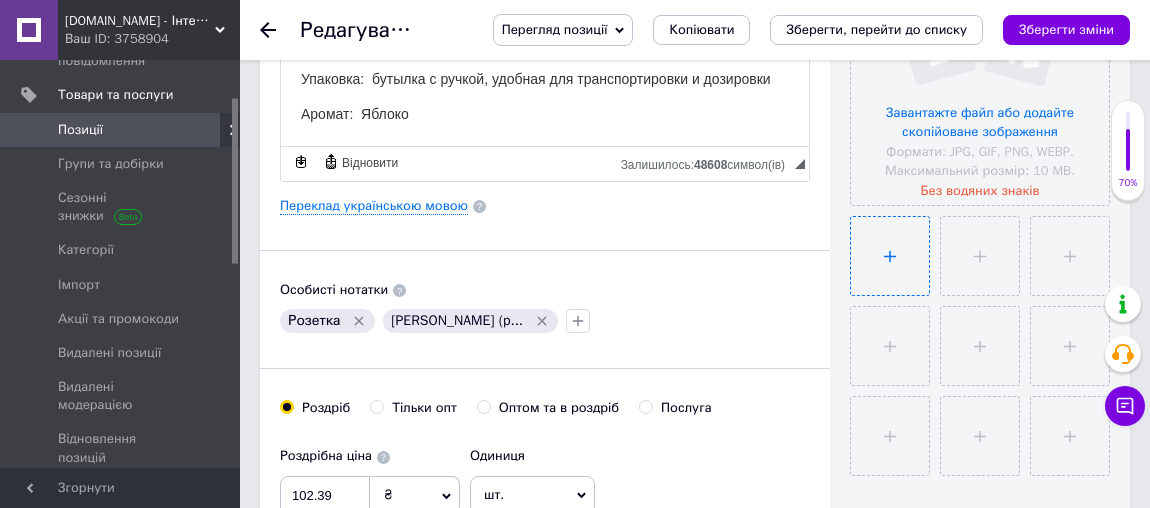 click at bounding box center (890, 256) 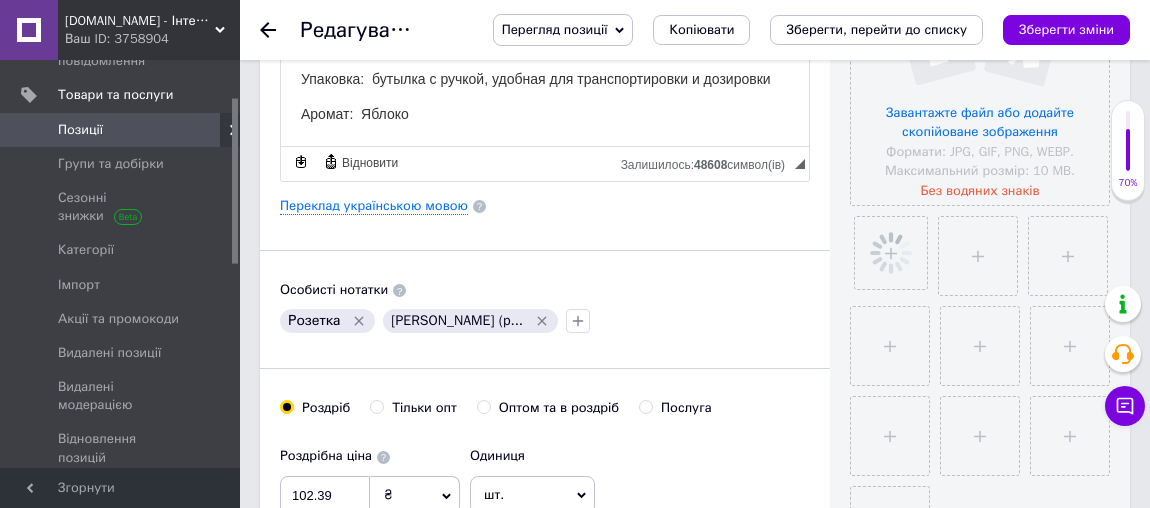 scroll, scrollTop: 824, scrollLeft: 0, axis: vertical 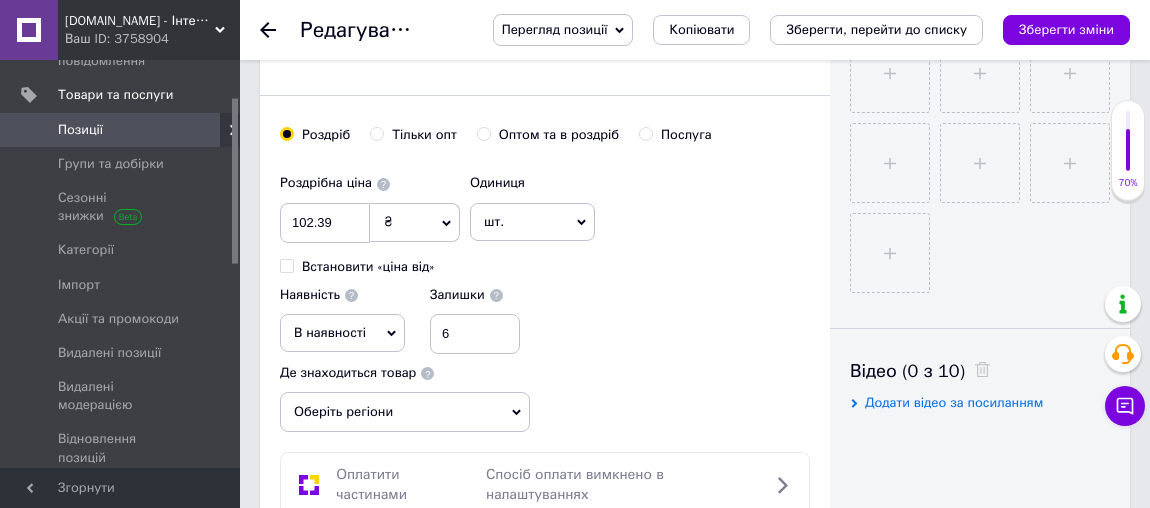 click on "В наявності" at bounding box center [342, 333] 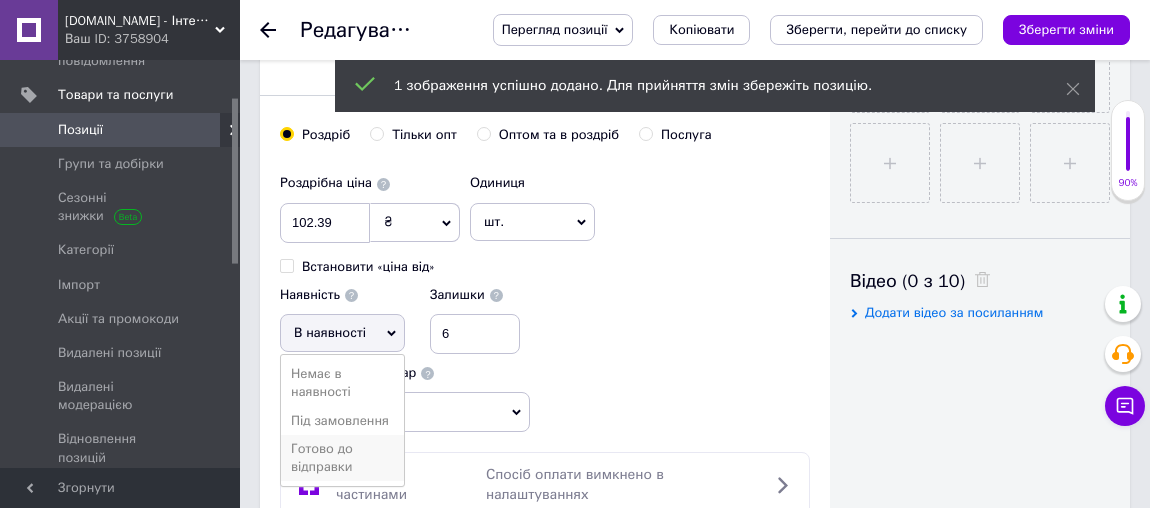 click on "Готово до відправки" at bounding box center [342, 458] 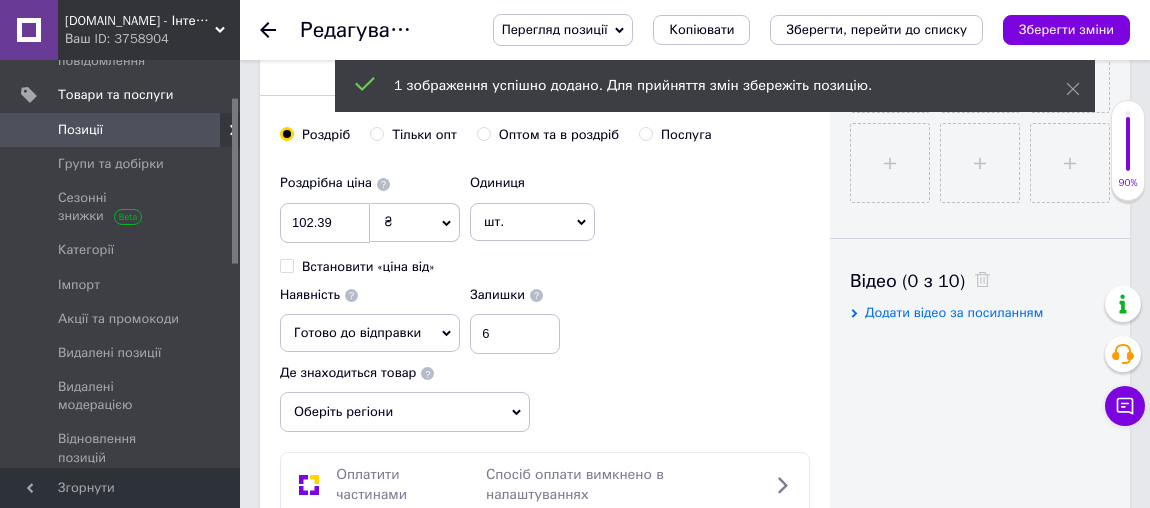scroll, scrollTop: 1188, scrollLeft: 0, axis: vertical 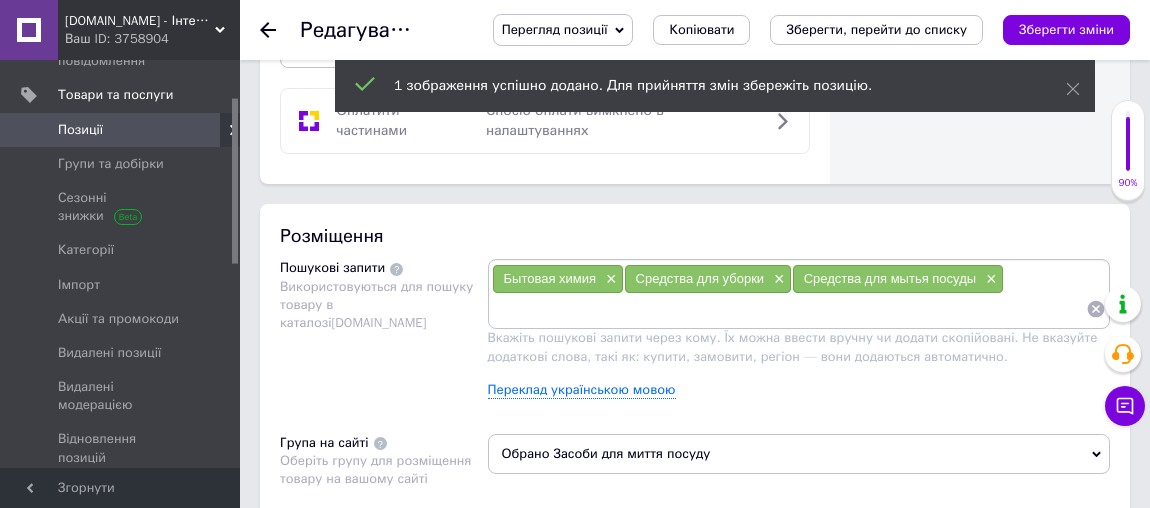 click at bounding box center (789, 309) 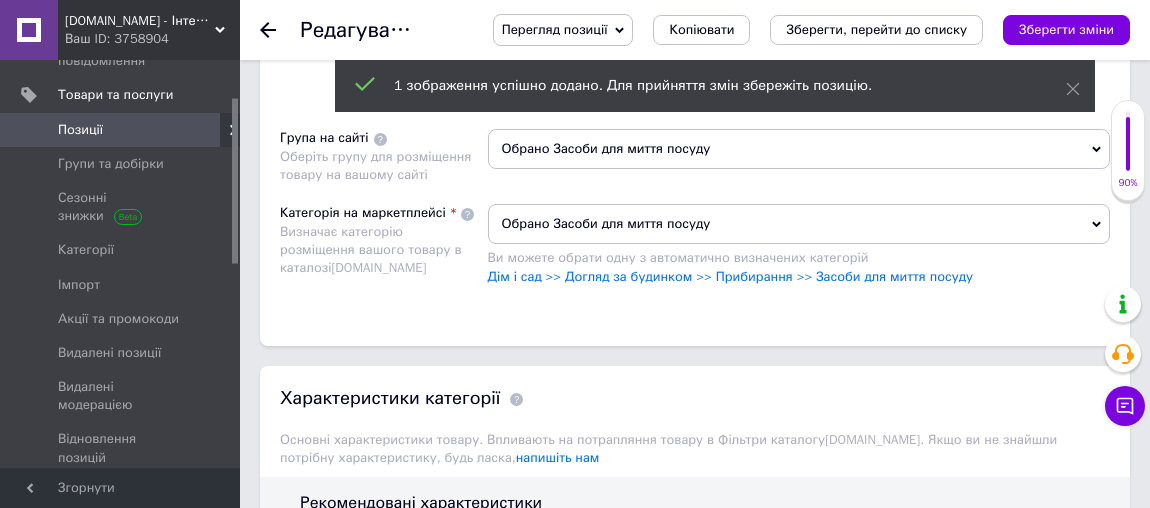 scroll, scrollTop: 2097, scrollLeft: 0, axis: vertical 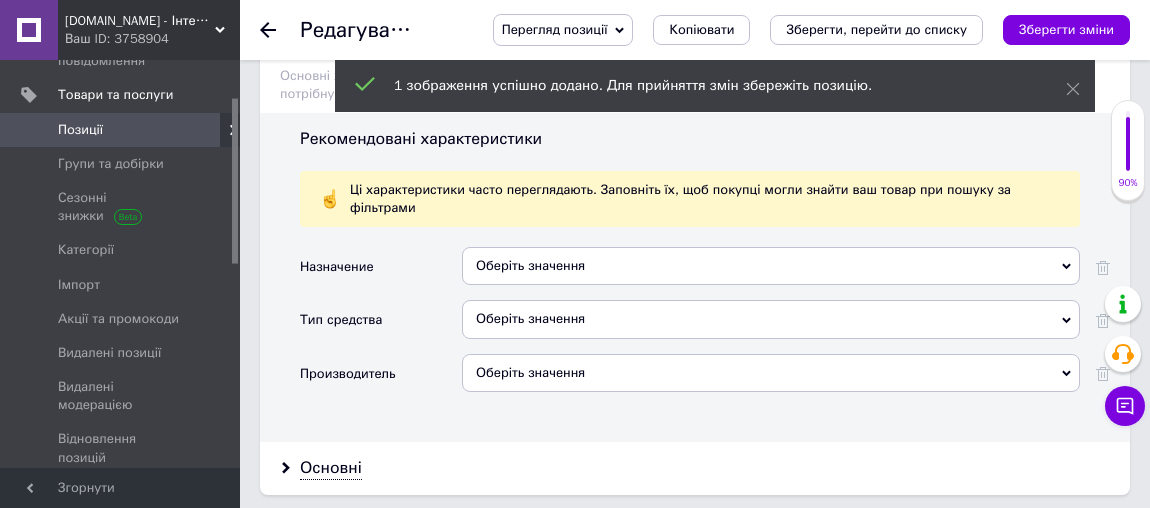click on "Оберіть значення" at bounding box center [771, 266] 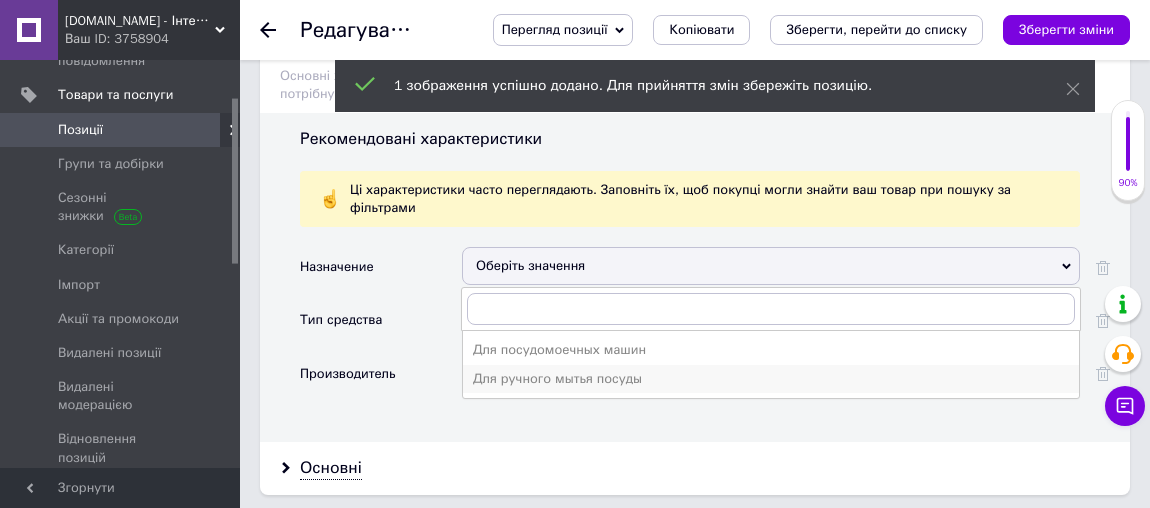 click on "Для ручного мытья посуды" at bounding box center (771, 379) 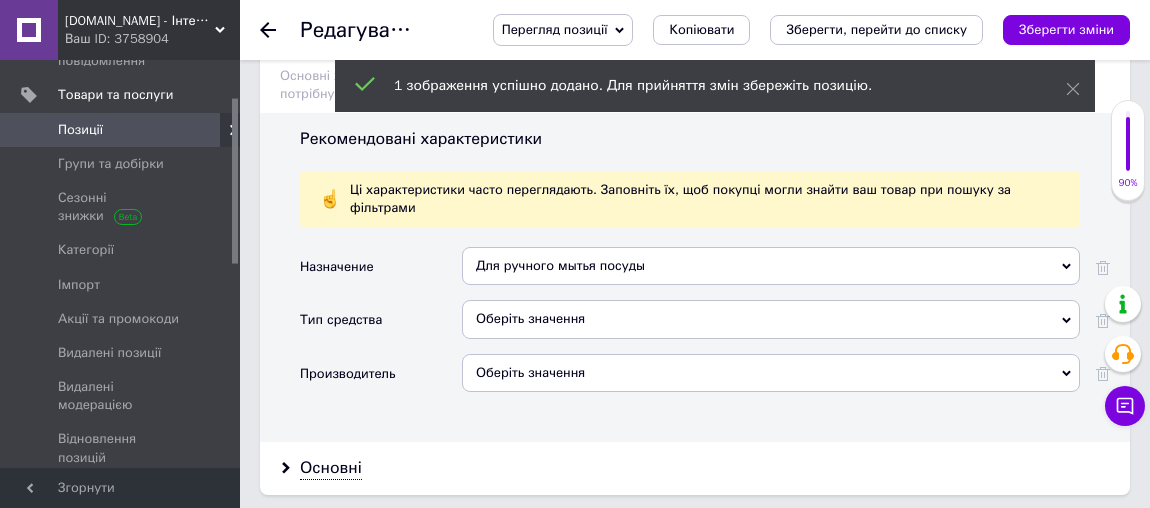 click on "Оберіть значення" at bounding box center [771, 319] 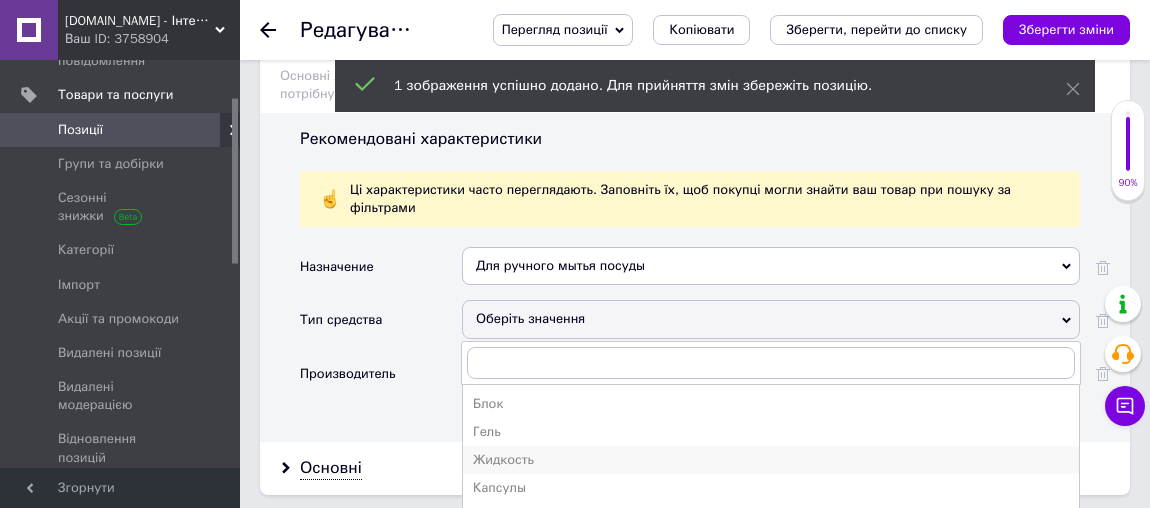click on "Жидкость" at bounding box center (771, 460) 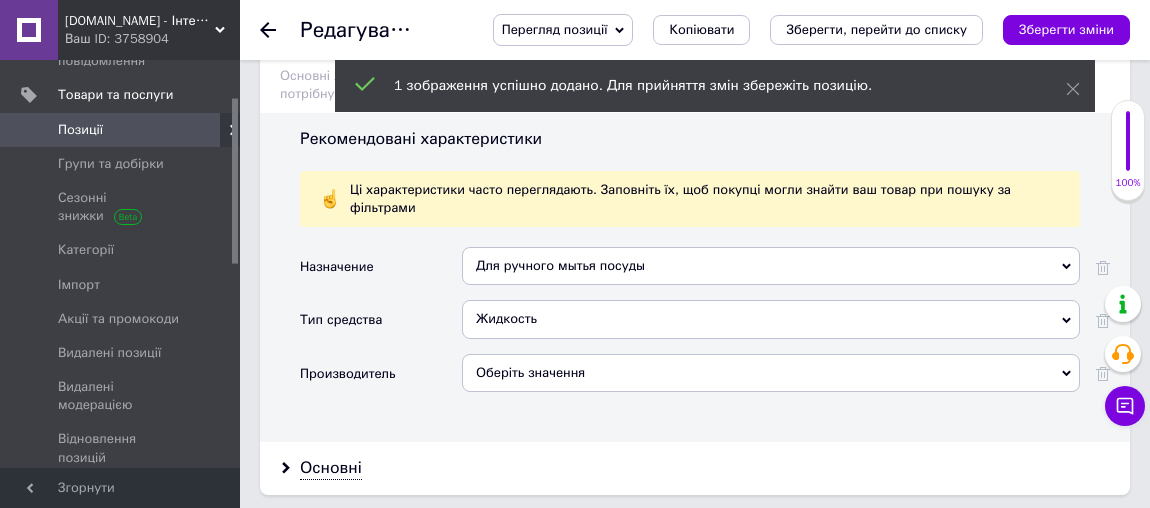 click on "Оберіть значення" at bounding box center (771, 373) 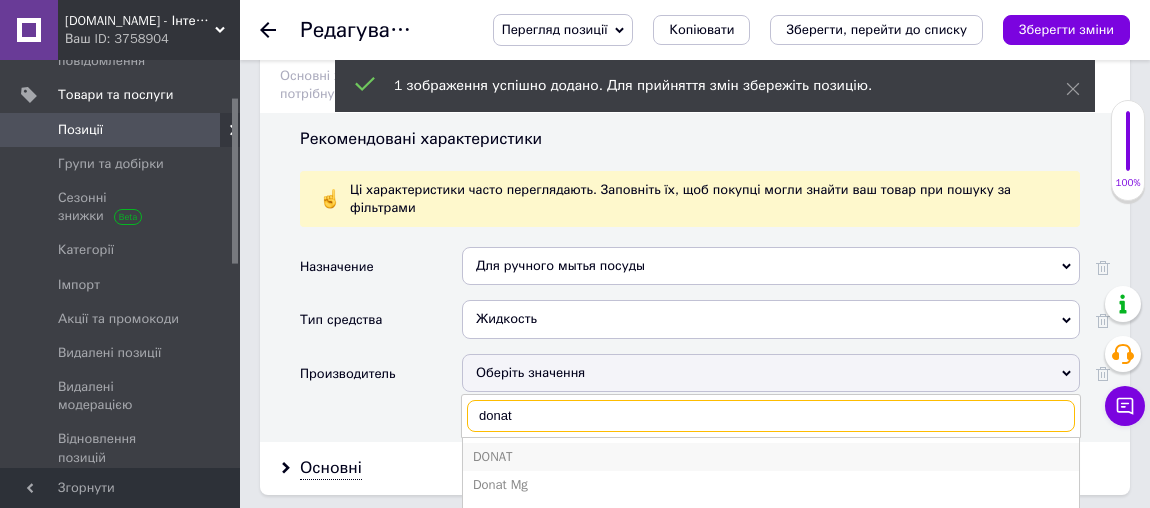 type on "donat" 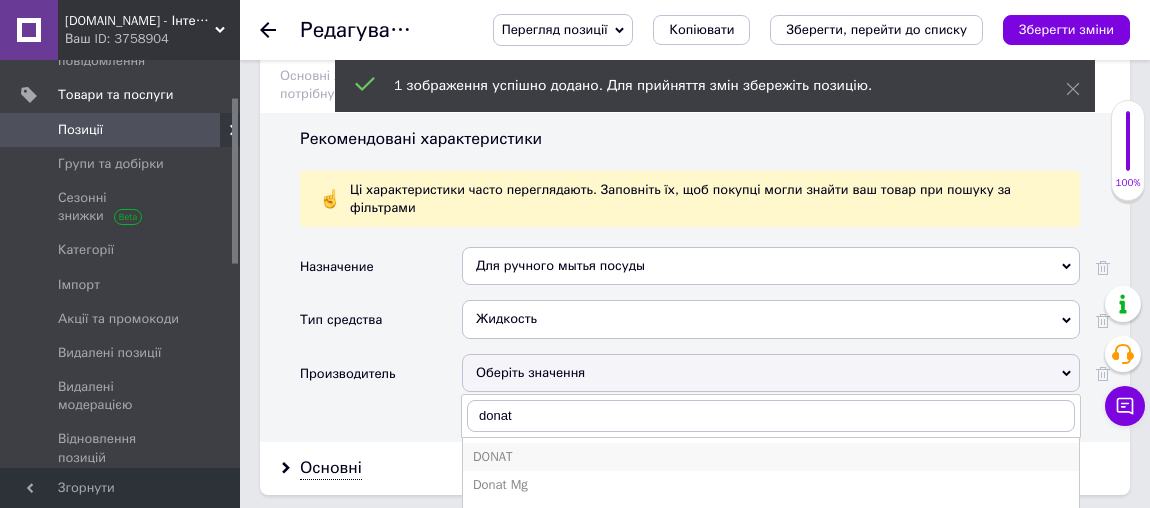 click on "DONAT" at bounding box center (771, 457) 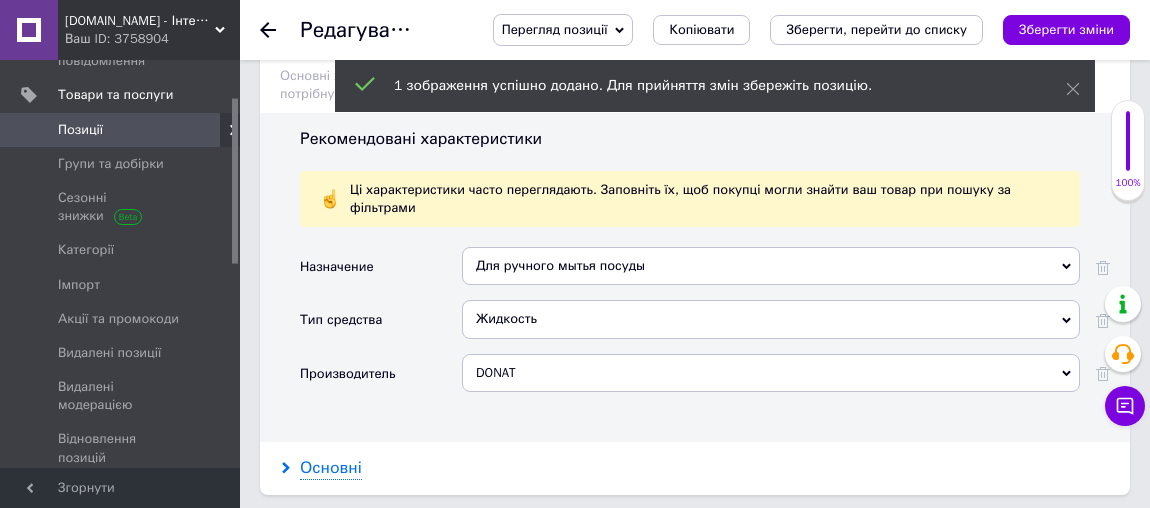 click on "Основні" at bounding box center [331, 468] 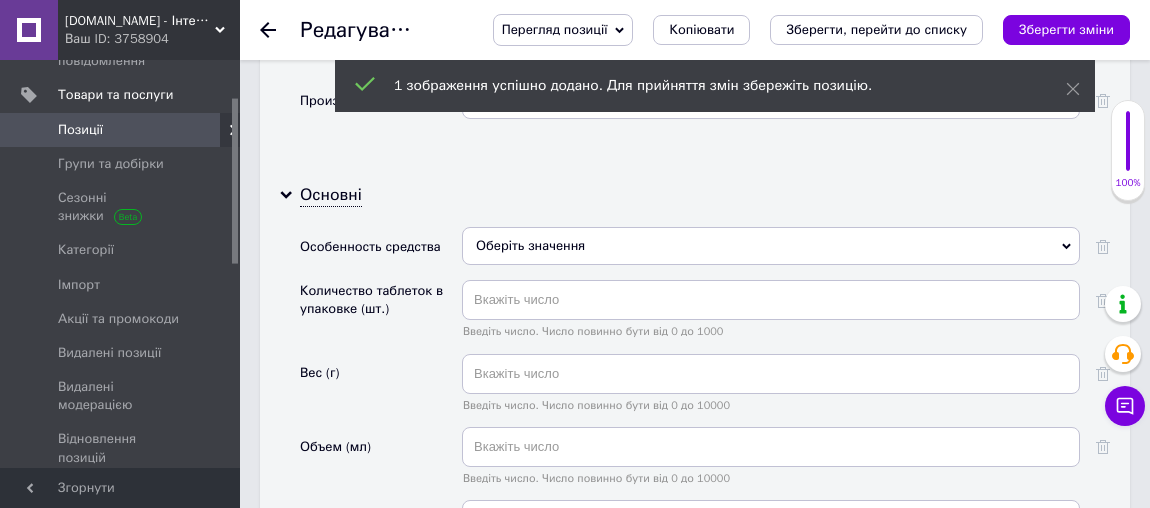 scroll, scrollTop: 2460, scrollLeft: 0, axis: vertical 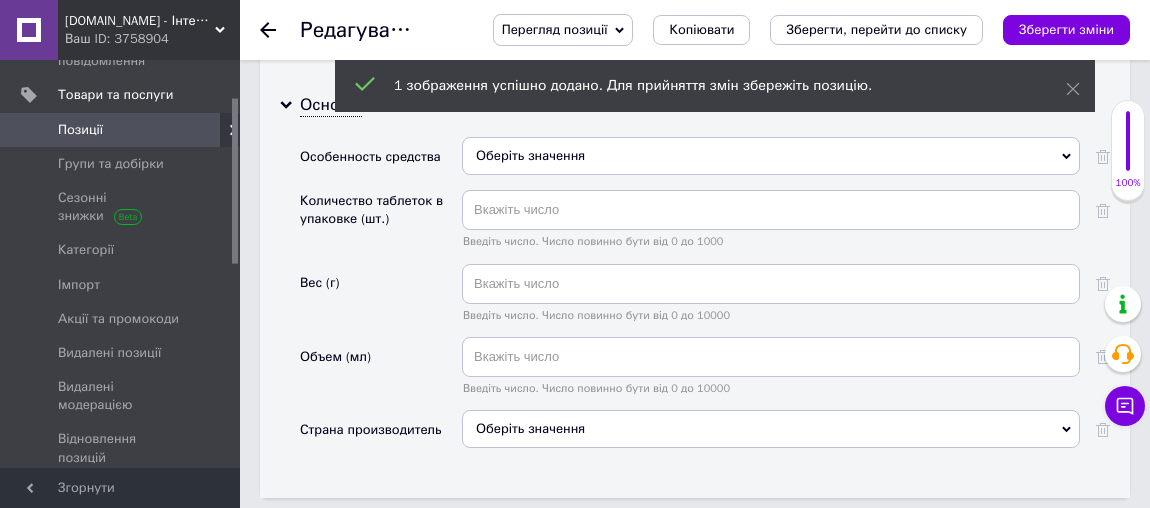 click on "Оберіть значення" at bounding box center (771, 156) 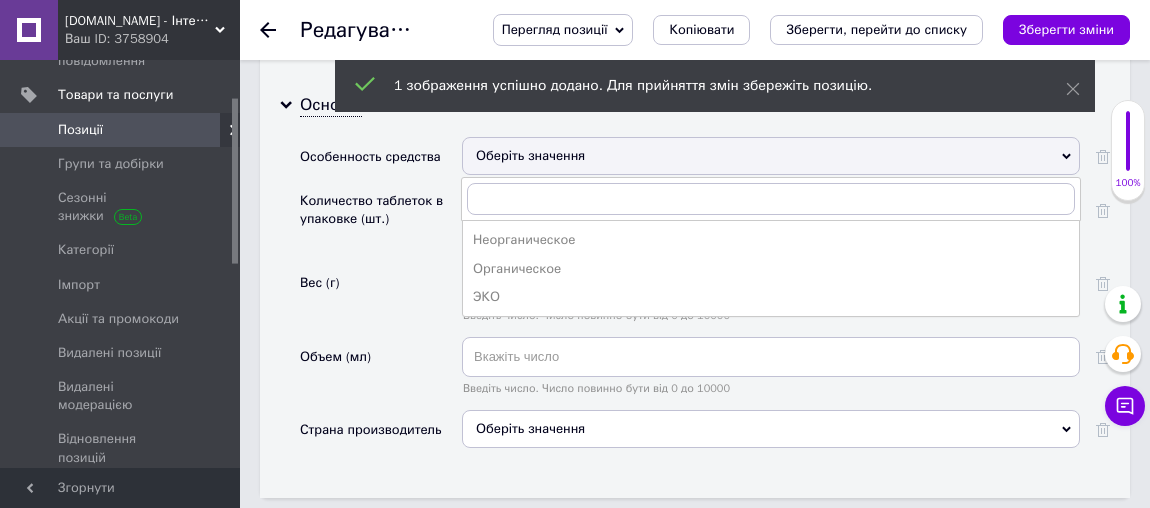 click on "Особенность средства" at bounding box center (370, 157) 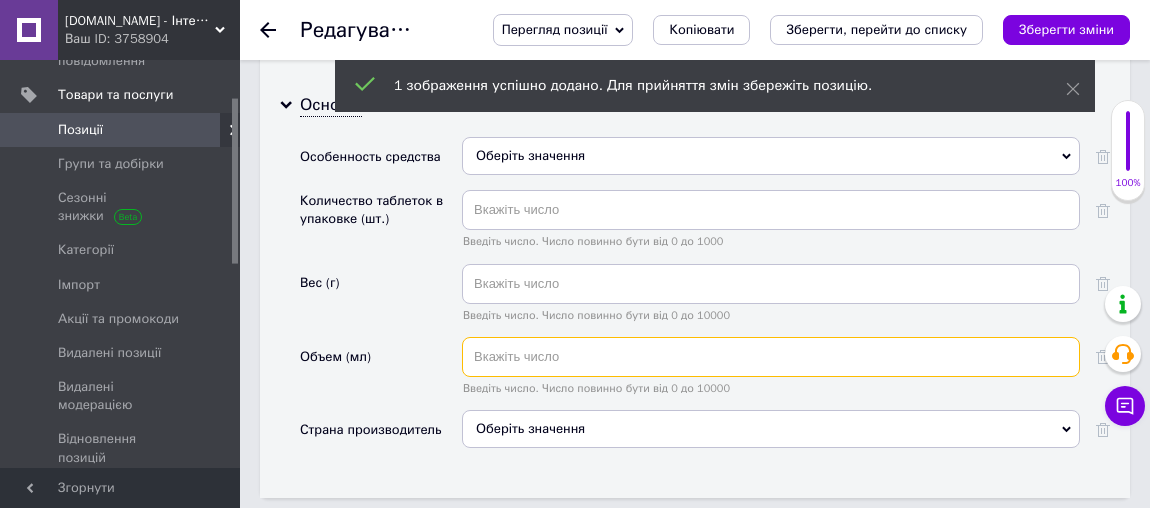 drag, startPoint x: 567, startPoint y: 306, endPoint x: 750, endPoint y: 291, distance: 183.61372 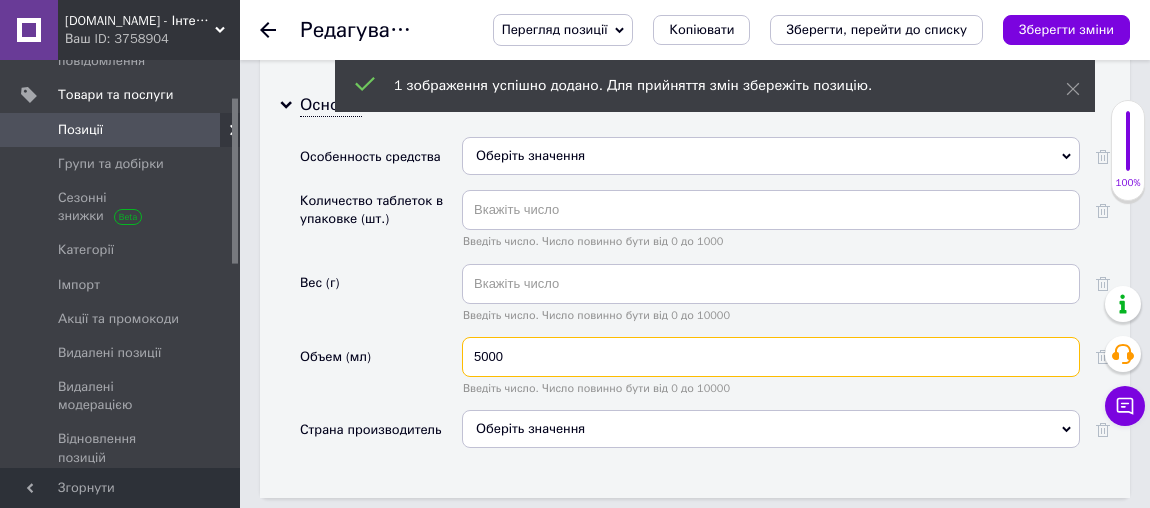 type on "5000" 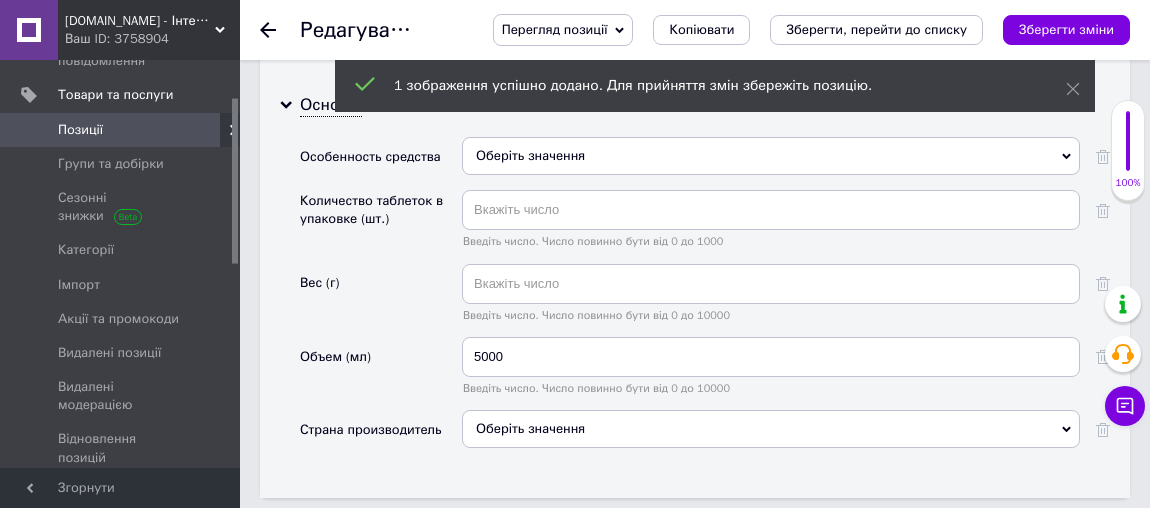 click on "Оберіть значення" at bounding box center (771, 429) 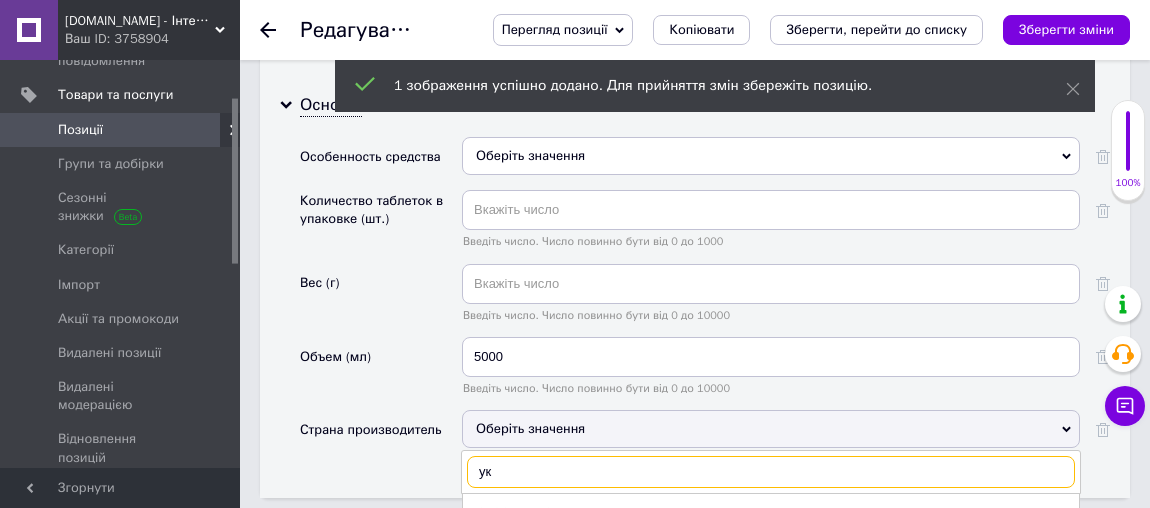 scroll, scrollTop: 2733, scrollLeft: 0, axis: vertical 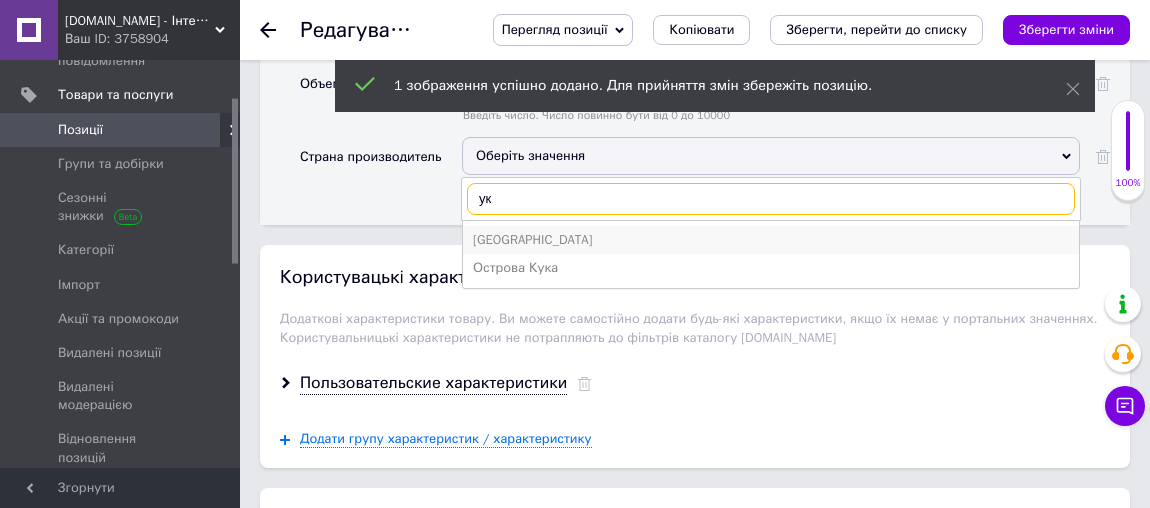 type on "ук" 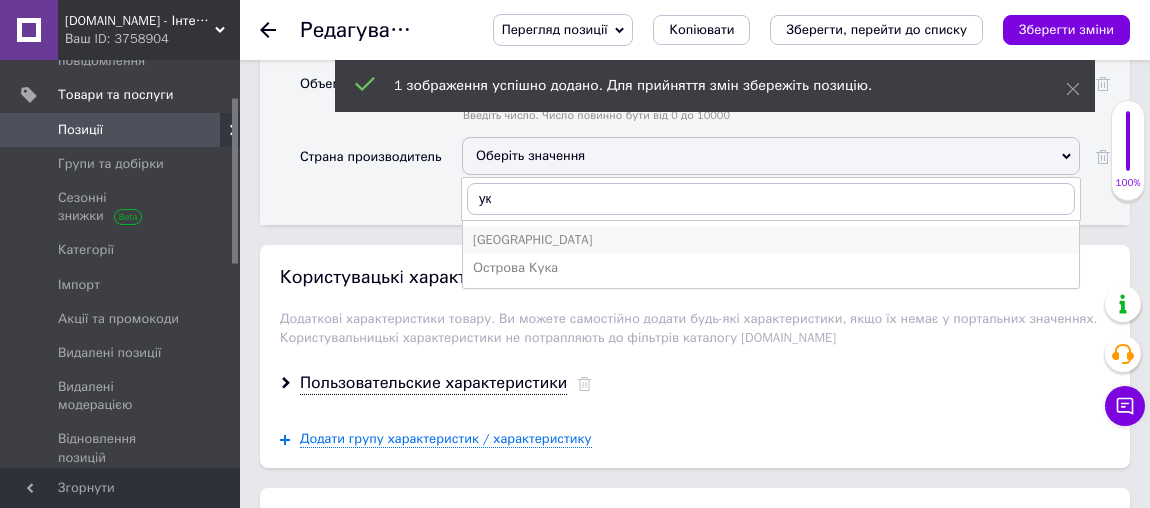 click on "[GEOGRAPHIC_DATA]" at bounding box center (771, 240) 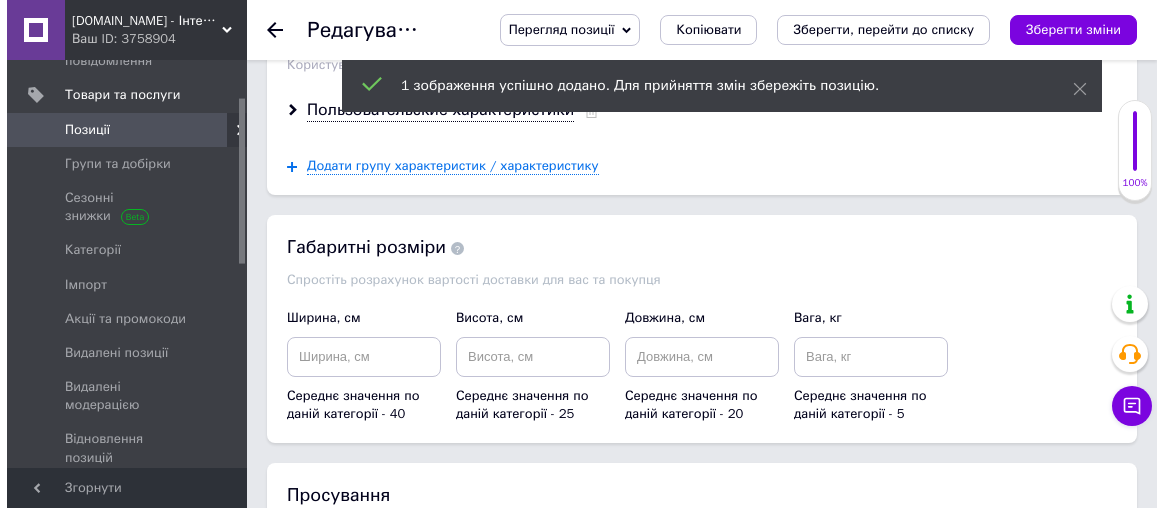 scroll, scrollTop: 3279, scrollLeft: 0, axis: vertical 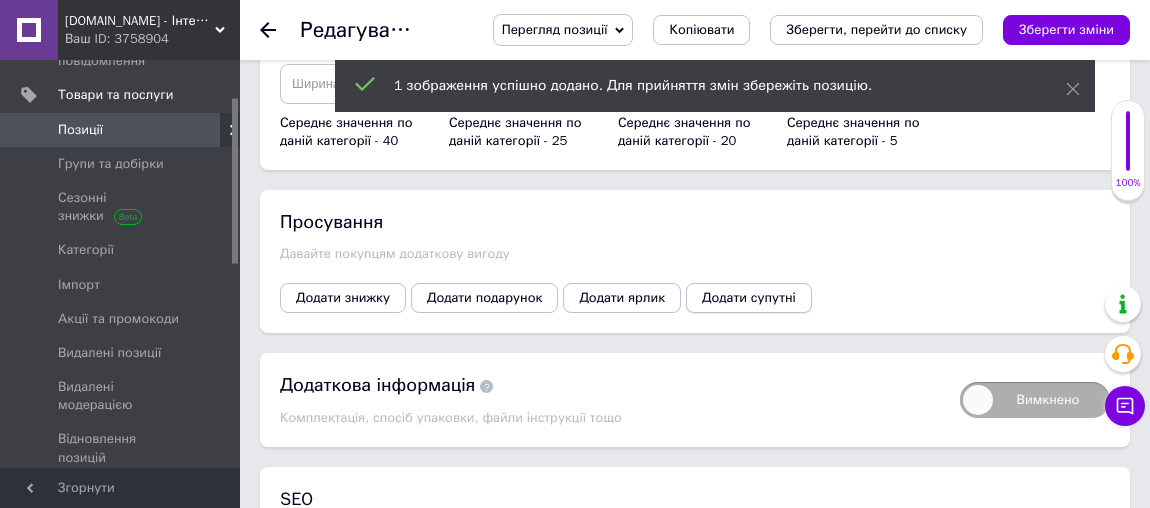 click on "Додати супутні" at bounding box center [749, 298] 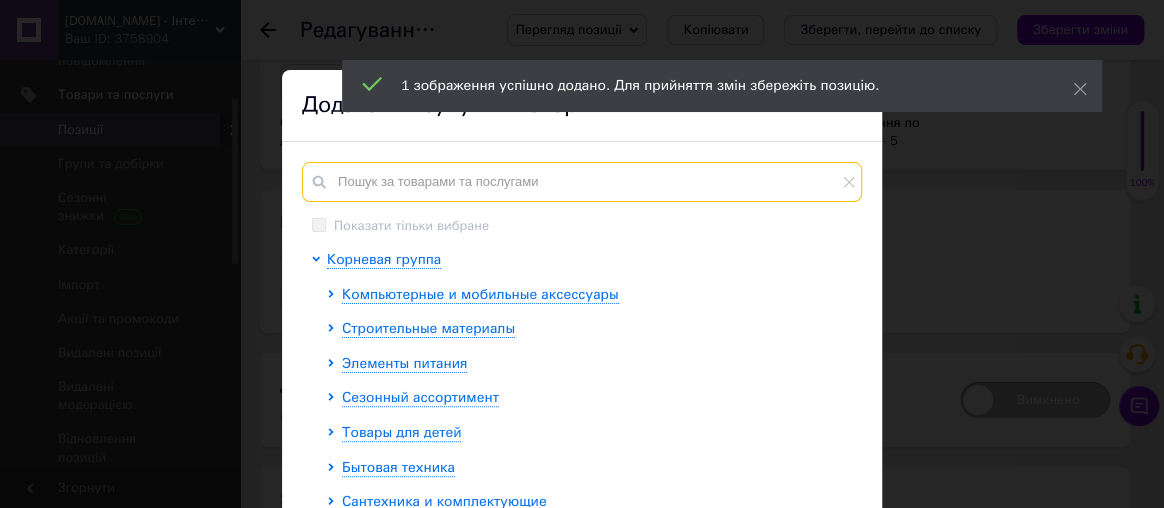 click at bounding box center [582, 182] 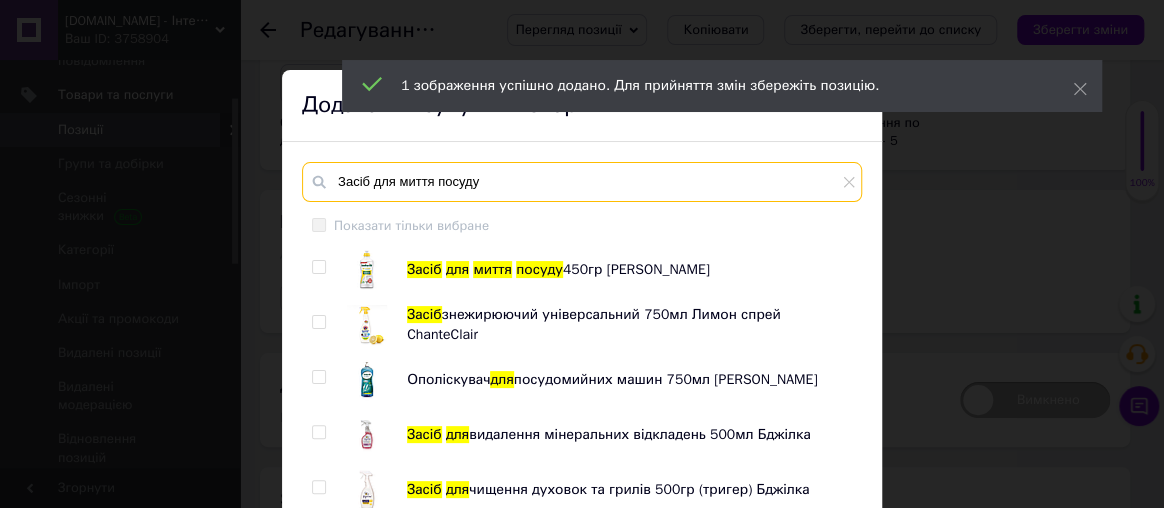 type on "Засіб для миття посуду" 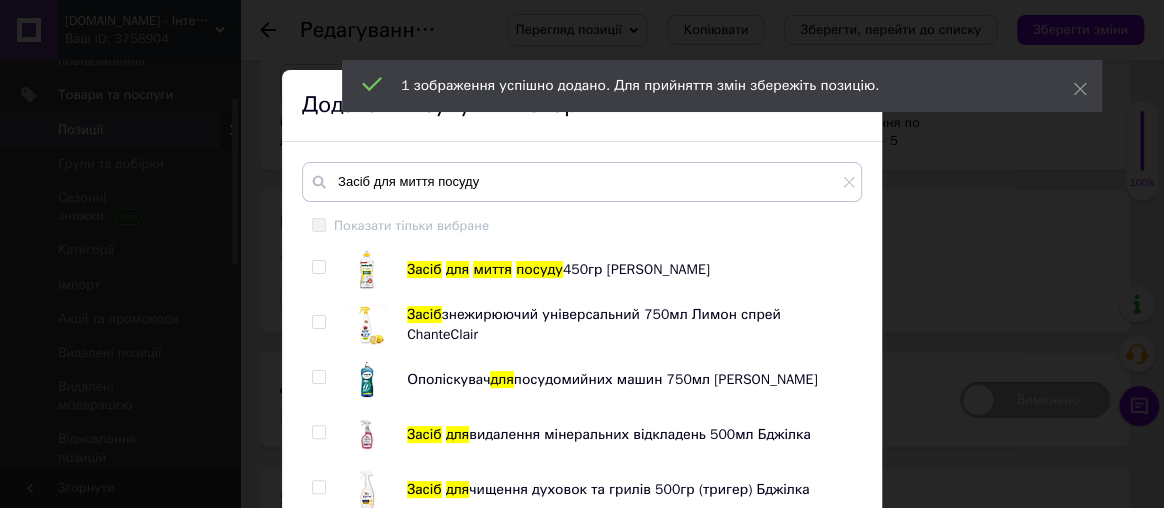 click at bounding box center (318, 267) 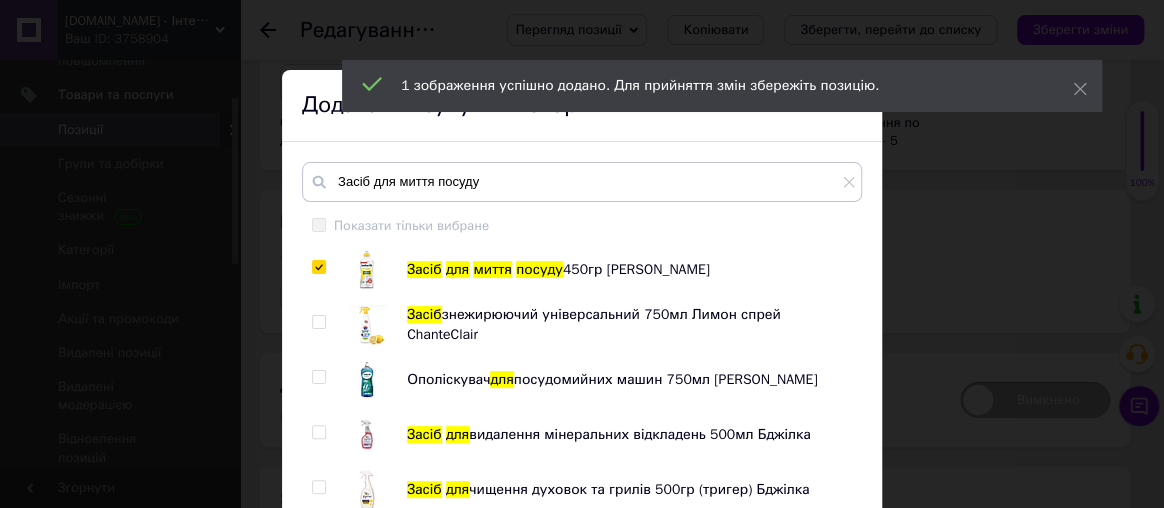 checkbox on "true" 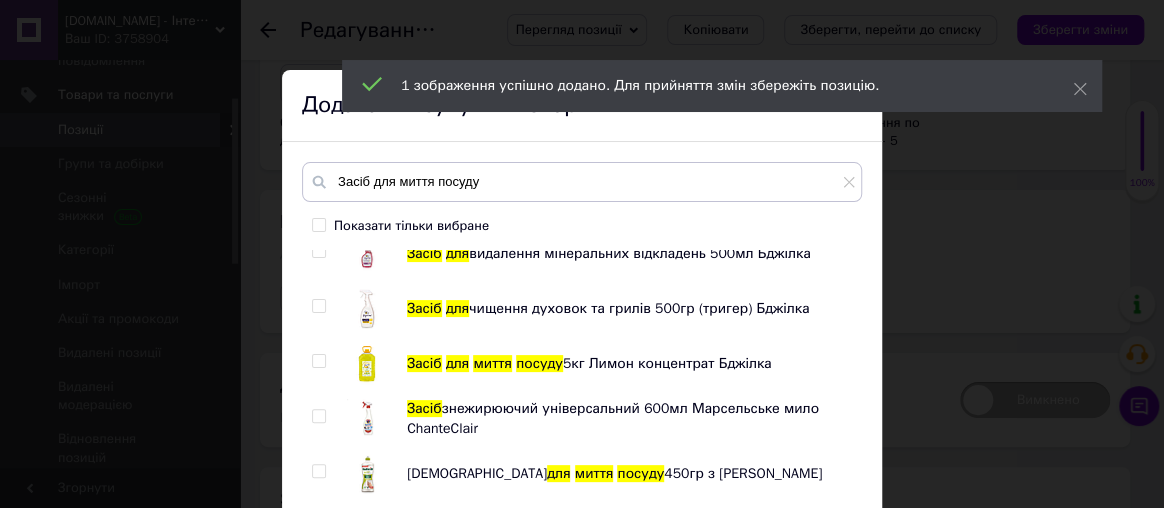 scroll, scrollTop: 363, scrollLeft: 0, axis: vertical 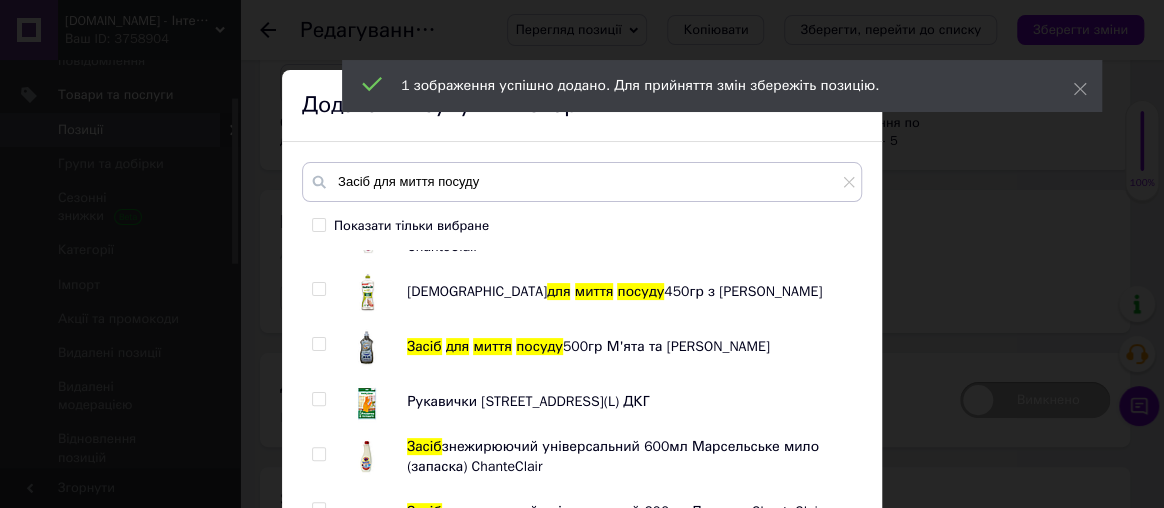 click at bounding box center [318, 289] 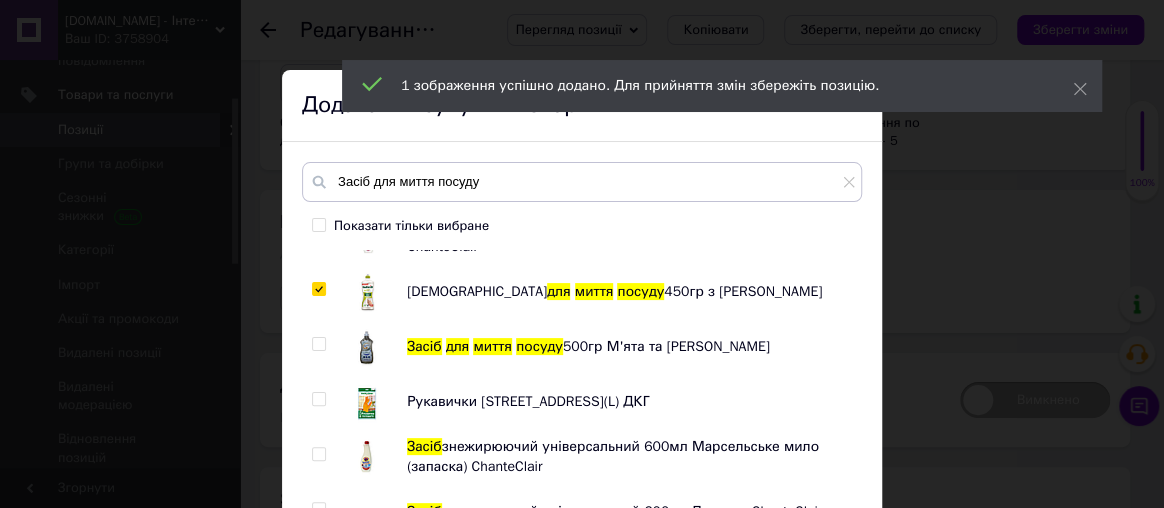 checkbox on "true" 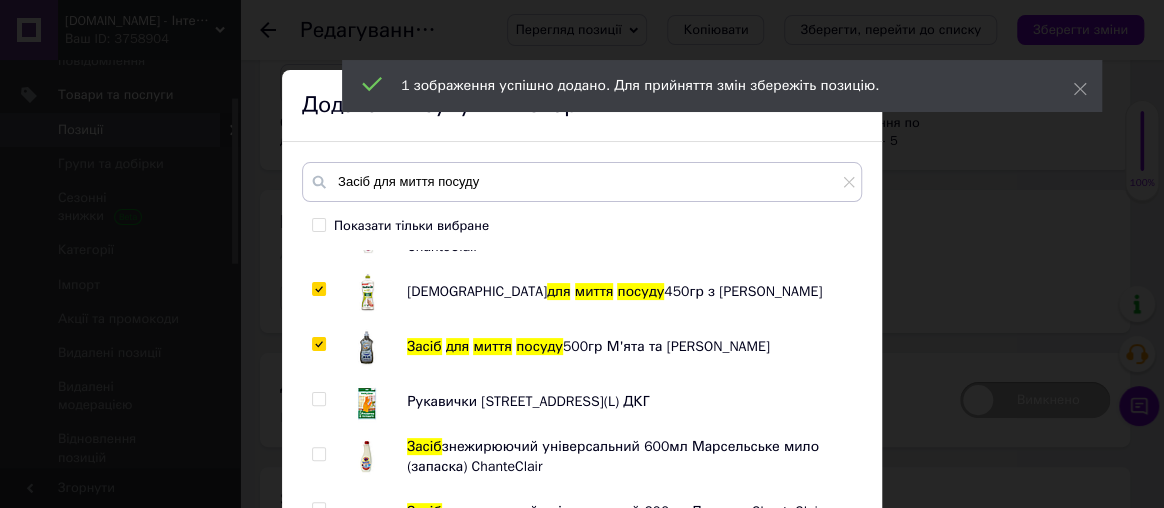 checkbox on "true" 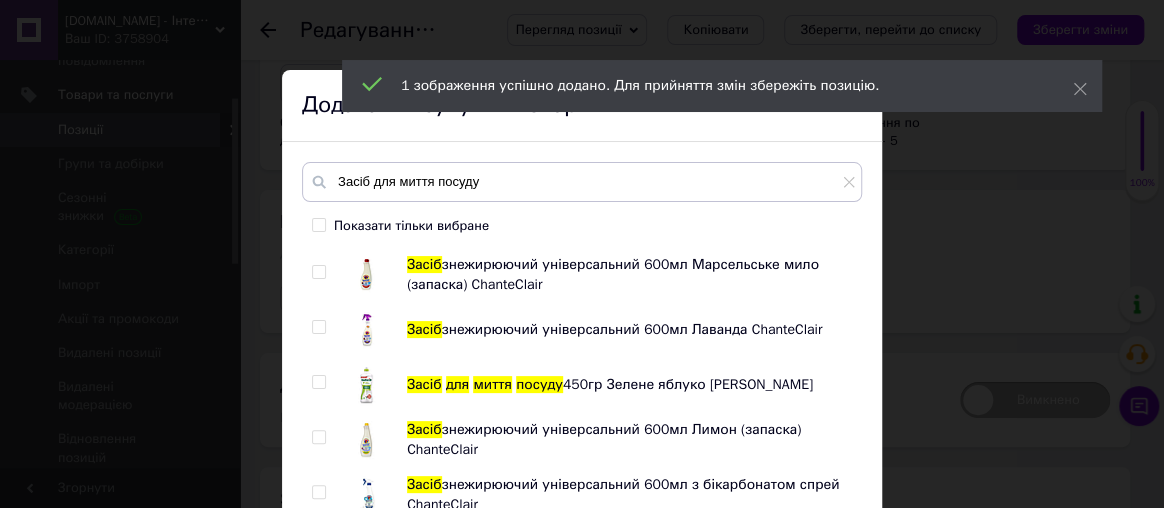 click at bounding box center [318, 382] 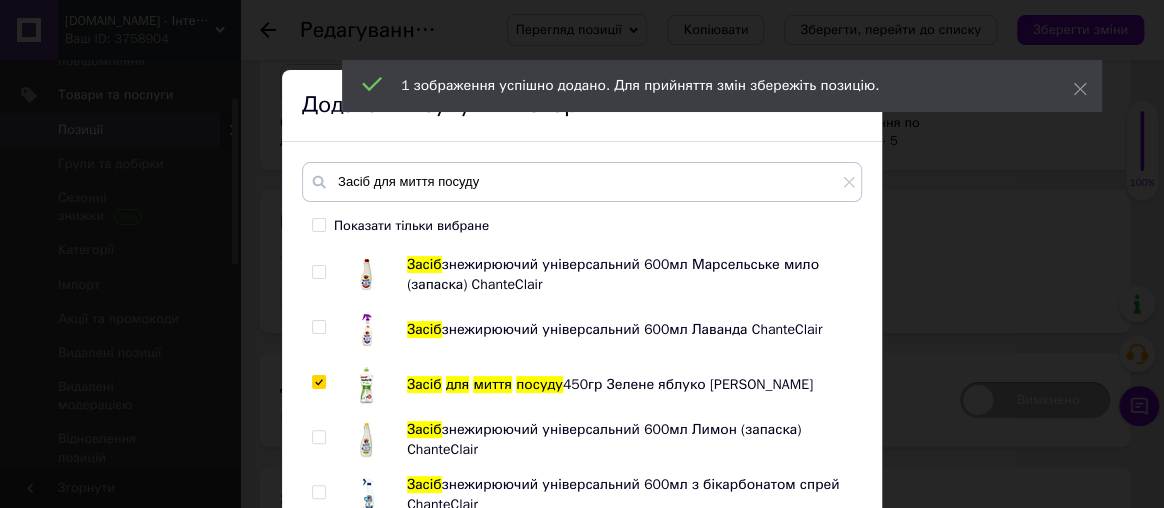 checkbox on "true" 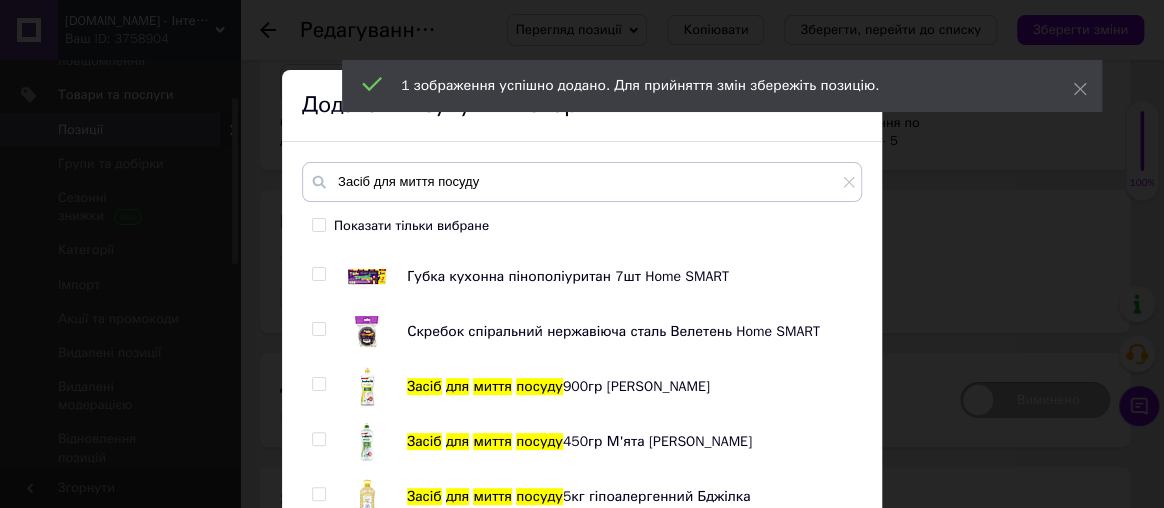 scroll, scrollTop: 909, scrollLeft: 0, axis: vertical 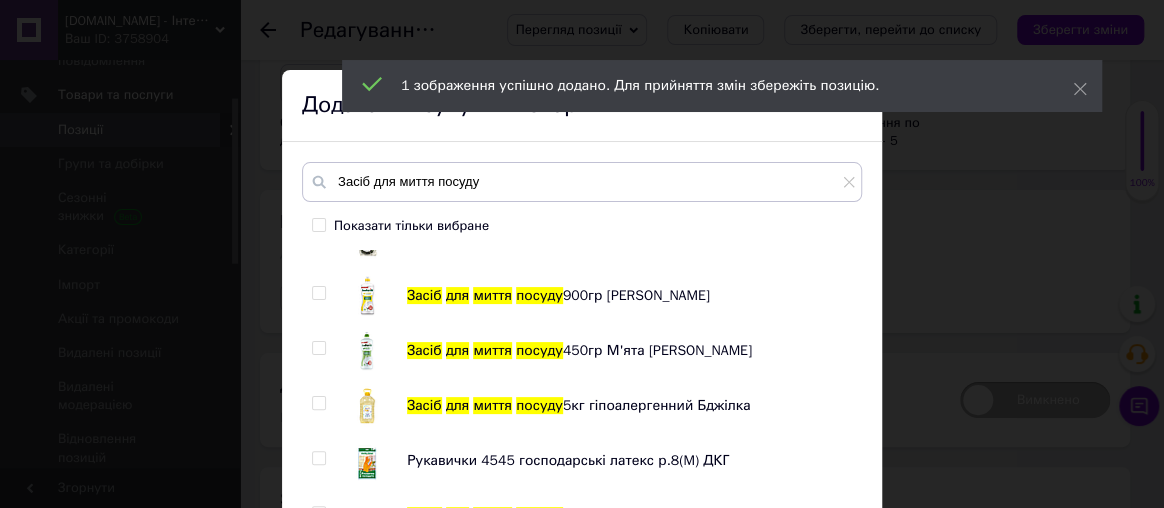 click at bounding box center [318, 293] 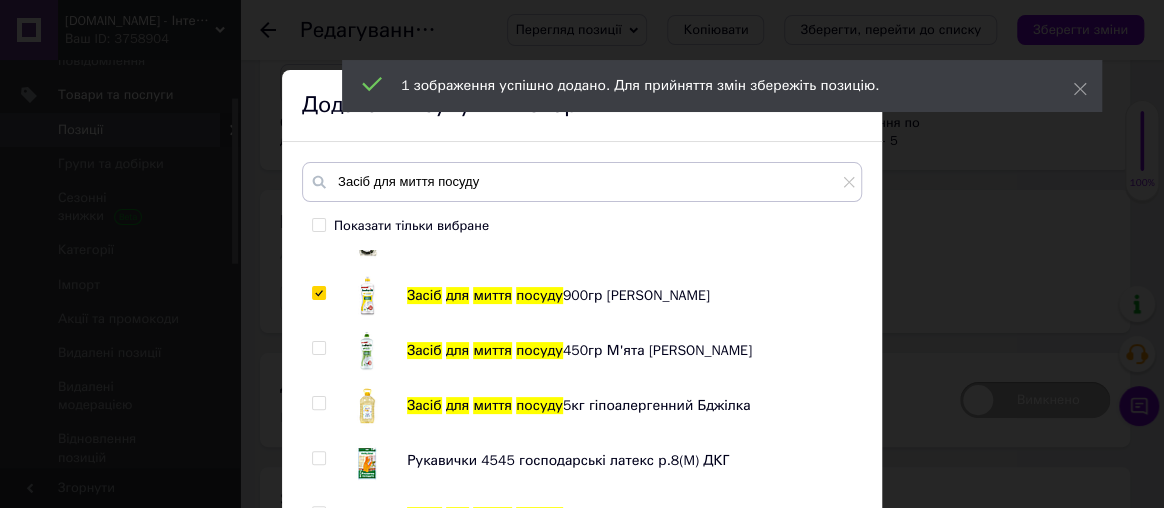 checkbox on "true" 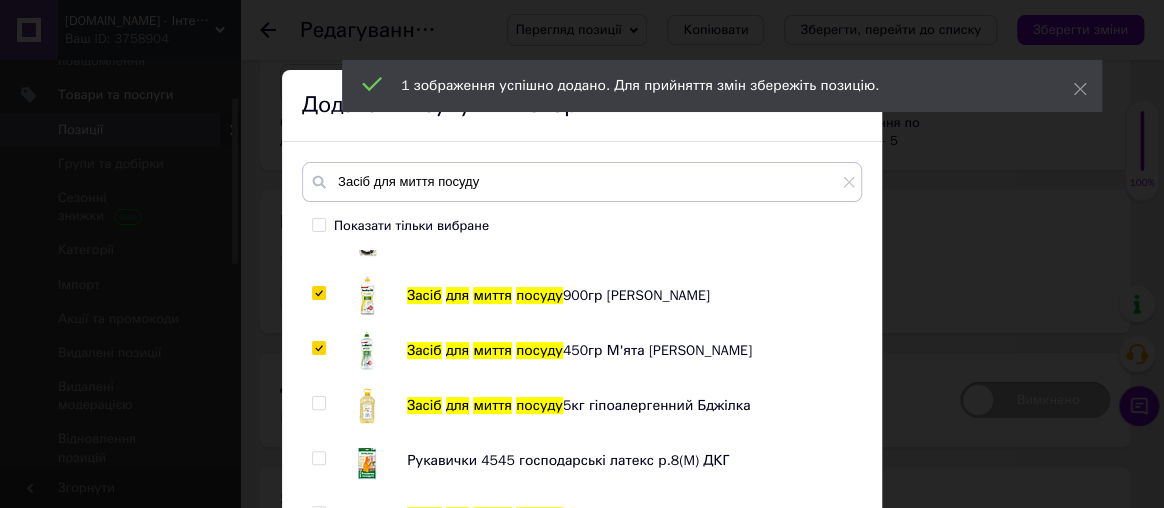 checkbox on "true" 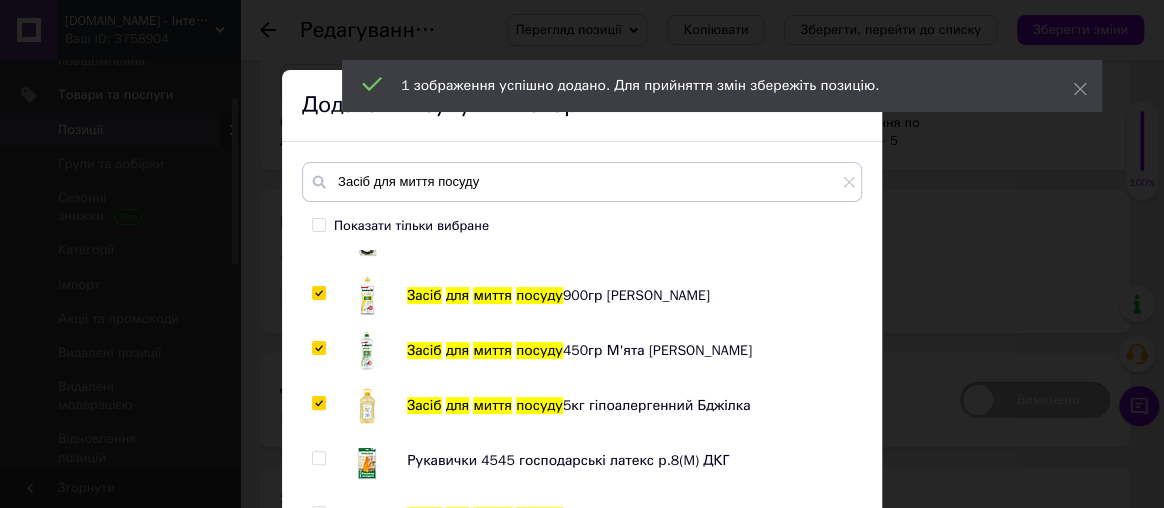 checkbox on "true" 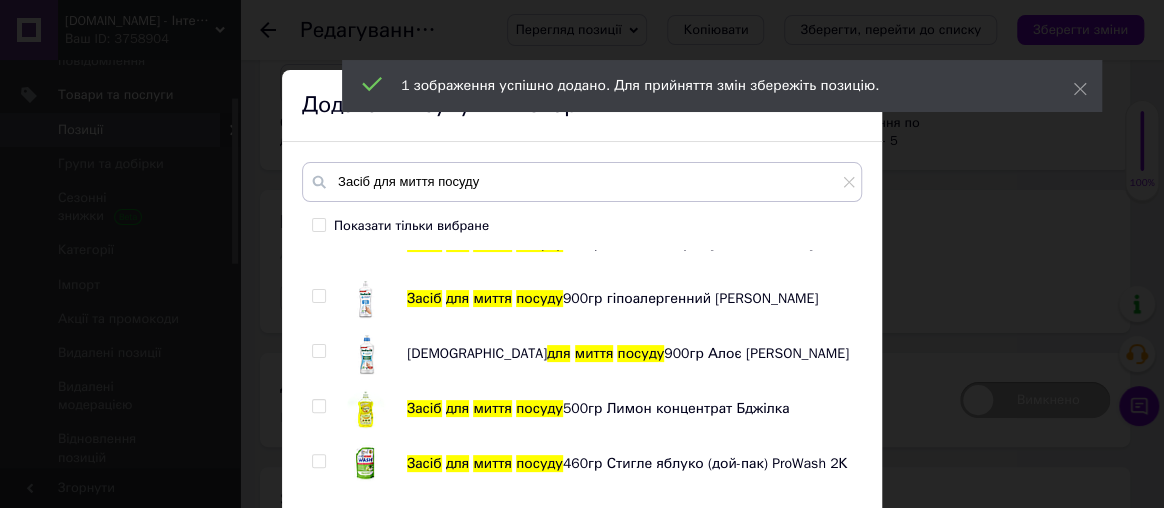 scroll, scrollTop: 1090, scrollLeft: 0, axis: vertical 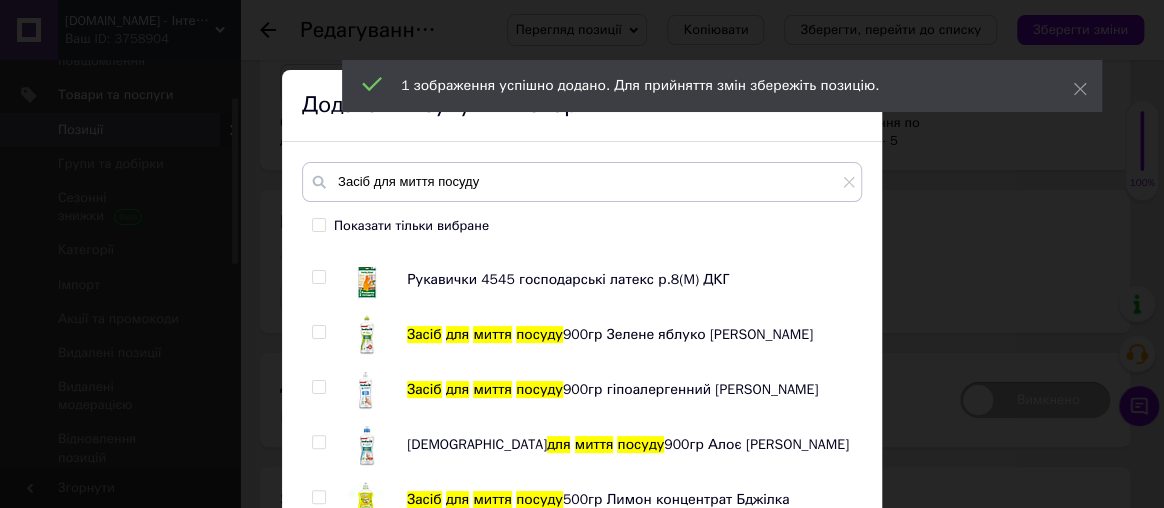 click at bounding box center (318, 332) 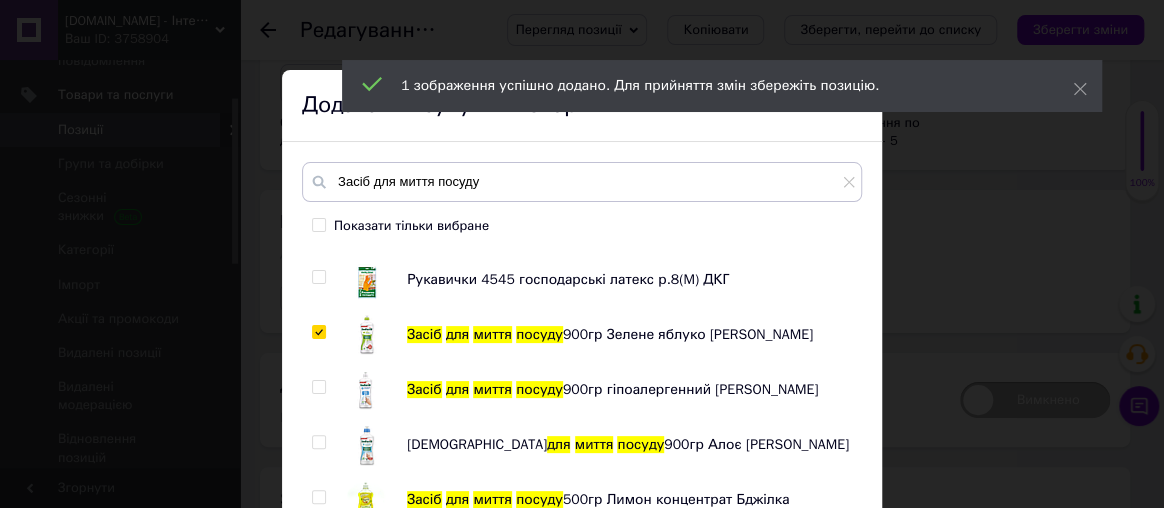 checkbox on "true" 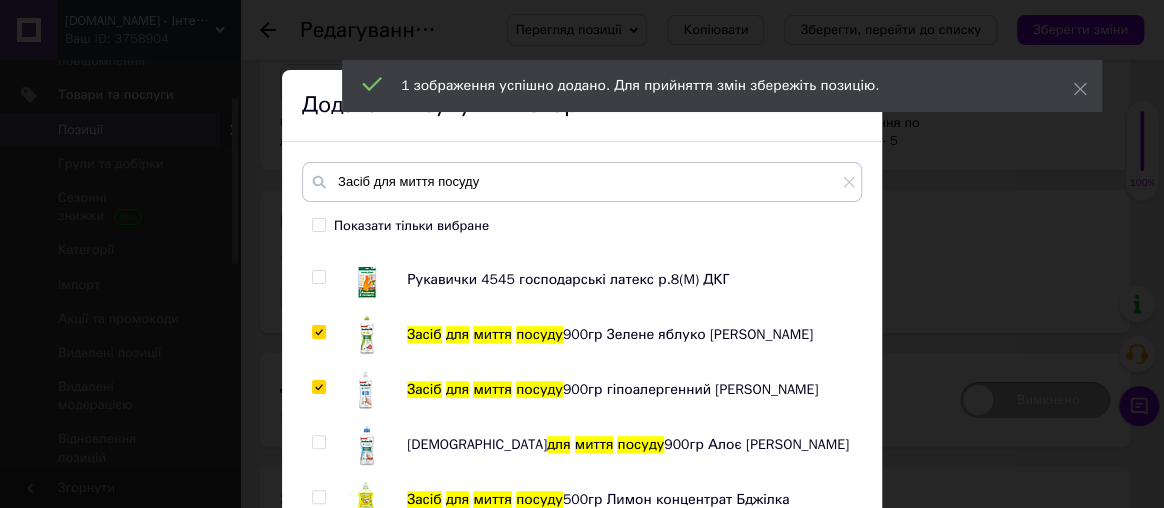 checkbox on "true" 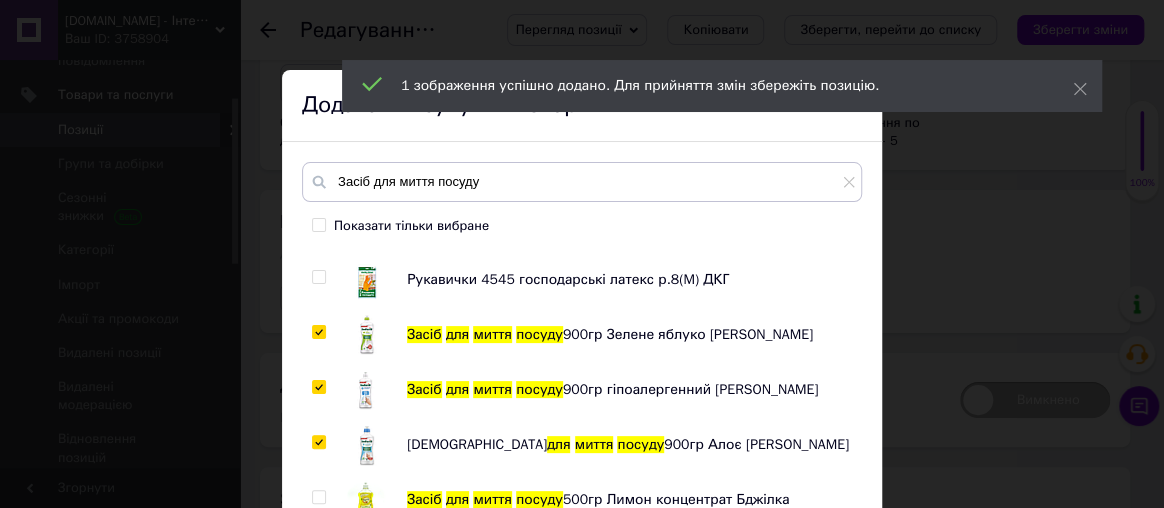 checkbox on "true" 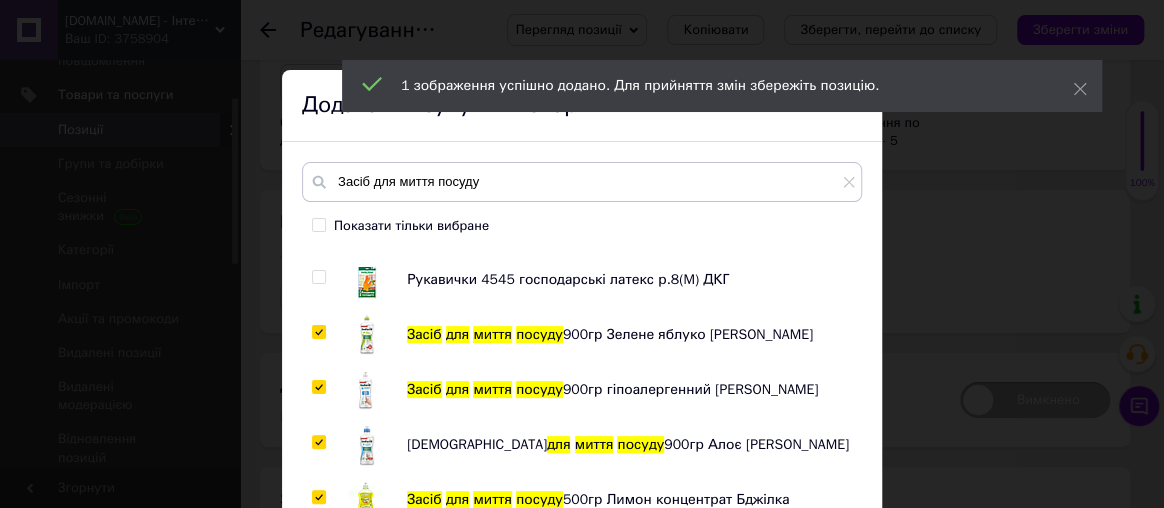 checkbox on "true" 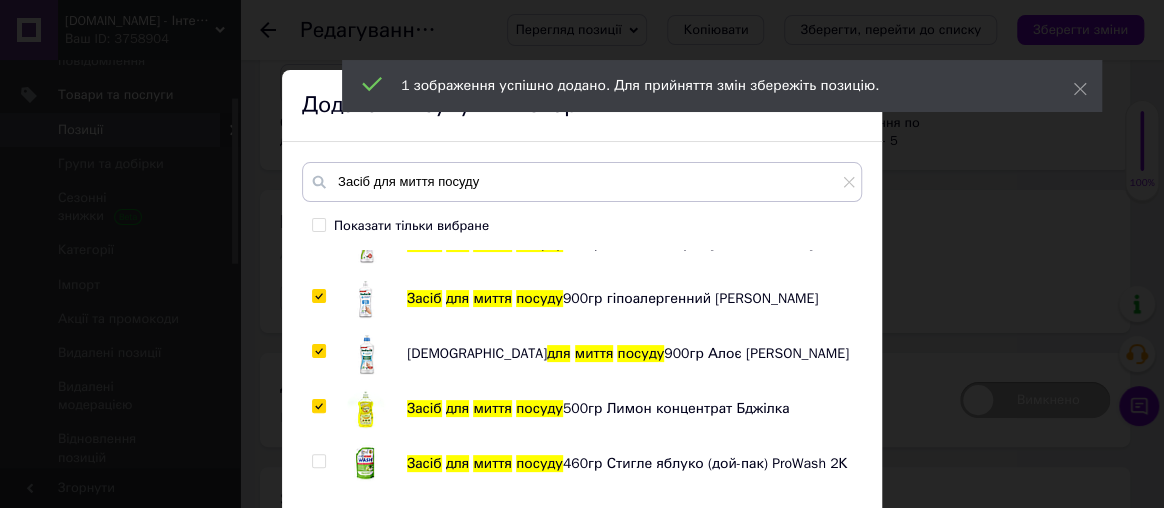 scroll, scrollTop: 1272, scrollLeft: 0, axis: vertical 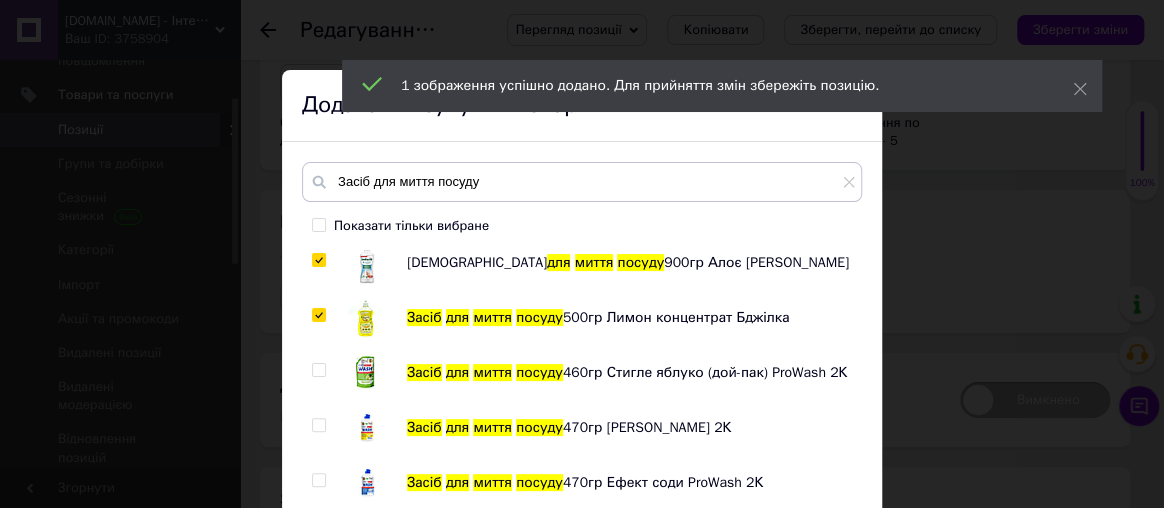 click at bounding box center (318, 370) 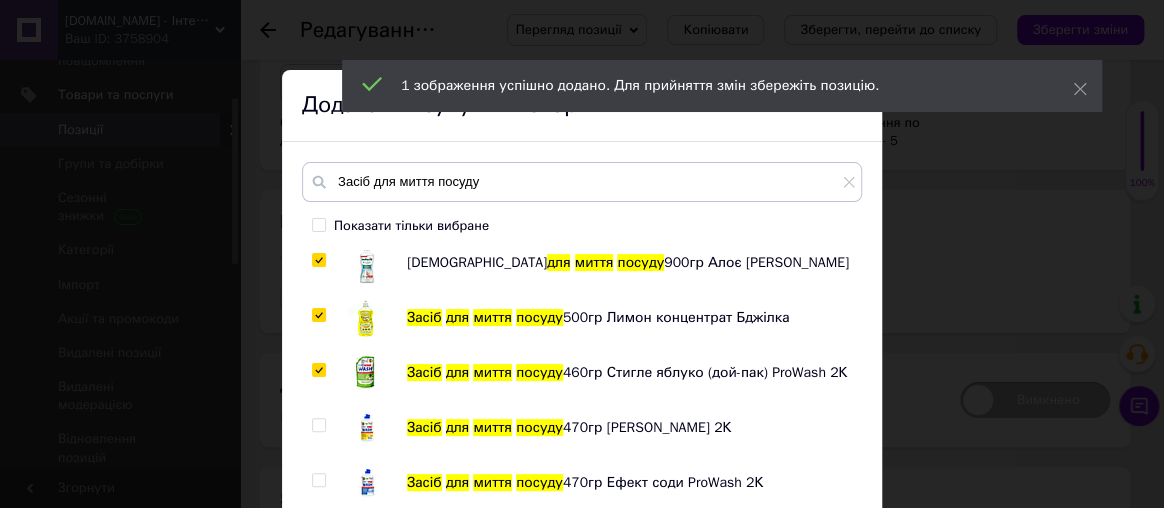 checkbox on "true" 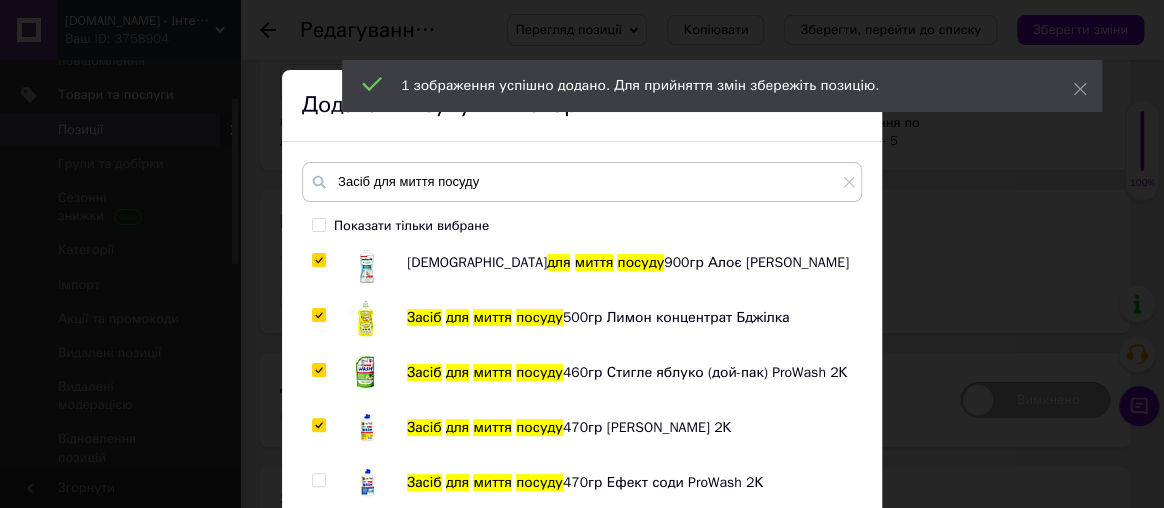 checkbox on "true" 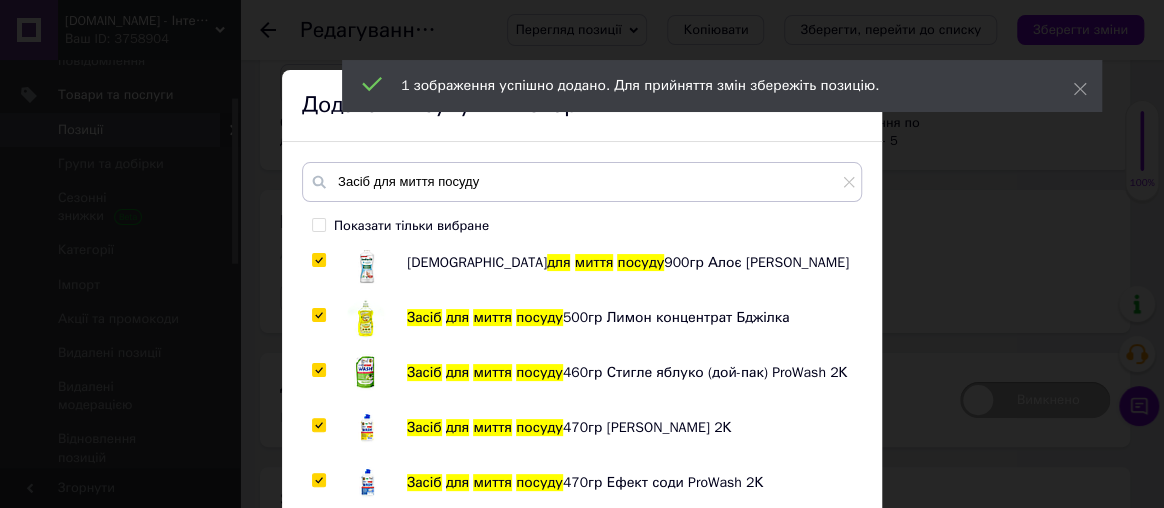 checkbox on "true" 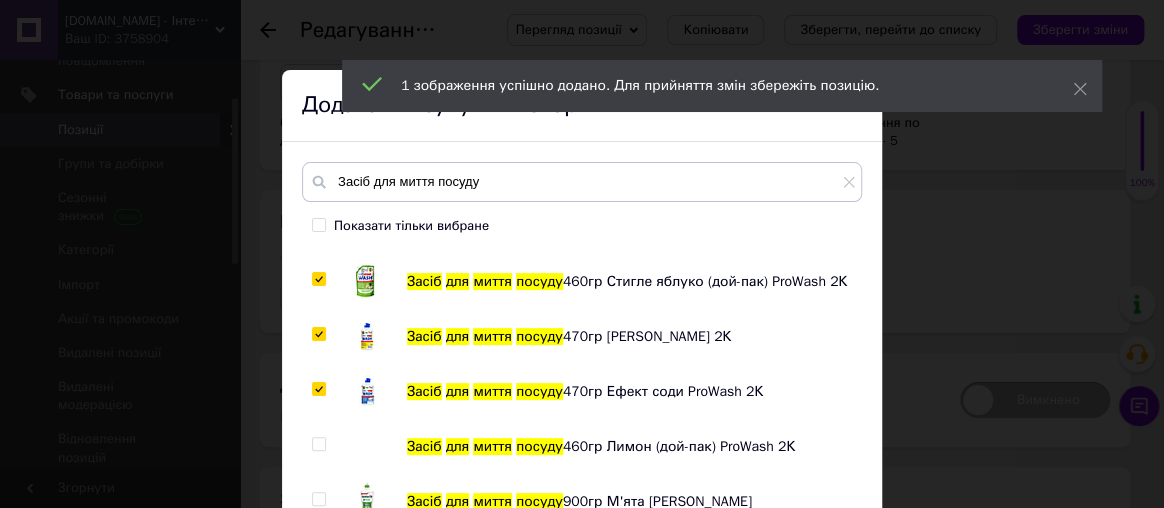 scroll, scrollTop: 1454, scrollLeft: 0, axis: vertical 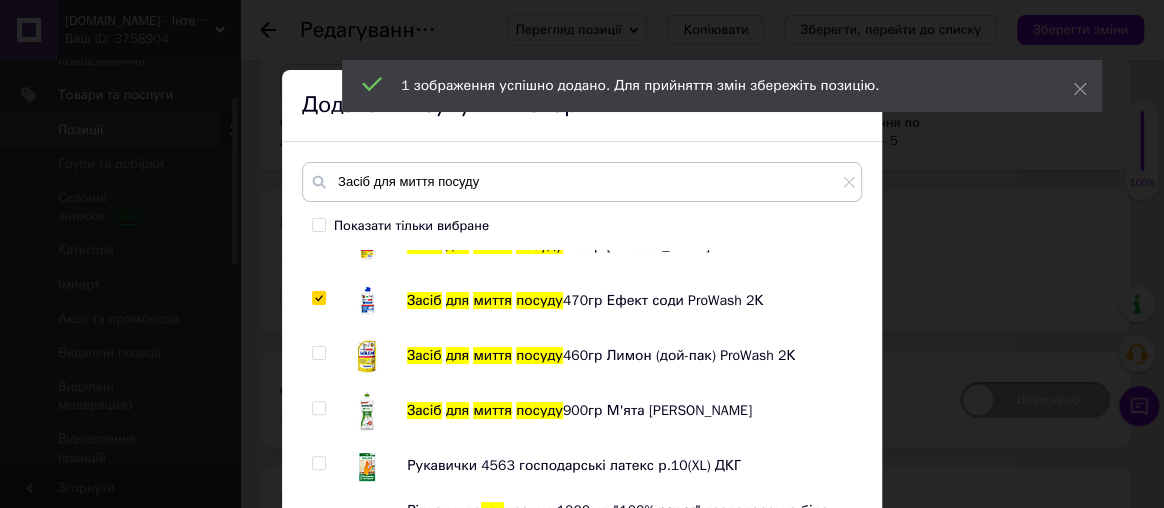 click at bounding box center (318, 353) 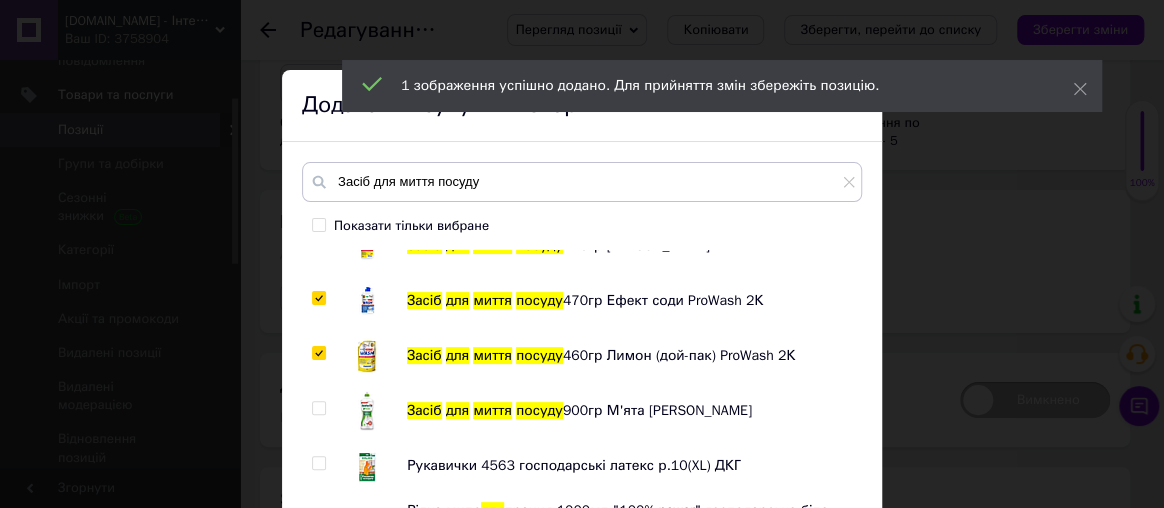 checkbox on "true" 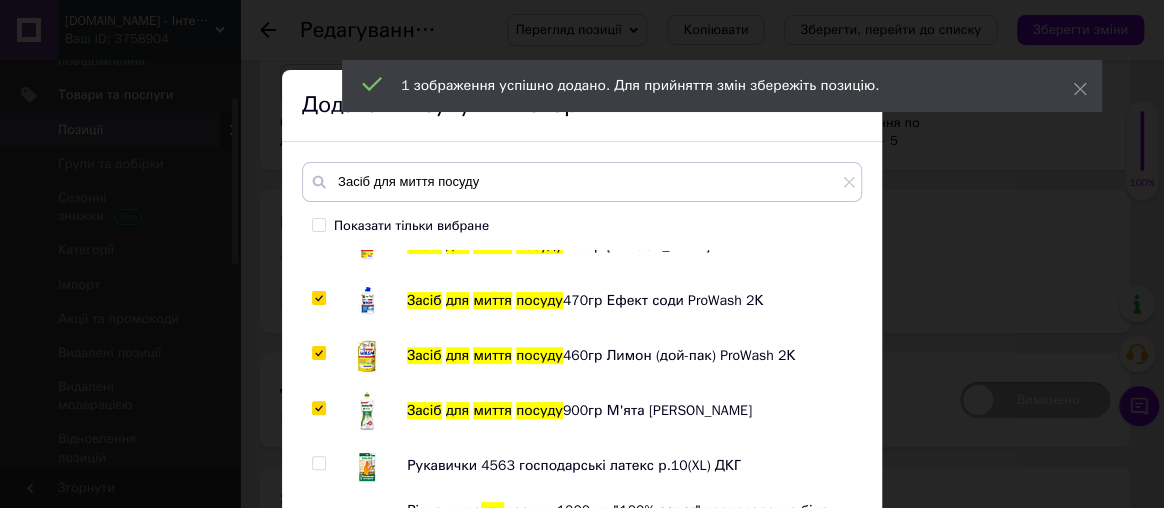 checkbox on "true" 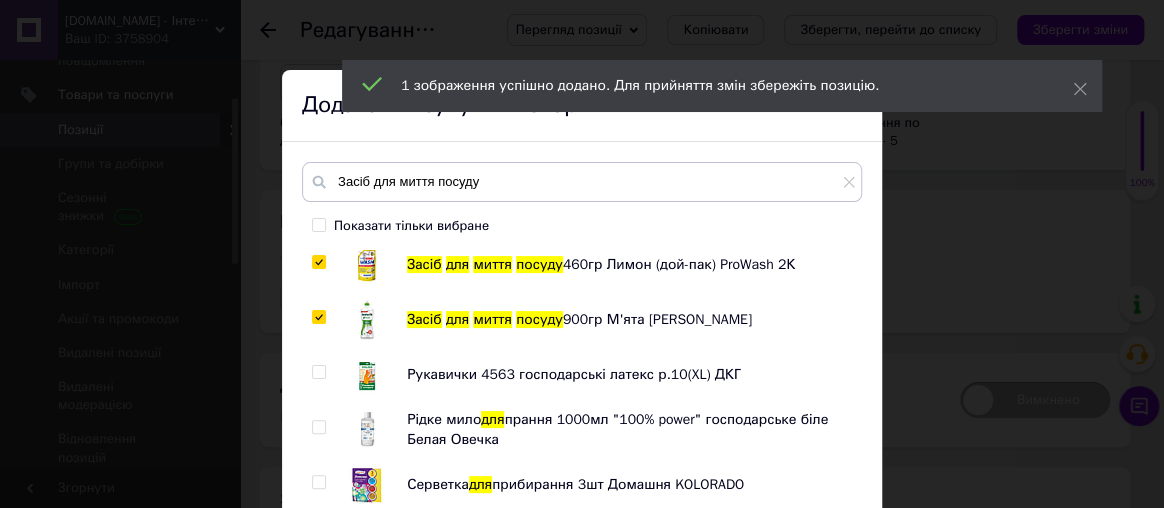 scroll, scrollTop: 1727, scrollLeft: 0, axis: vertical 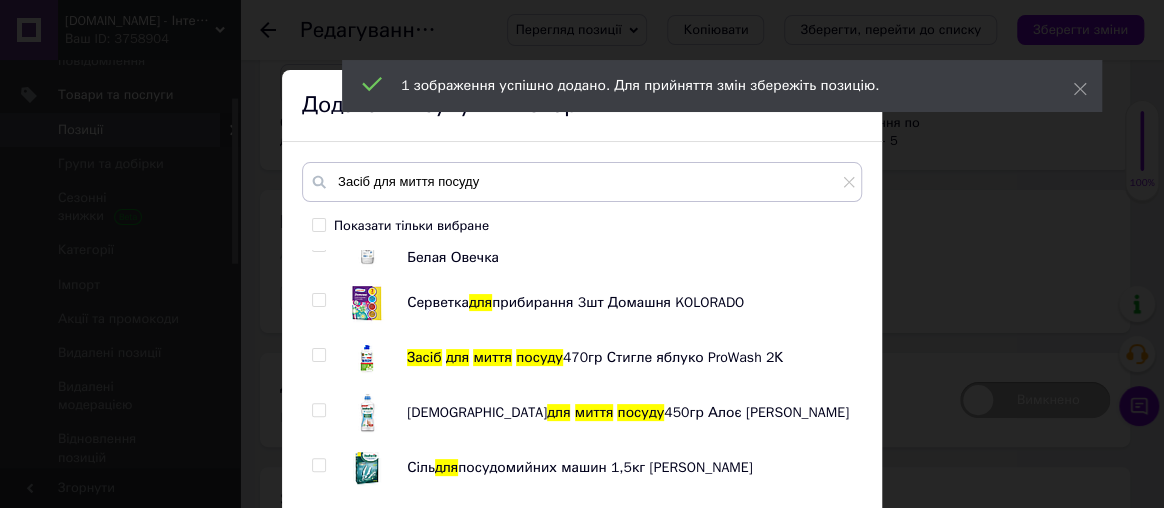 click on "Засіб   для   миття   посуду  450гр [PERSON_NAME]  знежирюючий універсальний 750мл Лимон спрей ChanteClair Ополіскувач  для  посудомийних машин 750мл [PERSON_NAME]   для  видалення мінеральних відкладень 500мл Бджілка Засіб   для  чищення духовок та грилів 500гр (тригер) Бджілка Засіб   для   миття   посуду  5кг Лимон концентрат Бджілка Засіб  знежирюючий універсальний 600мл Марсельське мило ChanteClair Бальзам  для   миття   посуду  450гр з олією Жожоба [PERSON_NAME]   для   миття   посуду  500гр М'ята та ірис [PERSON_NAME] 4546 господарські латекс р.9(L) ДКГ Засіб Засіб Засіб   для   миття     для" at bounding box center (581, 382) 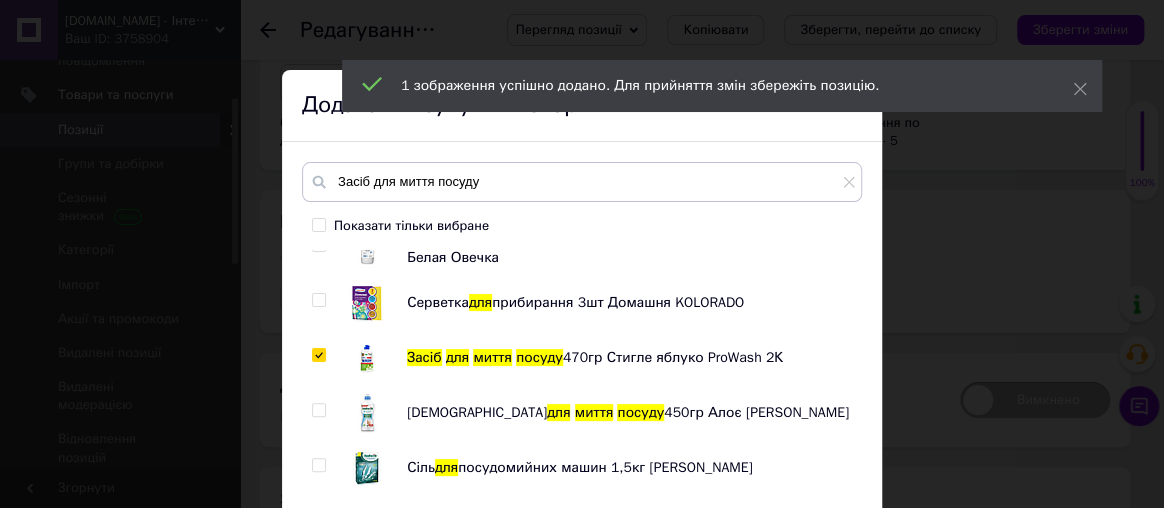 checkbox on "true" 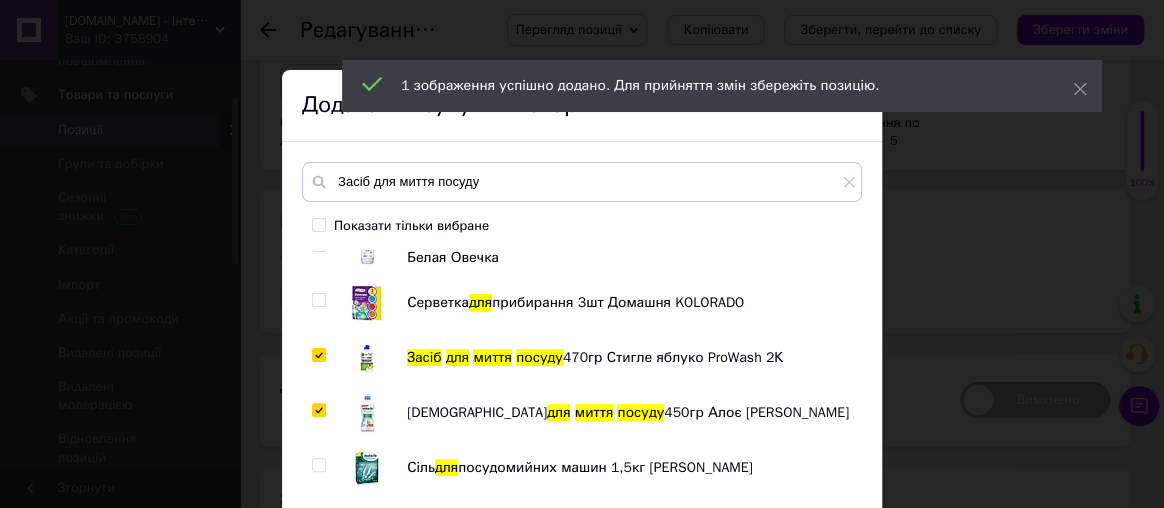 checkbox on "true" 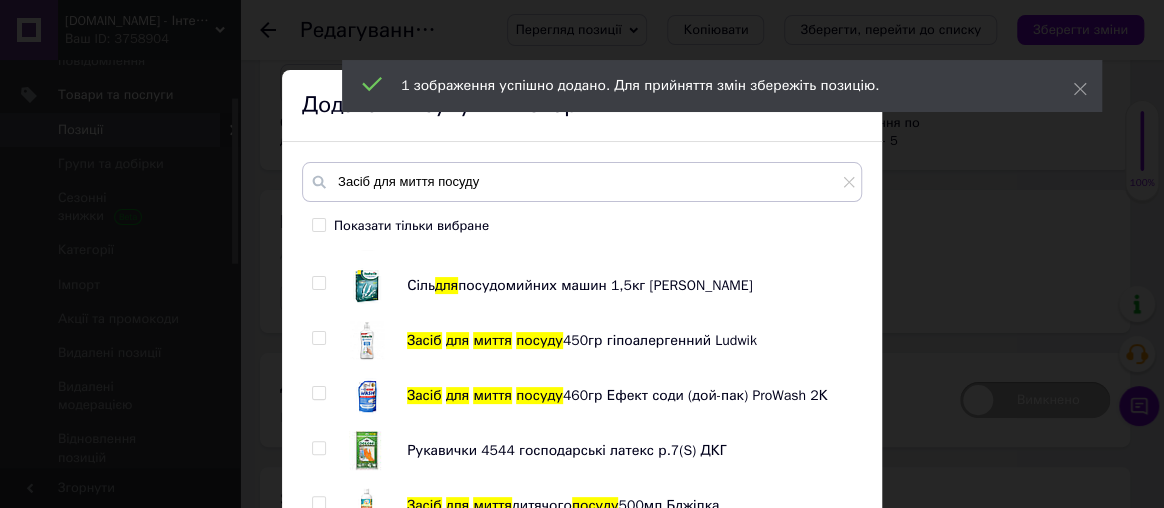 click at bounding box center [318, 338] 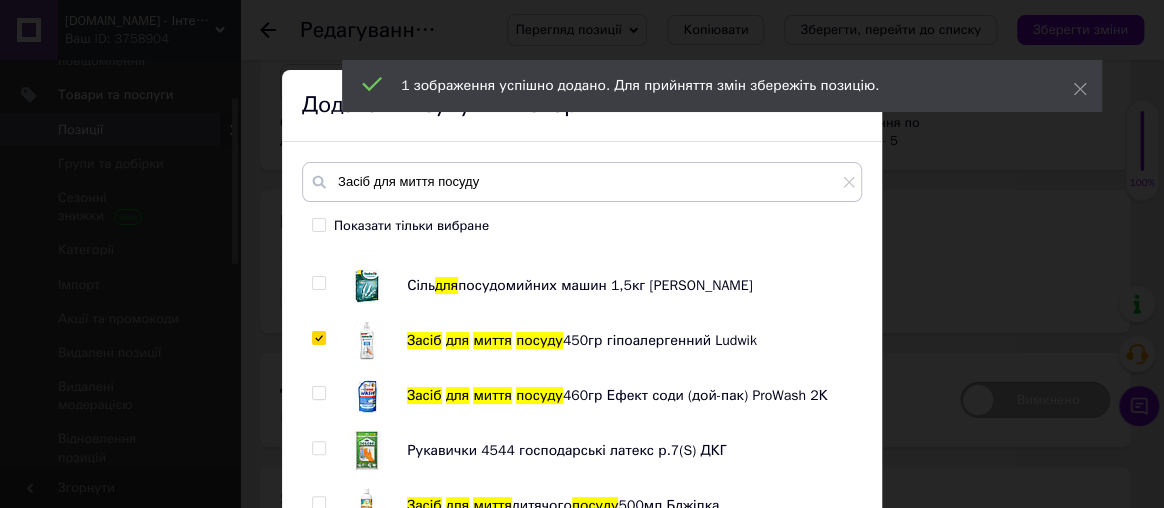 checkbox on "true" 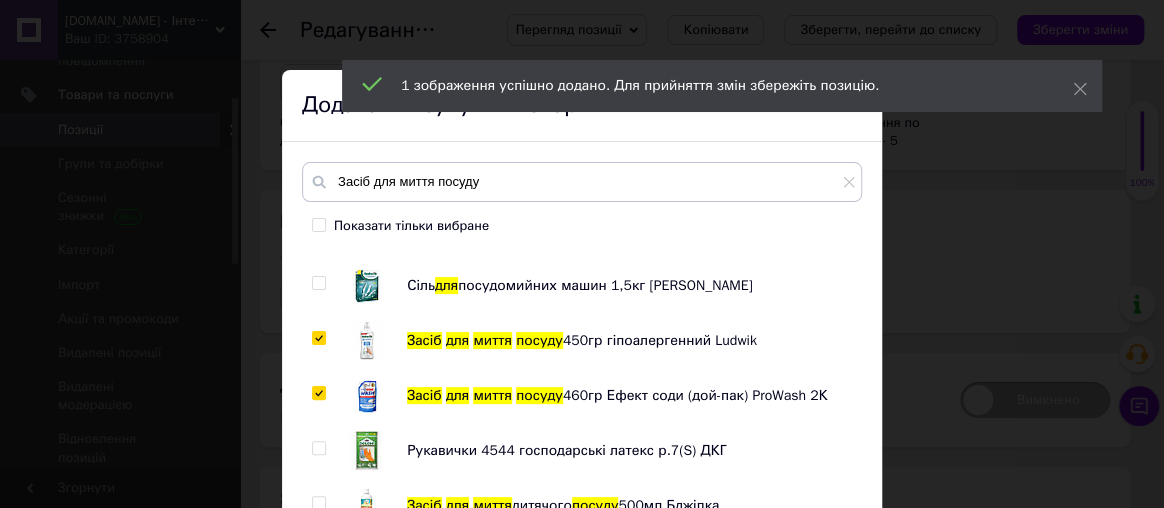 checkbox on "true" 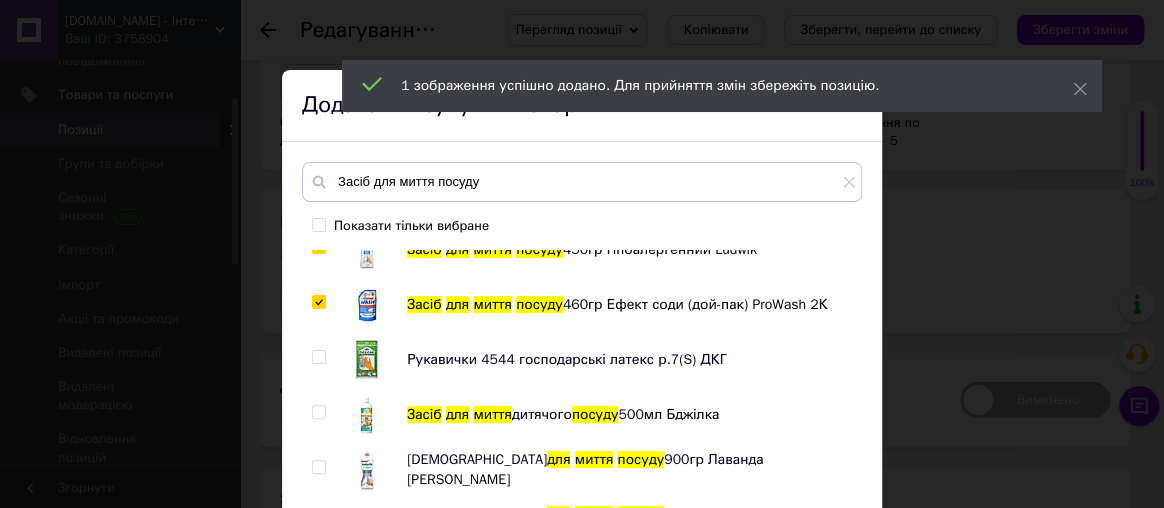 scroll, scrollTop: 2090, scrollLeft: 0, axis: vertical 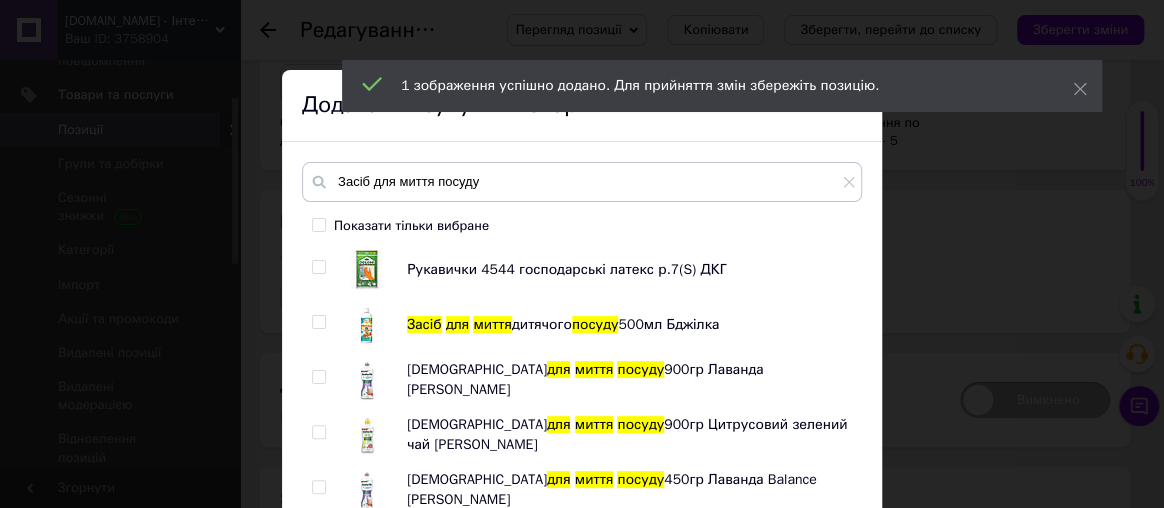 click at bounding box center (318, 377) 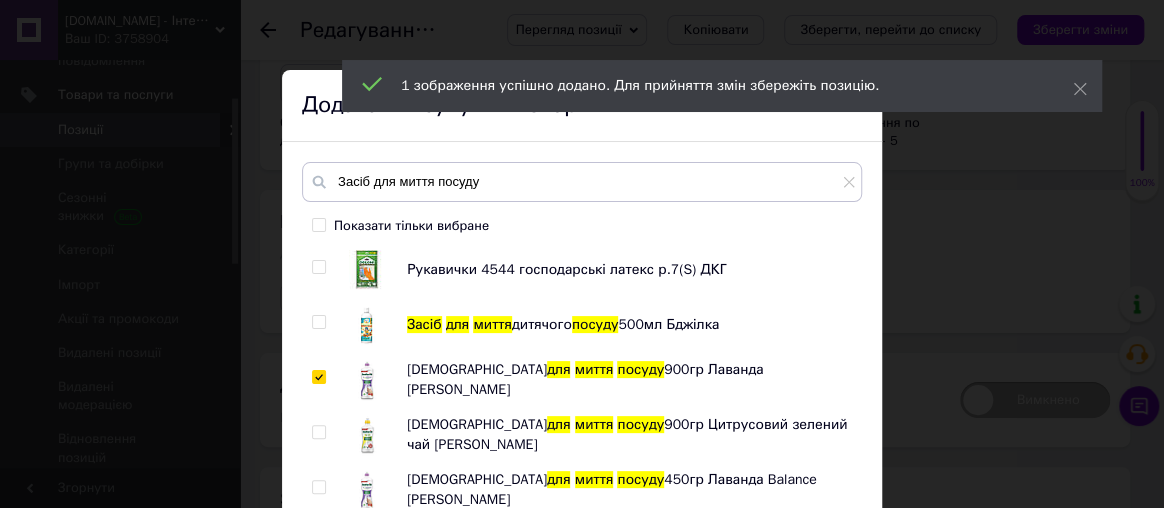 checkbox on "true" 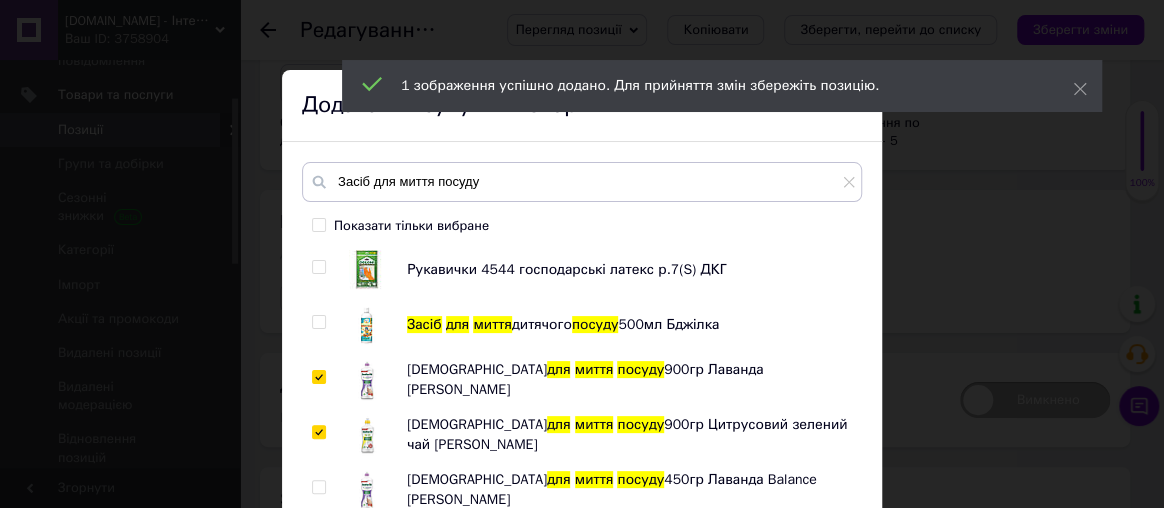 checkbox on "true" 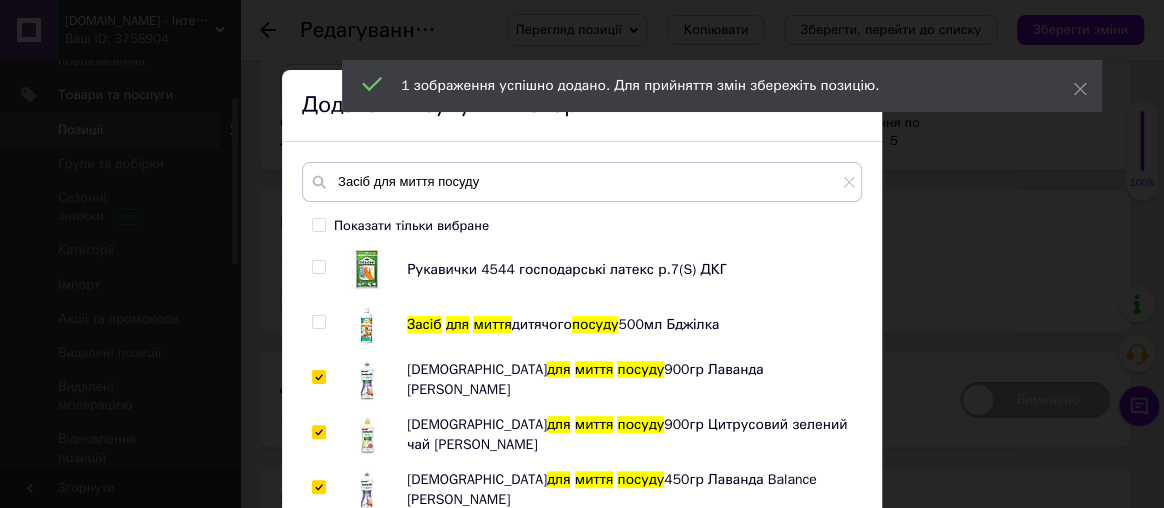 checkbox on "true" 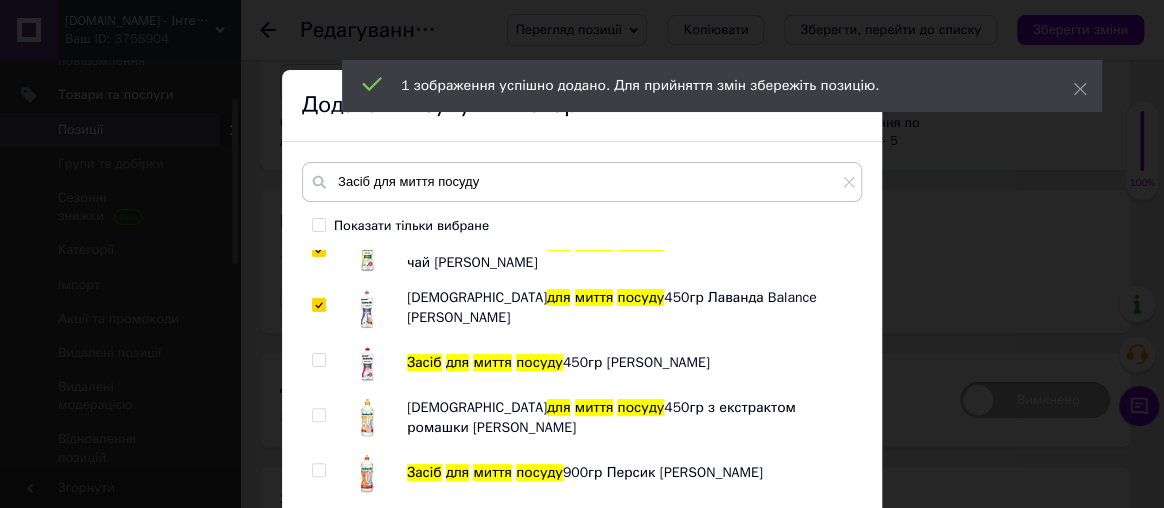 click at bounding box center (318, 360) 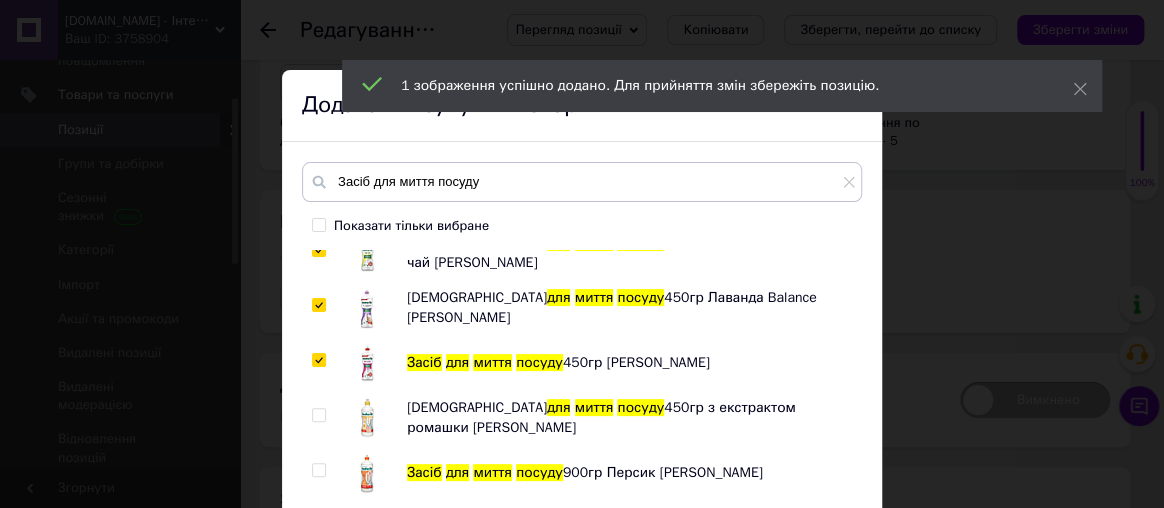 checkbox on "true" 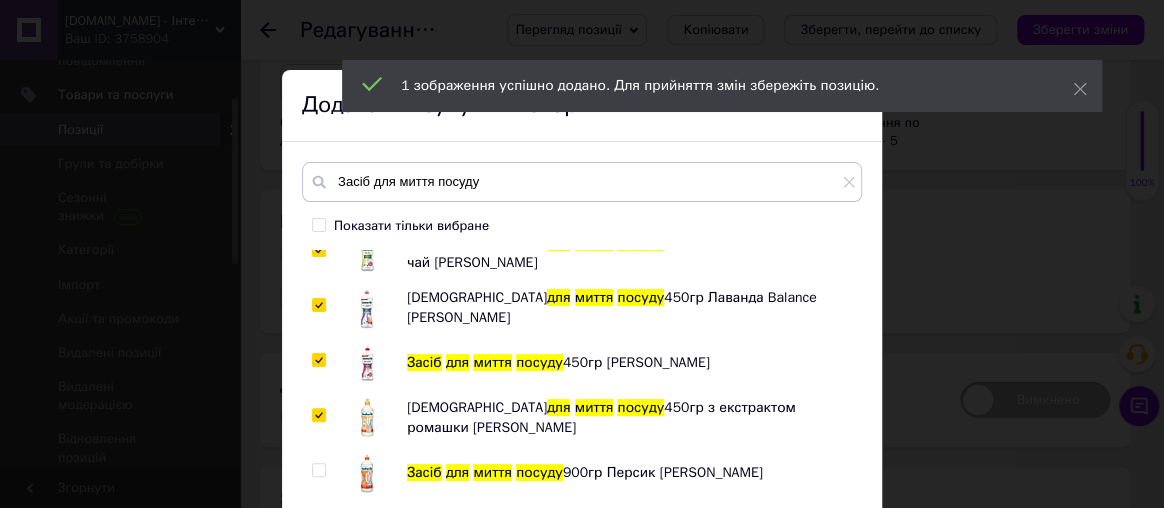 checkbox on "true" 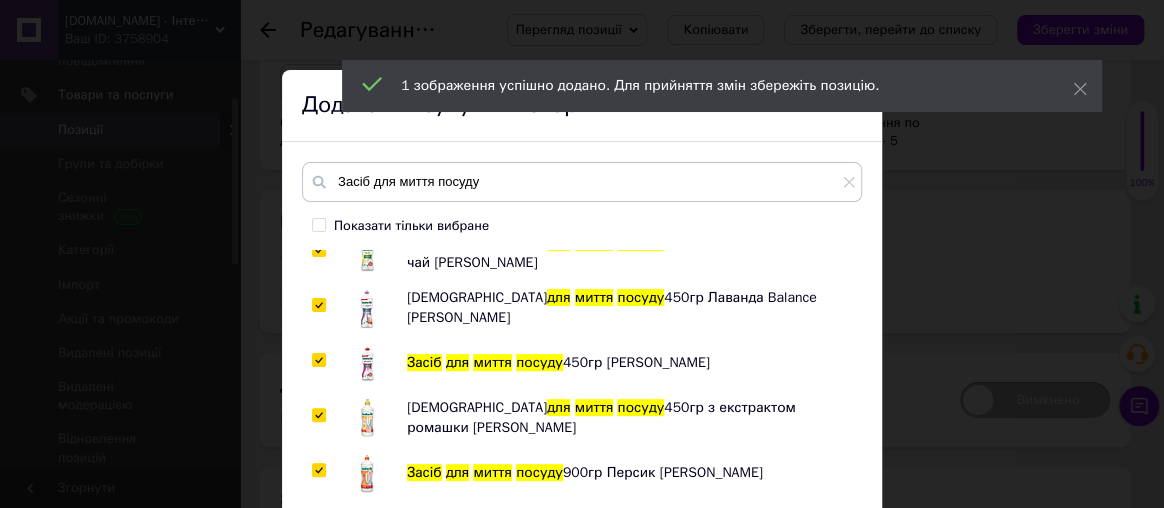 checkbox on "true" 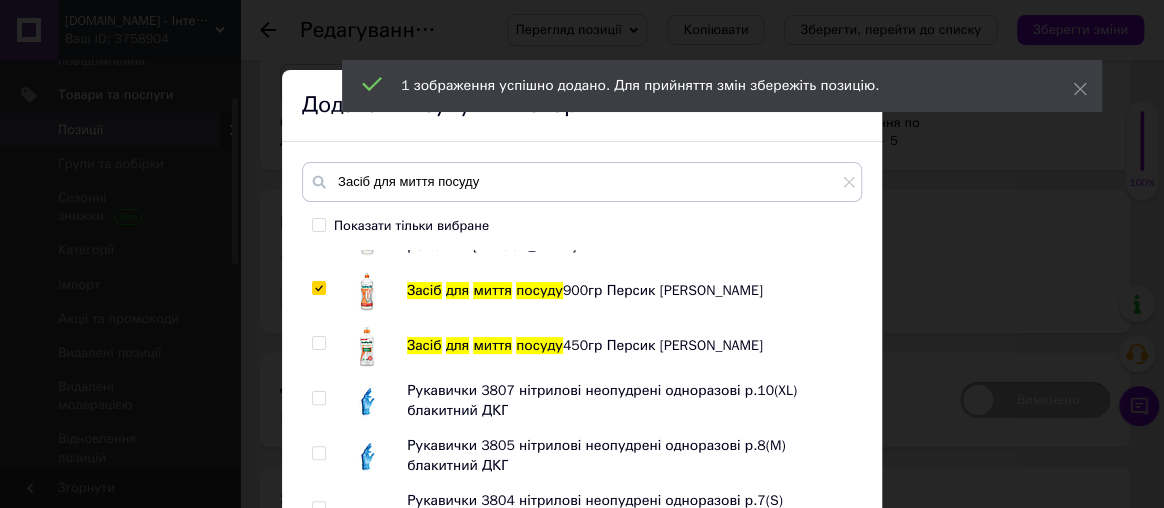 click at bounding box center (318, 343) 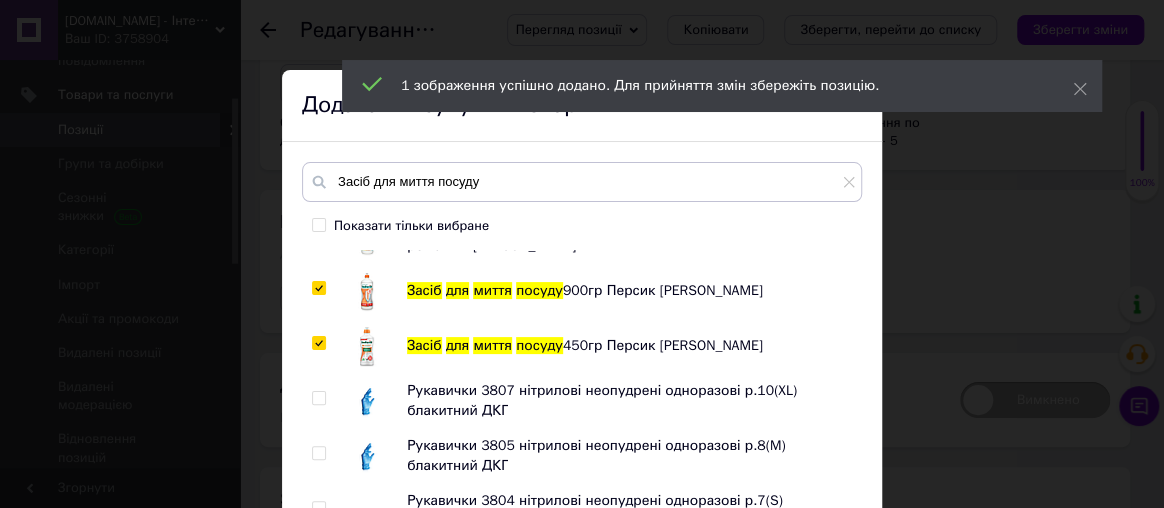 checkbox on "true" 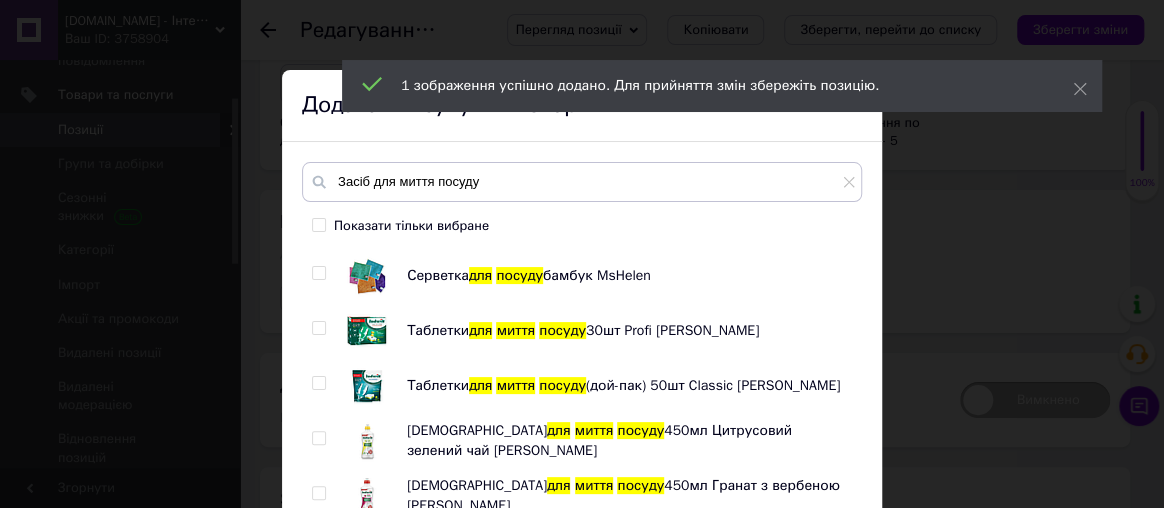 scroll, scrollTop: 3000, scrollLeft: 0, axis: vertical 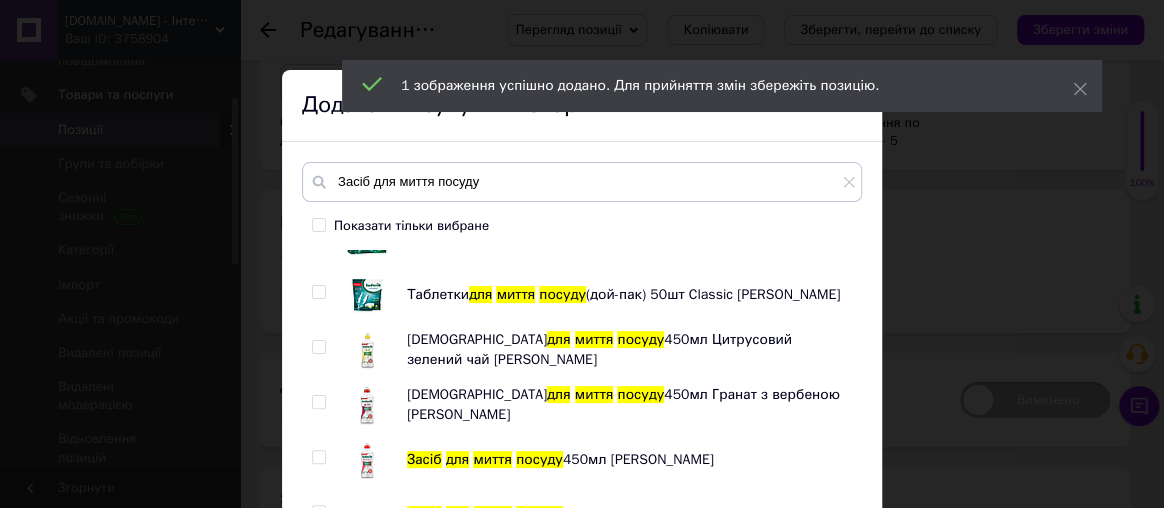 drag, startPoint x: 310, startPoint y: 345, endPoint x: 316, endPoint y: 380, distance: 35.510563 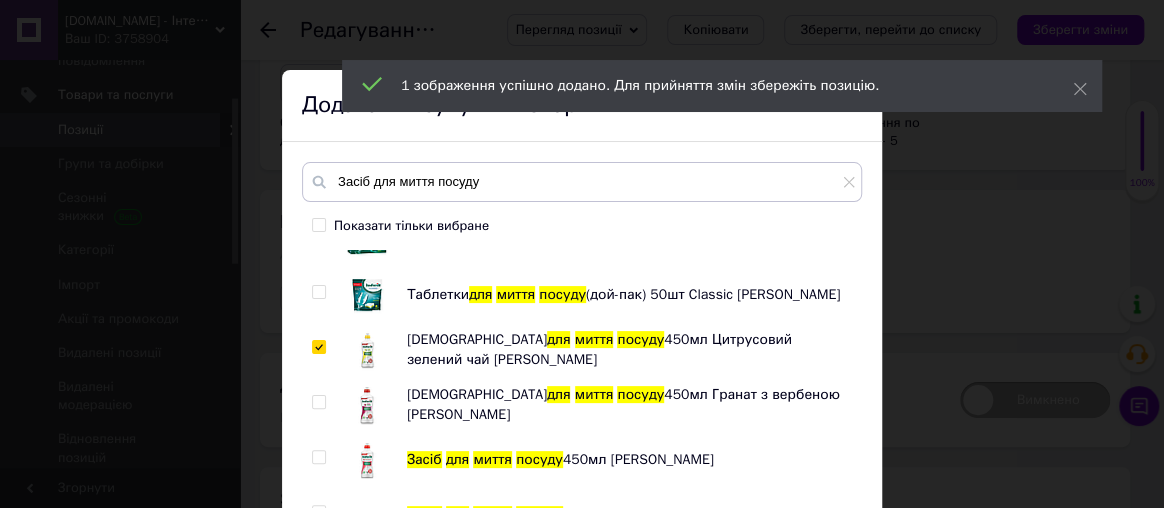 checkbox on "true" 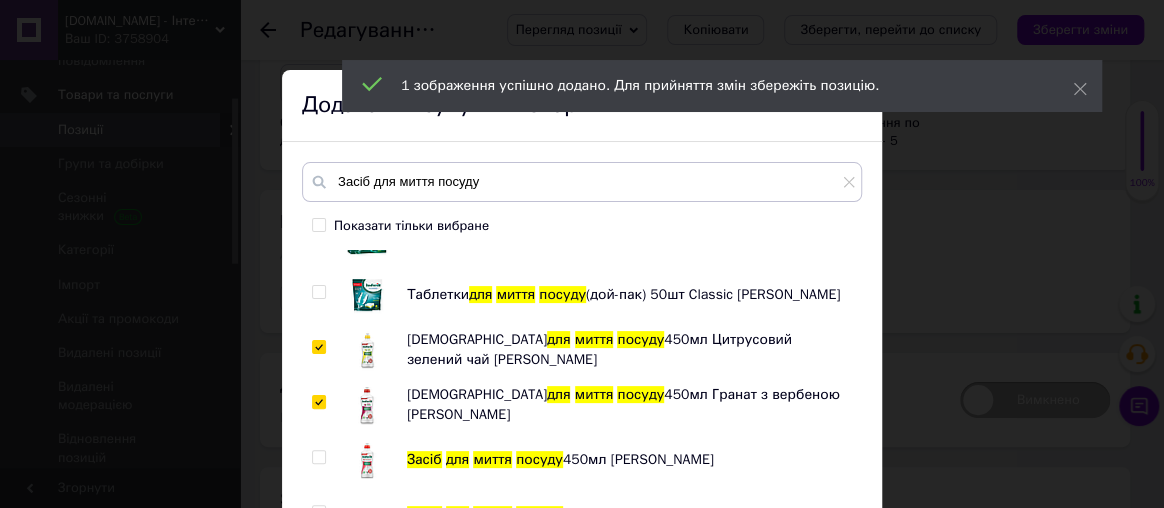 checkbox on "true" 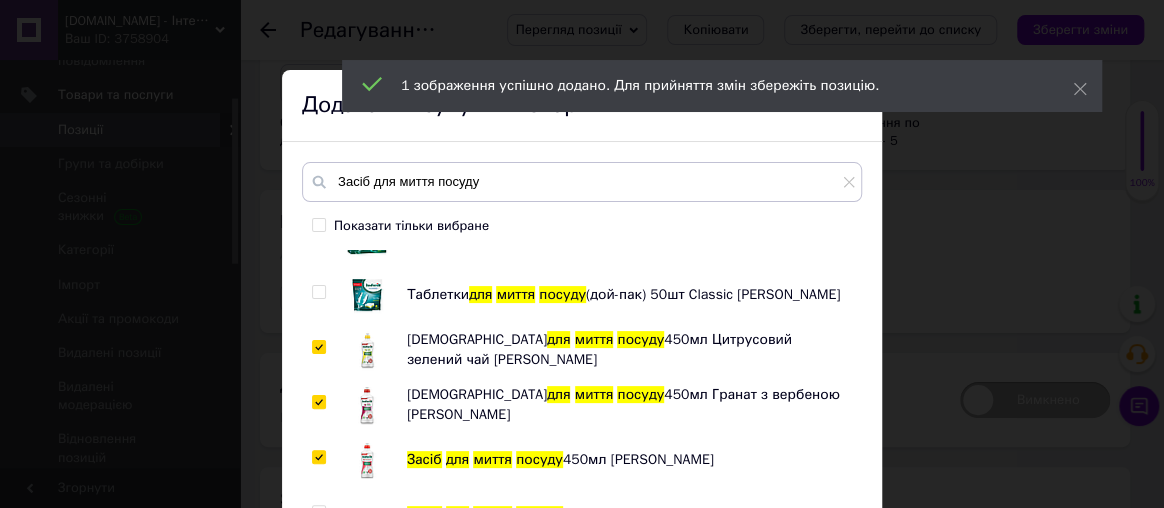 checkbox on "true" 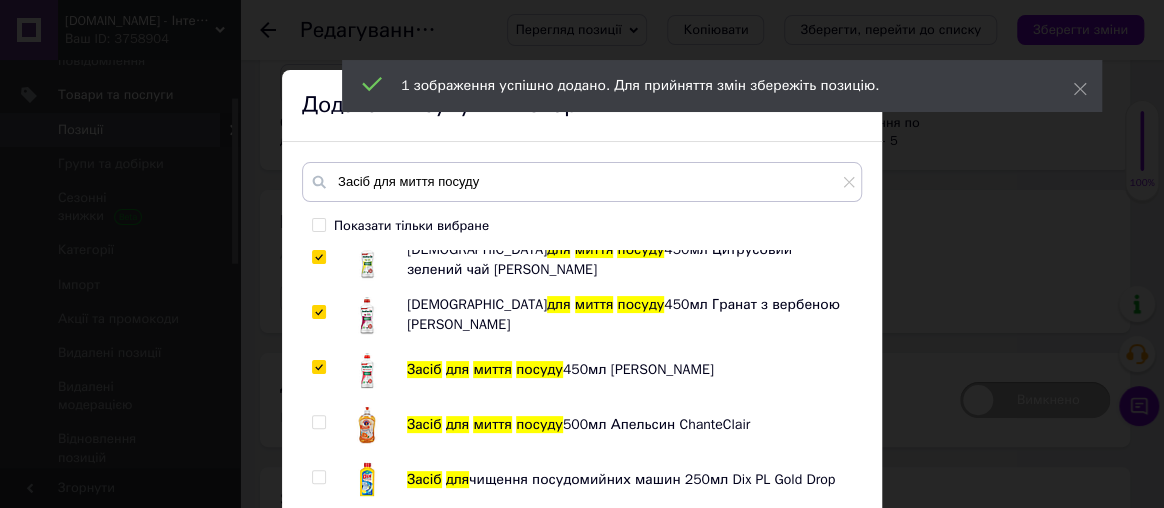 scroll, scrollTop: 3181, scrollLeft: 0, axis: vertical 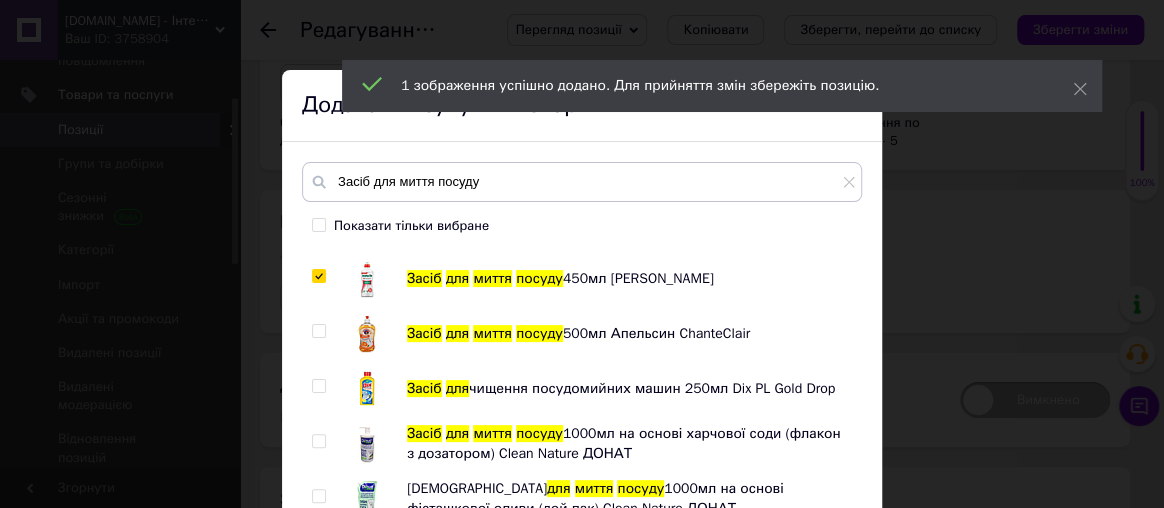 click at bounding box center [318, 331] 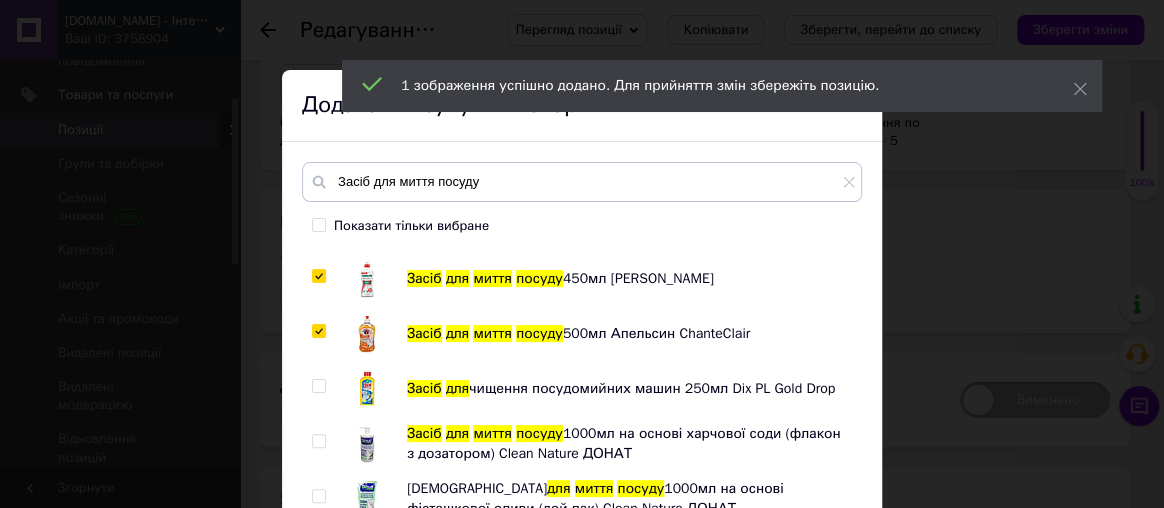 checkbox on "true" 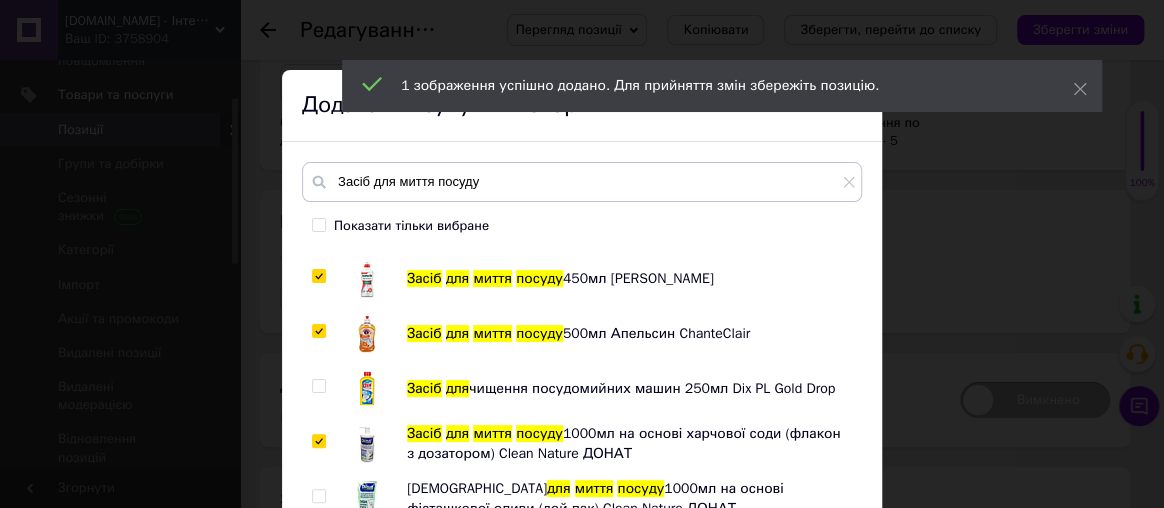checkbox on "true" 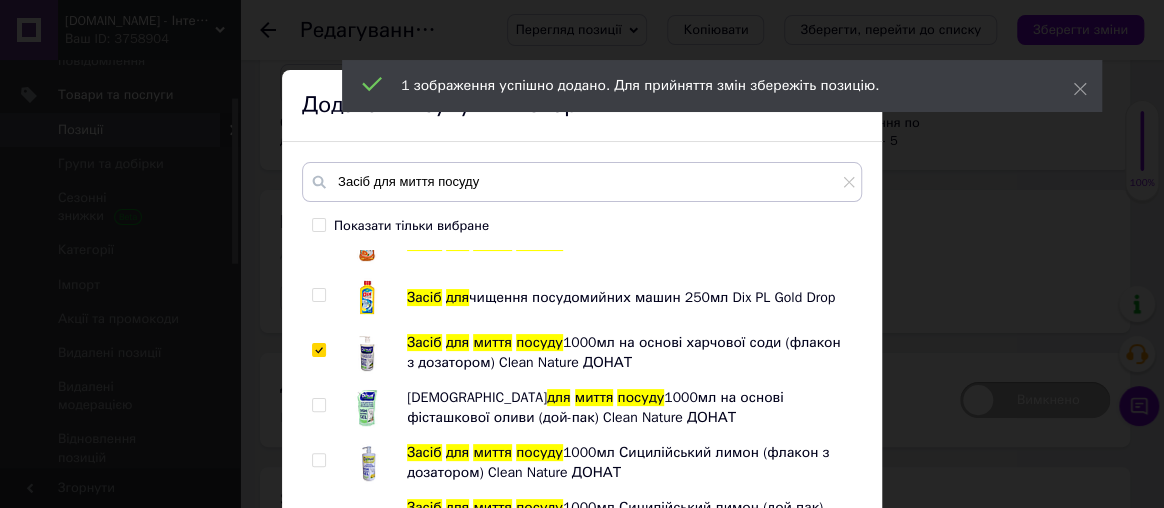 click at bounding box center (318, 405) 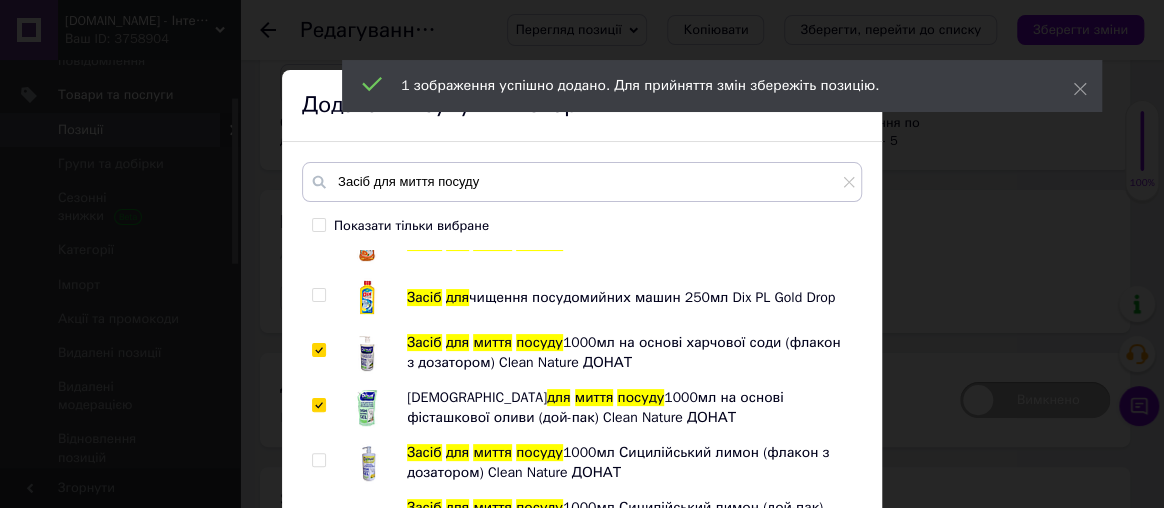 checkbox on "true" 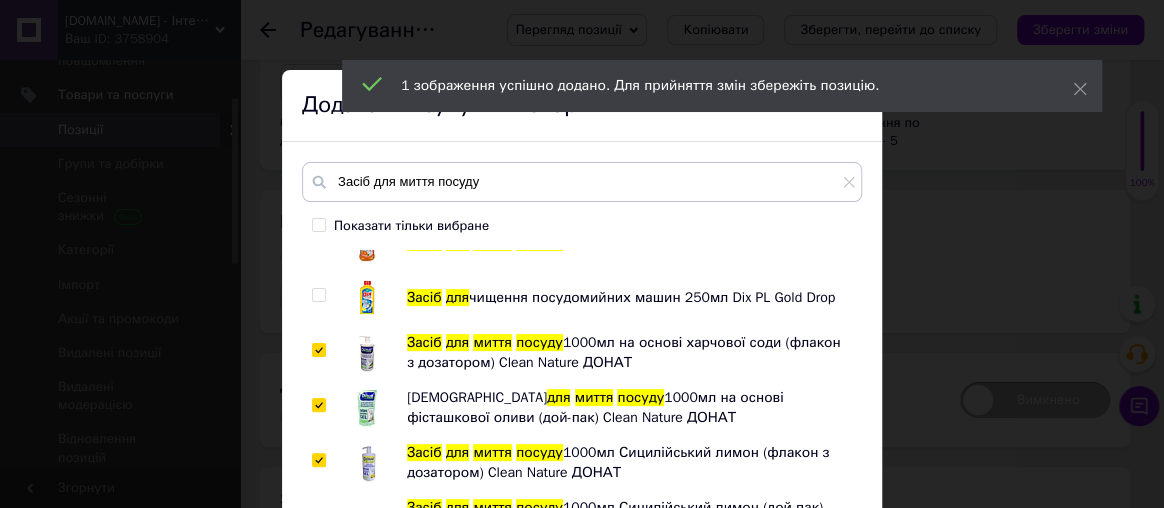 checkbox on "true" 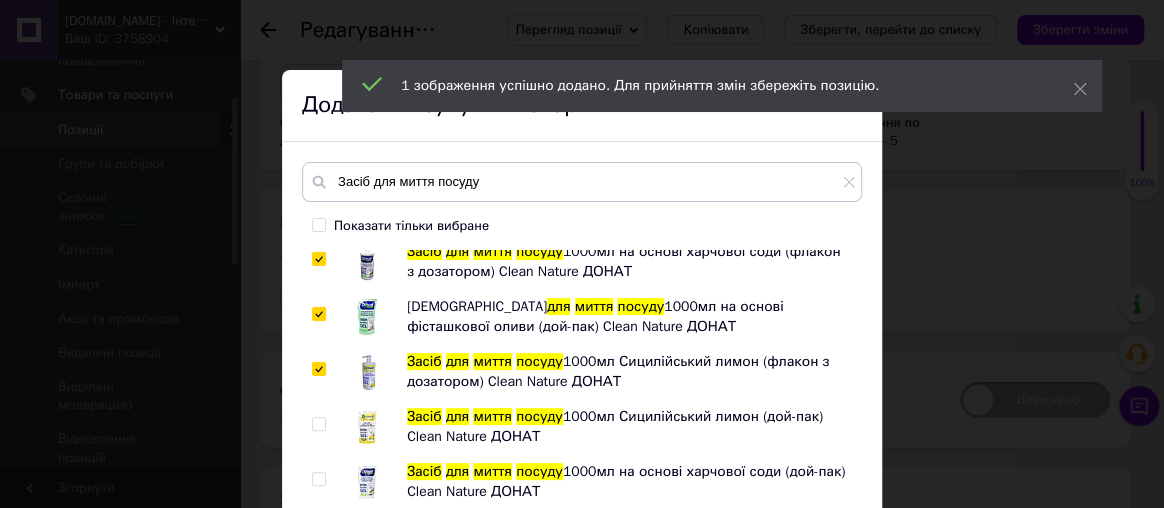 click at bounding box center (318, 424) 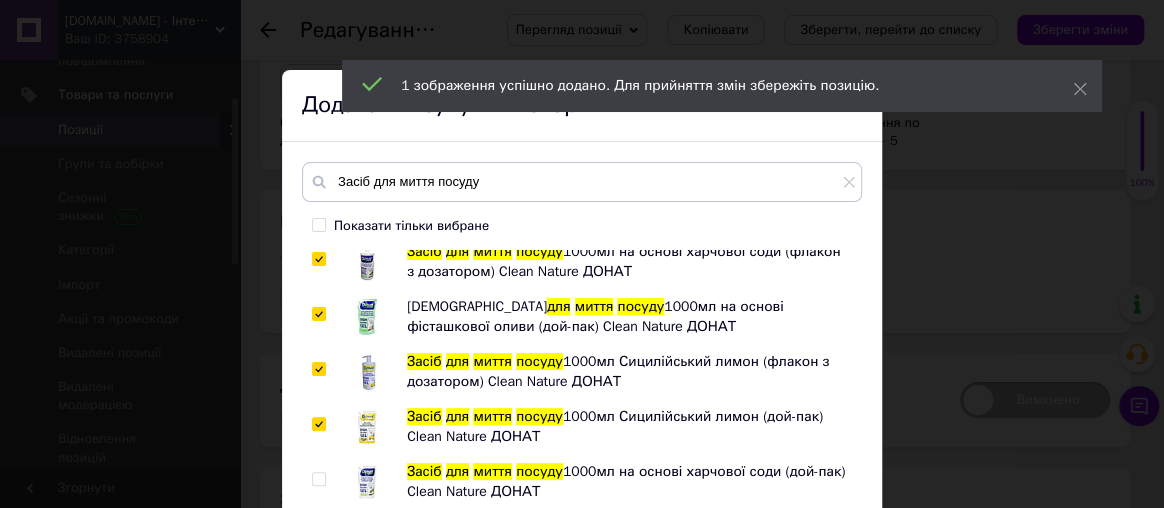 checkbox on "true" 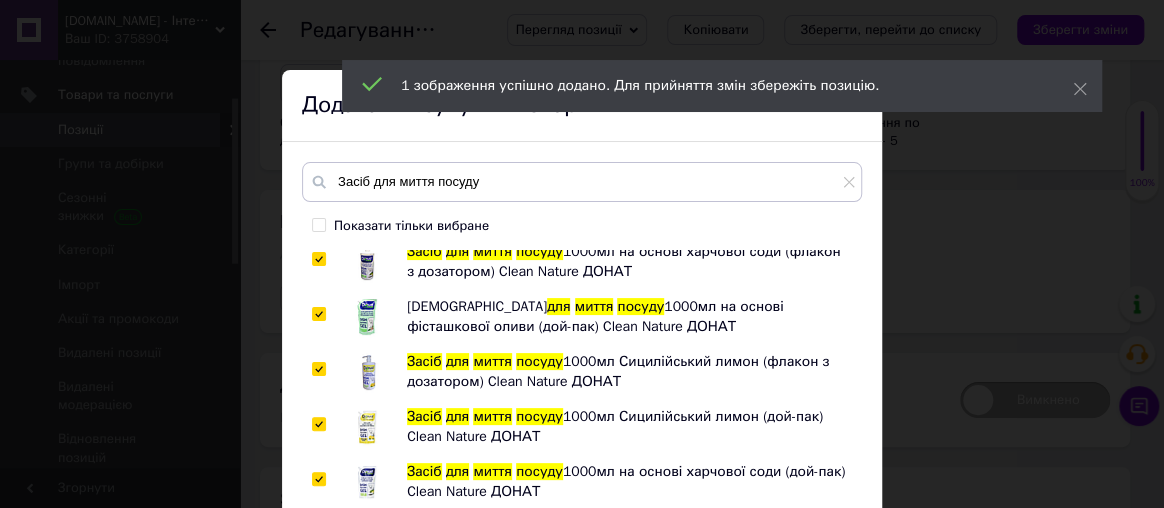 checkbox on "true" 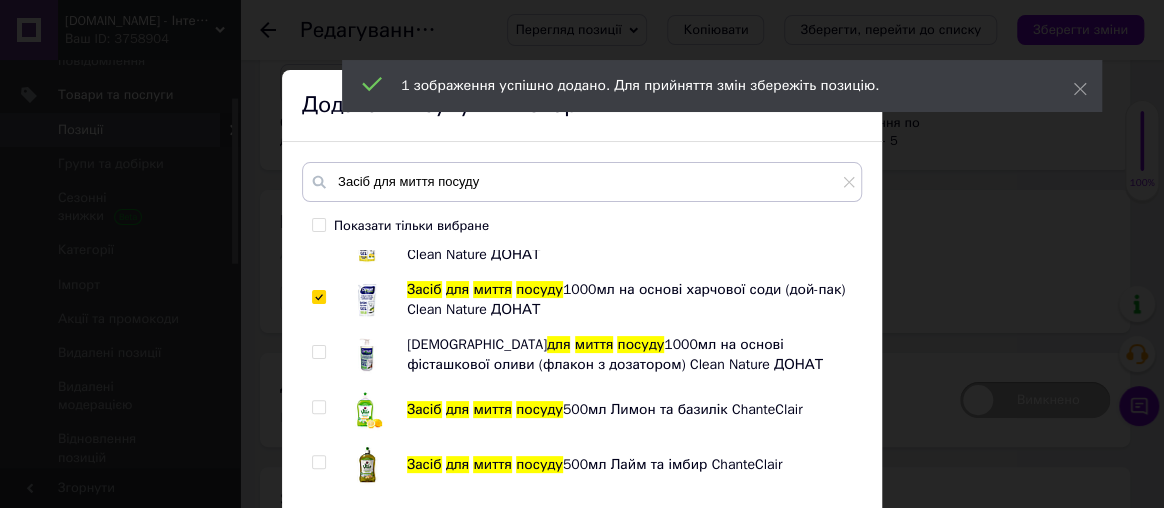 click at bounding box center (318, 352) 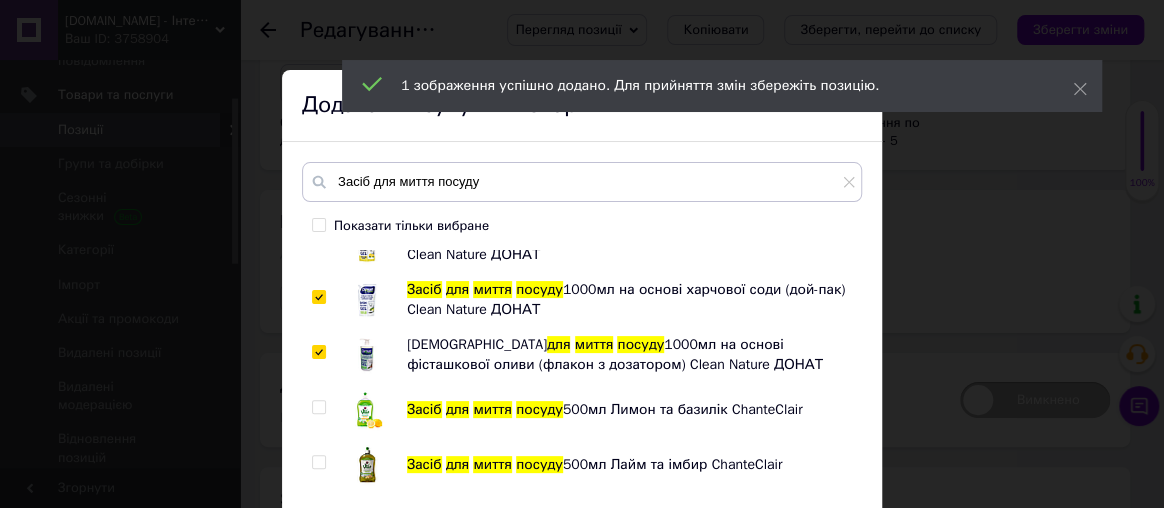 checkbox on "true" 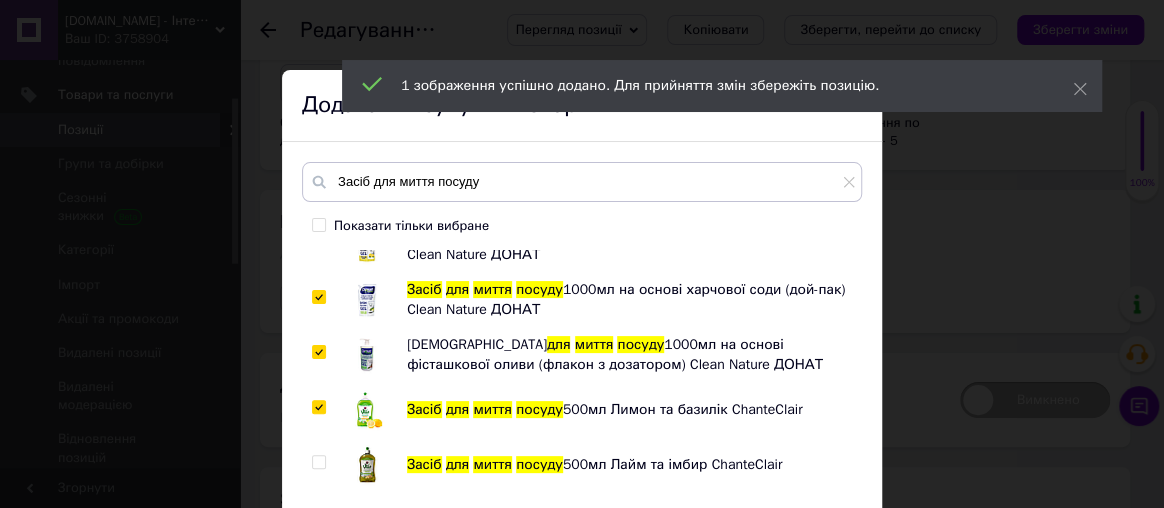checkbox on "true" 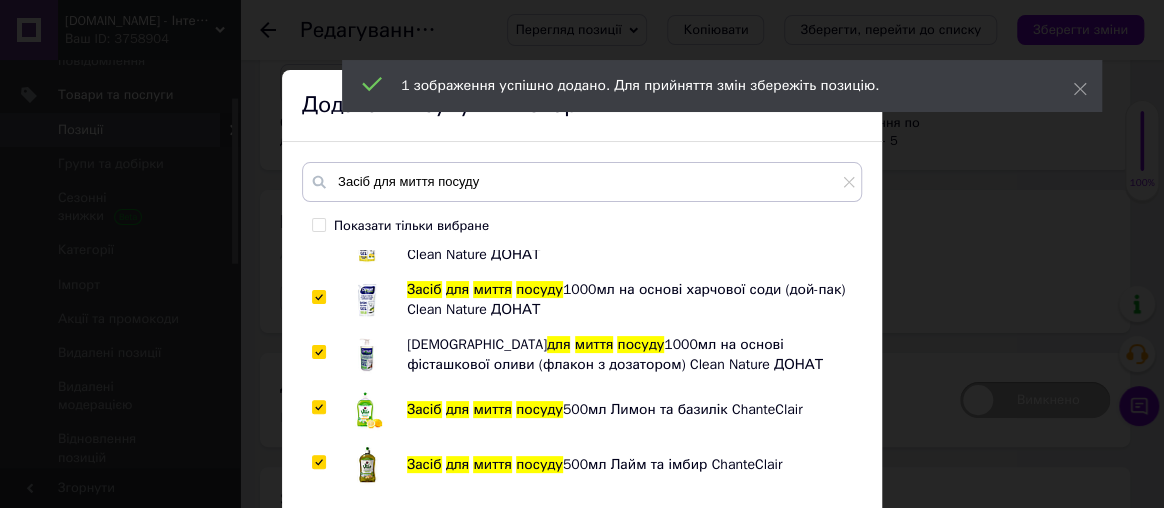 checkbox on "true" 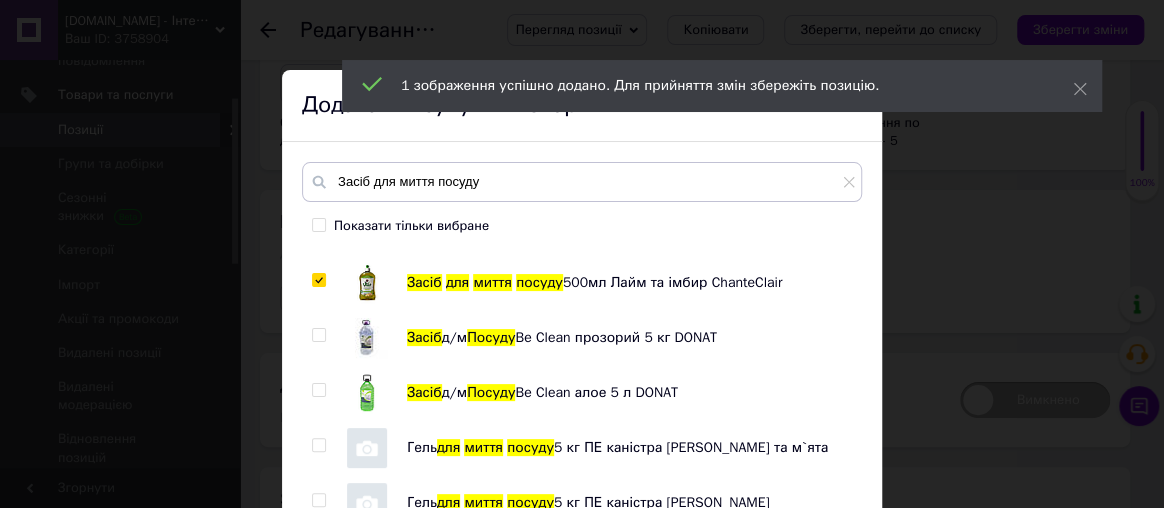drag, startPoint x: 317, startPoint y: 330, endPoint x: 318, endPoint y: 387, distance: 57.00877 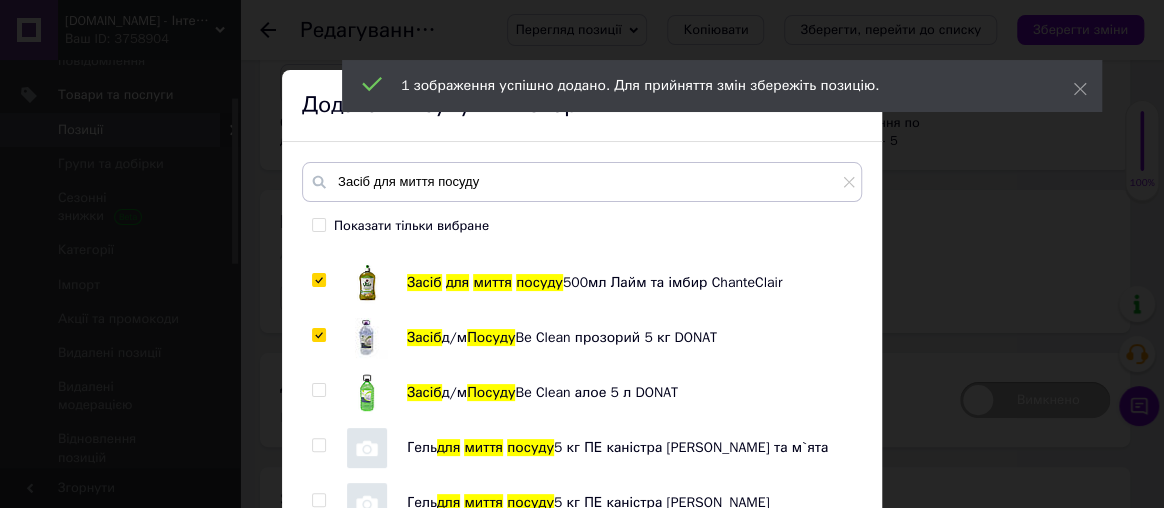 checkbox on "true" 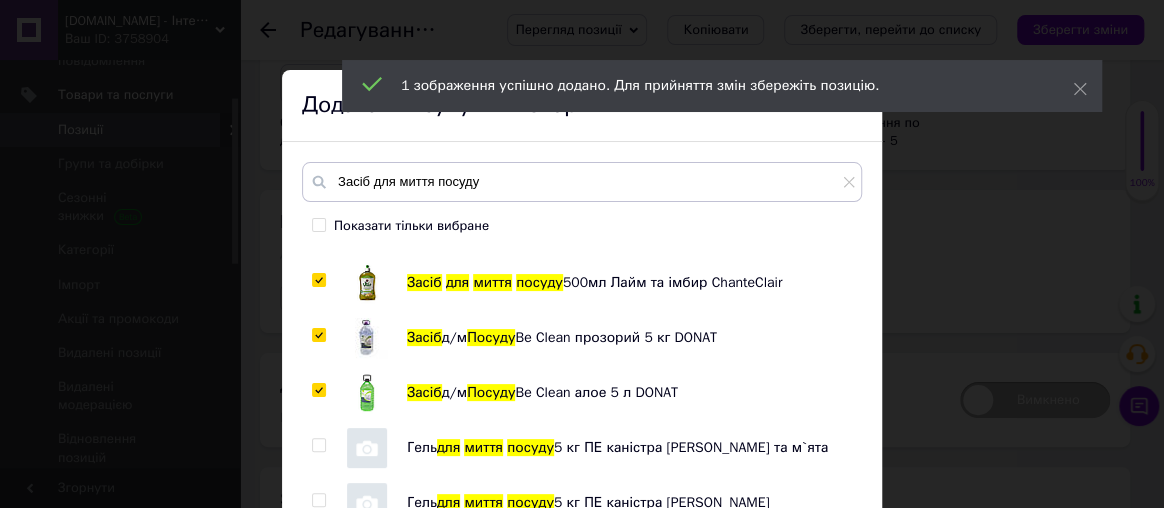 checkbox on "true" 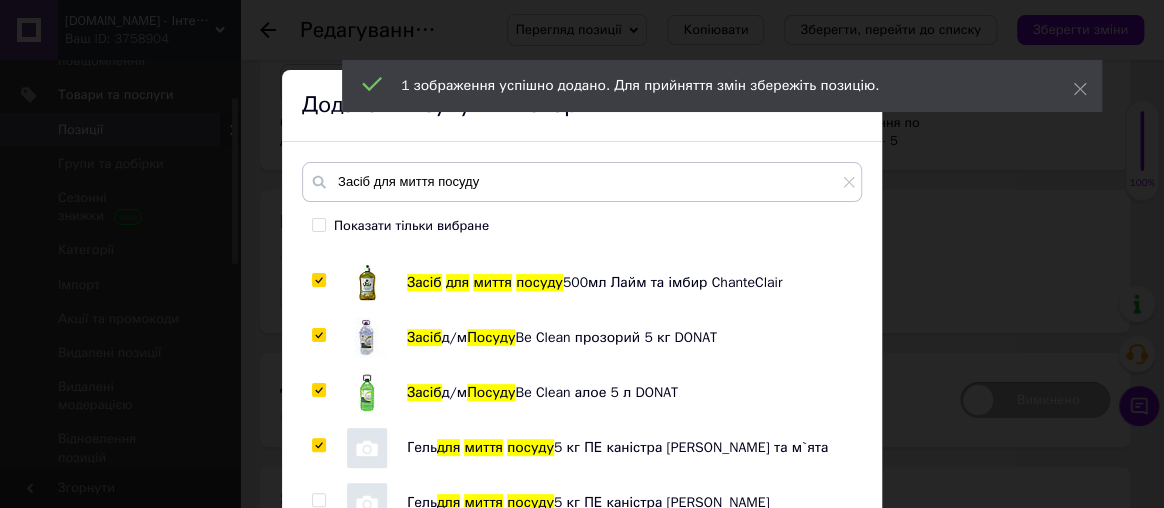 checkbox on "true" 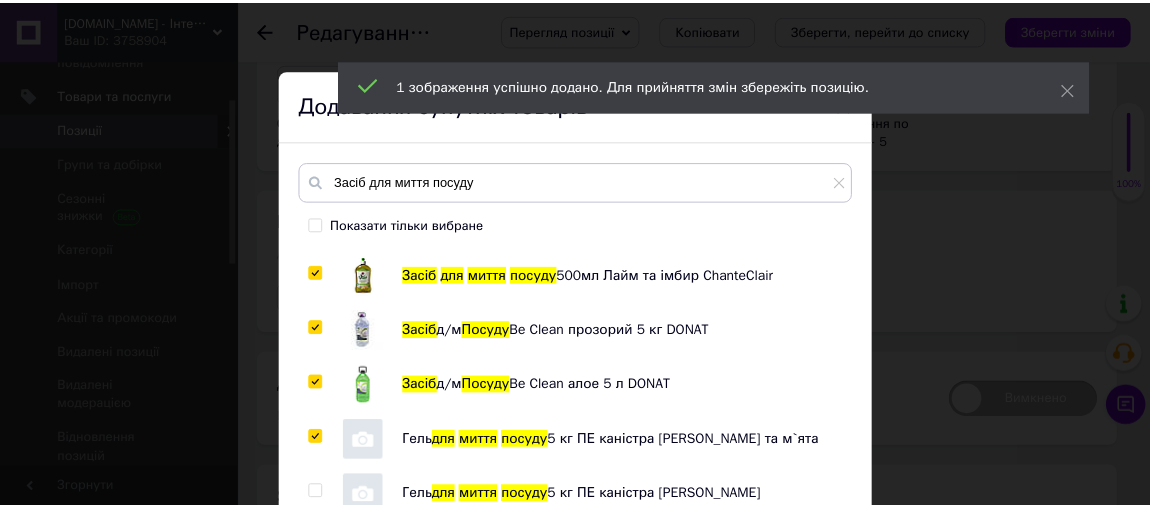 scroll, scrollTop: 156, scrollLeft: 0, axis: vertical 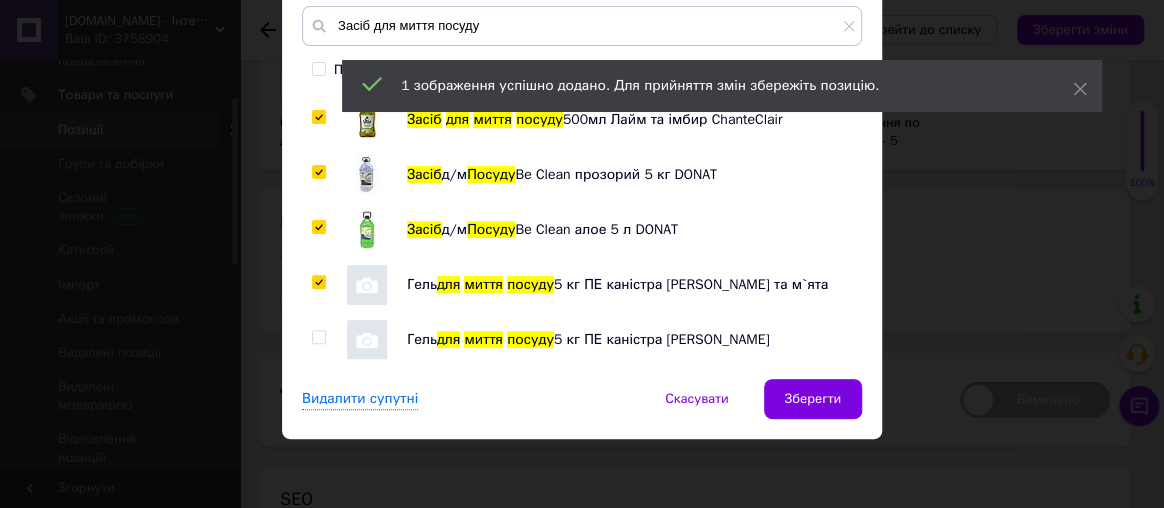 click at bounding box center [318, 337] 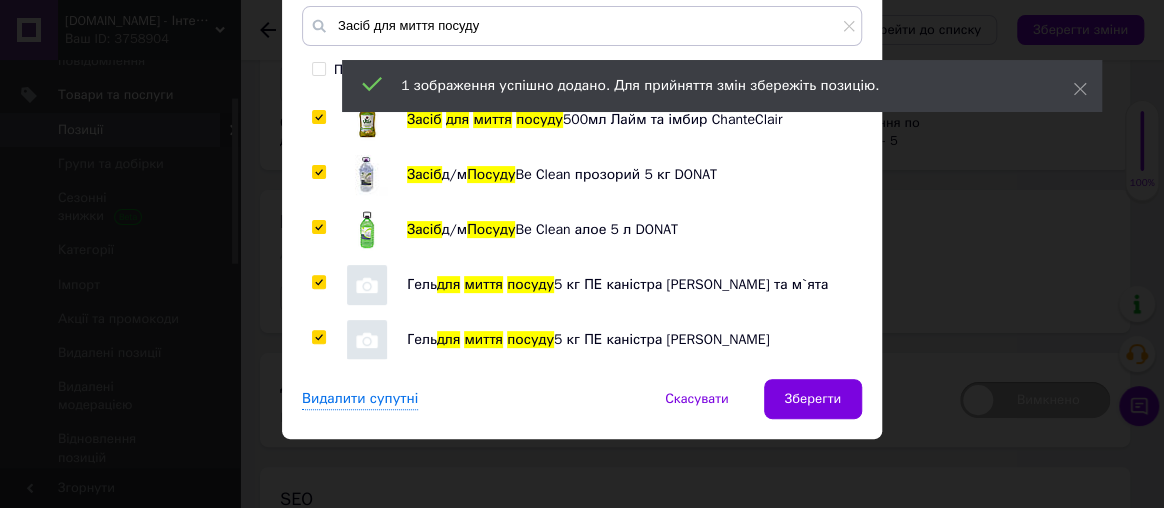 checkbox on "true" 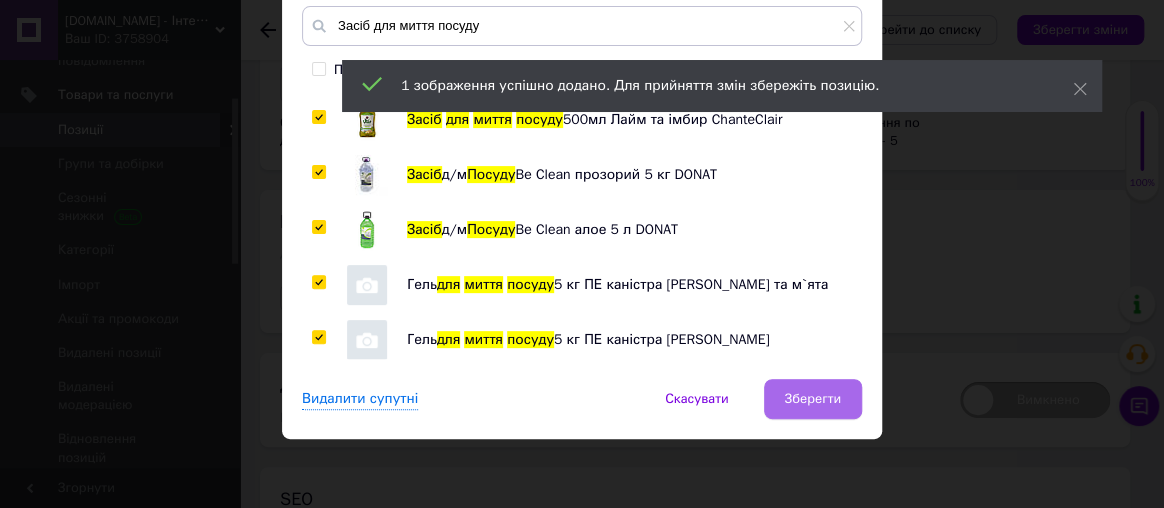 click on "Видалити   супутні   Скасувати   Зберегти" at bounding box center (582, 409) 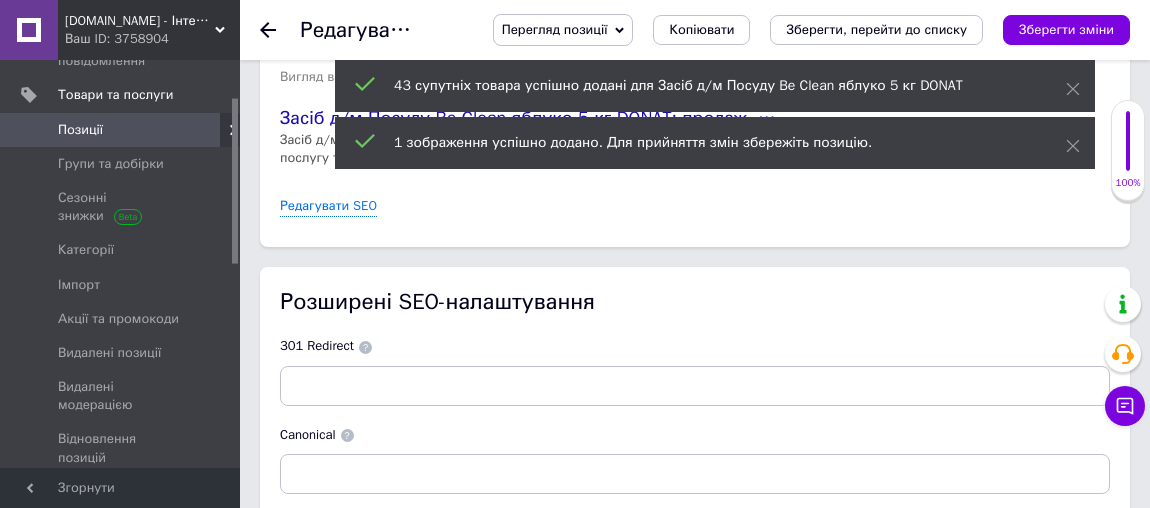 scroll, scrollTop: 3886, scrollLeft: 0, axis: vertical 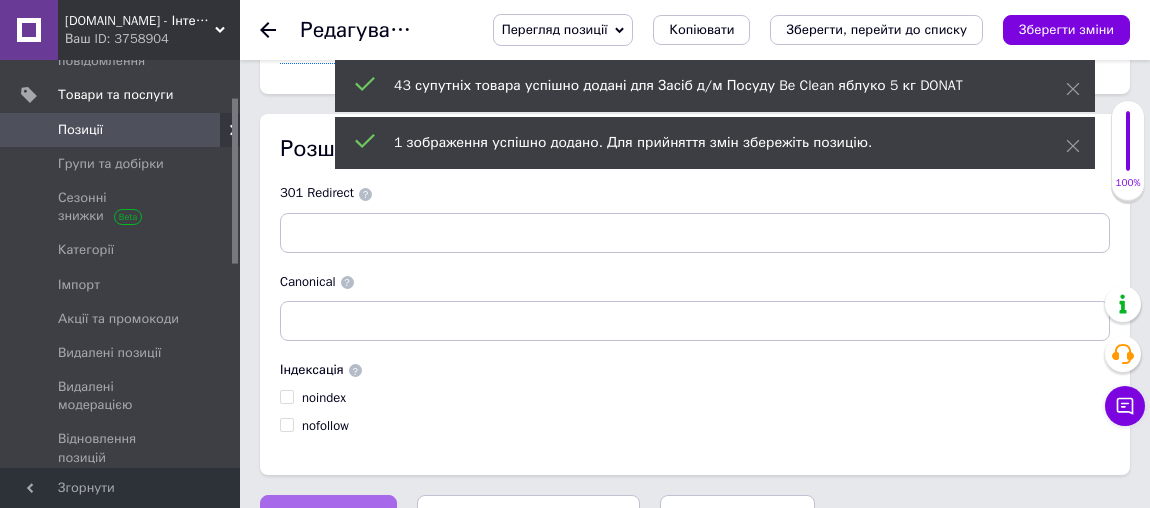 click on "Зберегти зміни" at bounding box center [328, 515] 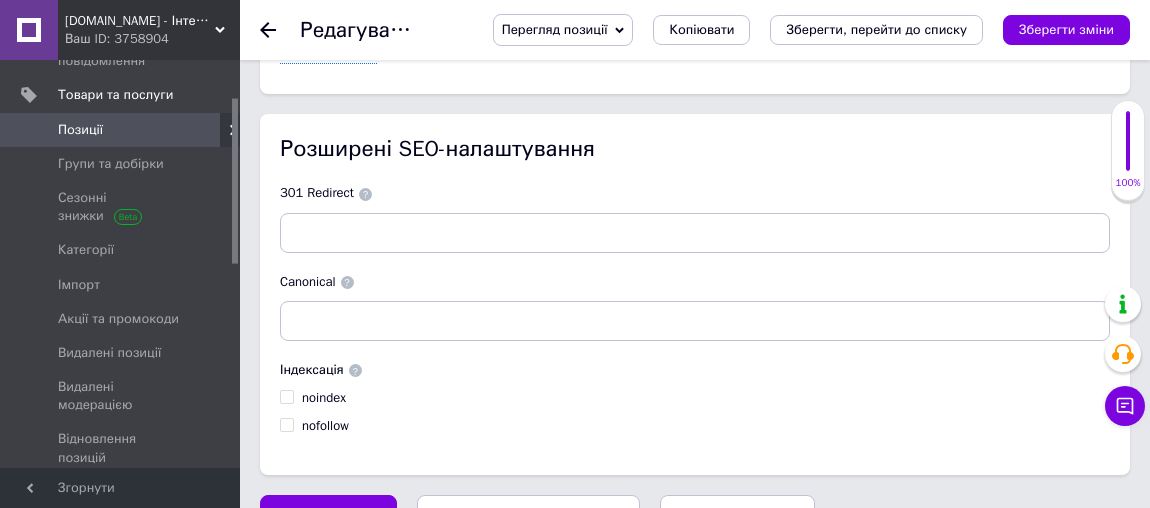 click 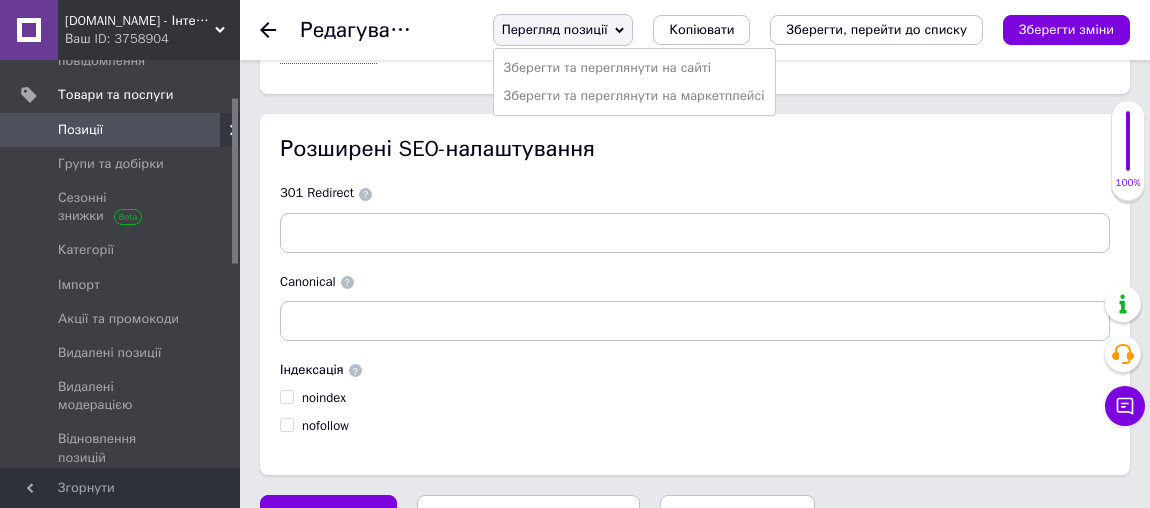 click on "Зберегти та переглянути на маркетплейсі" at bounding box center (634, 96) 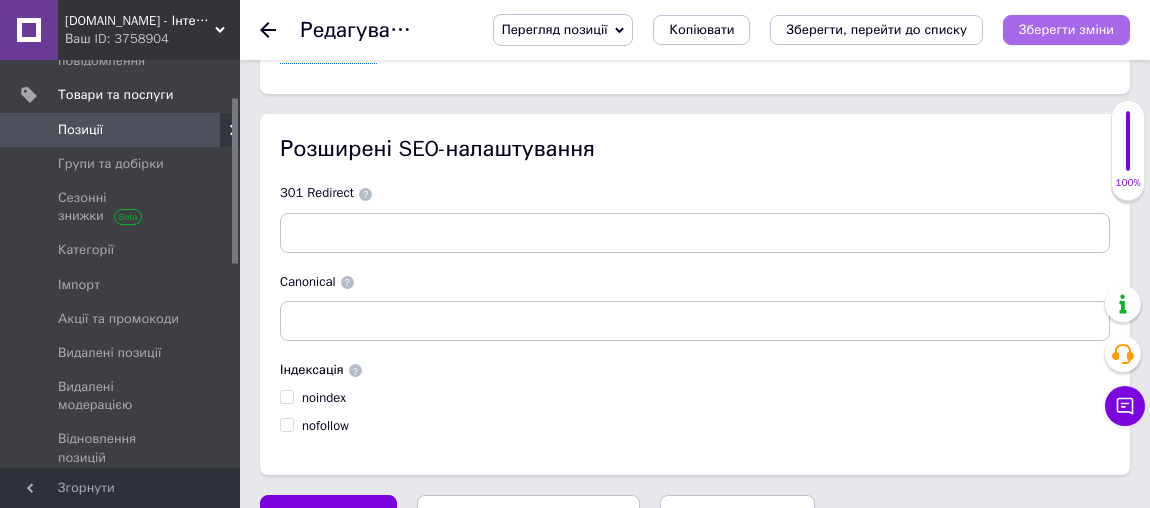 click on "Зберегти зміни" at bounding box center [1066, 29] 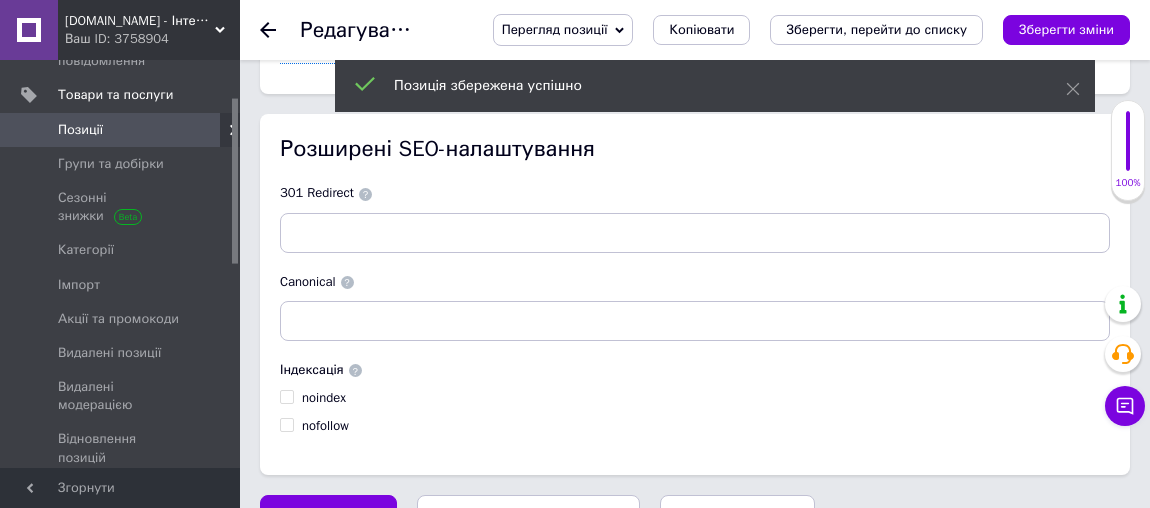 scroll, scrollTop: 0, scrollLeft: 0, axis: both 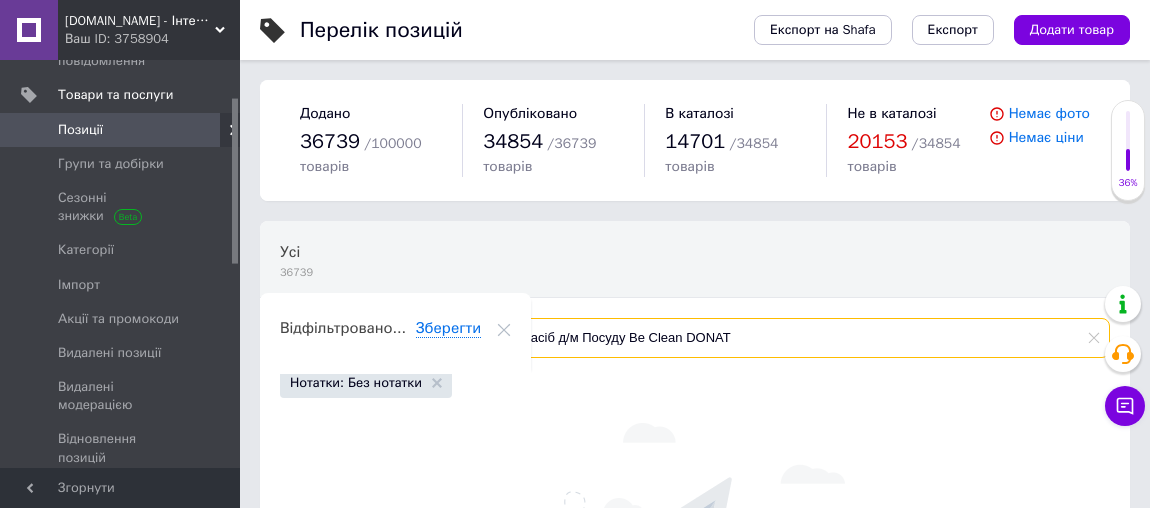 drag, startPoint x: 548, startPoint y: 336, endPoint x: 491, endPoint y: 329, distance: 57.428215 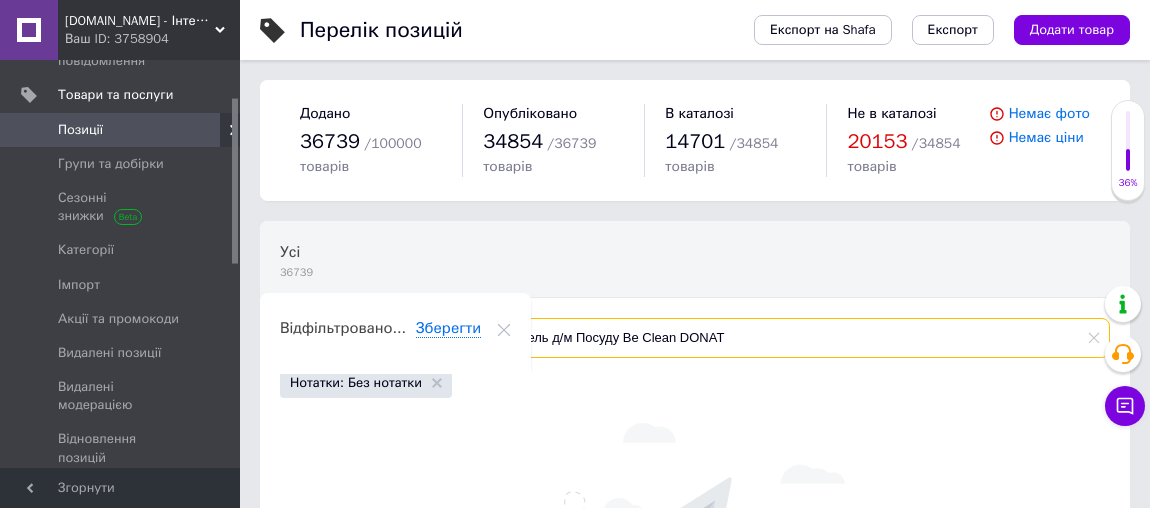 type on "гель д/м Посуду Be Clean DONAT" 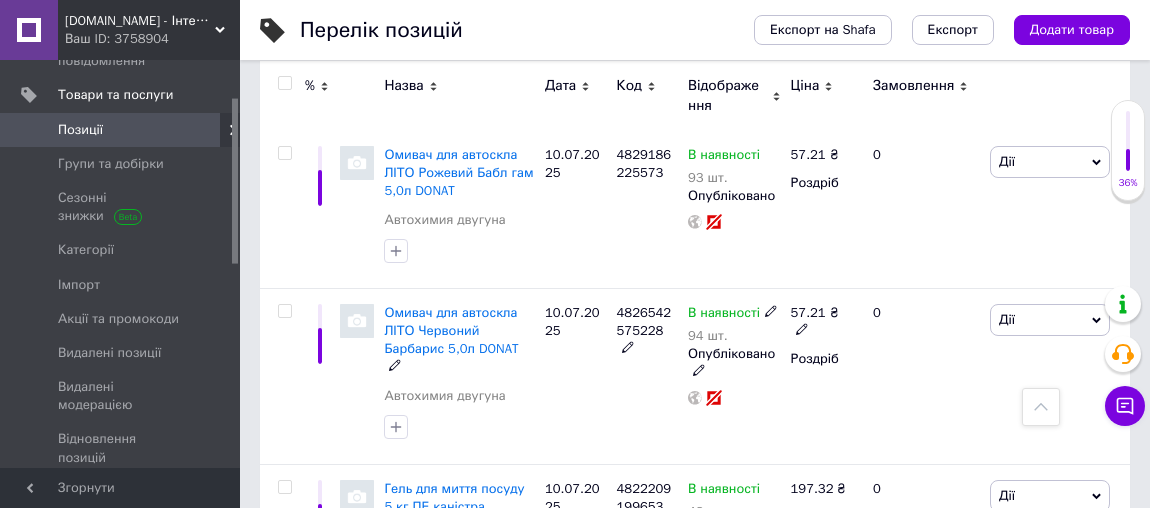 scroll, scrollTop: 2887, scrollLeft: 0, axis: vertical 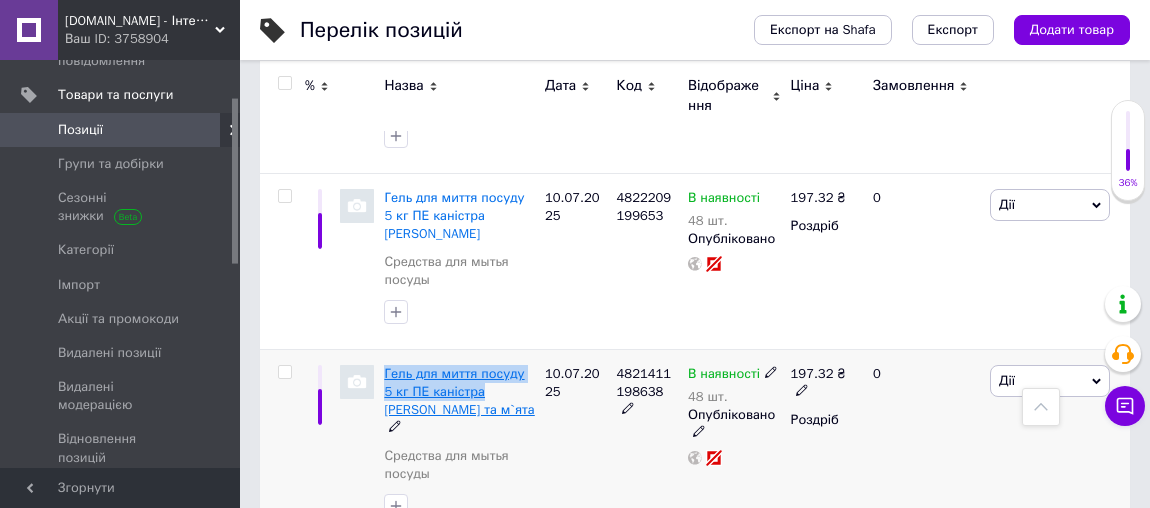 drag, startPoint x: 380, startPoint y: 275, endPoint x: 466, endPoint y: 296, distance: 88.52683 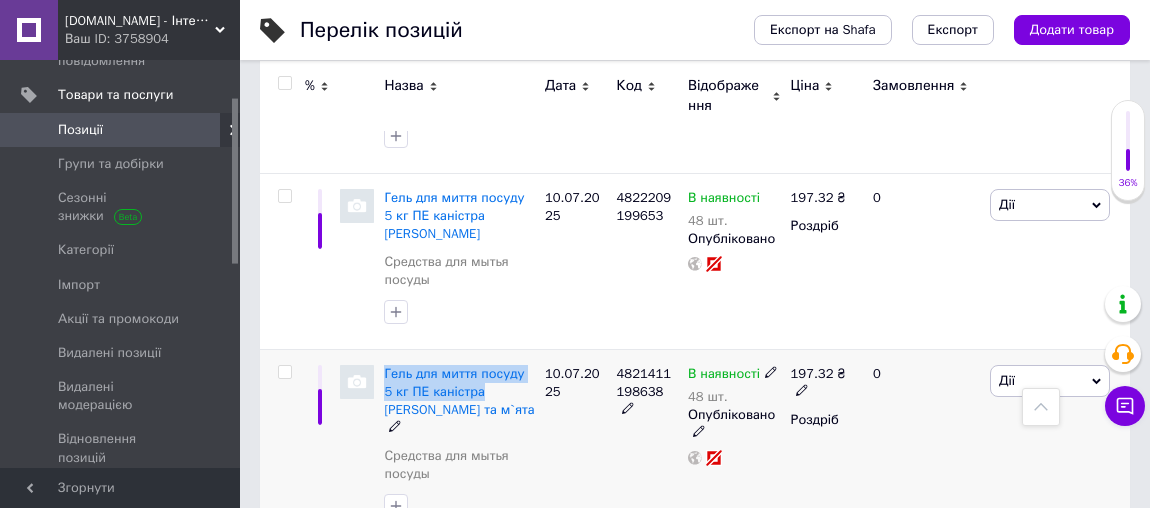 copy on "Гель для миття посуду 5 кг ПЕ каністра" 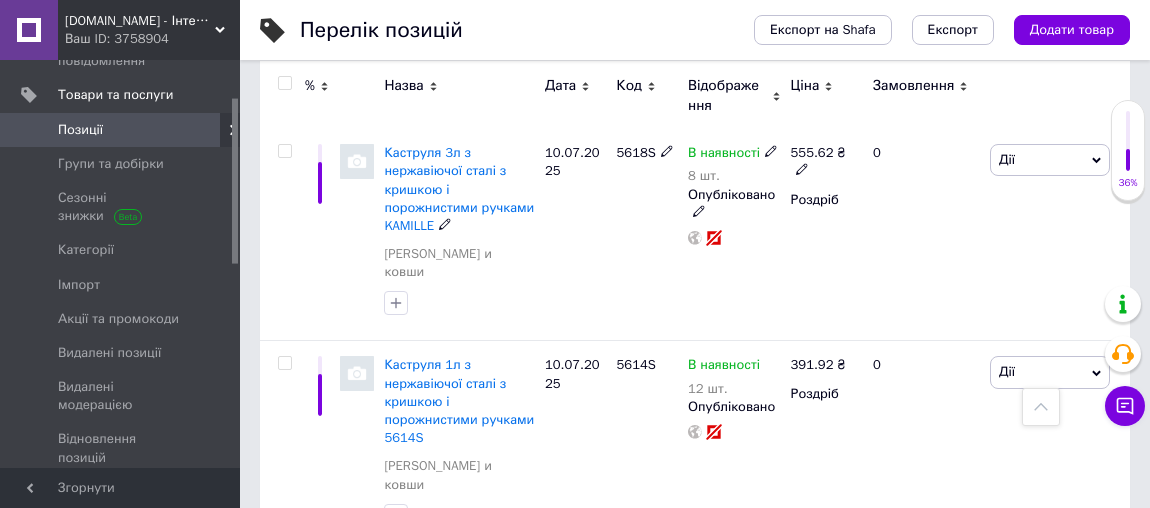 scroll, scrollTop: 0, scrollLeft: 0, axis: both 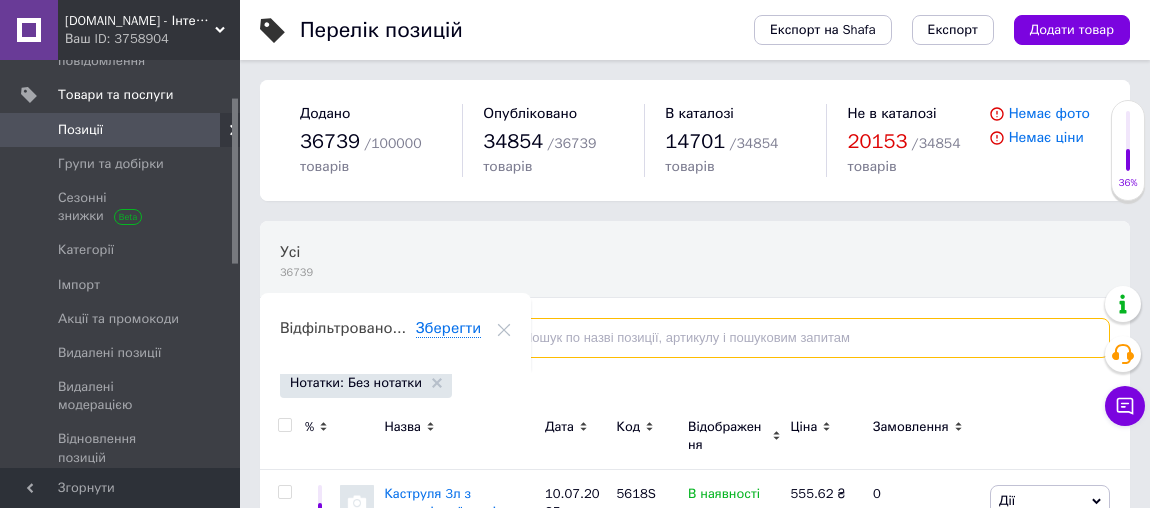 click at bounding box center (798, 338) 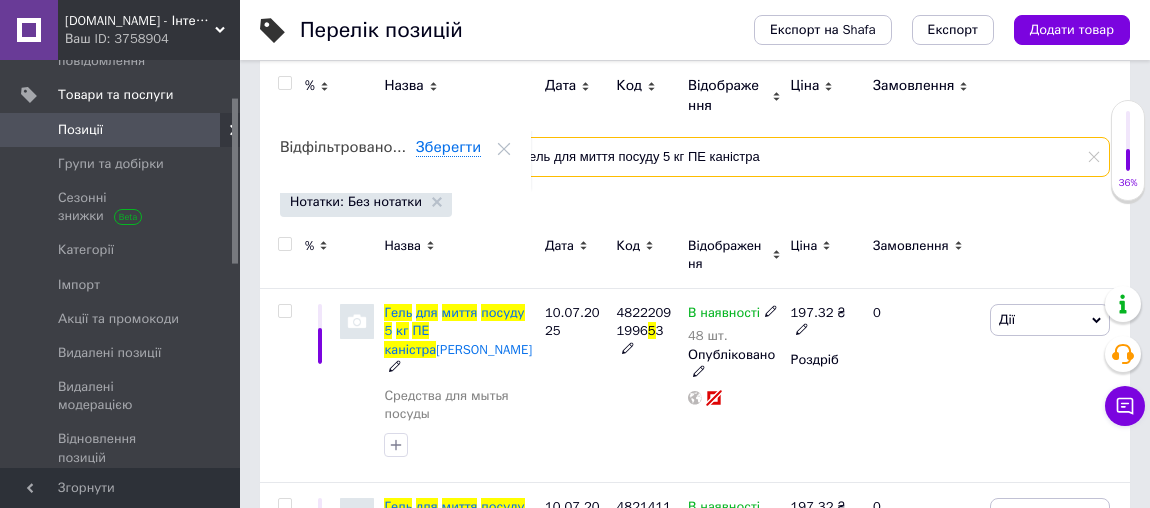 scroll, scrollTop: 332, scrollLeft: 0, axis: vertical 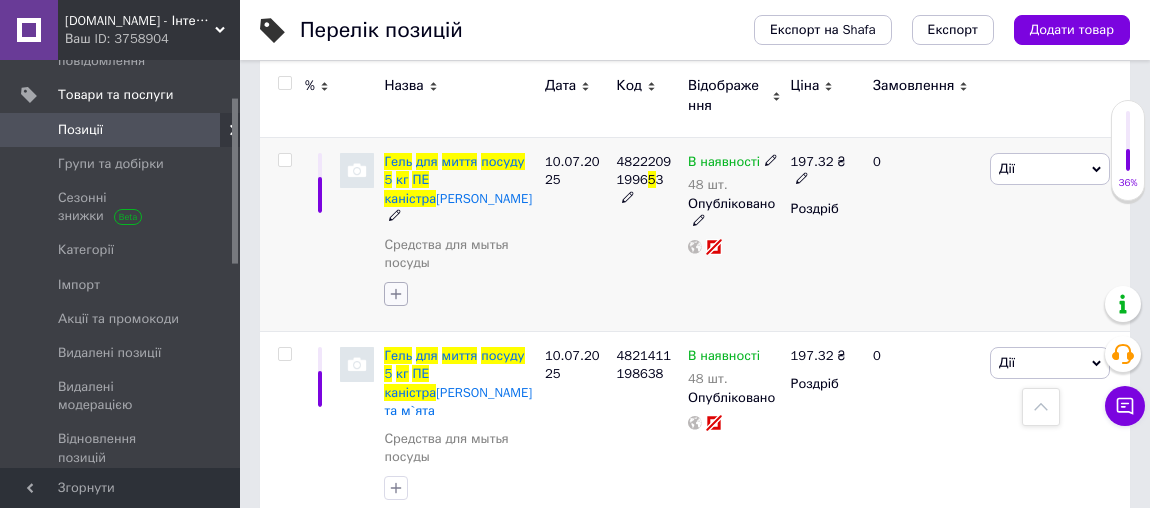 type on "Гель для миття посуду 5 кг ПЕ каністра" 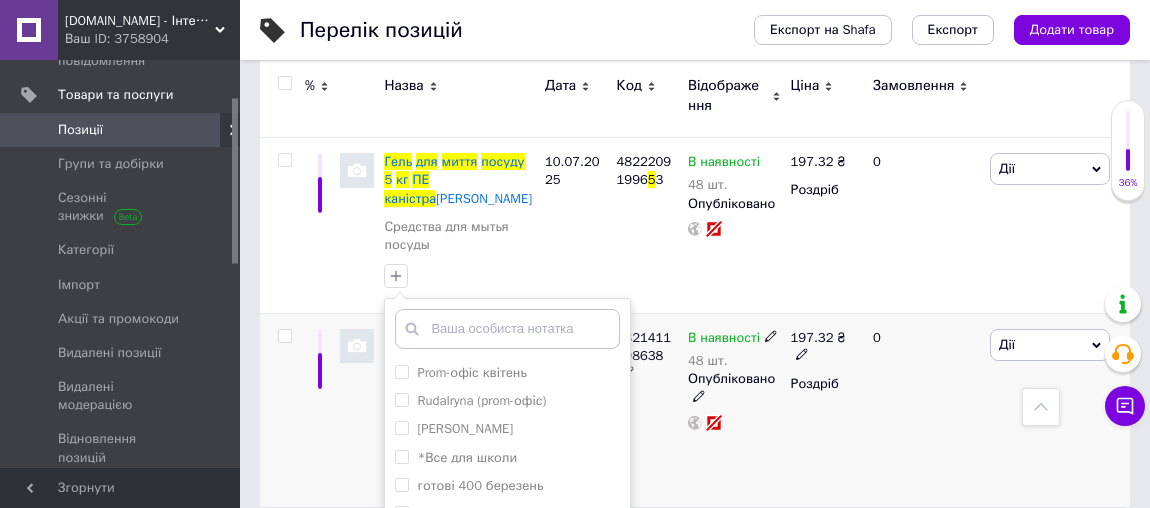 scroll, scrollTop: 548, scrollLeft: 0, axis: vertical 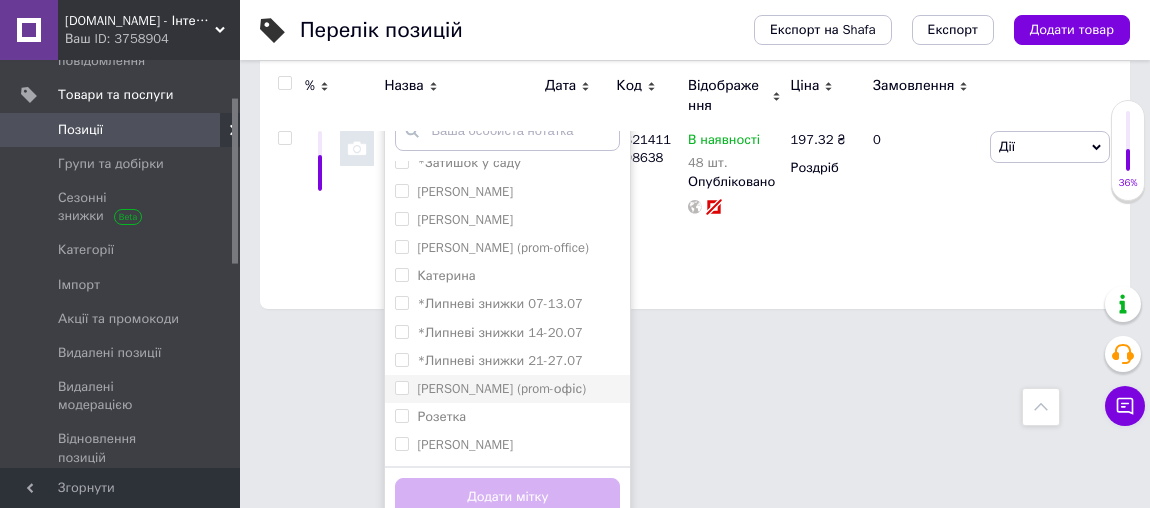 click on "[PERSON_NAME] (prom-офіс)" at bounding box center [501, 388] 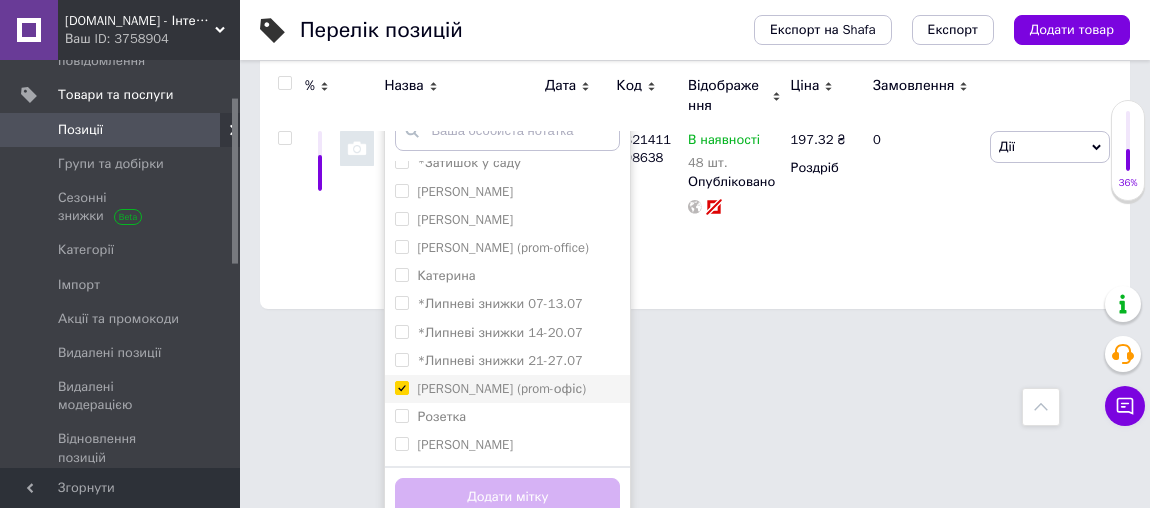 checkbox on "true" 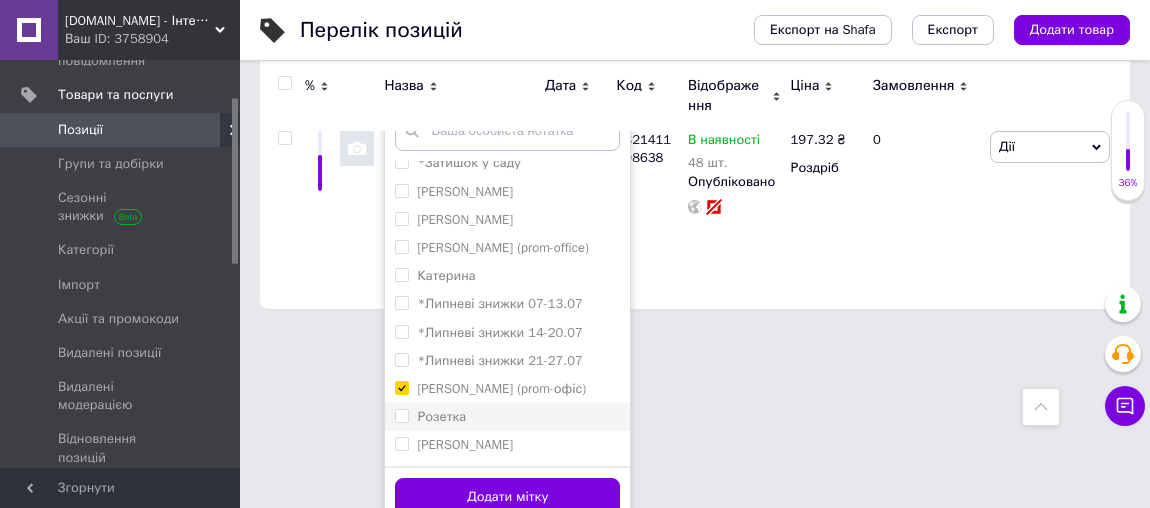click on "Розетка" at bounding box center (441, 416) 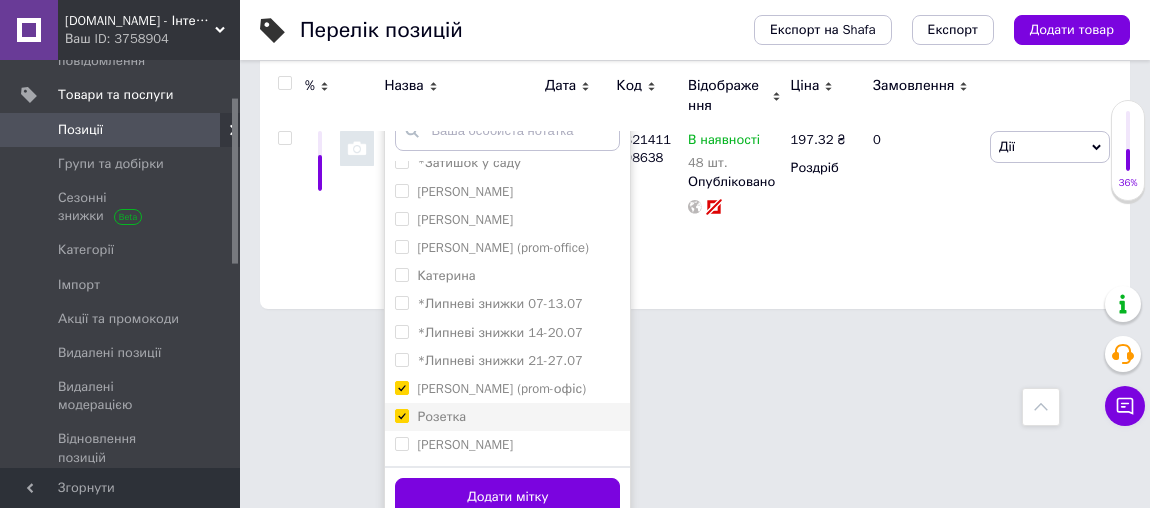 checkbox on "true" 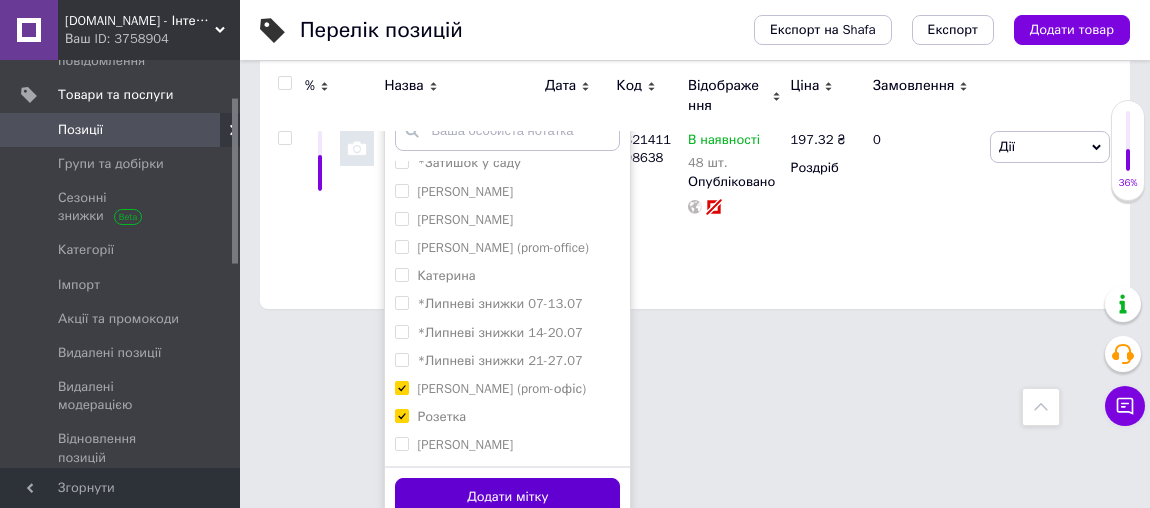 drag, startPoint x: 485, startPoint y: 484, endPoint x: 467, endPoint y: 477, distance: 19.313208 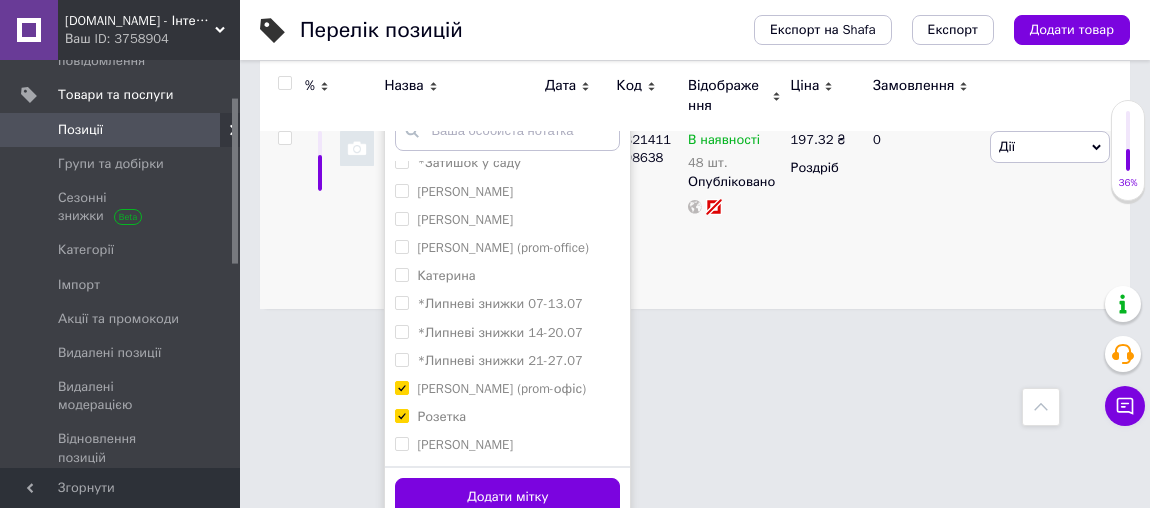 click on "Додати мітку" at bounding box center [507, 497] 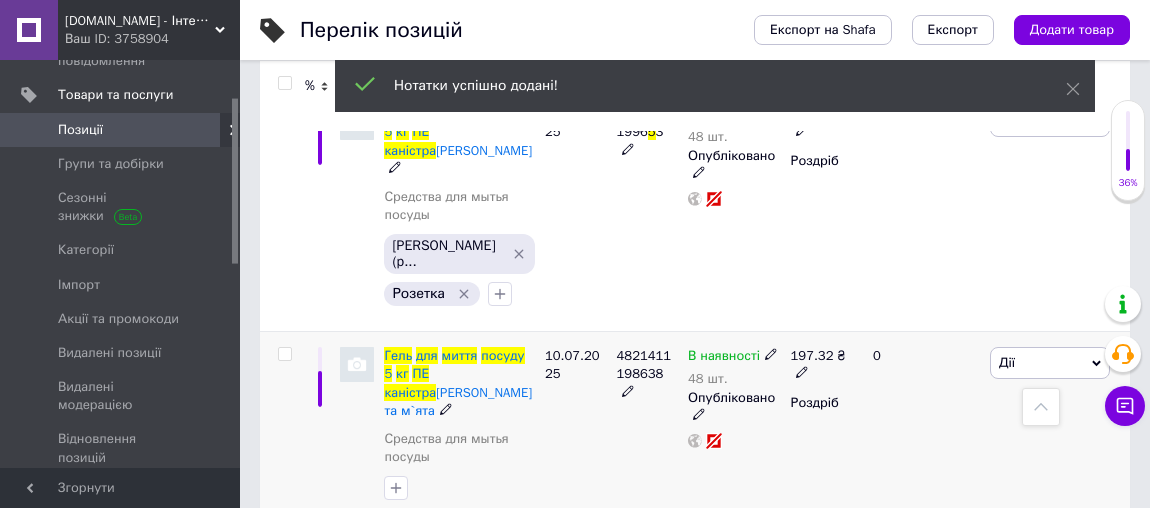 scroll, scrollTop: 289, scrollLeft: 0, axis: vertical 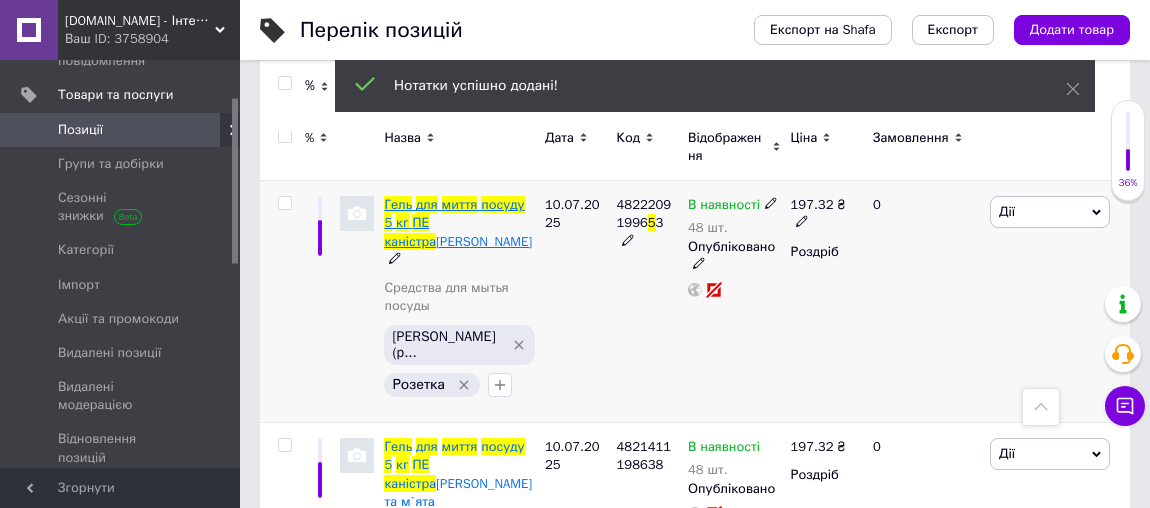click on "Гель" at bounding box center [398, 204] 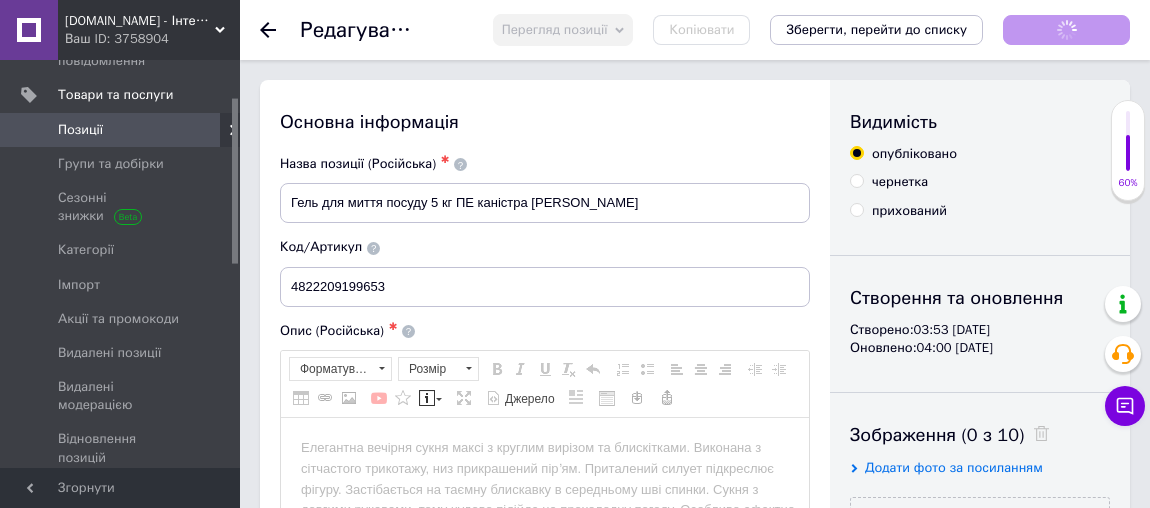 scroll, scrollTop: 0, scrollLeft: 0, axis: both 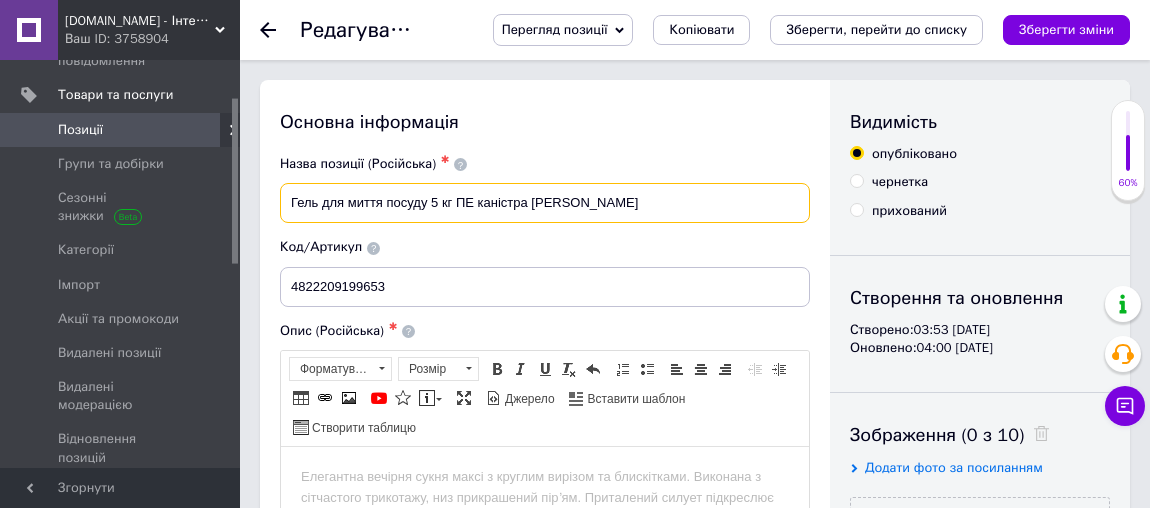 drag, startPoint x: 290, startPoint y: 202, endPoint x: 675, endPoint y: 202, distance: 385 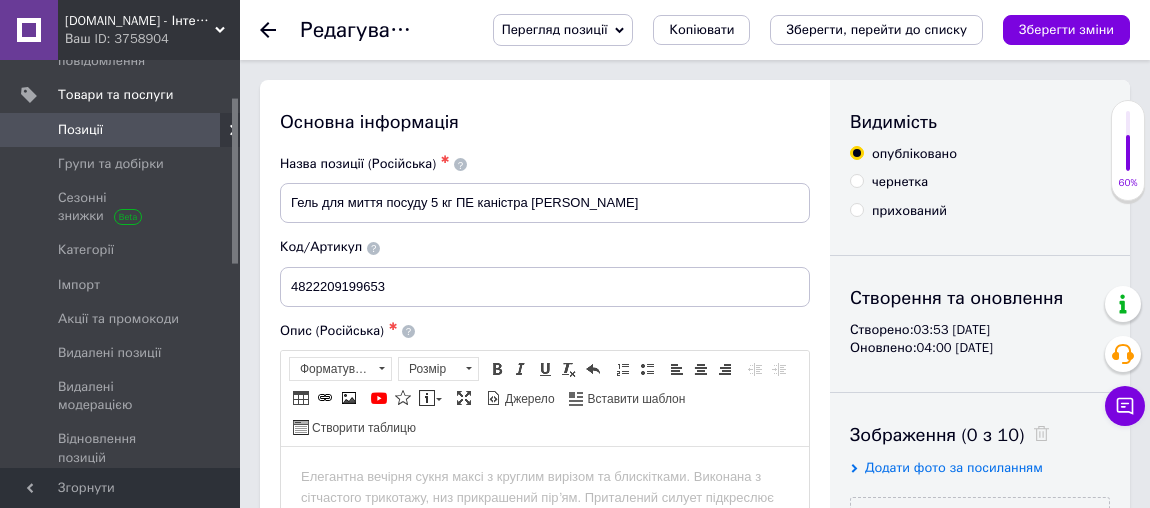 click at bounding box center (545, 476) 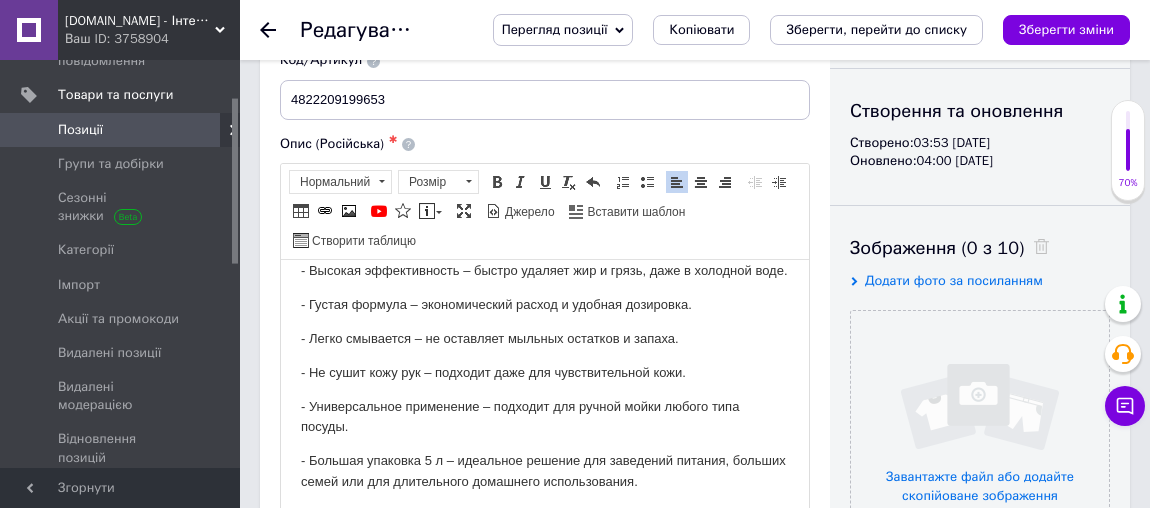 scroll, scrollTop: 375, scrollLeft: 0, axis: vertical 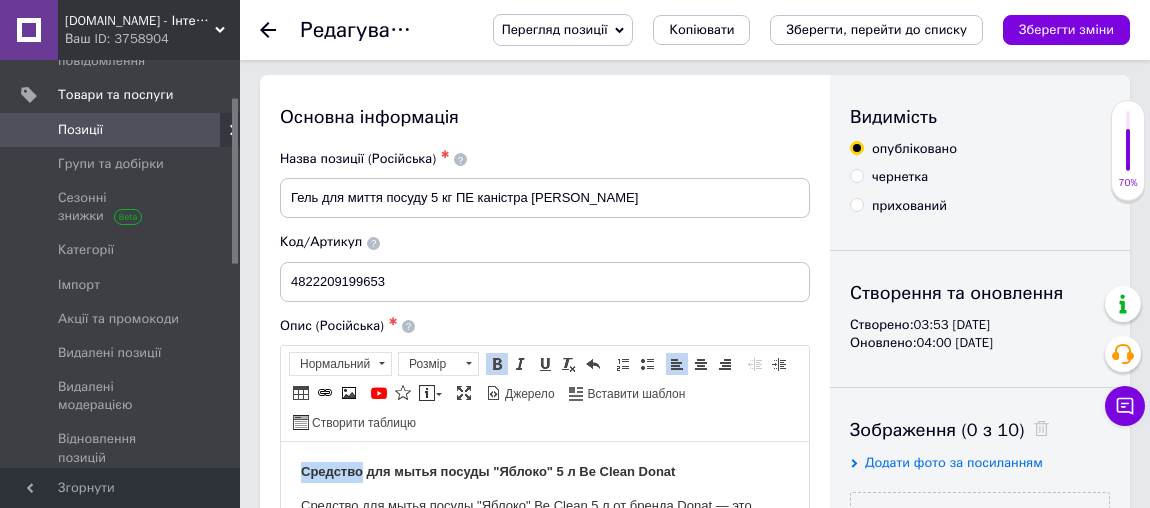 drag, startPoint x: 300, startPoint y: 471, endPoint x: 361, endPoint y: 474, distance: 61.073727 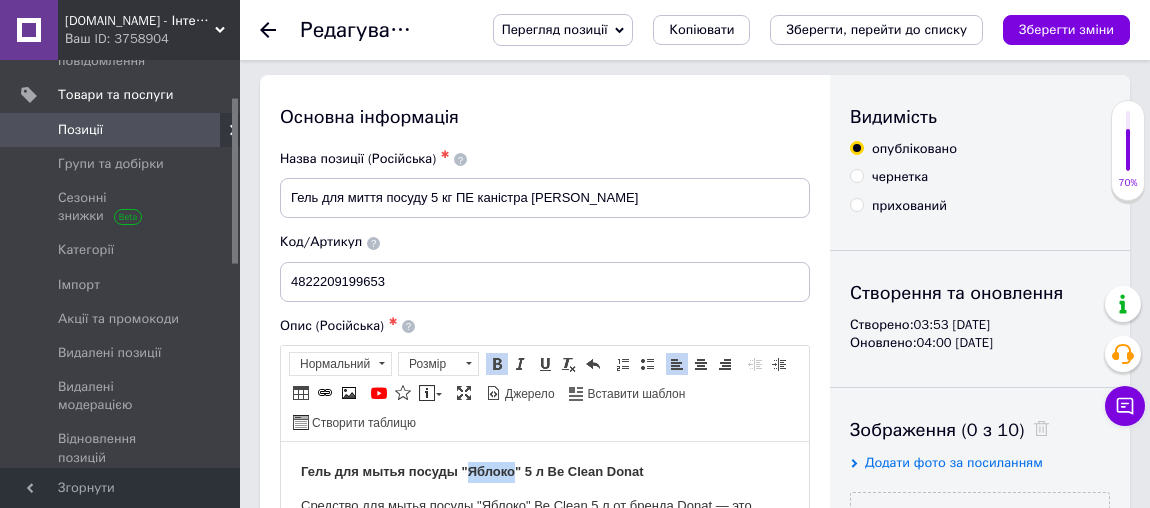drag, startPoint x: 467, startPoint y: 470, endPoint x: 514, endPoint y: 473, distance: 47.095646 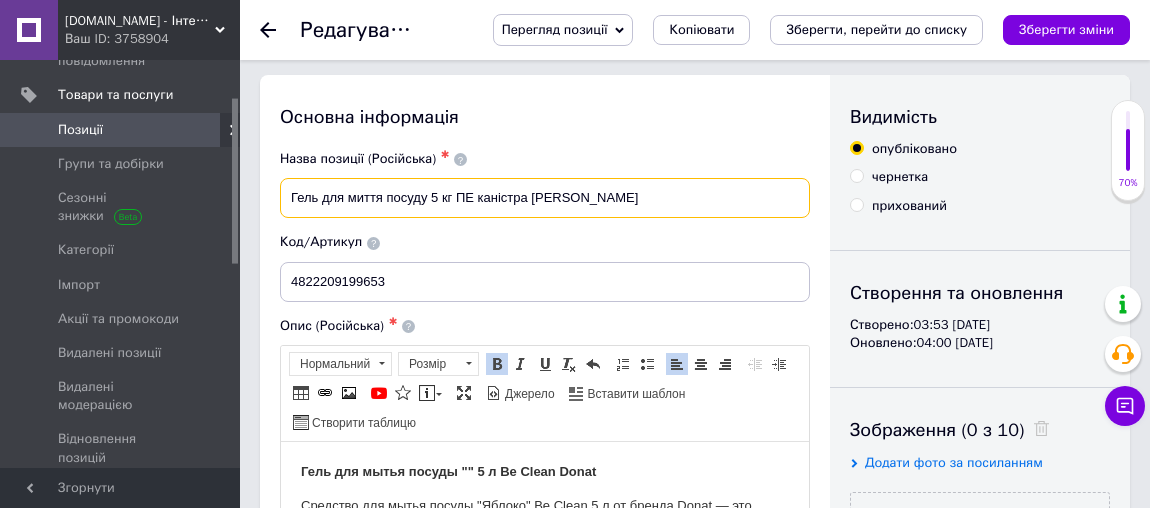 click on "Гель для миття посуду 5 кг ПЕ каністра [PERSON_NAME]" at bounding box center (545, 198) 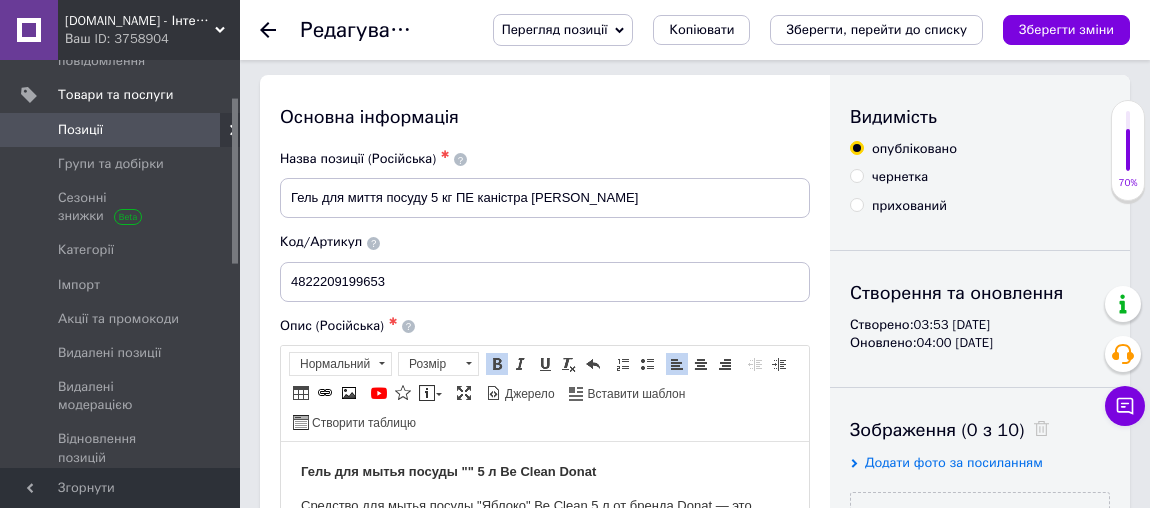 click on "Гель для мытья посуды "" 5 л Be Clean Donat" at bounding box center [448, 470] 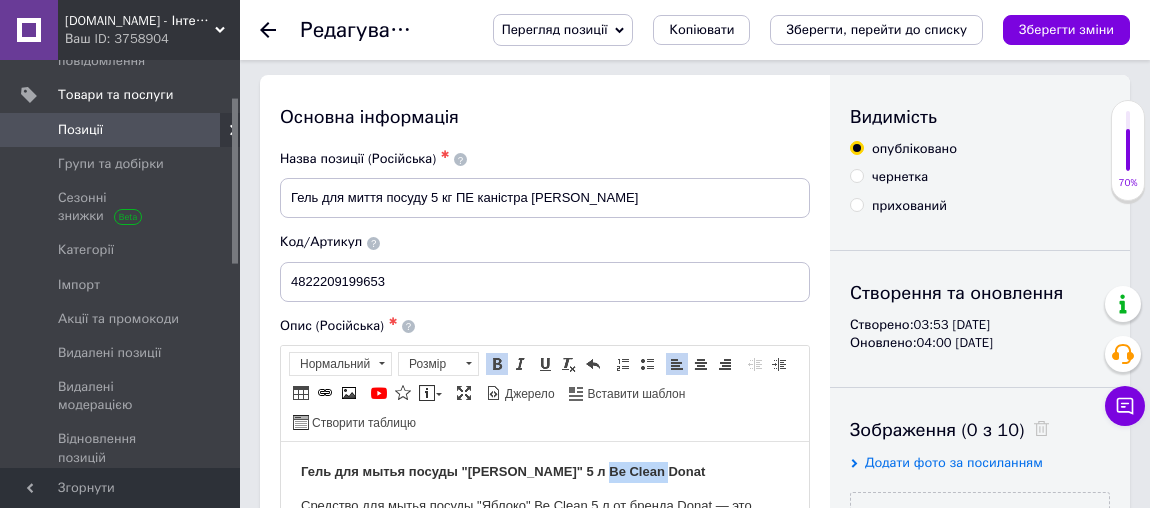 drag, startPoint x: 526, startPoint y: 470, endPoint x: 587, endPoint y: 467, distance: 61.073727 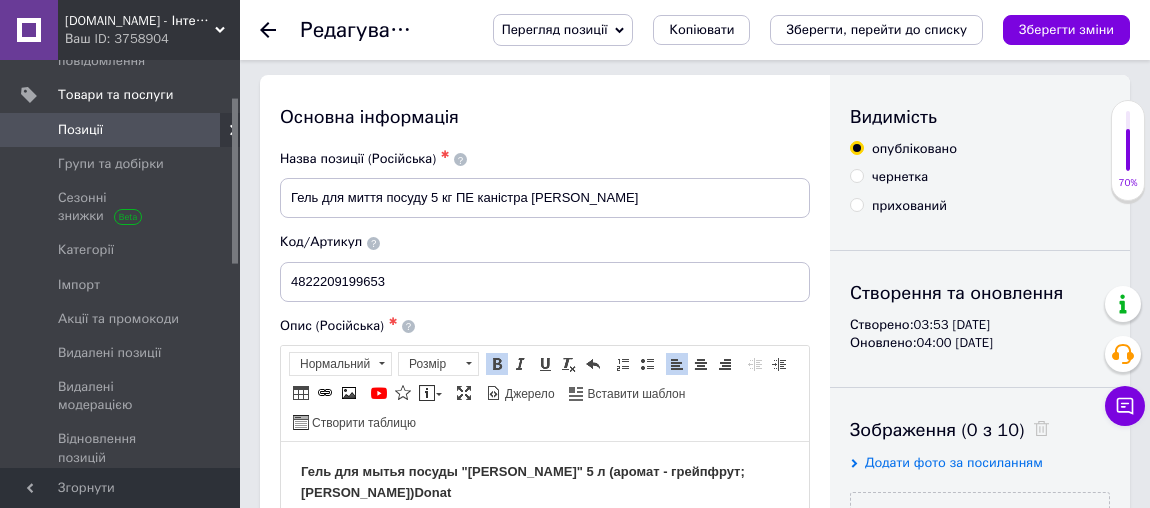 click on "Гель для мытья посуды "[PERSON_NAME] " 5 л (аромат - грейпфрут; [PERSON_NAME])Donat" at bounding box center (545, 482) 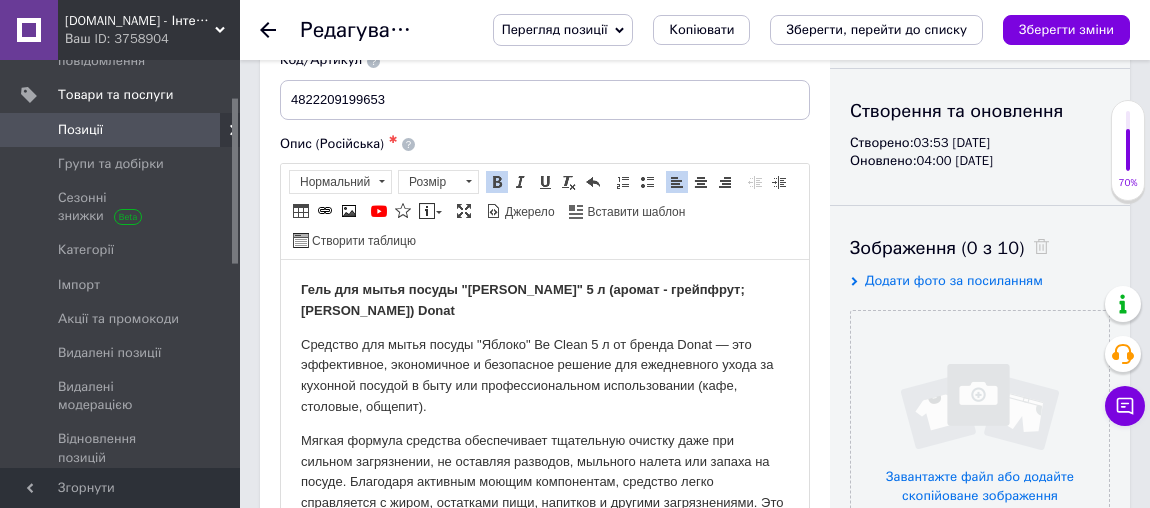 scroll, scrollTop: 96, scrollLeft: 0, axis: vertical 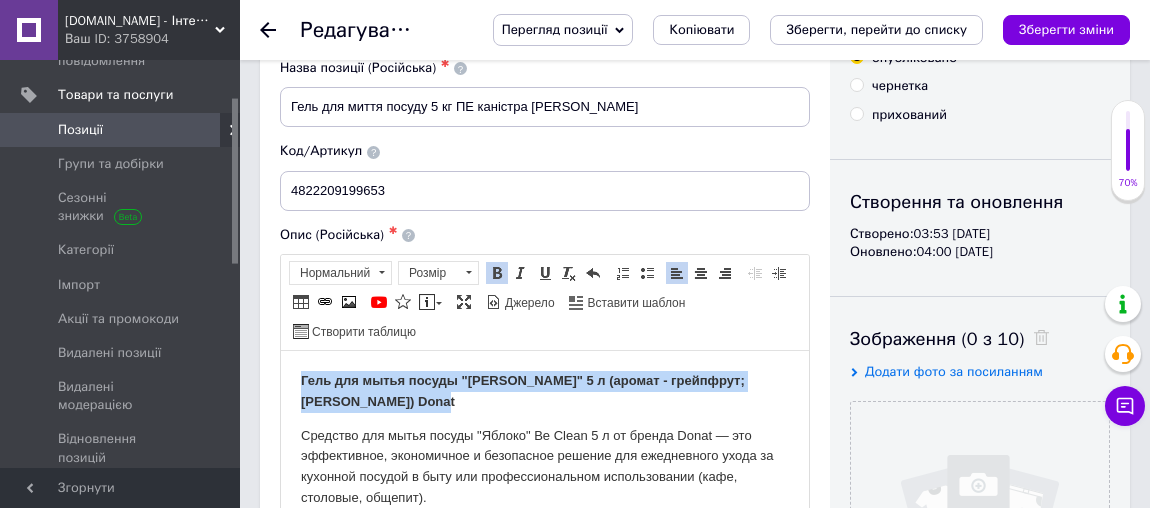 drag, startPoint x: 329, startPoint y: 399, endPoint x: 254, endPoint y: 365, distance: 82.346825 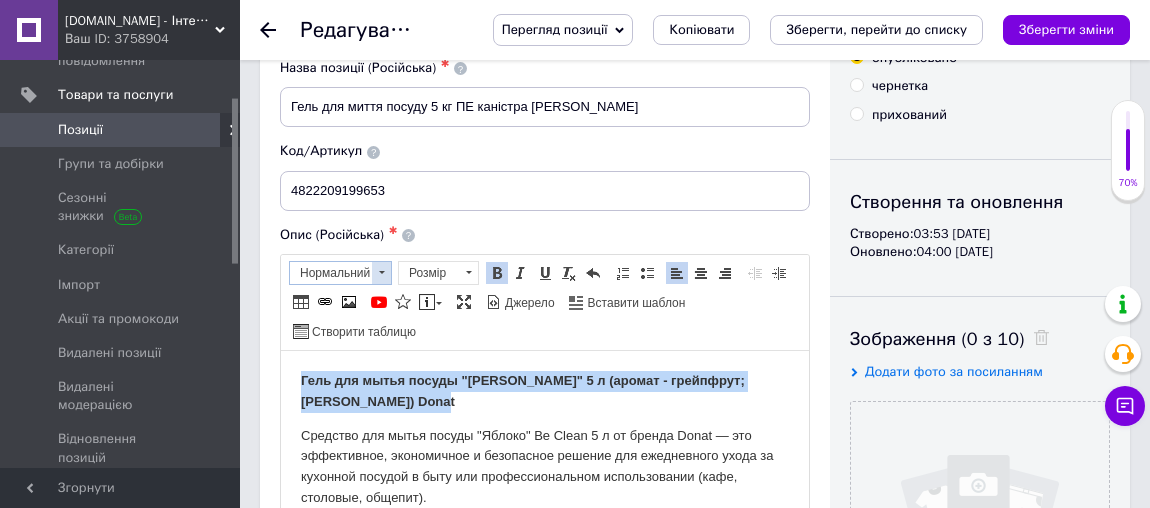 click on "Нормальний" at bounding box center [331, 273] 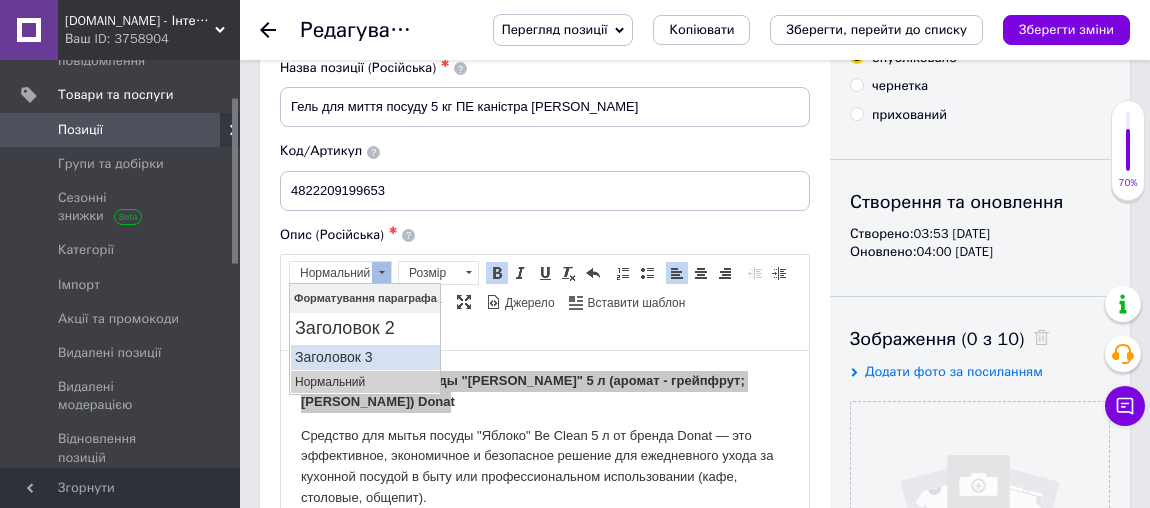 scroll, scrollTop: 0, scrollLeft: 0, axis: both 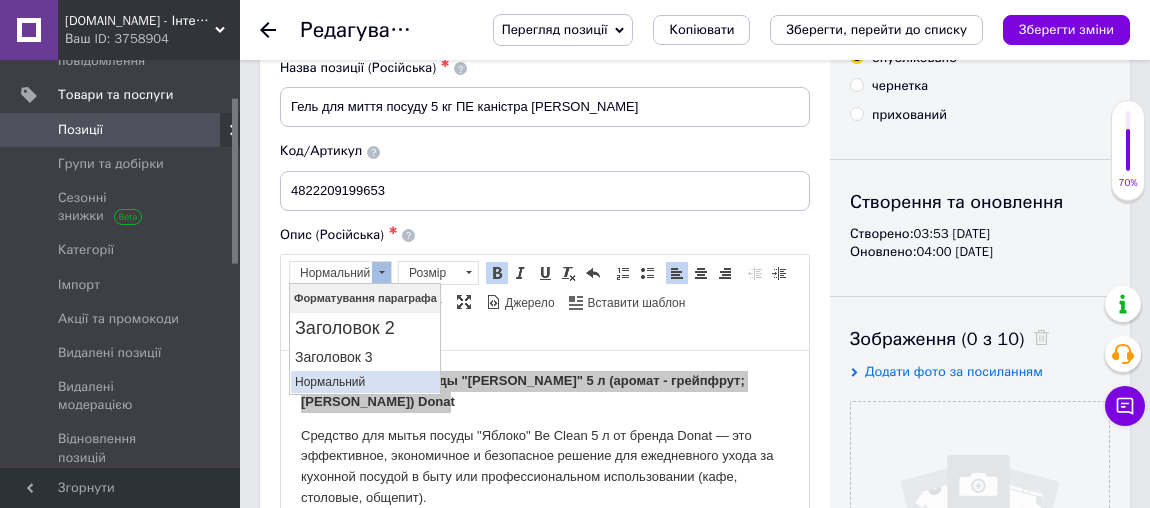 click on "Нормальний" at bounding box center (364, 382) 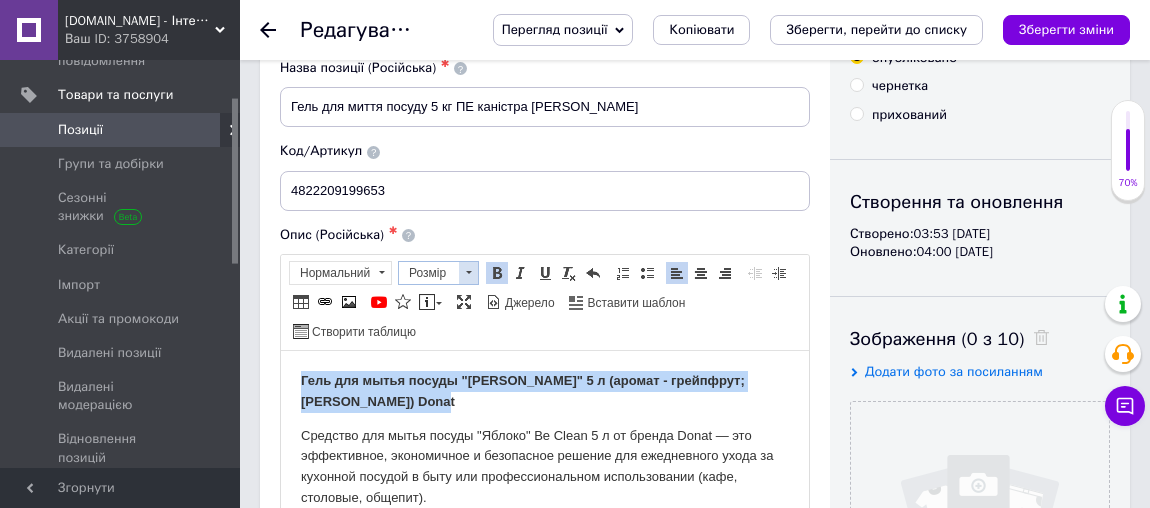 click on "Розмір" at bounding box center (429, 273) 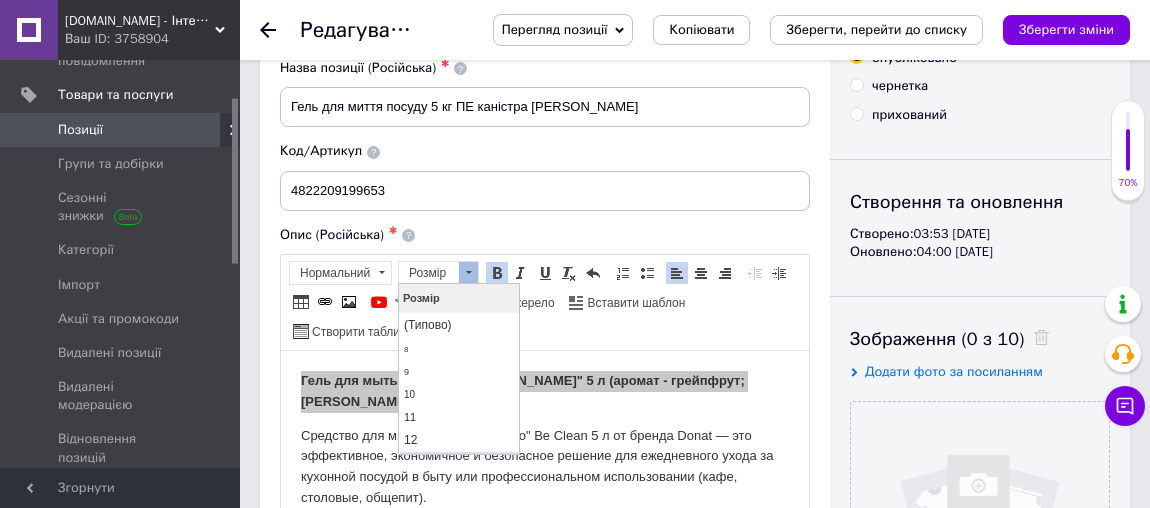 scroll, scrollTop: 90, scrollLeft: 0, axis: vertical 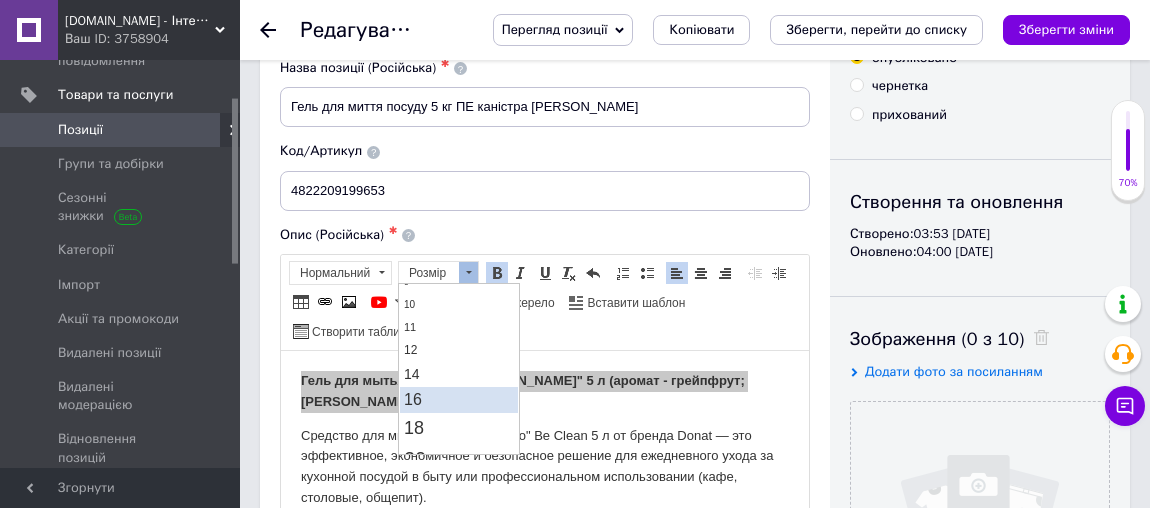click on "16" at bounding box center [458, 400] 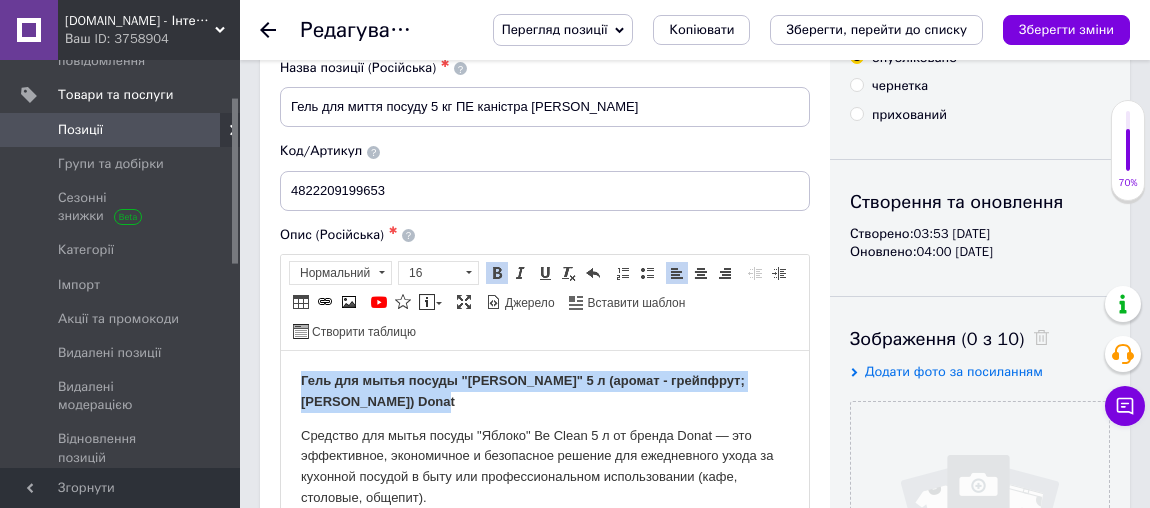 scroll, scrollTop: 0, scrollLeft: 0, axis: both 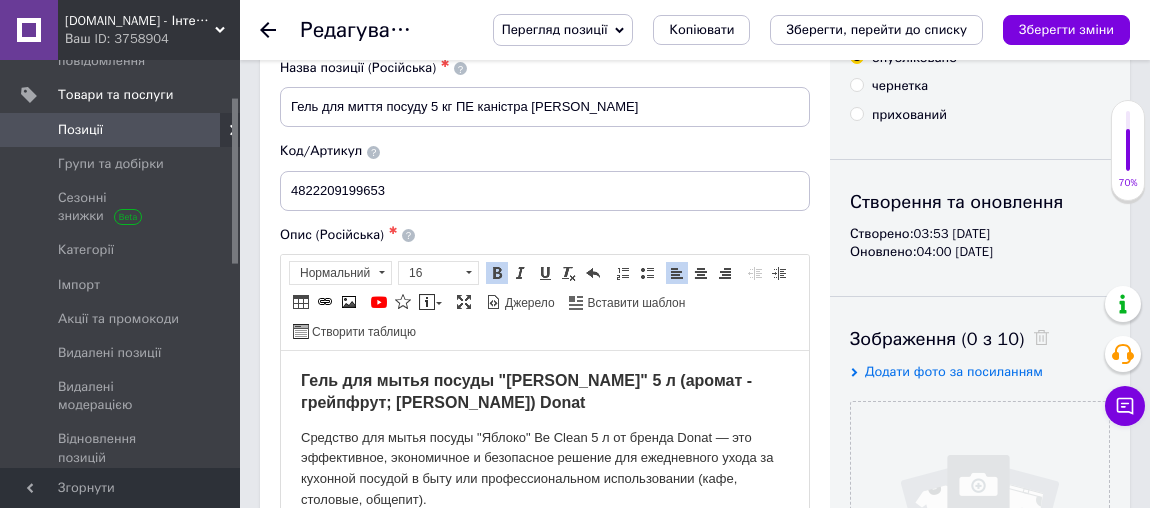 click on "Гель для мытья посуды "[PERSON_NAME]" 5 л (аромат - грейпфрут; [PERSON_NAME]) Donat" at bounding box center (545, 392) 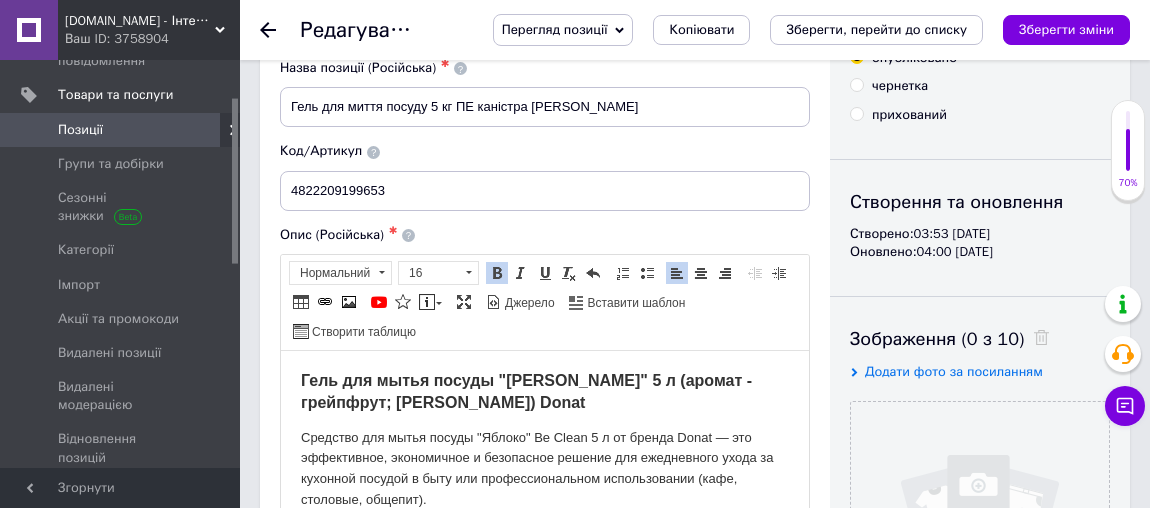 scroll, scrollTop: 187, scrollLeft: 0, axis: vertical 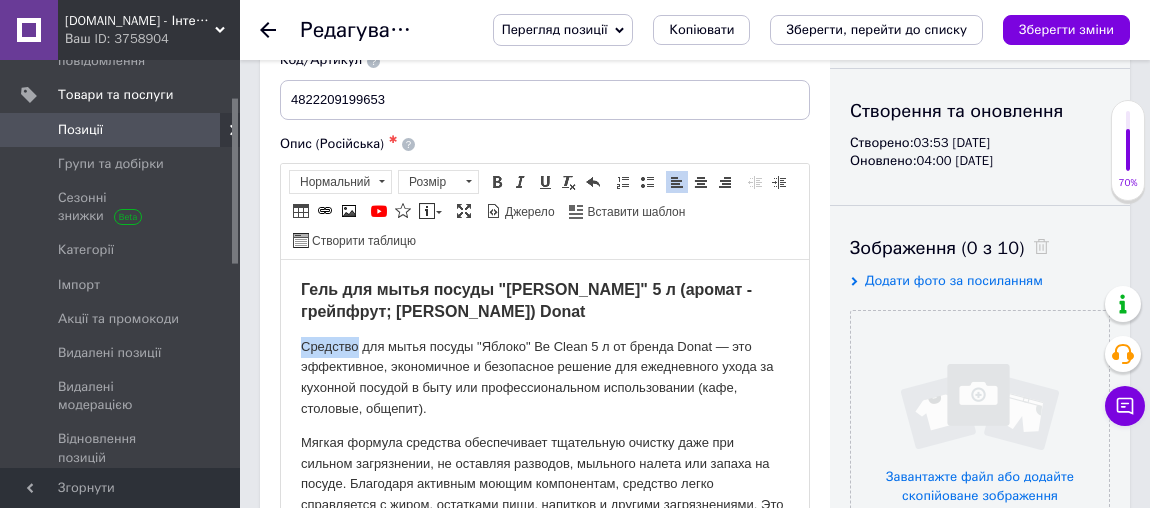drag, startPoint x: 299, startPoint y: 342, endPoint x: 356, endPoint y: 342, distance: 57 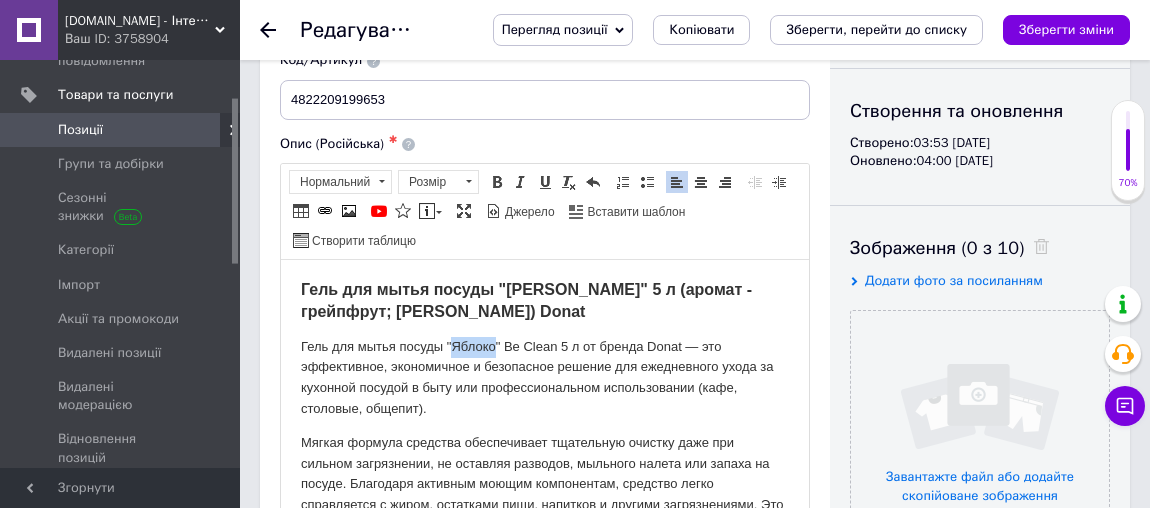 drag, startPoint x: 452, startPoint y: 348, endPoint x: 494, endPoint y: 350, distance: 42.047592 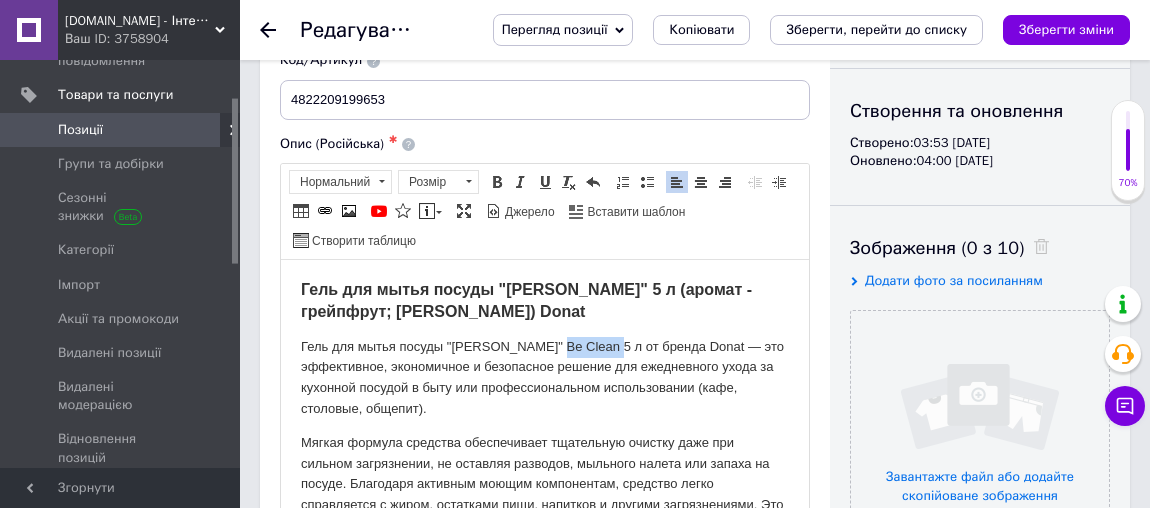 drag, startPoint x: 486, startPoint y: 344, endPoint x: 541, endPoint y: 348, distance: 55.145264 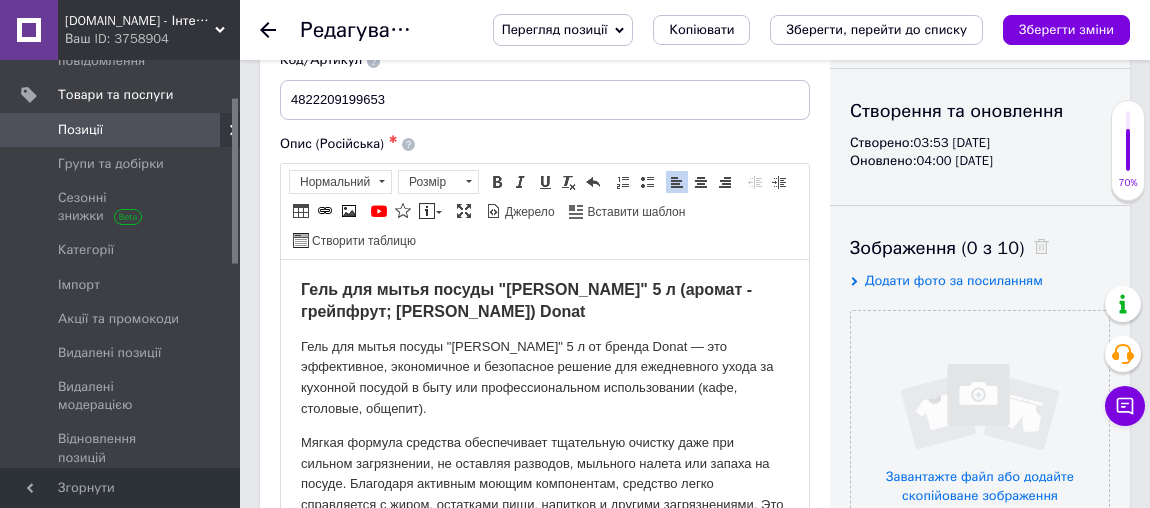 click on "Гель для мытья посуды "[PERSON_NAME] " 5 л от бренда Donat — это эффективное, экономичное и безопасное решение для ежедневного ухода за кухонной посудой в быту или профессиональном использовании (кафе, столовые, общепит)." at bounding box center (545, 377) 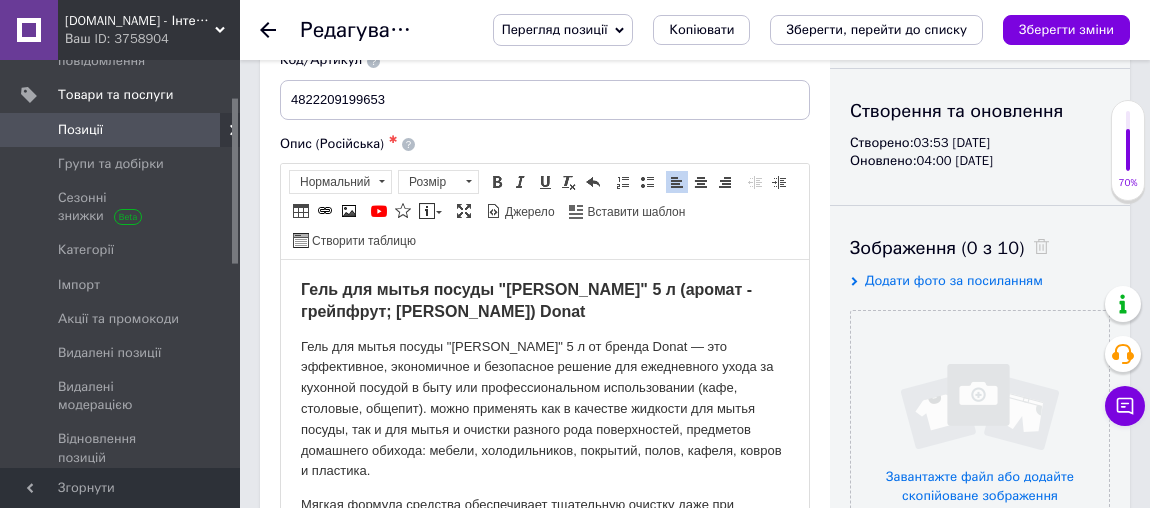 click on "Гель для мытья посуды "[PERSON_NAME]" 5 л от бренда Donat — это эффективное, экономичное и безопасное решение для ежедневного ухода за кухонной посудой в быту или профессиональном использовании (кафе, столовые, общепит). можно применять как в качестве жидкости для мытья посуды, так и для мытья и очистки разного рода поверхностей, предметов домашнего обихода: мебели, холодильников, покрытий, полов, кафеля, ковров и пластика." at bounding box center [545, 409] 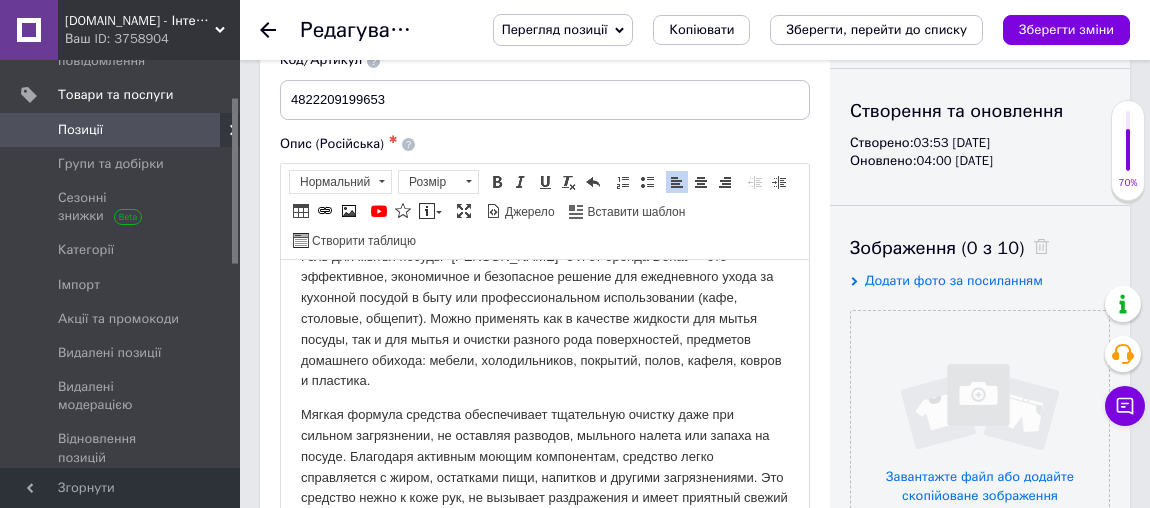 scroll, scrollTop: 181, scrollLeft: 0, axis: vertical 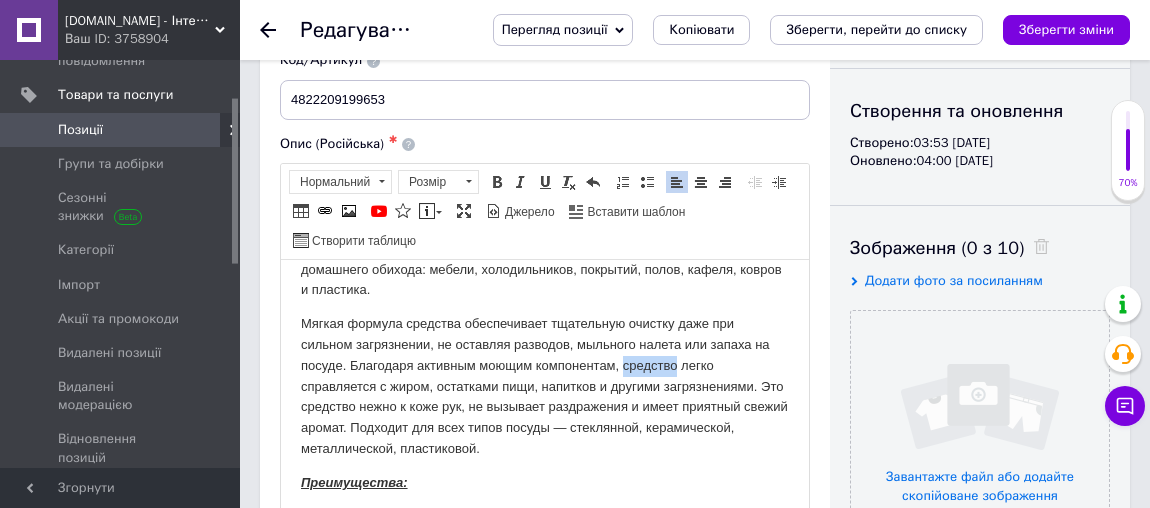 drag, startPoint x: 621, startPoint y: 365, endPoint x: 675, endPoint y: 363, distance: 54.037025 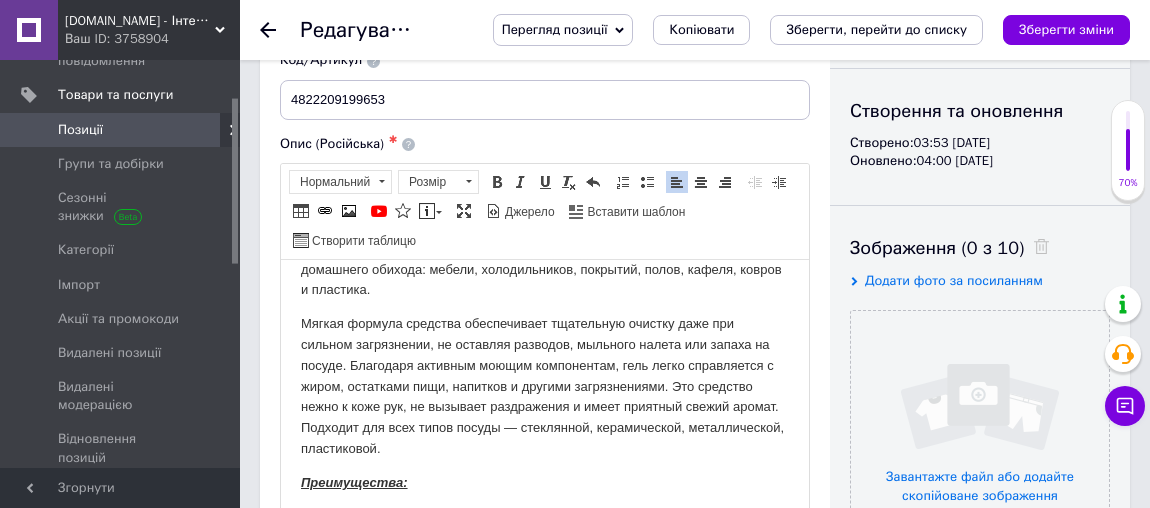 click on "Мягкая формула средства обеспечивает тщательную очистку даже при сильном загрязнении, не оставляя разводов, мыльного налета или запаха на посуде. Благодаря активным моющим компонентам, гель легко справляется с жиром, остатками пищи, напитков и другими загрязнениями. Это средство нежно к коже рук, не вызывает раздражения и имеет приятный свежий аромат. Подходит для всех типов посуды — стеклянной, керамической, металлической, пластиковой." at bounding box center (545, 386) 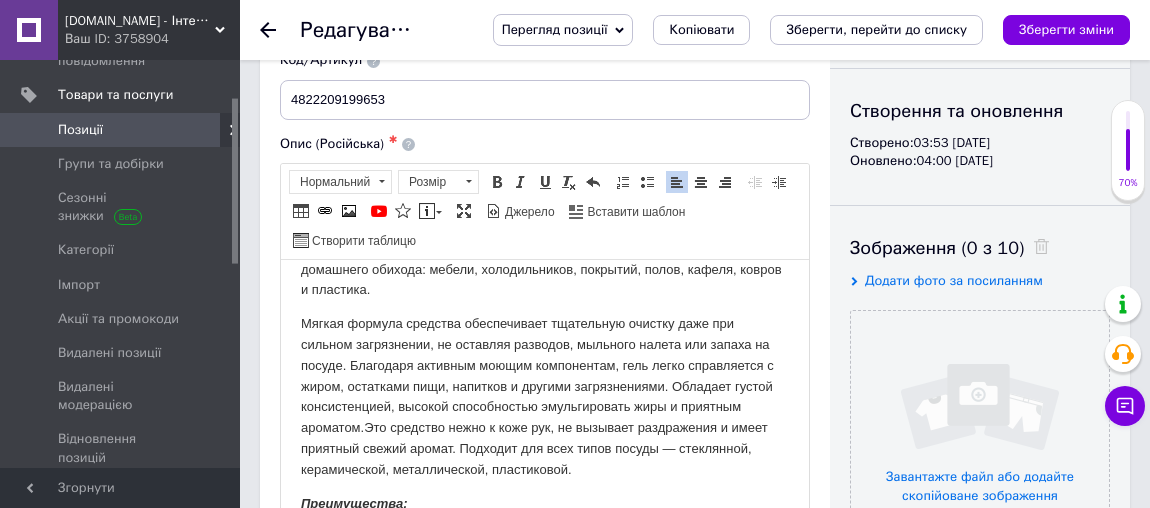 drag, startPoint x: 300, startPoint y: 448, endPoint x: 660, endPoint y: 471, distance: 360.73398 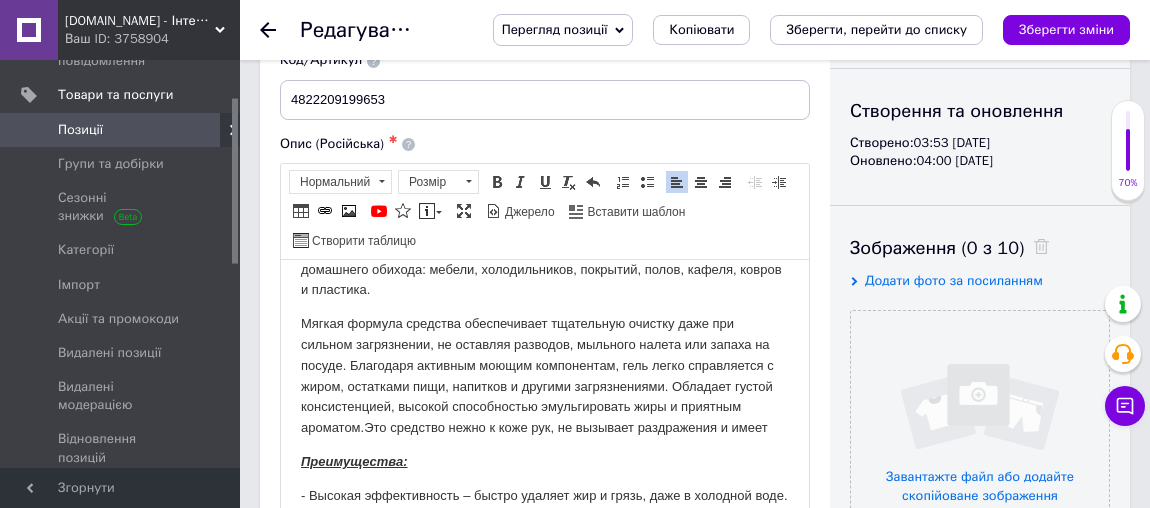 click on "Мягкая формула средства обеспечивает тщательную очистку даже при сильном загрязнении, не оставляя разводов, мыльного налета или запаха на посуде. Благодаря активным моющим компонентам, гель легко справляется с жиром, остатками пищи, напитков и другими загрязнениями. Обладает густой консистенцией, высокой способностью эмульгировать жиры и приятным ароматом.  Это средство нежно к коже рук, не вызывает раздражения и имеет" at bounding box center [545, 375] 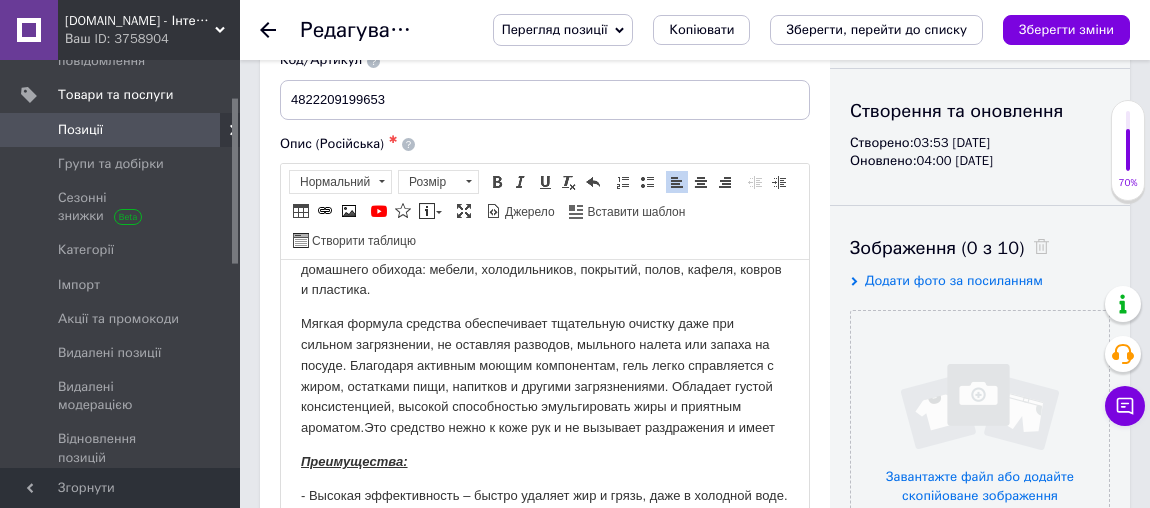drag, startPoint x: 727, startPoint y: 426, endPoint x: 753, endPoint y: 438, distance: 28.635643 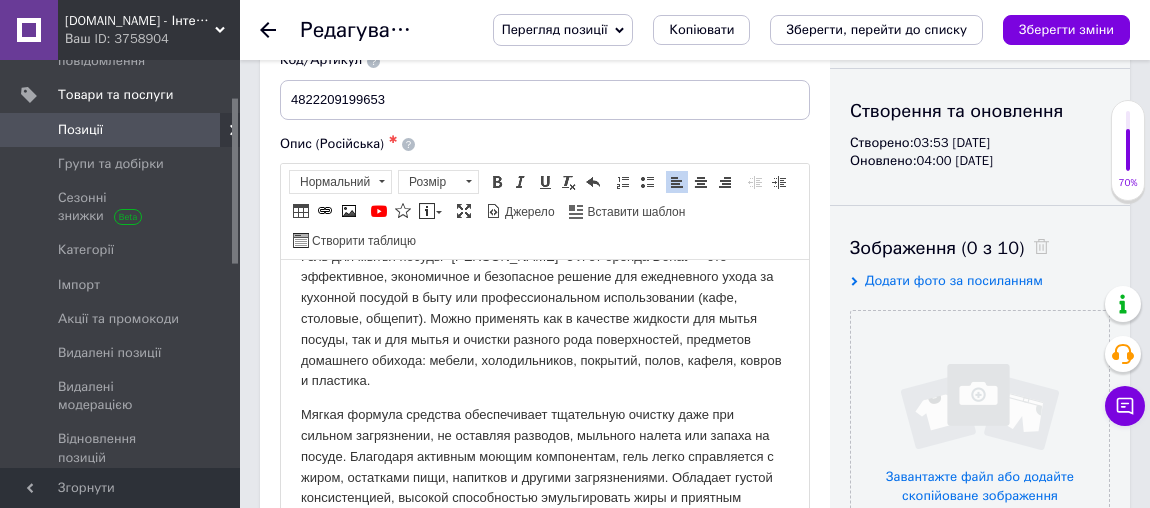 scroll, scrollTop: 363, scrollLeft: 0, axis: vertical 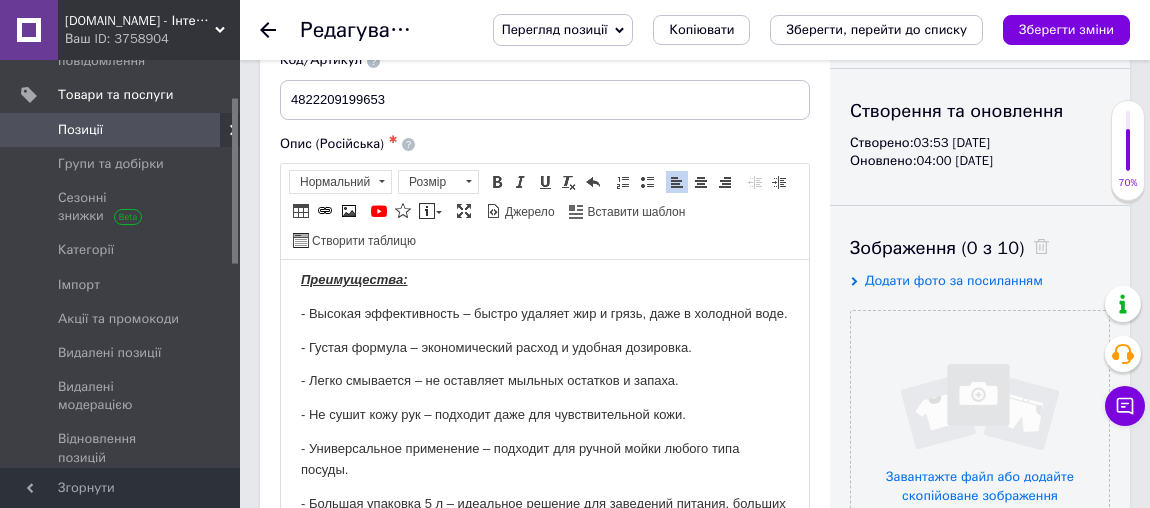 click on "- Универсальное применение – подходит для ручной мойки любого типа посуды." at bounding box center (545, 459) 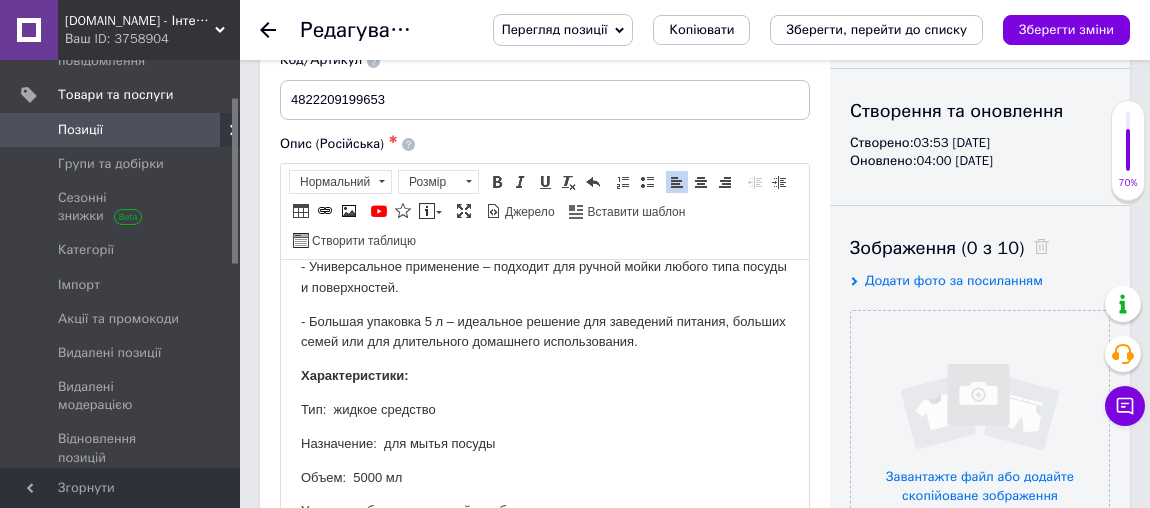scroll, scrollTop: 631, scrollLeft: 0, axis: vertical 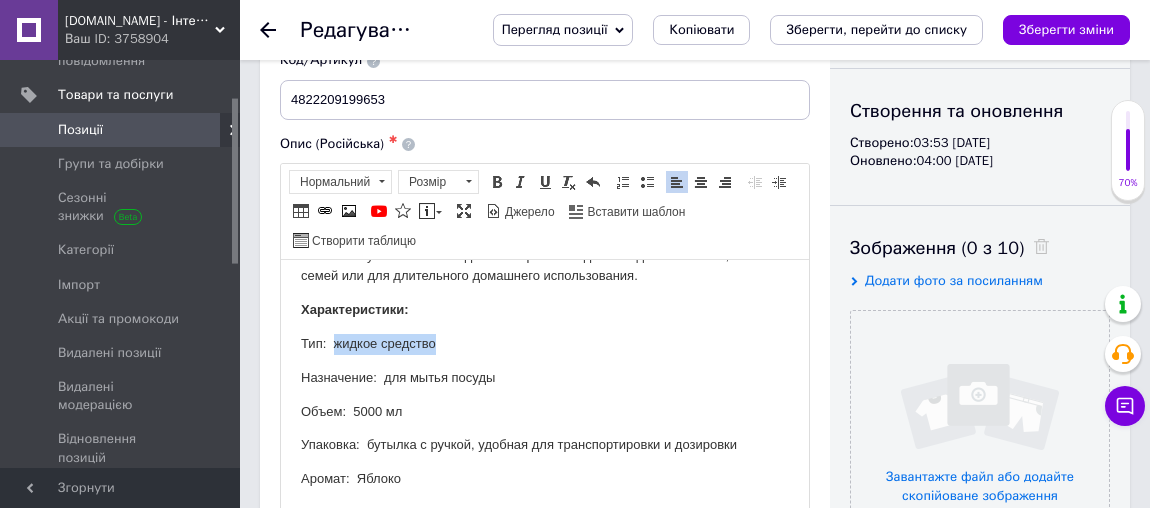 drag, startPoint x: 441, startPoint y: 345, endPoint x: 336, endPoint y: 345, distance: 105 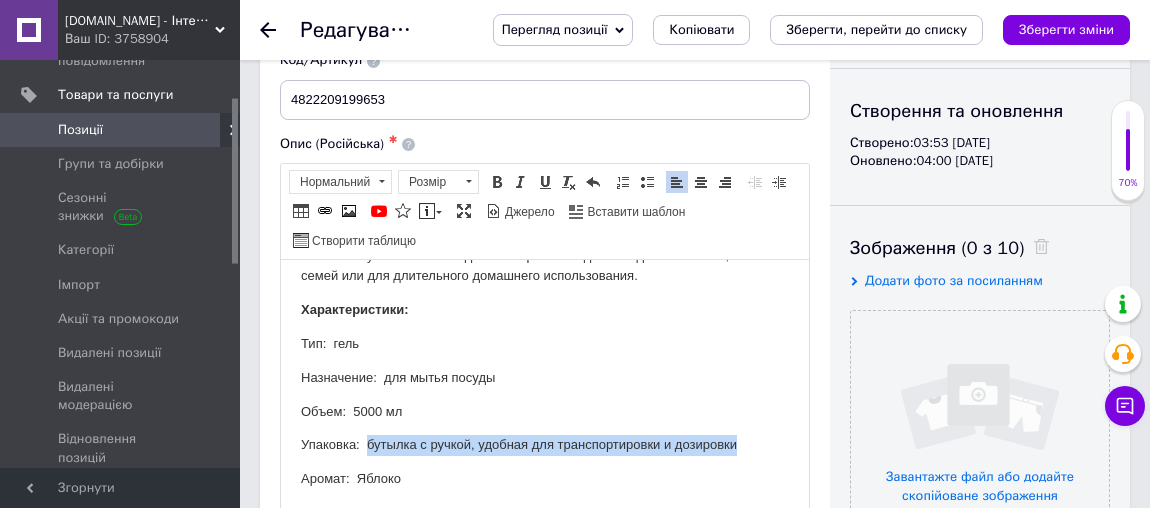 drag, startPoint x: 367, startPoint y: 444, endPoint x: 739, endPoint y: 447, distance: 372.0121 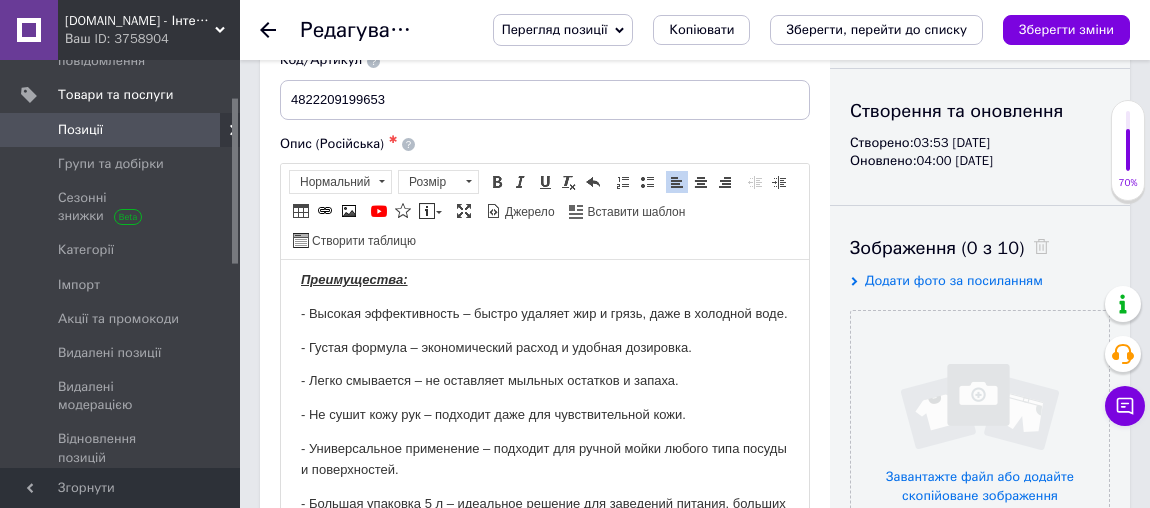 scroll, scrollTop: 631, scrollLeft: 0, axis: vertical 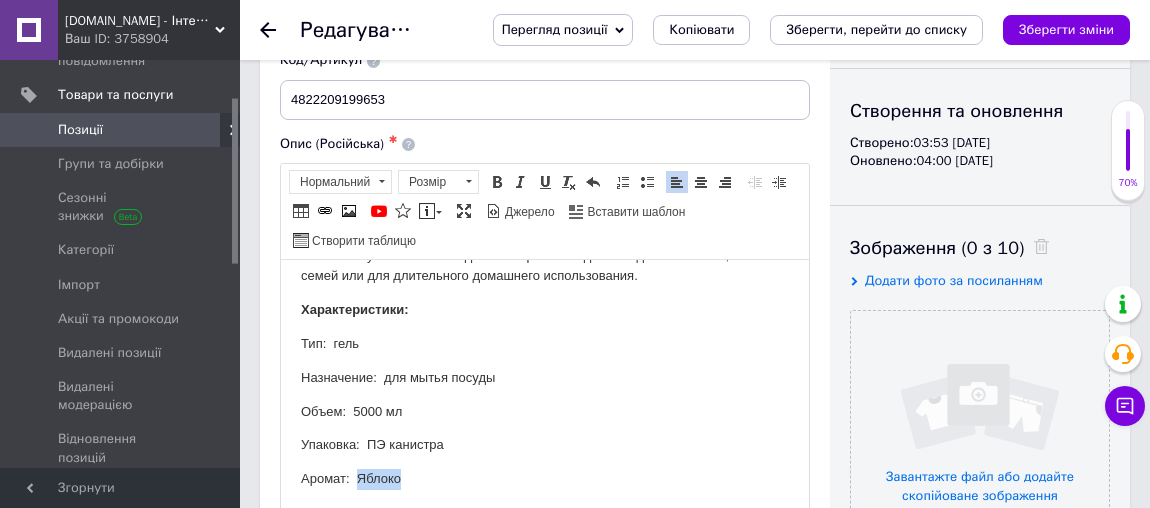 drag, startPoint x: 400, startPoint y: 481, endPoint x: 359, endPoint y: 478, distance: 41.109608 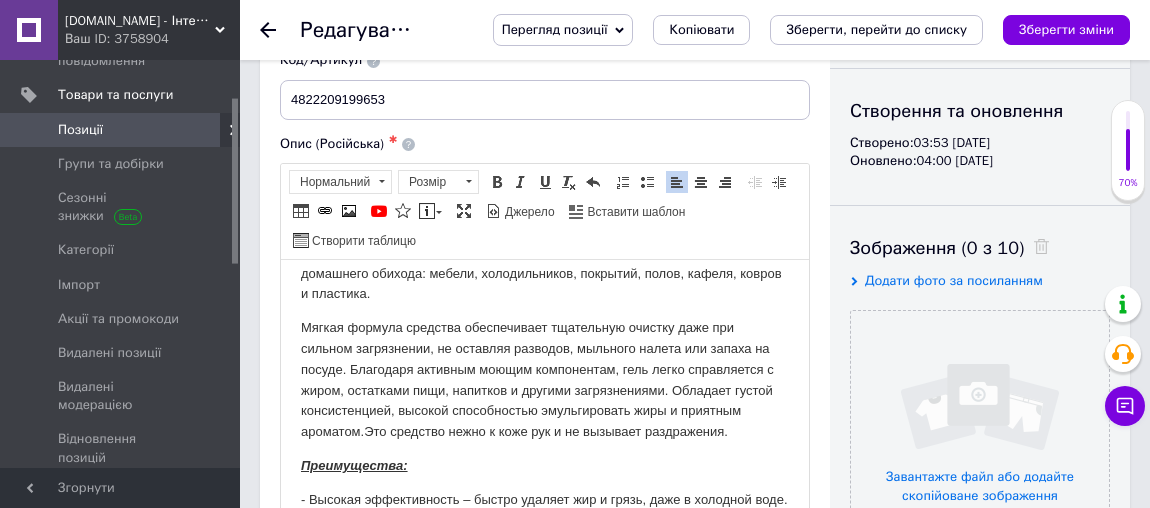 scroll, scrollTop: 0, scrollLeft: 0, axis: both 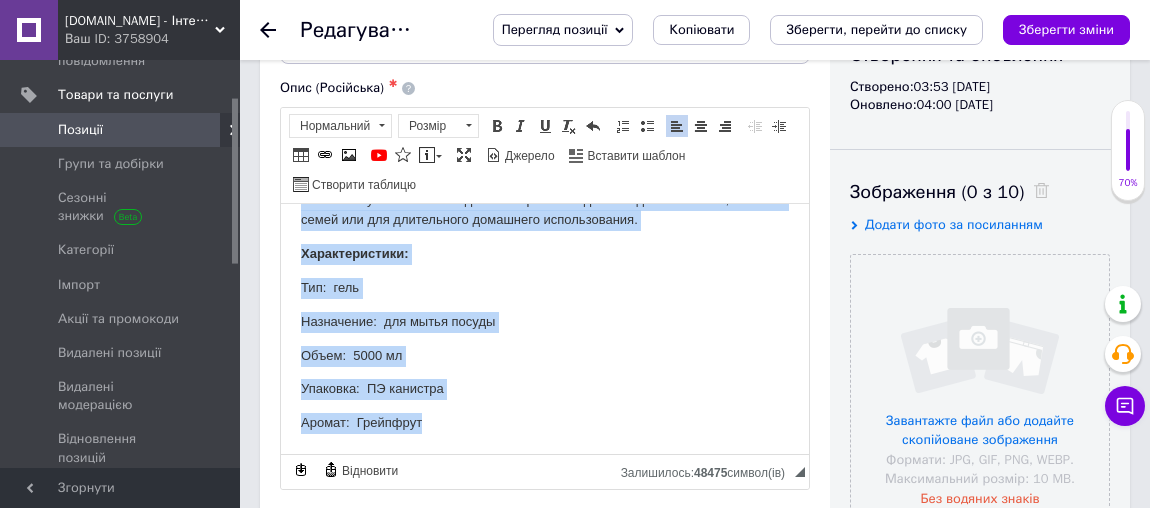 drag, startPoint x: 287, startPoint y: 290, endPoint x: 1058, endPoint y: 692, distance: 869.5085 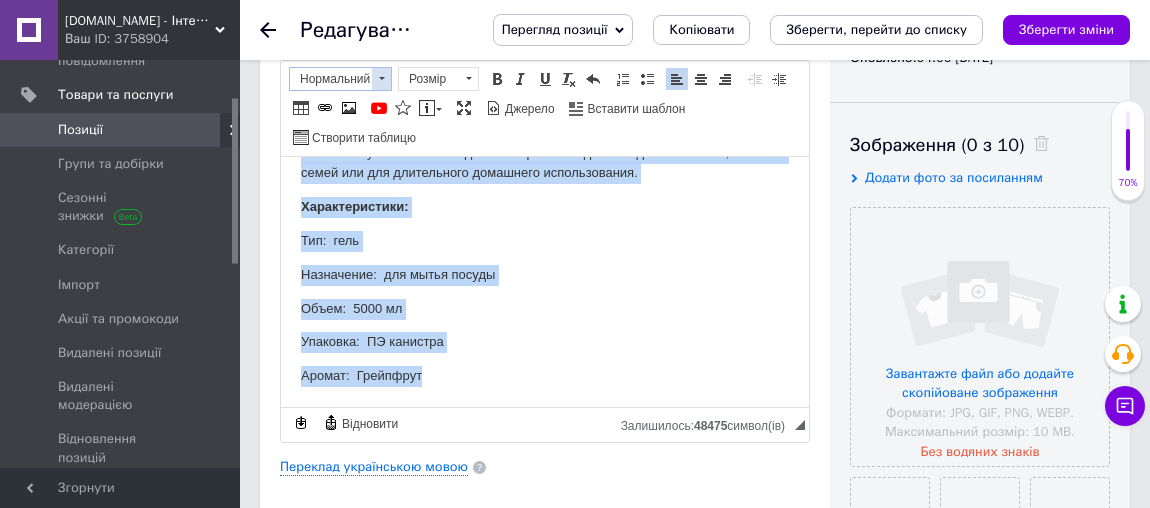 click at bounding box center (381, 79) 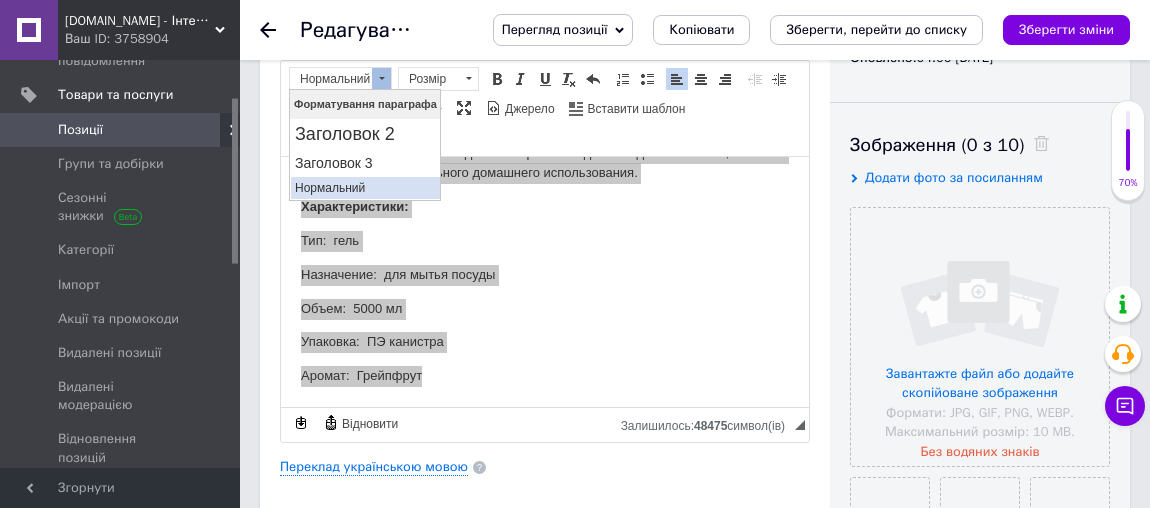 drag, startPoint x: 322, startPoint y: 185, endPoint x: 337, endPoint y: 113, distance: 73.545906 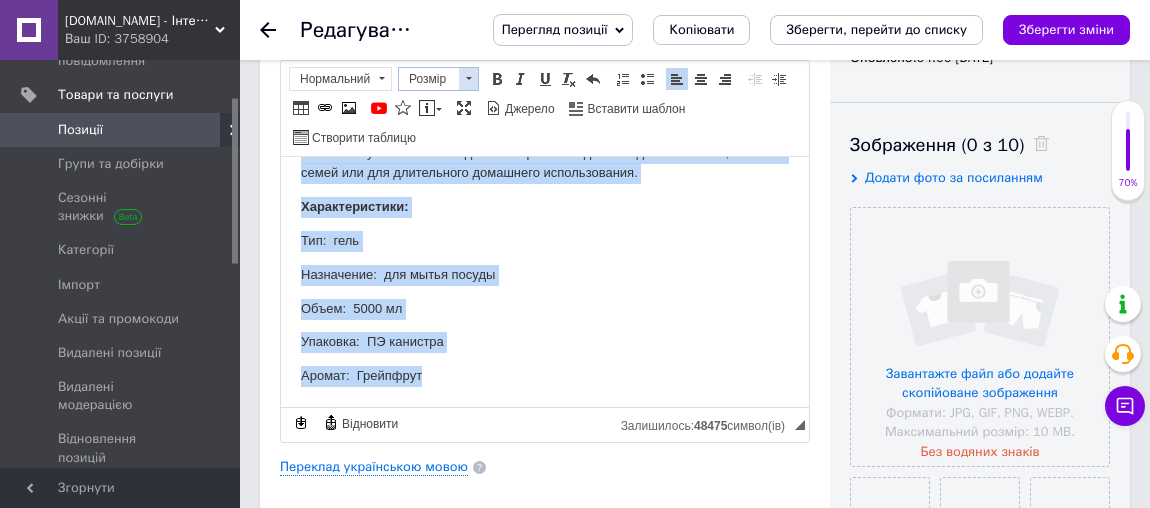 drag, startPoint x: 427, startPoint y: 65, endPoint x: 45, endPoint y: 62, distance: 382.01178 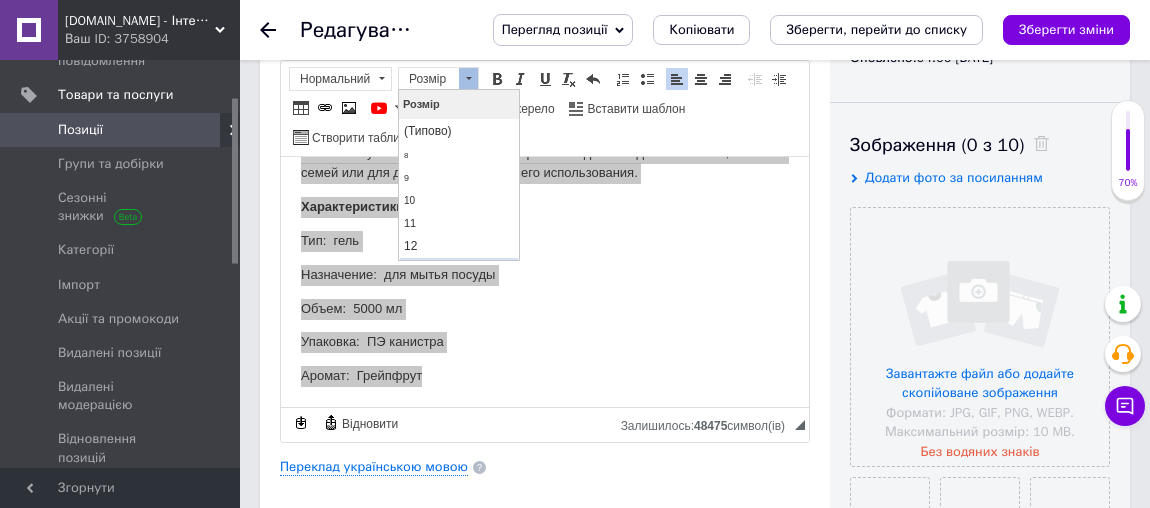scroll, scrollTop: 90, scrollLeft: 0, axis: vertical 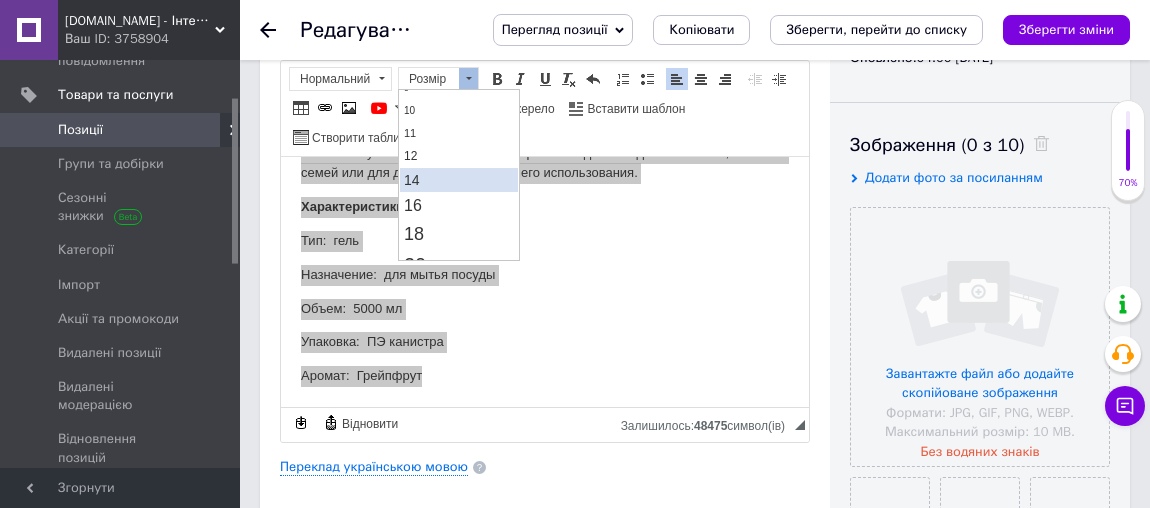click on "14" at bounding box center [458, 180] 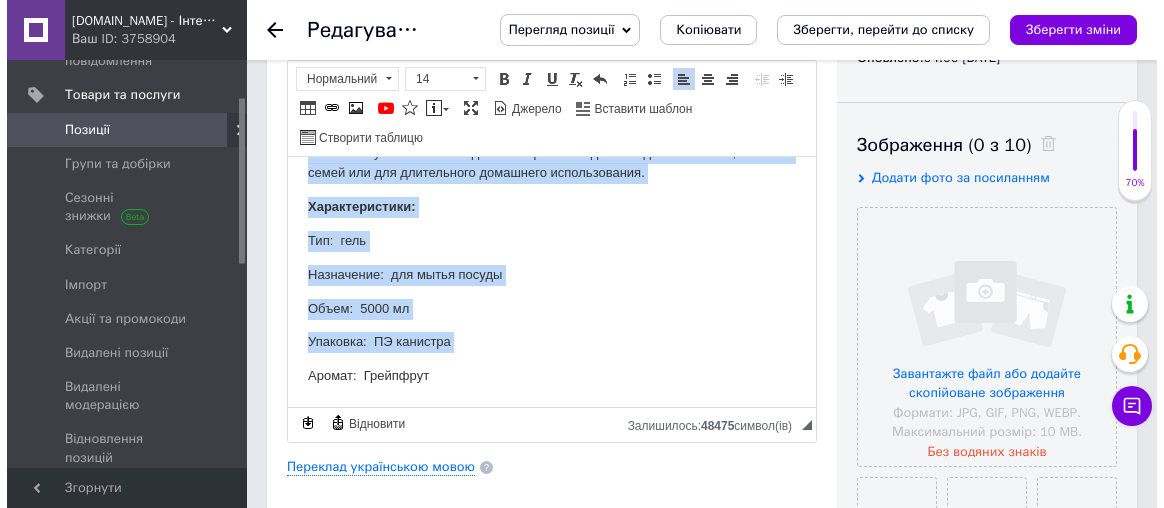scroll, scrollTop: 0, scrollLeft: 0, axis: both 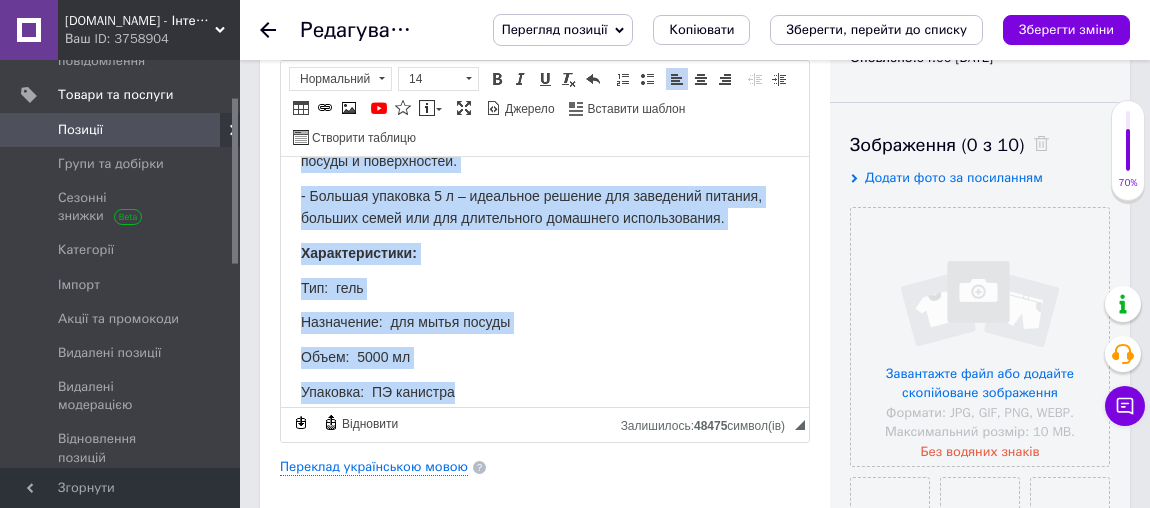 click on "- Большая упаковка 5 л – идеальное решение для заведений питания, больших семей или для длительного домашнего использования." at bounding box center [545, 207] 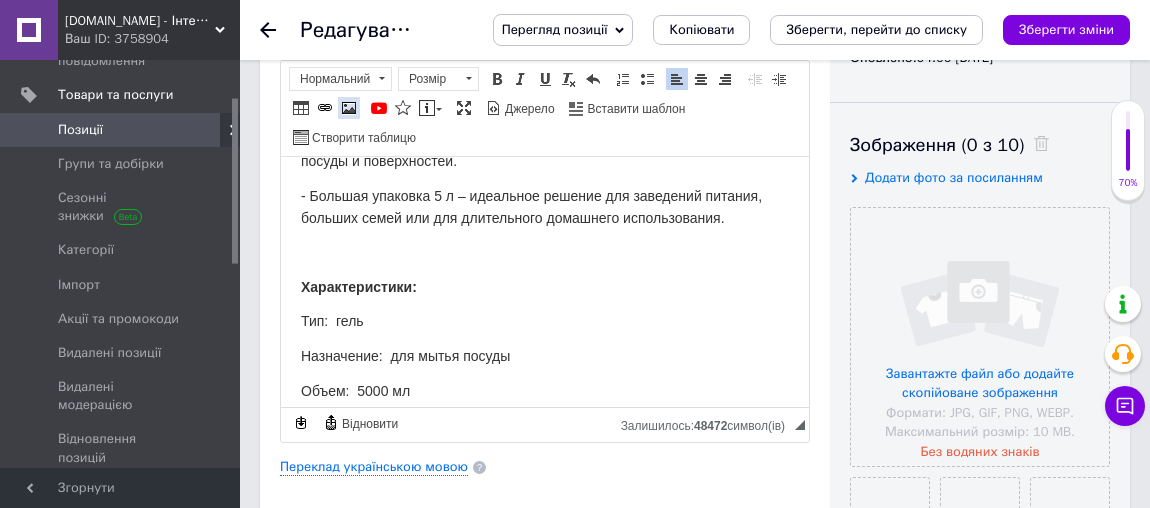 drag, startPoint x: 703, startPoint y: 75, endPoint x: 678, endPoint y: 100, distance: 35.35534 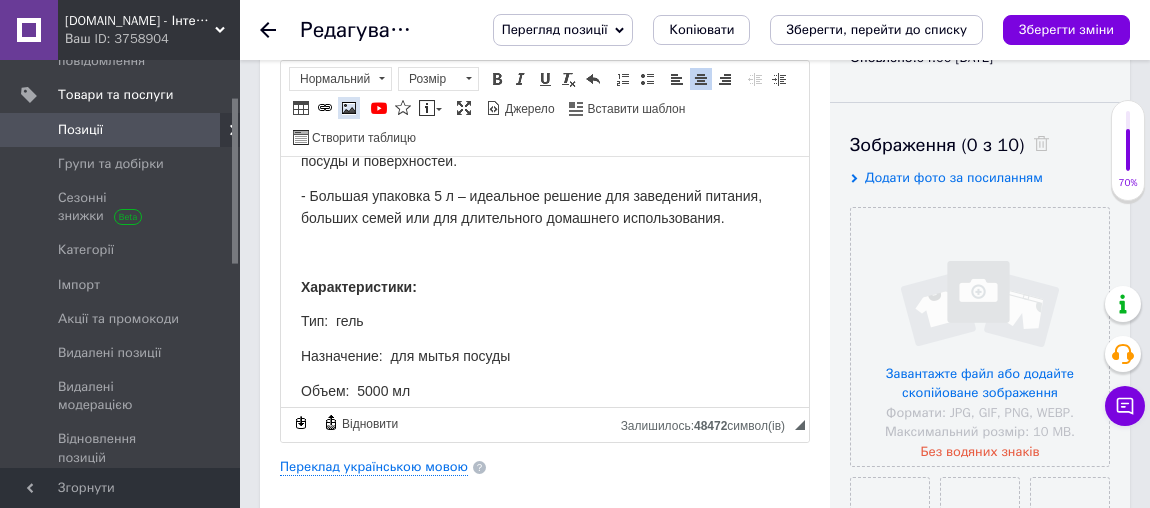 click on "Зображення" at bounding box center (349, 108) 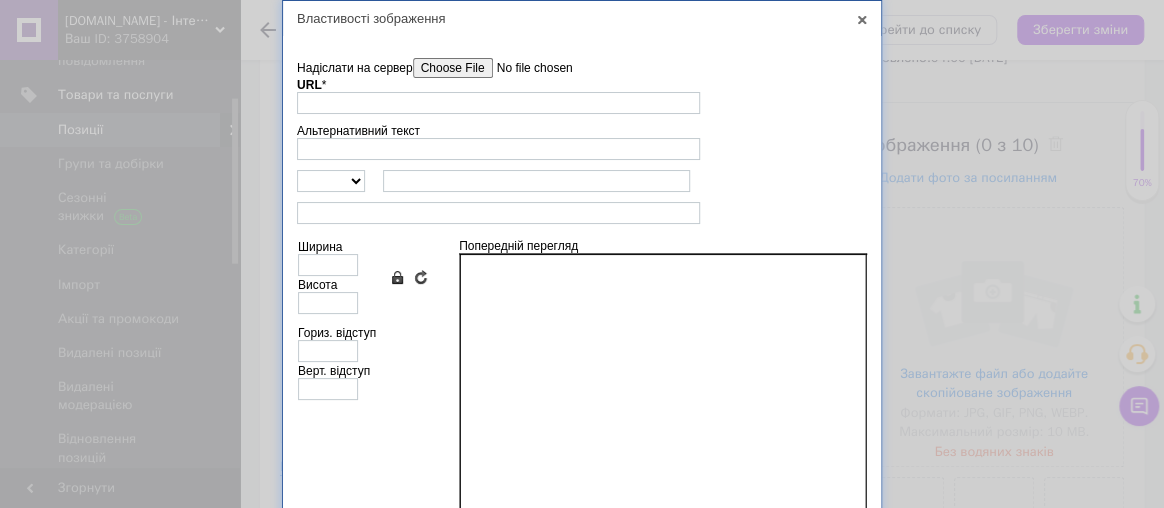 click on "Надіслати на сервер" at bounding box center (526, 68) 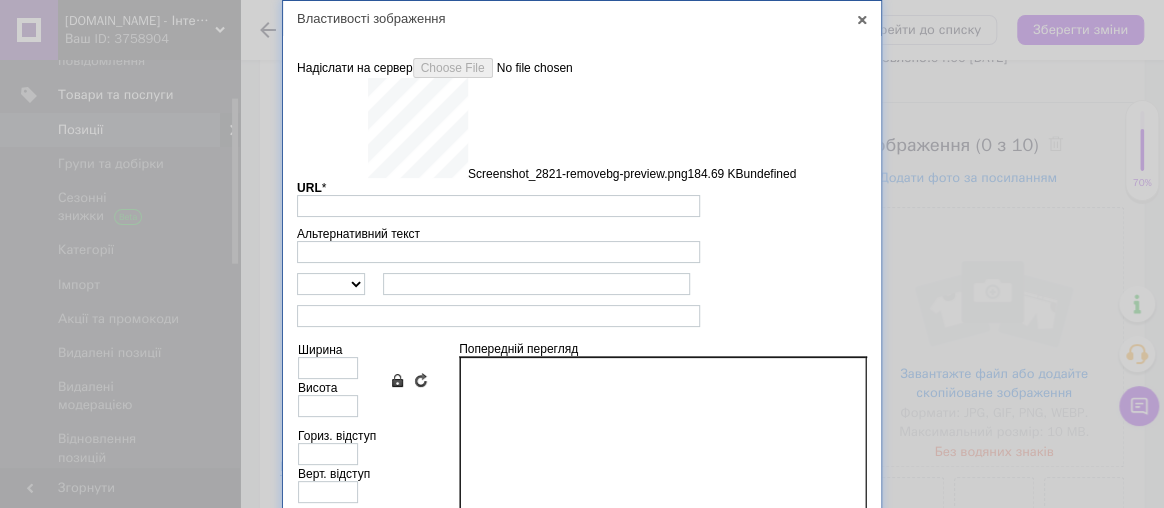 type on "[URL][DOMAIN_NAME]" 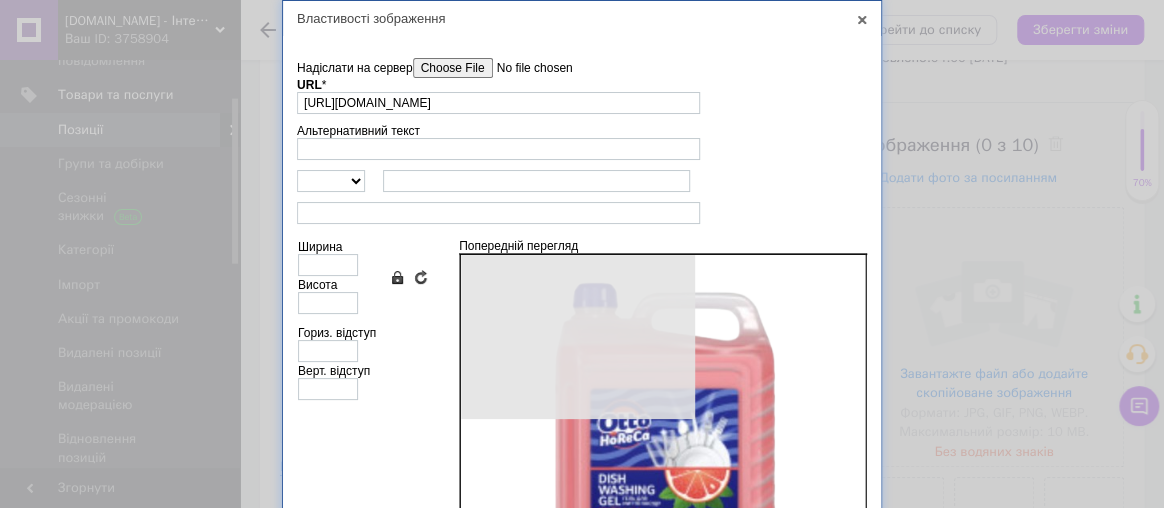 type on "500" 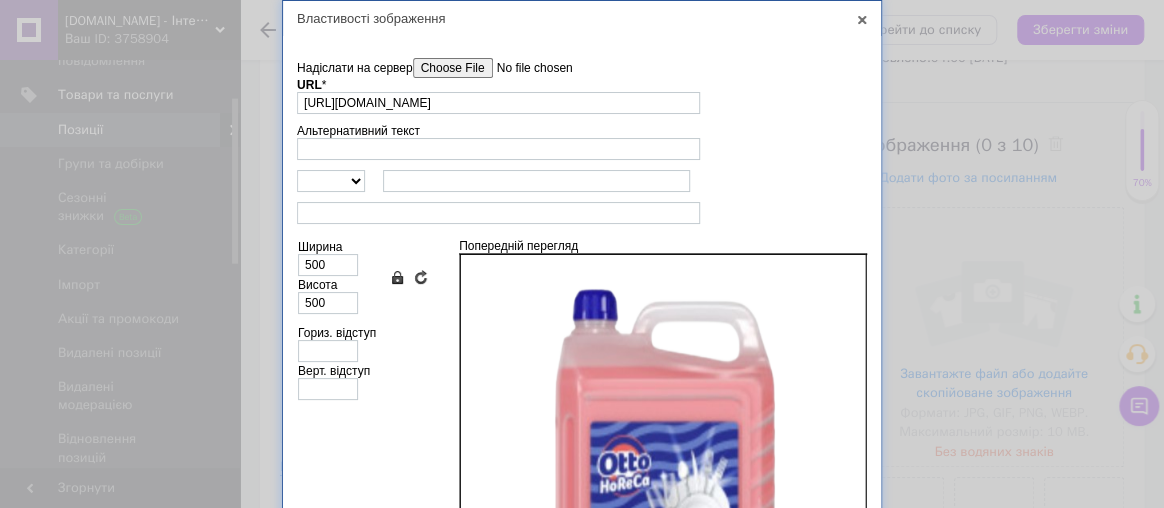 scroll, scrollTop: 158, scrollLeft: 0, axis: vertical 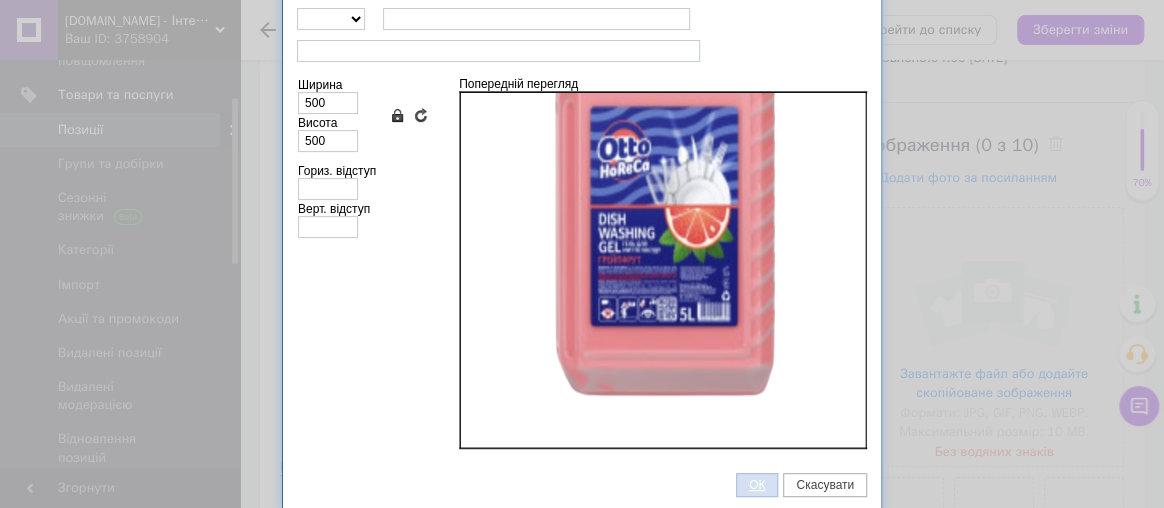 click on "ОК" at bounding box center [757, 485] 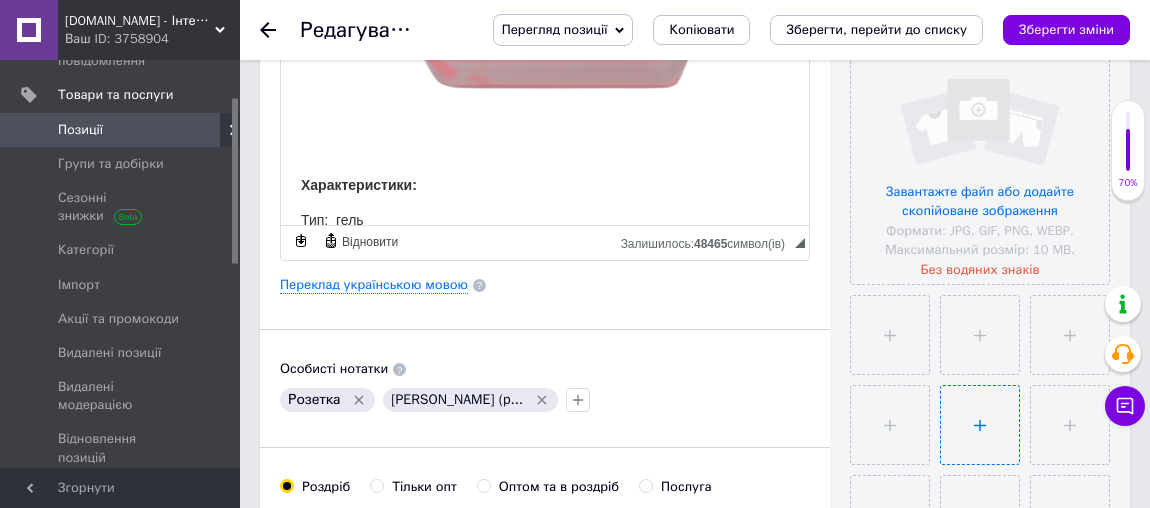 scroll, scrollTop: 563, scrollLeft: 0, axis: vertical 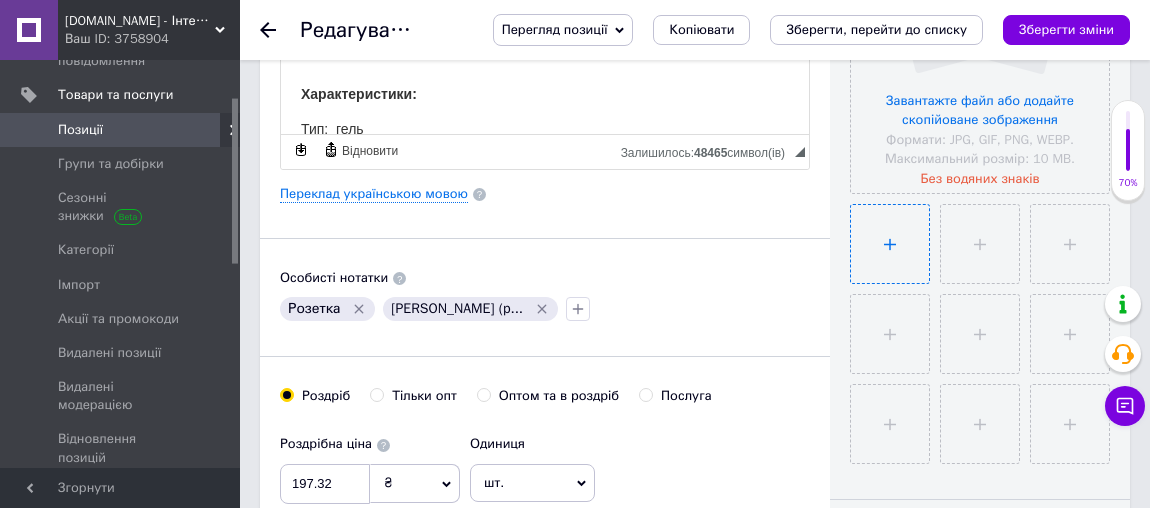 click at bounding box center [890, 244] 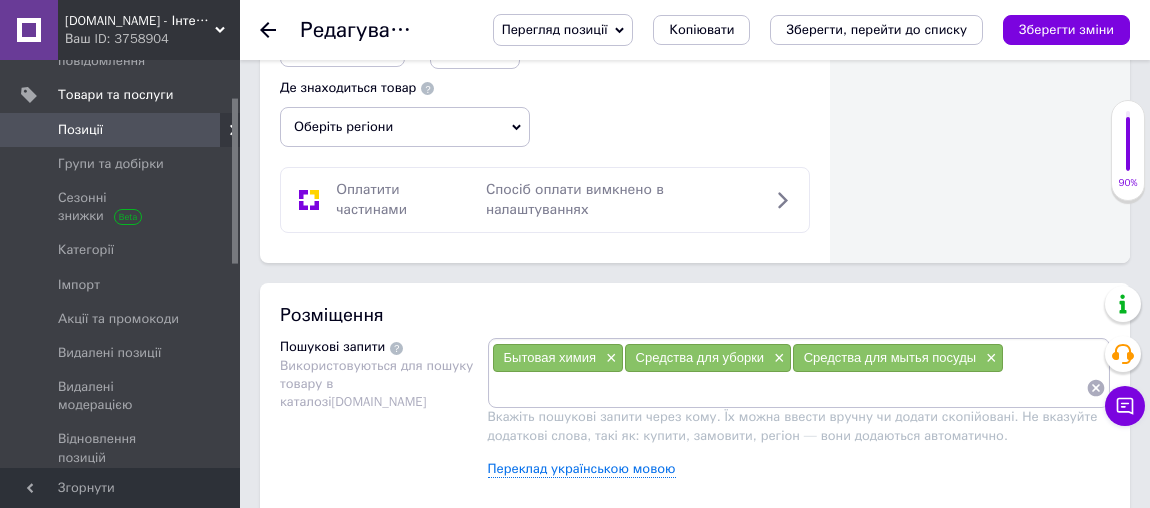 scroll, scrollTop: 927, scrollLeft: 0, axis: vertical 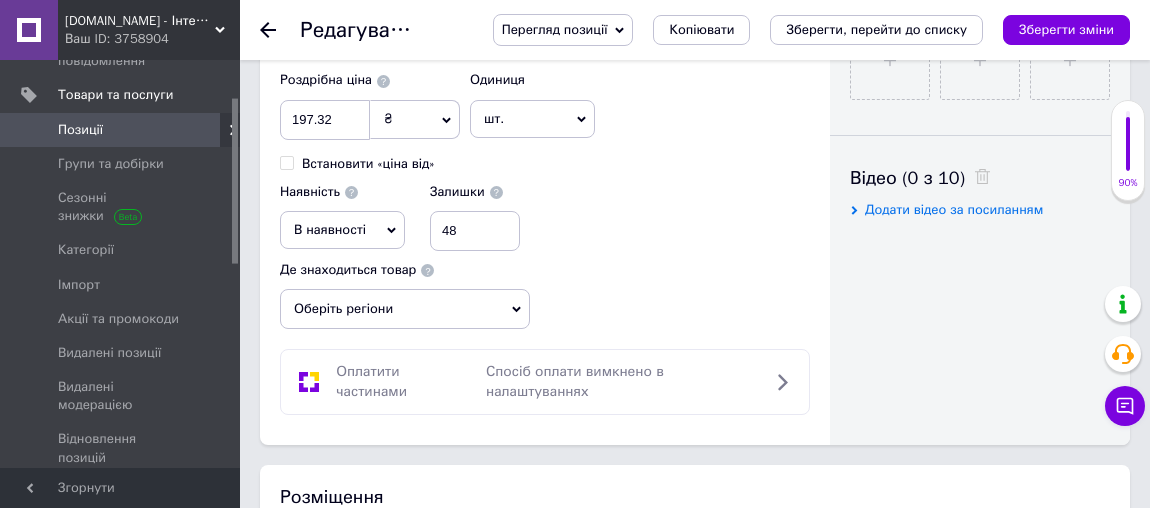 click on "В наявності" at bounding box center (330, 229) 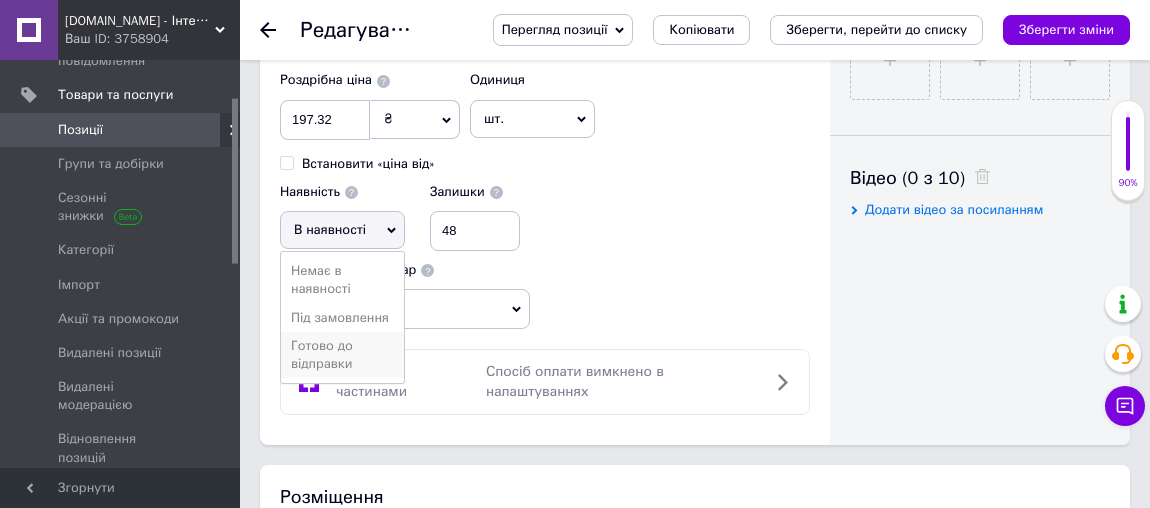 click on "Готово до відправки" at bounding box center (342, 355) 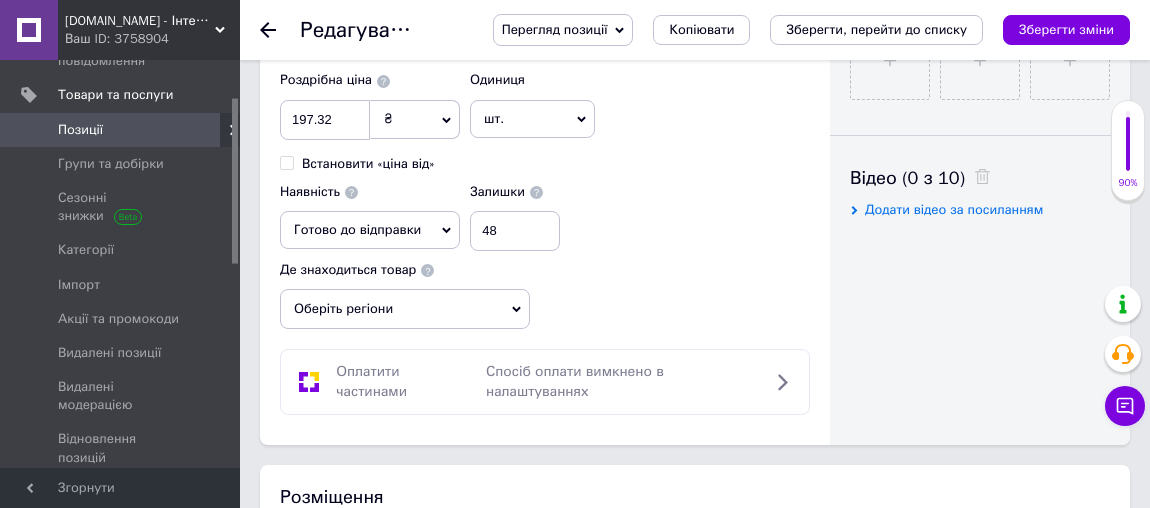 scroll, scrollTop: 1200, scrollLeft: 0, axis: vertical 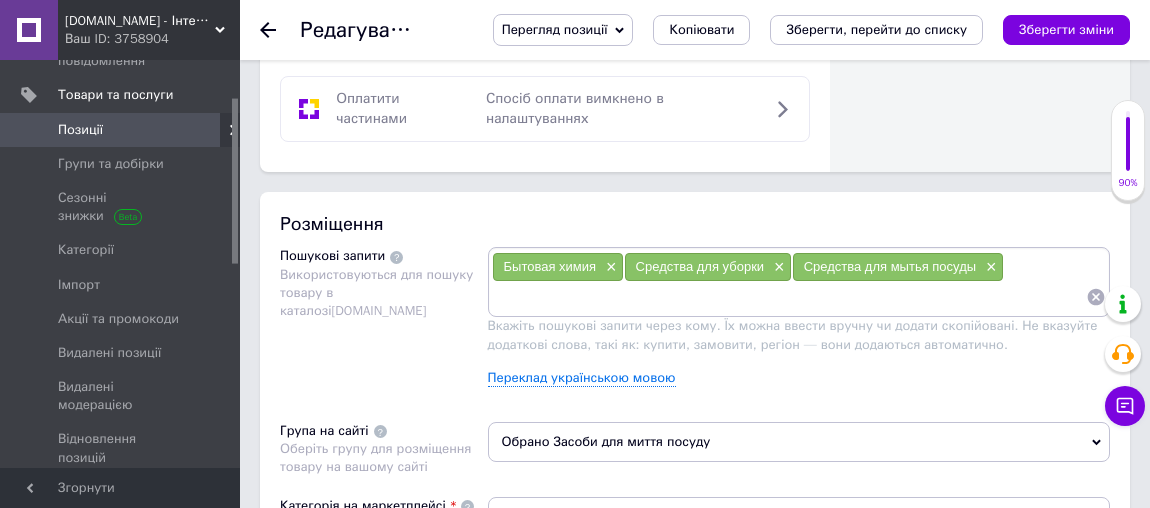 click at bounding box center (789, 297) 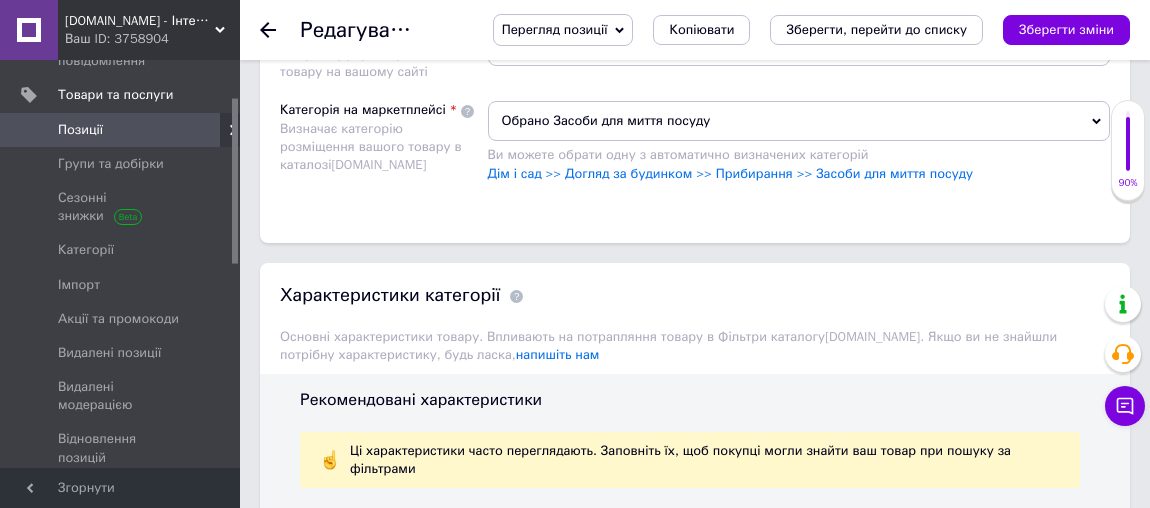 scroll, scrollTop: 2018, scrollLeft: 0, axis: vertical 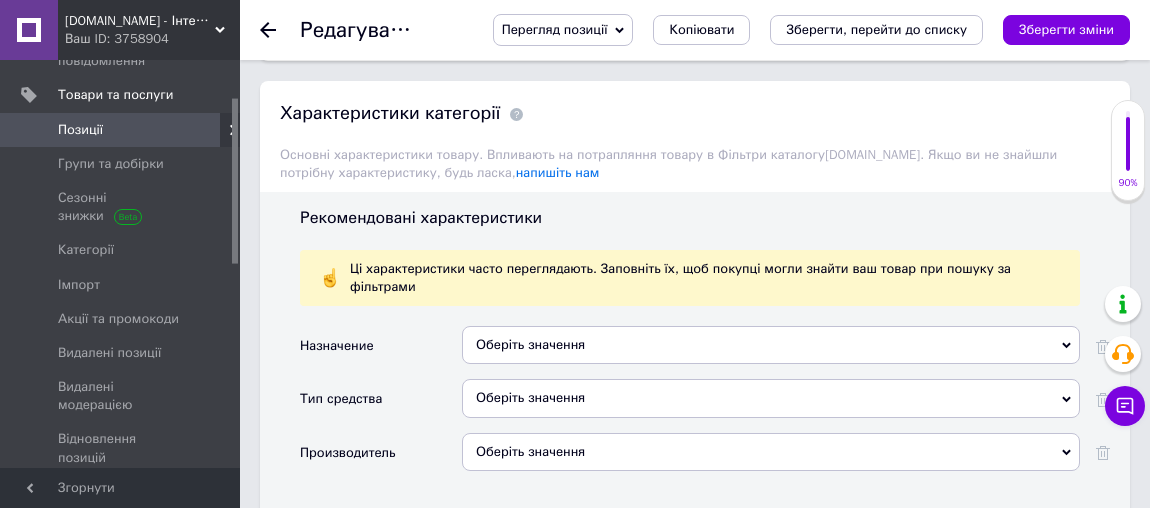 click on "Оберіть значення" at bounding box center (771, 345) 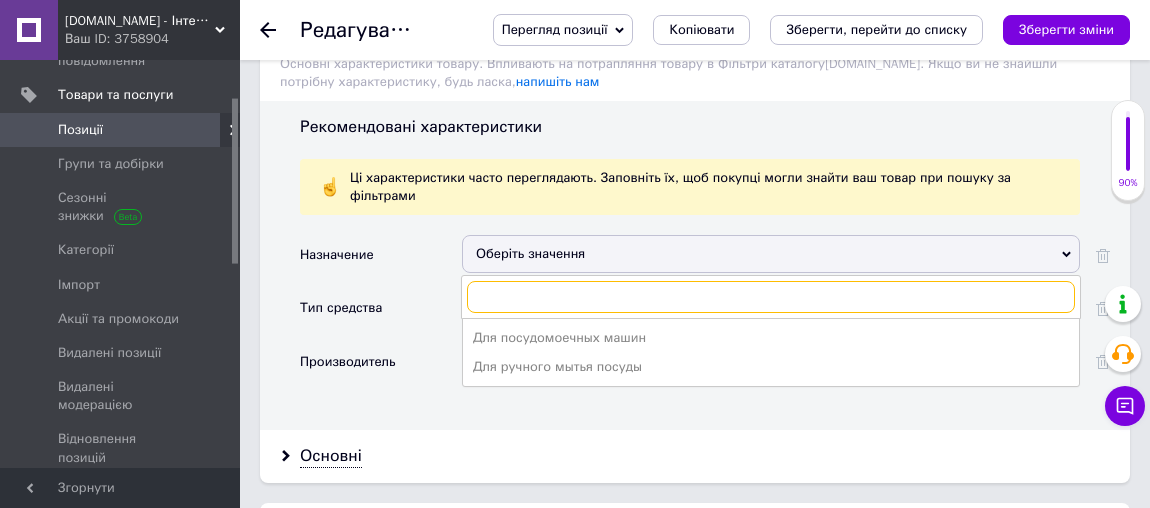 scroll, scrollTop: 2200, scrollLeft: 0, axis: vertical 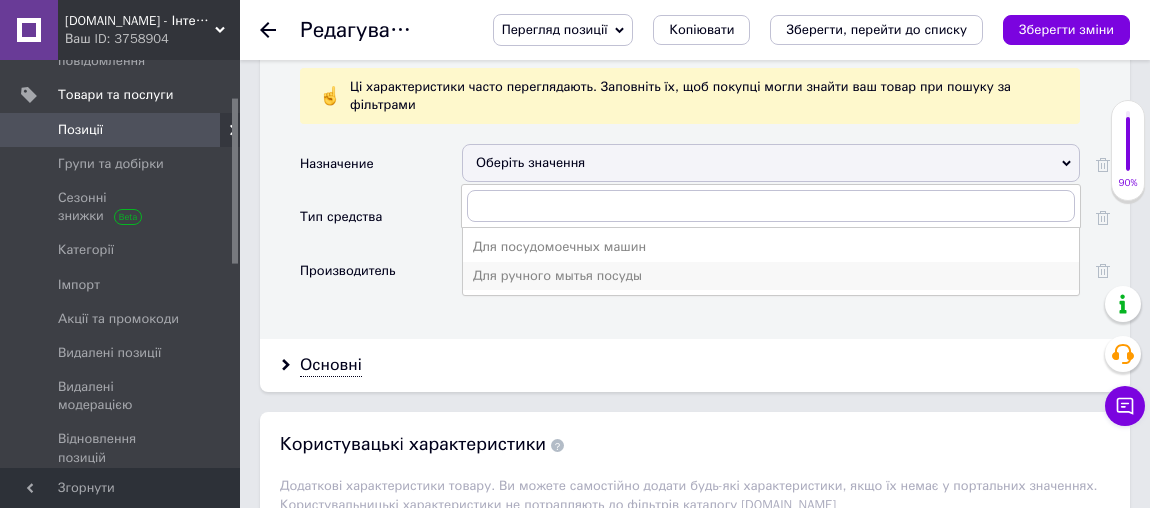 click on "Для ручного мытья посуды" at bounding box center [771, 276] 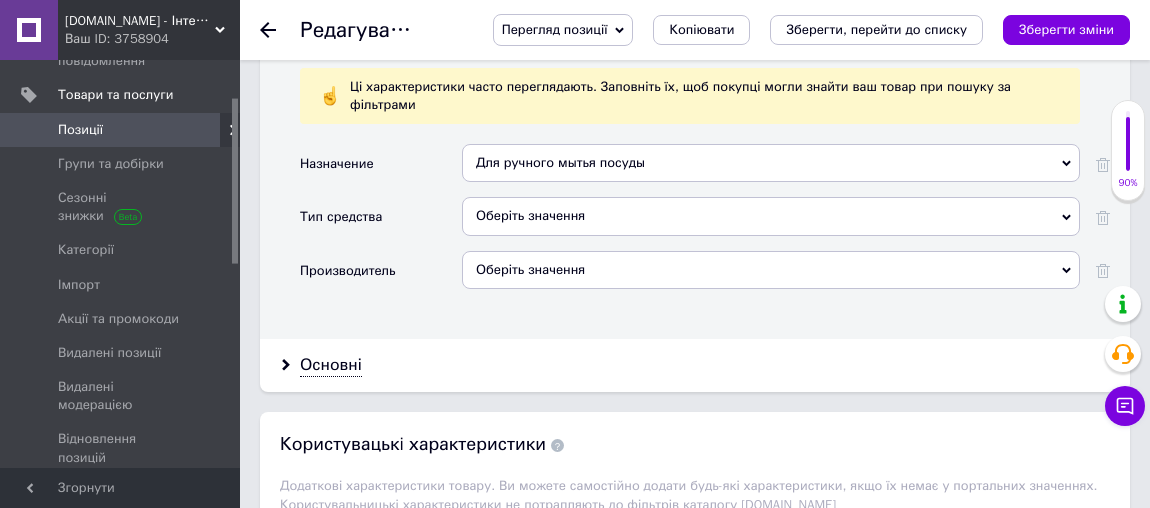 click on "Оберіть значення" at bounding box center [771, 216] 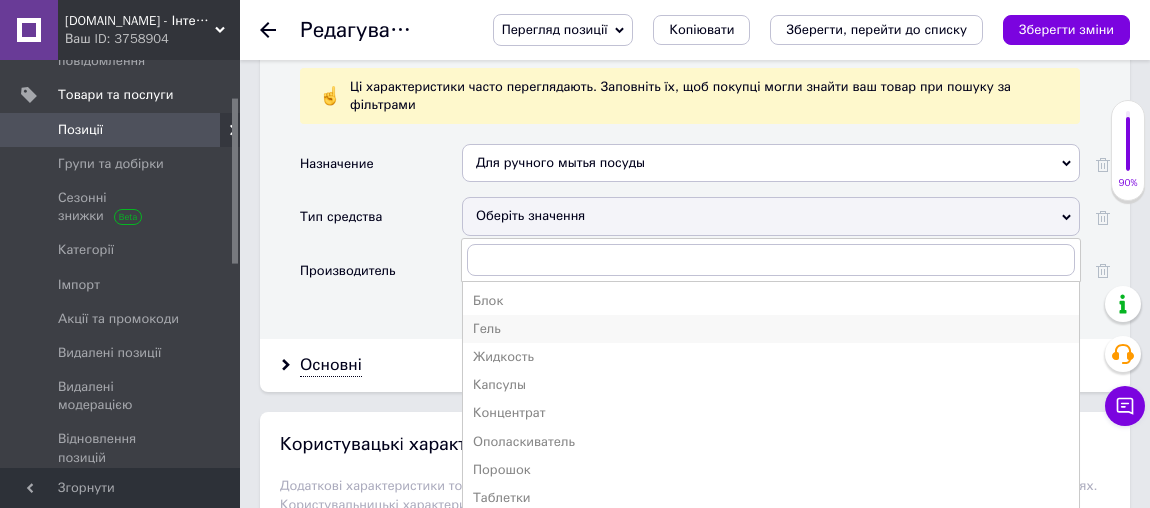 click on "Гель" at bounding box center [771, 329] 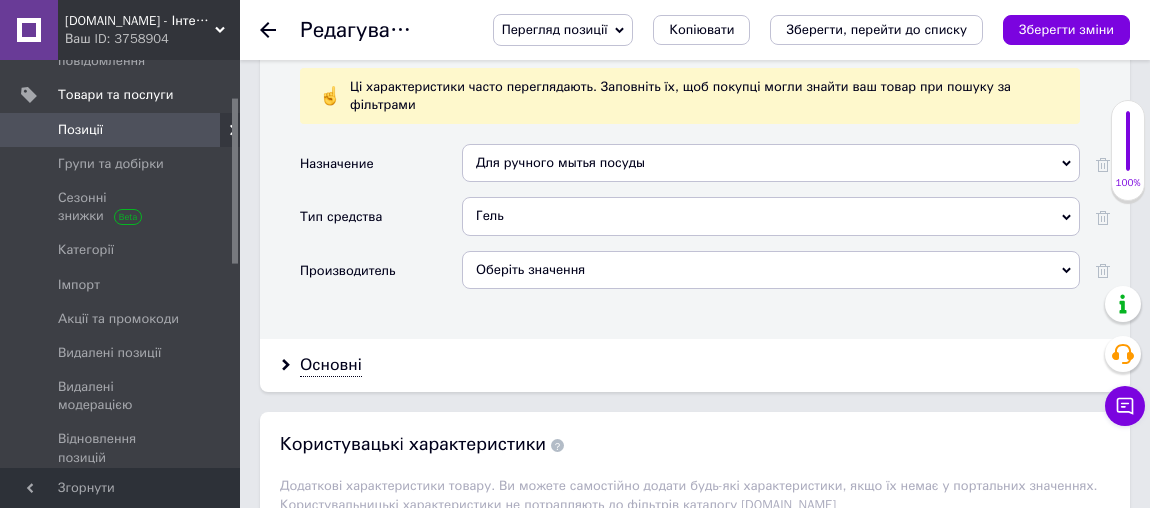 click on "Оберіть значення" at bounding box center [771, 270] 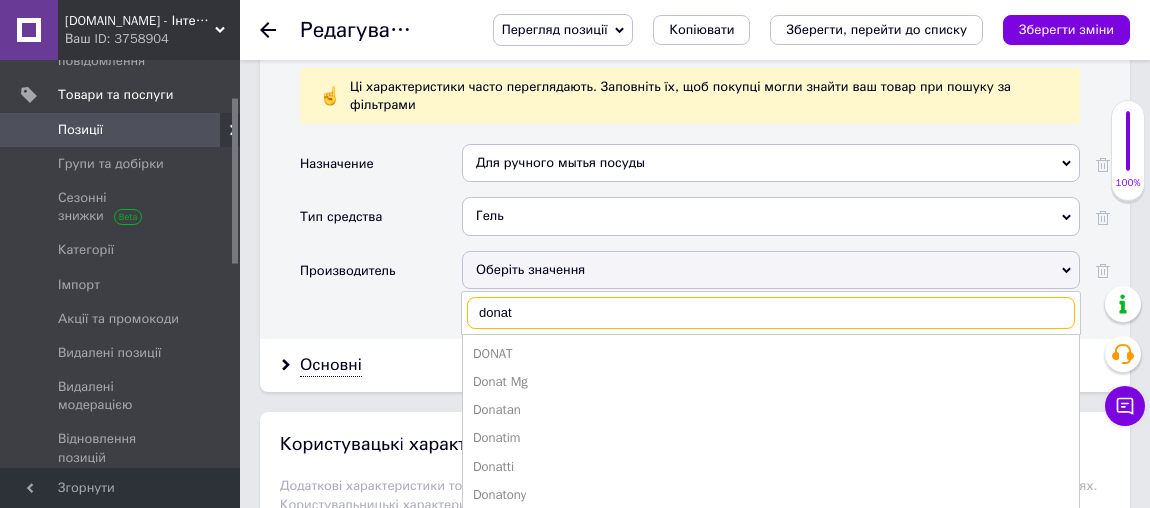 type on "donat" 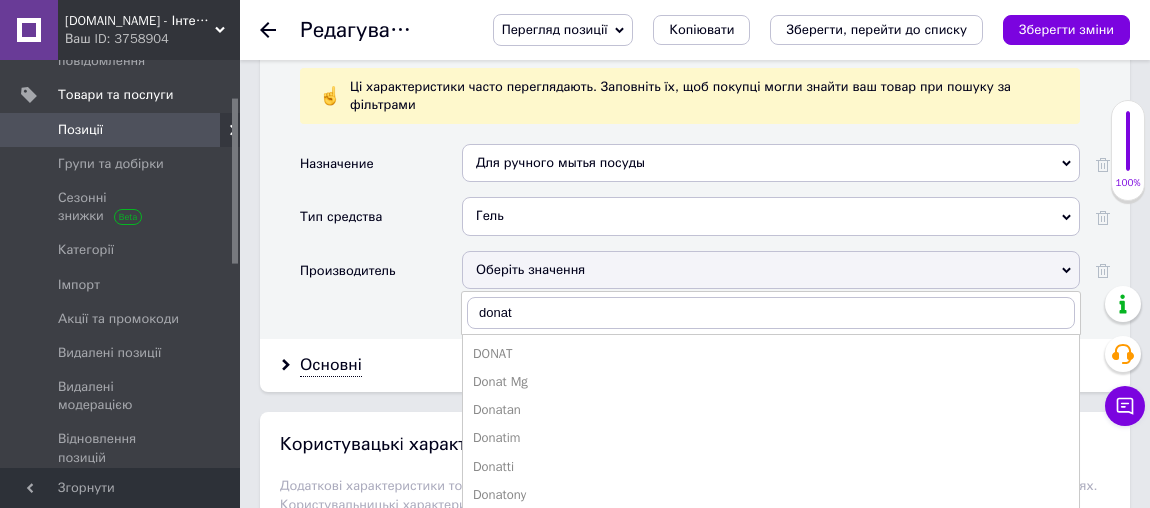 click on "DONAT" at bounding box center (771, 354) 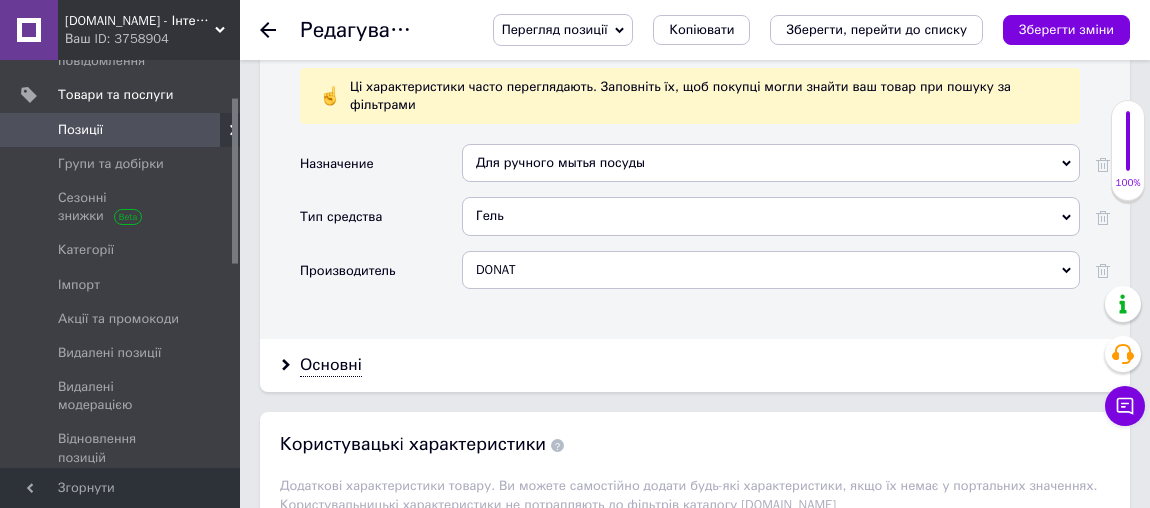 click on "Основні" at bounding box center (695, 365) 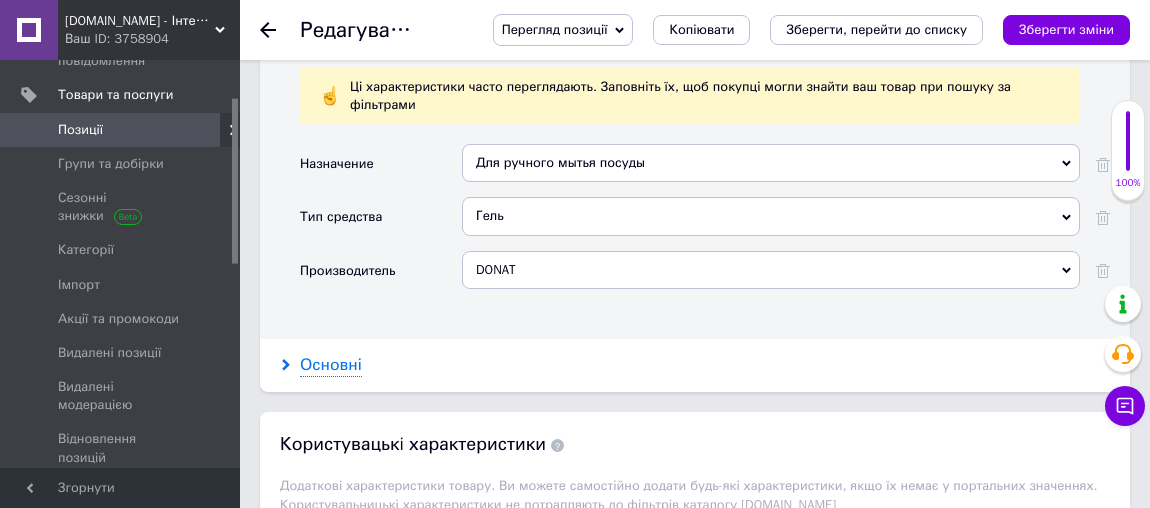 click on "Основні" at bounding box center (331, 365) 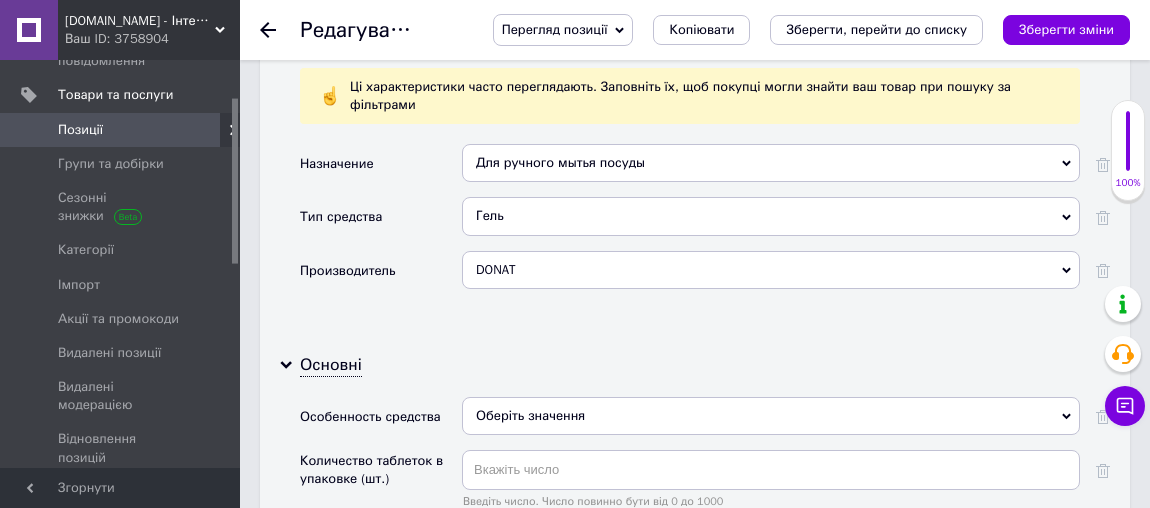 scroll, scrollTop: 2381, scrollLeft: 0, axis: vertical 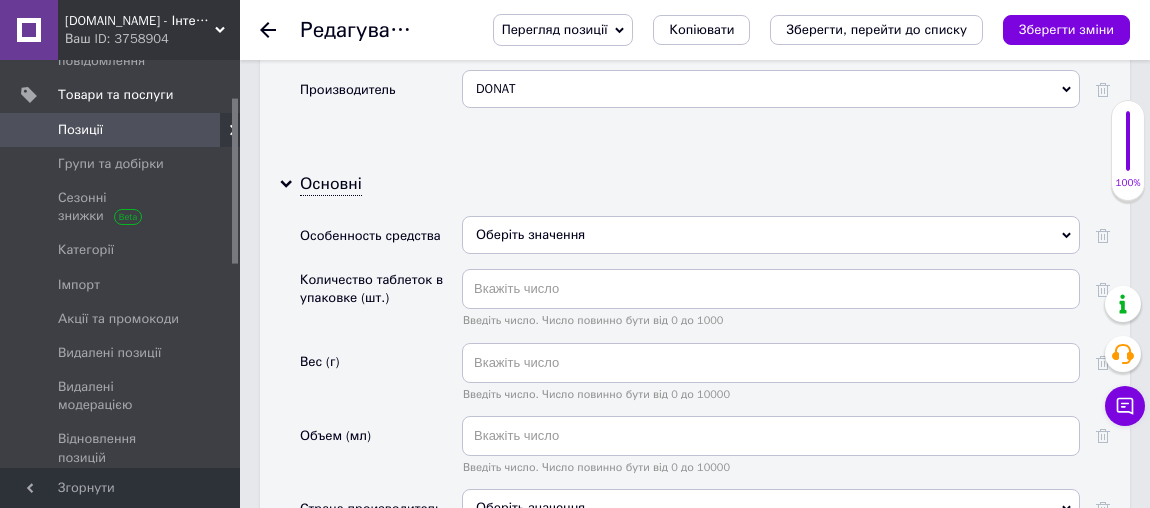 click on "Оберіть значення" at bounding box center (771, 235) 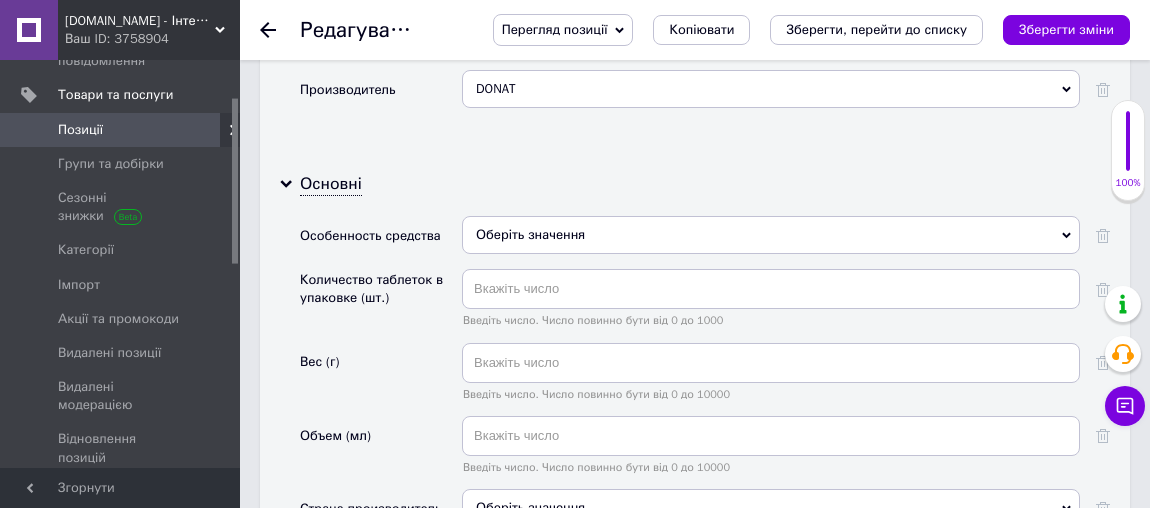 click on "Основні Особенность средства Оберіть значення Неорганическое Органическое ЭКО Количество таблеток в упаковке (шт.) Введіть число. Число повинно бути від 0 до 1000 Вес (г) Введіть число. Число повинно бути від 0 до 10000 Объем (мл) Введіть число. Число повинно бути від 0 до 10000 Страна производитель Оберіть значення" at bounding box center (695, 367) 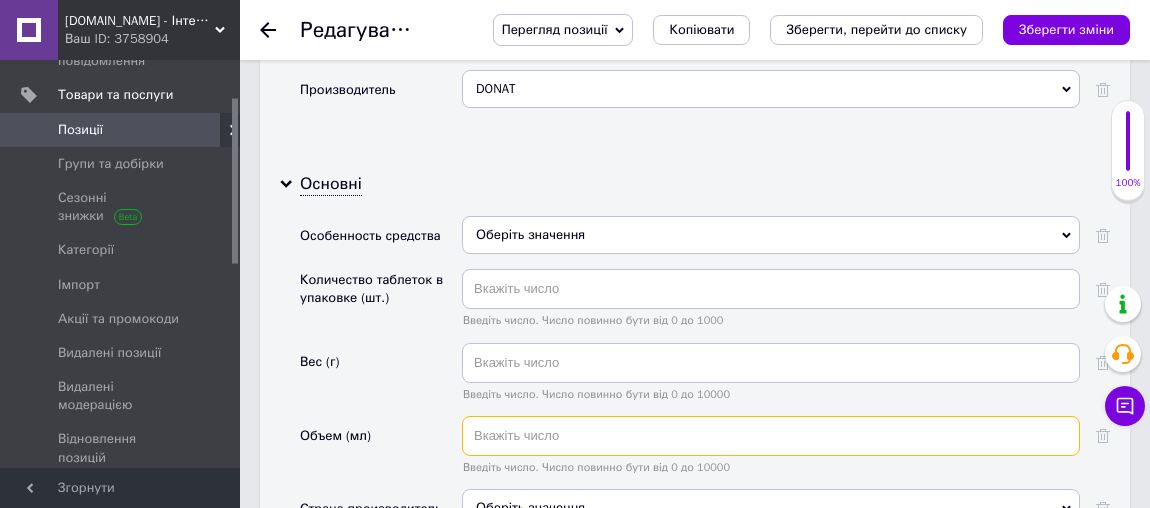 click at bounding box center (771, 436) 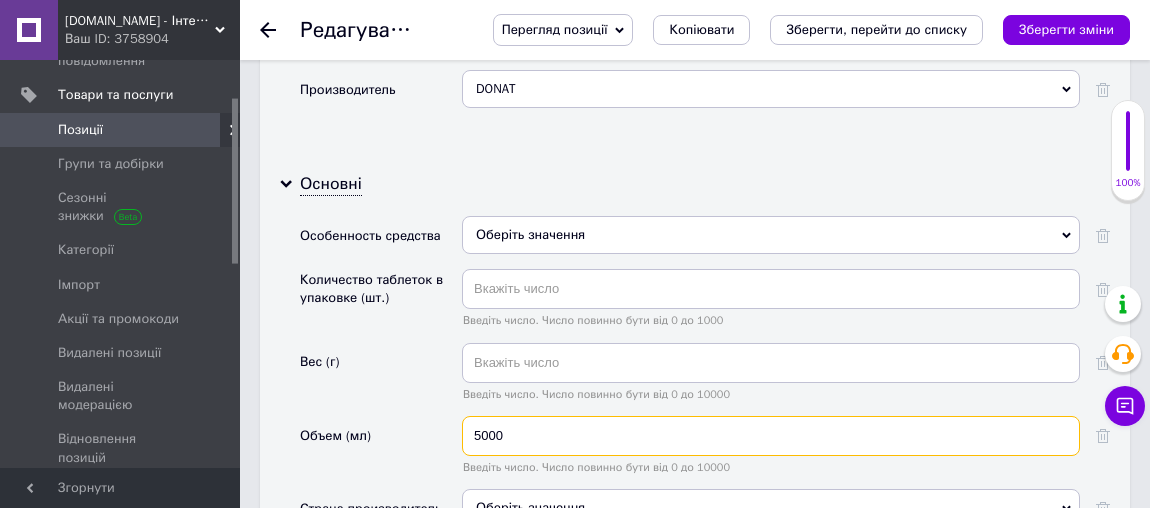 scroll, scrollTop: 2563, scrollLeft: 0, axis: vertical 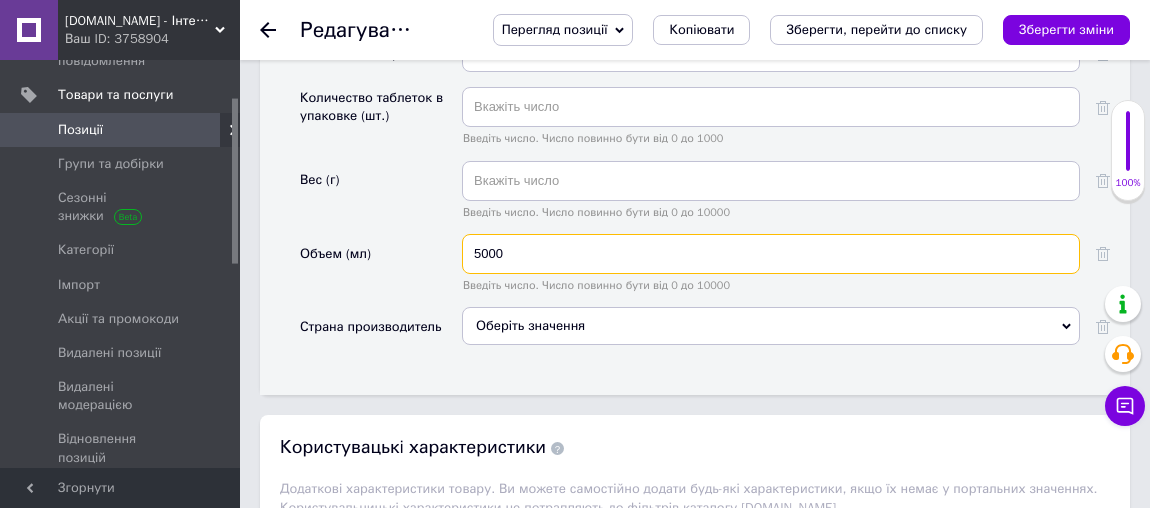 type on "5000" 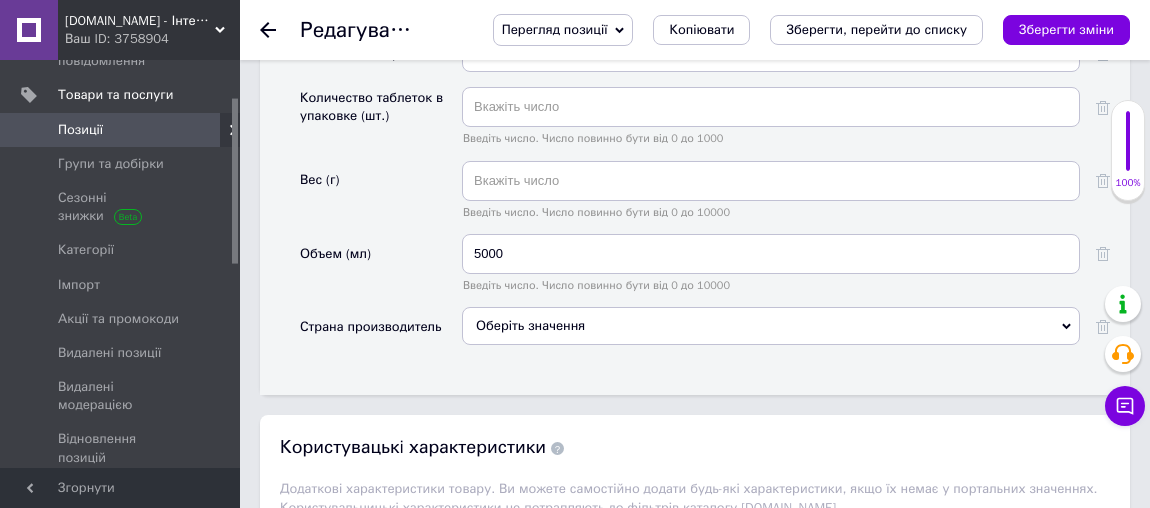 click on "Оберіть значення" at bounding box center (771, 326) 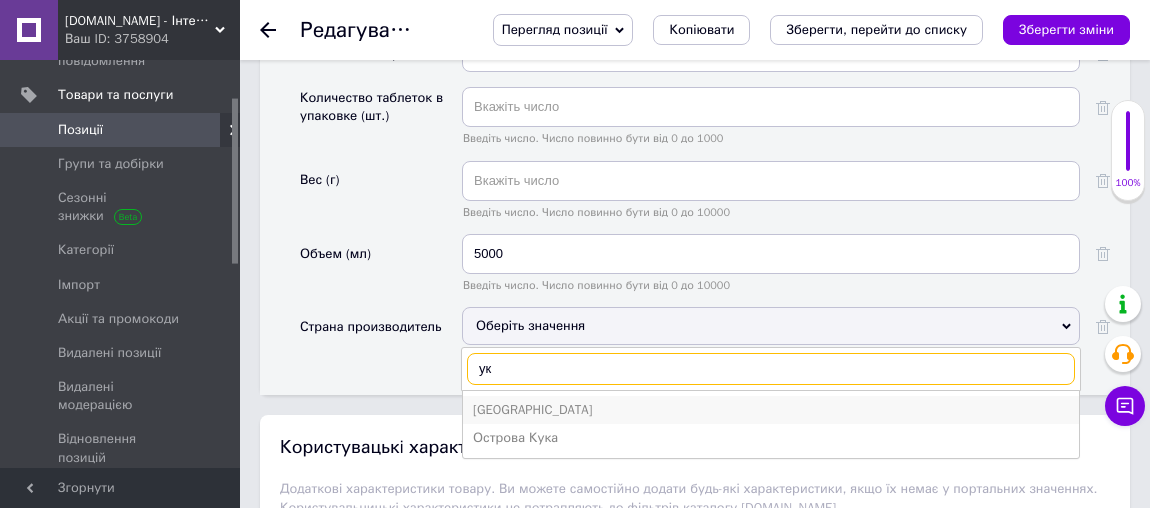 type on "ук" 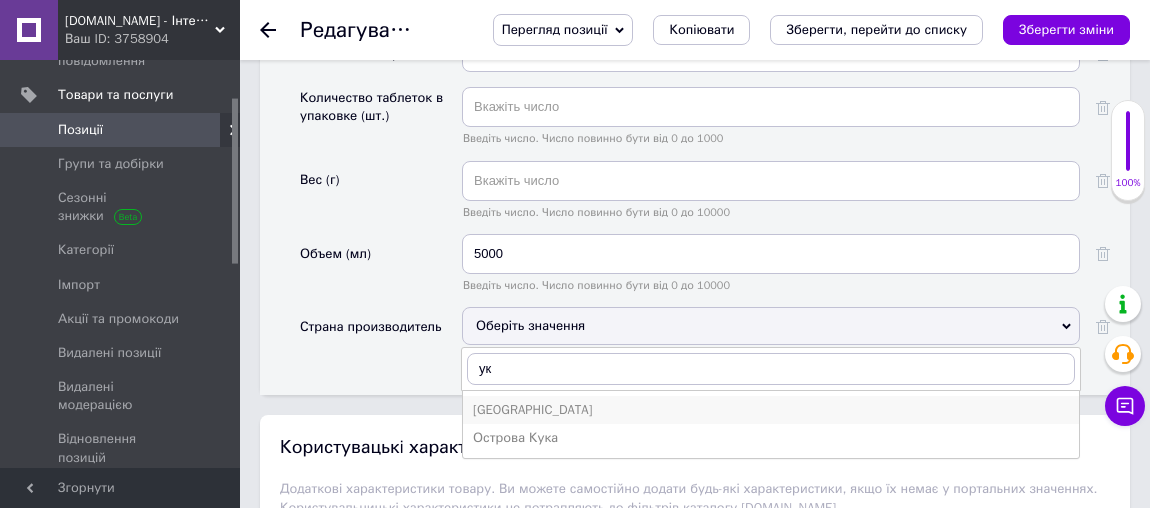 click on "[GEOGRAPHIC_DATA]" at bounding box center [771, 410] 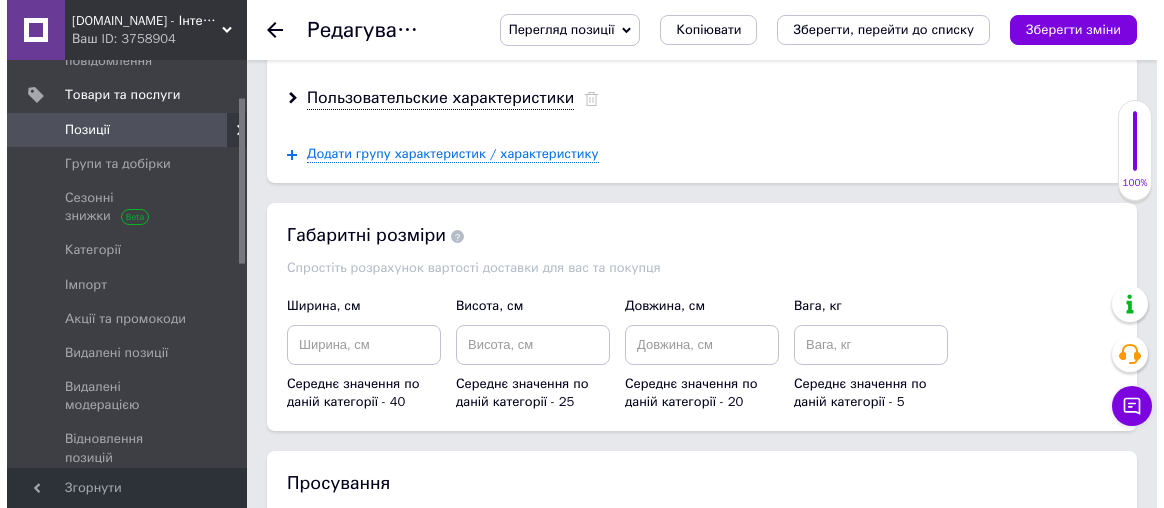 scroll, scrollTop: 3200, scrollLeft: 0, axis: vertical 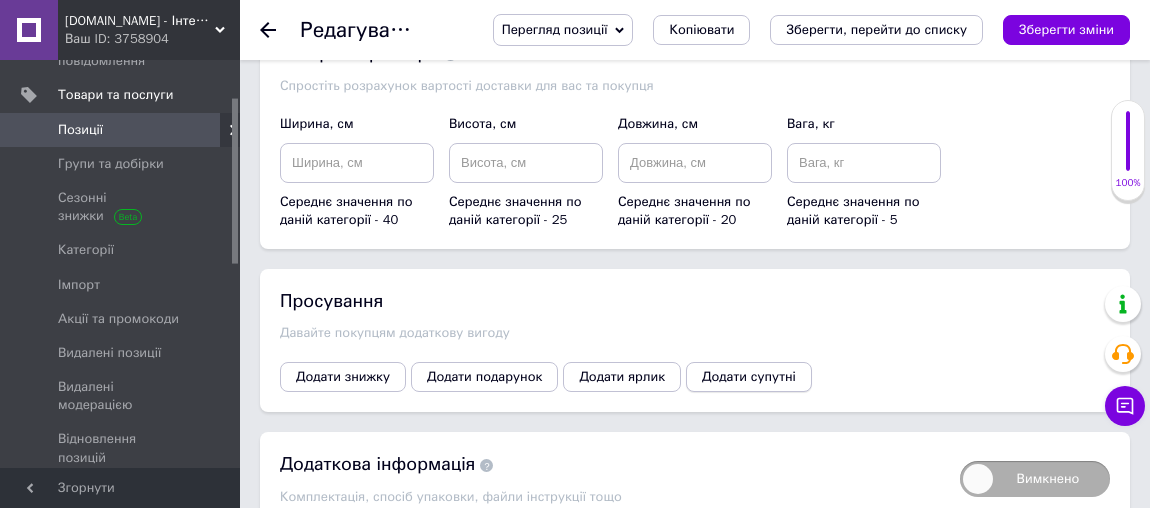 click on "Додати супутні" at bounding box center (749, 377) 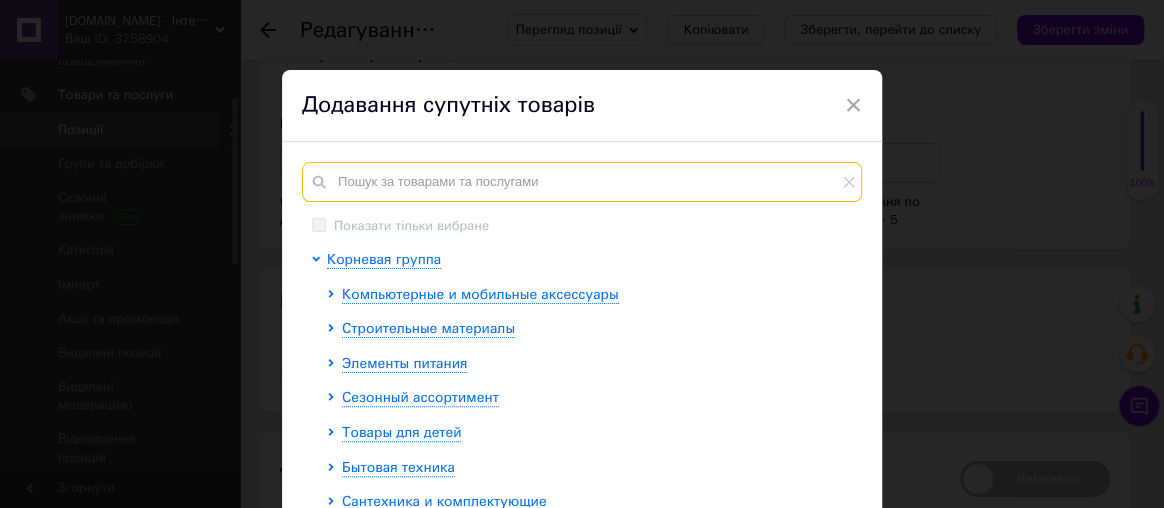 click at bounding box center [582, 182] 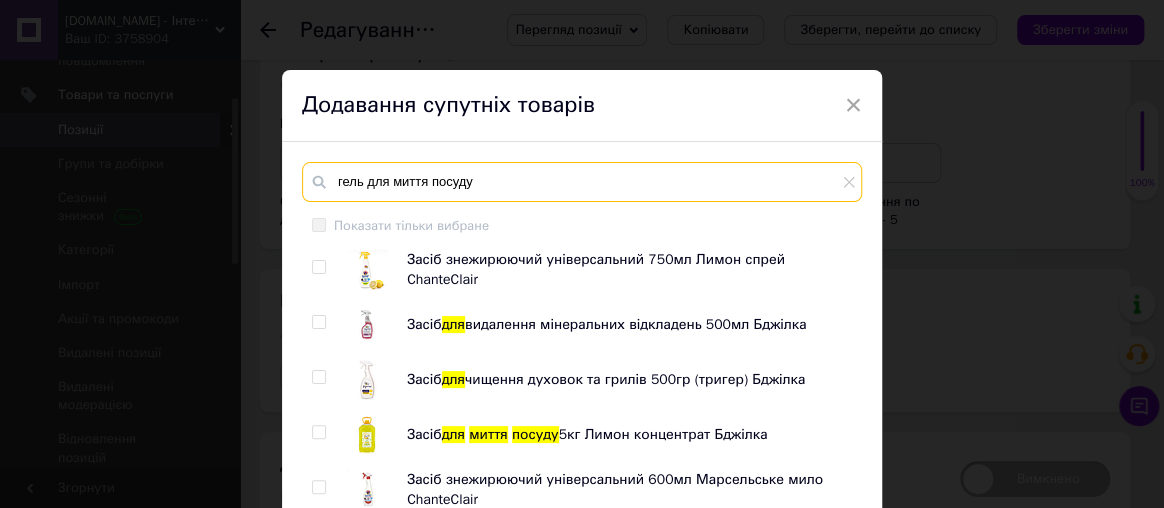 type on "гель для миття посуду" 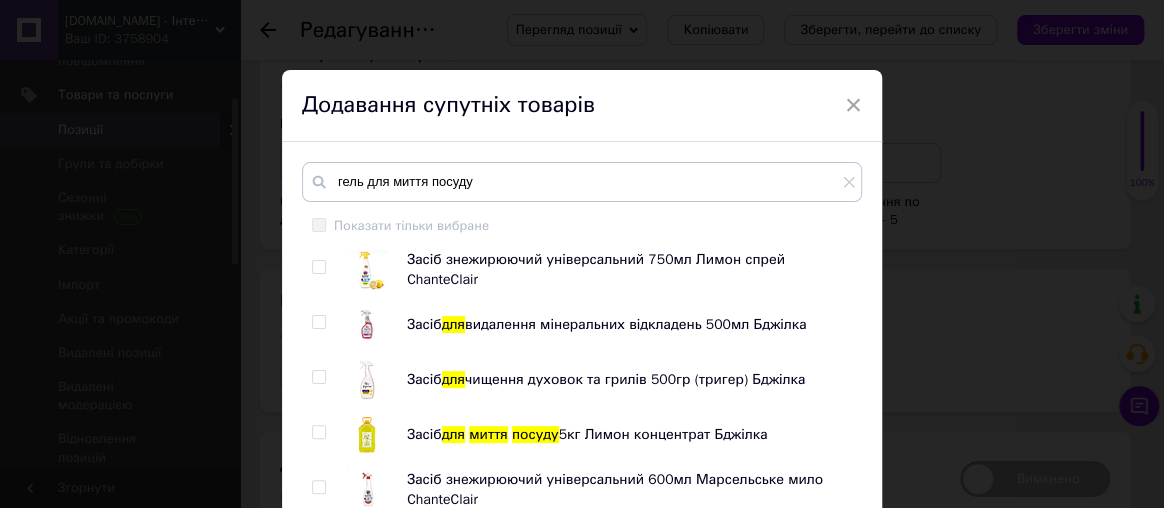 click at bounding box center (318, 432) 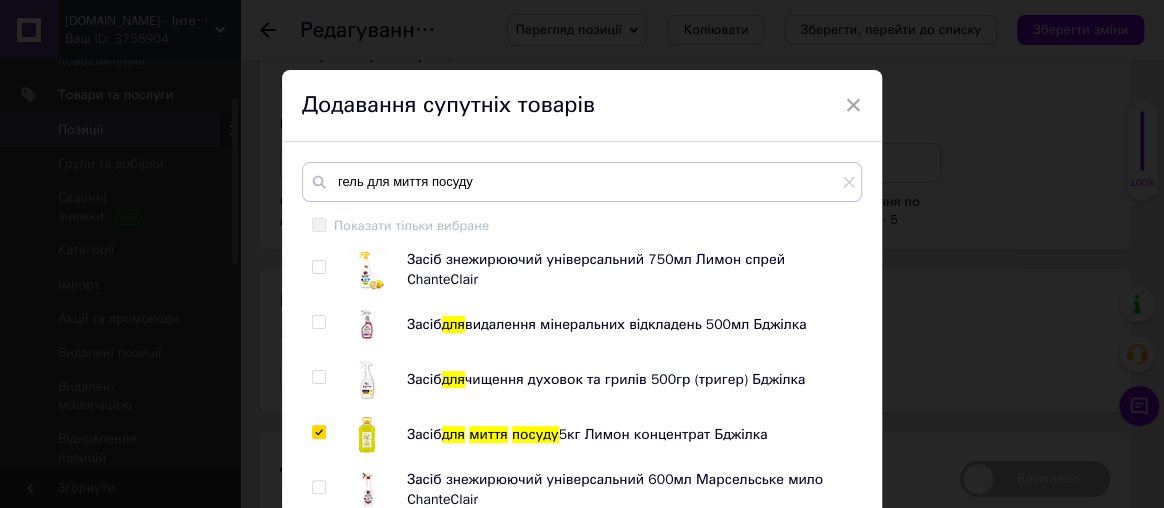 checkbox on "true" 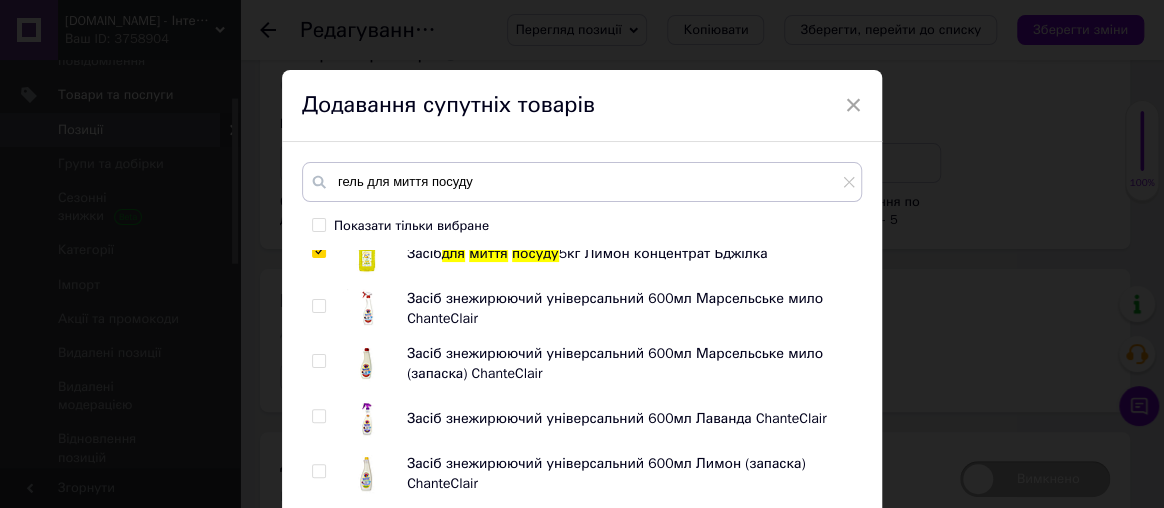scroll, scrollTop: 363, scrollLeft: 0, axis: vertical 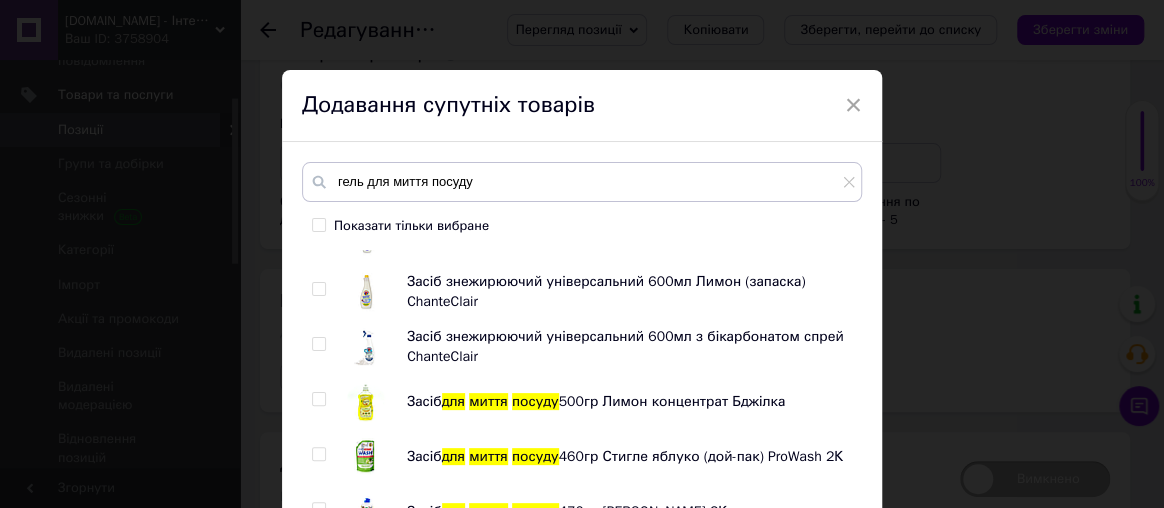 click at bounding box center [318, 399] 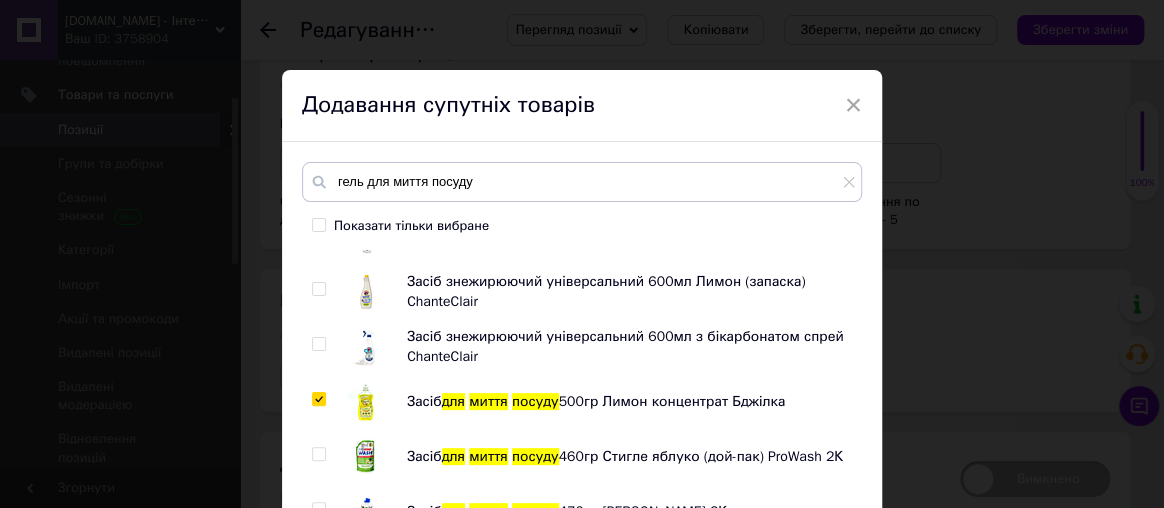 checkbox on "true" 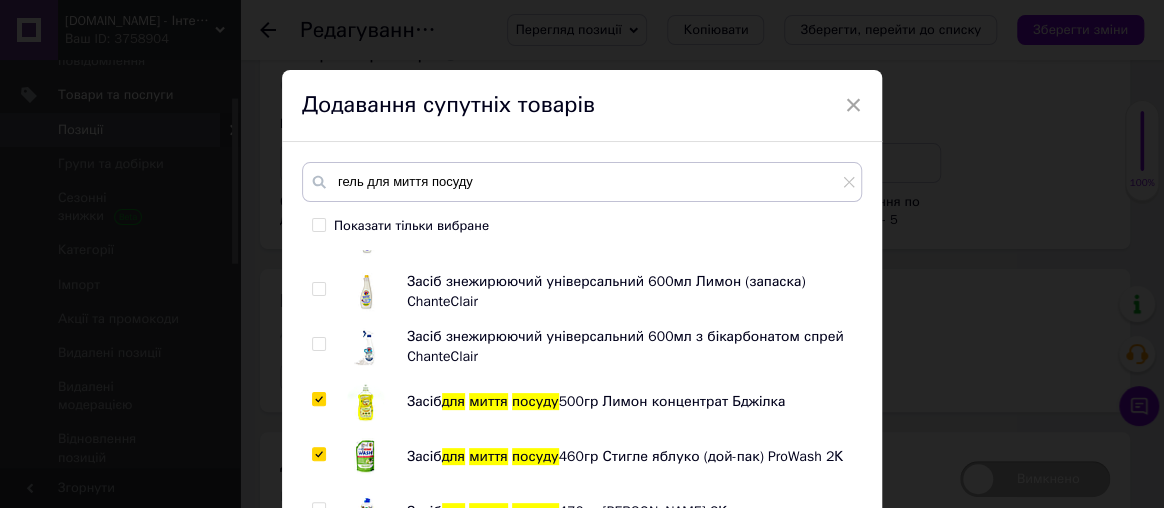 checkbox on "true" 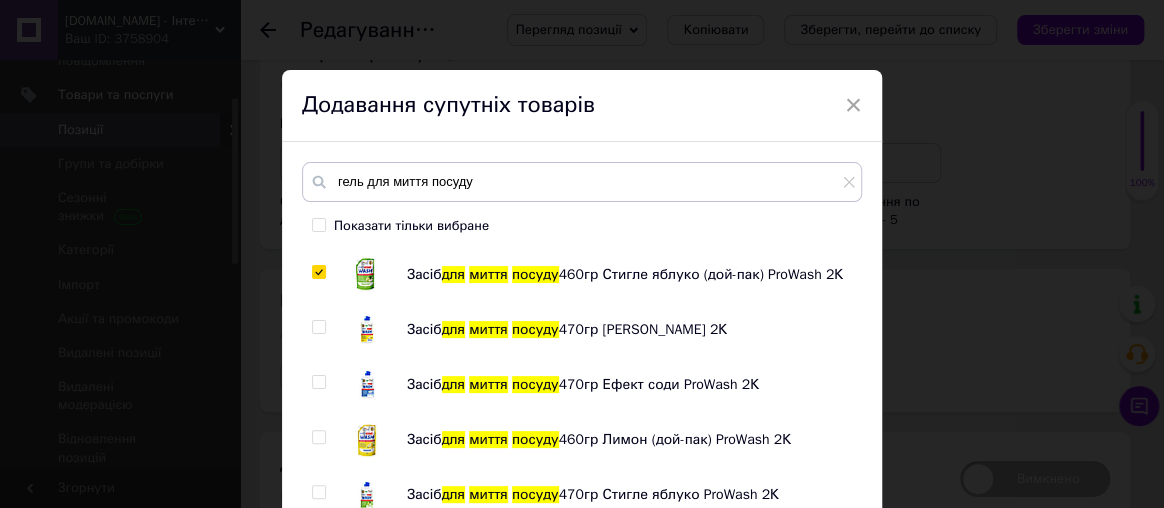 click at bounding box center [318, 327] 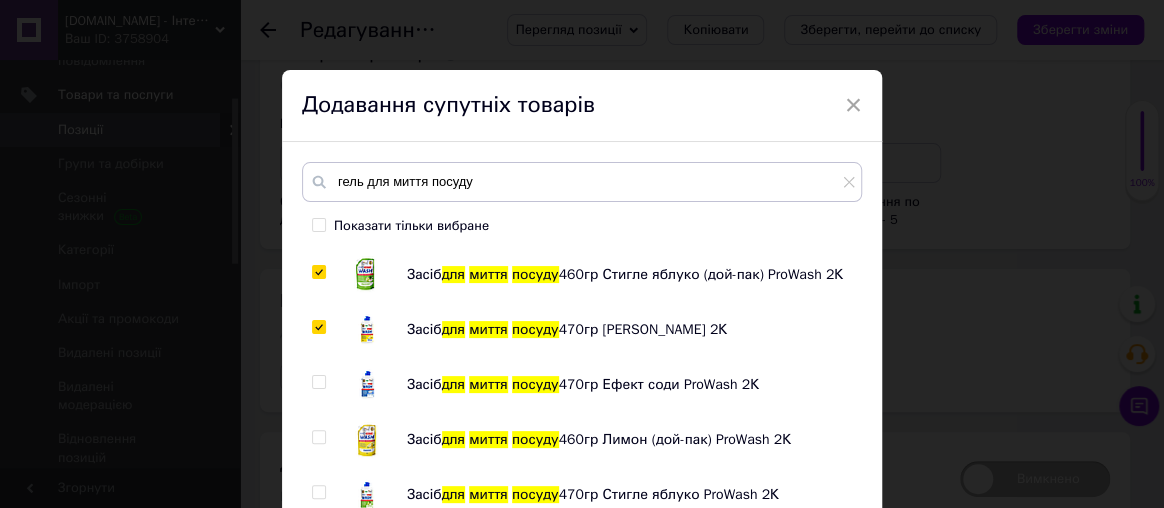 checkbox on "true" 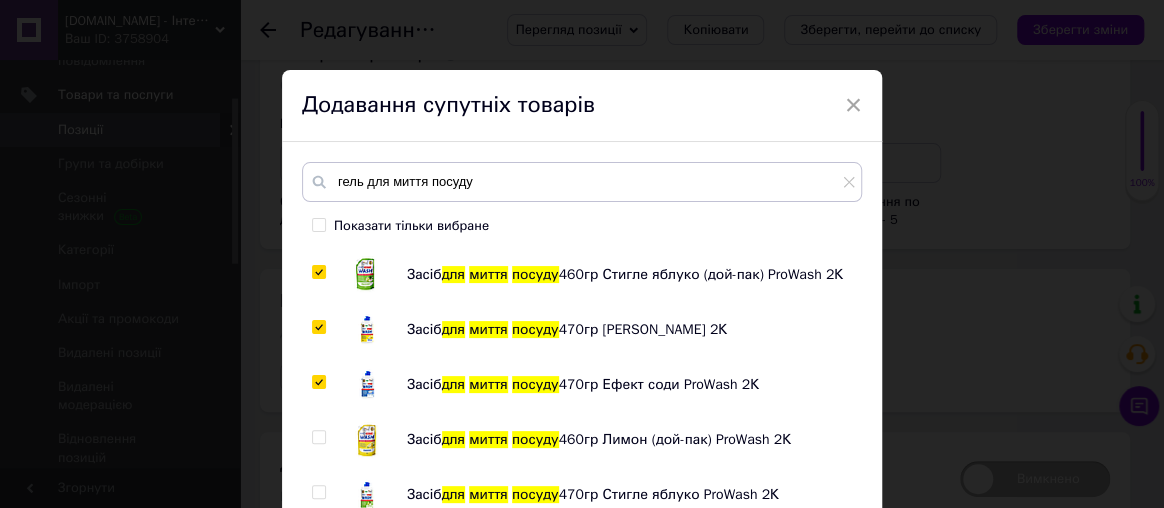 checkbox on "true" 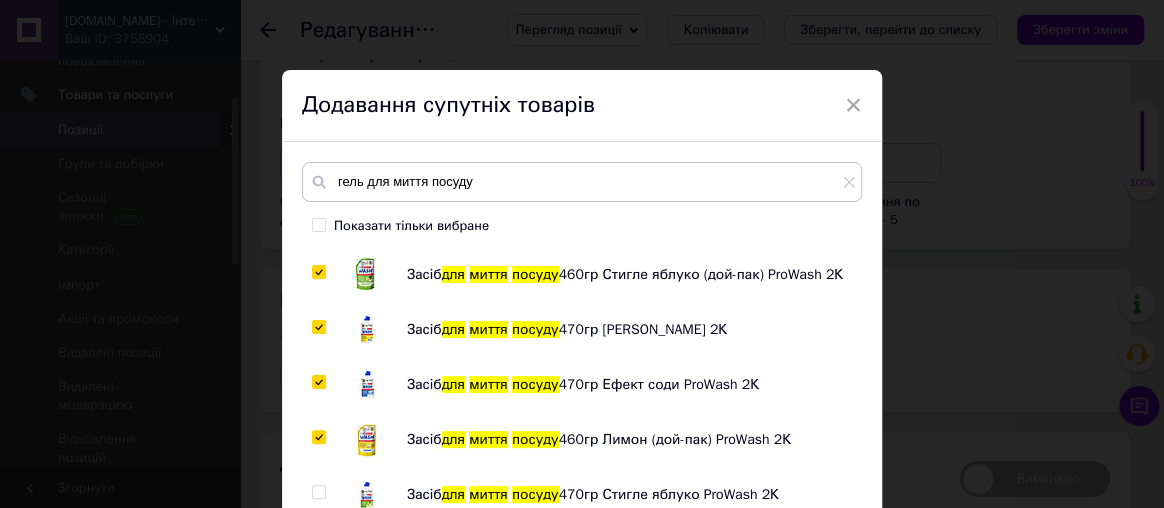 checkbox on "true" 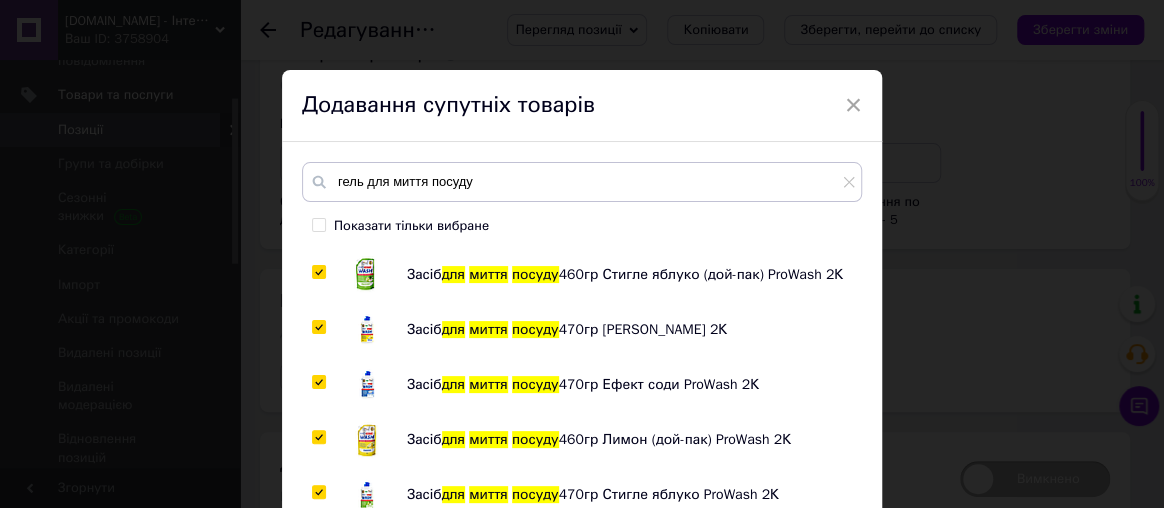 checkbox on "true" 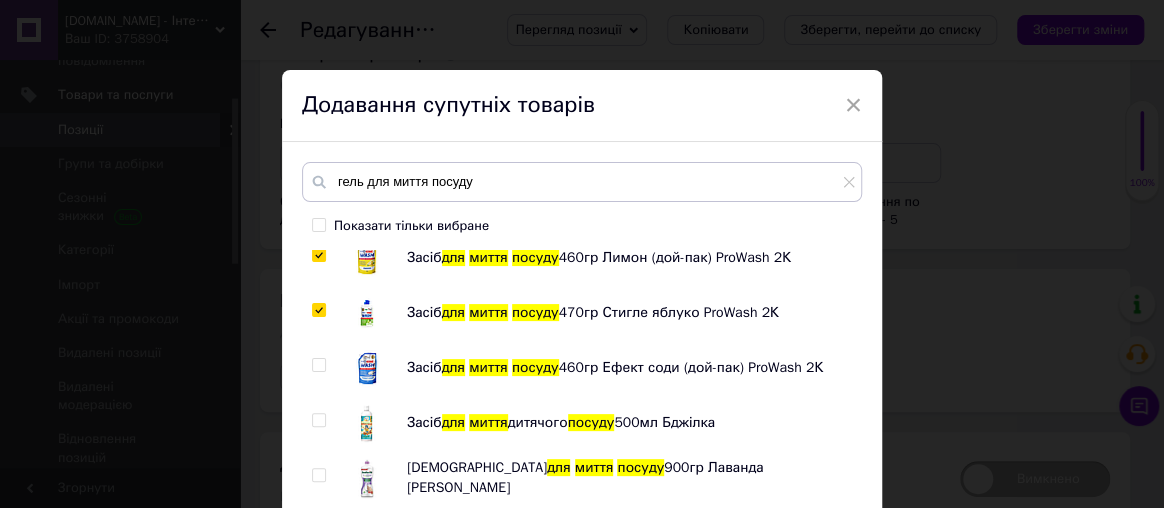 click at bounding box center [318, 365] 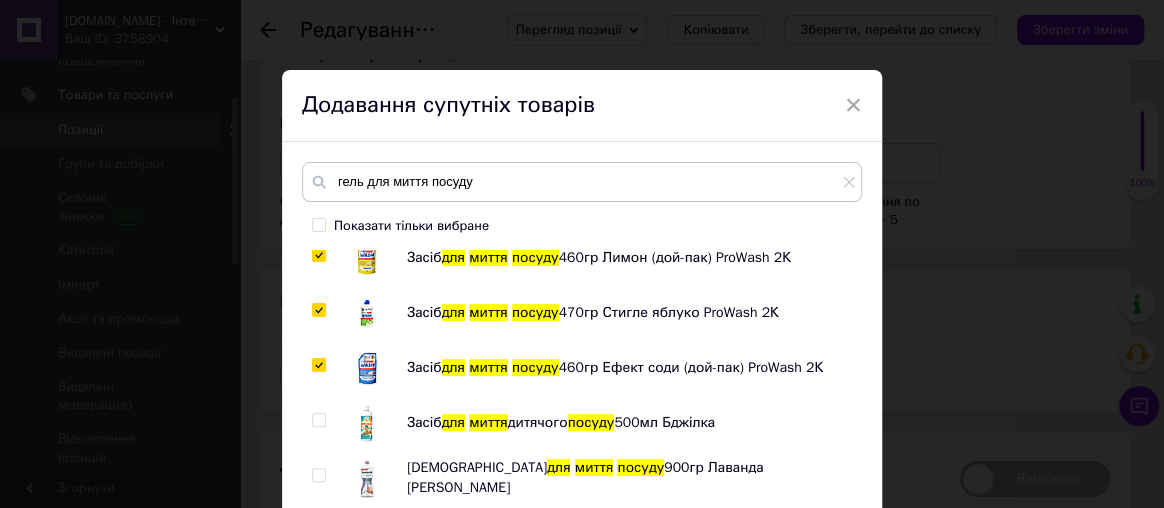 checkbox on "true" 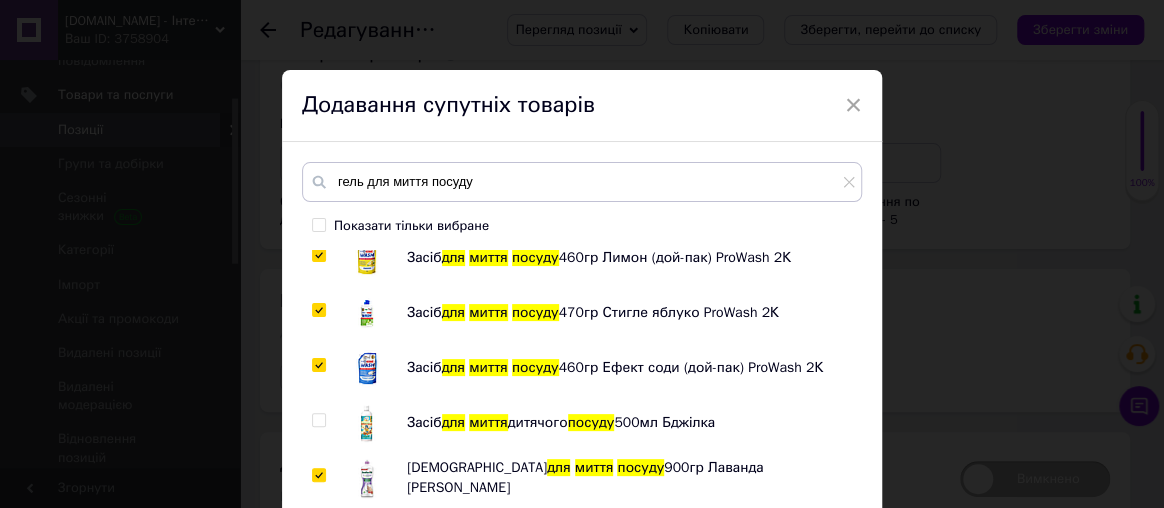 checkbox on "true" 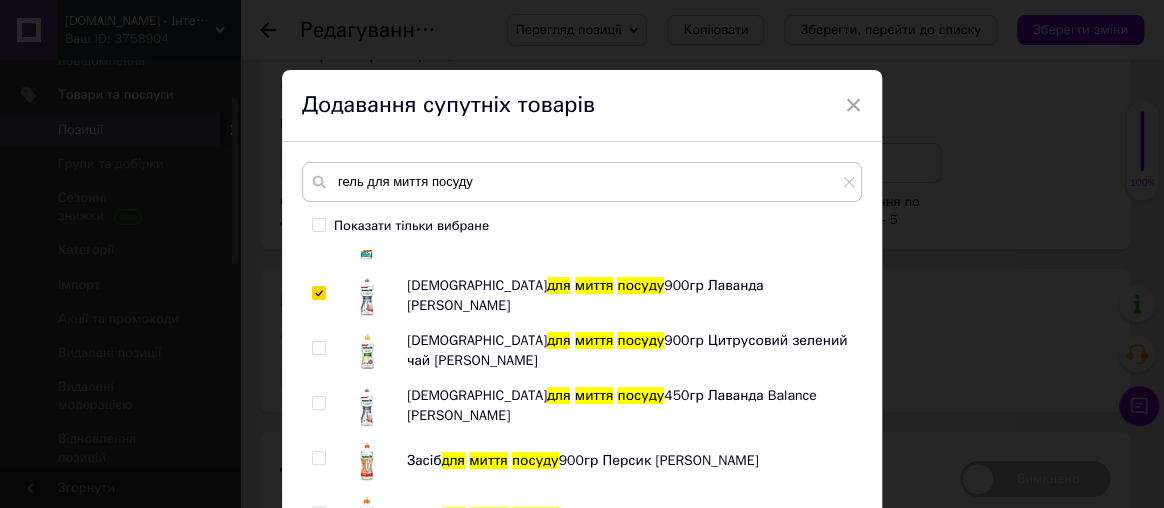 click at bounding box center (318, 348) 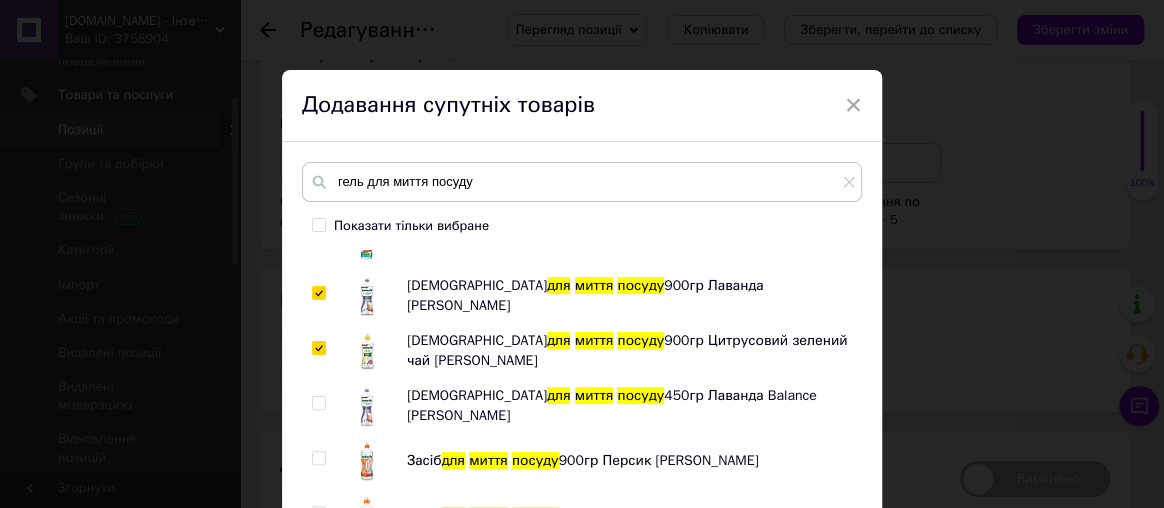 checkbox on "true" 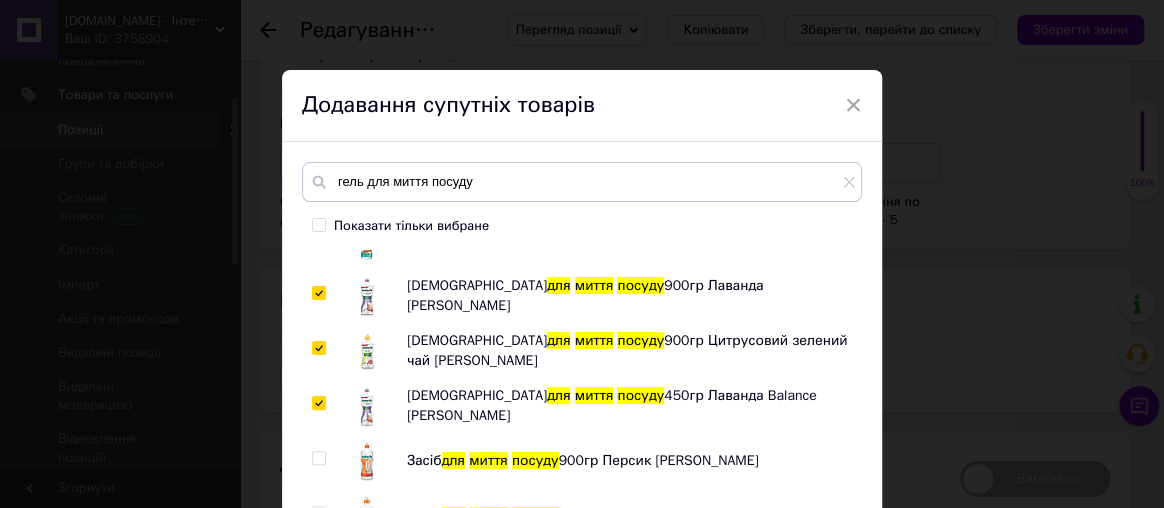 checkbox on "true" 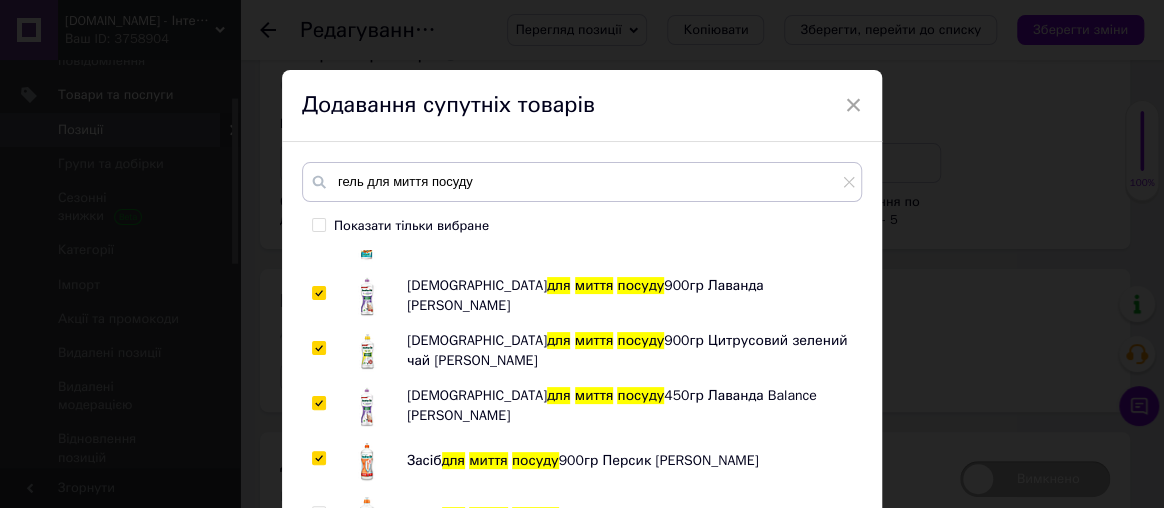 checkbox on "true" 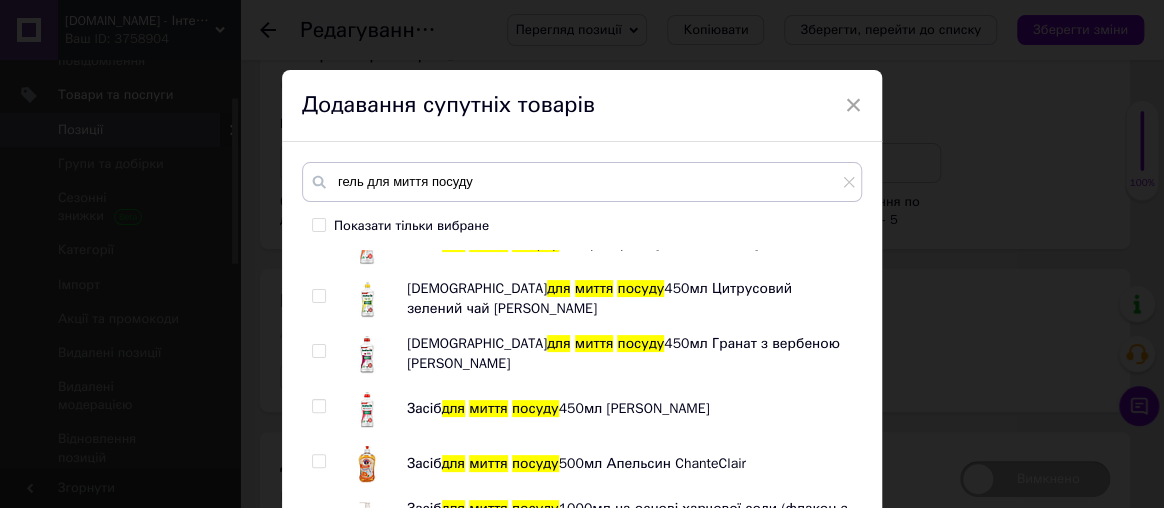 scroll, scrollTop: 1090, scrollLeft: 0, axis: vertical 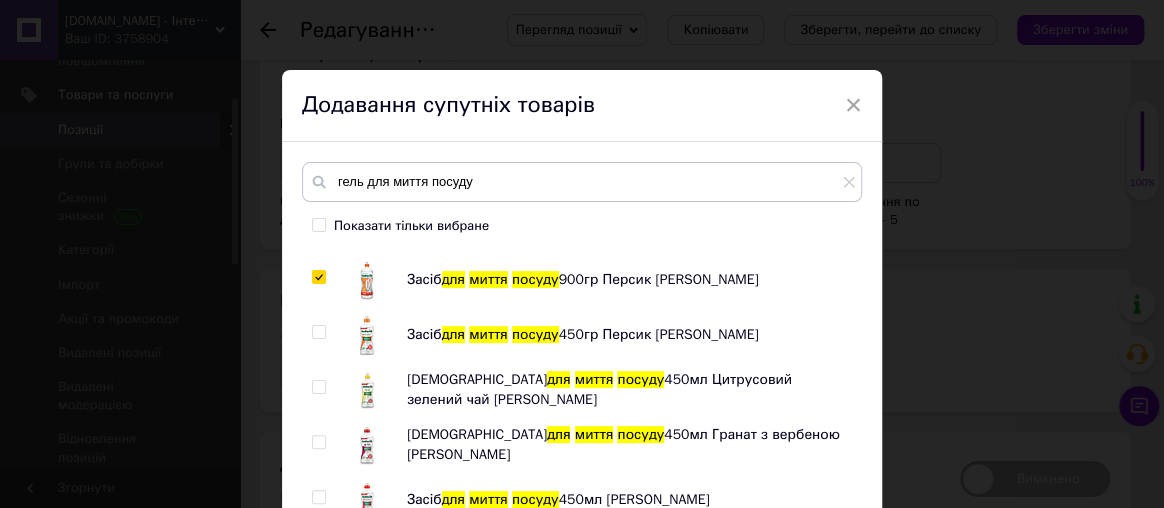 click at bounding box center [318, 332] 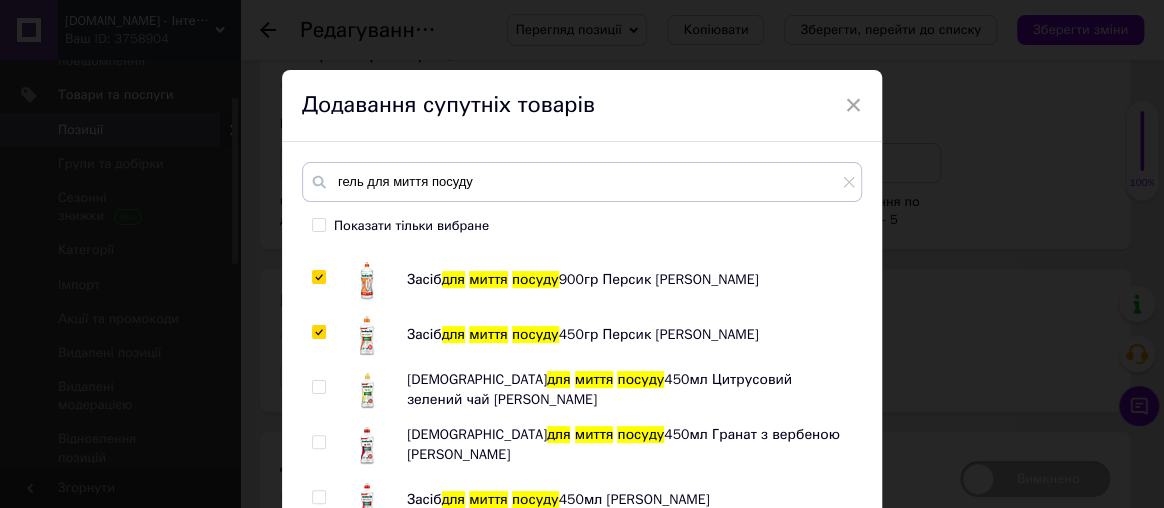 checkbox on "true" 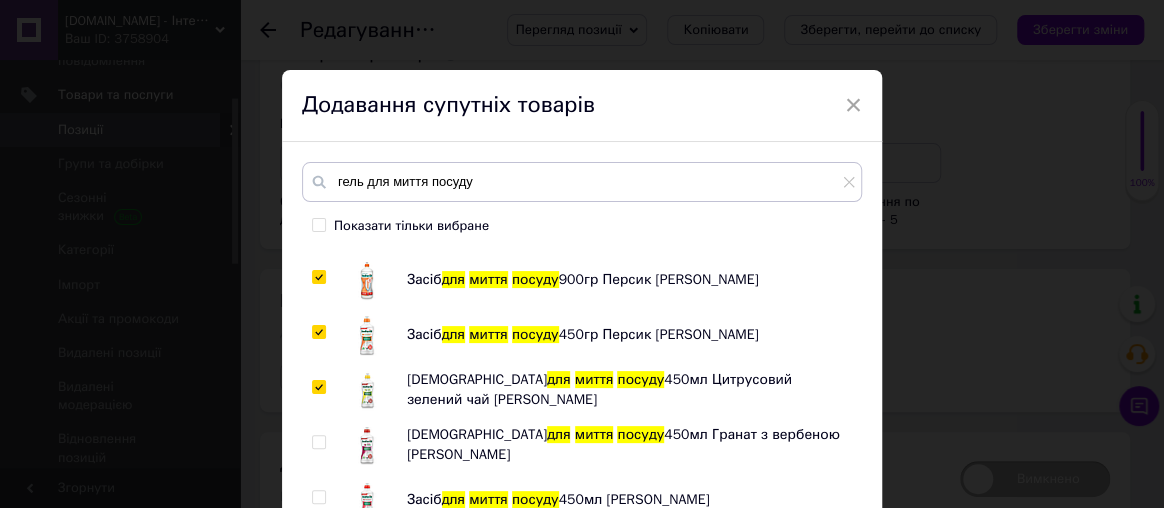 checkbox on "true" 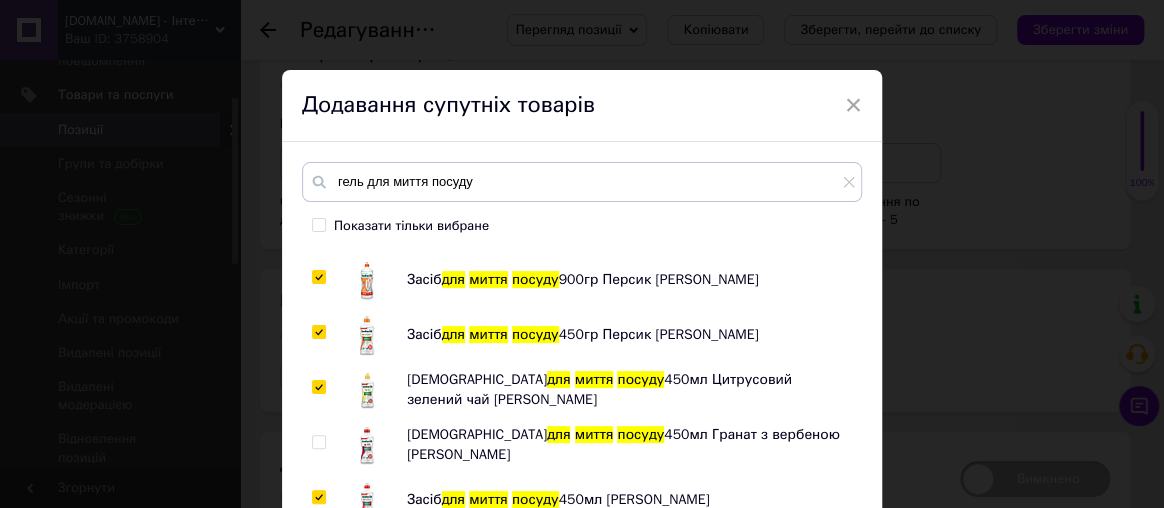 checkbox on "true" 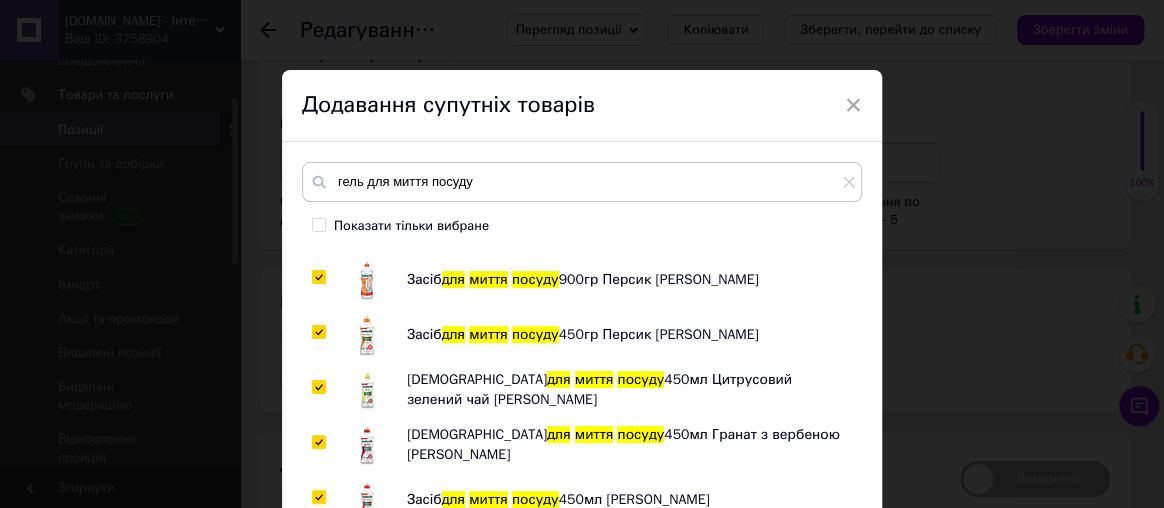 checkbox on "true" 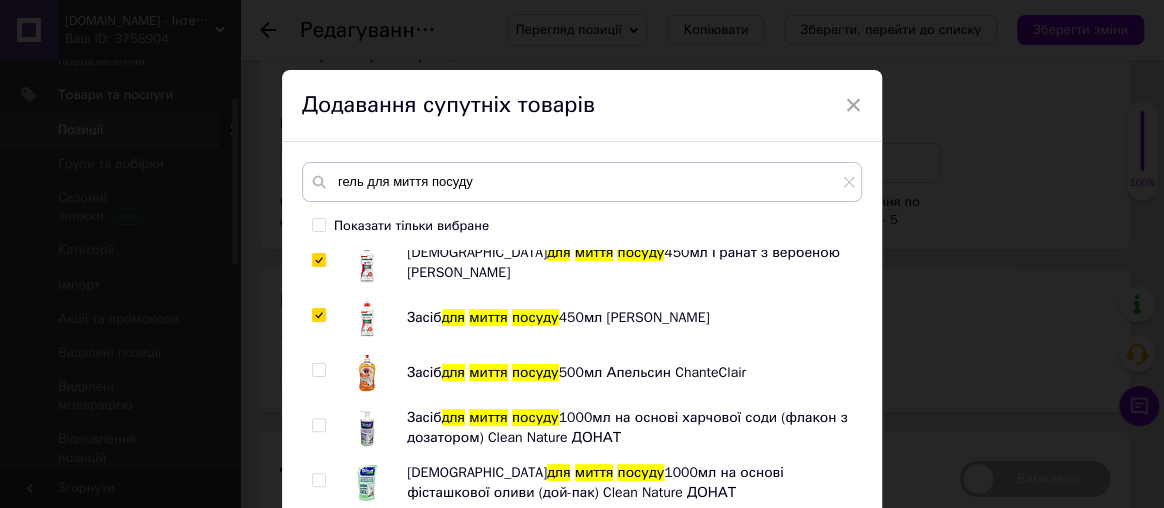 click at bounding box center [318, 370] 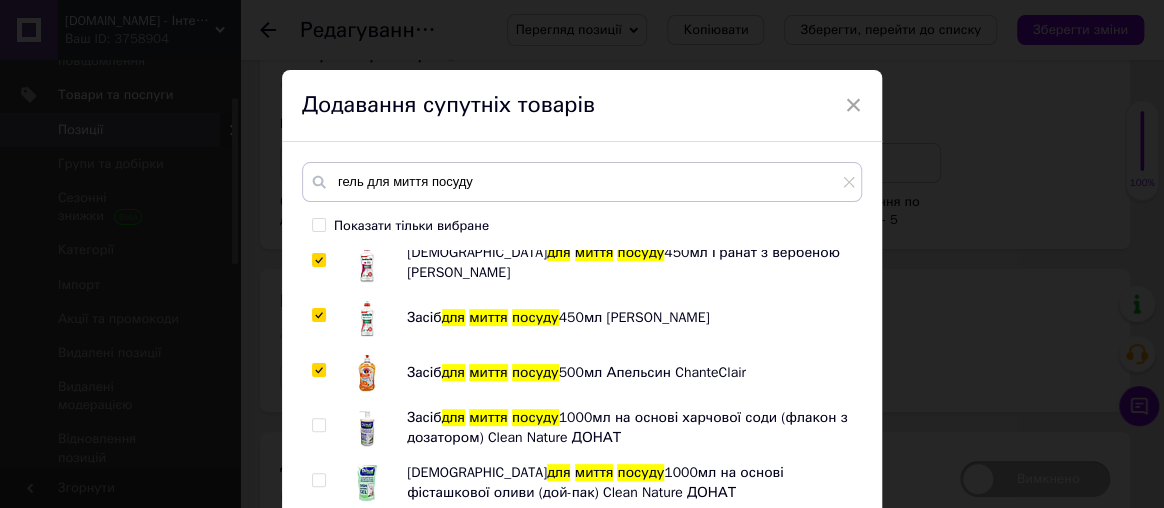 checkbox on "true" 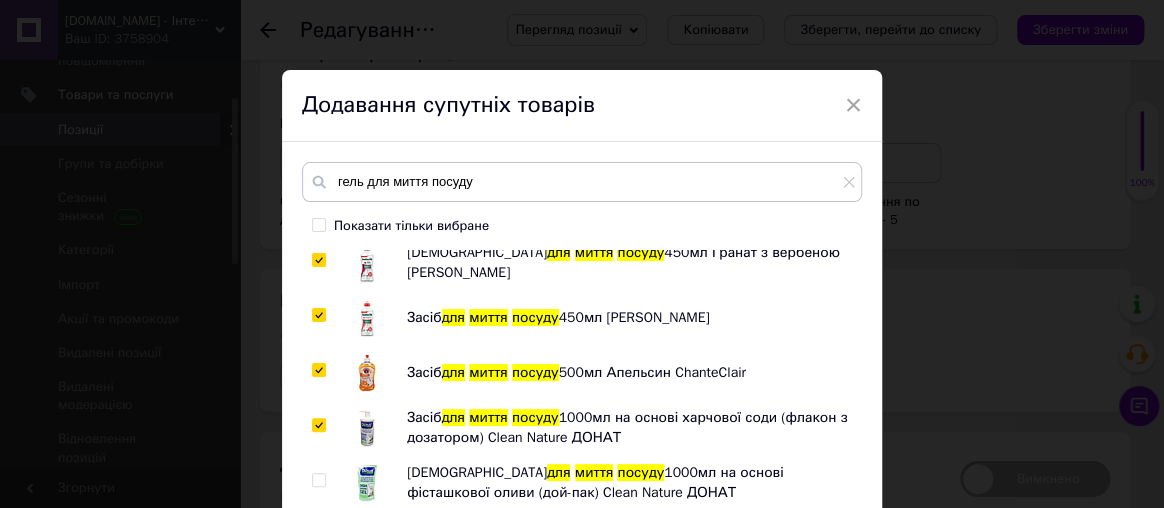 checkbox on "true" 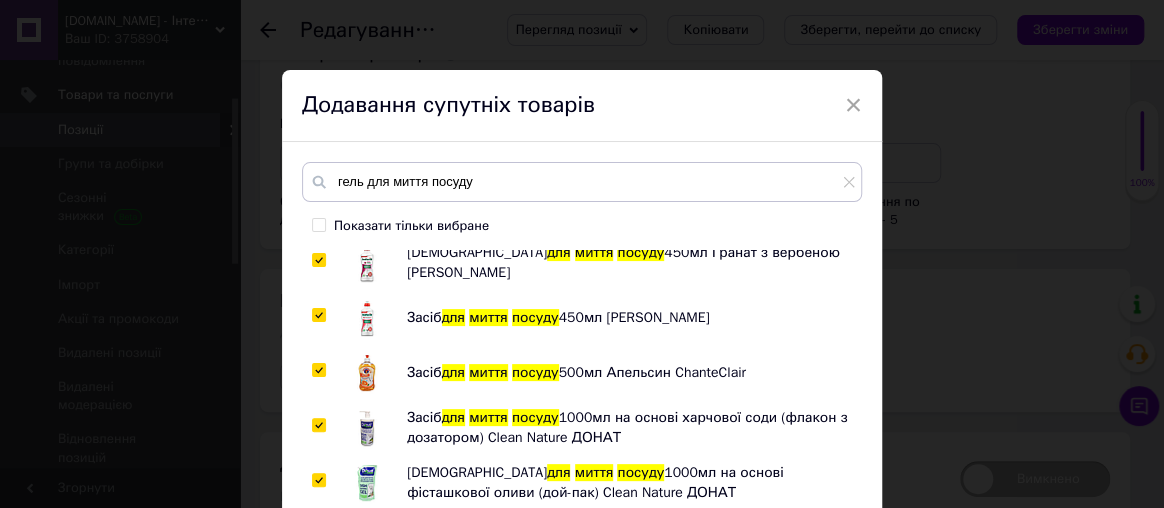 checkbox on "true" 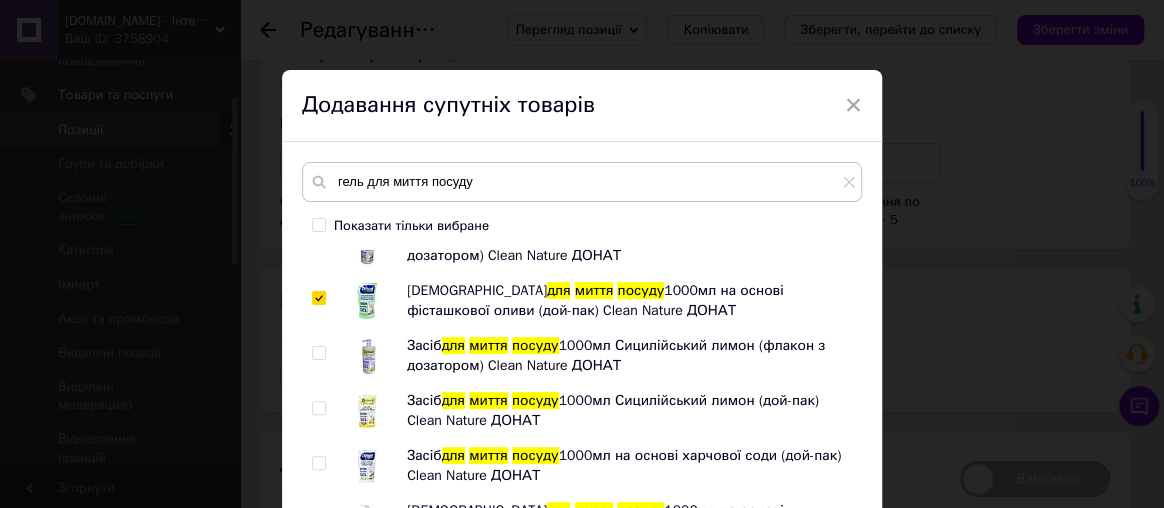 click at bounding box center [318, 353] 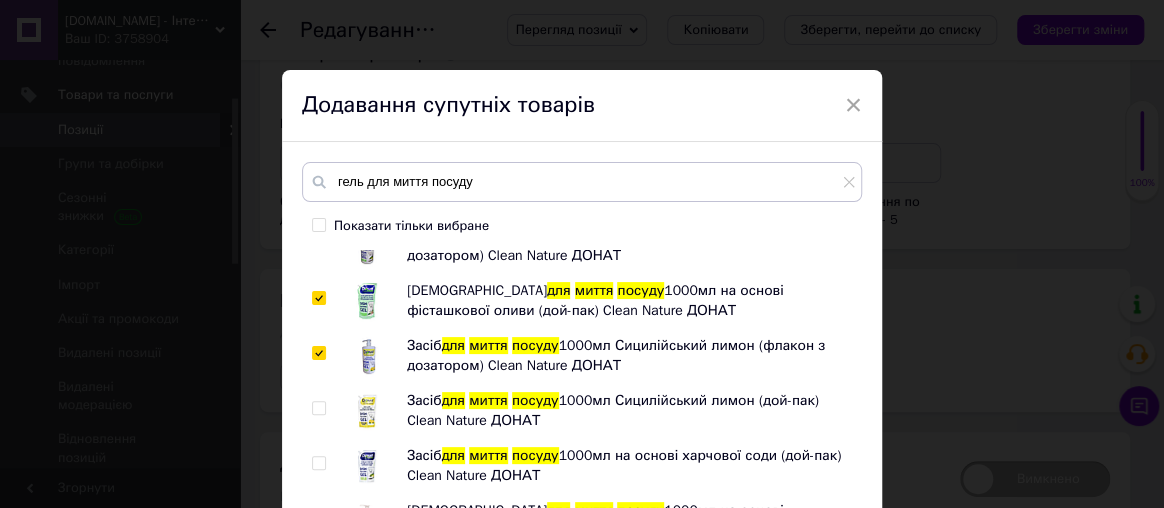 checkbox on "true" 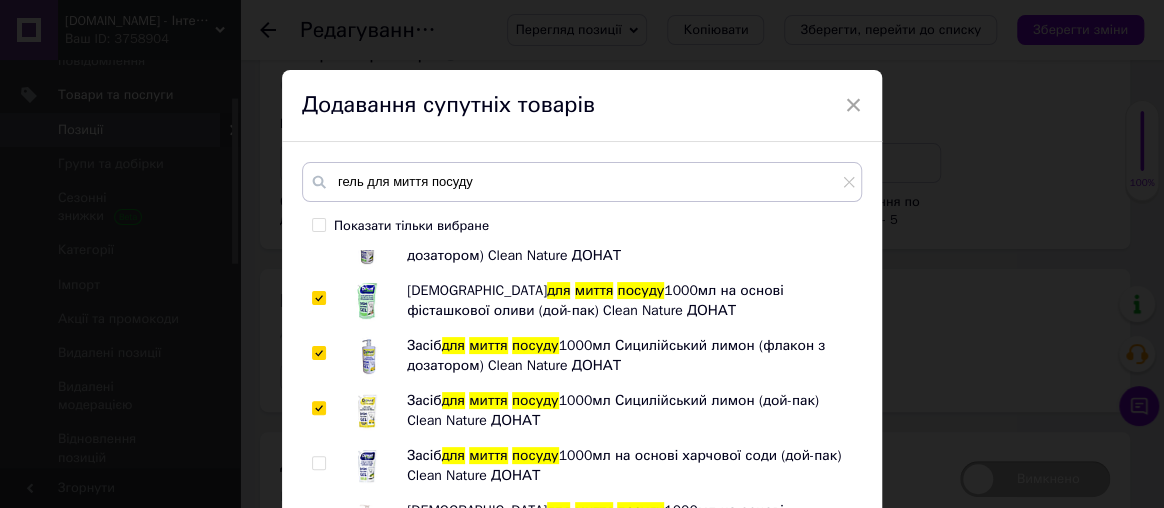 checkbox on "true" 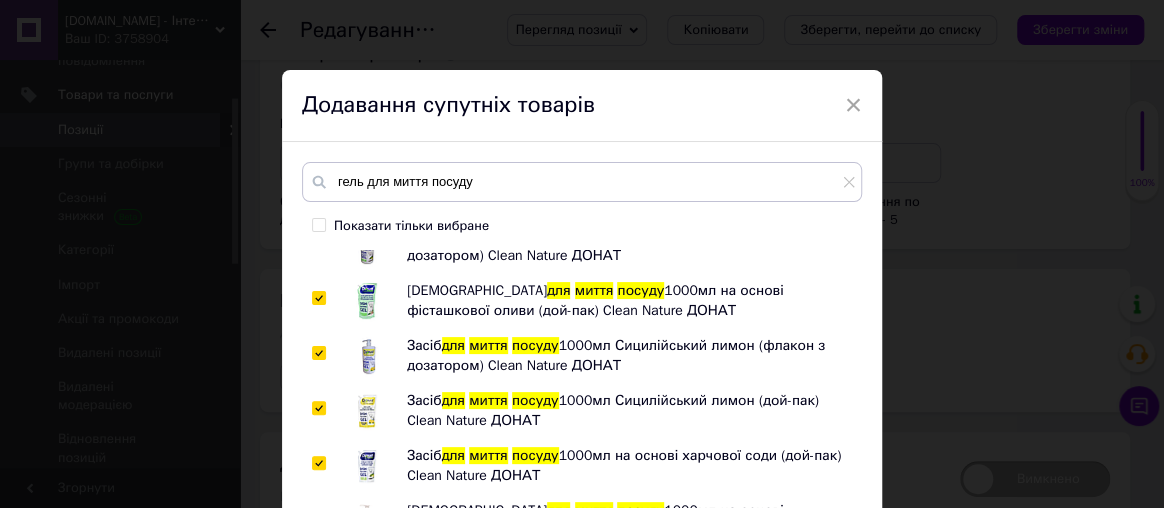 checkbox on "true" 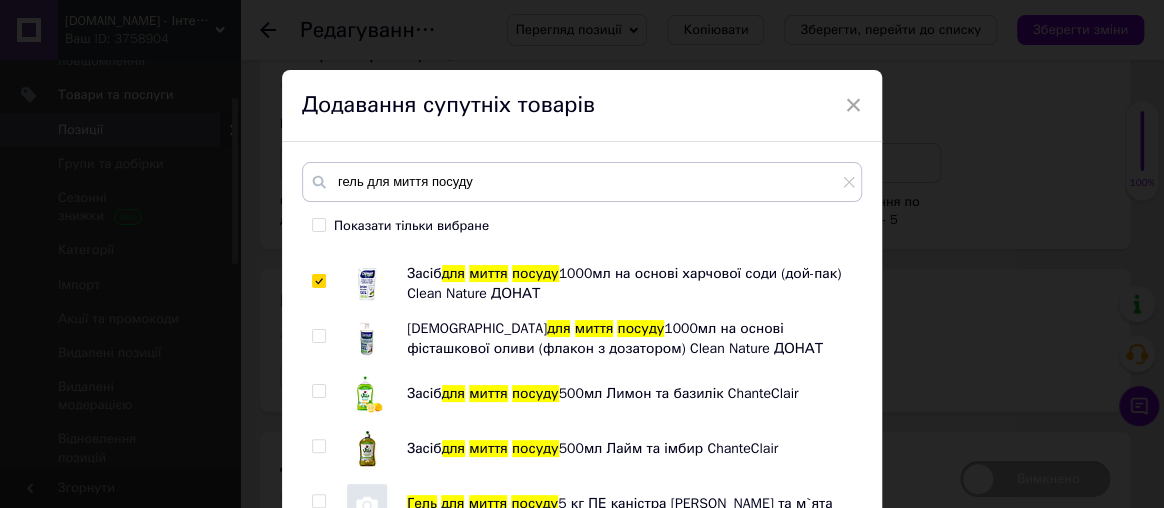 click at bounding box center (318, 336) 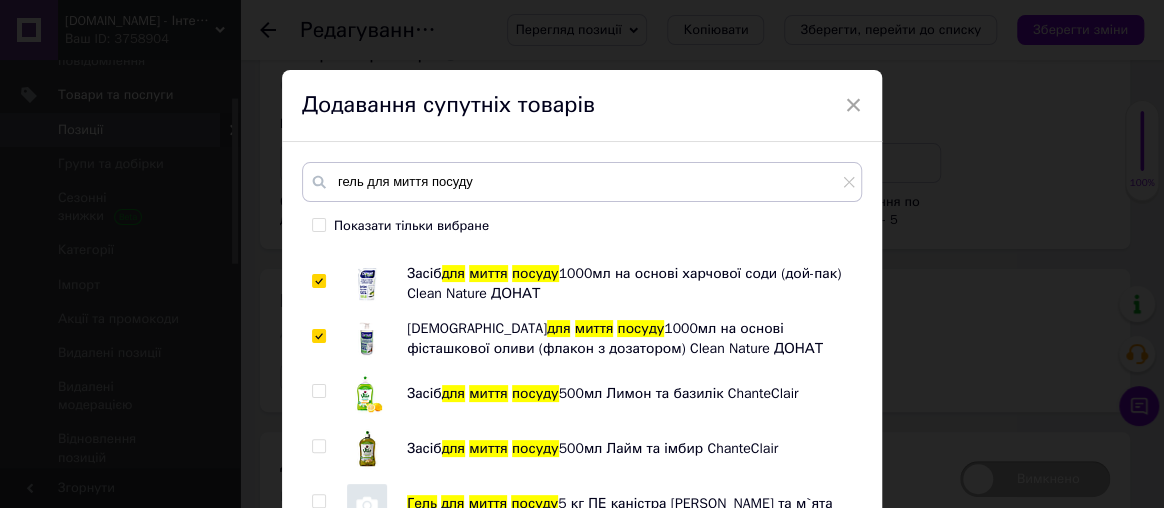 checkbox on "true" 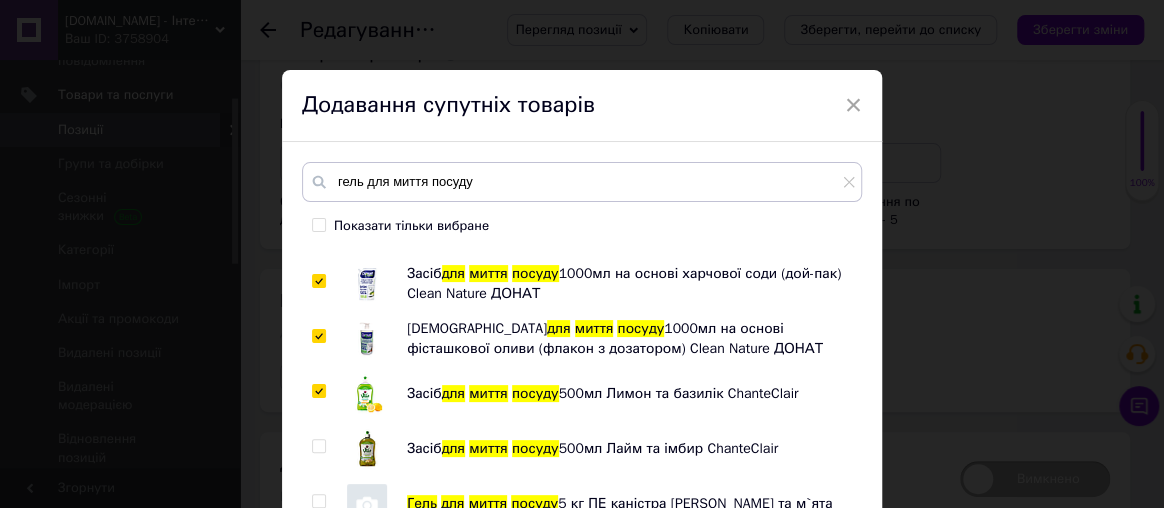 checkbox on "true" 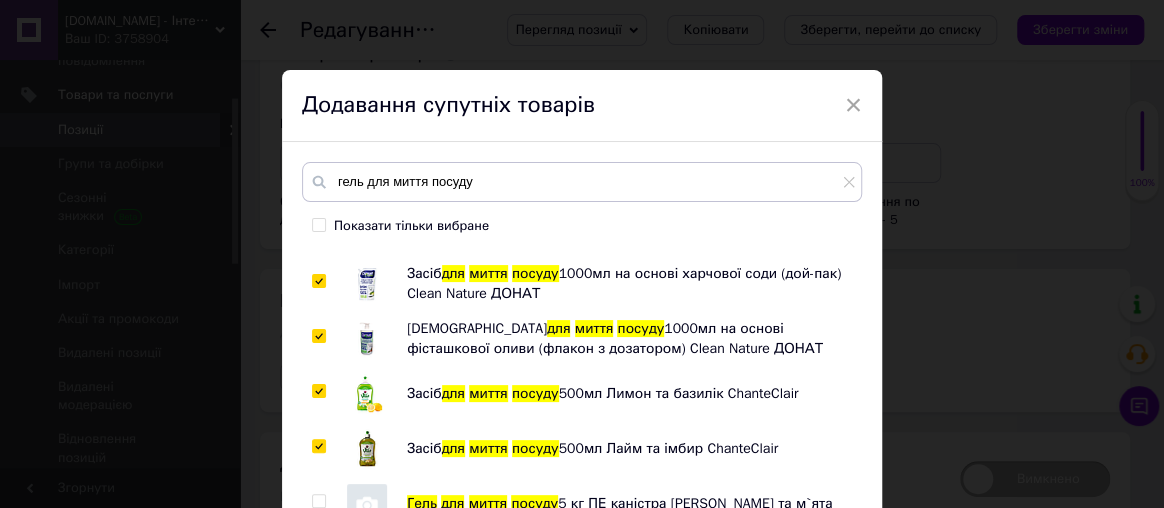 checkbox on "true" 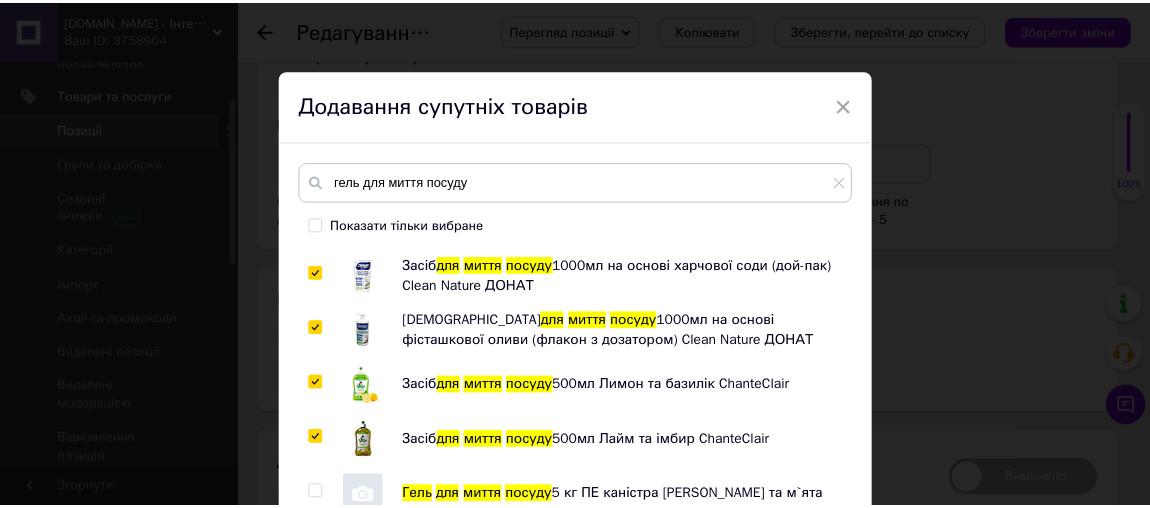 scroll, scrollTop: 156, scrollLeft: 0, axis: vertical 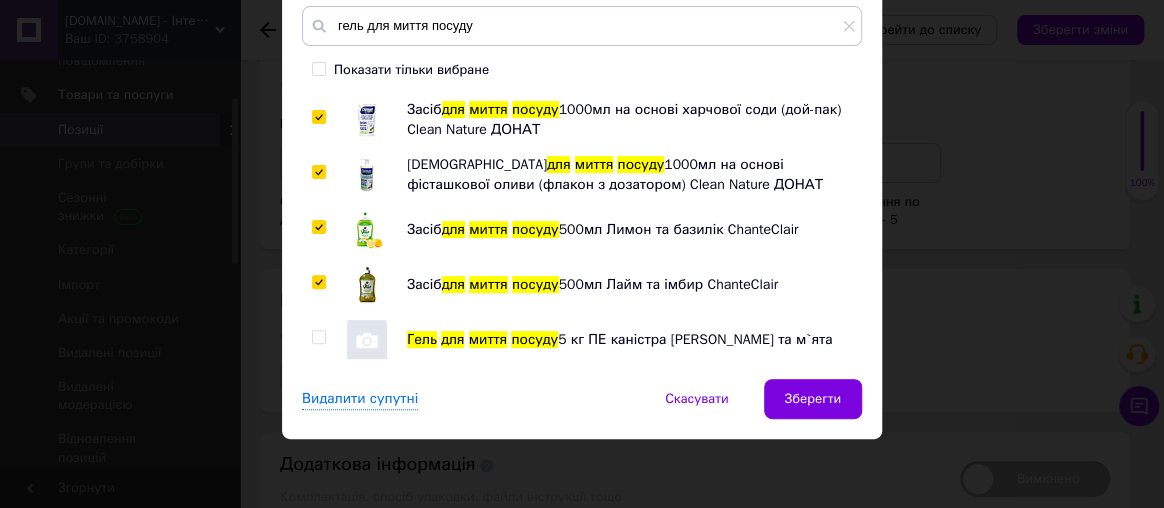 drag, startPoint x: 318, startPoint y: 335, endPoint x: 383, endPoint y: 337, distance: 65.03076 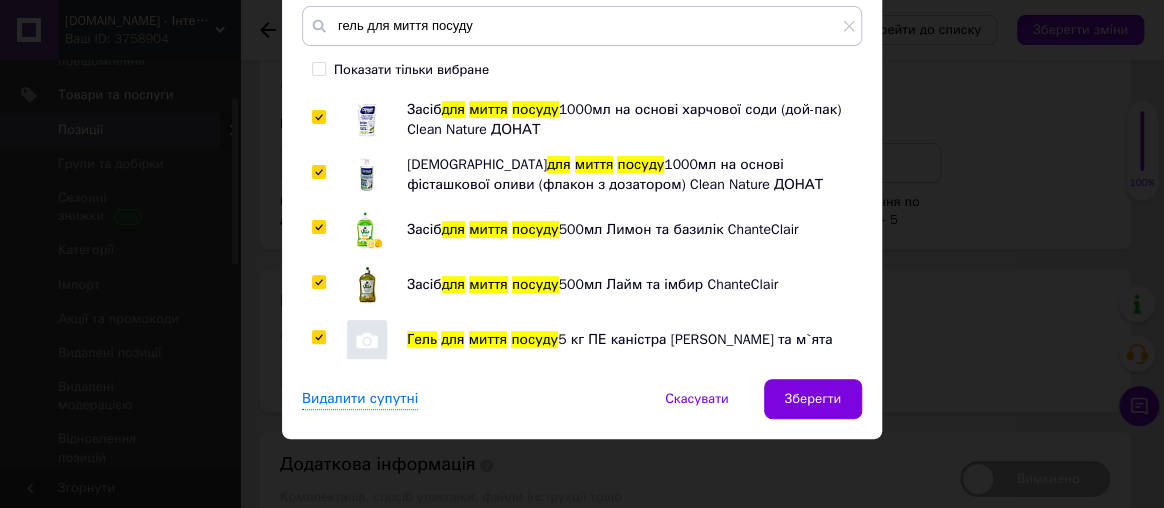 checkbox on "true" 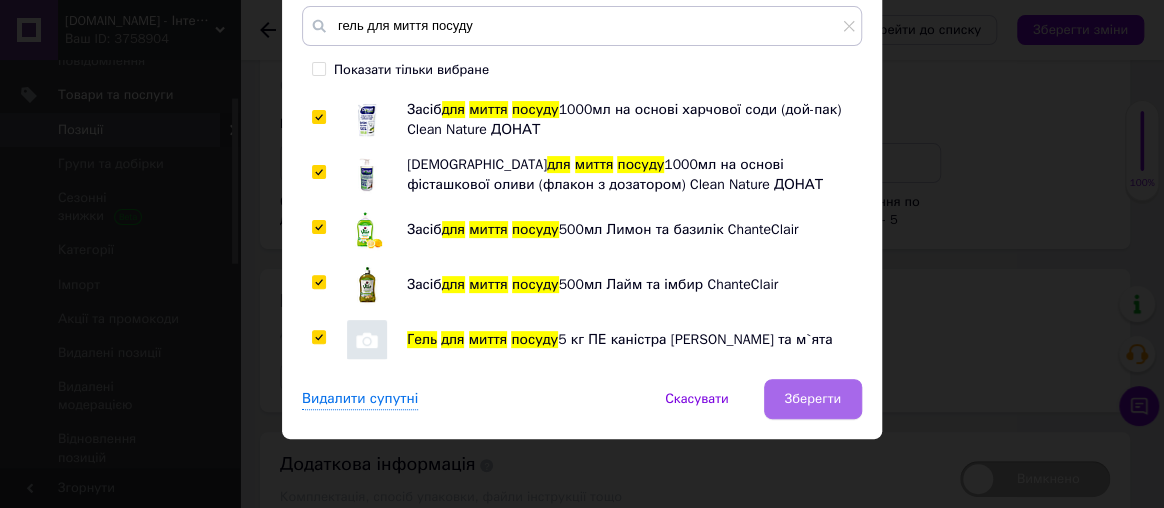 click on "Зберегти" at bounding box center [813, 399] 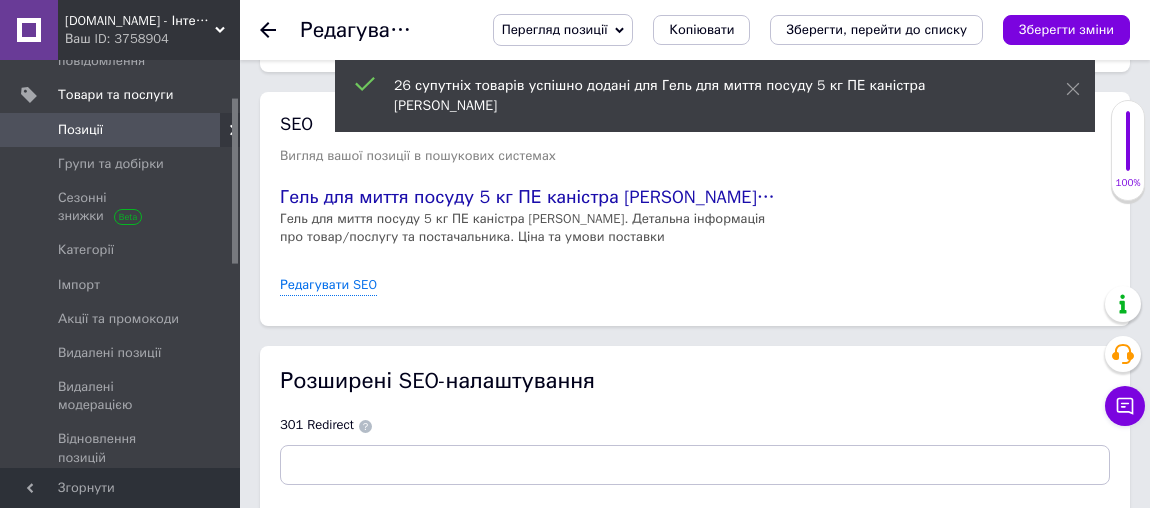scroll, scrollTop: 3886, scrollLeft: 0, axis: vertical 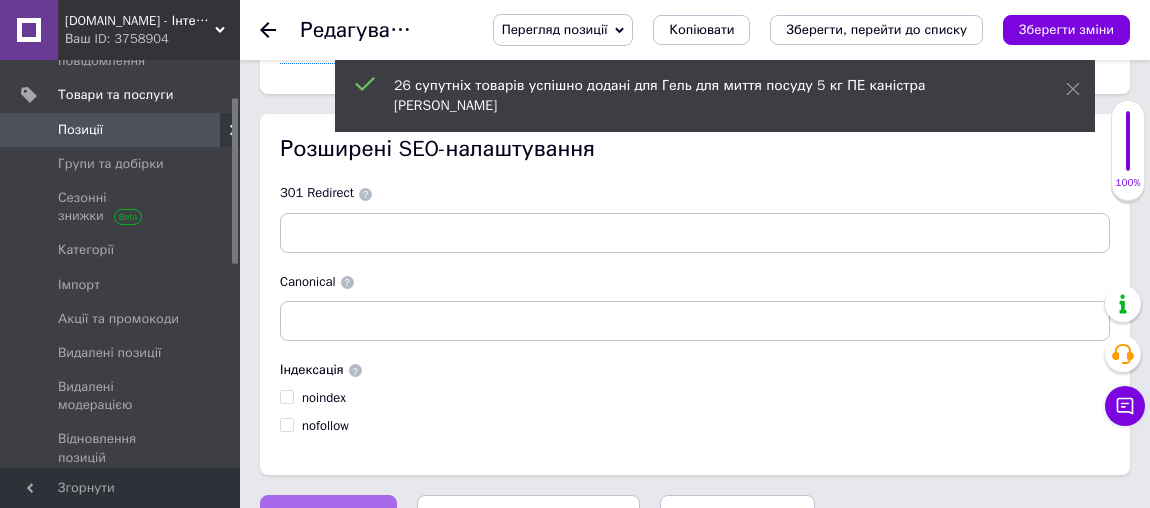 click on "Зберегти зміни" at bounding box center [328, 515] 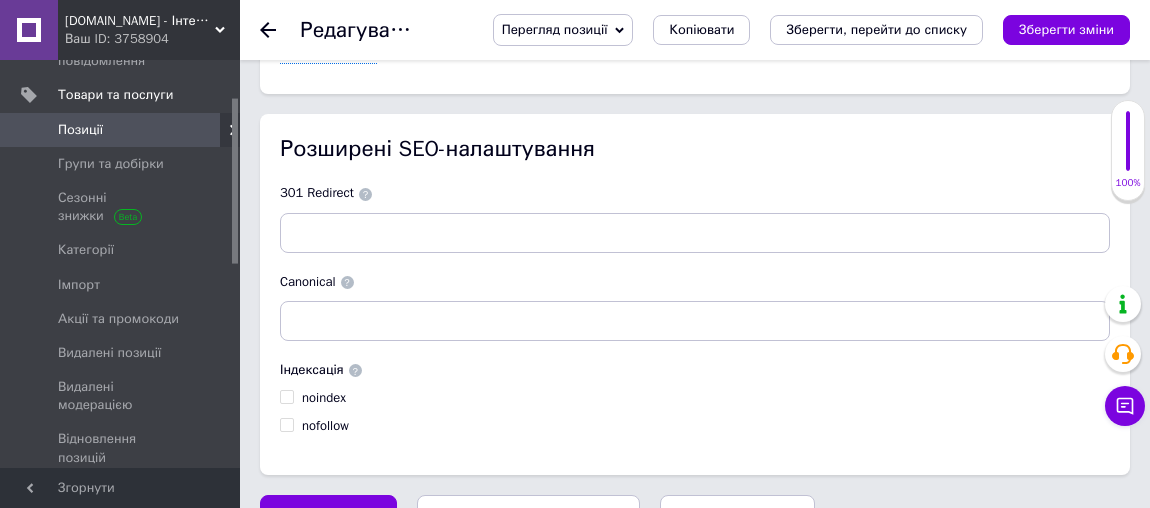 click on "Перегляд позиції" at bounding box center [563, 30] 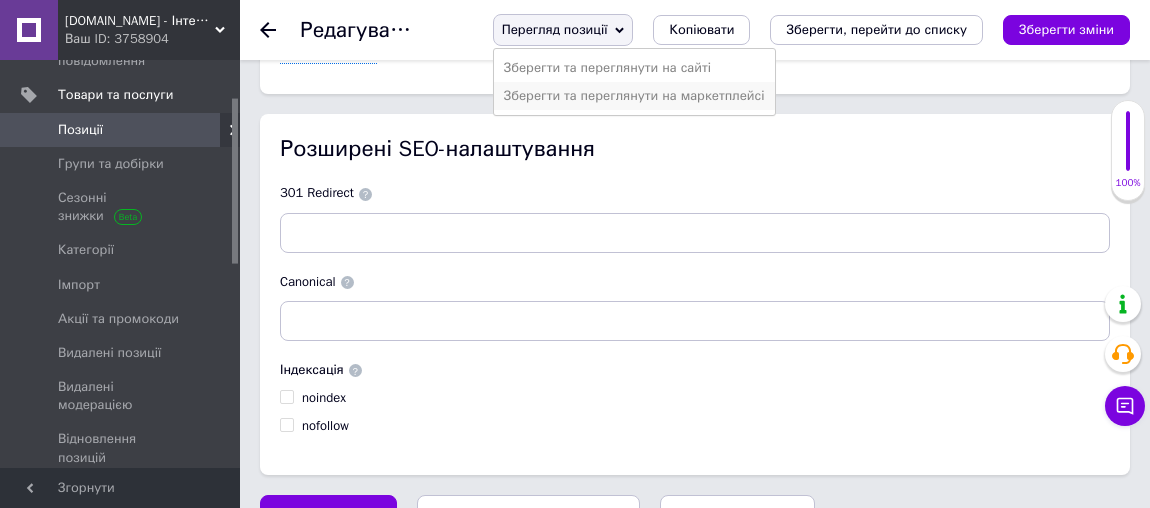 click on "Зберегти та переглянути на маркетплейсі" at bounding box center (634, 96) 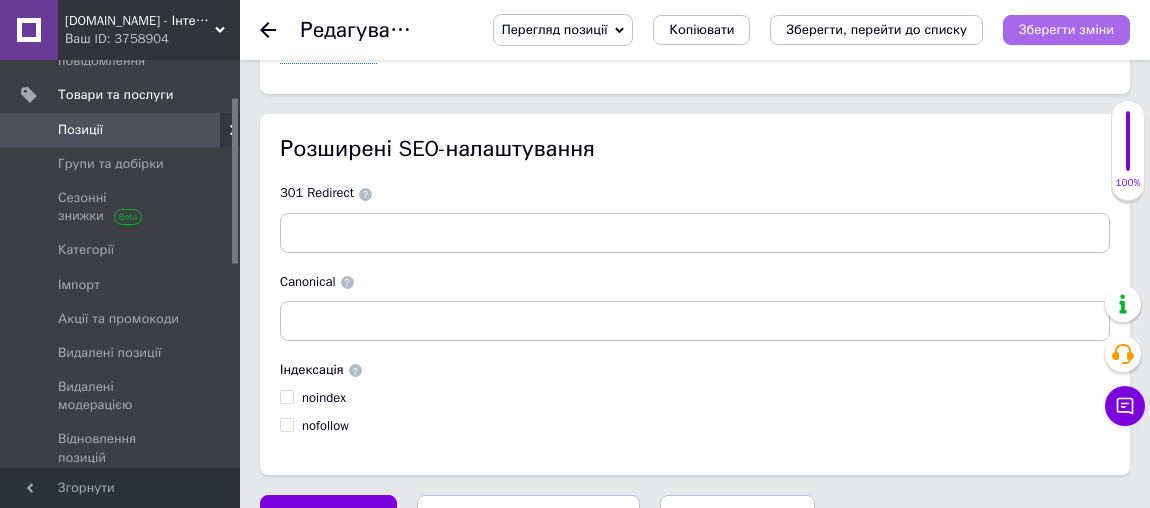 click on "Зберегти зміни" at bounding box center (1066, 29) 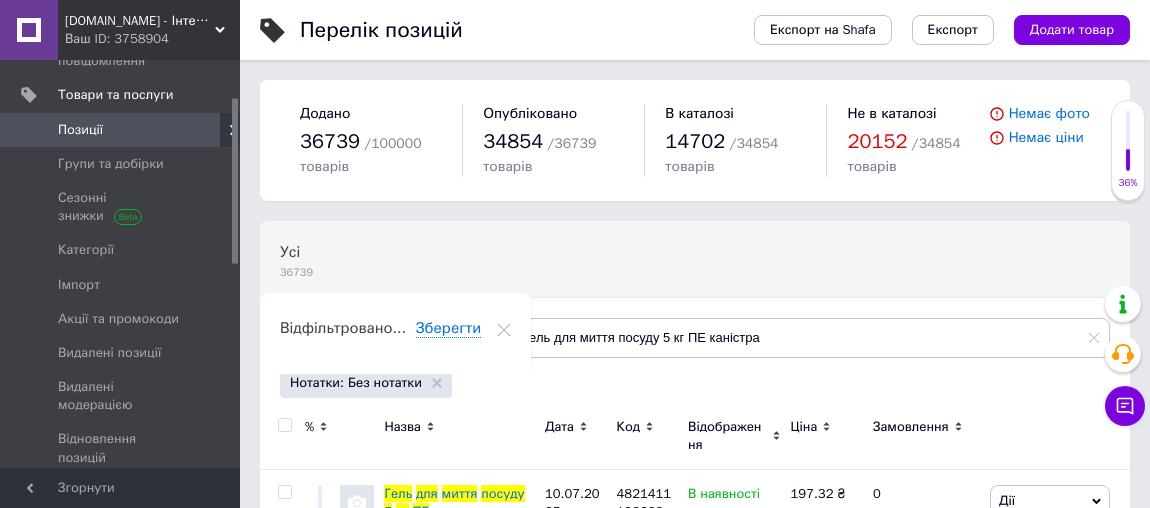 scroll, scrollTop: 156, scrollLeft: 0, axis: vertical 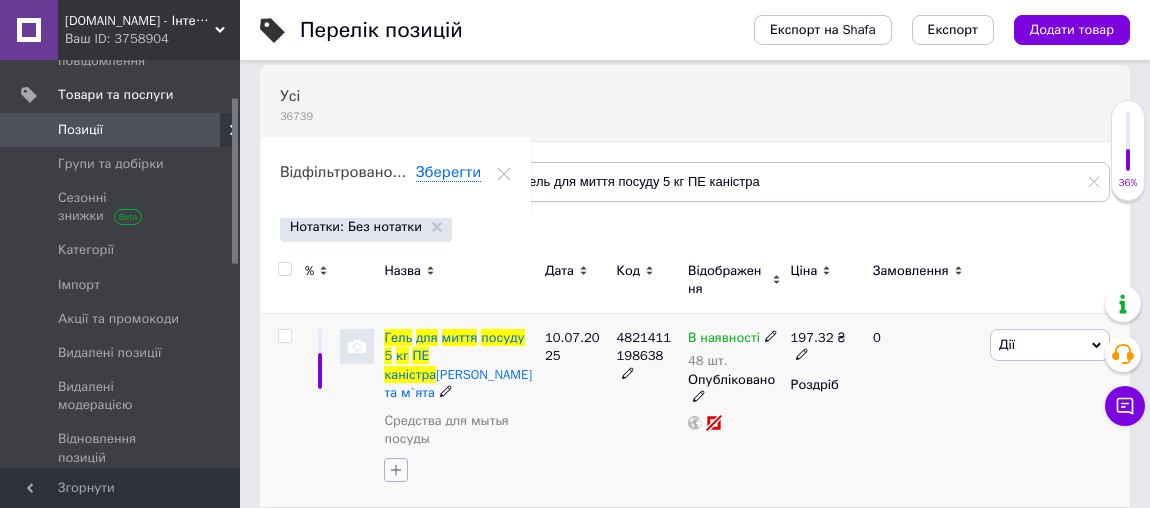 click 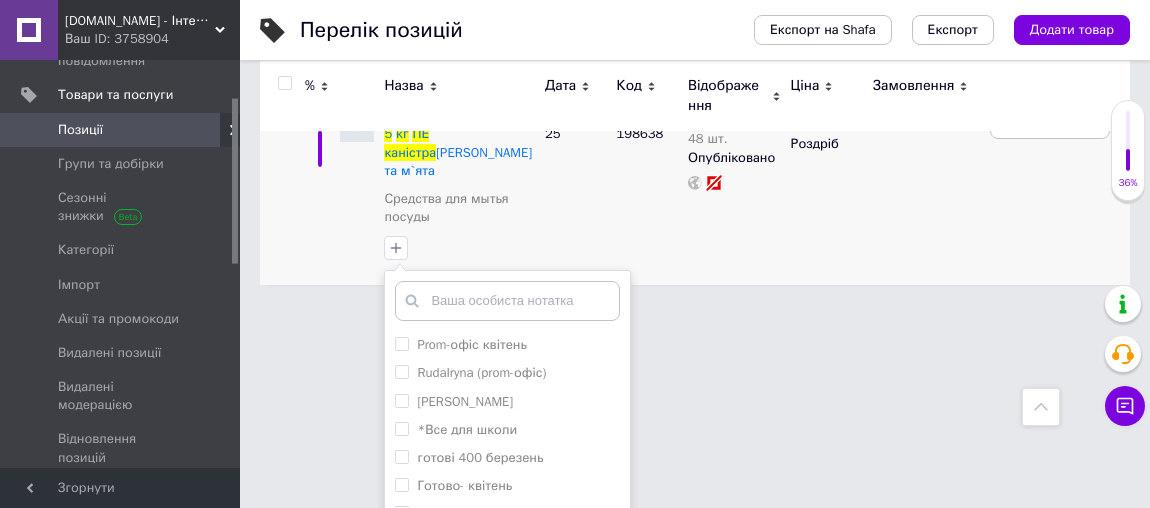 scroll, scrollTop: 548, scrollLeft: 0, axis: vertical 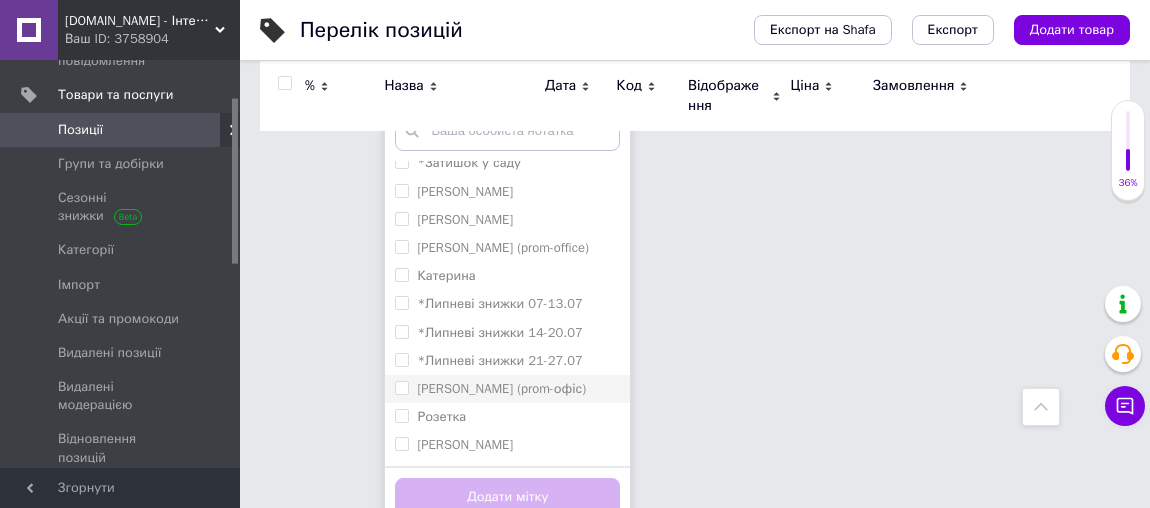 click on "[PERSON_NAME] (prom-офіс)" at bounding box center (501, 388) 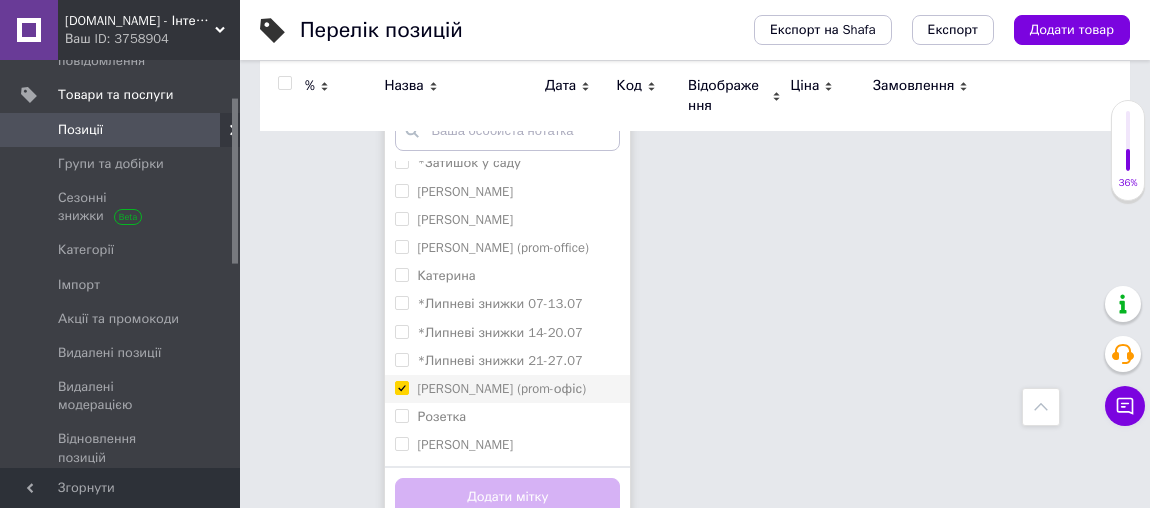 checkbox on "true" 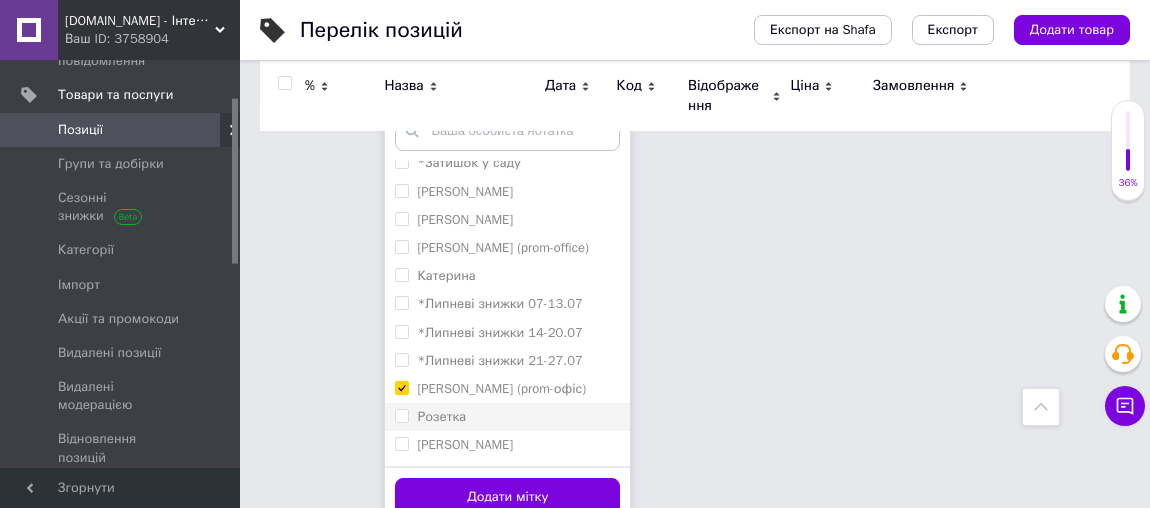 click on "Розетка" at bounding box center (441, 416) 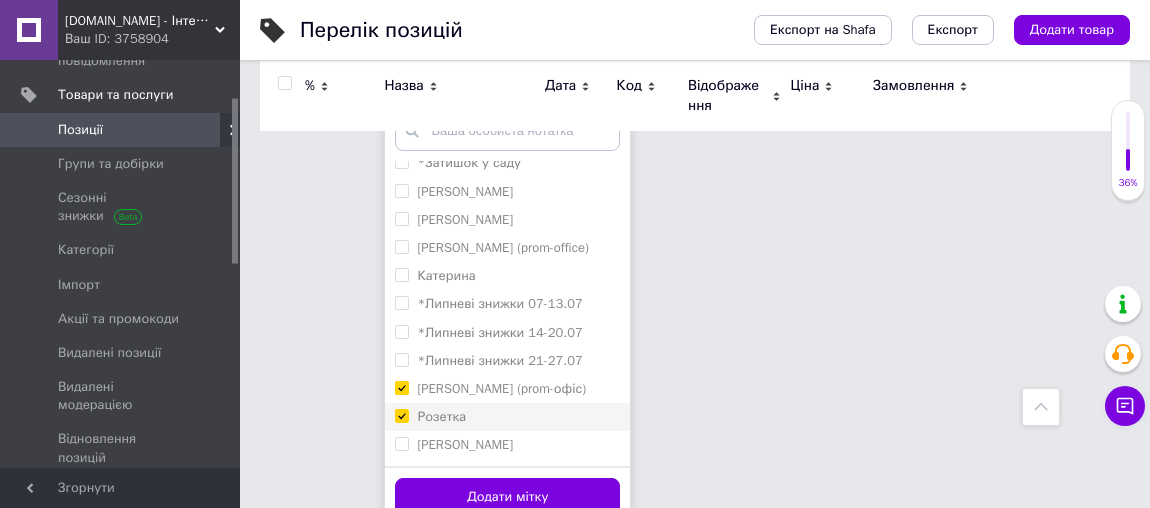 checkbox on "true" 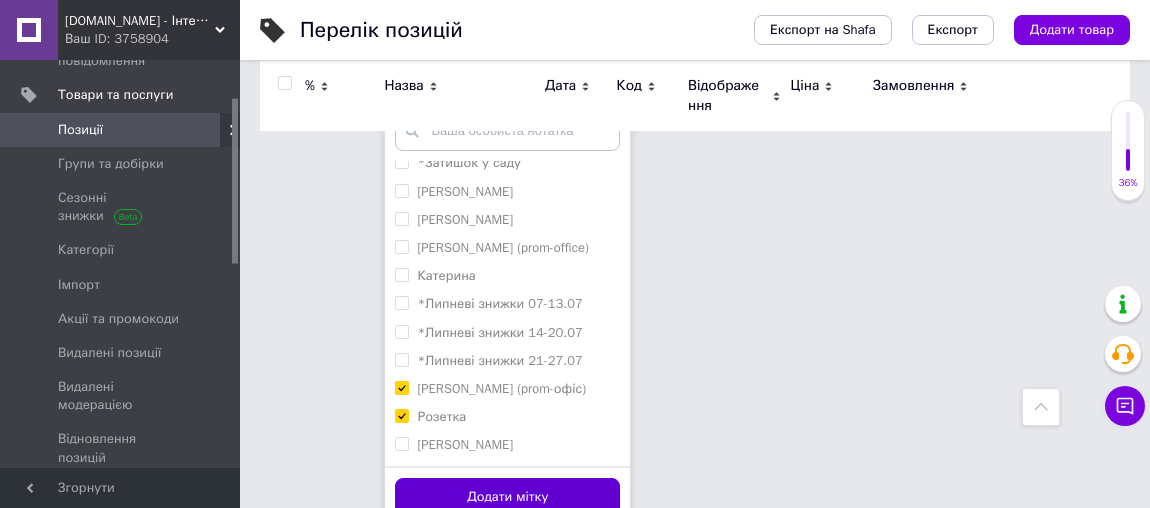 click on "Додати мітку" at bounding box center [507, 497] 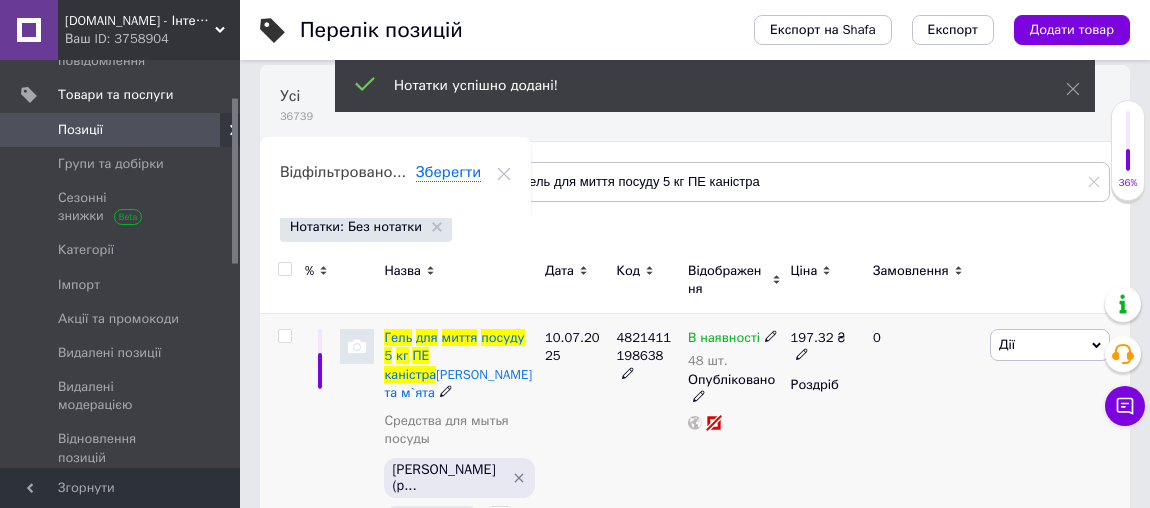 scroll, scrollTop: 204, scrollLeft: 0, axis: vertical 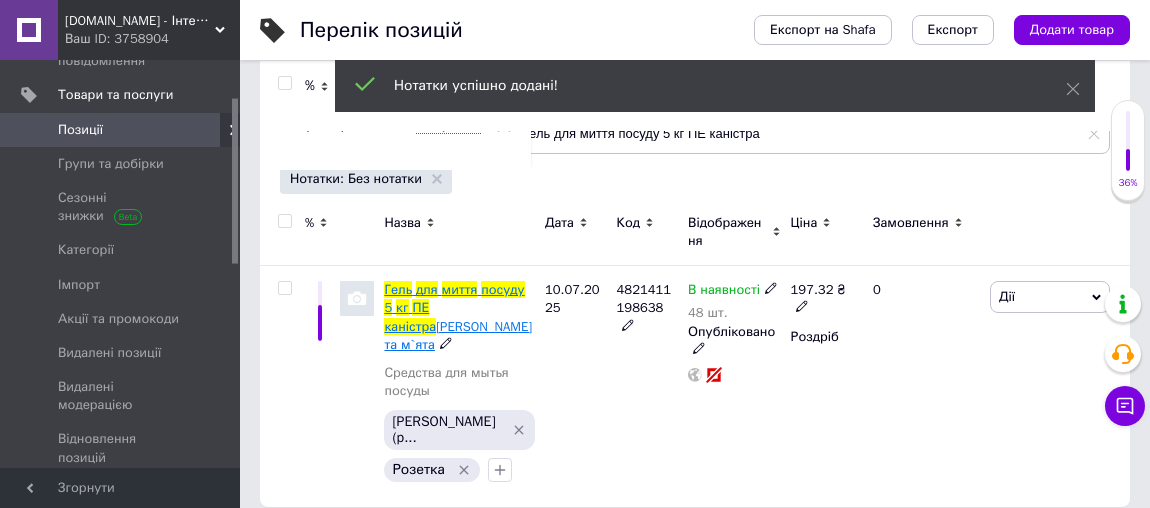 click on "каністра" at bounding box center (410, 326) 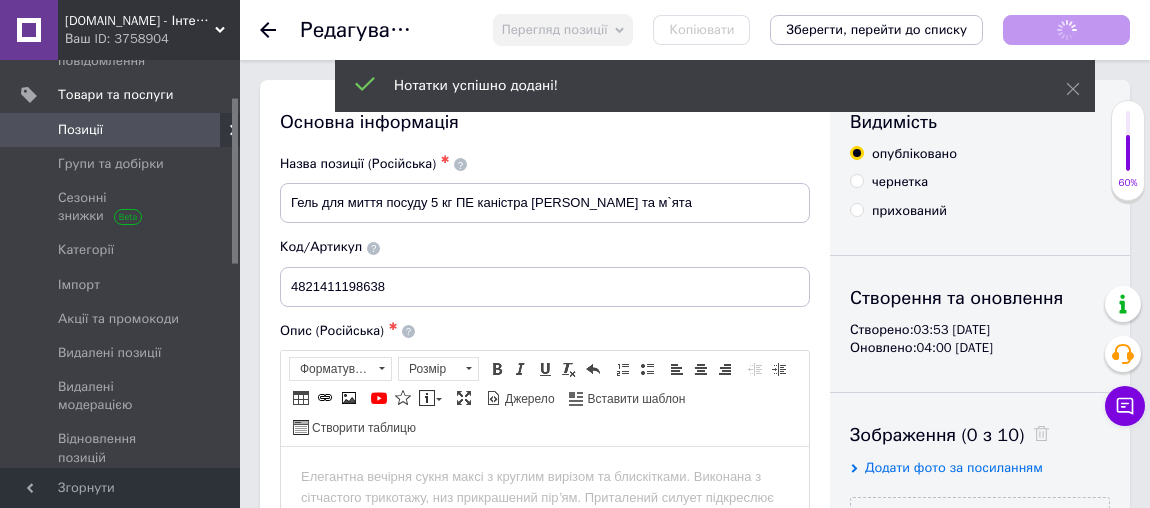 scroll, scrollTop: 0, scrollLeft: 0, axis: both 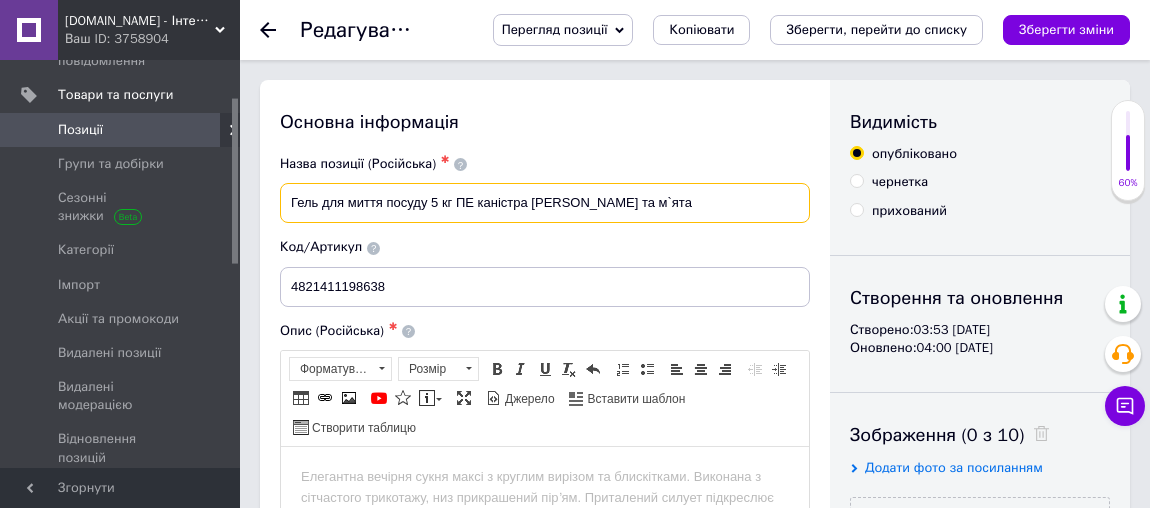 drag, startPoint x: 677, startPoint y: 204, endPoint x: 274, endPoint y: 184, distance: 403.49597 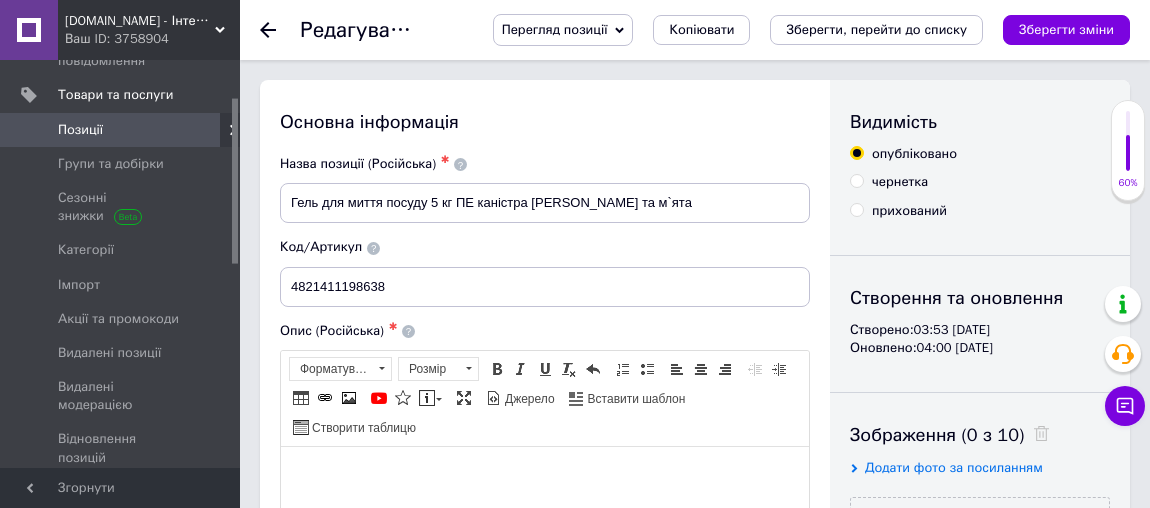 drag, startPoint x: 372, startPoint y: 479, endPoint x: 589, endPoint y: 677, distance: 293.7567 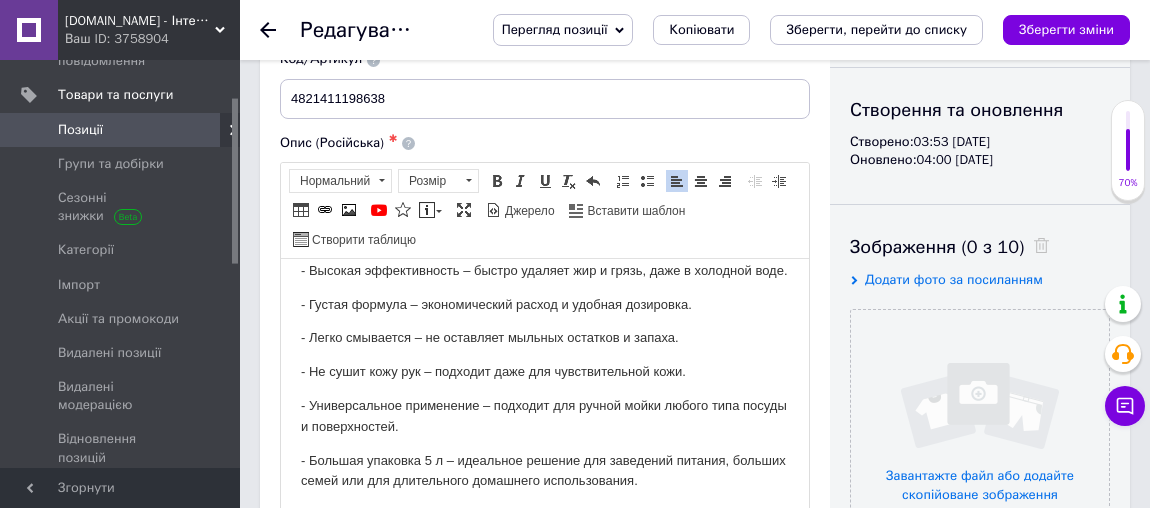 scroll, scrollTop: 437, scrollLeft: 0, axis: vertical 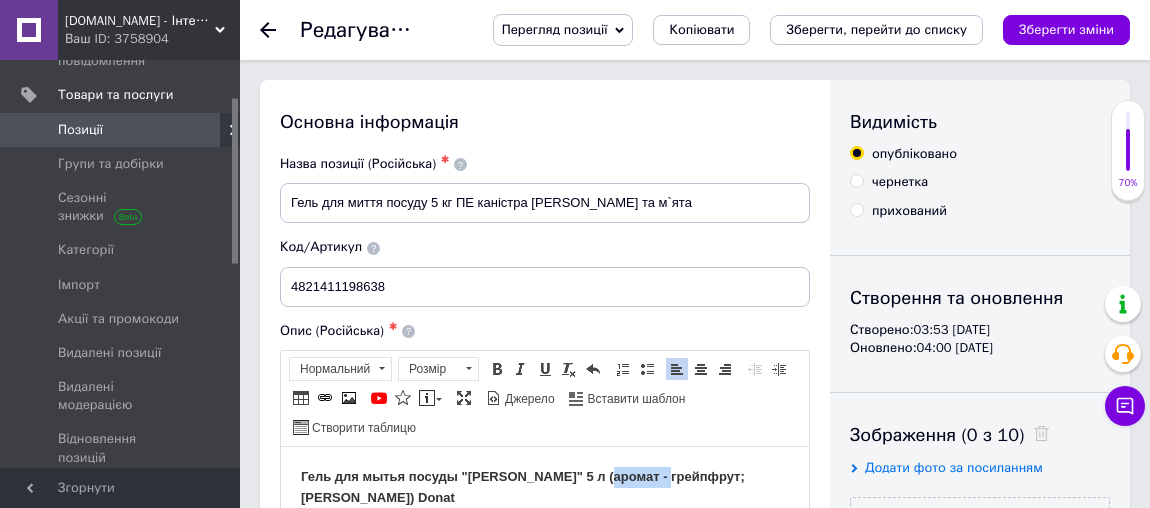 drag, startPoint x: 587, startPoint y: 475, endPoint x: 656, endPoint y: 470, distance: 69.18092 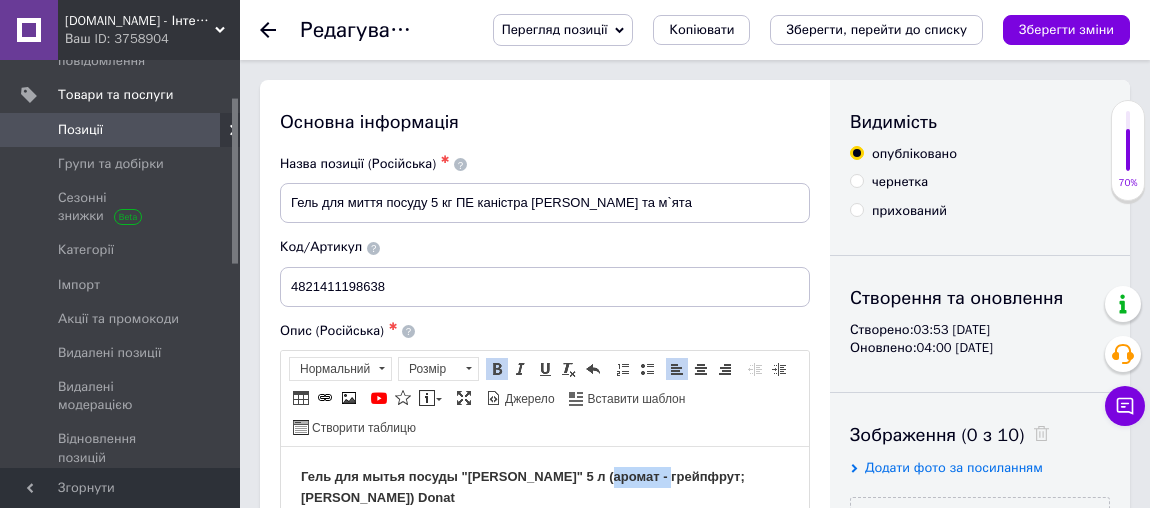 type 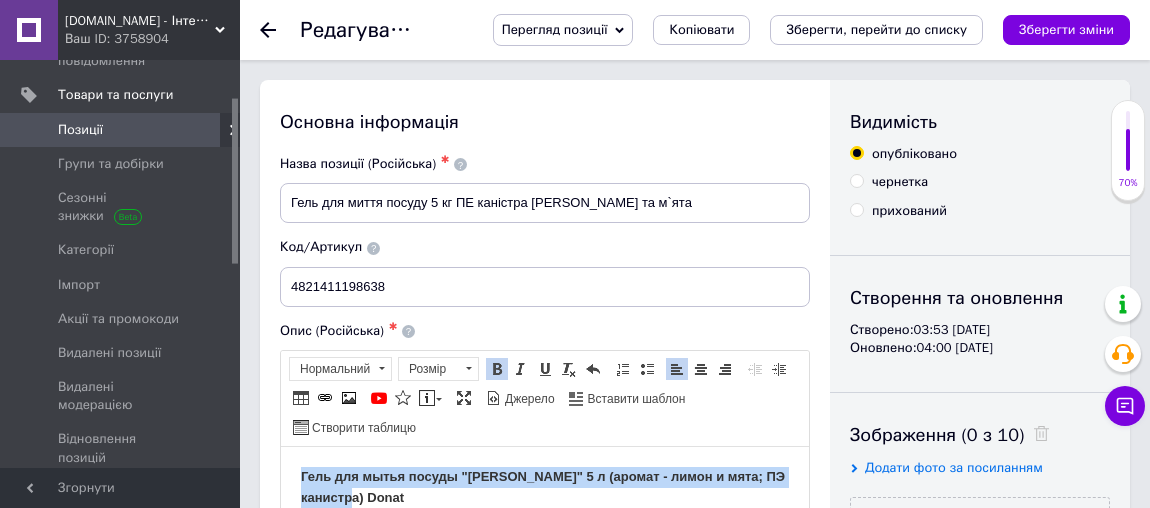 drag, startPoint x: 353, startPoint y: 495, endPoint x: 265, endPoint y: 454, distance: 97.082436 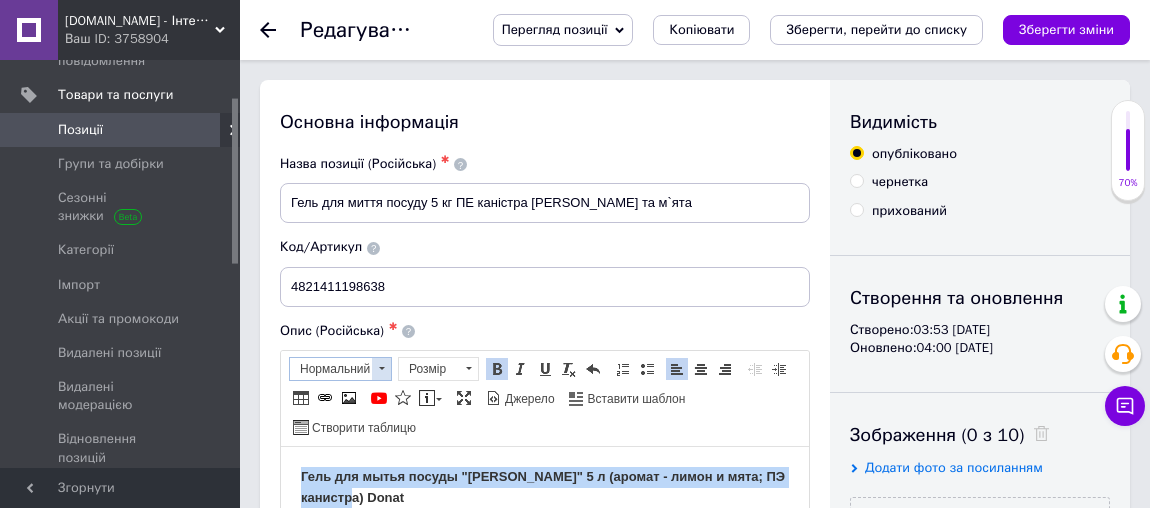 click on "Нормальний" at bounding box center (331, 369) 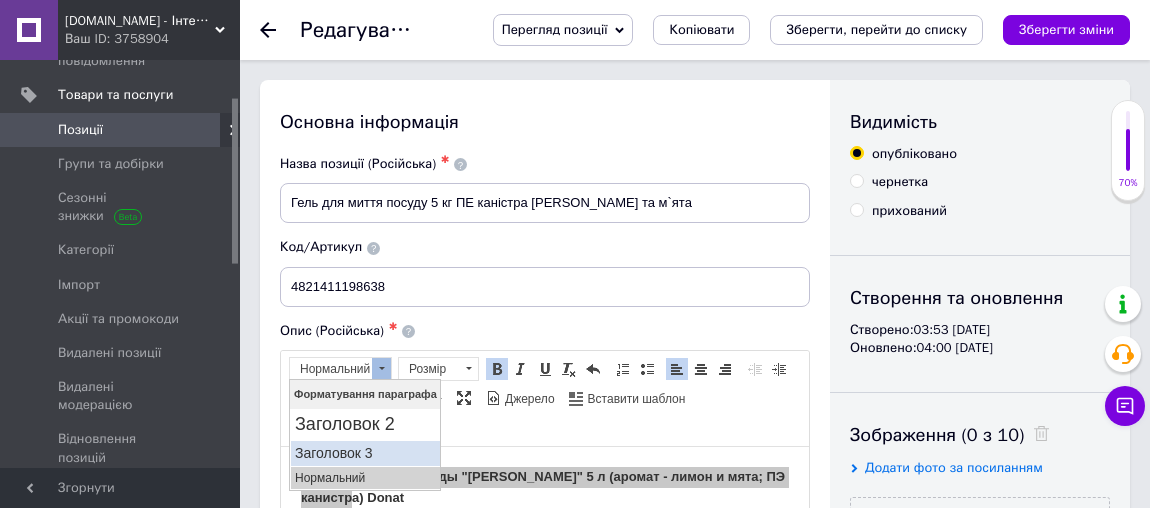scroll, scrollTop: 0, scrollLeft: 0, axis: both 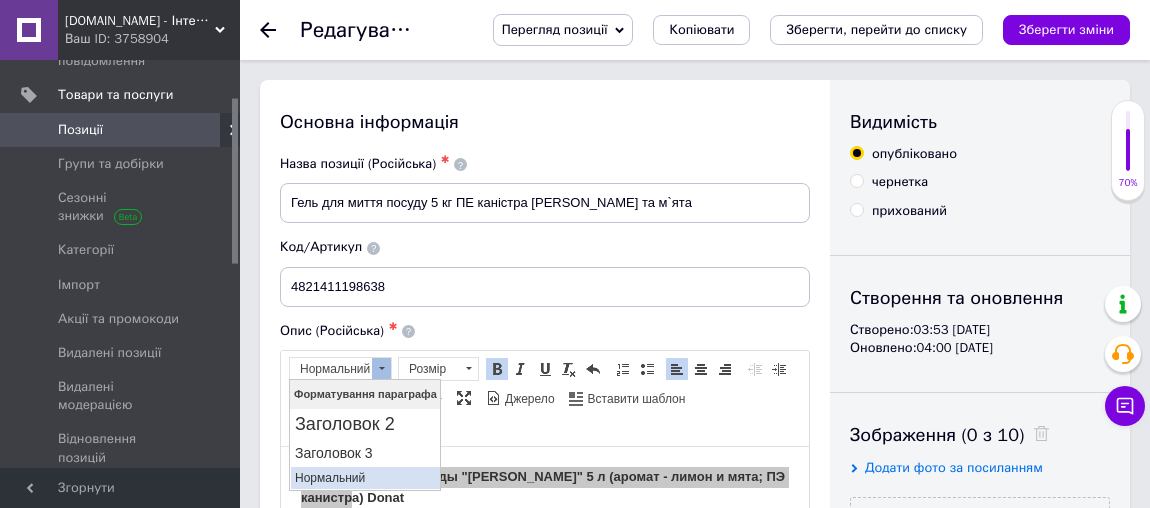click on "Нормальний" at bounding box center [364, 478] 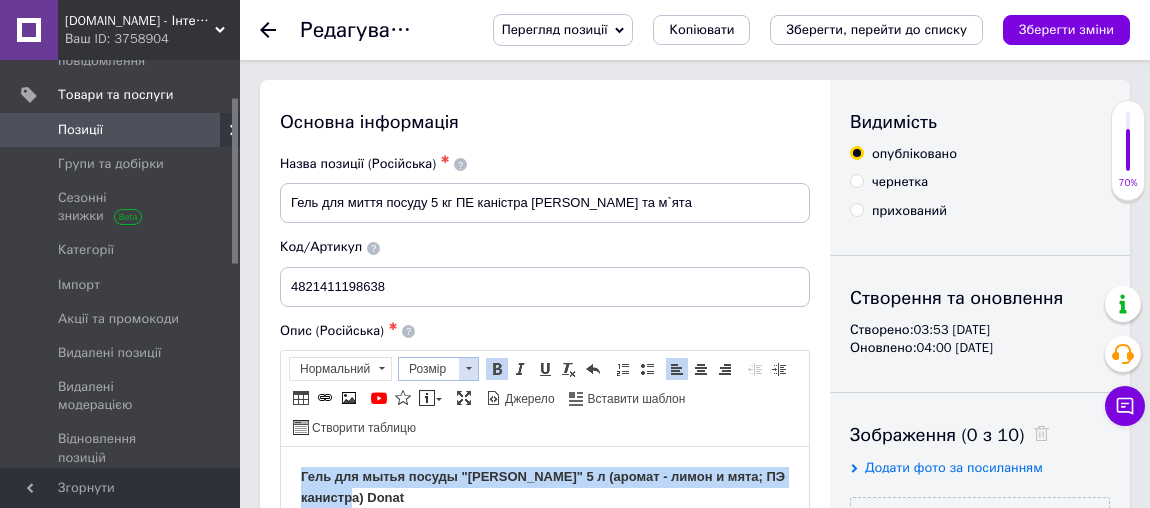 click on "Розмір" at bounding box center [429, 369] 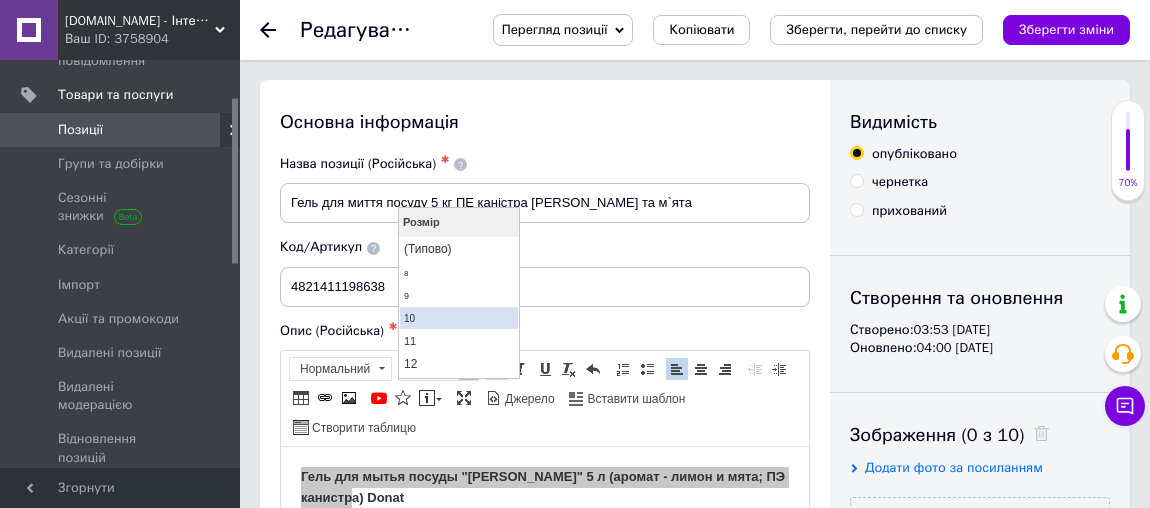 scroll, scrollTop: 90, scrollLeft: 0, axis: vertical 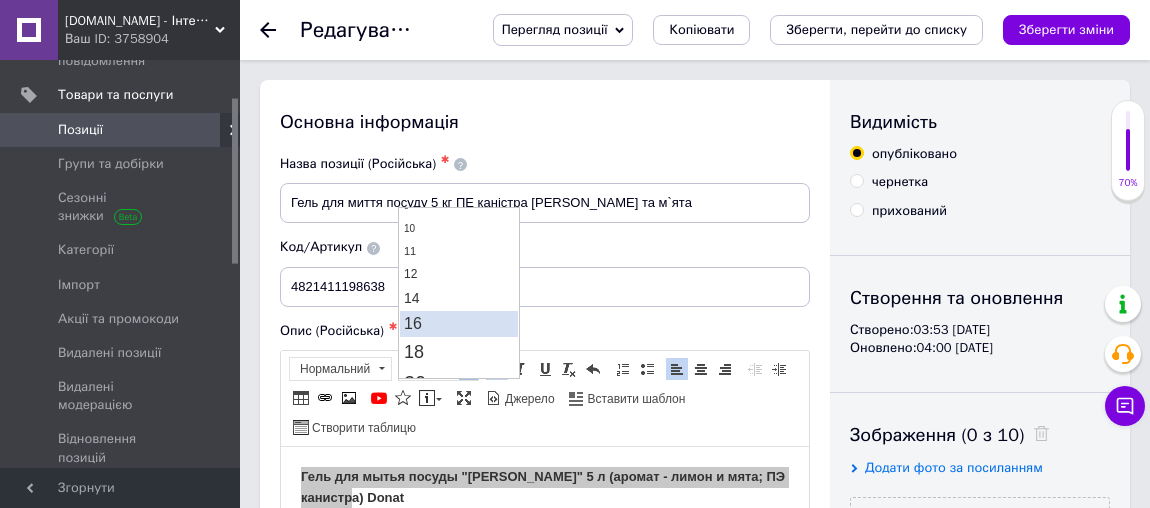 click on "16" at bounding box center [458, 324] 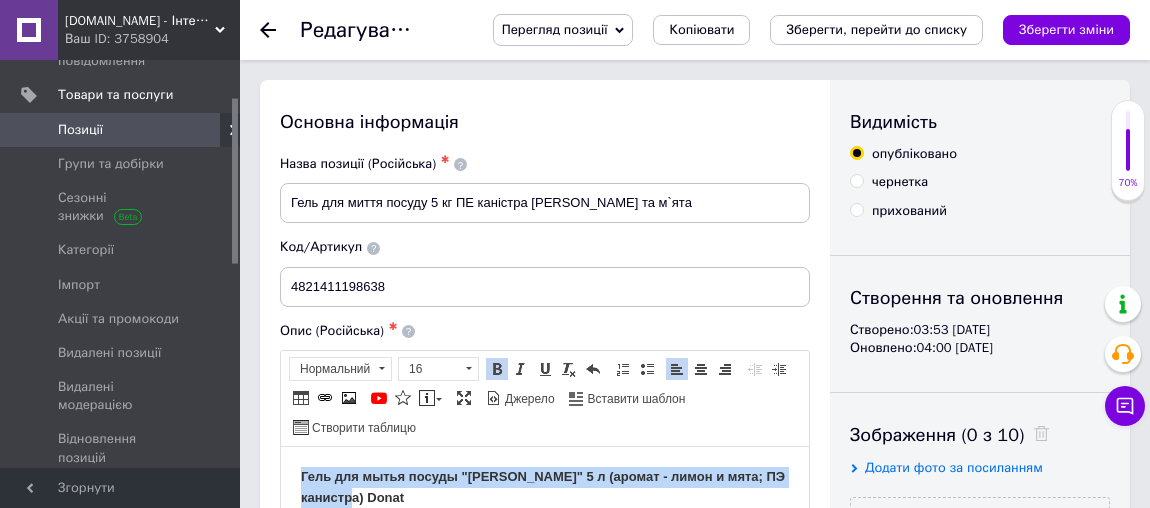 scroll, scrollTop: 0, scrollLeft: 0, axis: both 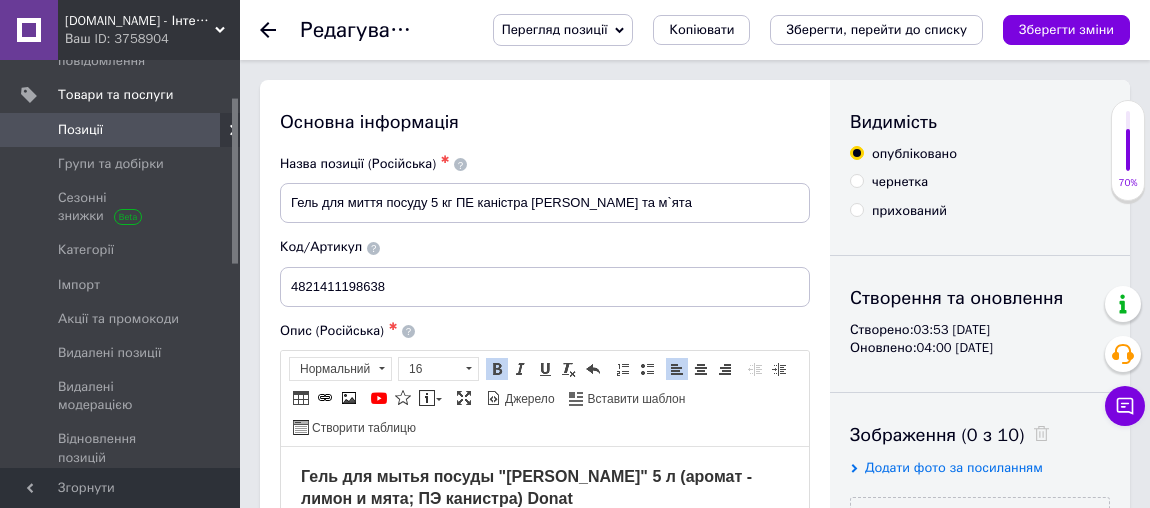 click on "Гель для мытья посуды "[PERSON_NAME]" 5 л (аромат - лимон и мята; ПЭ канистра) Donat" at bounding box center [545, 488] 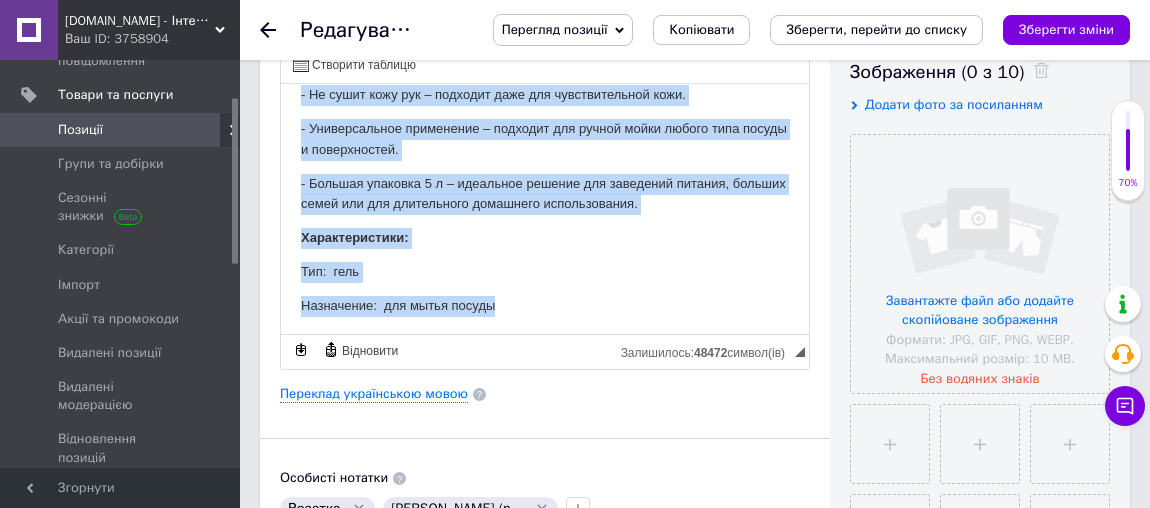 scroll, scrollTop: 631, scrollLeft: 0, axis: vertical 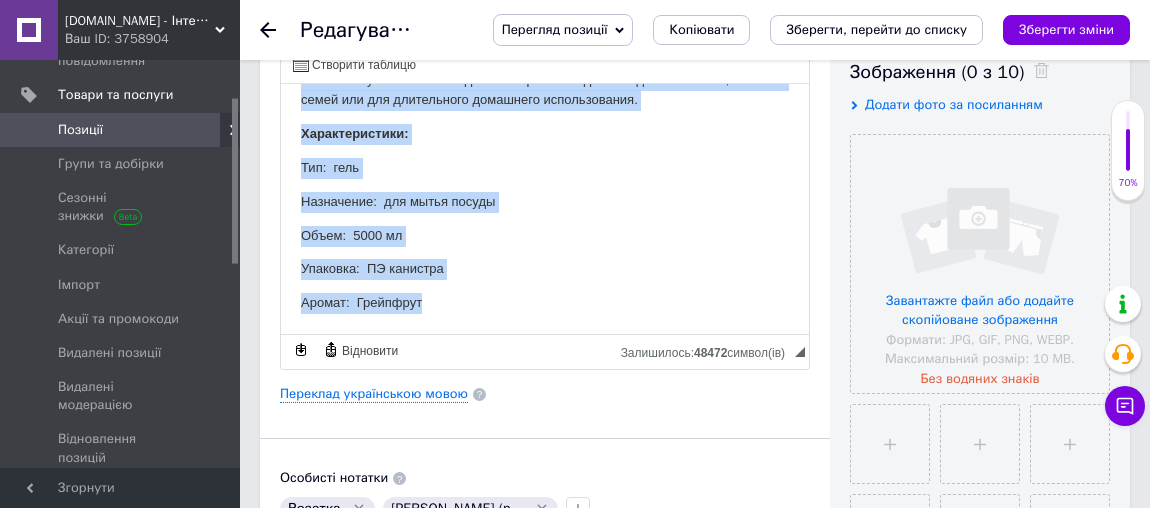 drag, startPoint x: 293, startPoint y: 171, endPoint x: 981, endPoint y: 435, distance: 736.9125 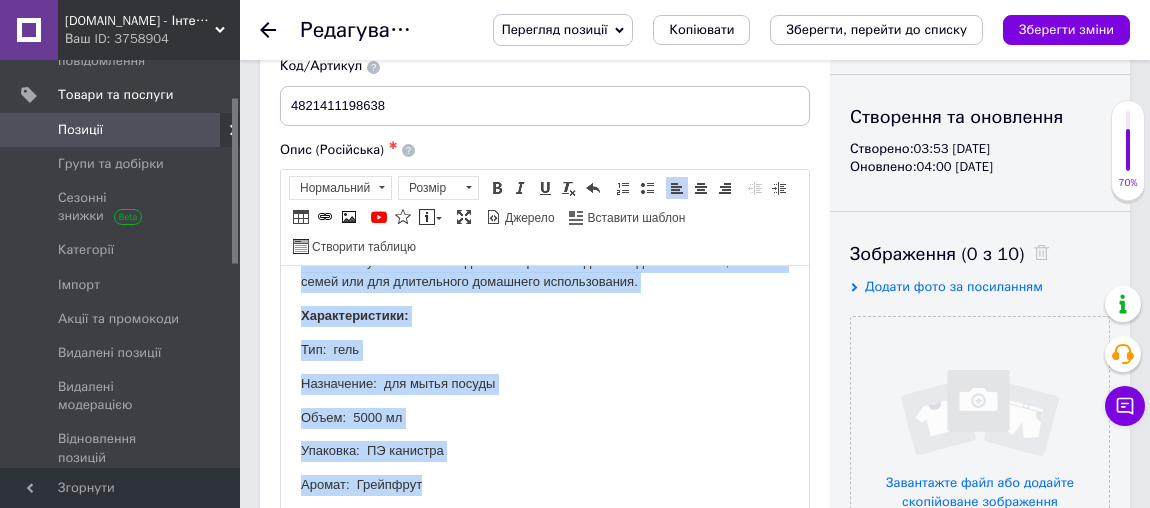 scroll, scrollTop: 90, scrollLeft: 0, axis: vertical 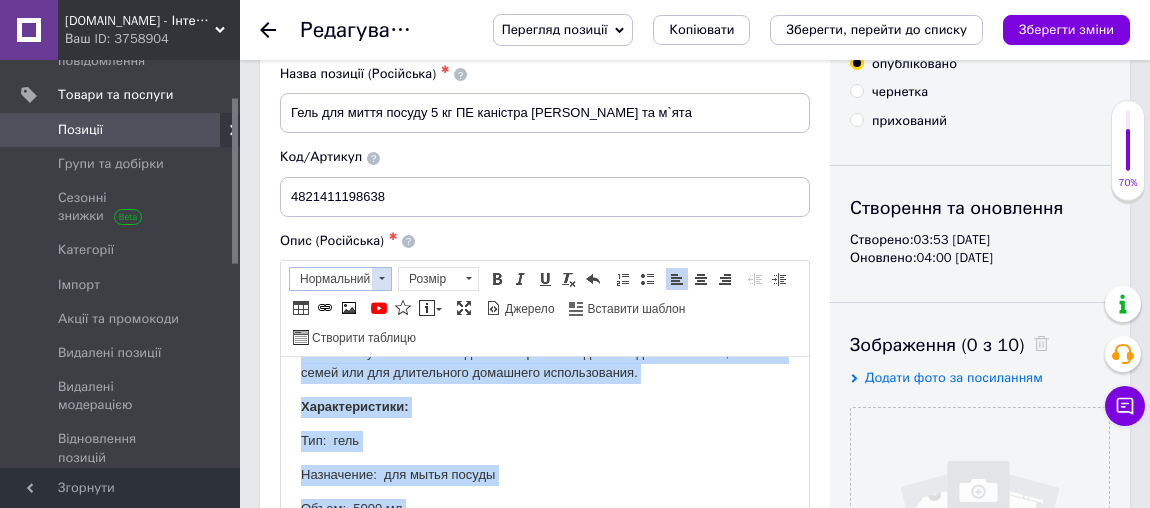 click at bounding box center (382, 278) 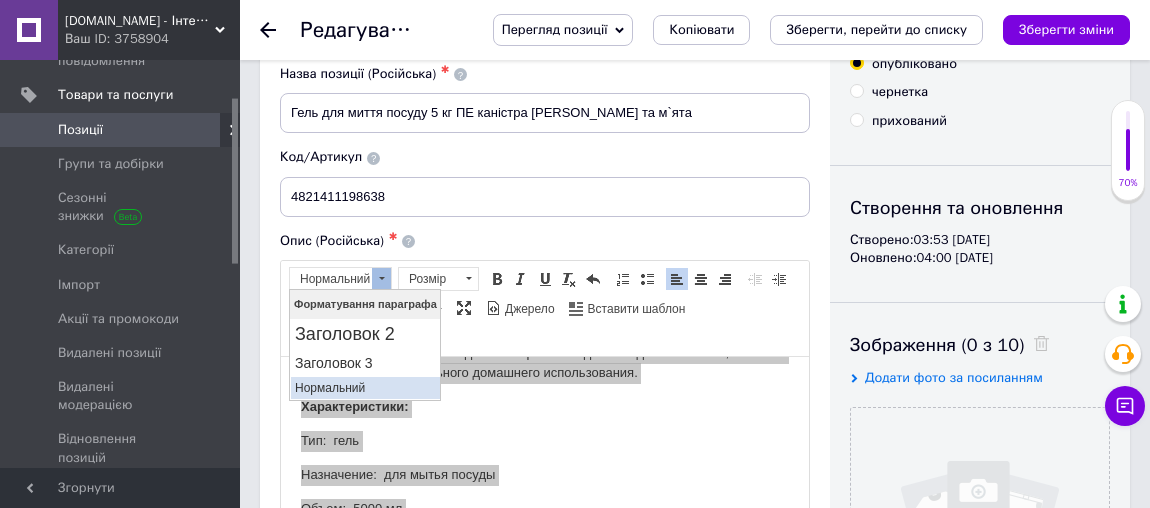 drag, startPoint x: 339, startPoint y: 382, endPoint x: 702, endPoint y: 593, distance: 419.86902 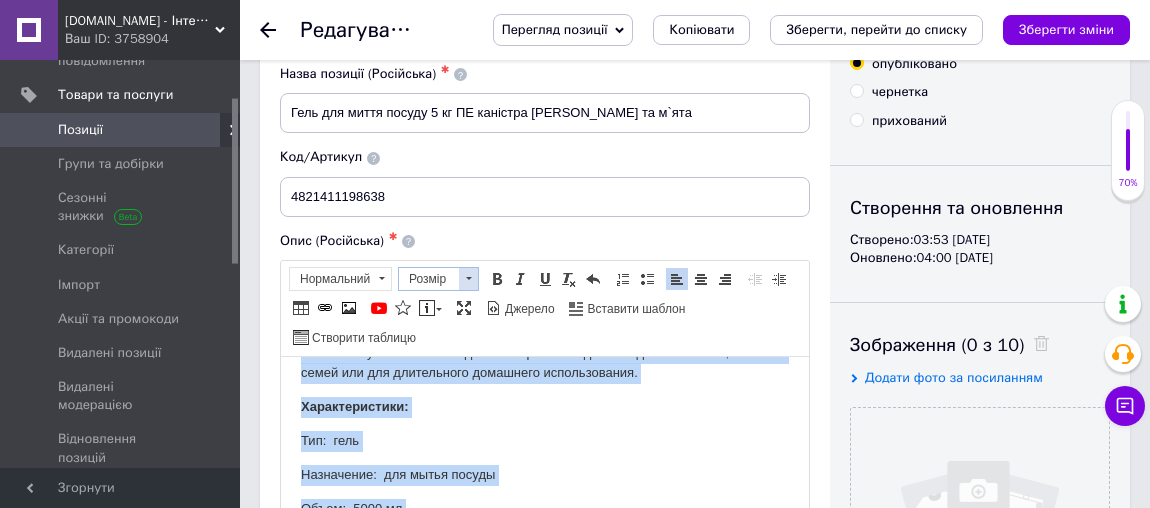 drag, startPoint x: 431, startPoint y: 278, endPoint x: 34, endPoint y: 33, distance: 466.5126 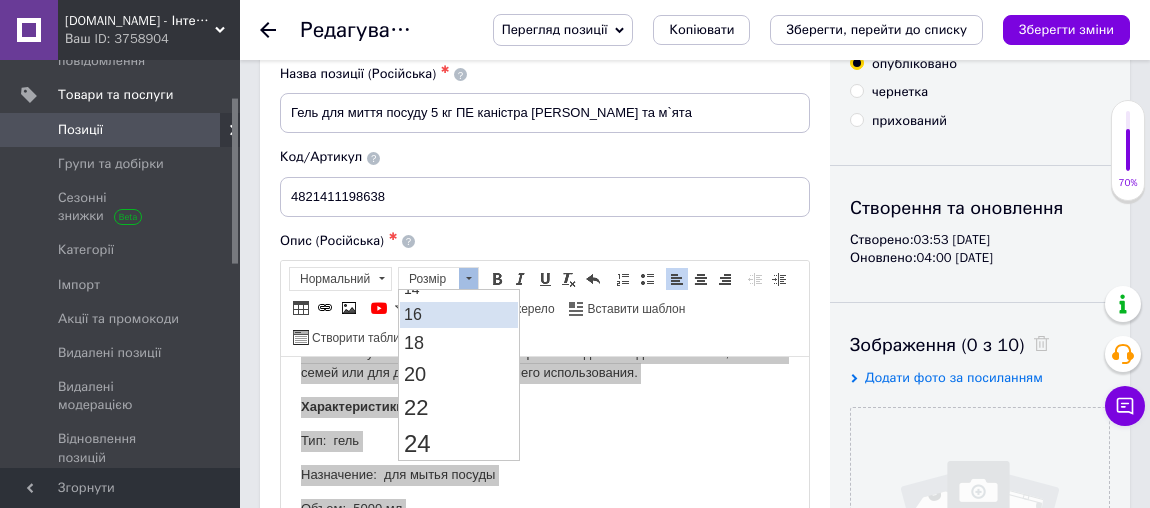 scroll, scrollTop: 90, scrollLeft: 0, axis: vertical 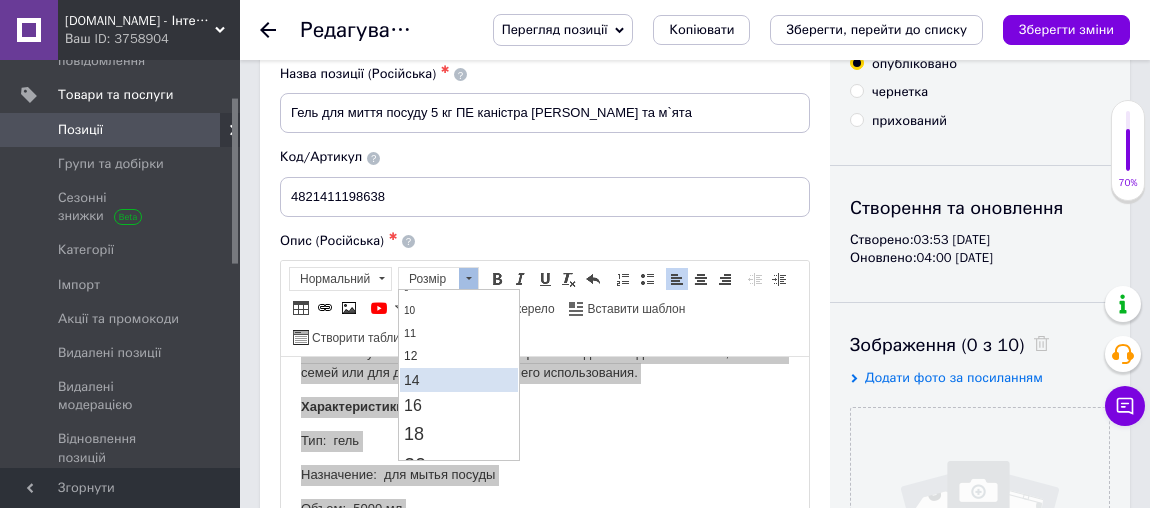 click on "14" at bounding box center (458, 380) 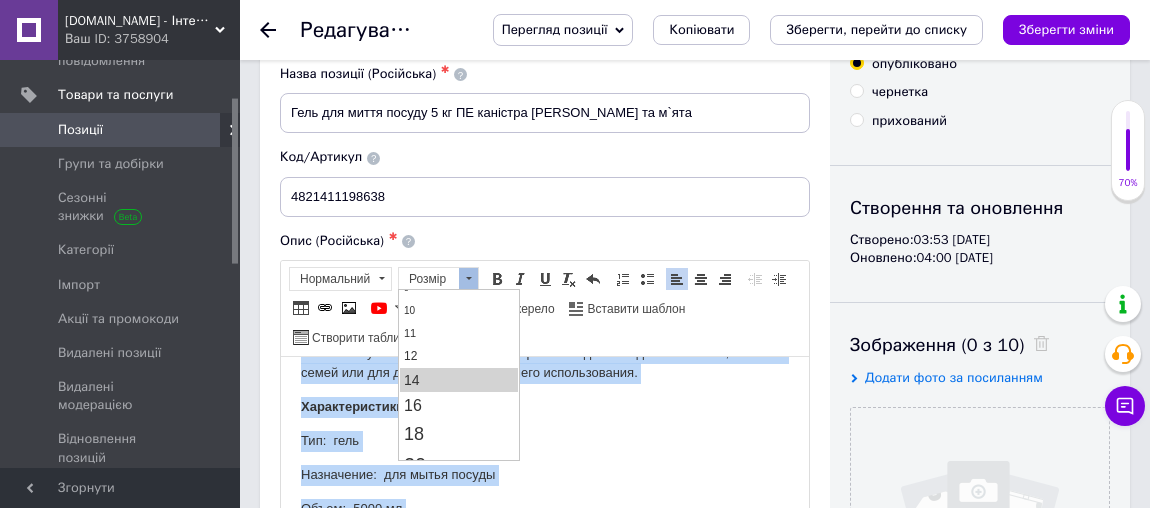 scroll, scrollTop: 0, scrollLeft: 0, axis: both 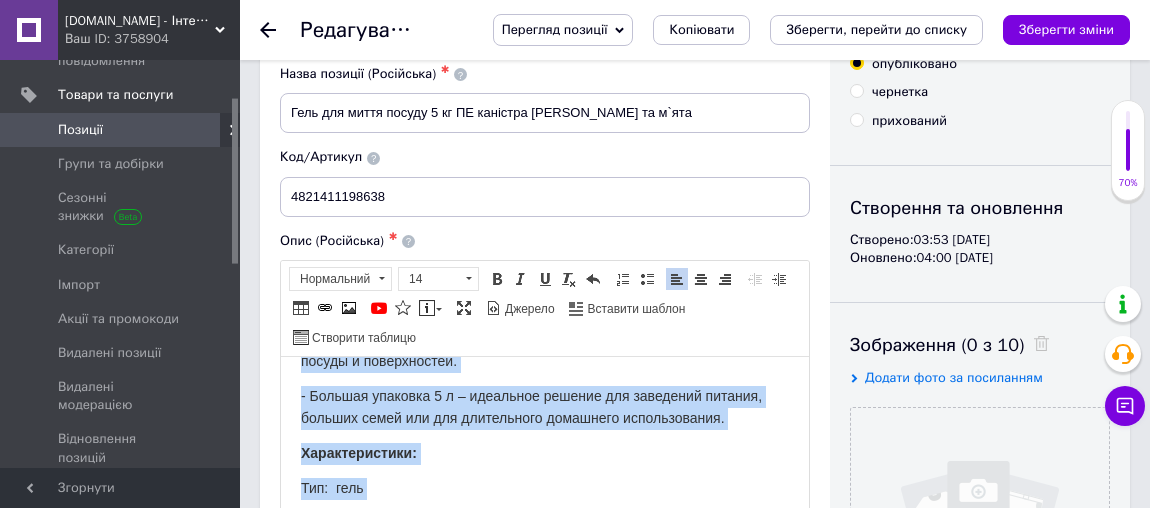 click on "Гель для мытья посуды "[PERSON_NAME]" 5 л (аромат - лимон и мята; ПЭ канистра) Donat  Гель для мытья посуды "[PERSON_NAME]" 5 л от бренда Donat — это эффективное, экономичное и безопасное решение для ежедневного ухода за кухонной посудой в быту или профессиональном использовании (кафе, столовые, общепит). Можно применять как в качестве жидкости для мытья посуды, так и для мытья и очистки разного рода поверхностей, предметов домашнего обихода: мебели, холодильников, покрытий, полов, кафеля, ковров и пластика. Преимущества: - Густая формула – экономический расход и удобная дозировка." at bounding box center (545, 191) 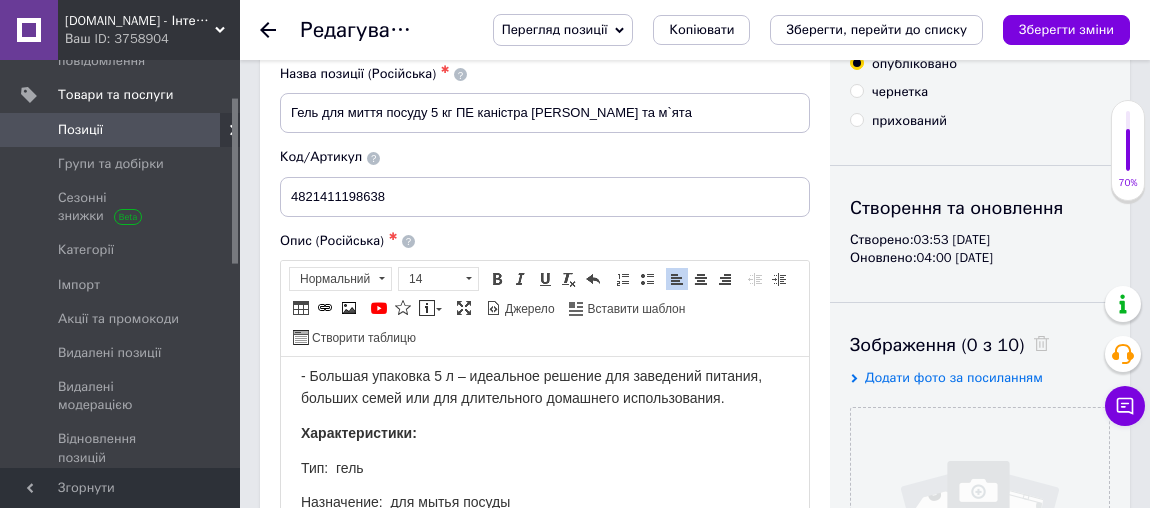 scroll, scrollTop: 363, scrollLeft: 0, axis: vertical 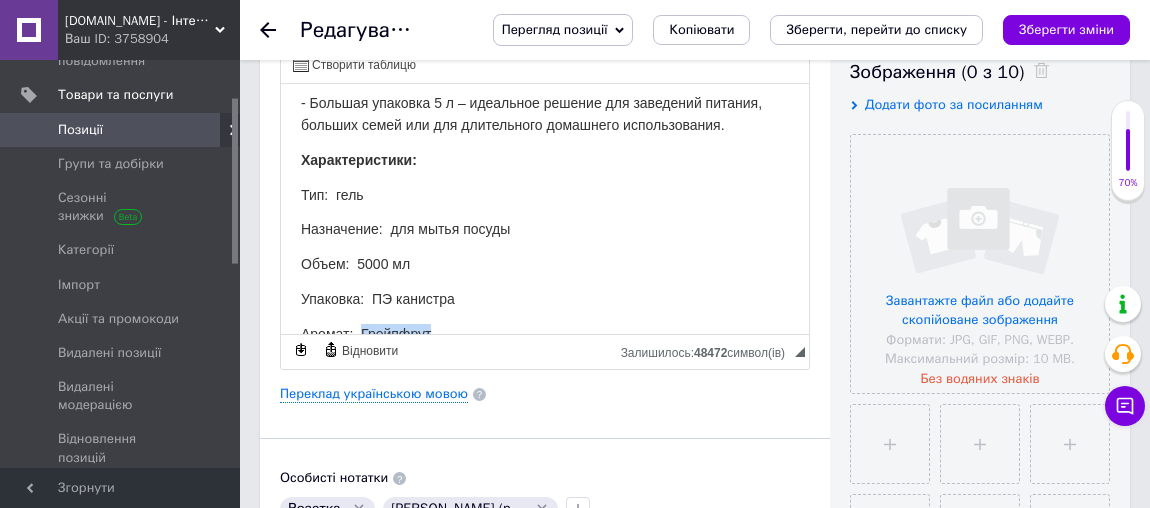 drag, startPoint x: 441, startPoint y: 303, endPoint x: 381, endPoint y: 322, distance: 62.936478 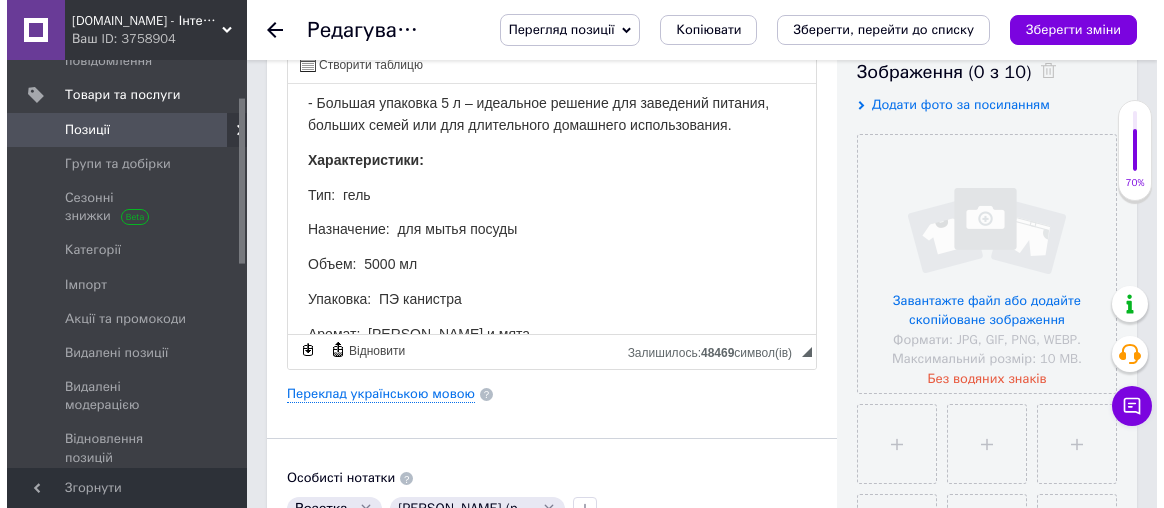 scroll, scrollTop: 272, scrollLeft: 0, axis: vertical 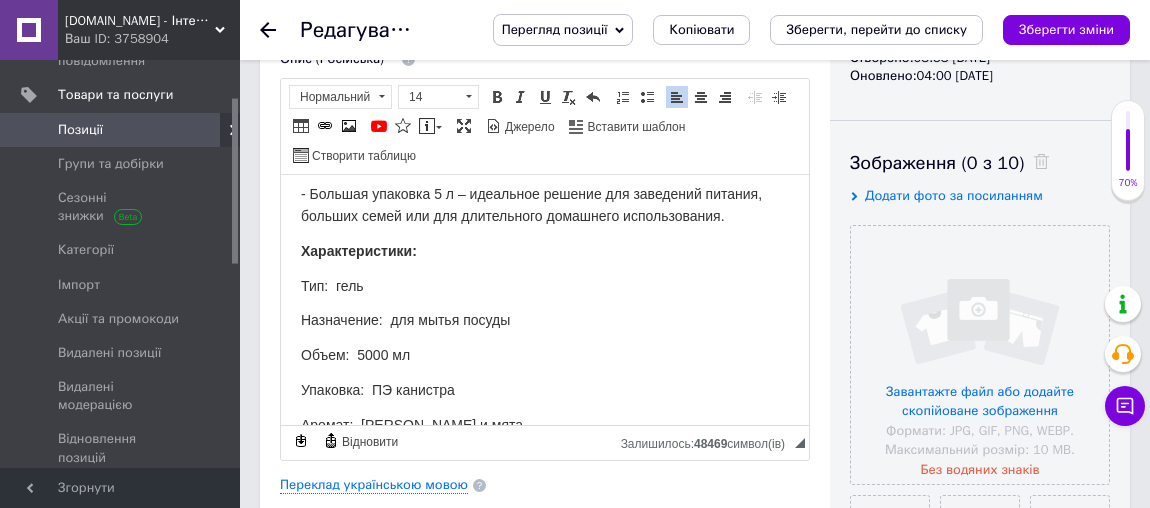 click on "- Большая упаковка 5 л – идеальное решение для заведений питания, больших семей или для длительного домашнего использования." at bounding box center (545, 205) 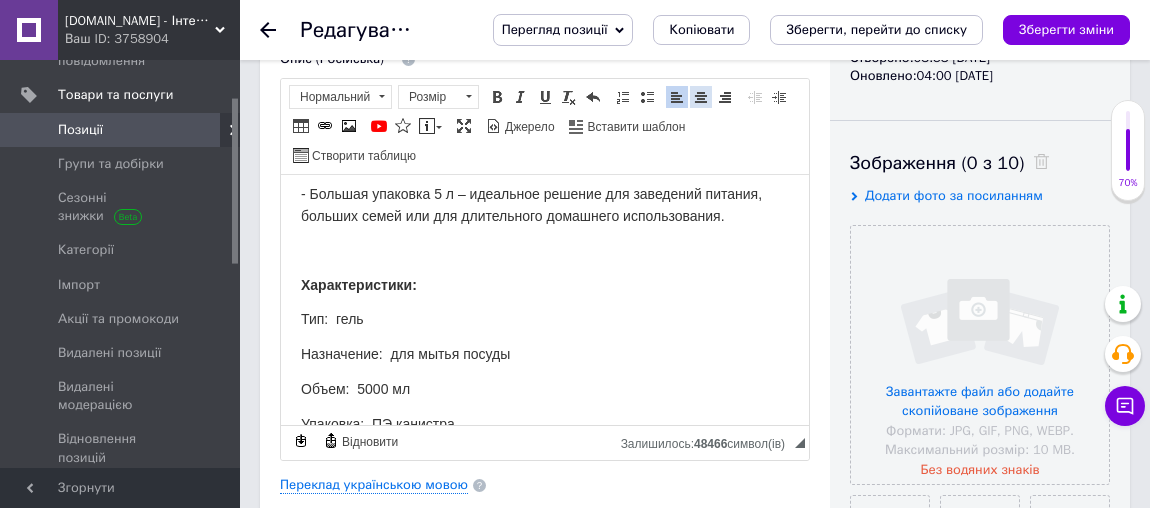 click at bounding box center (701, 97) 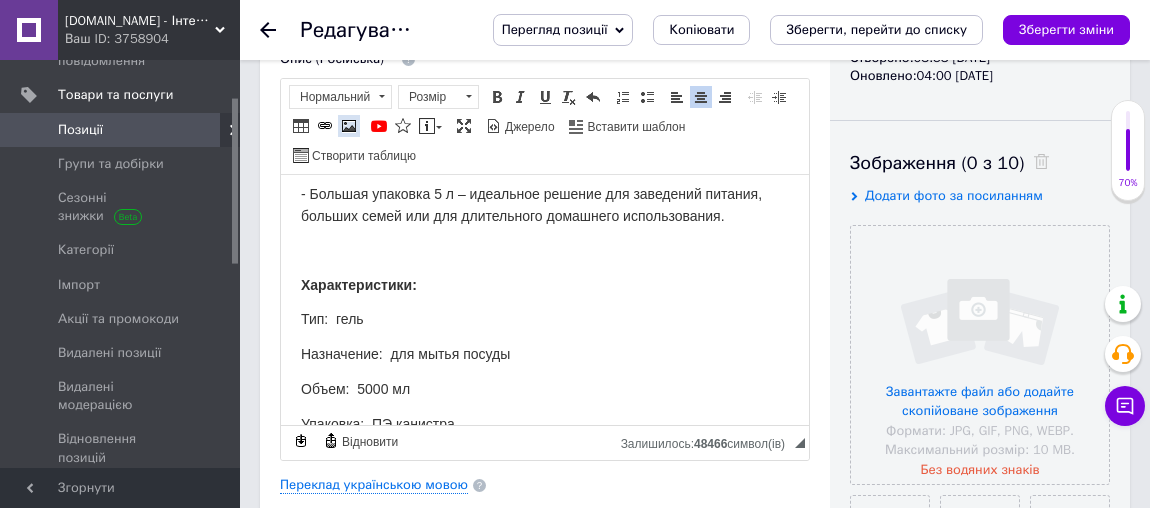 click at bounding box center (349, 126) 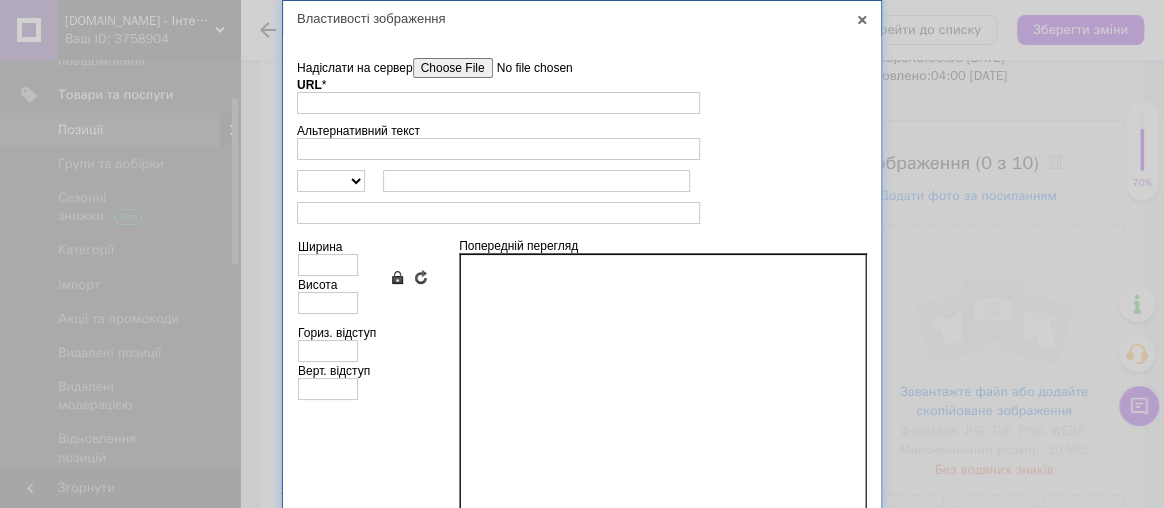 click on "Надіслати на сервер" at bounding box center (526, 68) 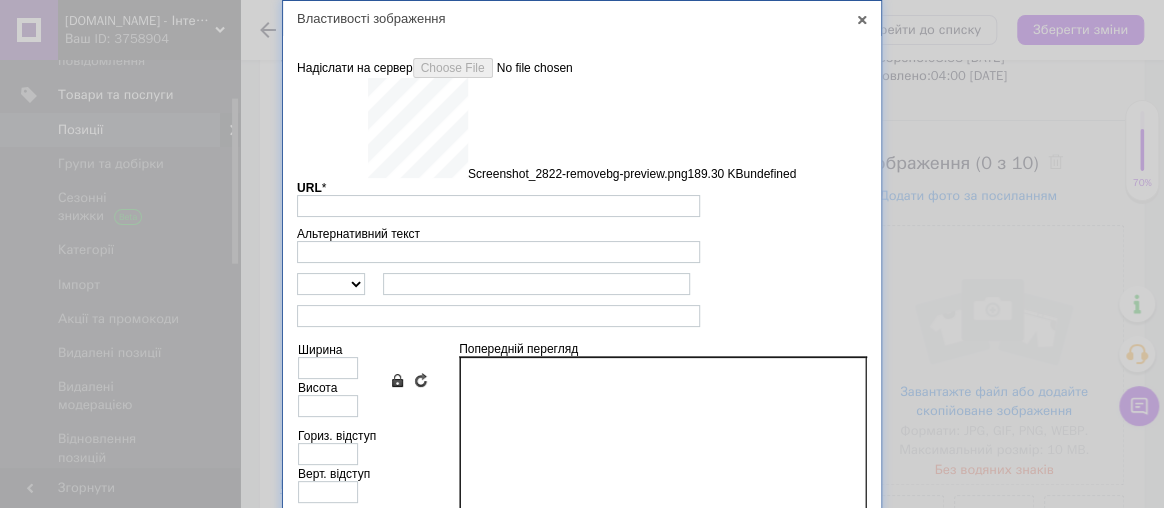 scroll, scrollTop: 265, scrollLeft: 0, axis: vertical 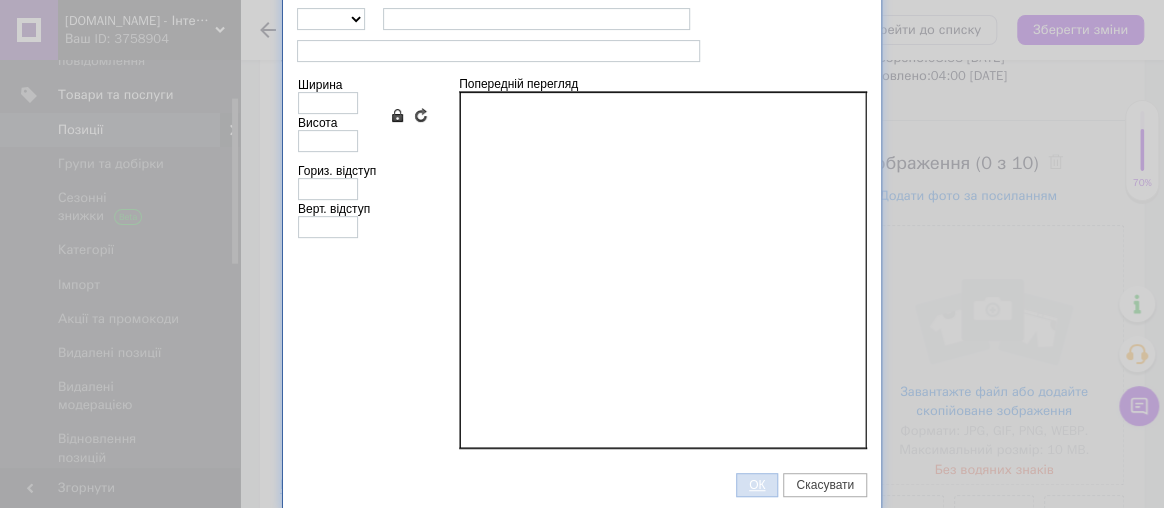 type on "[URL][DOMAIN_NAME]" 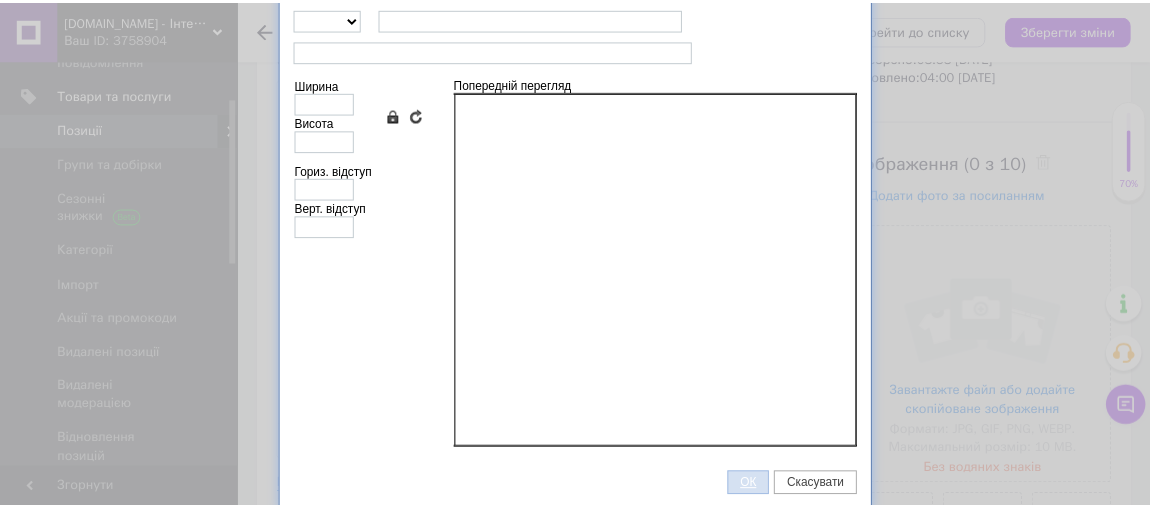 scroll, scrollTop: 162, scrollLeft: 0, axis: vertical 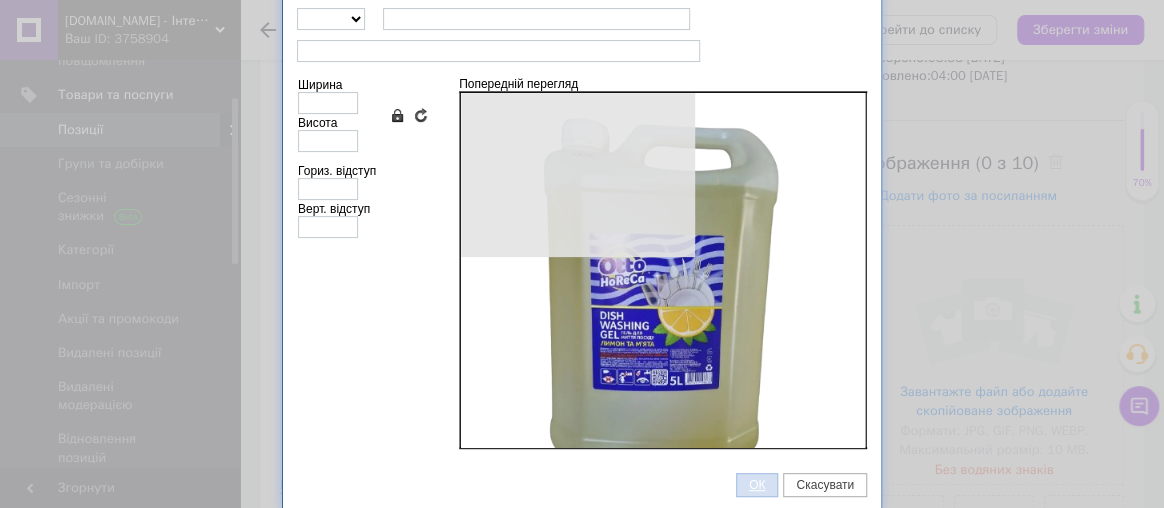 type on "500" 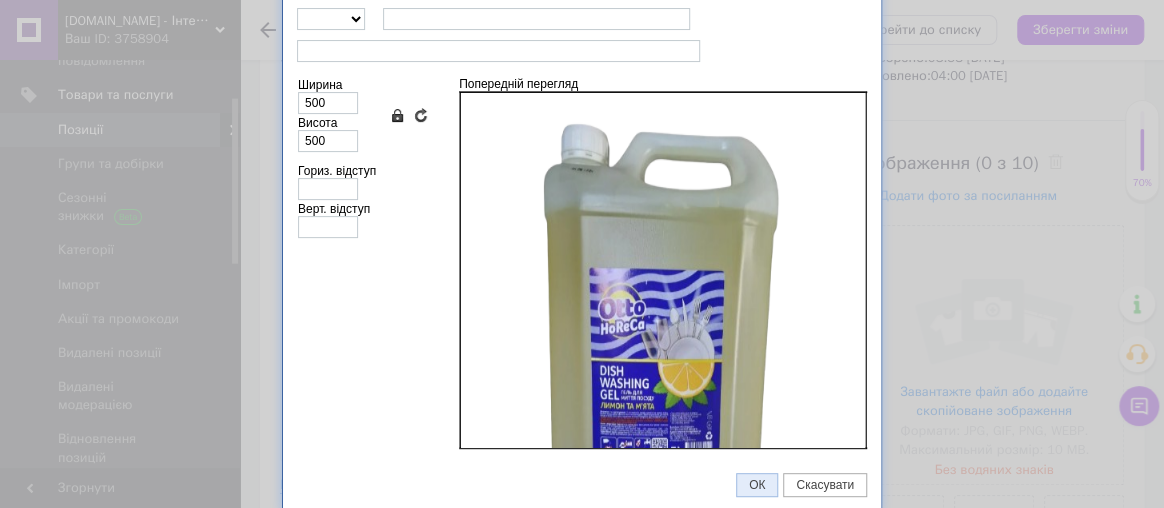 click on "ОК" at bounding box center (757, 485) 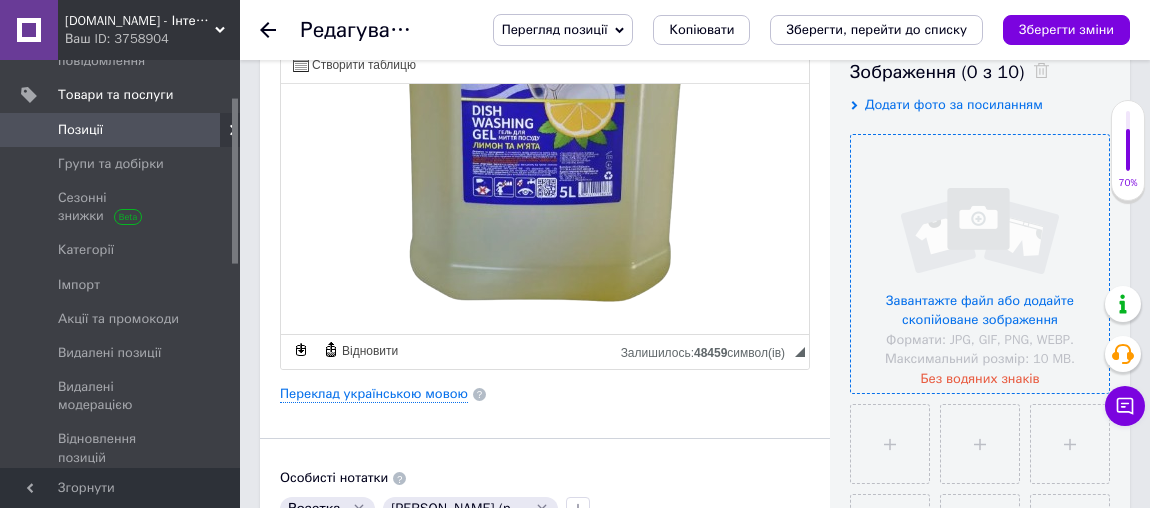 scroll, scrollTop: 454, scrollLeft: 0, axis: vertical 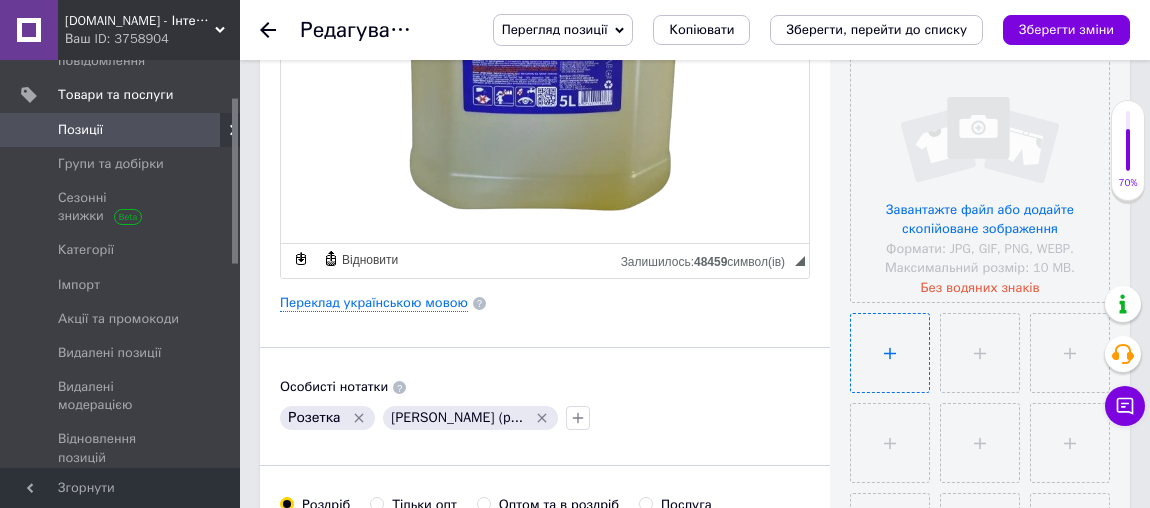 click at bounding box center [890, 353] 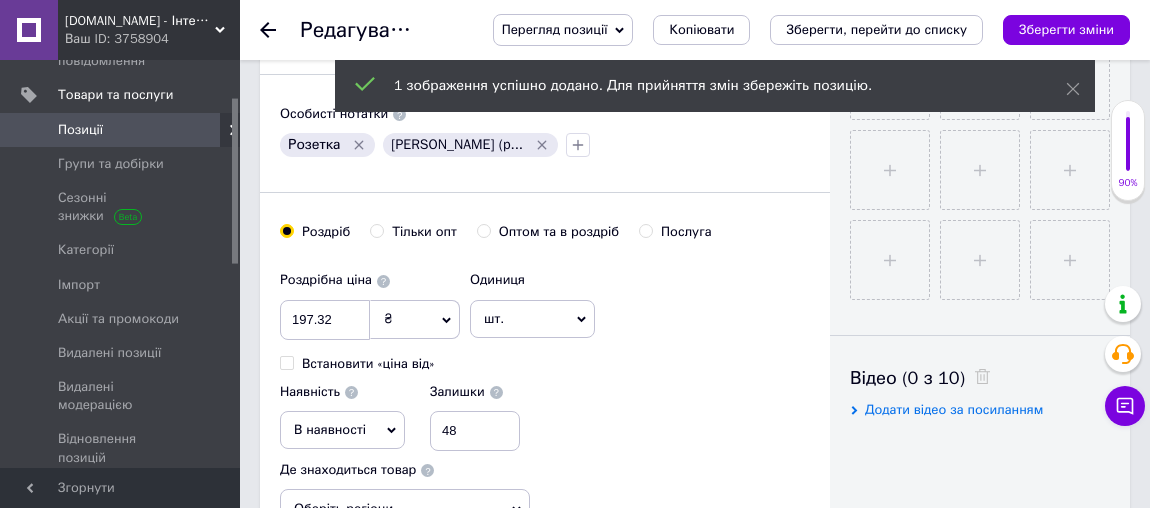 scroll, scrollTop: 818, scrollLeft: 0, axis: vertical 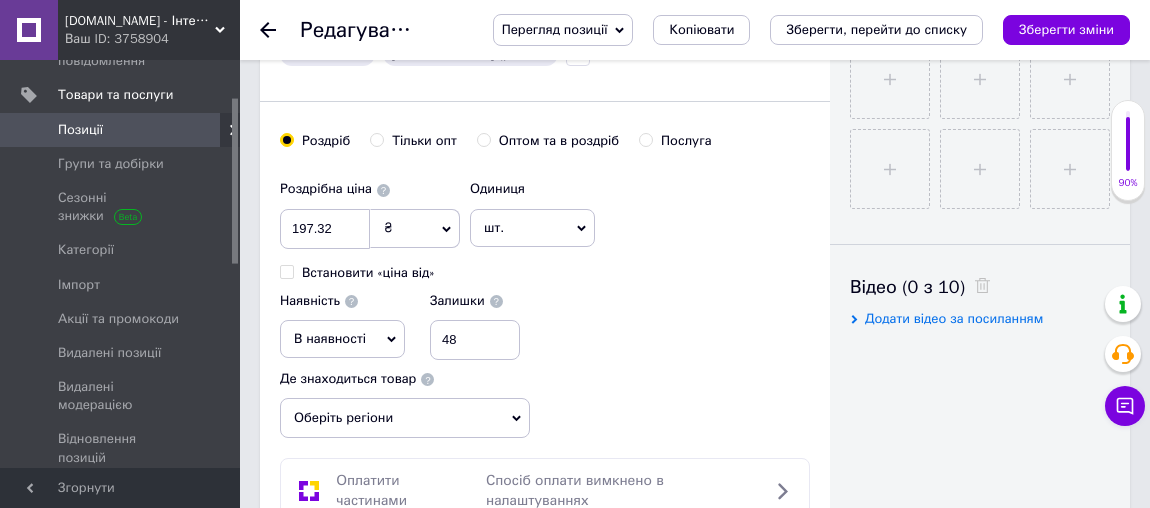 click on "В наявності" at bounding box center (330, 338) 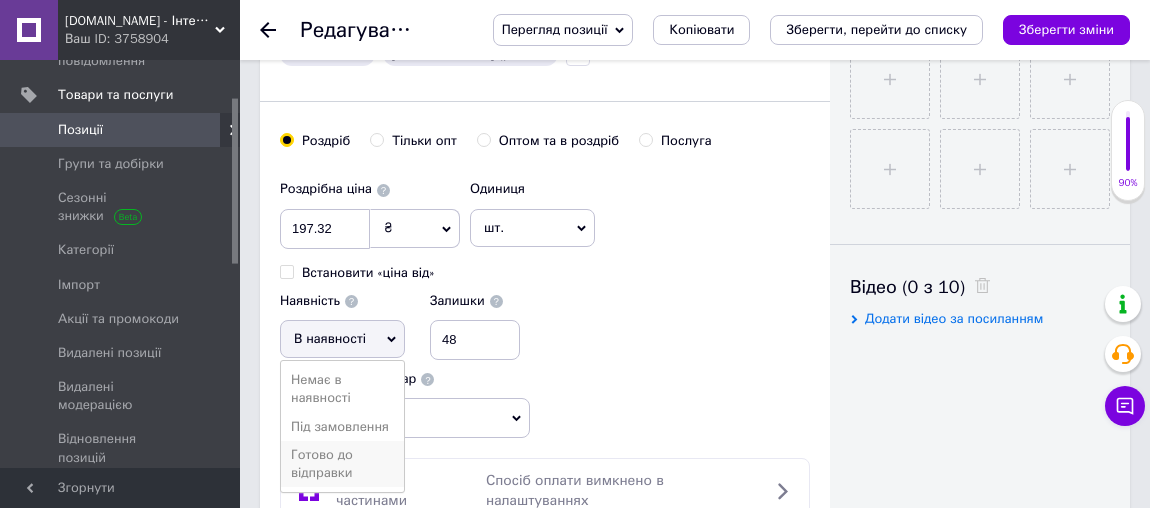 click on "Готово до відправки" at bounding box center [342, 464] 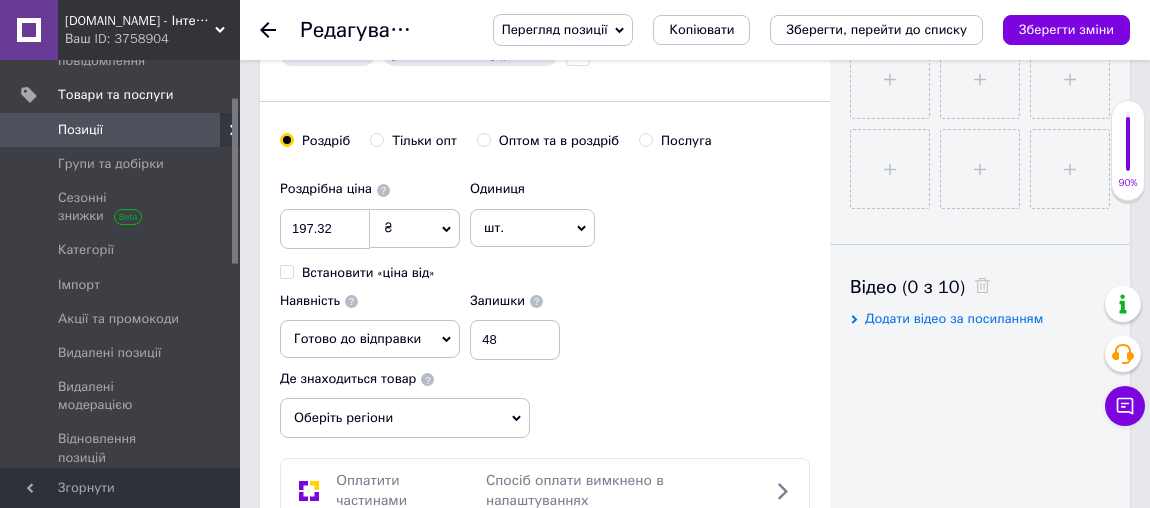 scroll, scrollTop: 1181, scrollLeft: 0, axis: vertical 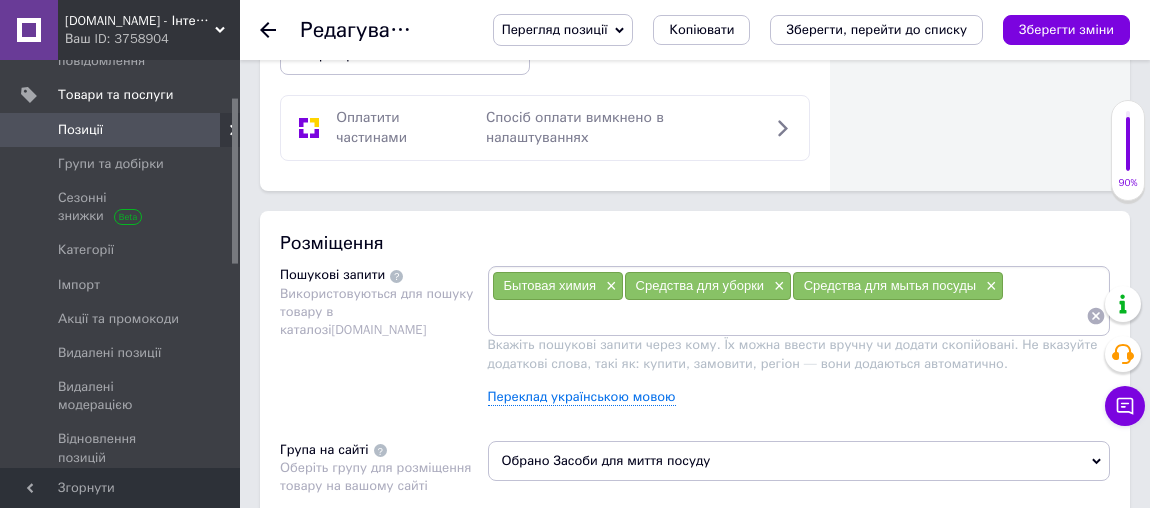 click at bounding box center (789, 316) 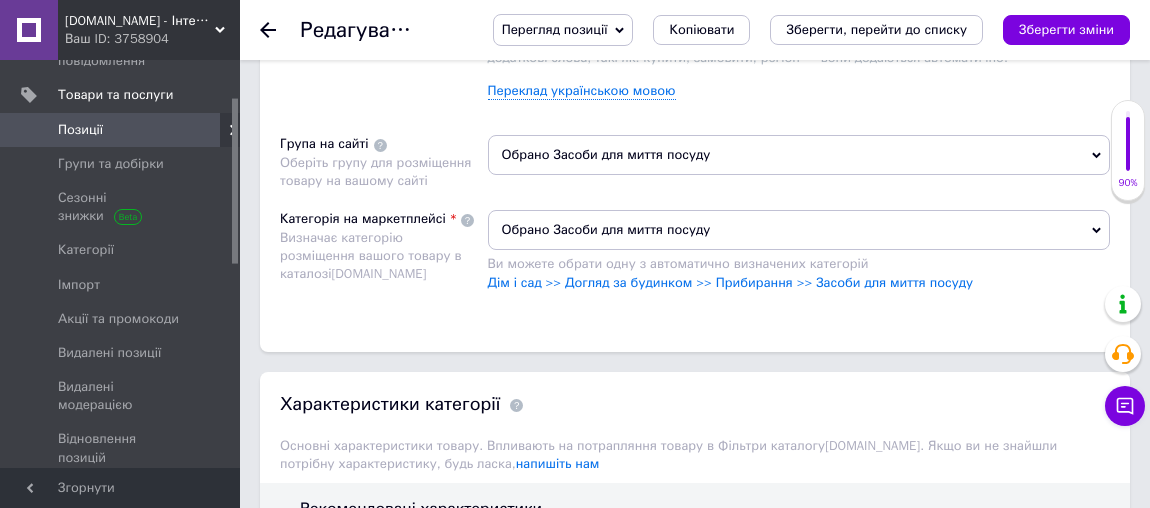 scroll, scrollTop: 2090, scrollLeft: 0, axis: vertical 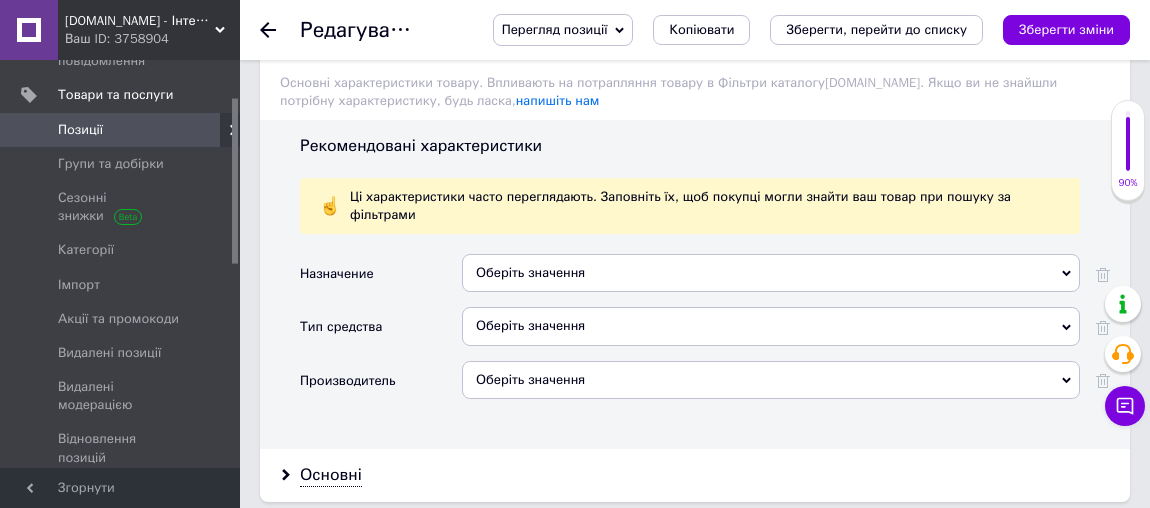 click on "Оберіть значення" at bounding box center (771, 273) 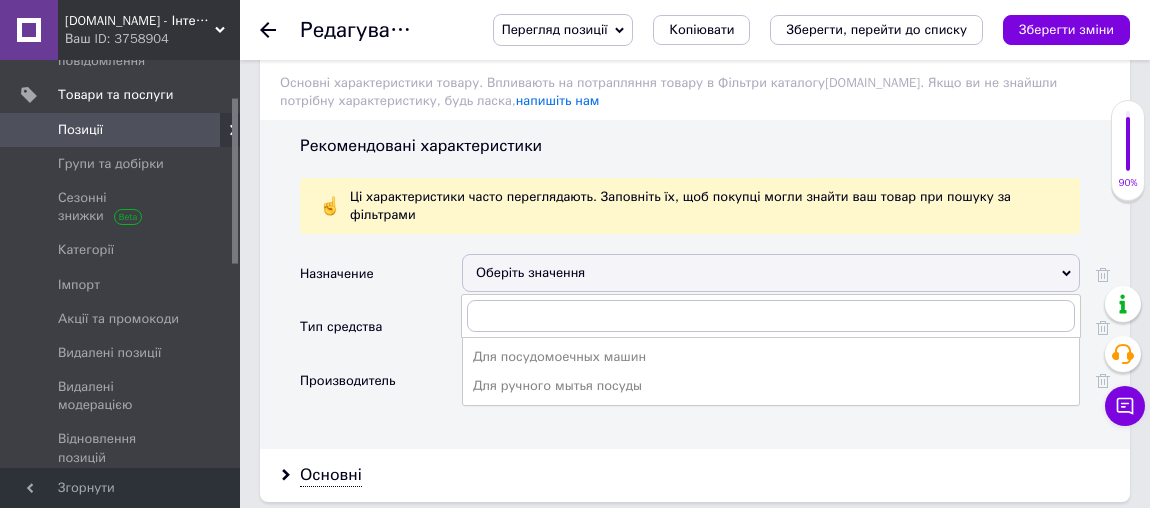 click on "Для ручного мытья посуды" at bounding box center (771, 386) 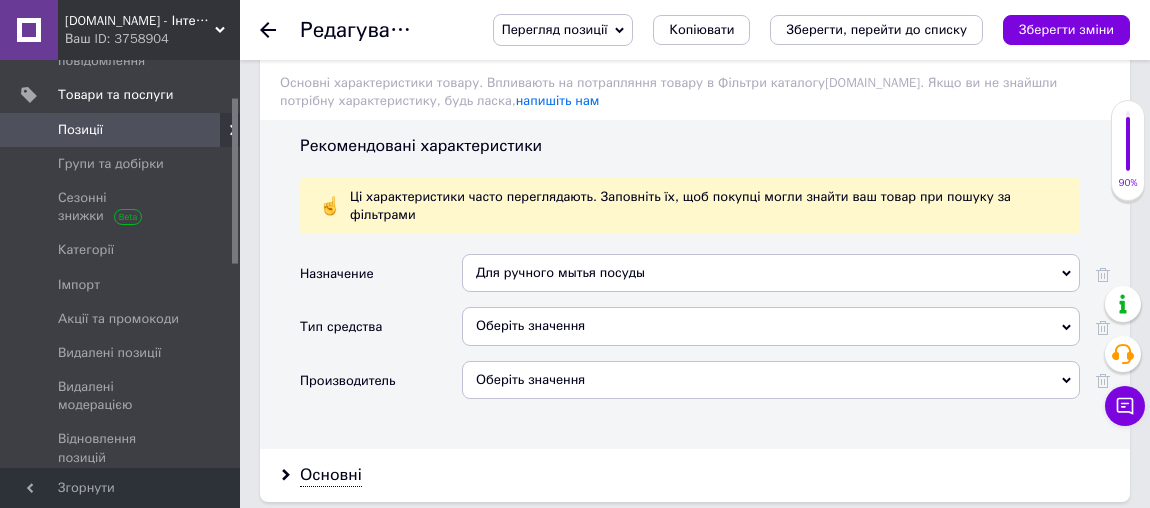 click on "Оберіть значення" at bounding box center [771, 326] 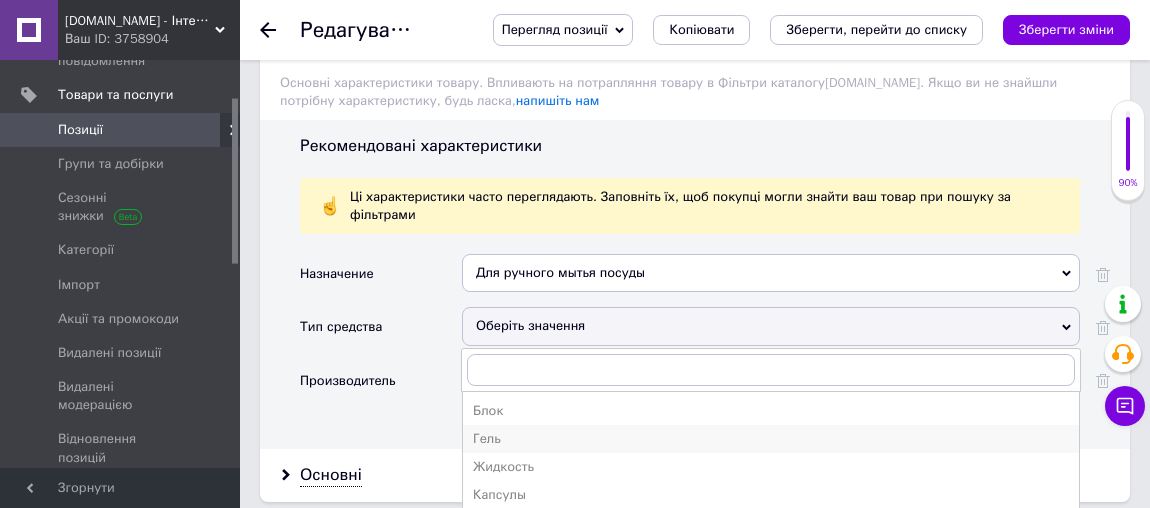 click on "Гель" at bounding box center (771, 439) 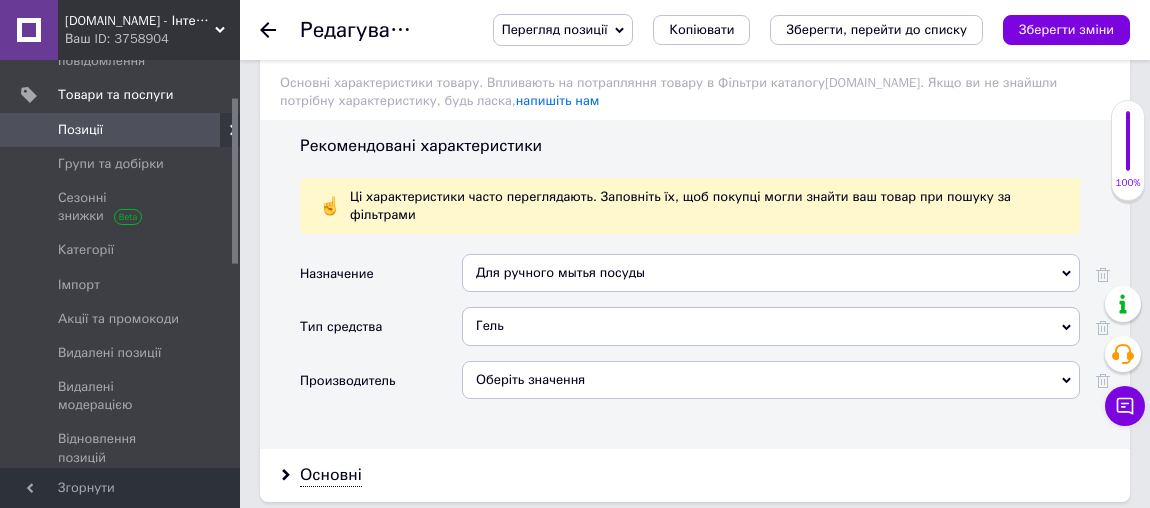 click on "Оберіть значення" at bounding box center [771, 380] 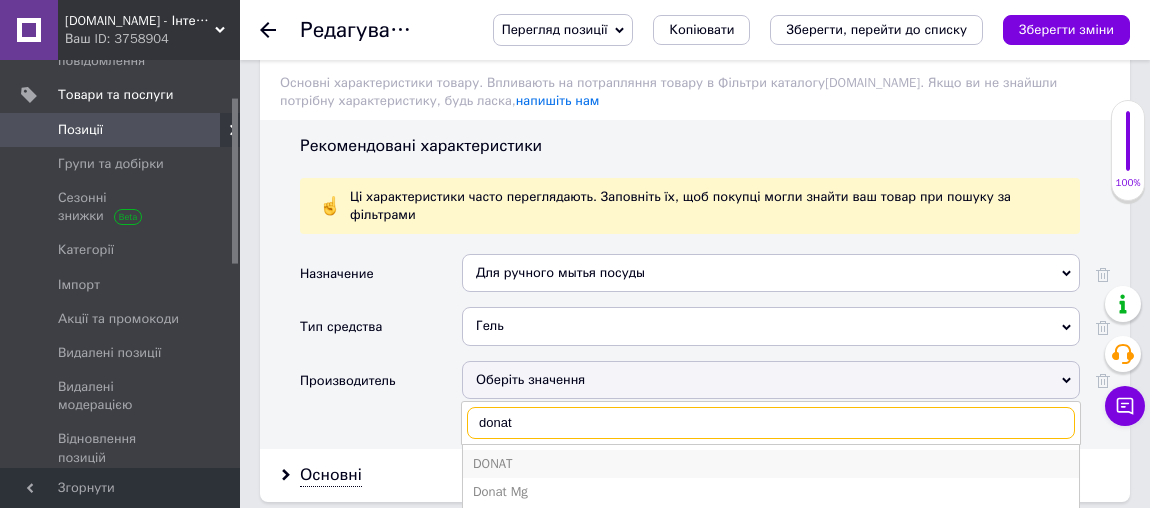 type on "donat" 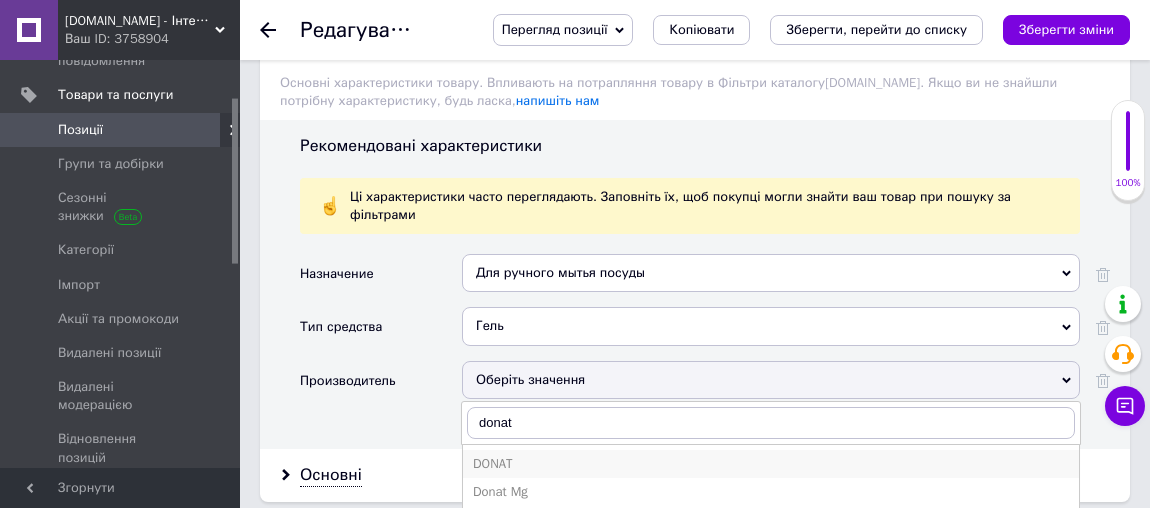 click on "DONAT" at bounding box center (771, 464) 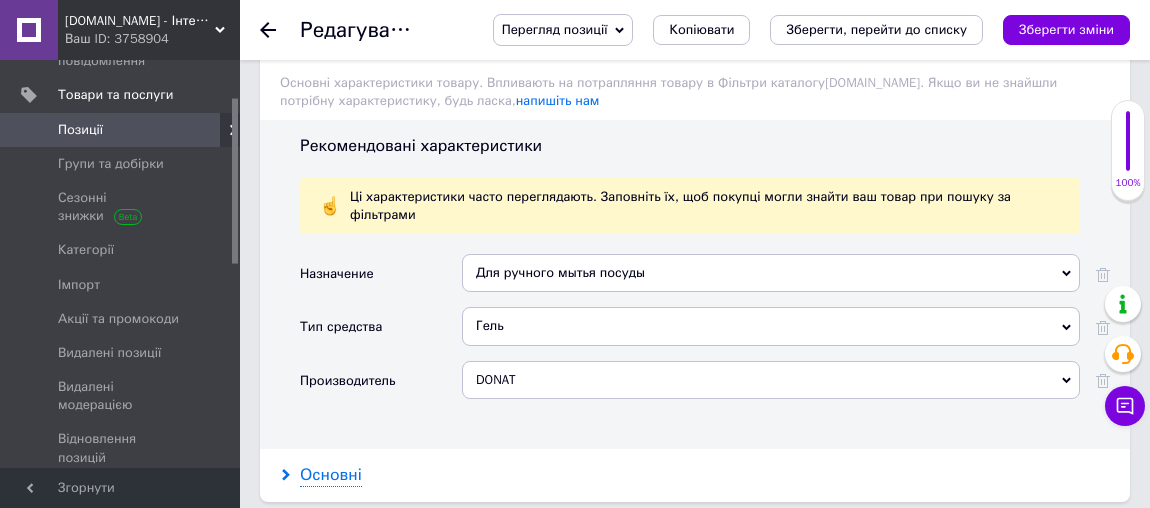 click on "Основні" at bounding box center [331, 475] 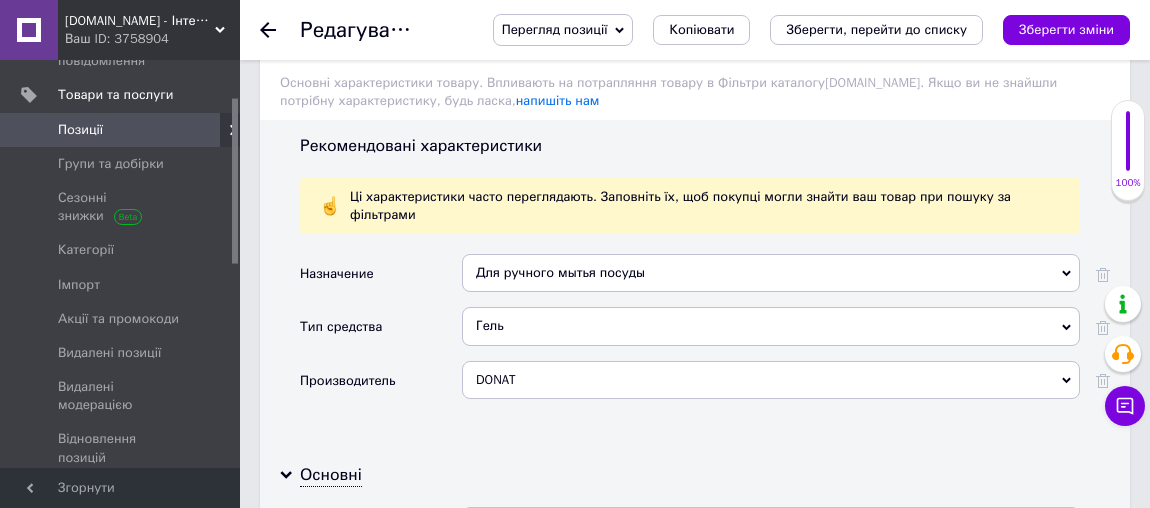 scroll, scrollTop: 2363, scrollLeft: 0, axis: vertical 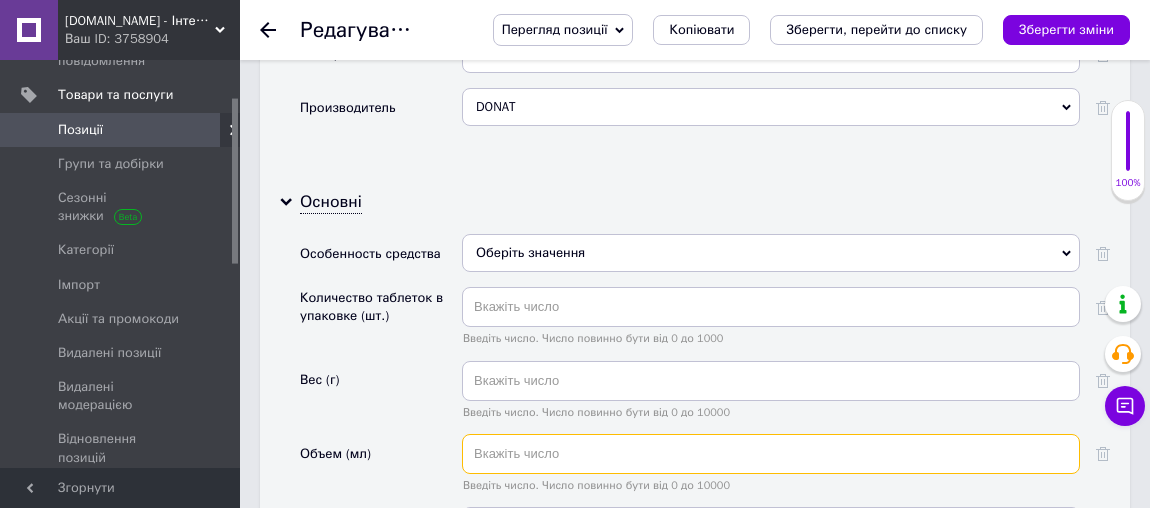 click at bounding box center (771, 454) 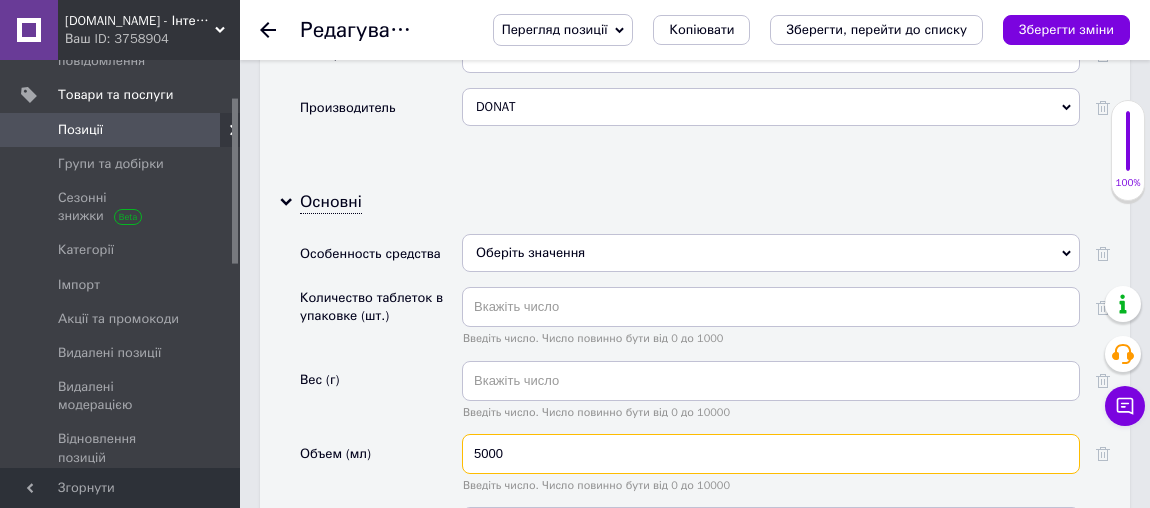 scroll, scrollTop: 2636, scrollLeft: 0, axis: vertical 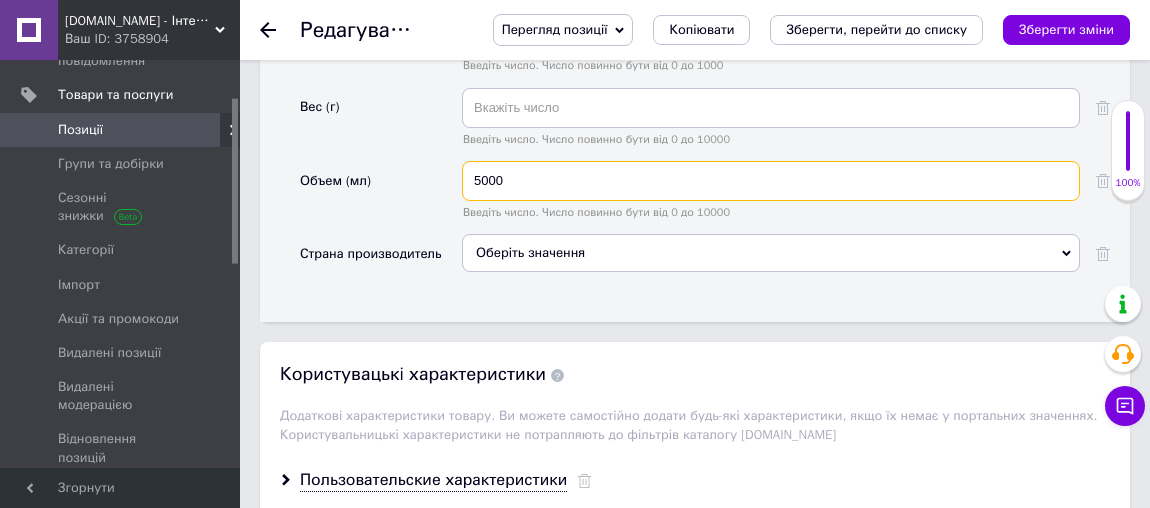 type on "5000" 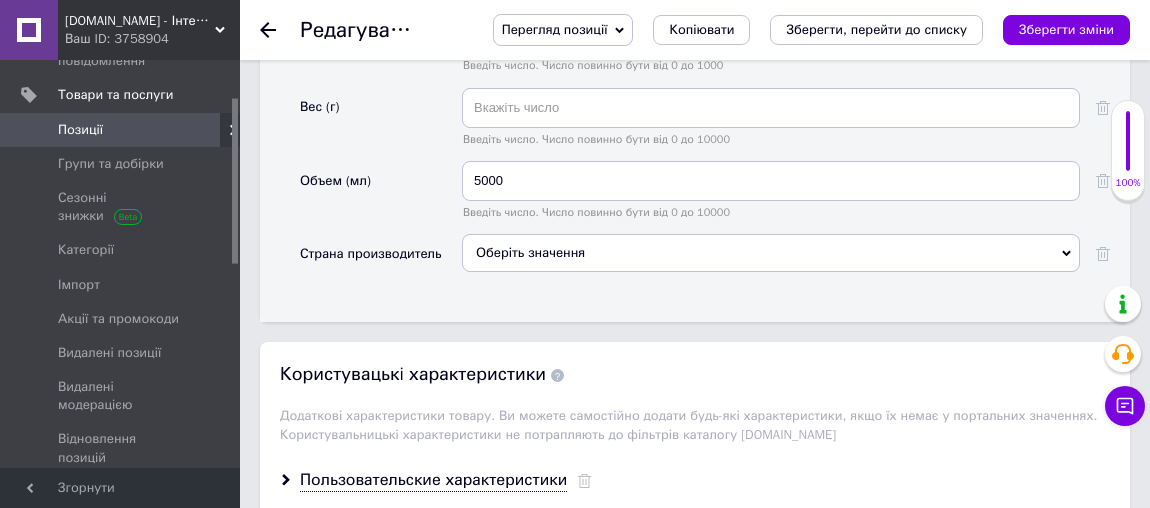 click on "Оберіть значення" at bounding box center (771, 253) 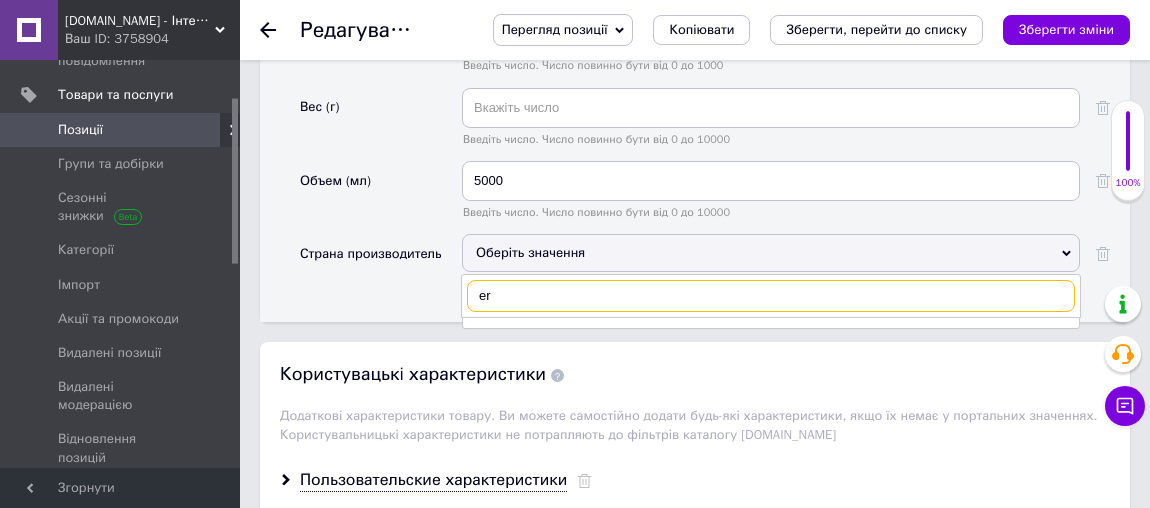 type on "e" 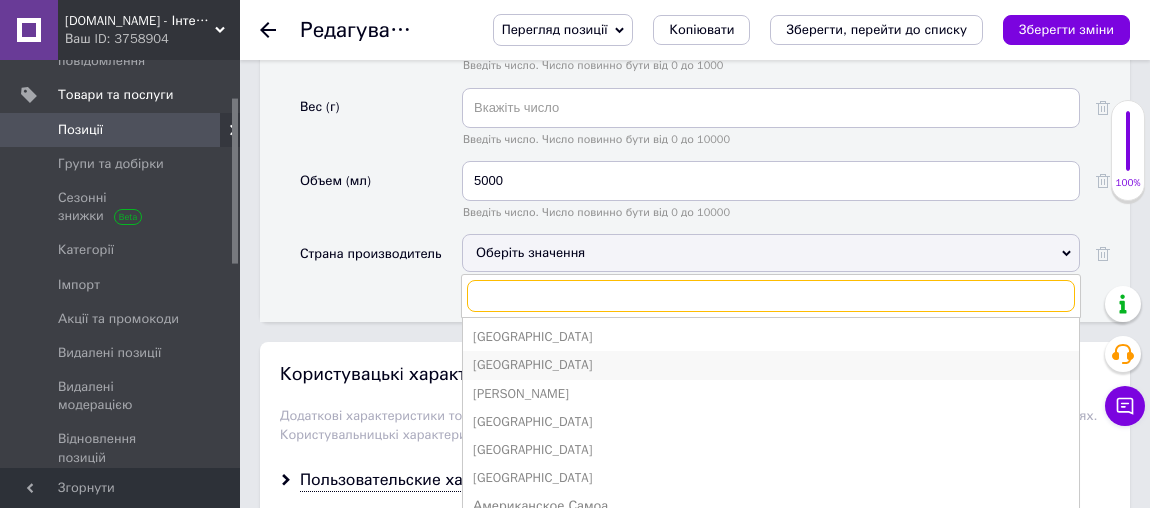 type on "к" 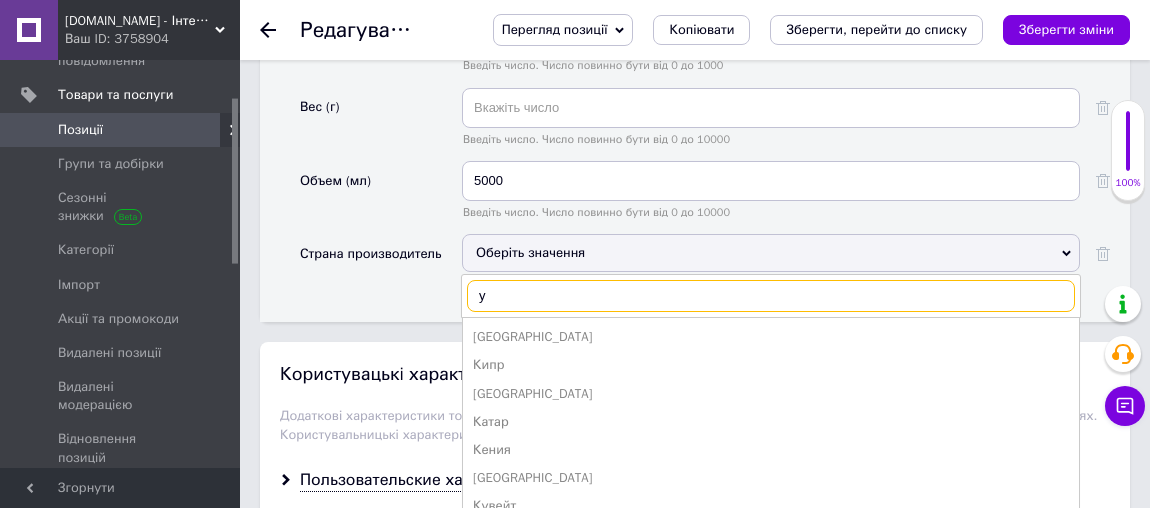 type on "ук" 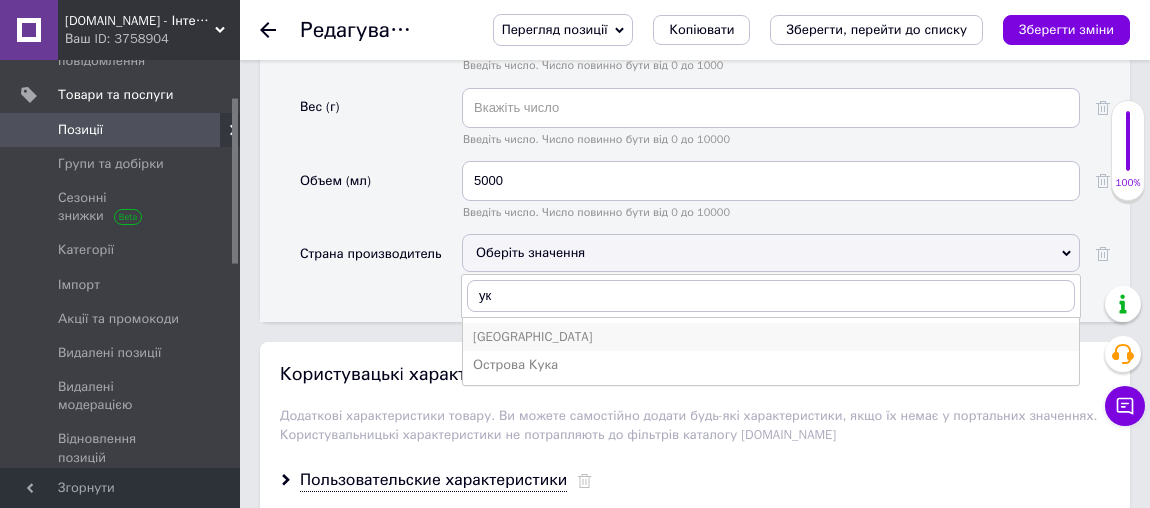 click on "[GEOGRAPHIC_DATA]" at bounding box center [771, 337] 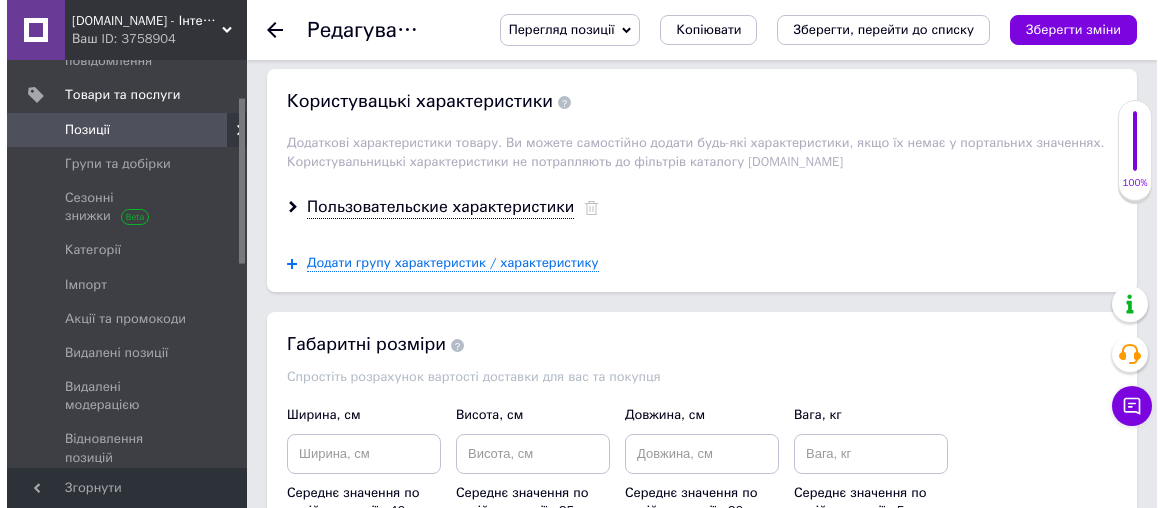 scroll, scrollTop: 3272, scrollLeft: 0, axis: vertical 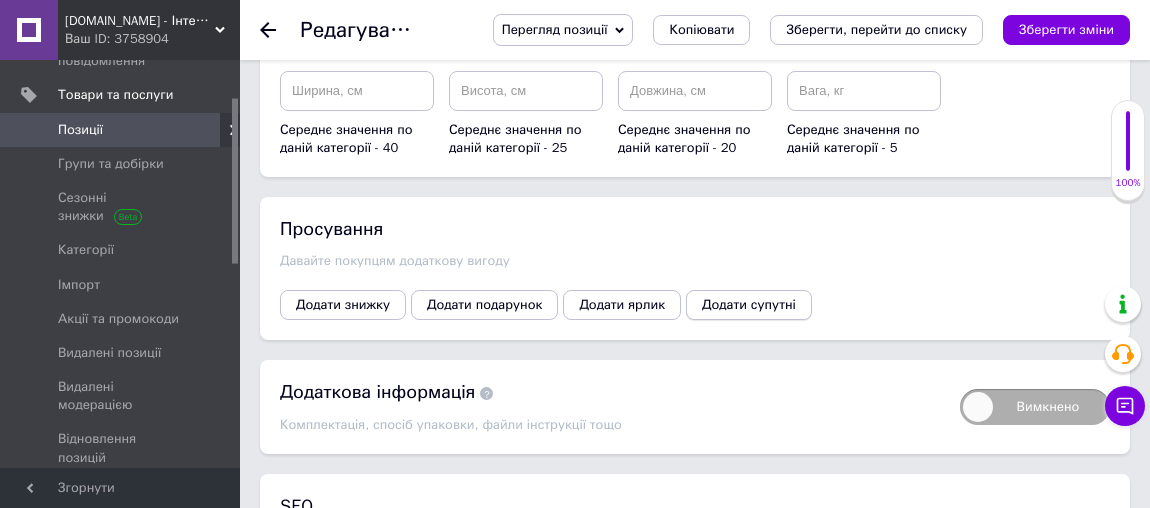 click on "Додати супутні" at bounding box center [749, 305] 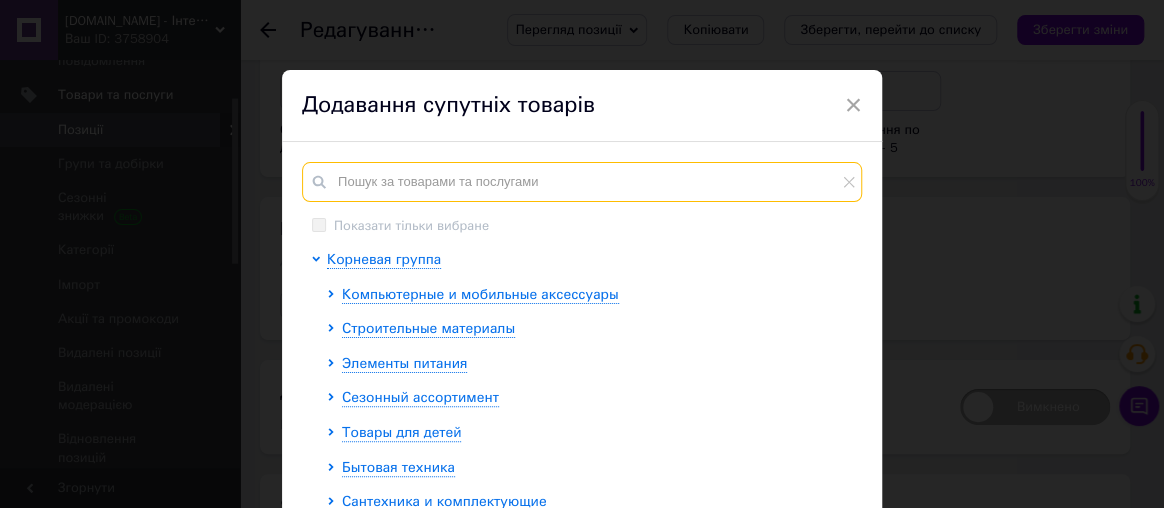 click at bounding box center [582, 182] 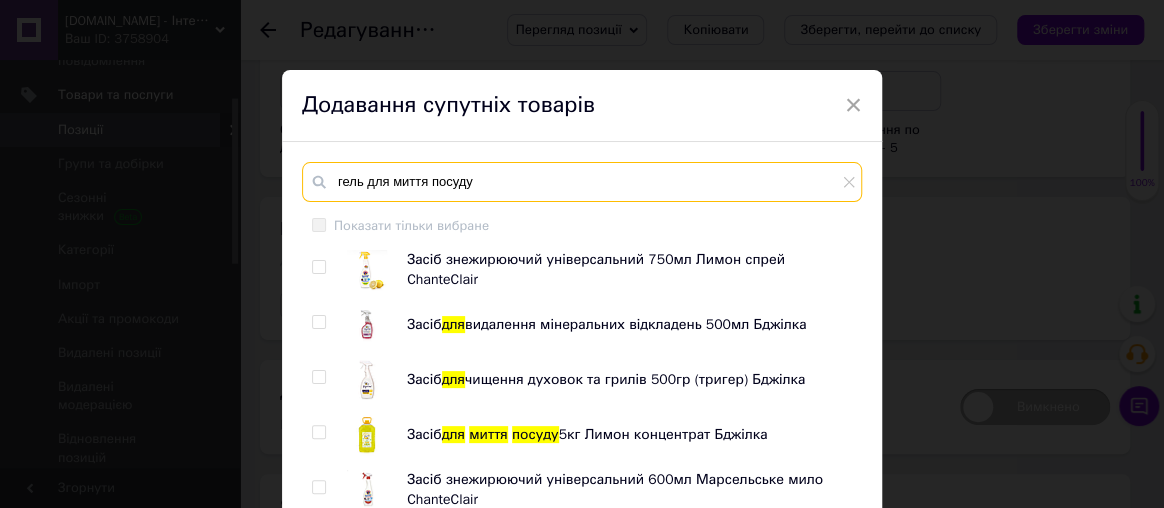 scroll, scrollTop: 181, scrollLeft: 0, axis: vertical 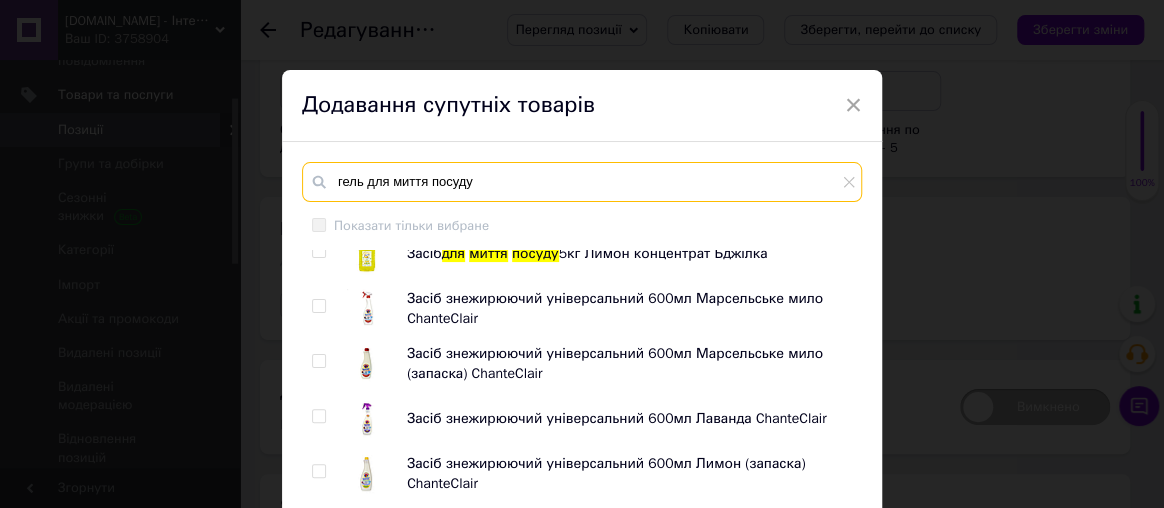 type on "гель для миття посуду" 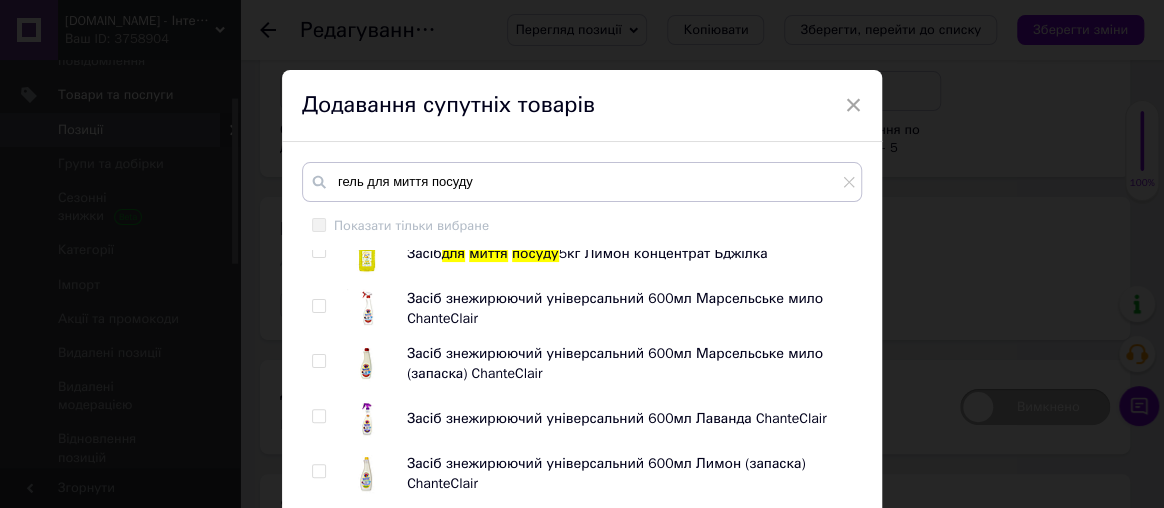 click at bounding box center (318, 251) 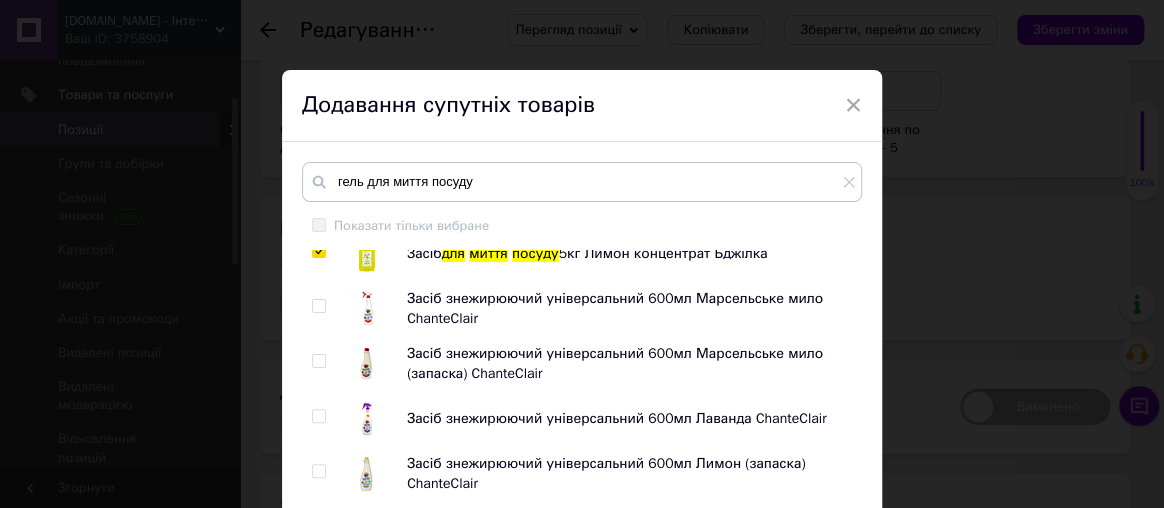 checkbox on "true" 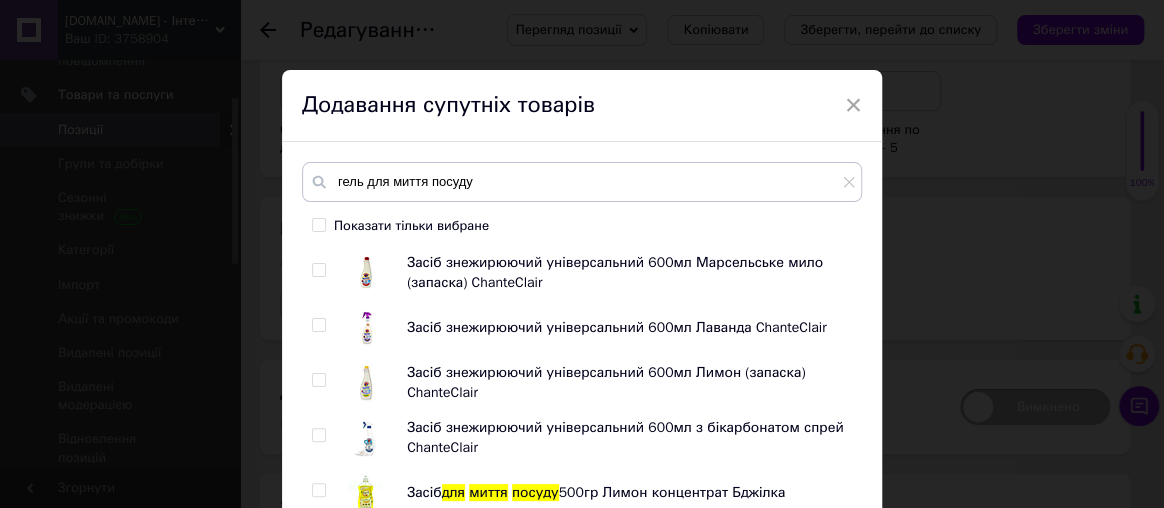 scroll, scrollTop: 454, scrollLeft: 0, axis: vertical 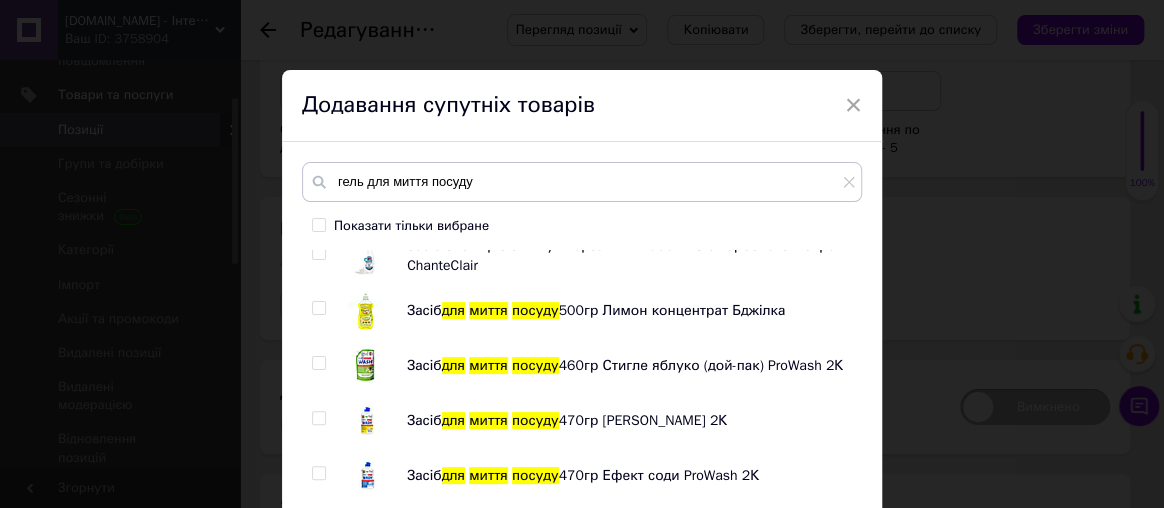 click at bounding box center [318, 308] 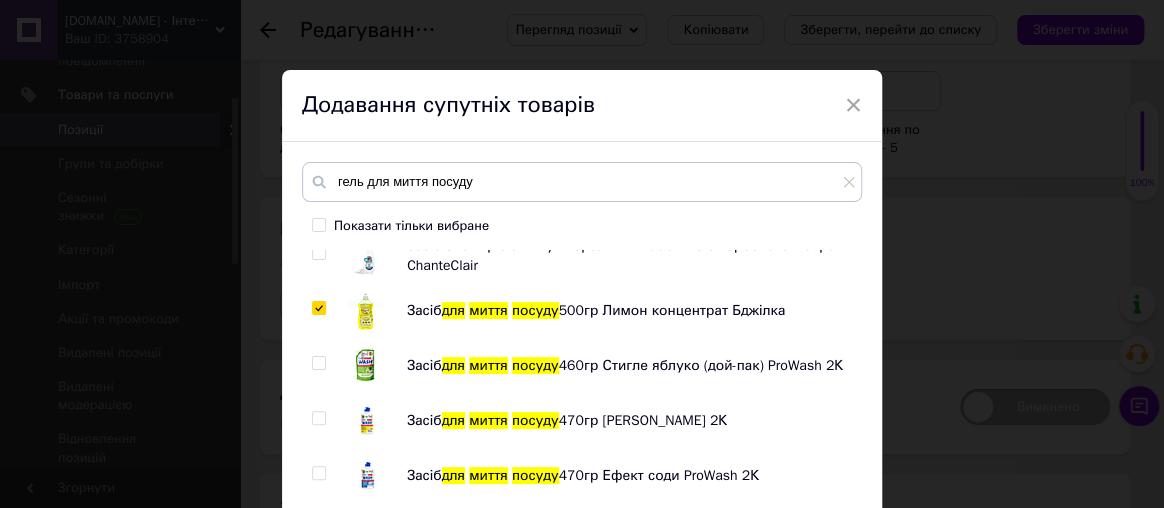 checkbox on "true" 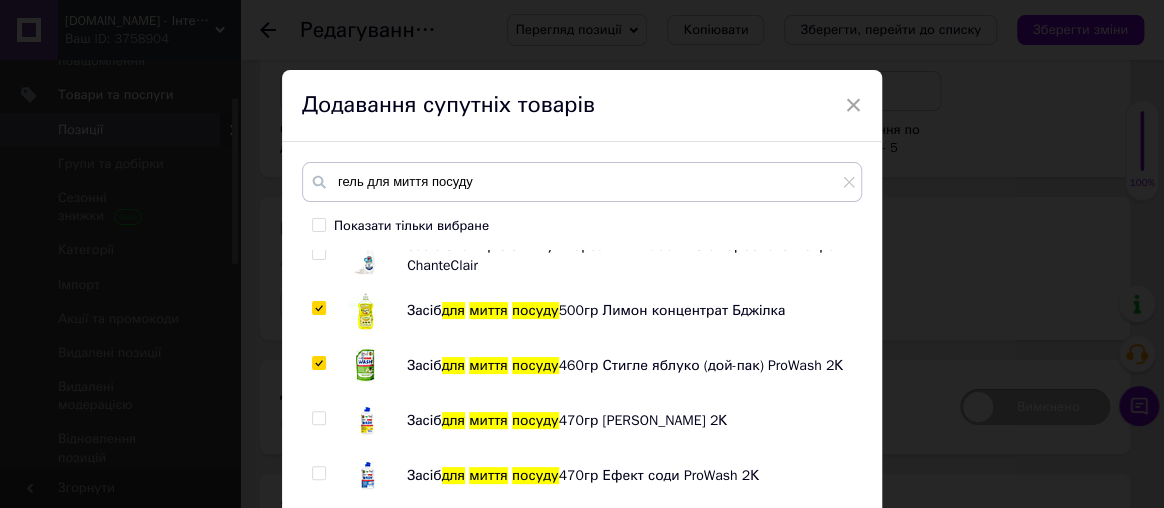 checkbox on "true" 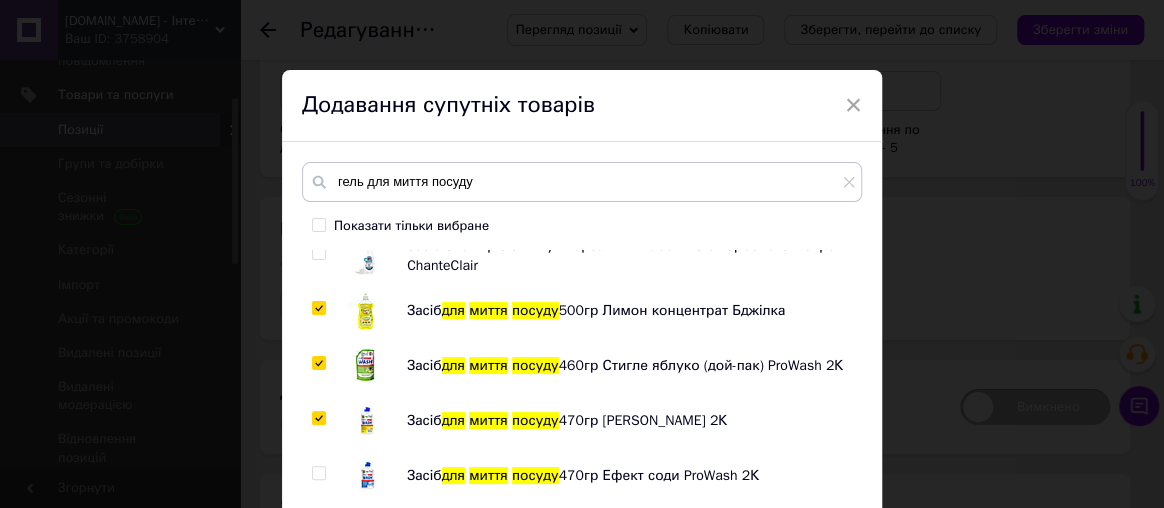 checkbox on "true" 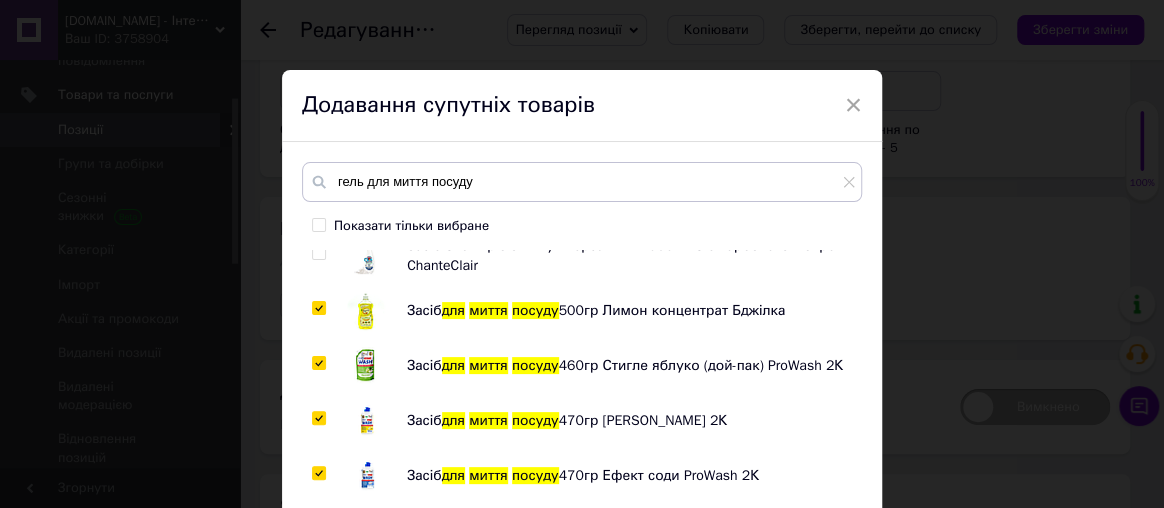 checkbox on "true" 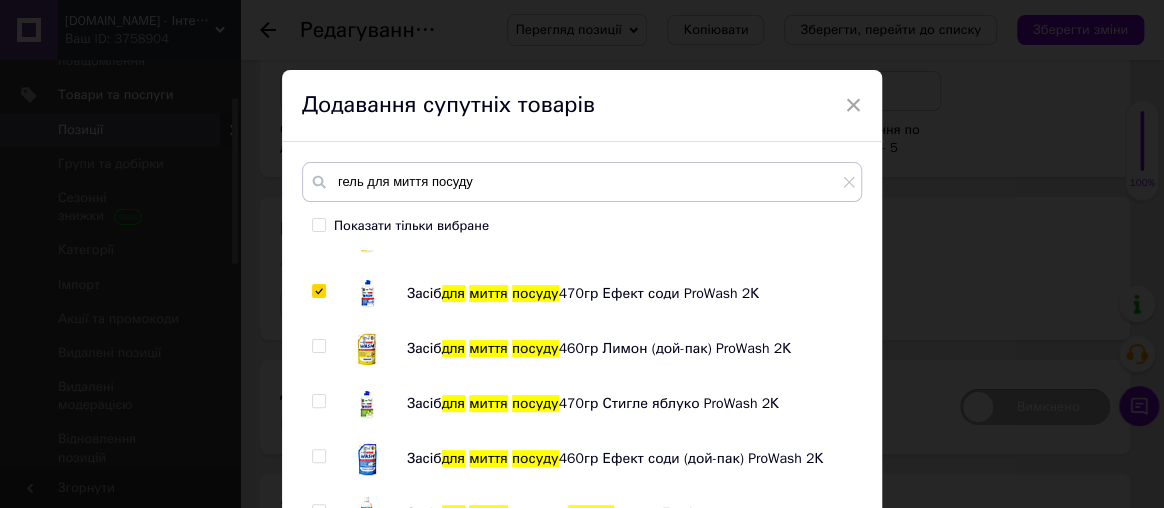 click at bounding box center (318, 346) 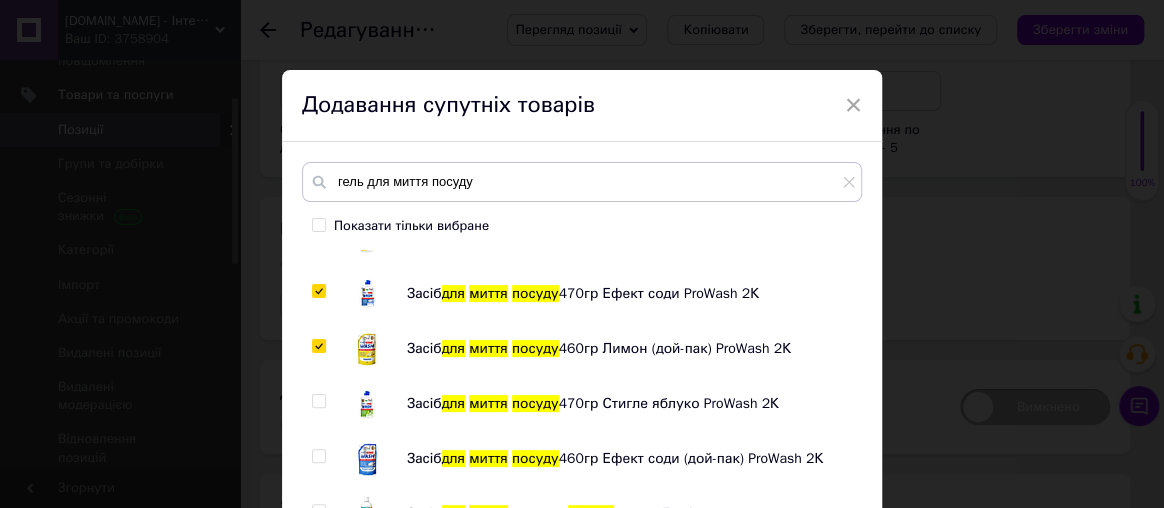 checkbox on "true" 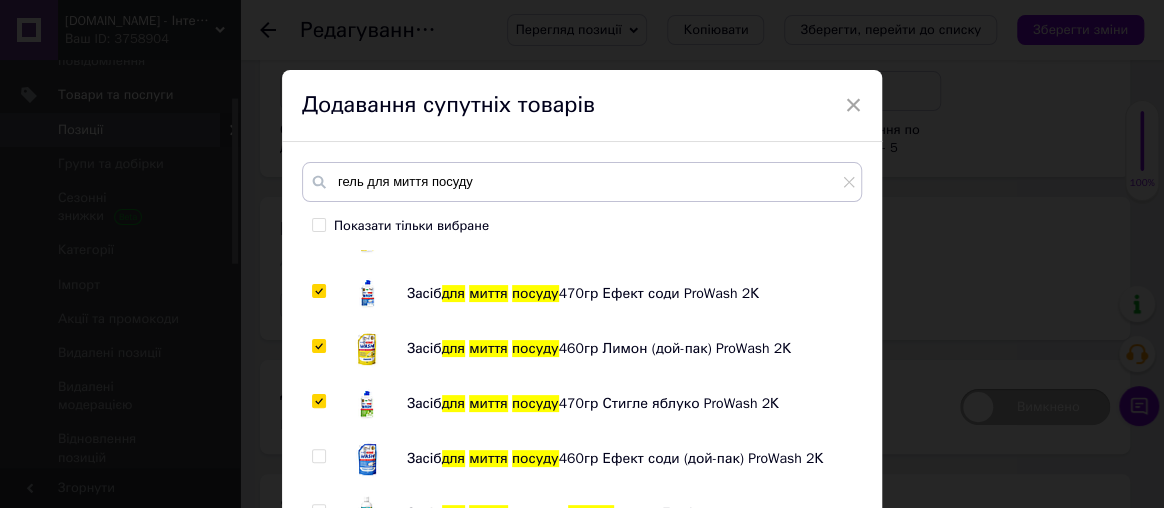 checkbox on "true" 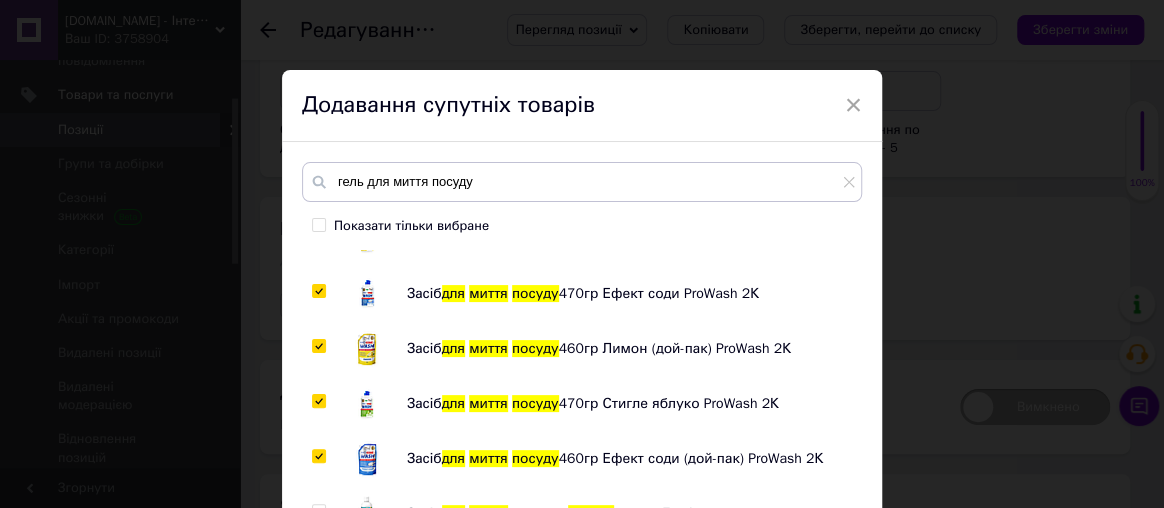 checkbox on "true" 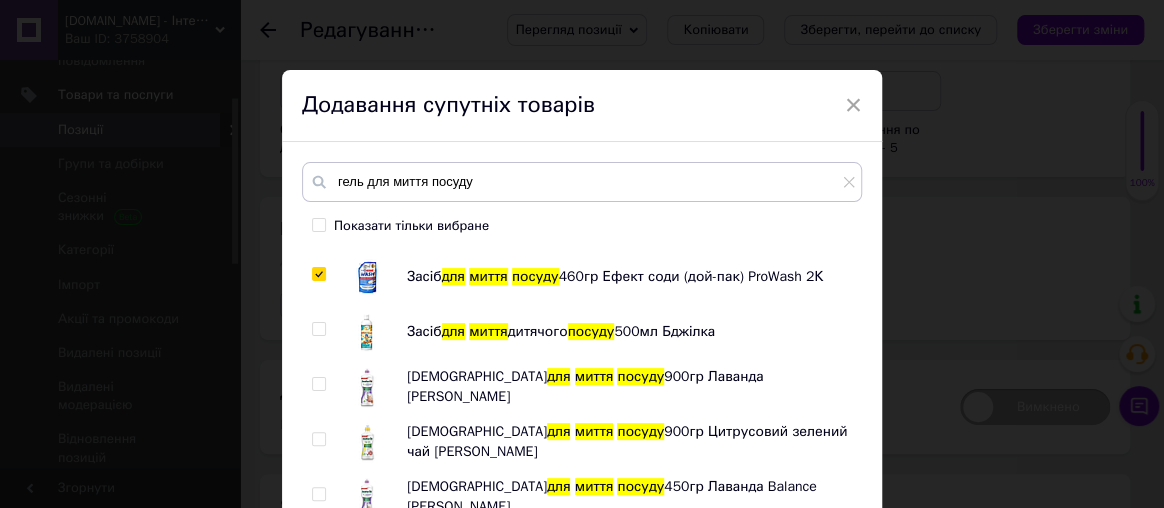 click at bounding box center [318, 329] 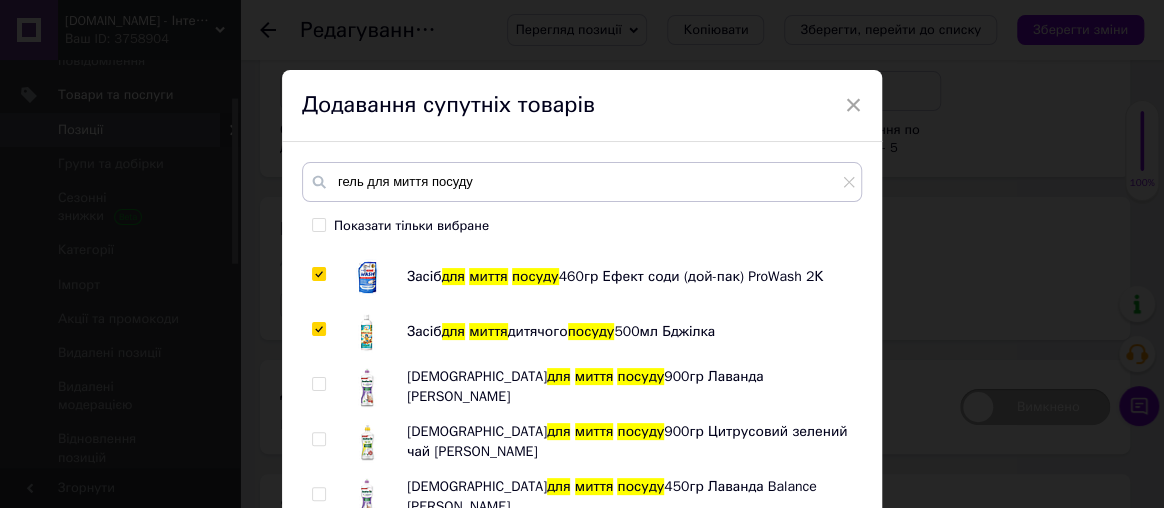 click at bounding box center (318, 329) 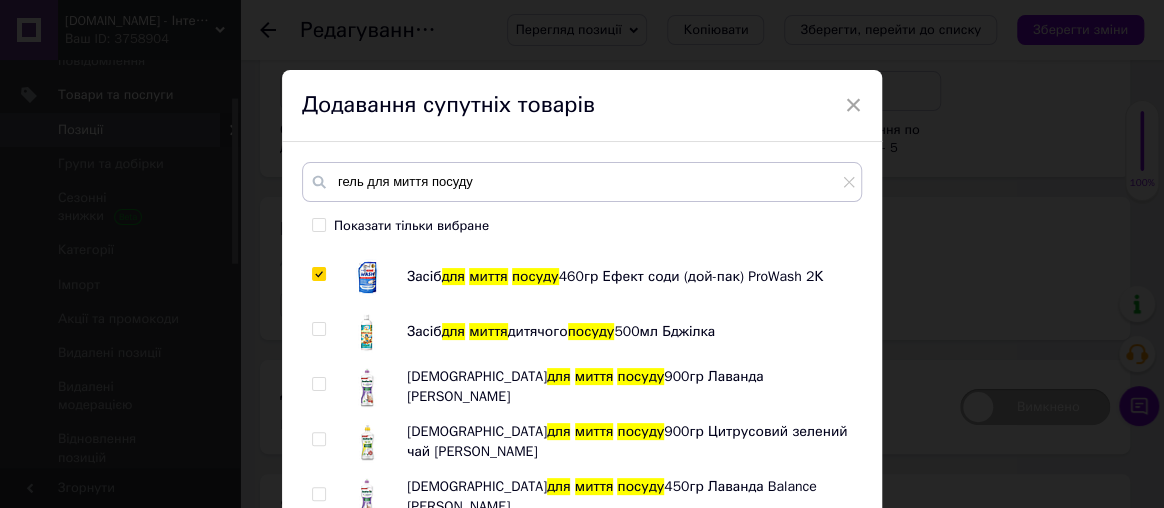 checkbox on "false" 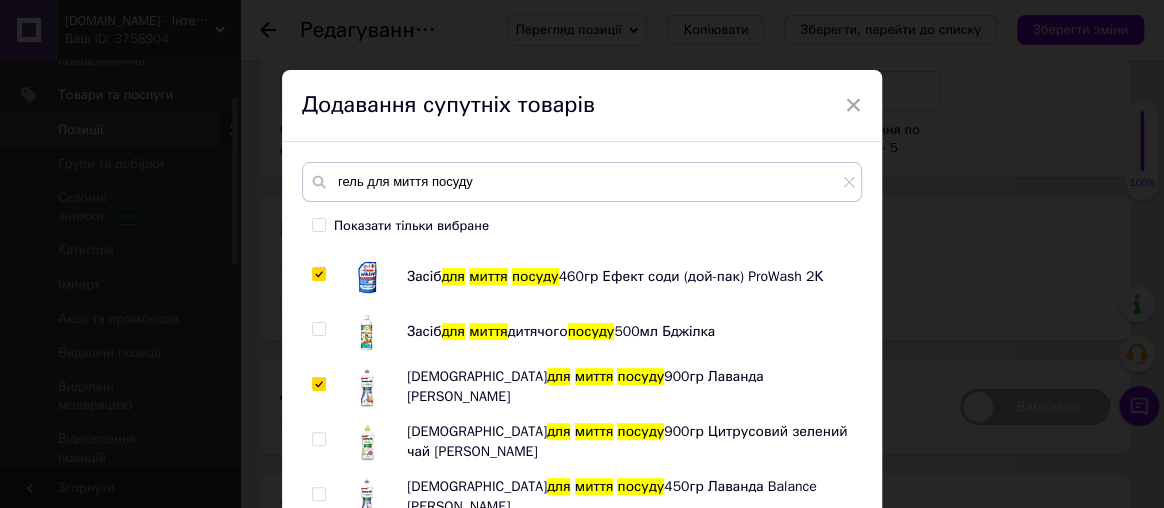 checkbox on "true" 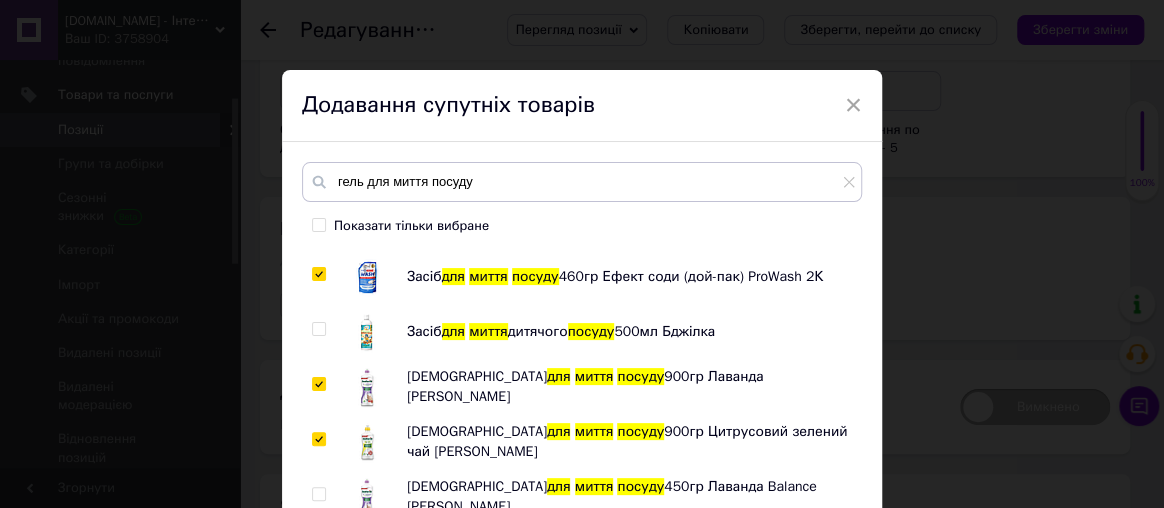 checkbox on "true" 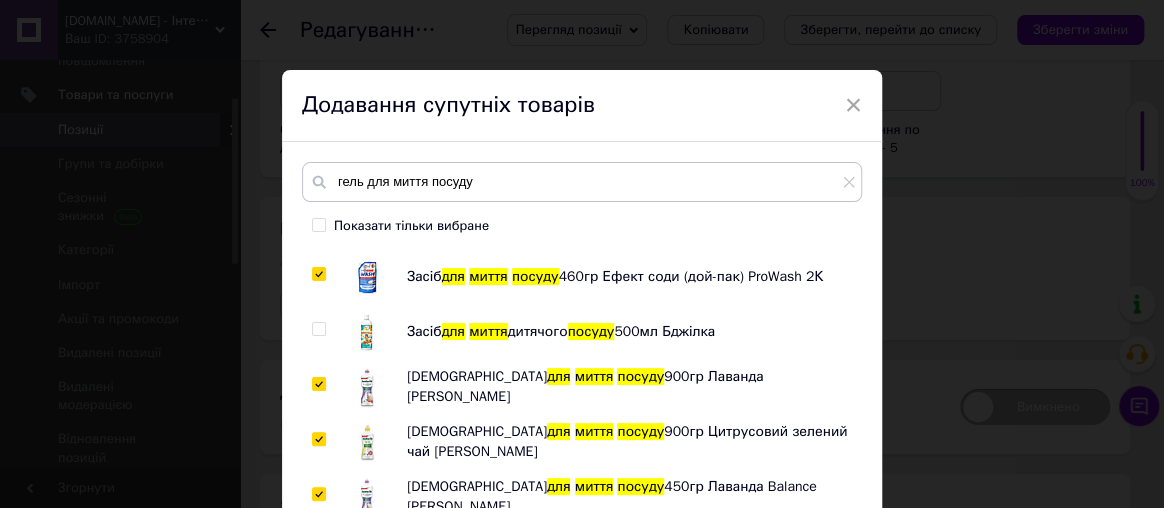 checkbox on "true" 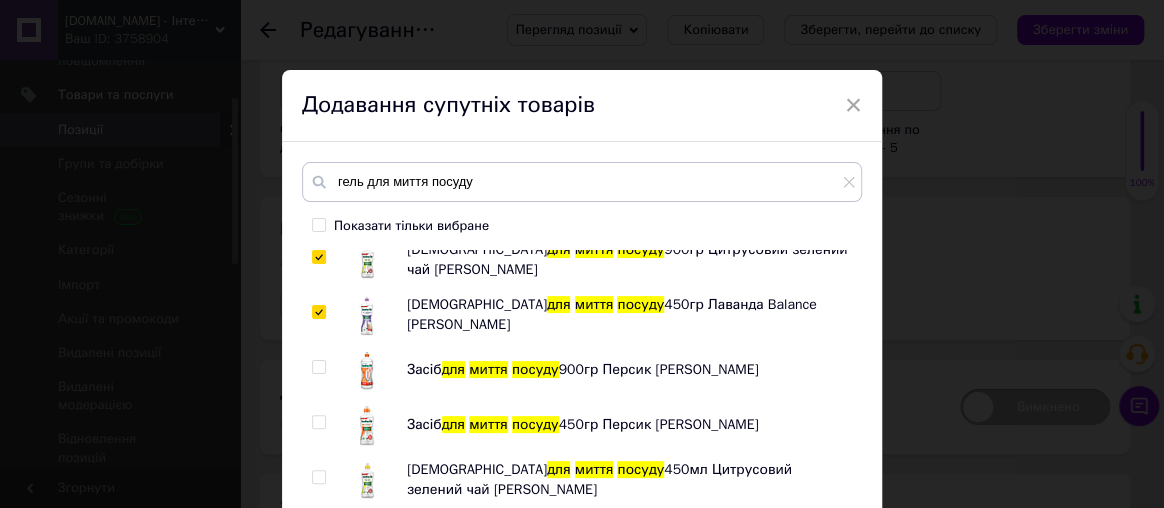 click at bounding box center [318, 367] 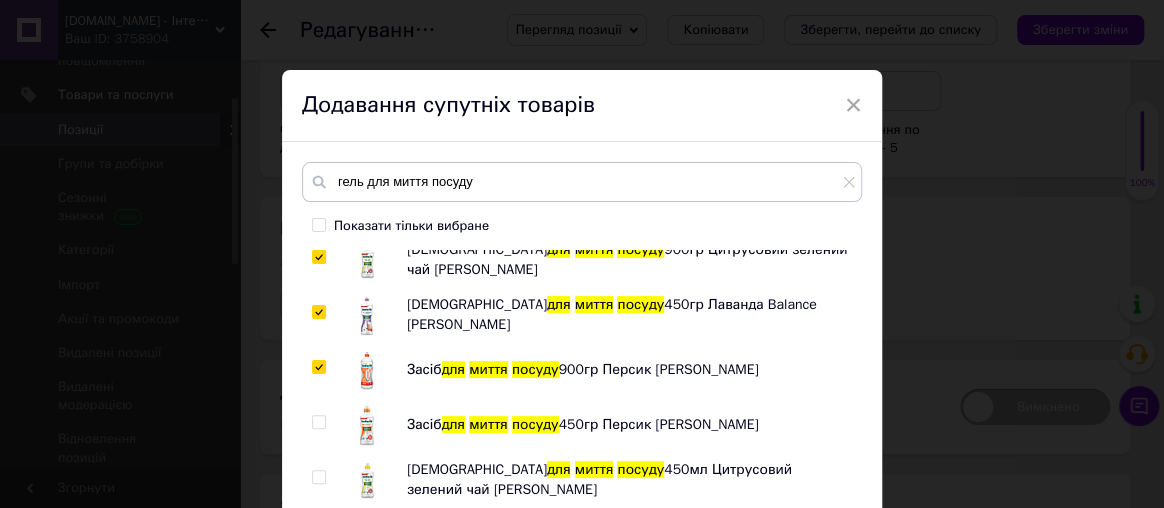 checkbox on "true" 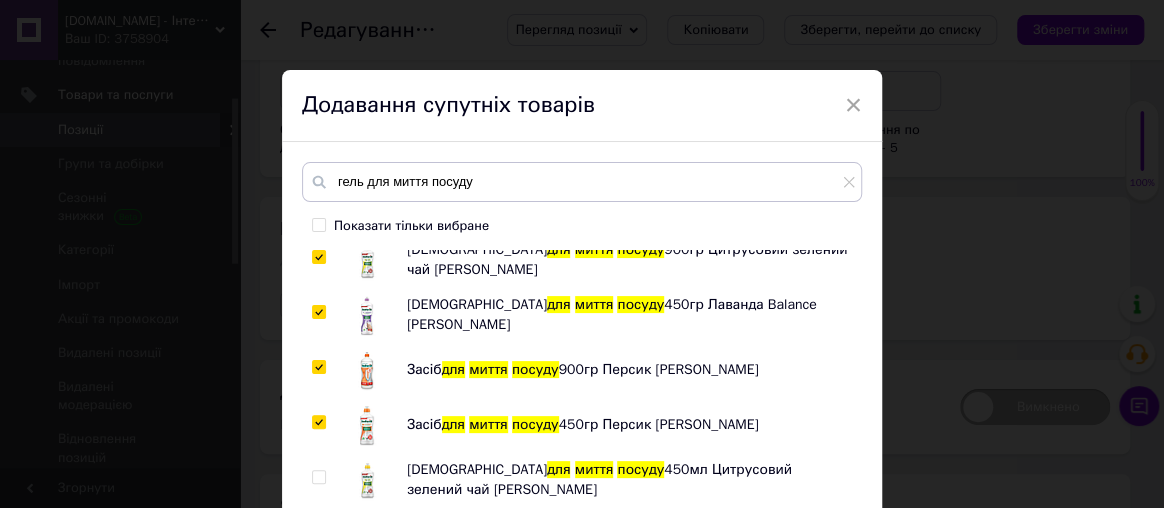 checkbox on "true" 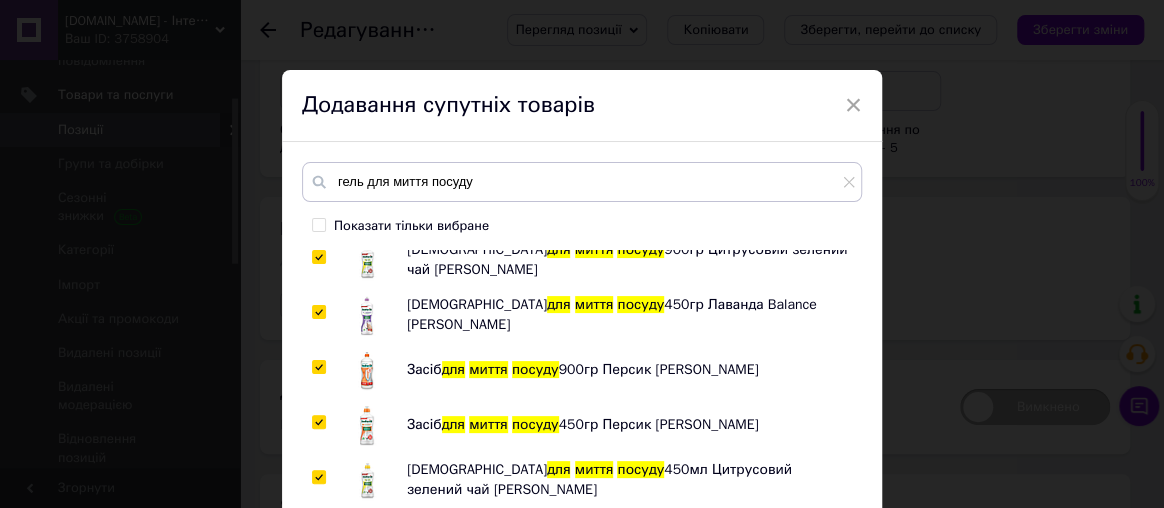 checkbox on "true" 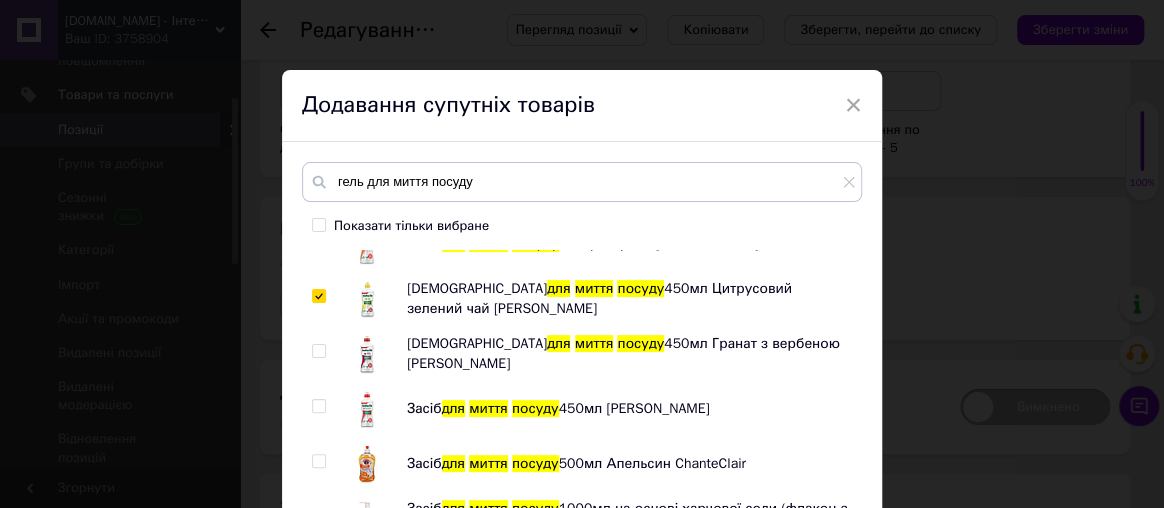 click at bounding box center (318, 351) 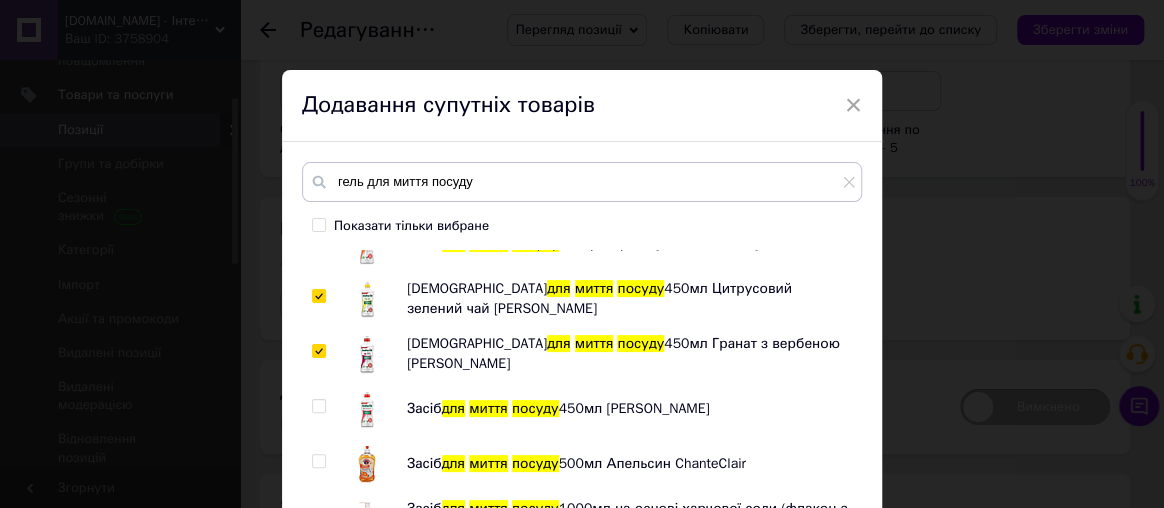 checkbox on "true" 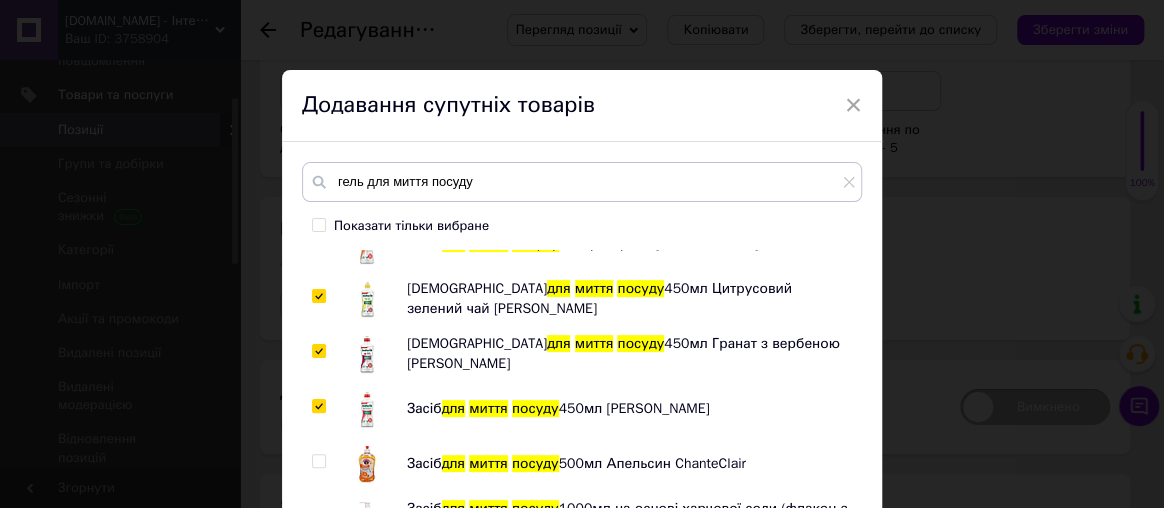 checkbox on "true" 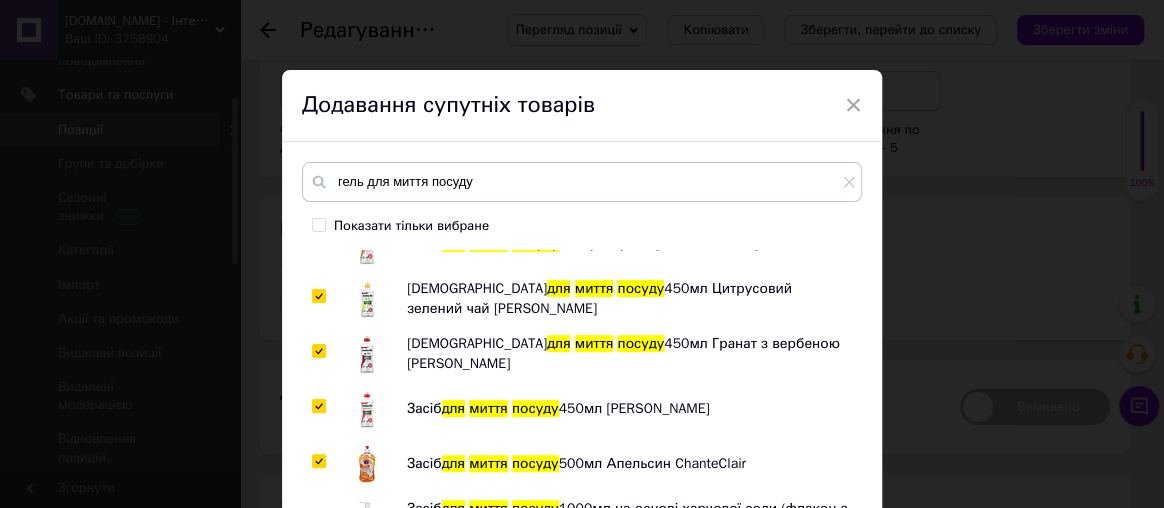 checkbox on "true" 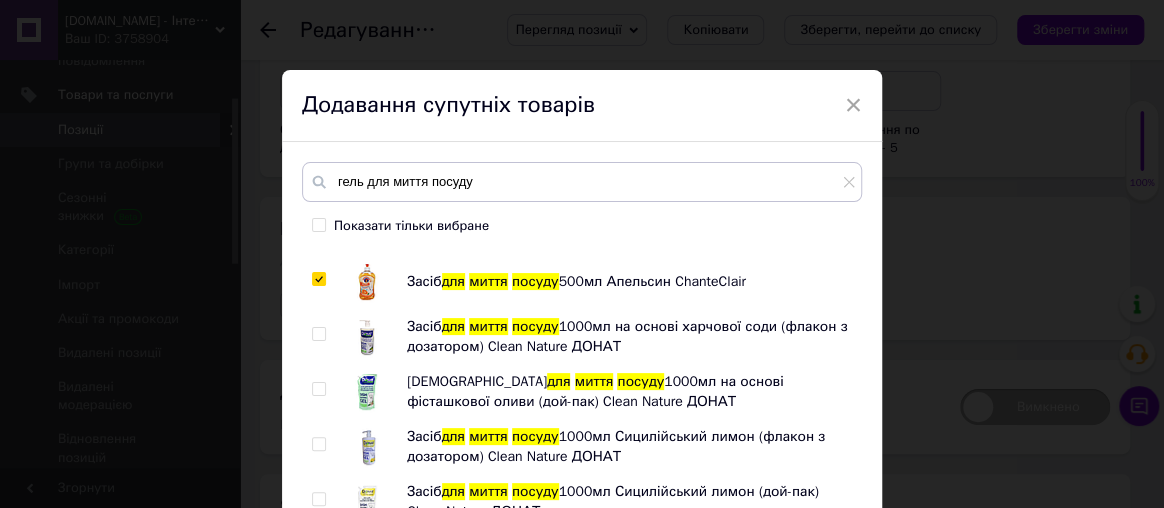 click at bounding box center [318, 334] 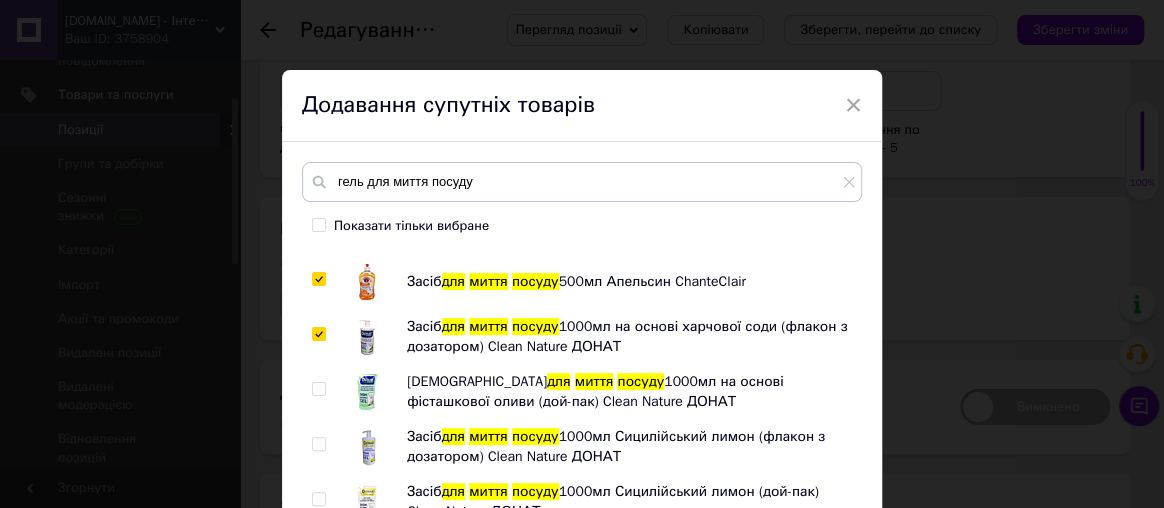 checkbox on "true" 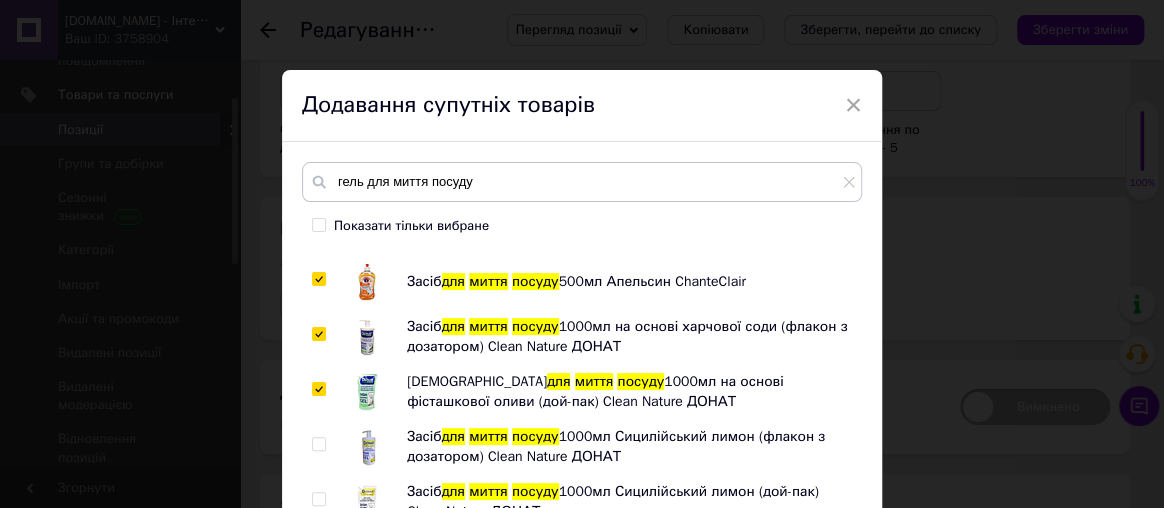 checkbox on "true" 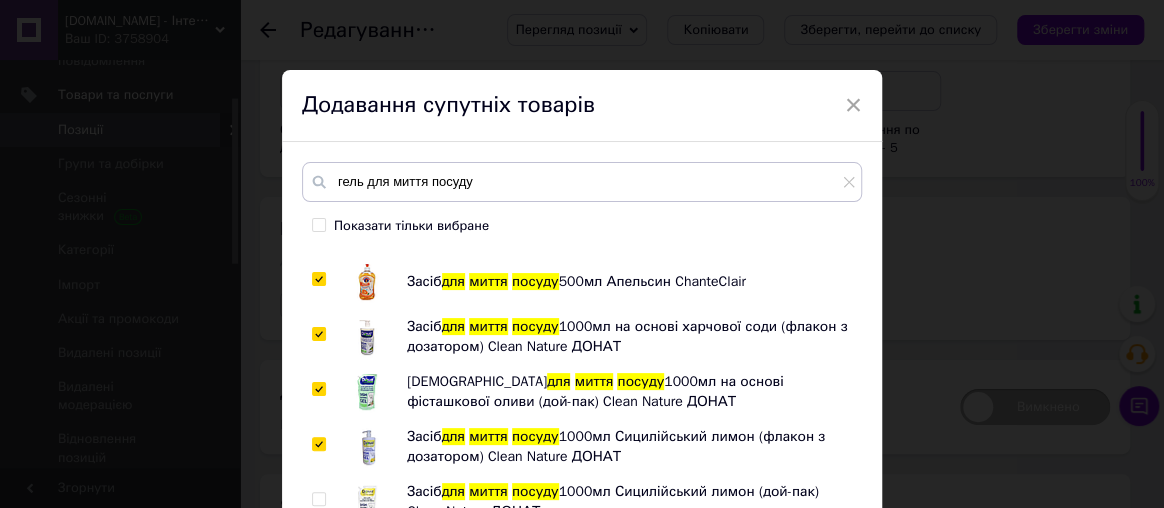 checkbox on "true" 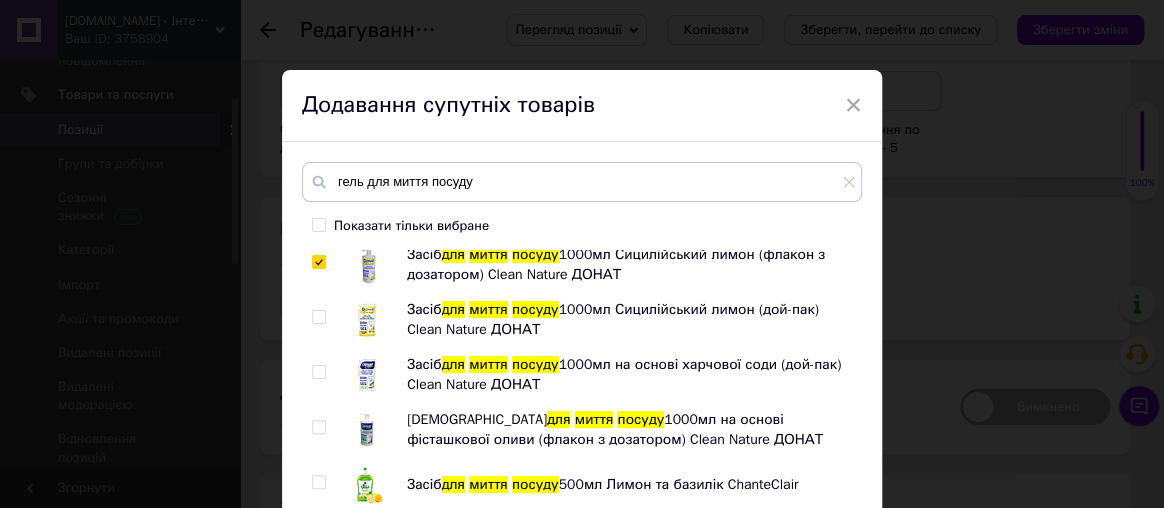click at bounding box center (318, 372) 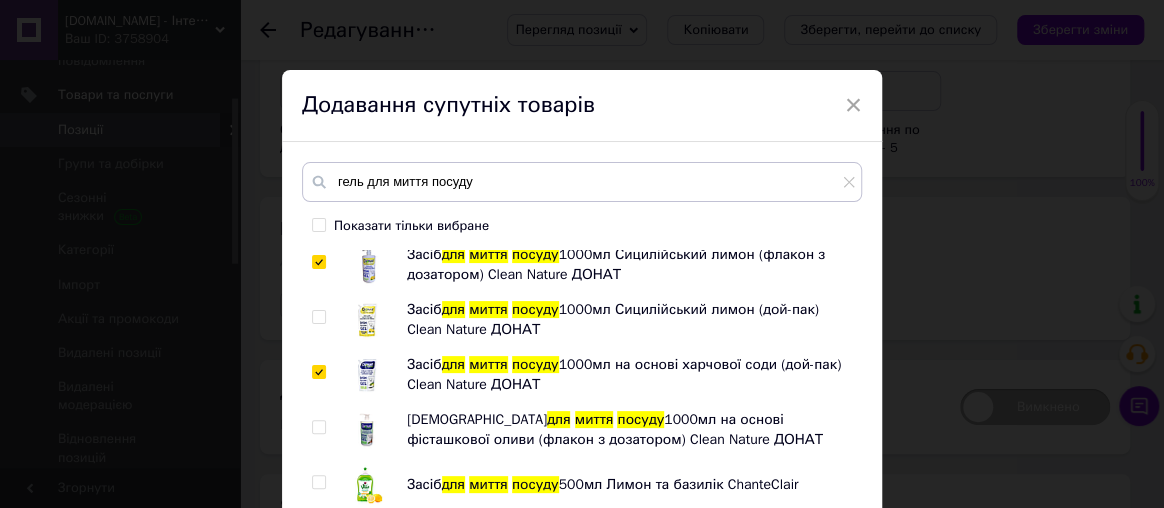 checkbox on "true" 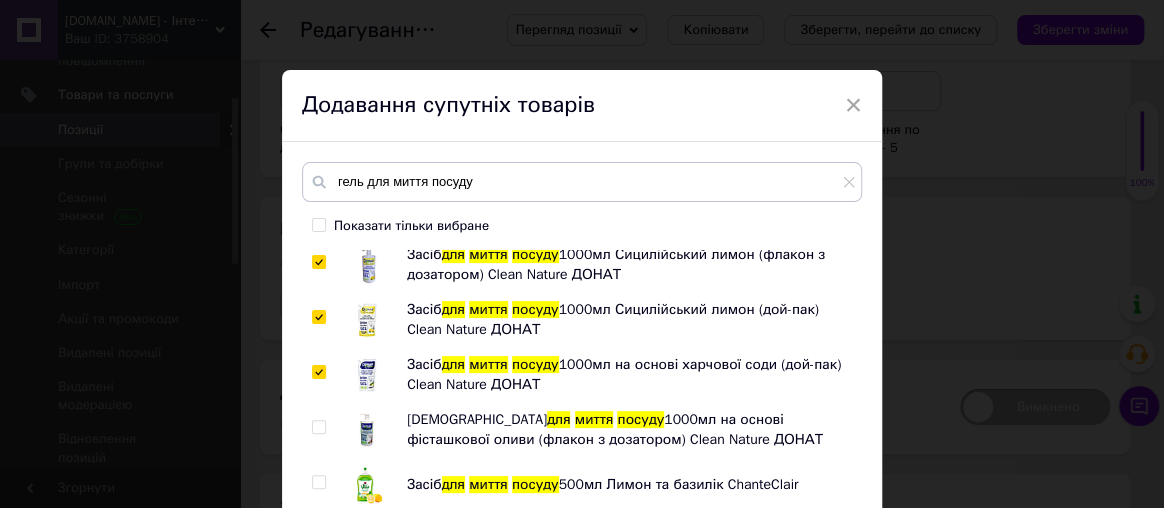 checkbox on "true" 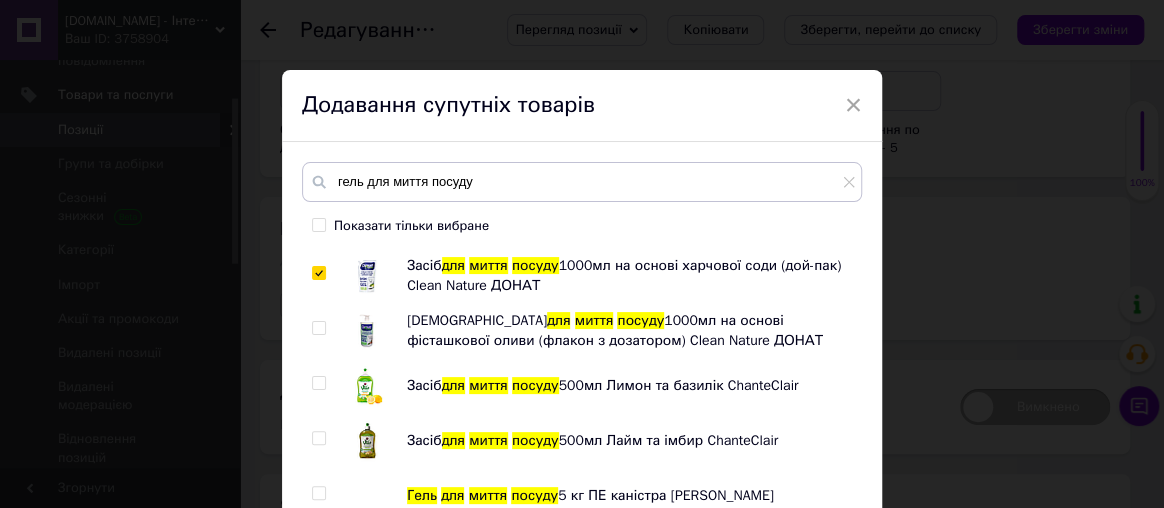 click at bounding box center (322, 331) 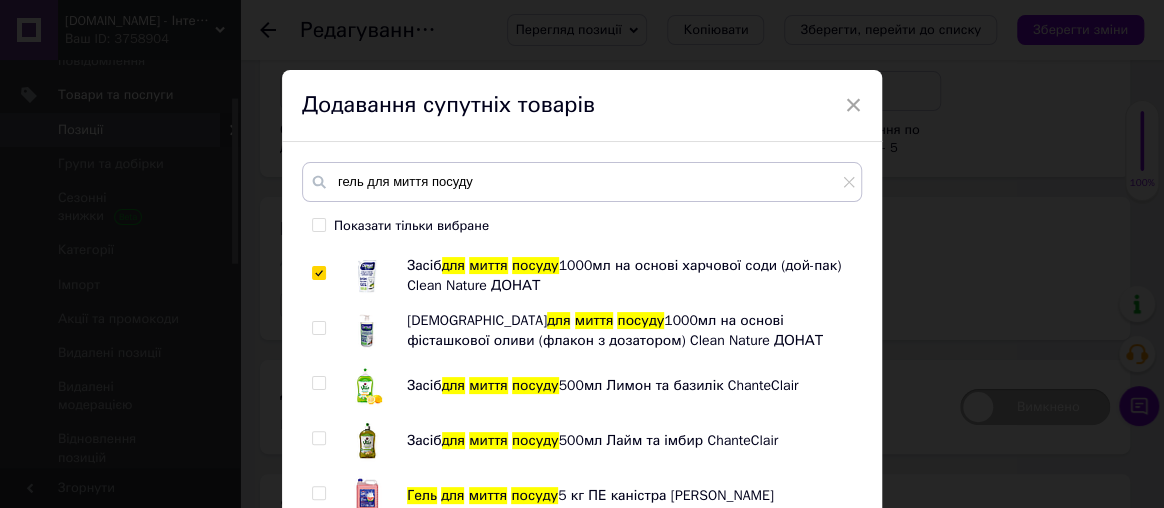 click at bounding box center (318, 328) 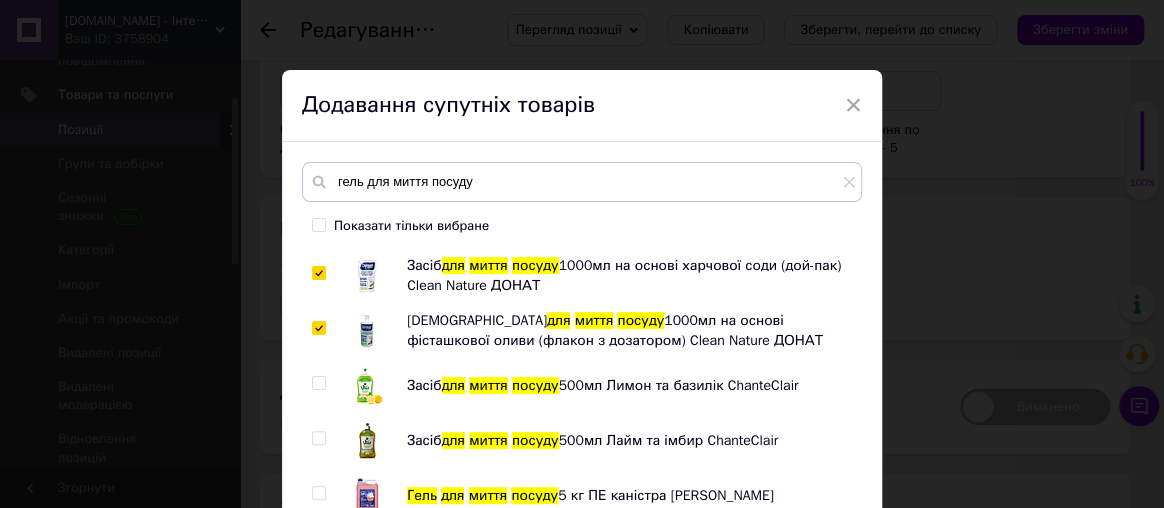checkbox on "true" 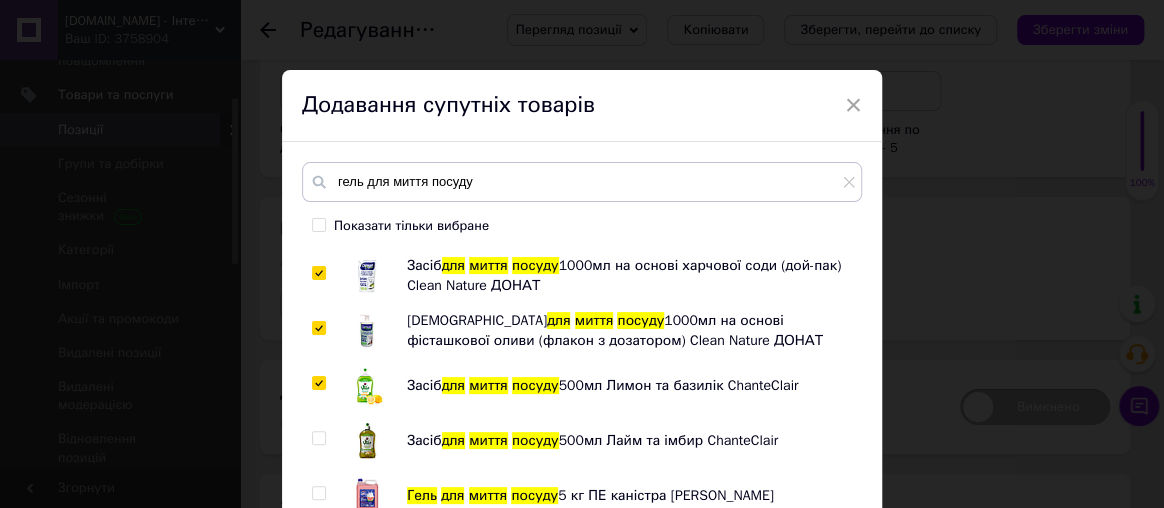 checkbox on "true" 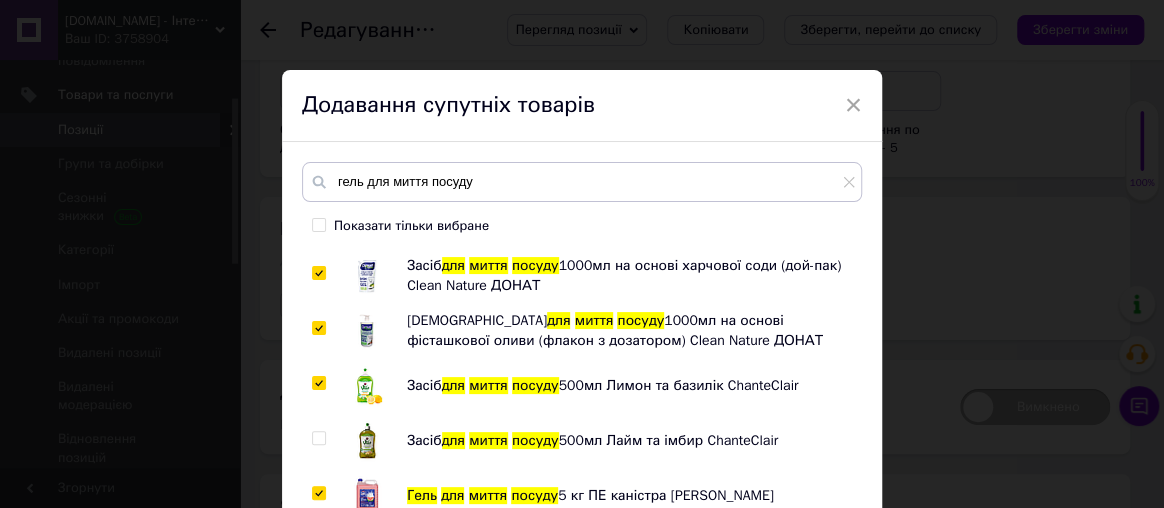 checkbox on "true" 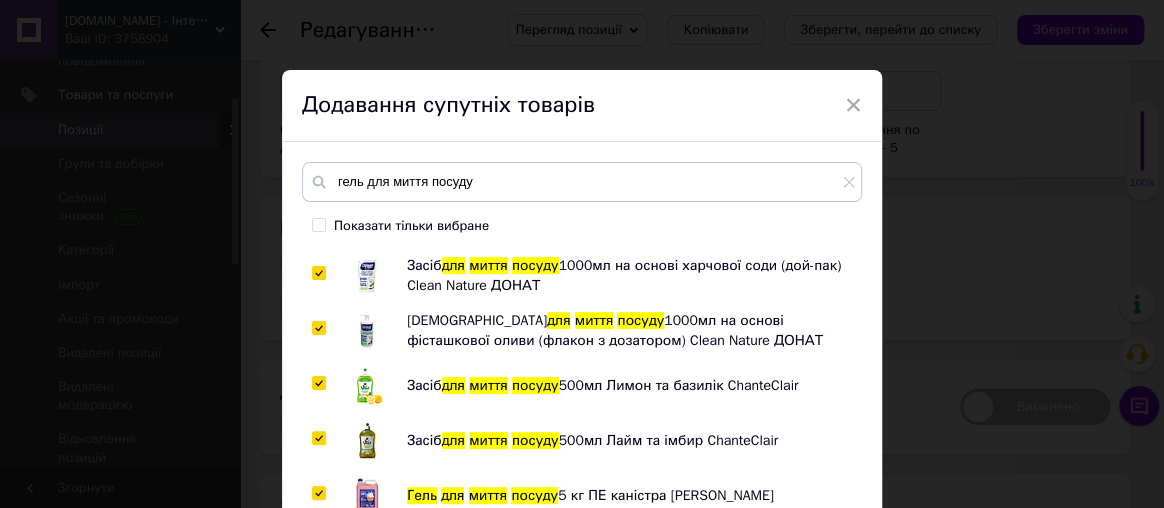 checkbox on "true" 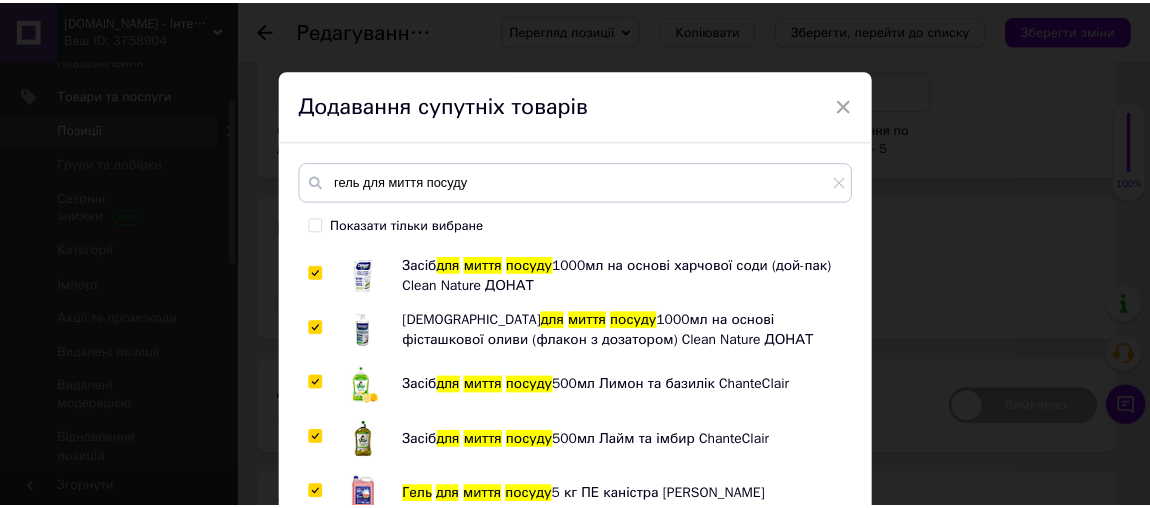 scroll, scrollTop: 156, scrollLeft: 0, axis: vertical 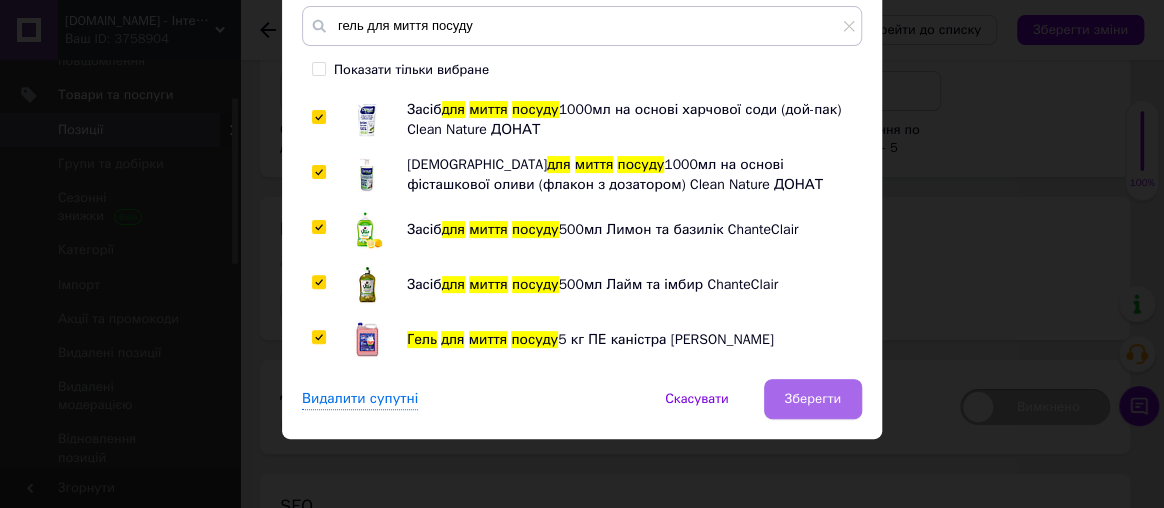 click on "Зберегти" at bounding box center (813, 399) 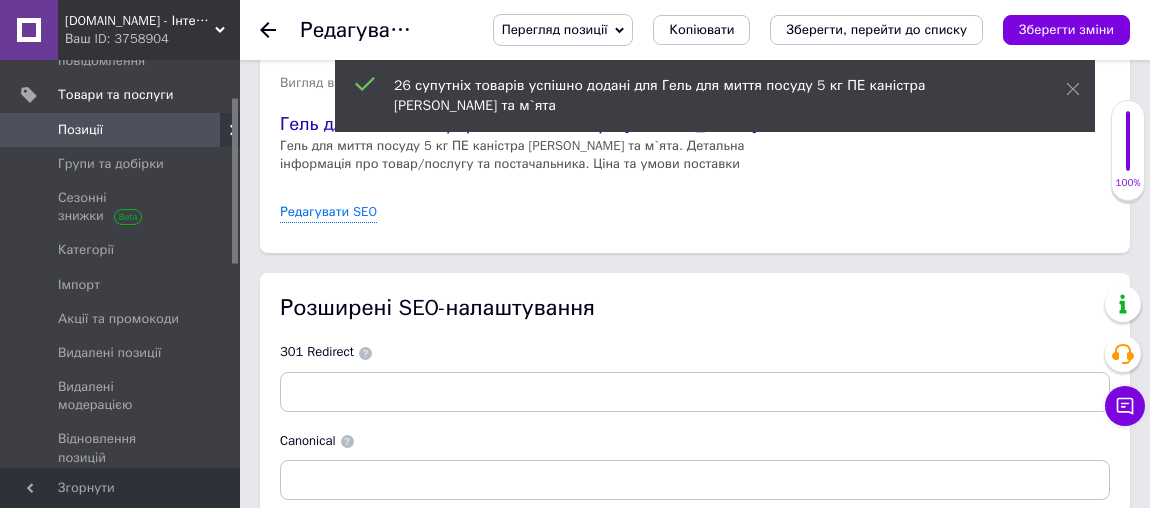 scroll, scrollTop: 3886, scrollLeft: 0, axis: vertical 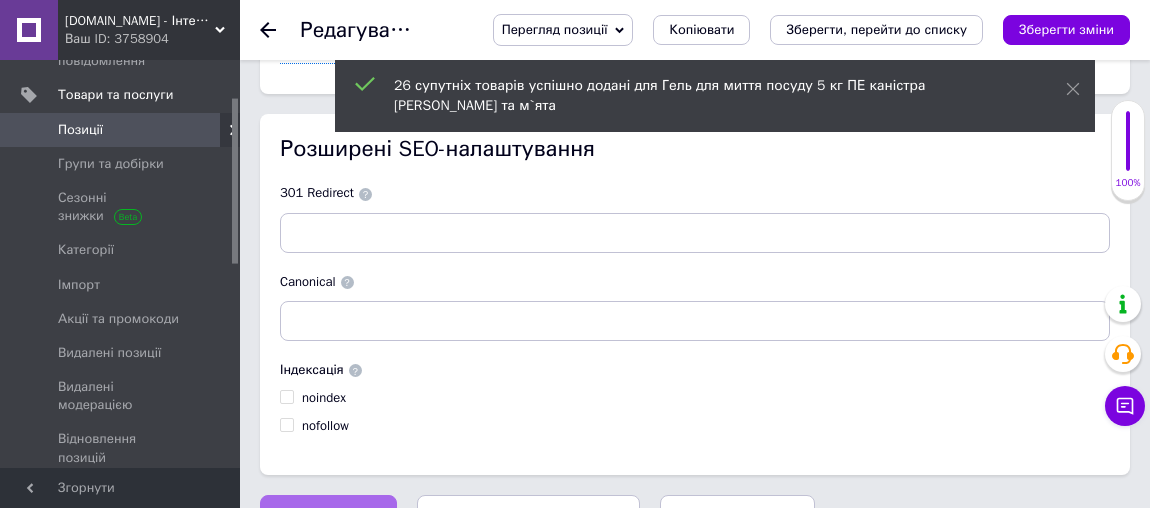 click on "Зберегти зміни" at bounding box center (328, 515) 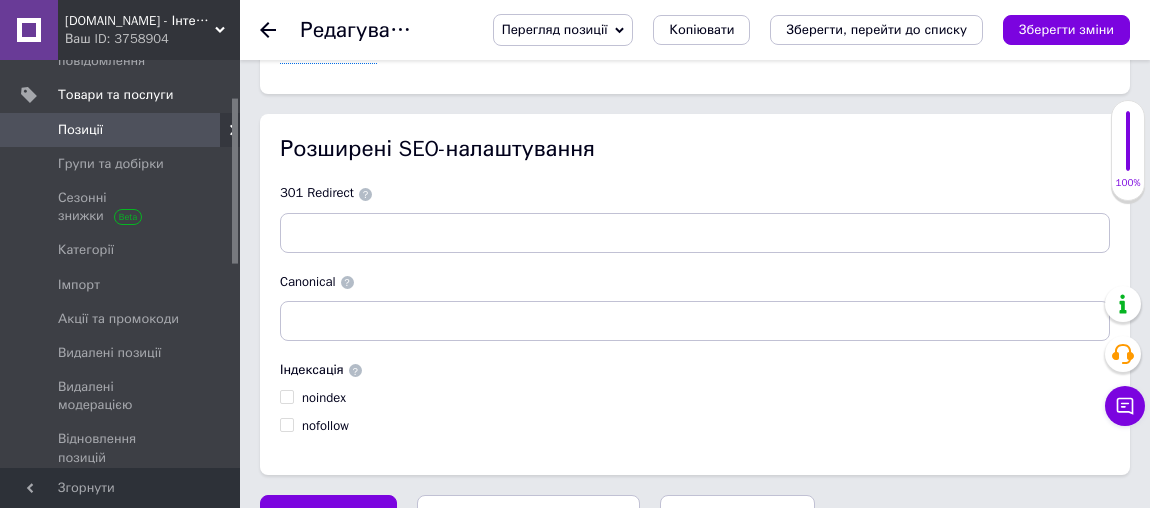 click 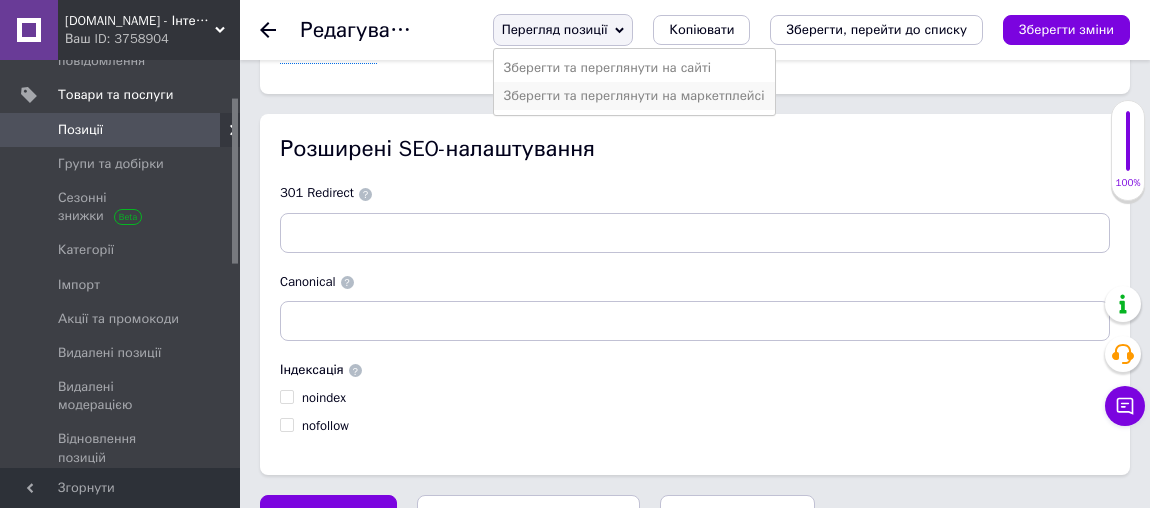 click on "Зберегти та переглянути на маркетплейсі" at bounding box center [634, 96] 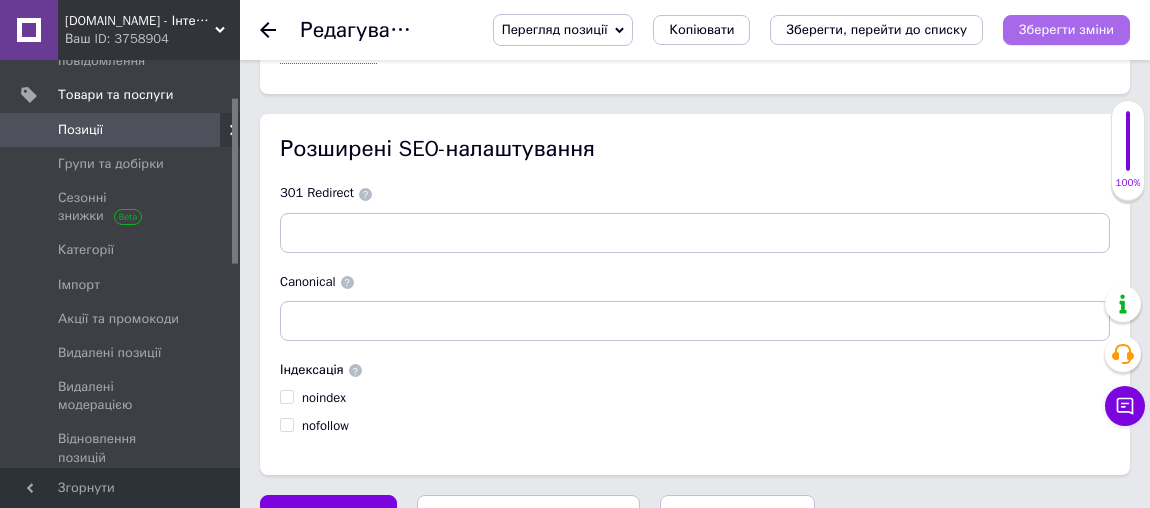 click on "Зберегти зміни" at bounding box center [1066, 29] 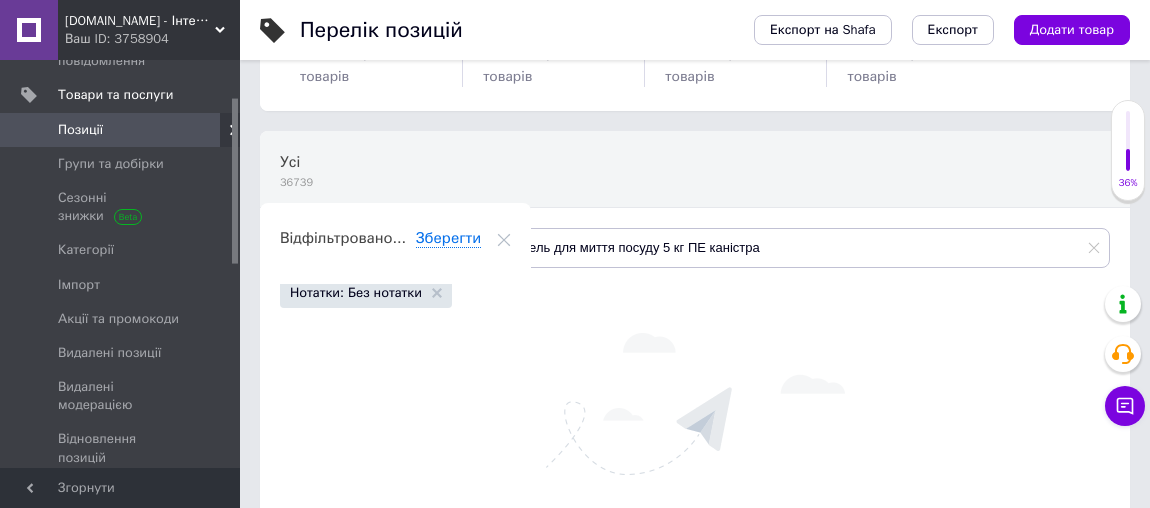 scroll, scrollTop: 181, scrollLeft: 0, axis: vertical 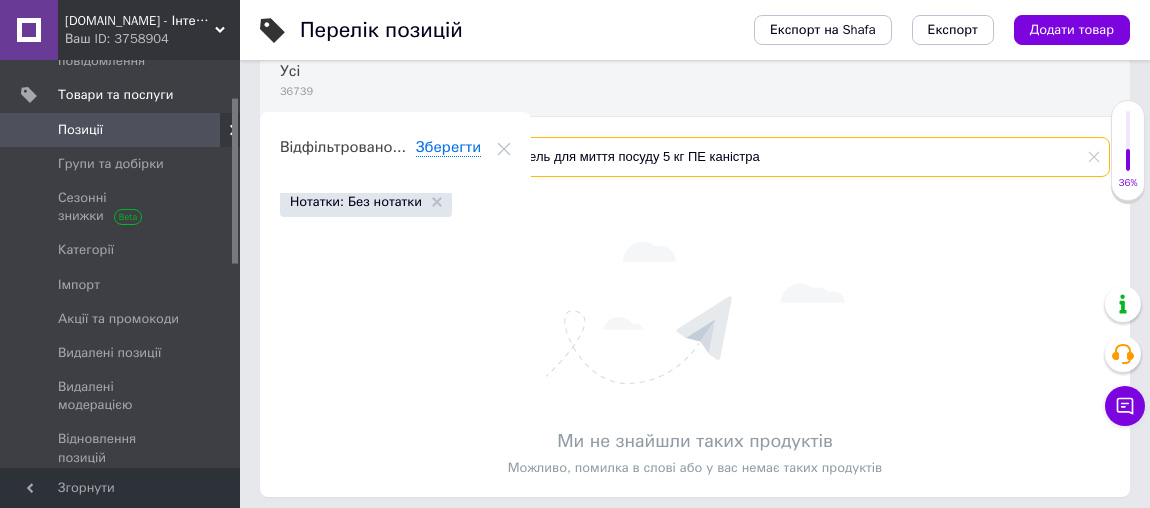 drag, startPoint x: 793, startPoint y: 154, endPoint x: 370, endPoint y: 60, distance: 433.3186 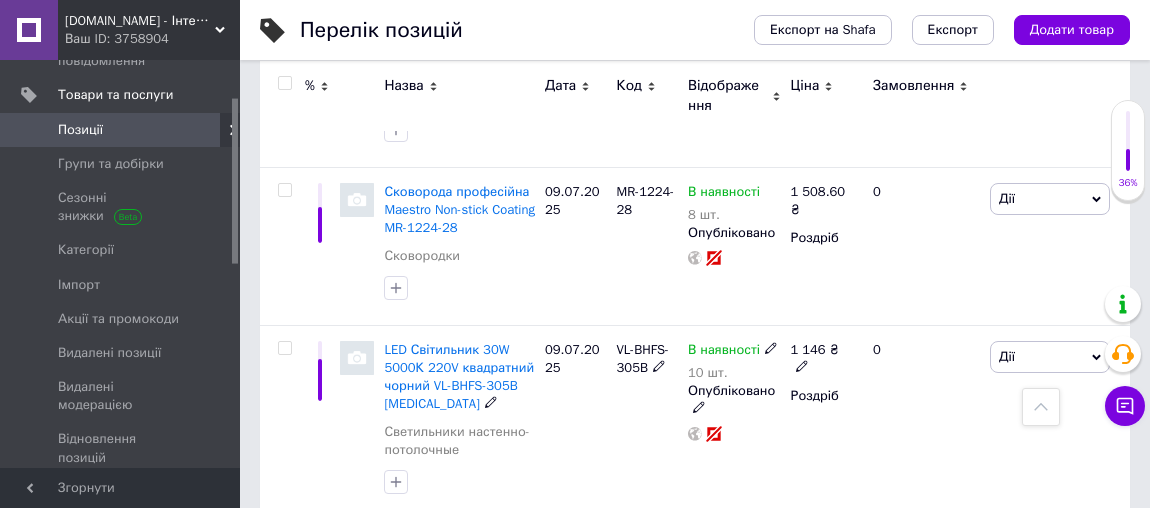 scroll, scrollTop: 1000, scrollLeft: 0, axis: vertical 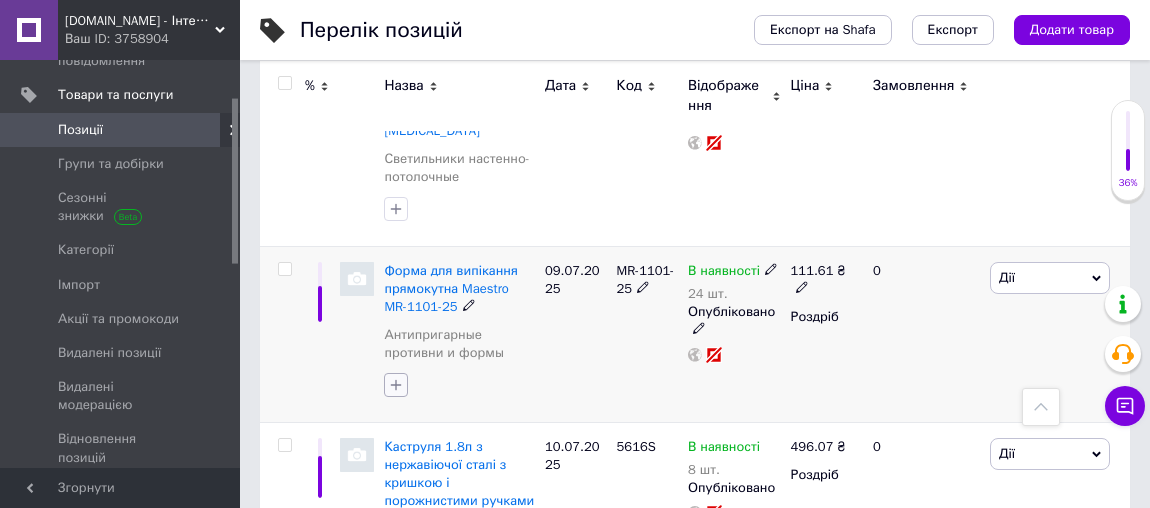 type 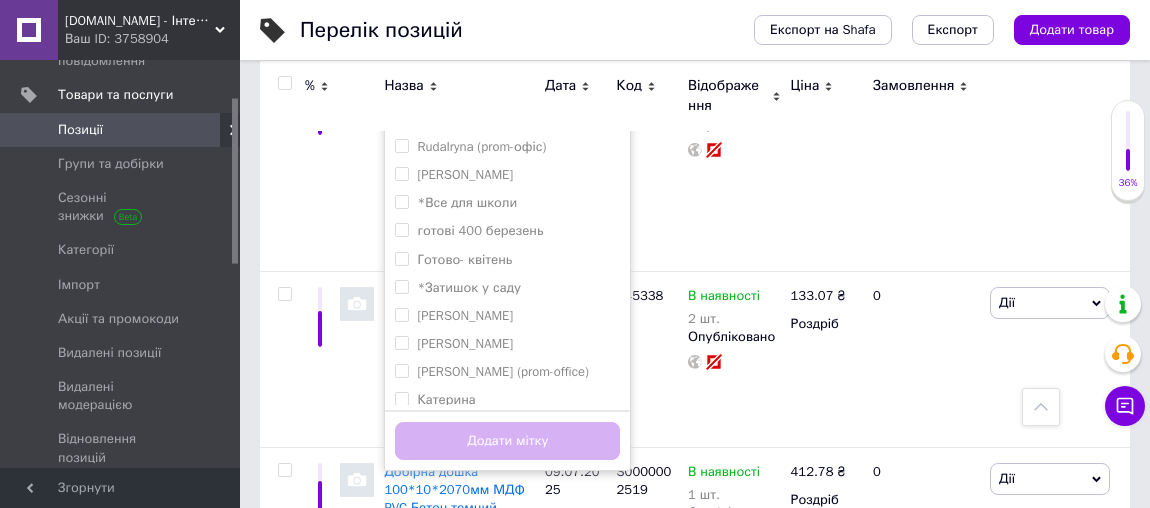 scroll, scrollTop: 1454, scrollLeft: 0, axis: vertical 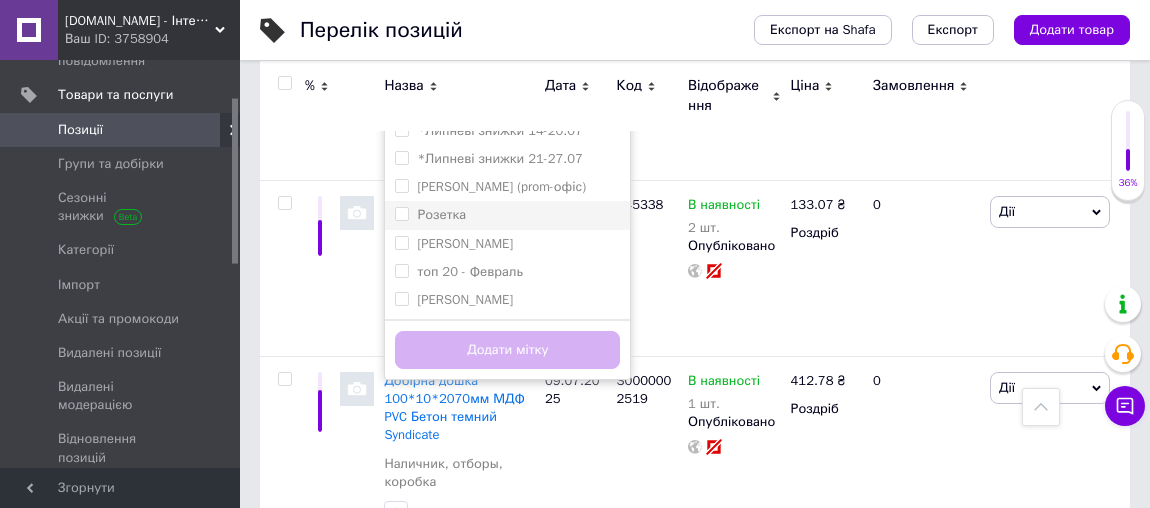 drag, startPoint x: 491, startPoint y: 153, endPoint x: 471, endPoint y: 163, distance: 22.36068 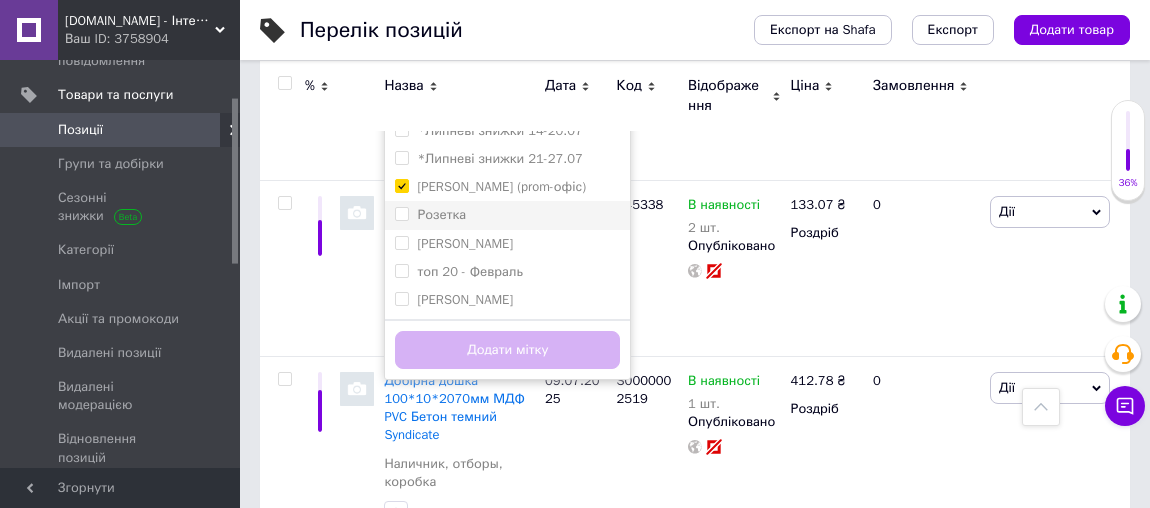 checkbox on "true" 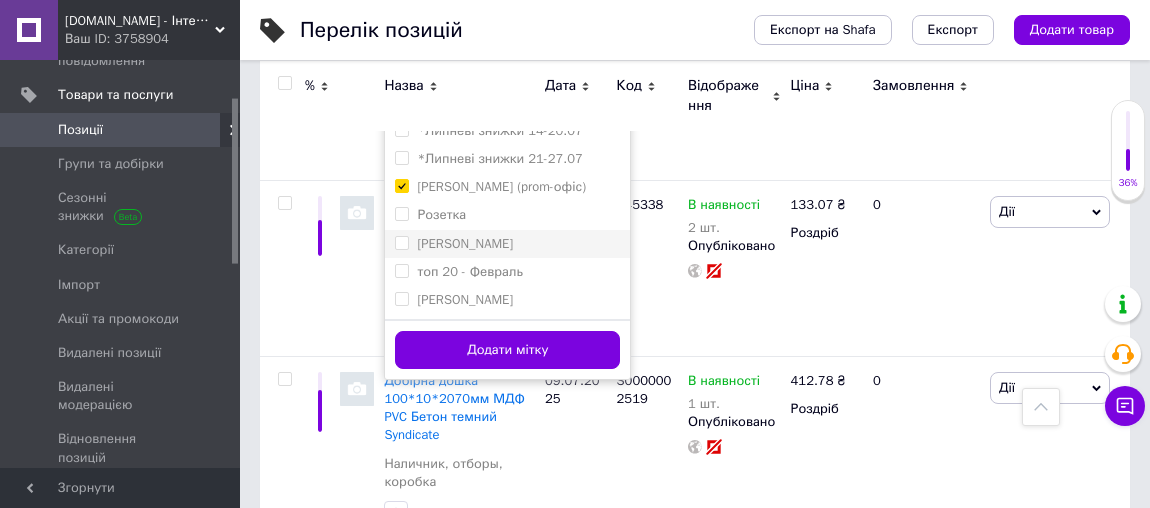click on "Розетка" at bounding box center [441, 214] 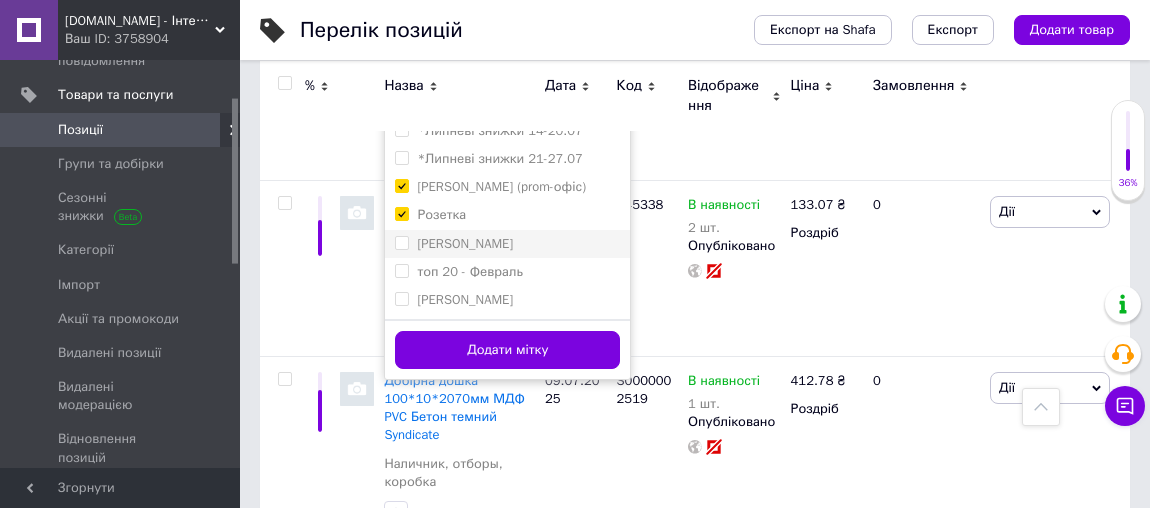 checkbox on "true" 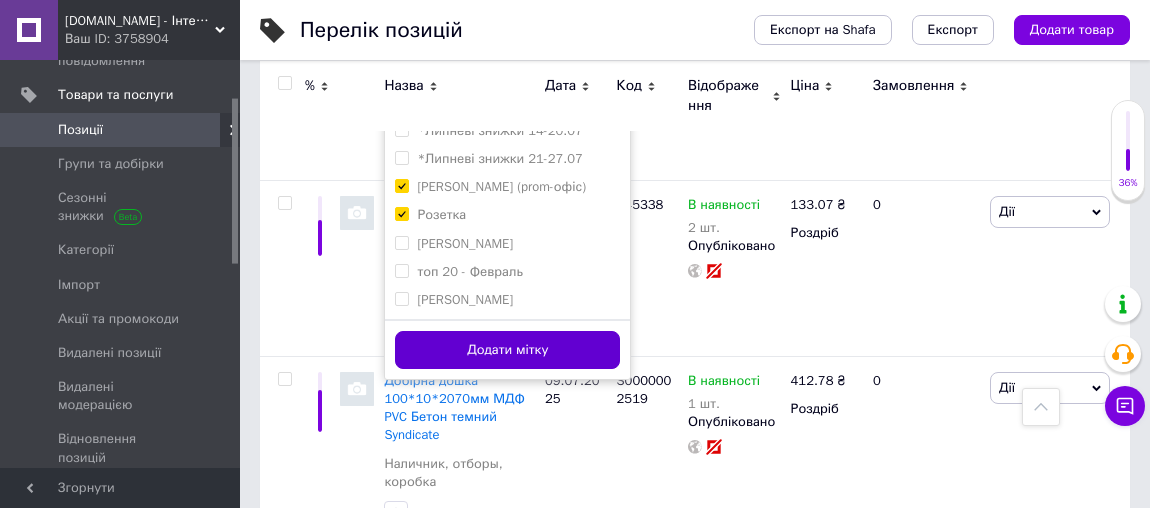 click on "Додати мітку" at bounding box center (507, 350) 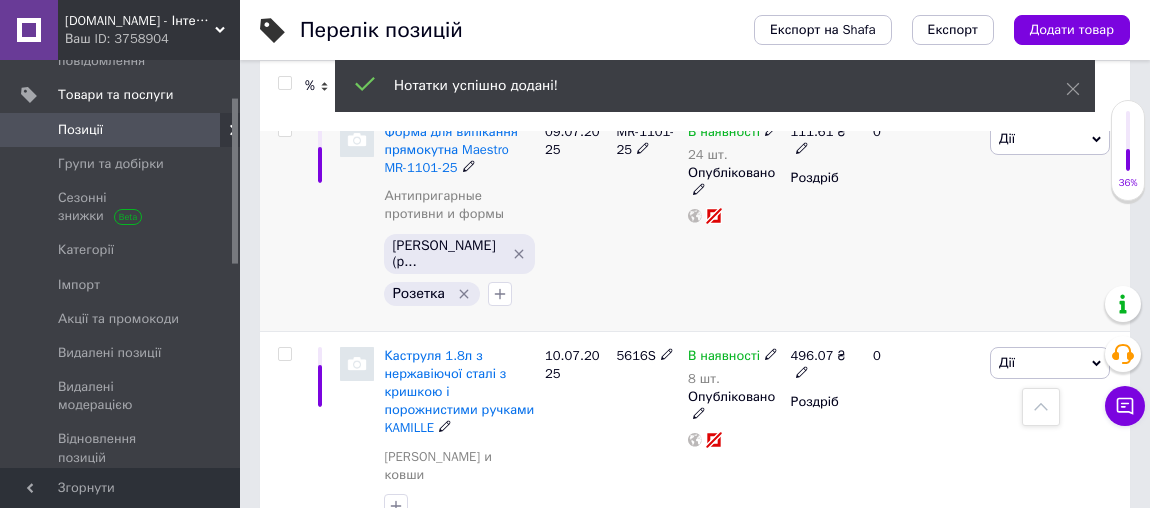 scroll, scrollTop: 957, scrollLeft: 0, axis: vertical 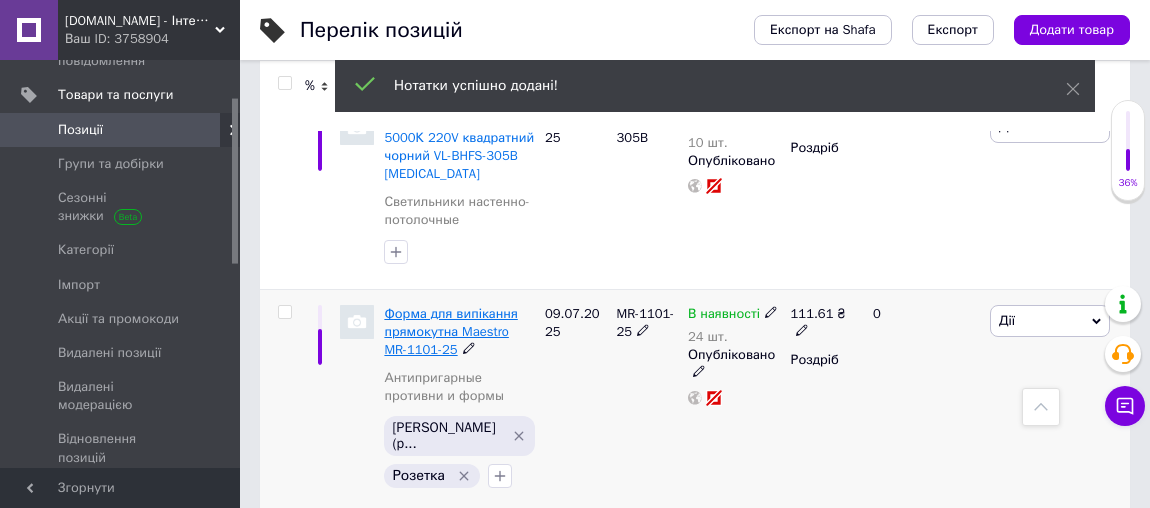 click on "Форма для випікання прямокутна Maestro MR-1101-25" at bounding box center (450, 331) 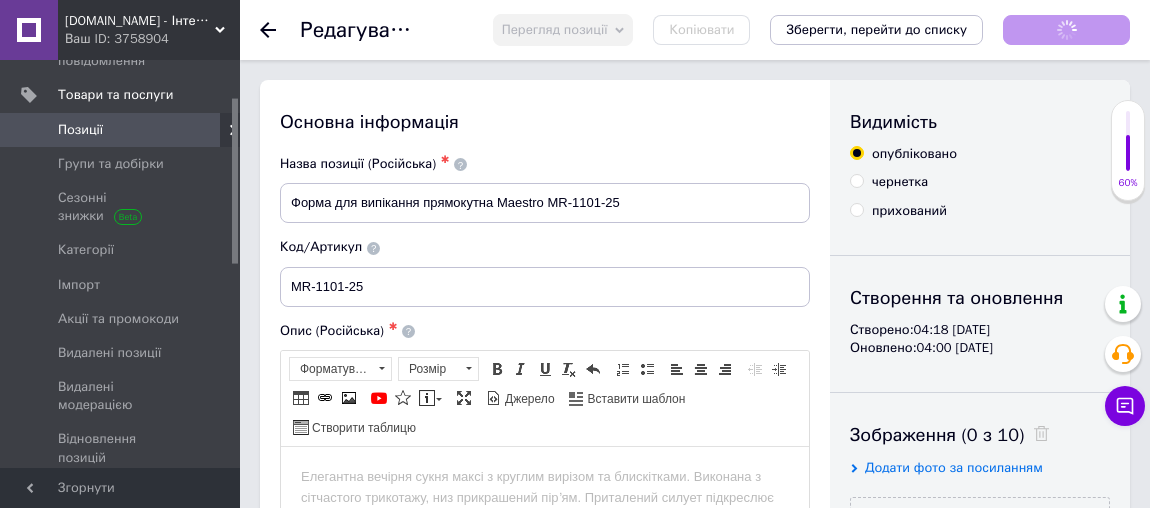 scroll, scrollTop: 90, scrollLeft: 0, axis: vertical 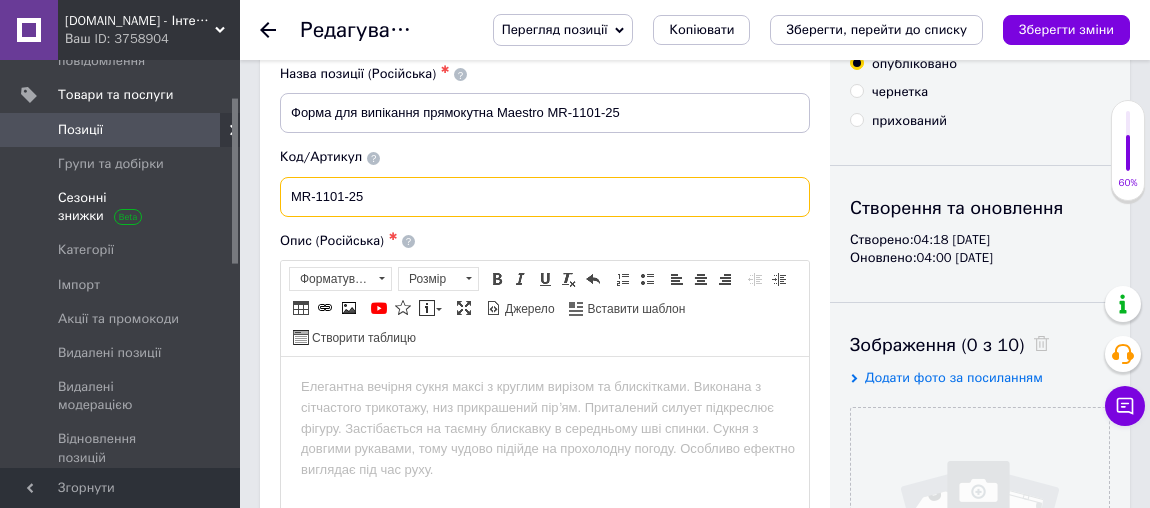 drag, startPoint x: 382, startPoint y: 201, endPoint x: 214, endPoint y: 185, distance: 168.76018 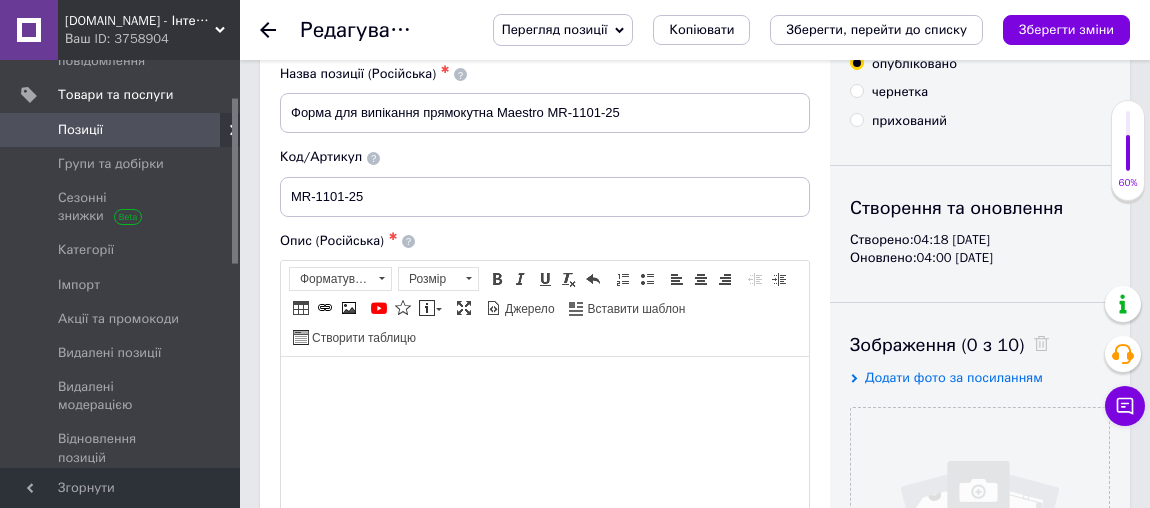 click at bounding box center (545, 386) 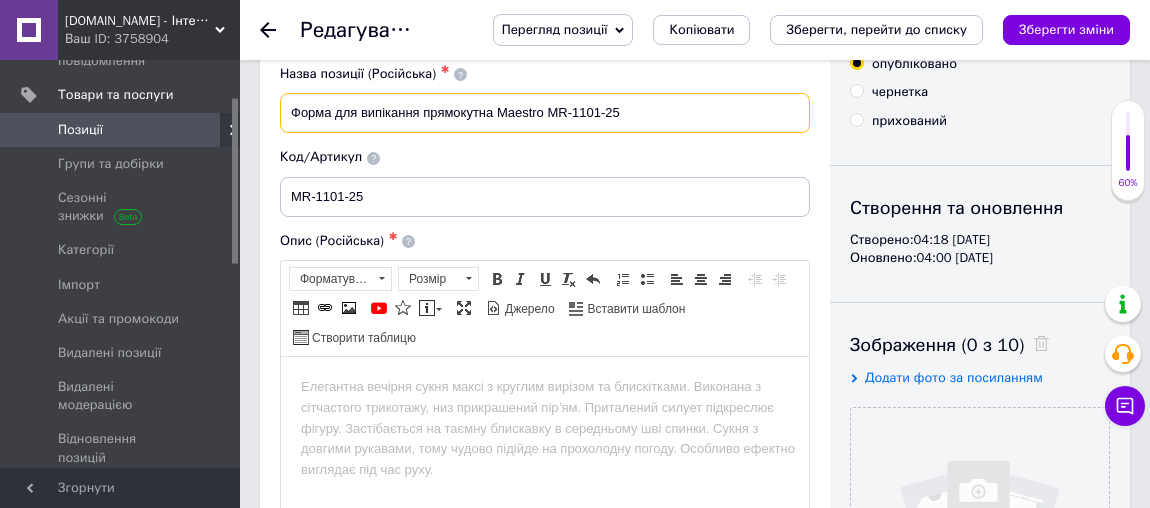drag, startPoint x: 350, startPoint y: 109, endPoint x: 420, endPoint y: 118, distance: 70.5762 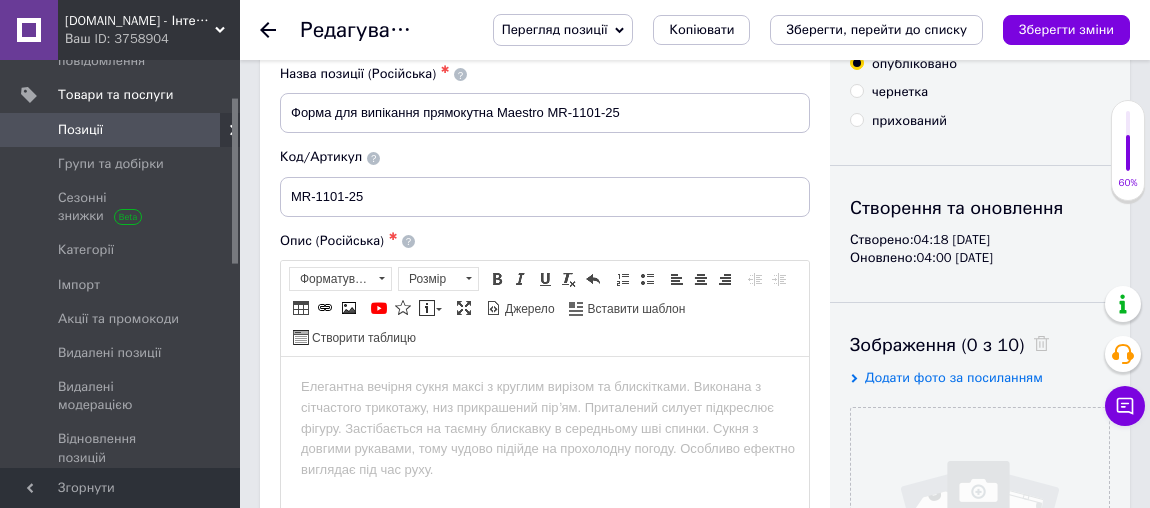click on "Панель інструментів редактора Форматування Форматування Розмір Розмір   Жирний  Сполучення клавіш Ctrl+B   Курсив  Сполучення клавіш Ctrl+I   Підкреслений  Сполучення клавіш Ctrl+U   Видалити форматування   Повернути  Сполучення клавіш Ctrl+Z   Вставити/видалити нумерований список   Вставити/видалити маркований список   По лівому краю   По центру   По правому краю   Зменшити відступ   Збільшити відступ   Таблиця   Вставити/Редагувати посилання  Сполучення клавіш Ctrl+L   Зображення   YouTube   {label}   Вставити повідомлення   Максимізувати   [PERSON_NAME]   Вставити шаблон" at bounding box center [545, 309] 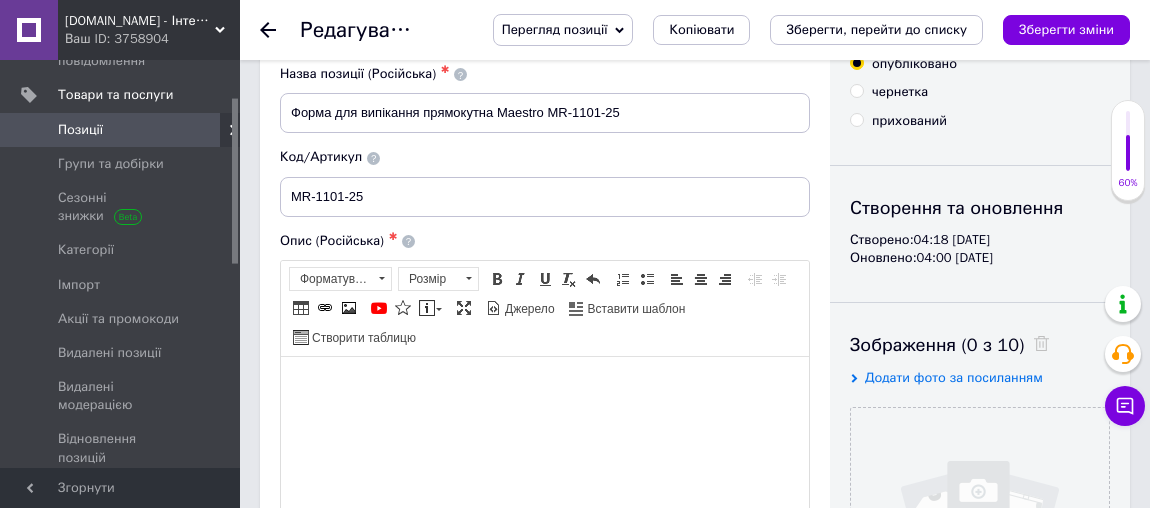 click at bounding box center [545, 386] 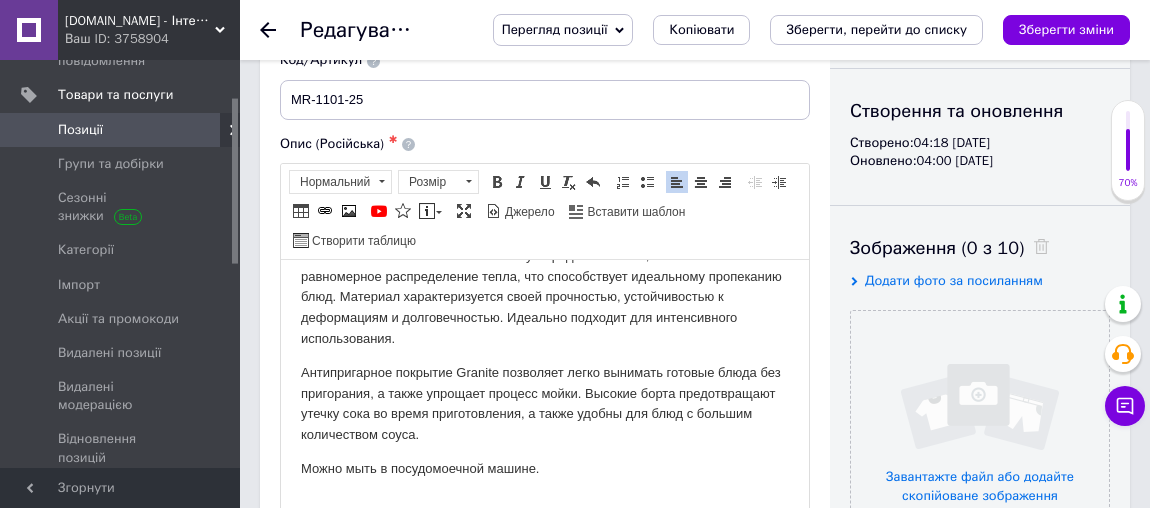 scroll, scrollTop: 719, scrollLeft: 0, axis: vertical 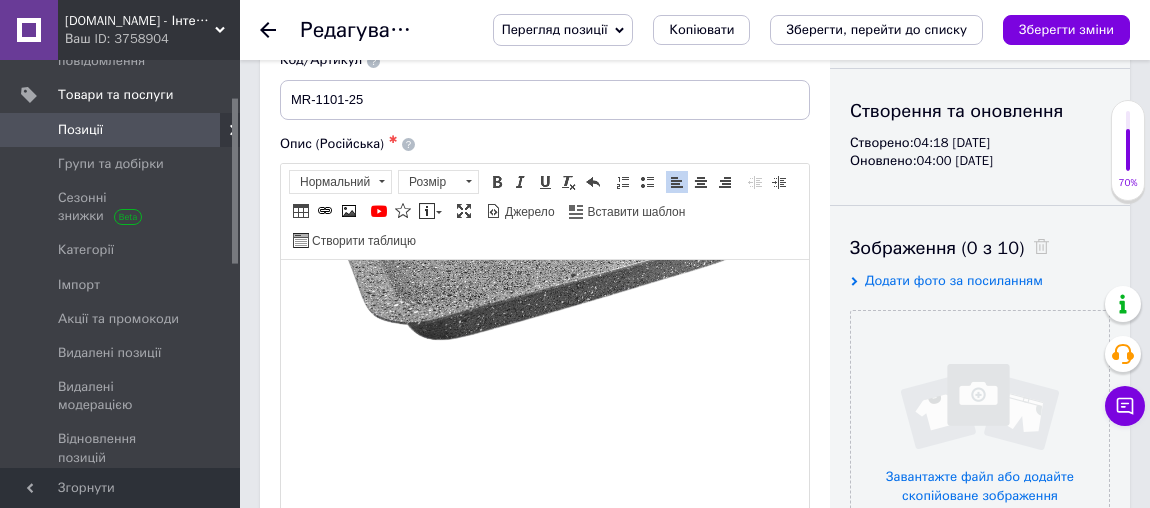 click at bounding box center (551, 208) 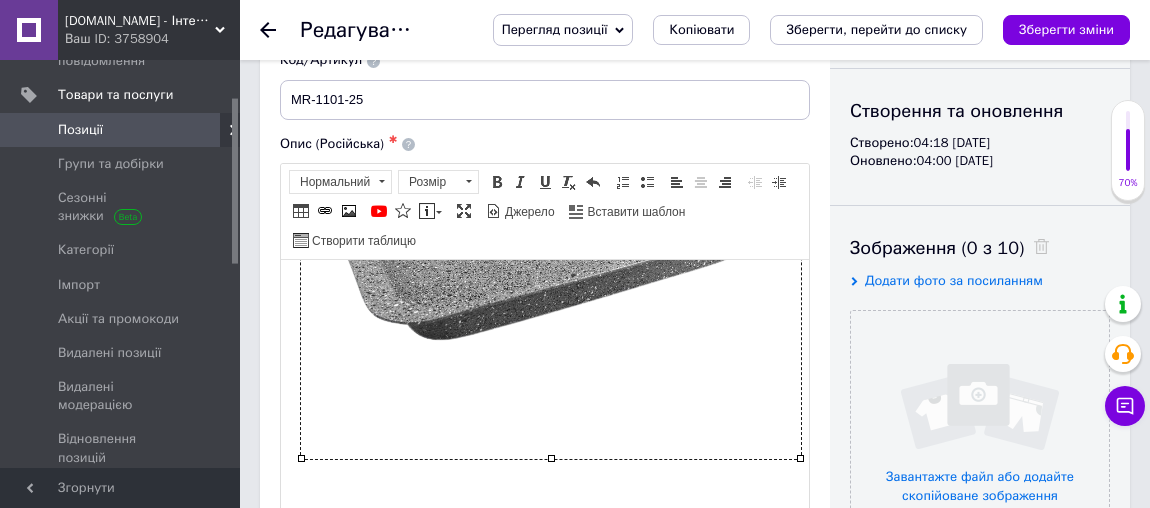 type 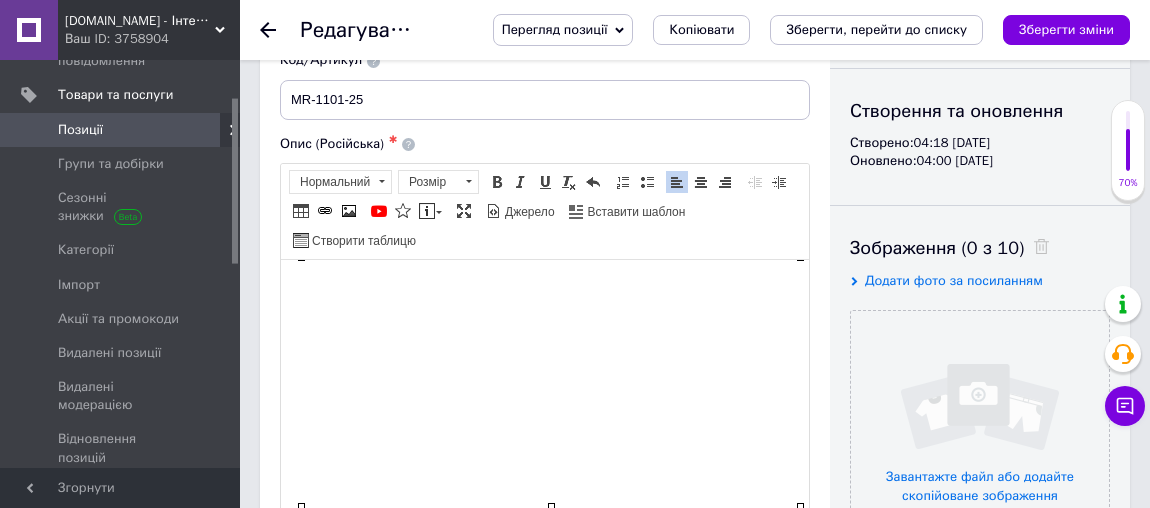 scroll, scrollTop: 242, scrollLeft: 0, axis: vertical 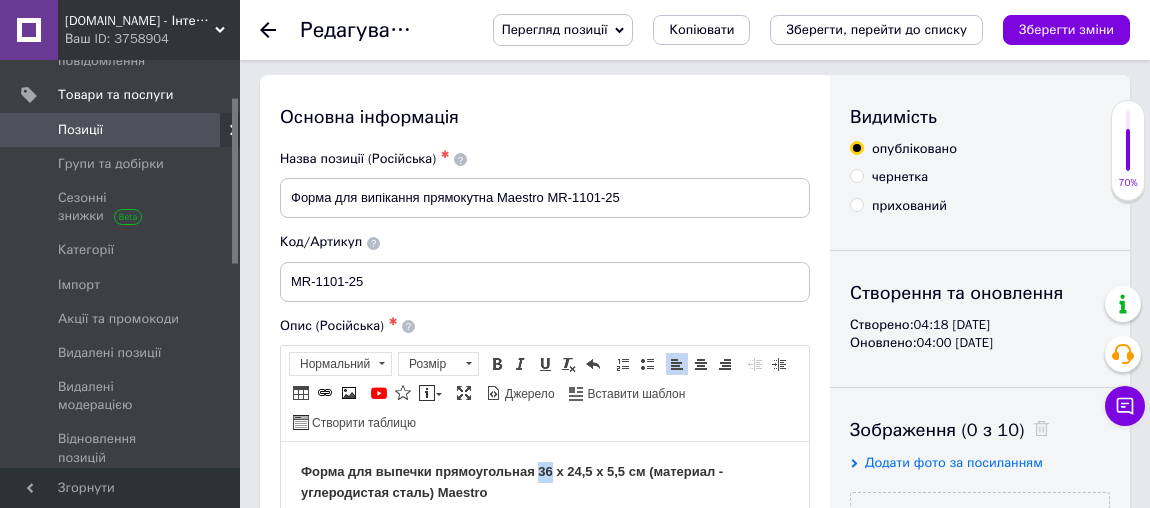 drag, startPoint x: 538, startPoint y: 469, endPoint x: 550, endPoint y: 469, distance: 12 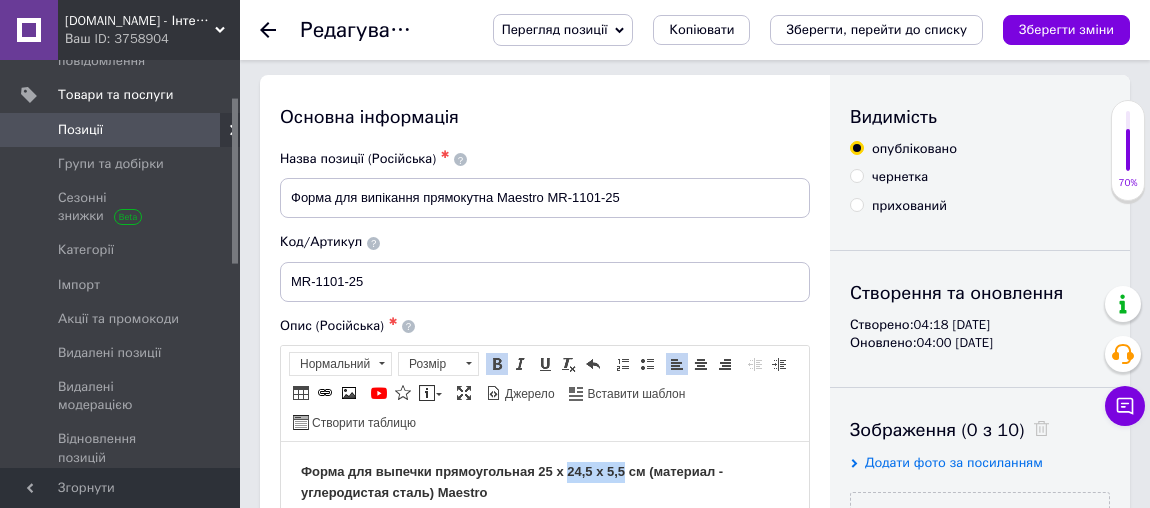 drag, startPoint x: 568, startPoint y: 471, endPoint x: 624, endPoint y: 470, distance: 56.008926 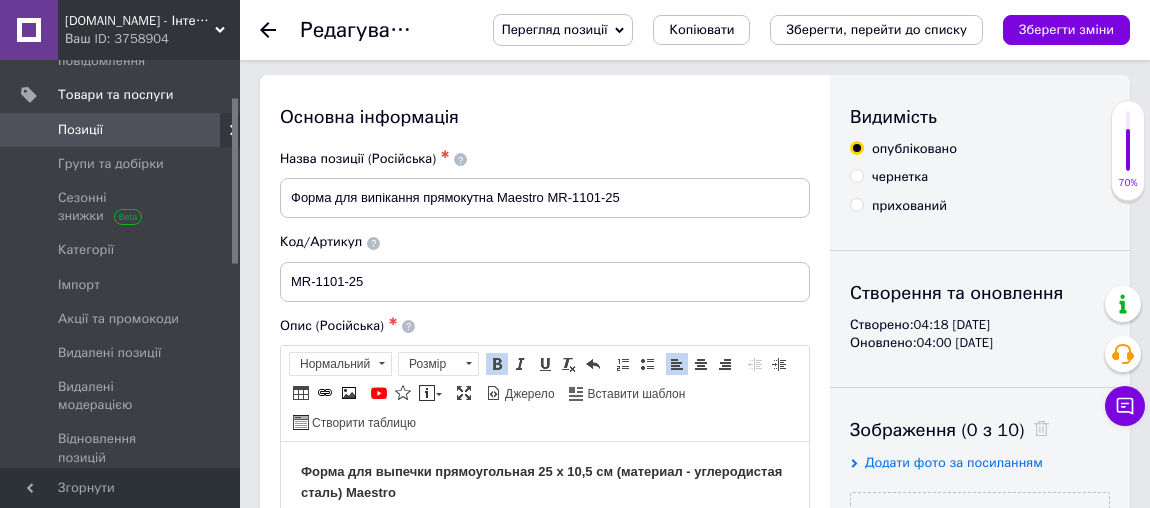 scroll, scrollTop: 96, scrollLeft: 0, axis: vertical 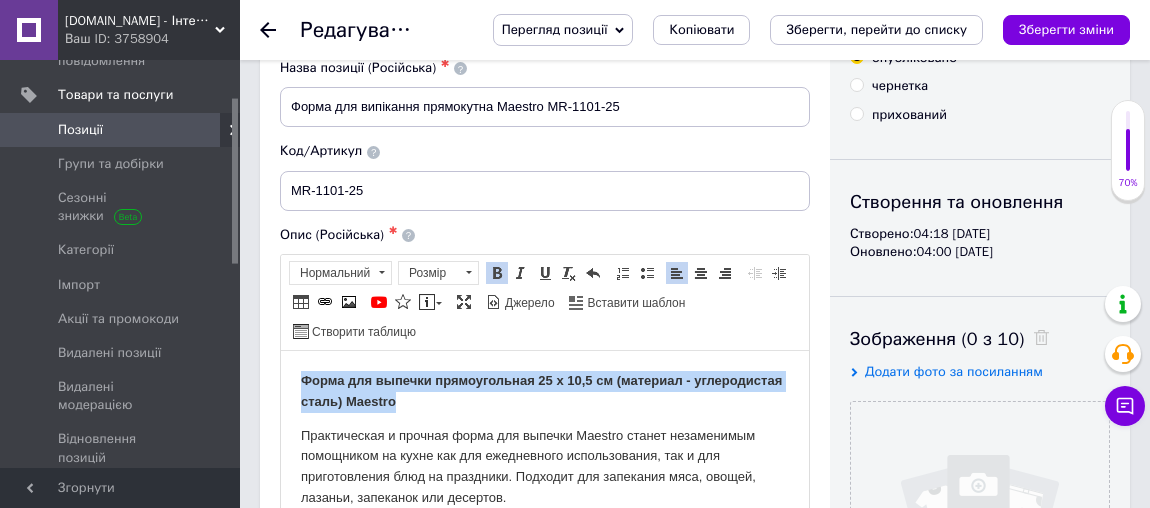 drag, startPoint x: 515, startPoint y: 403, endPoint x: 235, endPoint y: 352, distance: 284.60675 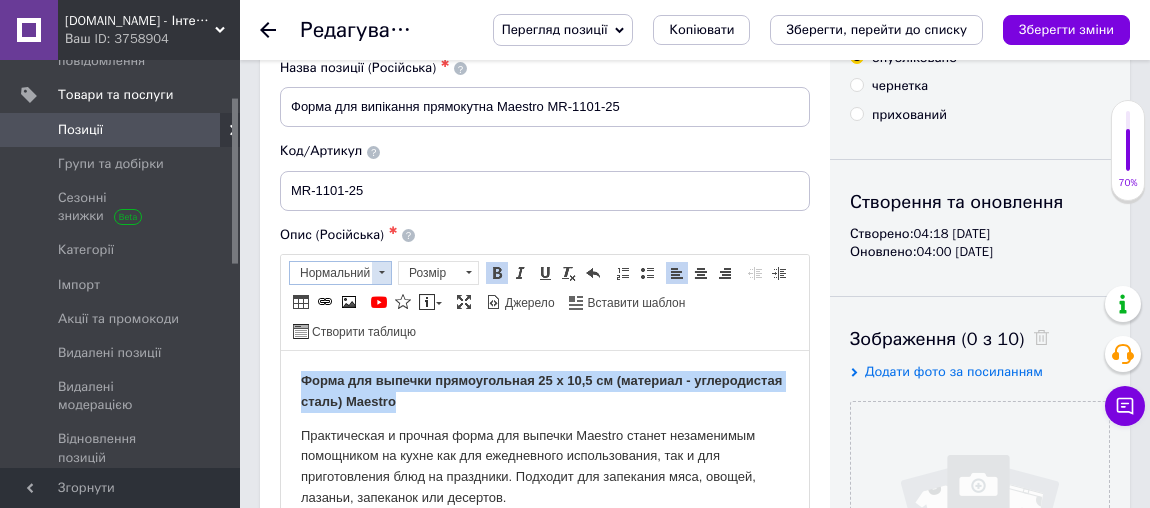 click on "Нормальний" at bounding box center (340, 273) 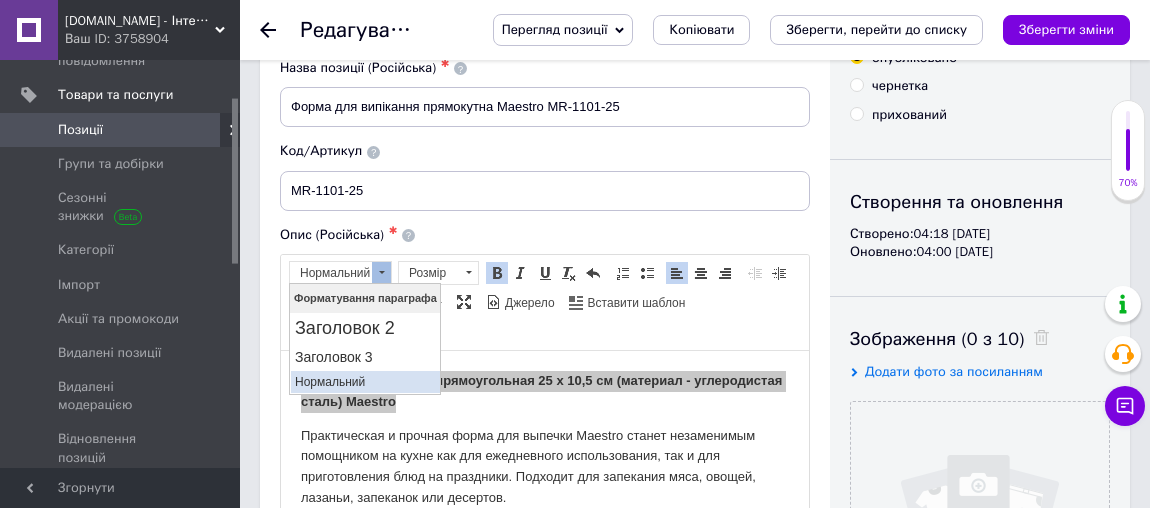 scroll, scrollTop: 0, scrollLeft: 0, axis: both 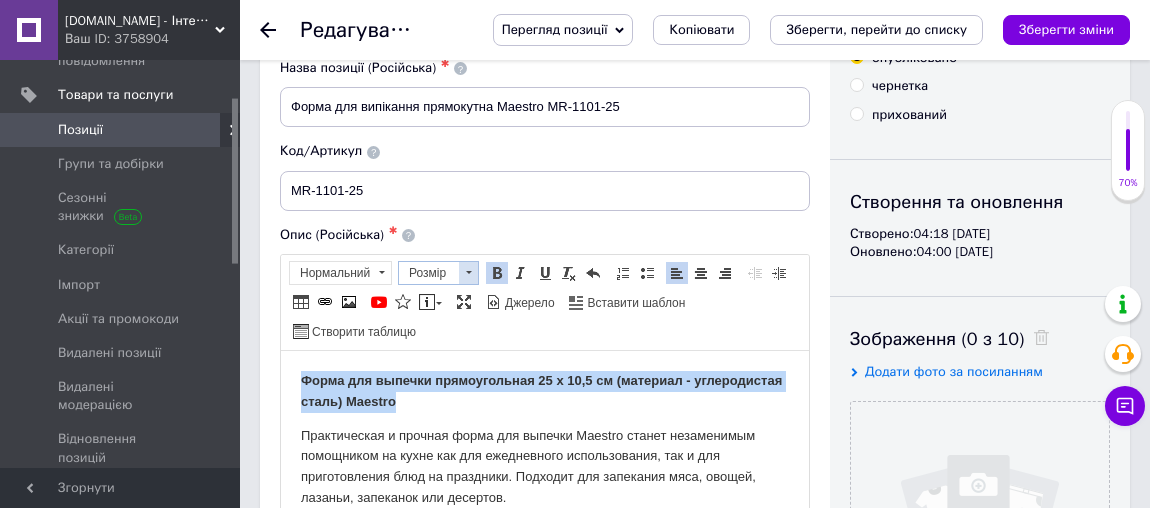 click on "Розмір" at bounding box center (429, 273) 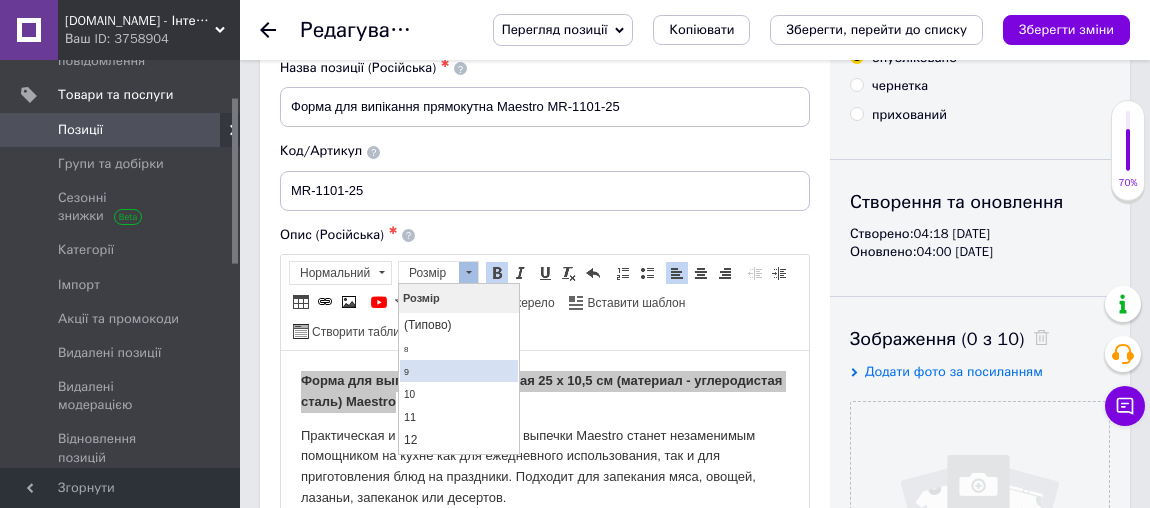 scroll, scrollTop: 181, scrollLeft: 0, axis: vertical 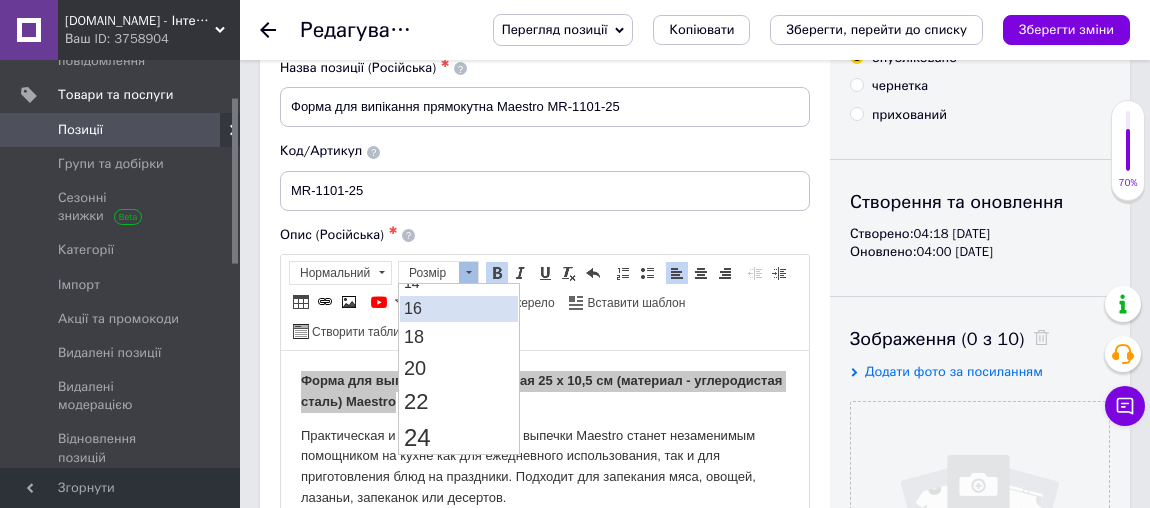 drag, startPoint x: 424, startPoint y: 309, endPoint x: 890, endPoint y: 627, distance: 564.1631 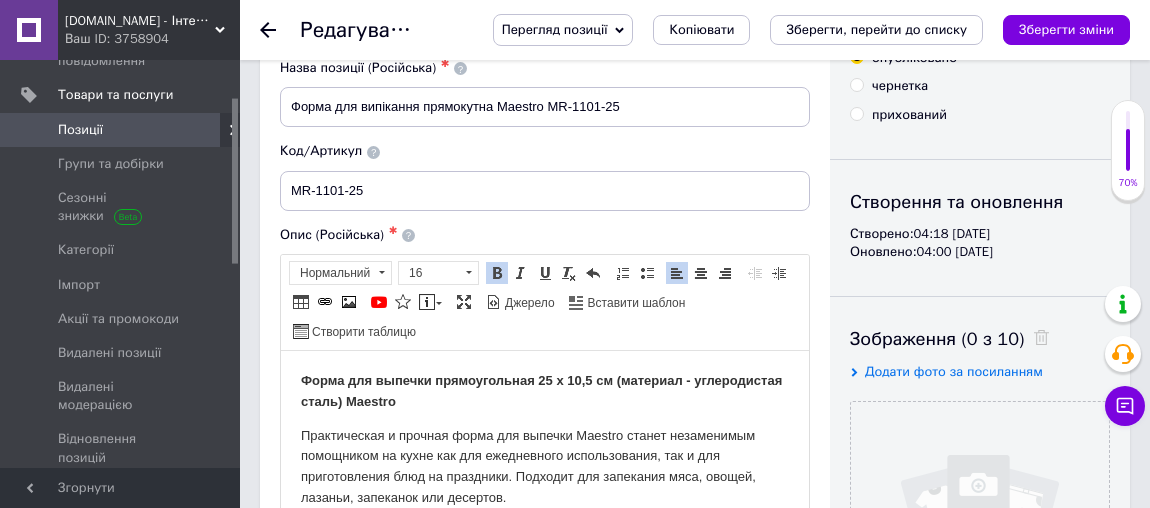scroll, scrollTop: 0, scrollLeft: 0, axis: both 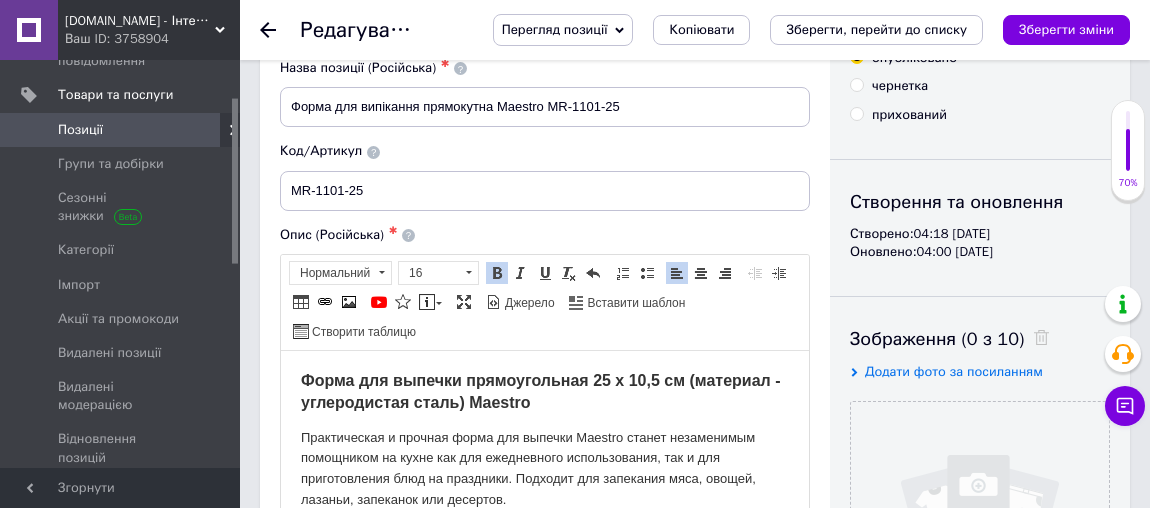 click on "Форма для выпечки прямоугольная 25 x 10,5 см (материал - углеродистая сталь) Maestro" at bounding box center (545, 392) 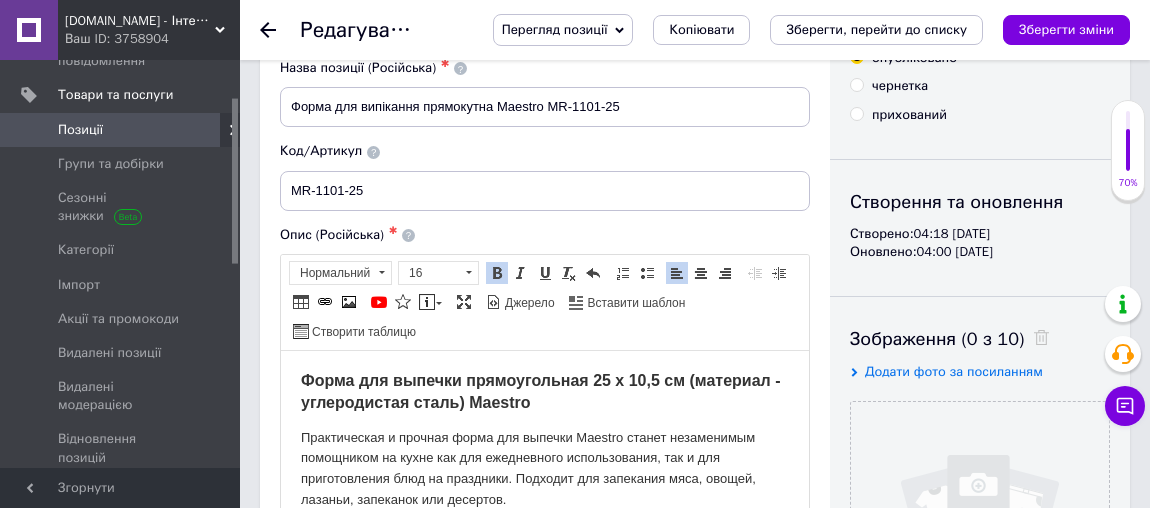 scroll, scrollTop: 278, scrollLeft: 0, axis: vertical 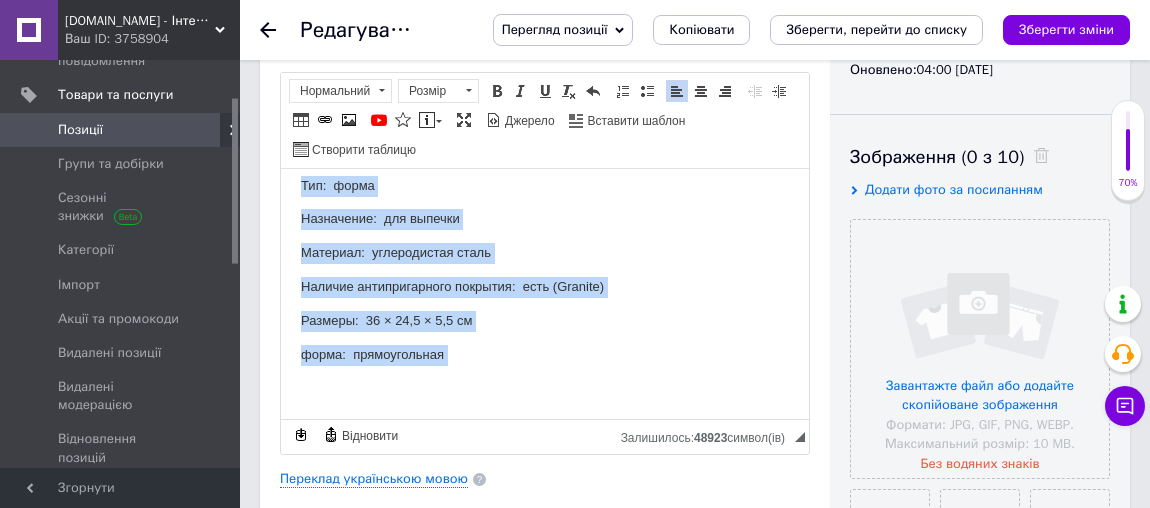 drag, startPoint x: 297, startPoint y: 256, endPoint x: 1082, endPoint y: 600, distance: 857.06537 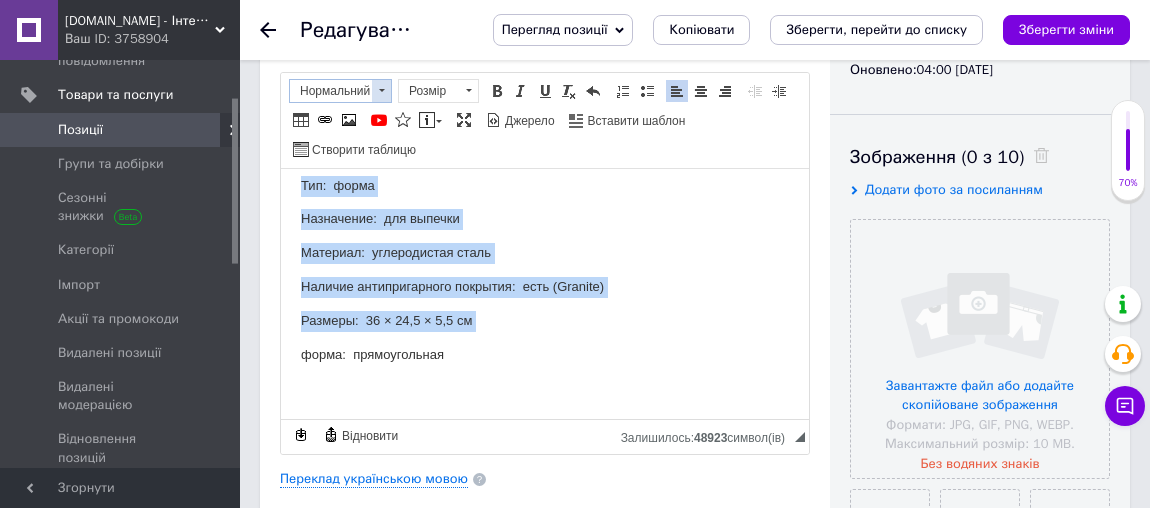 click on "Нормальний" at bounding box center (331, 91) 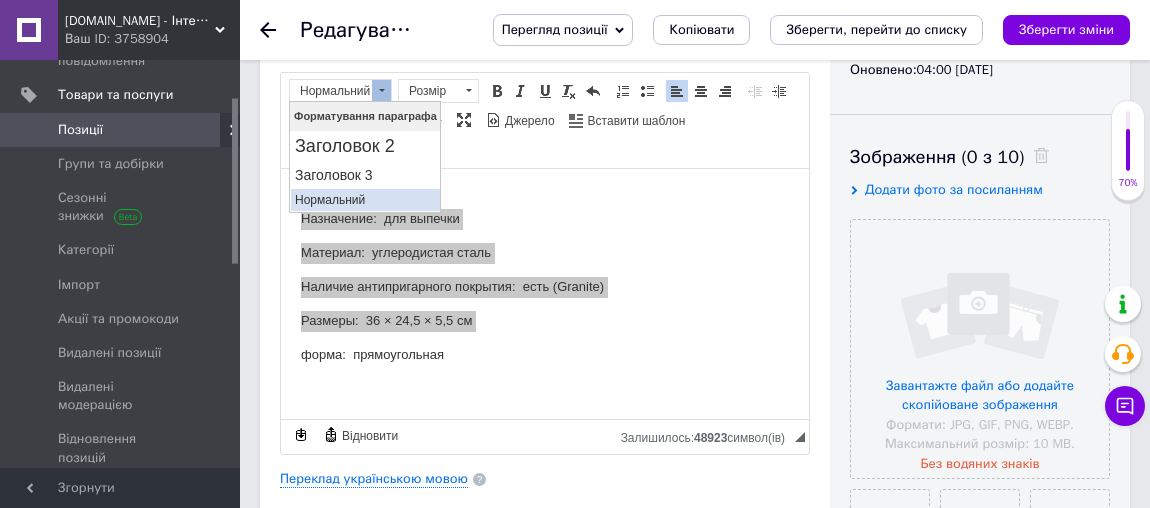 click on "Нормальний" at bounding box center [364, 200] 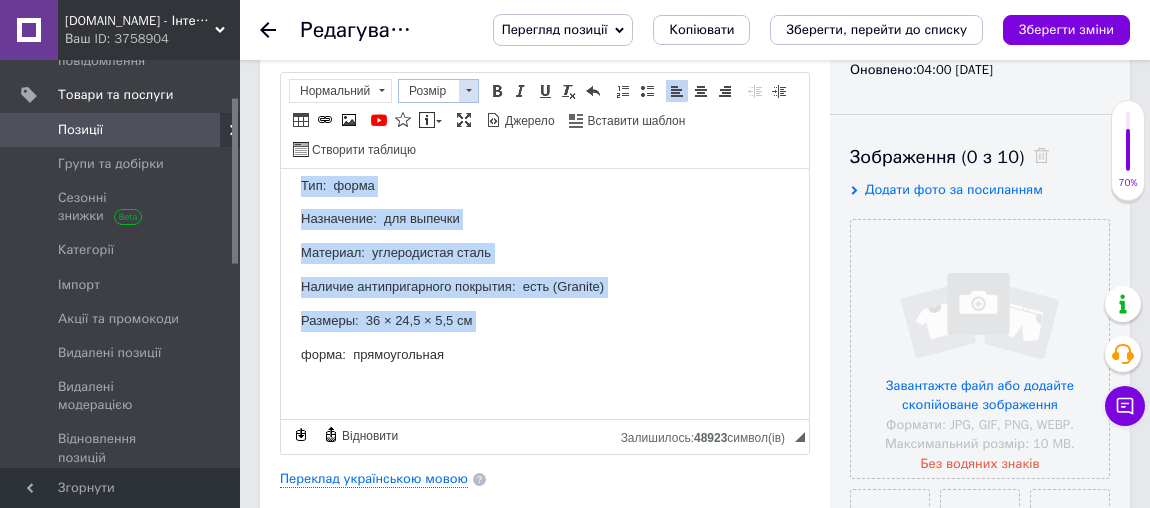 drag, startPoint x: 450, startPoint y: 86, endPoint x: 449, endPoint y: 100, distance: 14.035668 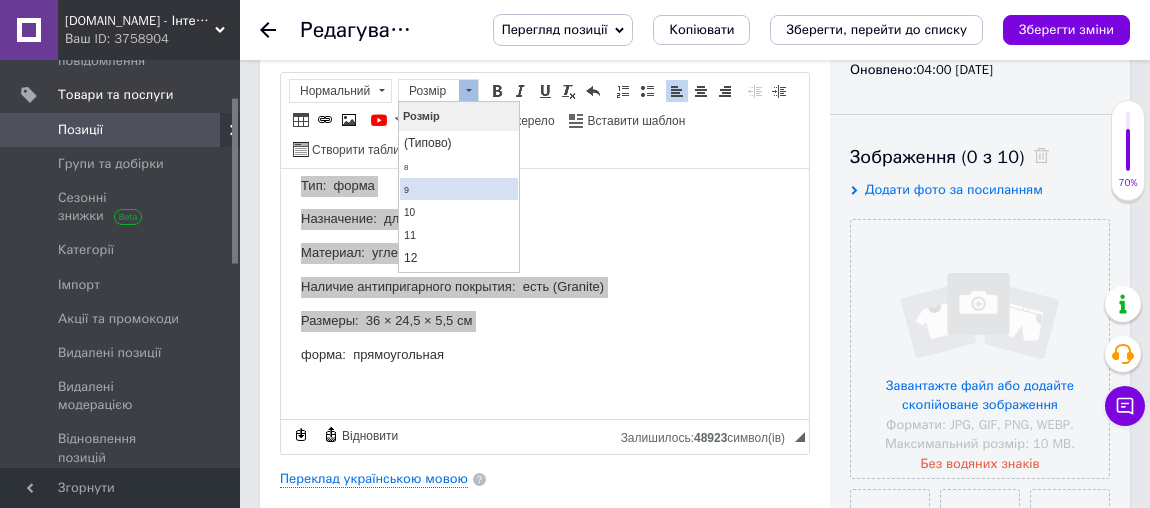 scroll, scrollTop: 90, scrollLeft: 0, axis: vertical 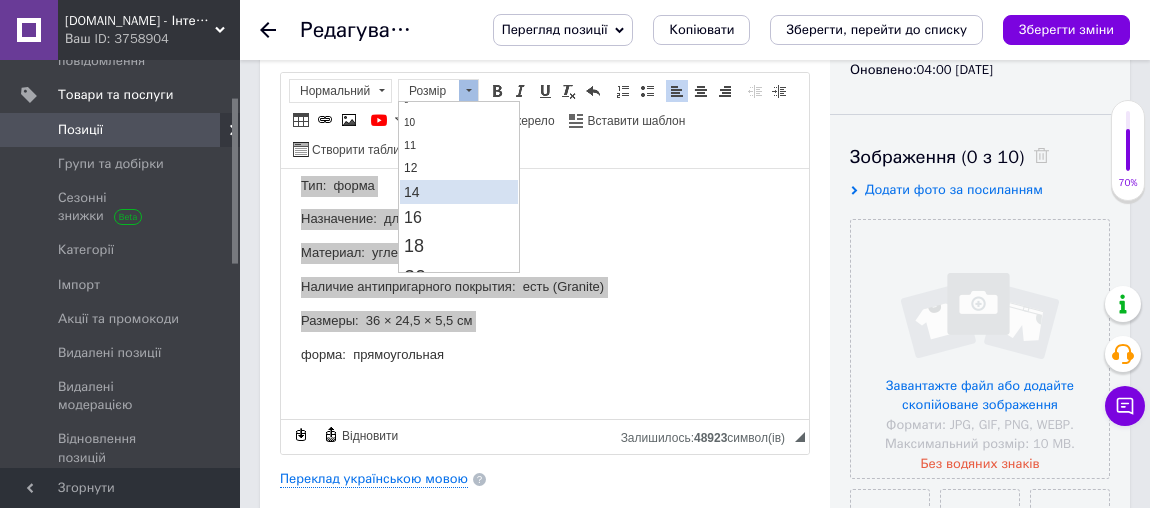 click on "14" at bounding box center (458, 192) 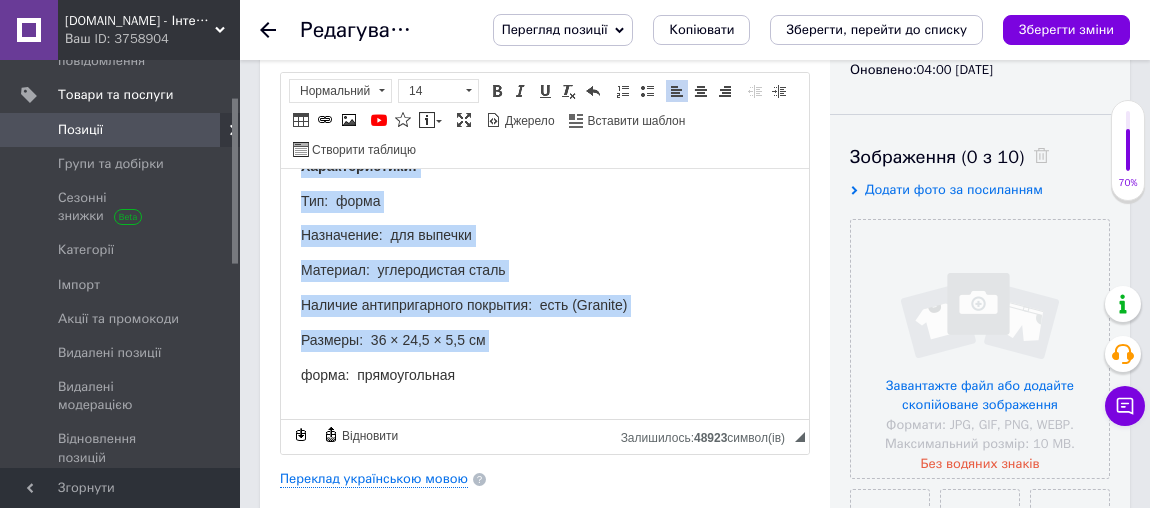 scroll, scrollTop: 0, scrollLeft: 0, axis: both 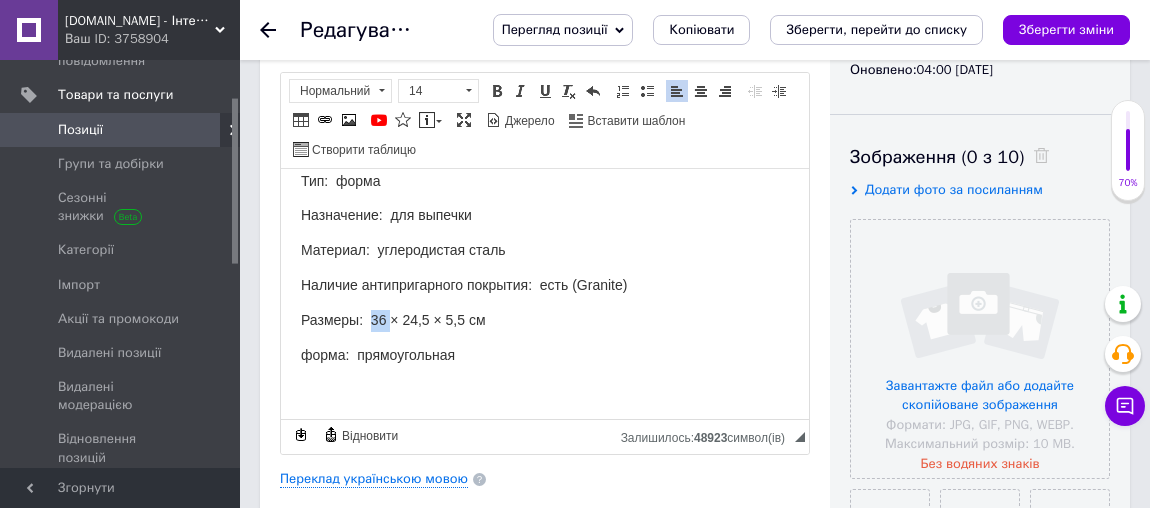 drag, startPoint x: 390, startPoint y: 318, endPoint x: 372, endPoint y: 319, distance: 18.027756 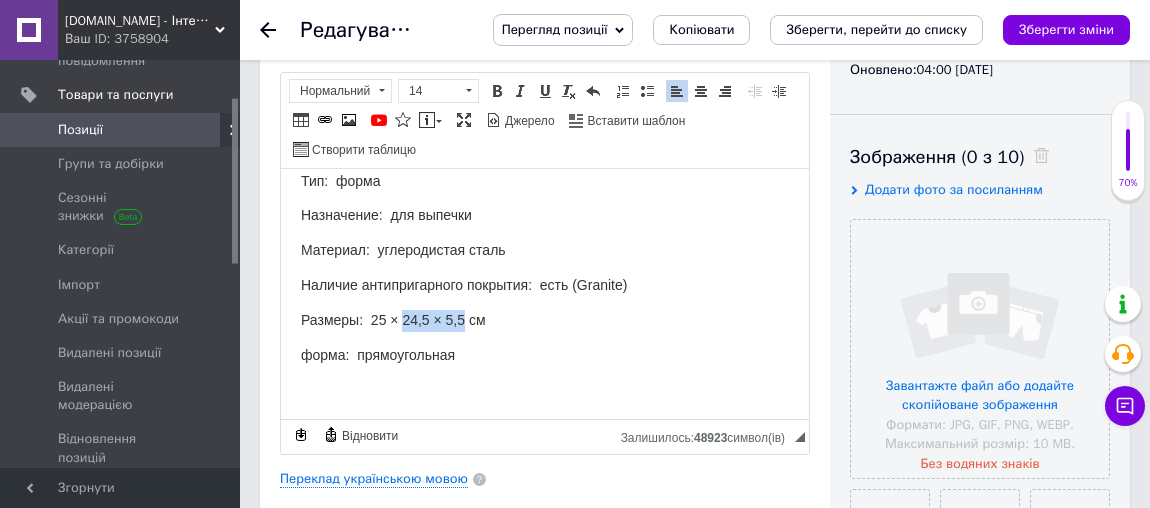 drag, startPoint x: 466, startPoint y: 320, endPoint x: 402, endPoint y: 318, distance: 64.03124 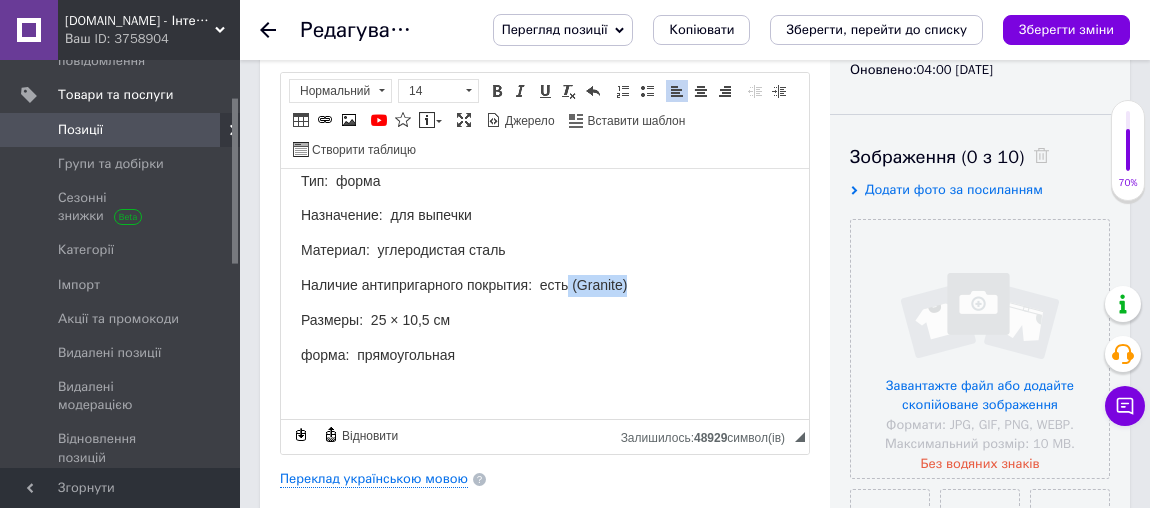 drag, startPoint x: 636, startPoint y: 289, endPoint x: 569, endPoint y: 285, distance: 67.11929 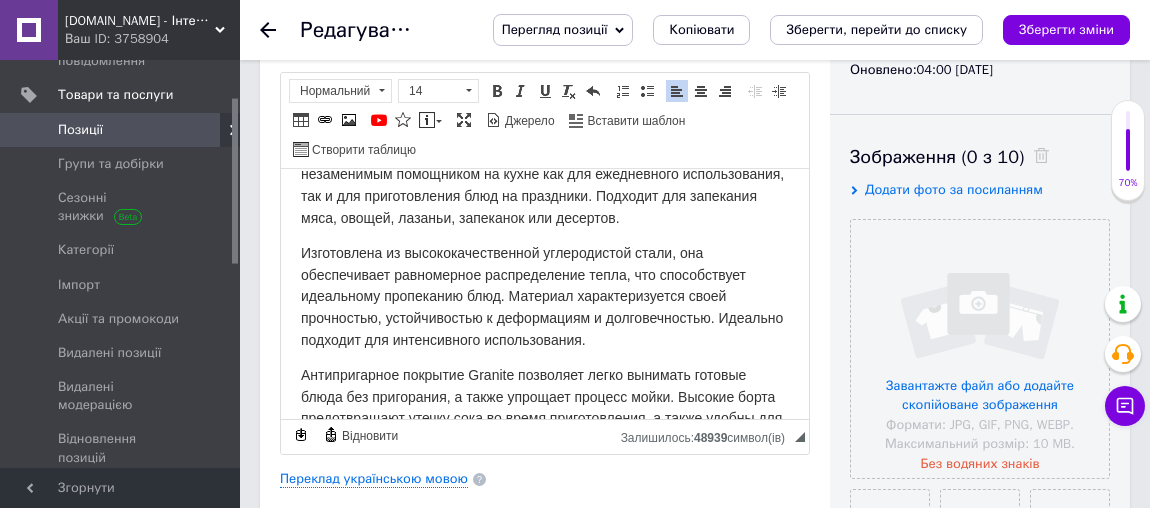 scroll, scrollTop: 0, scrollLeft: 0, axis: both 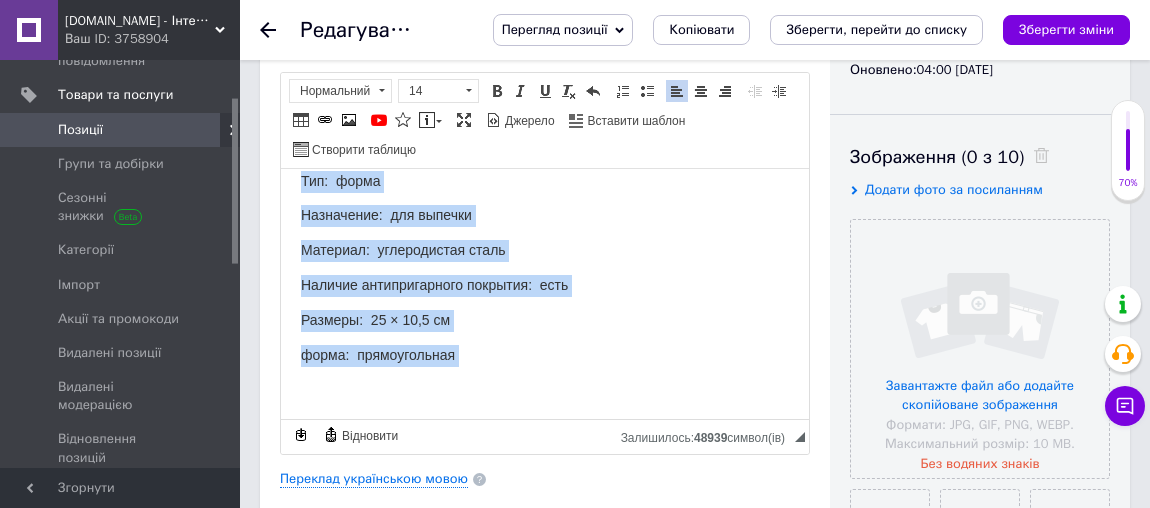 drag, startPoint x: 300, startPoint y: 254, endPoint x: 737, endPoint y: 453, distance: 480.17706 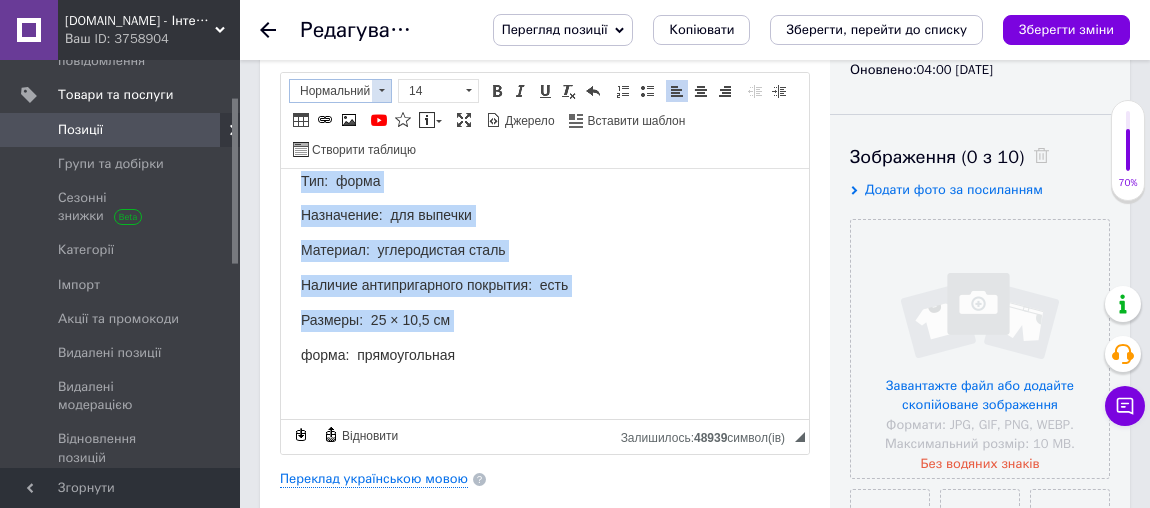 drag, startPoint x: 380, startPoint y: 90, endPoint x: 94, endPoint y: 3, distance: 298.9398 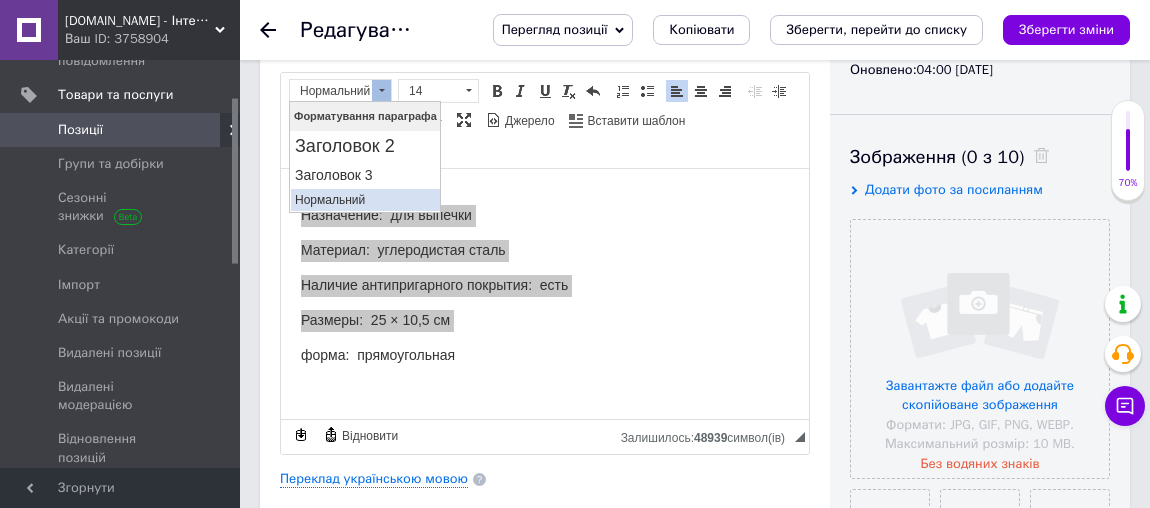 click on "Нормальний" at bounding box center (364, 200) 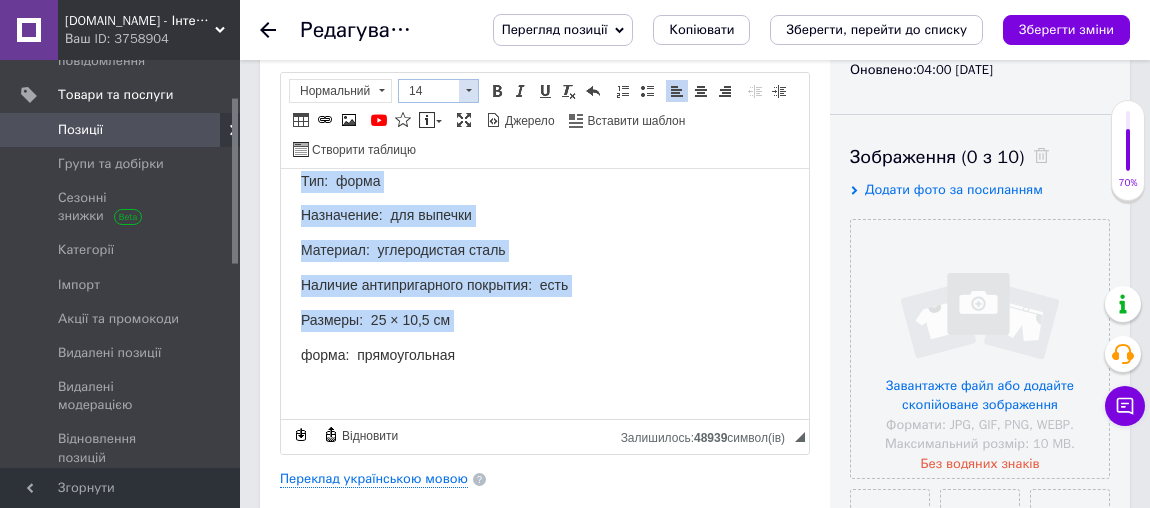 click on "14" at bounding box center [429, 91] 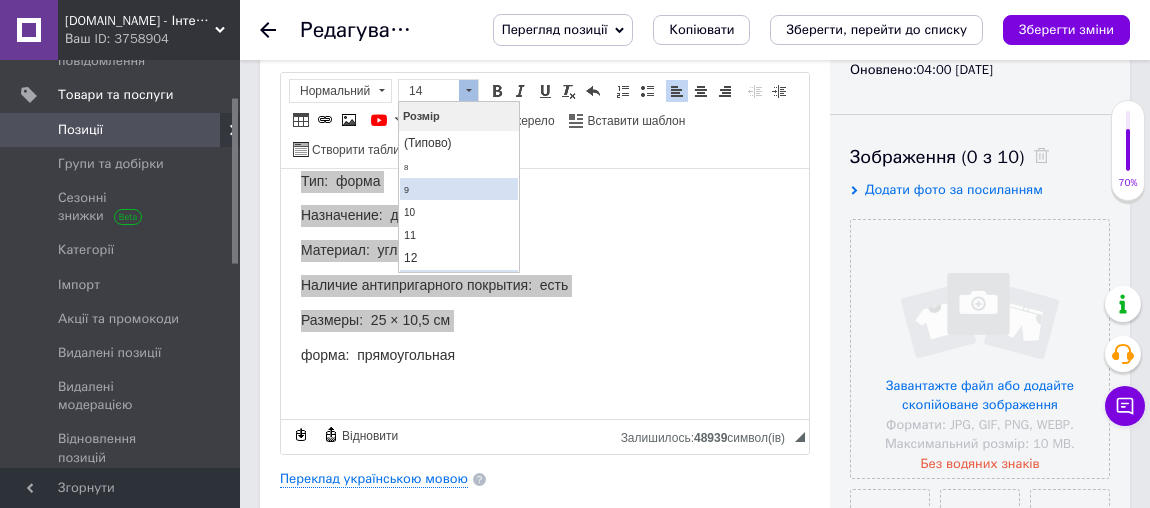 scroll, scrollTop: 20, scrollLeft: 0, axis: vertical 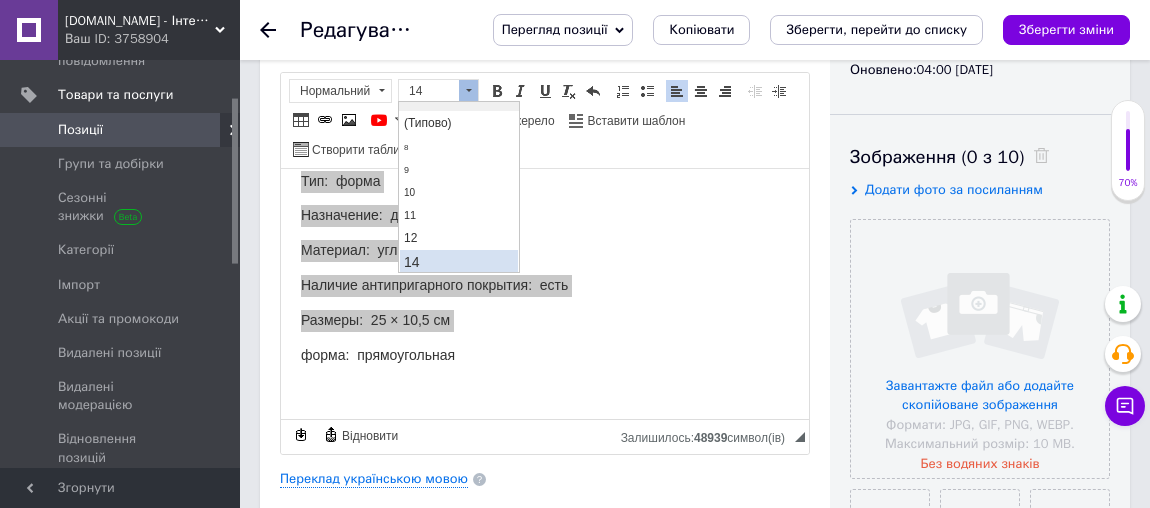 click on "14" at bounding box center (458, 262) 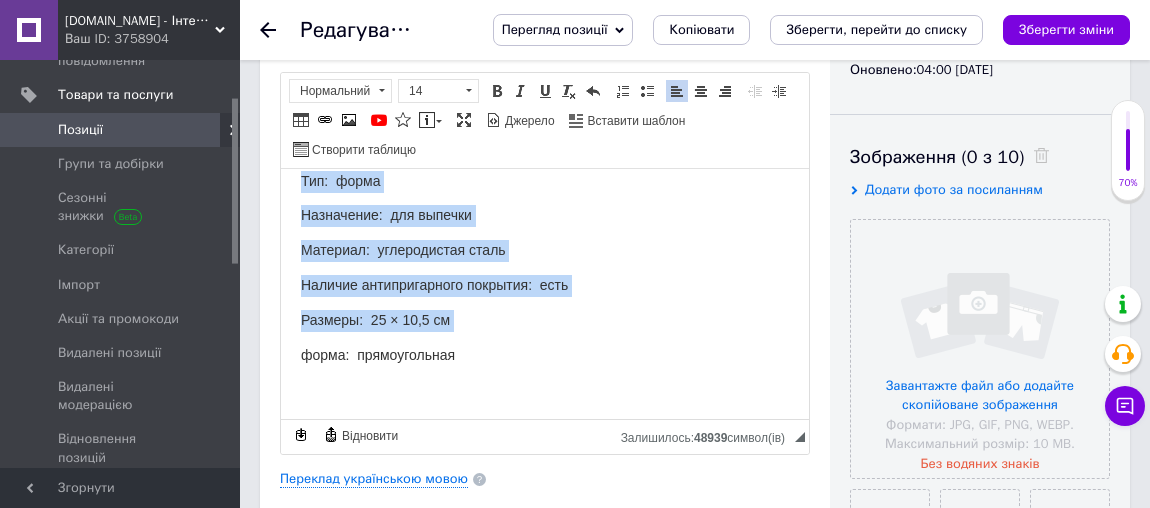 scroll, scrollTop: 0, scrollLeft: 0, axis: both 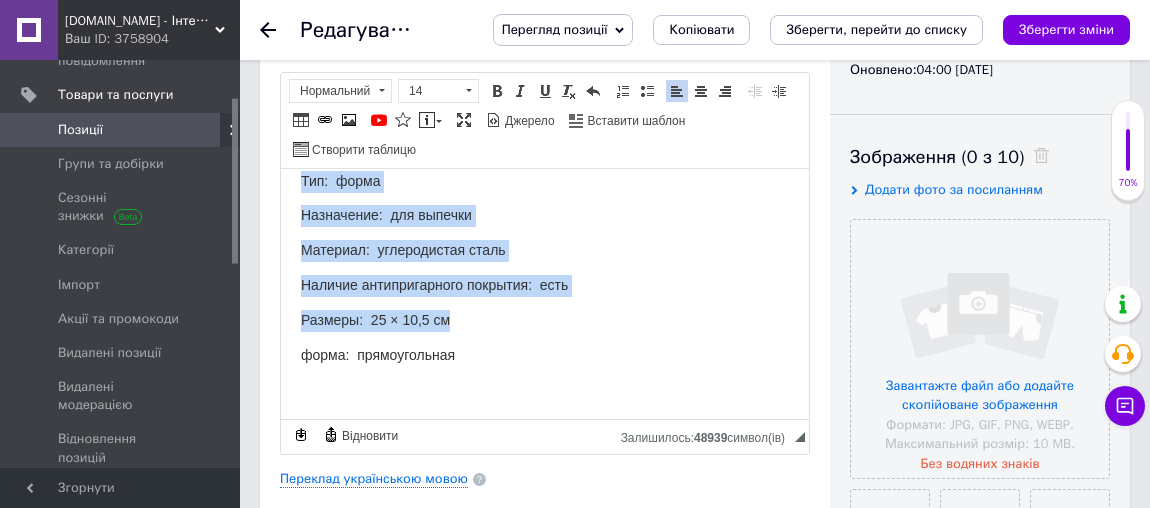 click on "Форма для выпечки прямоугольная 25 x 10,5 см (материал - углеродистая сталь) Maestro Практическая и прочная форма для выпечки Maestro станет незаменимым помощником на кухне как для ежедневного использования, так и для приготовления блюд на праздники. Подходит для запекания мяса, овощей, лазаньи, запеканок или десертов. Антипригарное покрытие Granite позволяет легко вынимать готовые блюда без пригорания, а также упрощает процесс мойки. Высокие борта предотвращают утечку сока во время приготовления, а также удобны для блюд с большим количеством соуса. Тип:  форма" at bounding box center (545, 60) 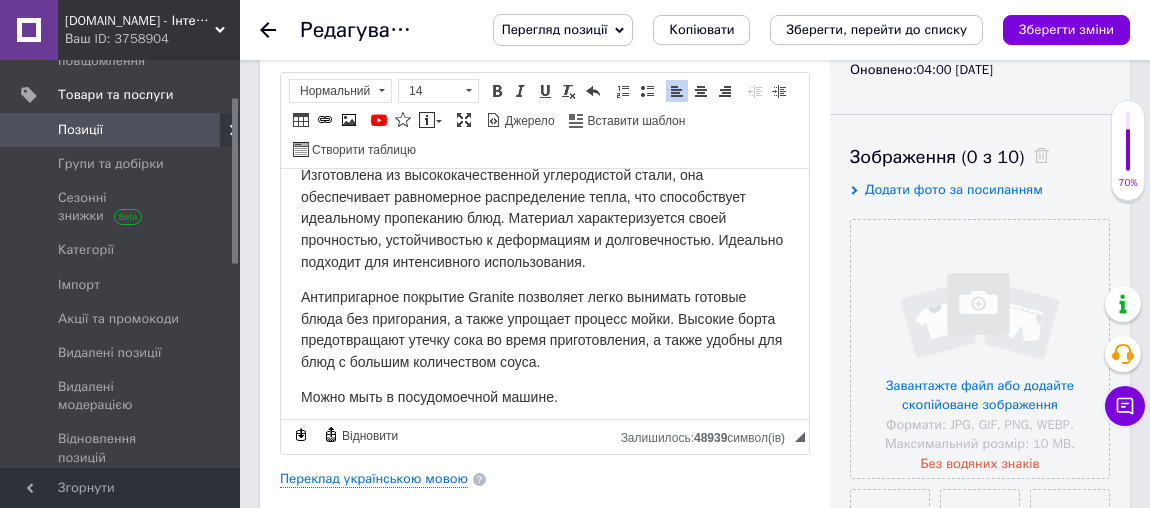 scroll, scrollTop: 272, scrollLeft: 0, axis: vertical 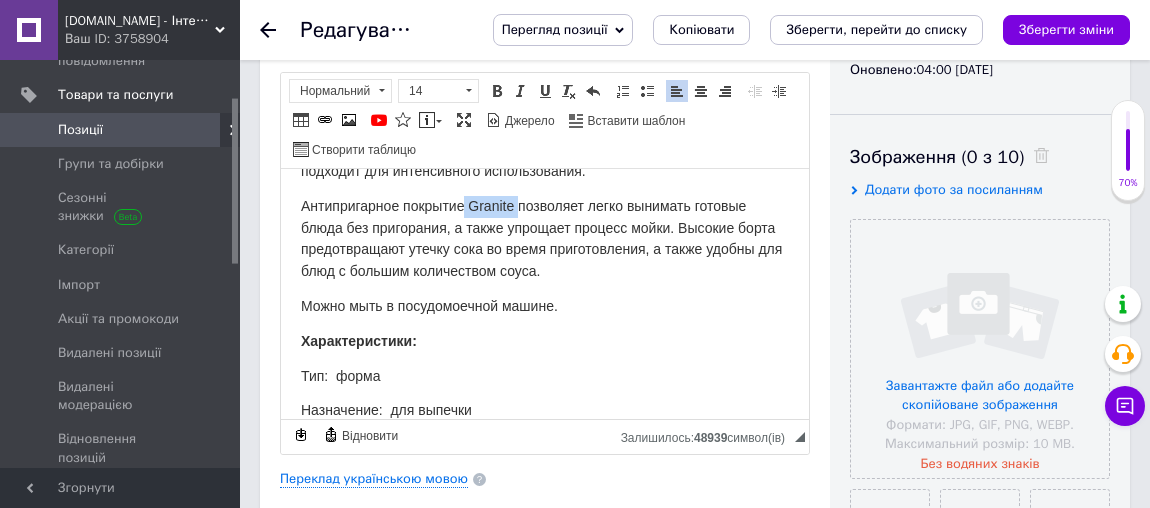 drag, startPoint x: 464, startPoint y: 213, endPoint x: 520, endPoint y: 213, distance: 56 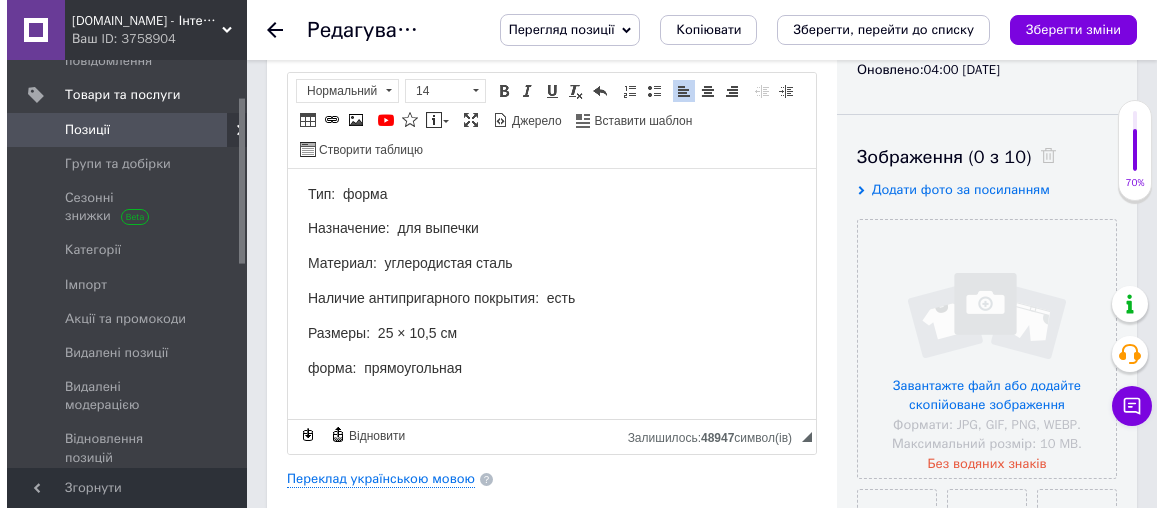 scroll, scrollTop: 363, scrollLeft: 0, axis: vertical 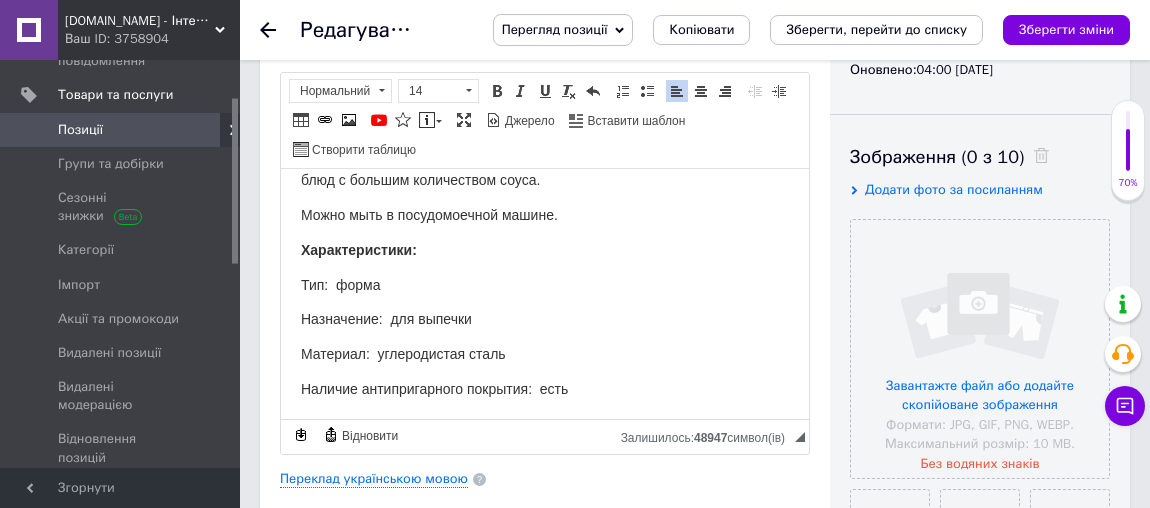 click on "Можно мыть в посудомоечной машине." at bounding box center (545, 215) 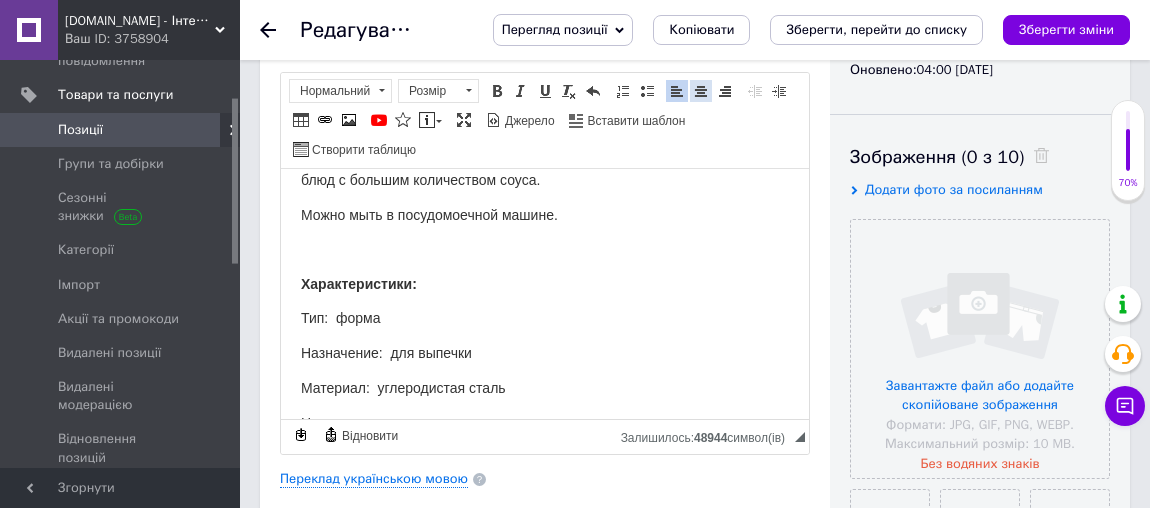 click at bounding box center (701, 91) 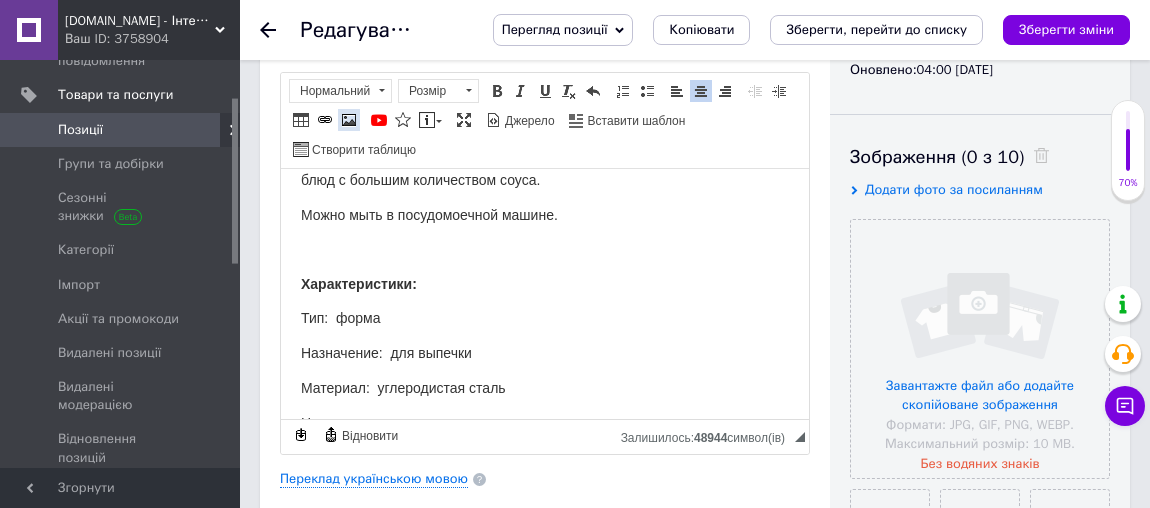 click at bounding box center (349, 120) 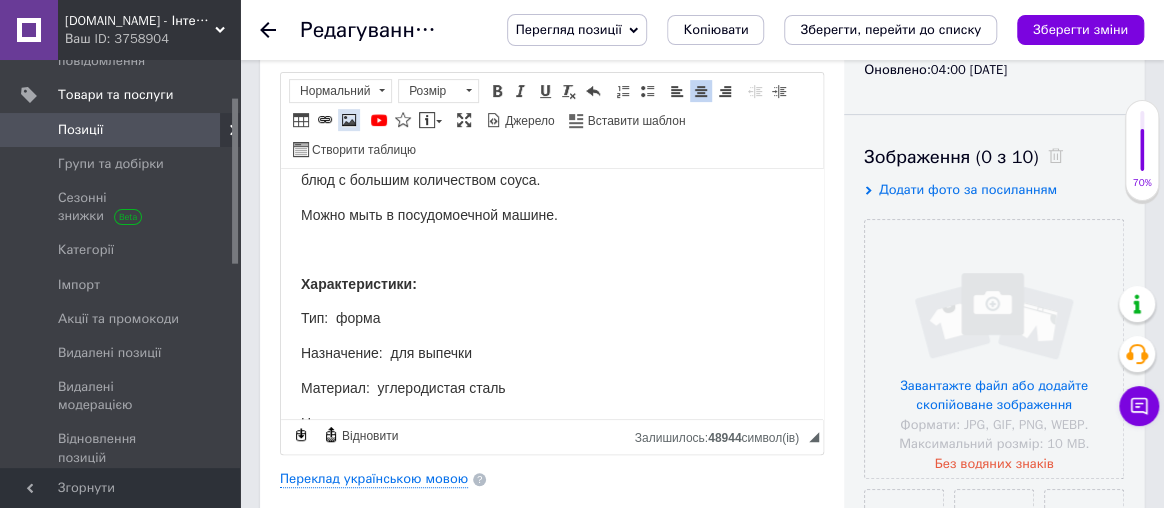scroll, scrollTop: 343, scrollLeft: 0, axis: vertical 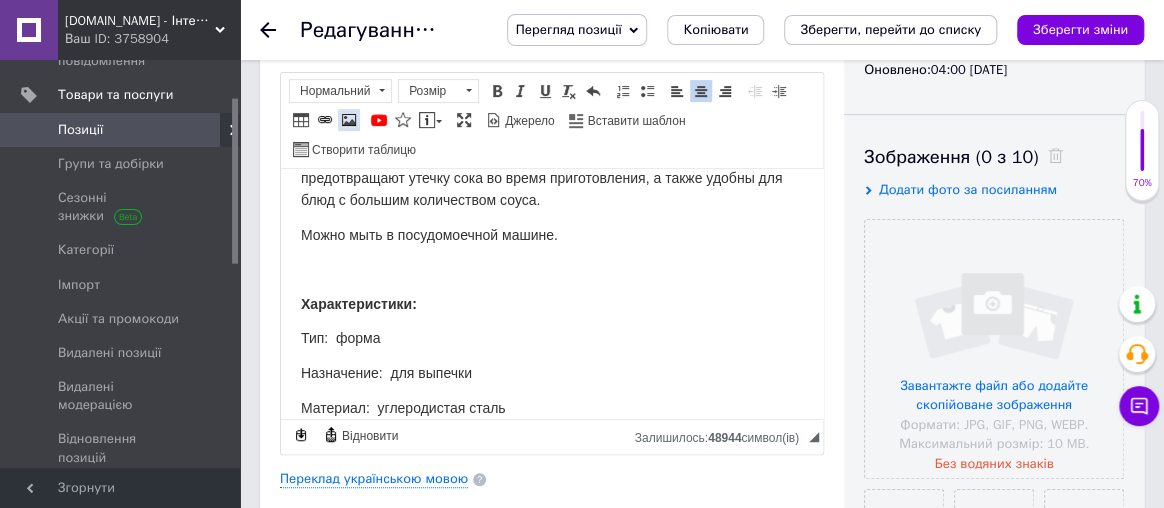 select 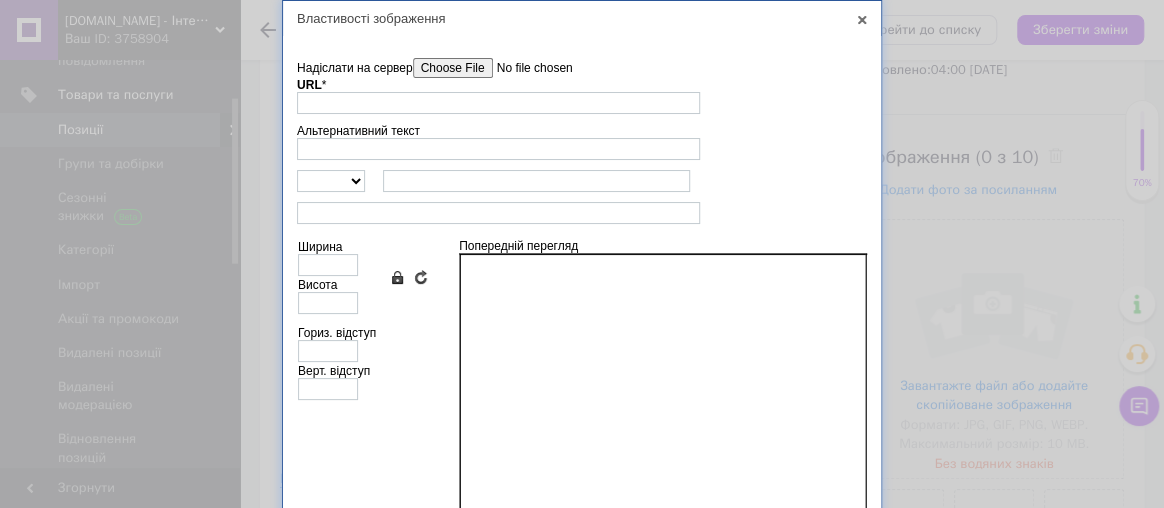 click on "Надіслати на сервер" at bounding box center [526, 68] 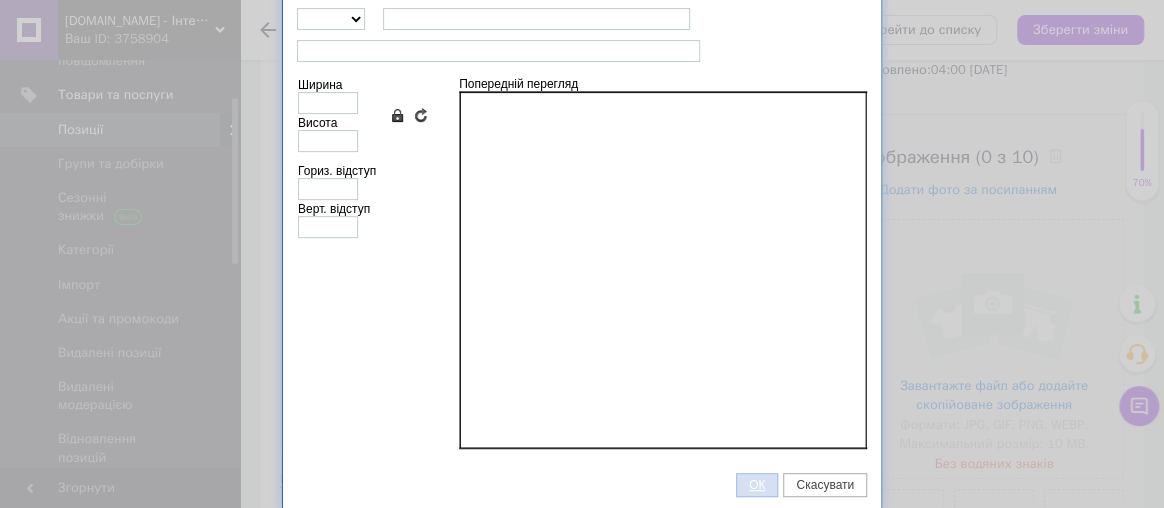 type on "[URL][DOMAIN_NAME]" 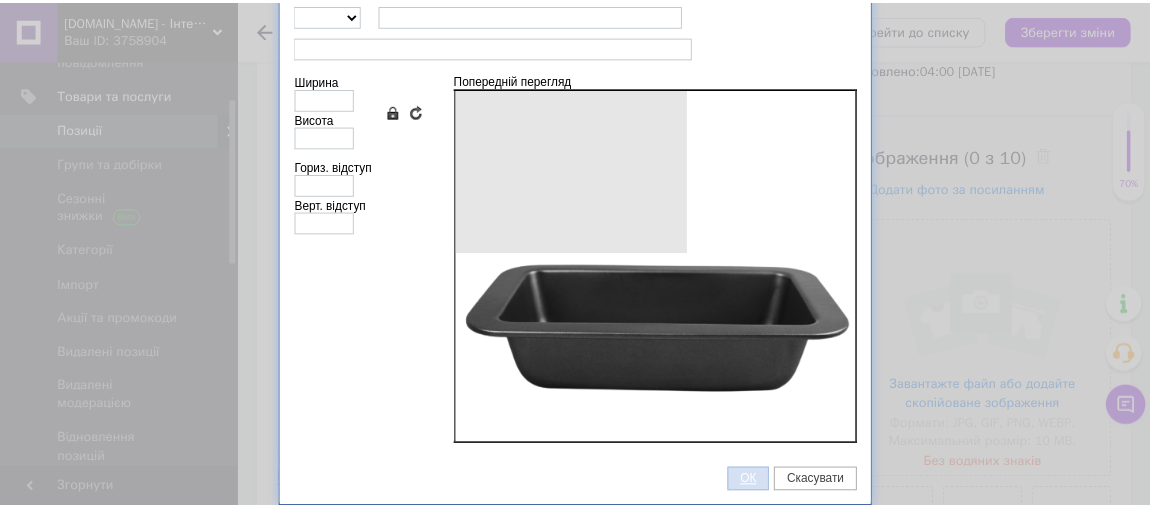 scroll, scrollTop: 162, scrollLeft: 0, axis: vertical 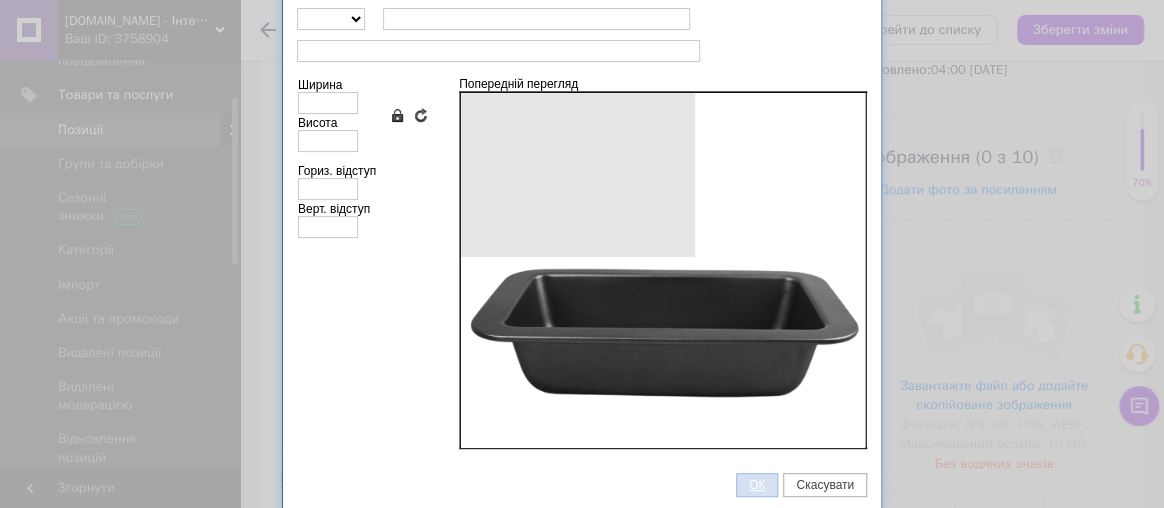 type on "500" 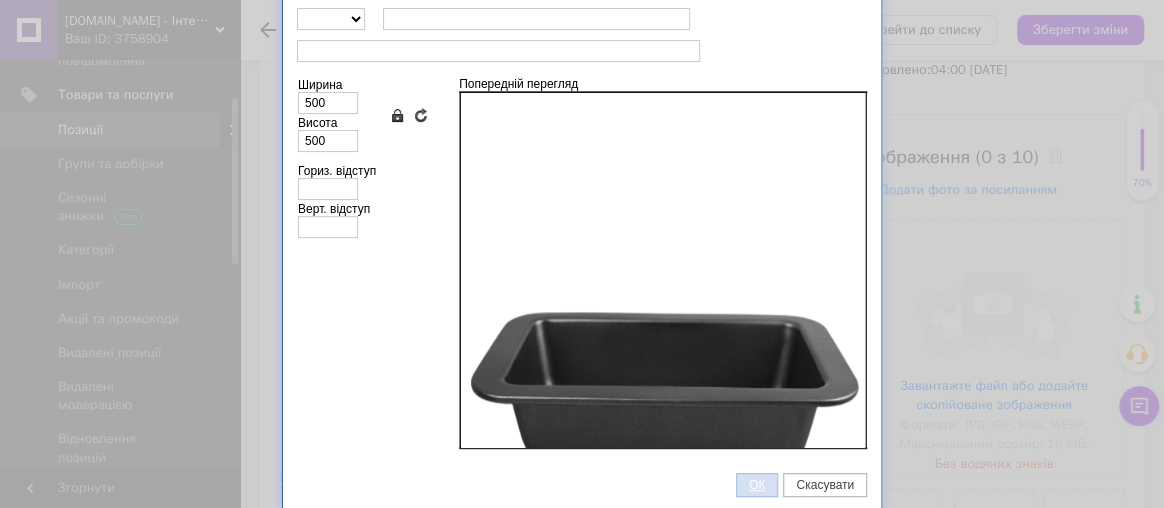click on "ОК" at bounding box center [757, 485] 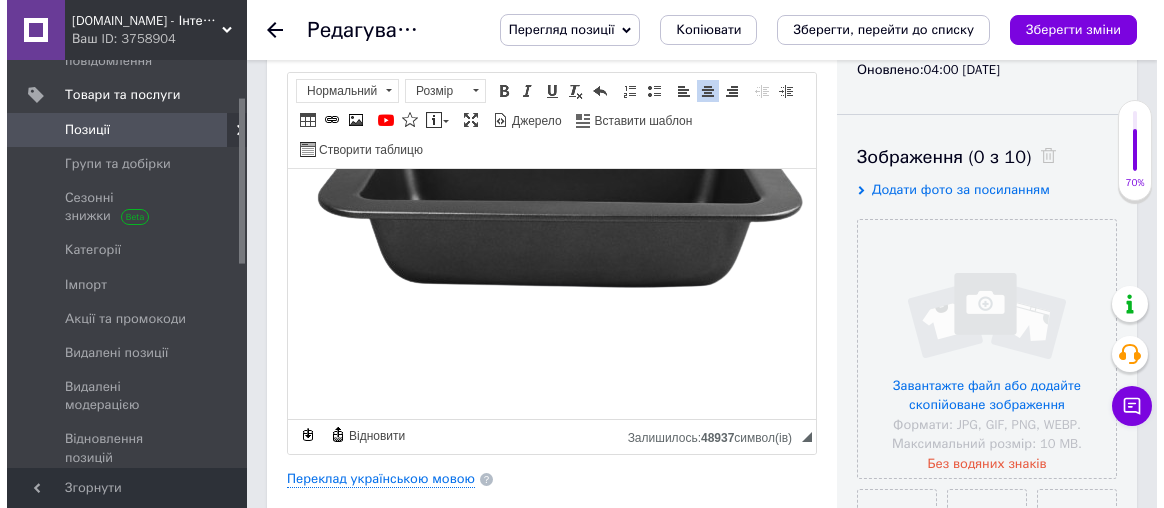 scroll, scrollTop: 761, scrollLeft: 0, axis: vertical 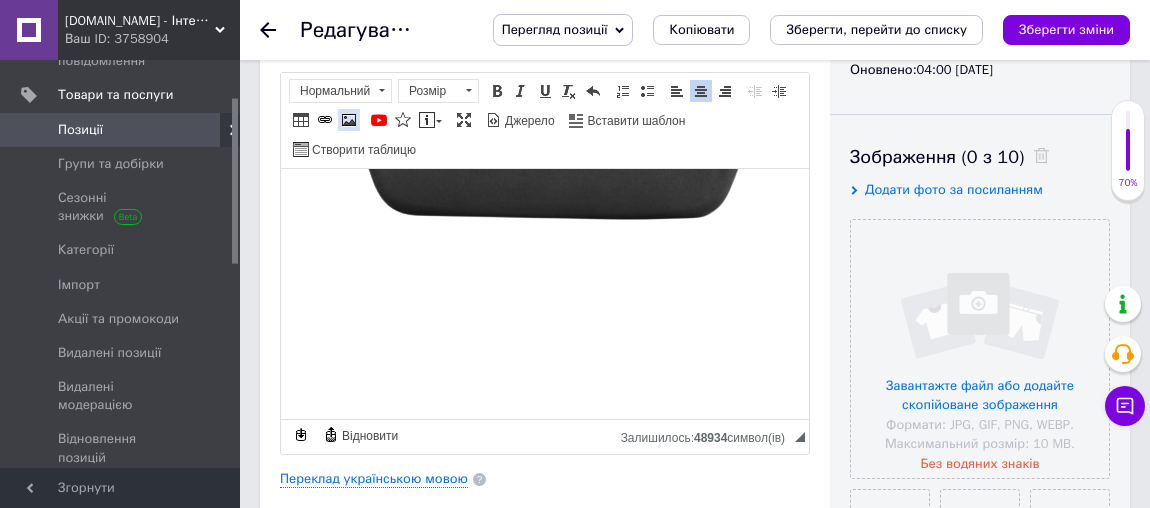 click at bounding box center [349, 120] 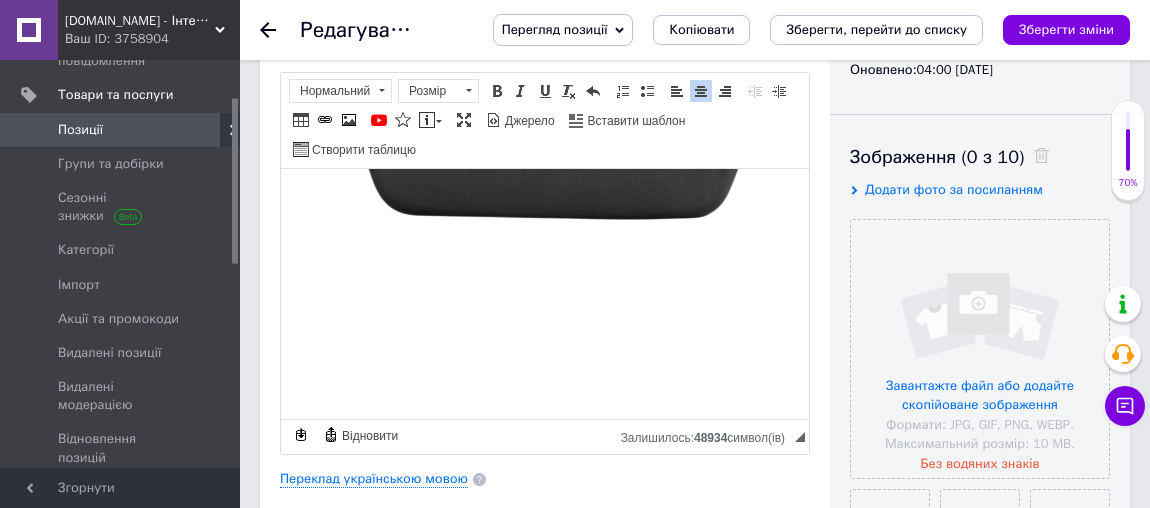 type 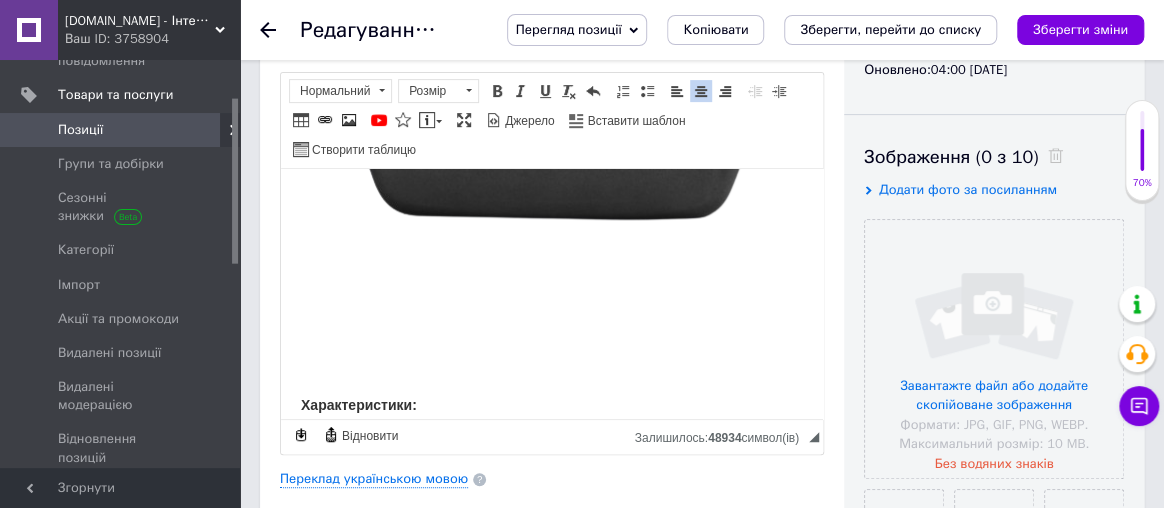 scroll, scrollTop: 740, scrollLeft: 0, axis: vertical 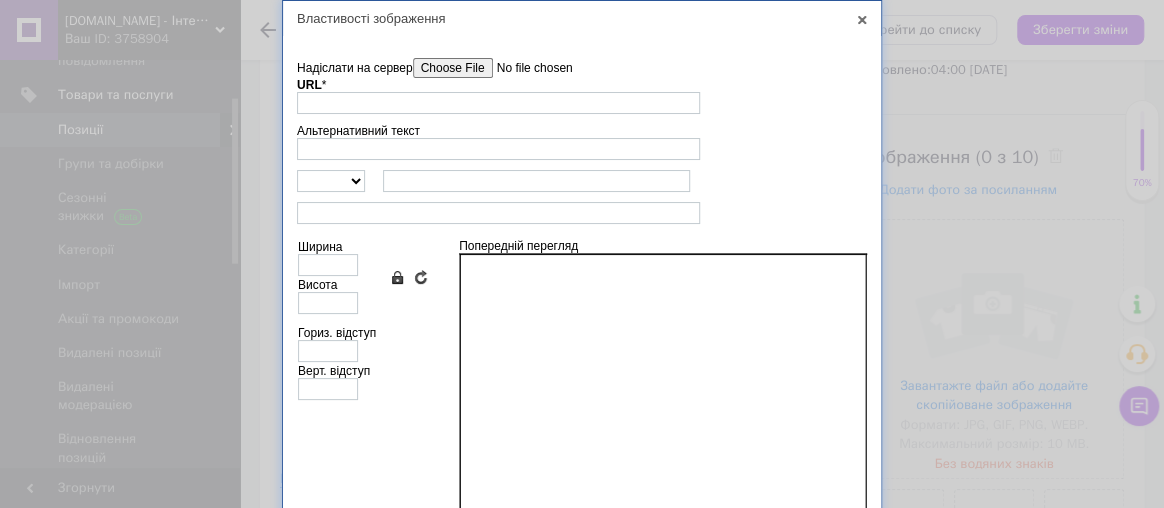 click on "Надіслати на сервер" at bounding box center (526, 68) 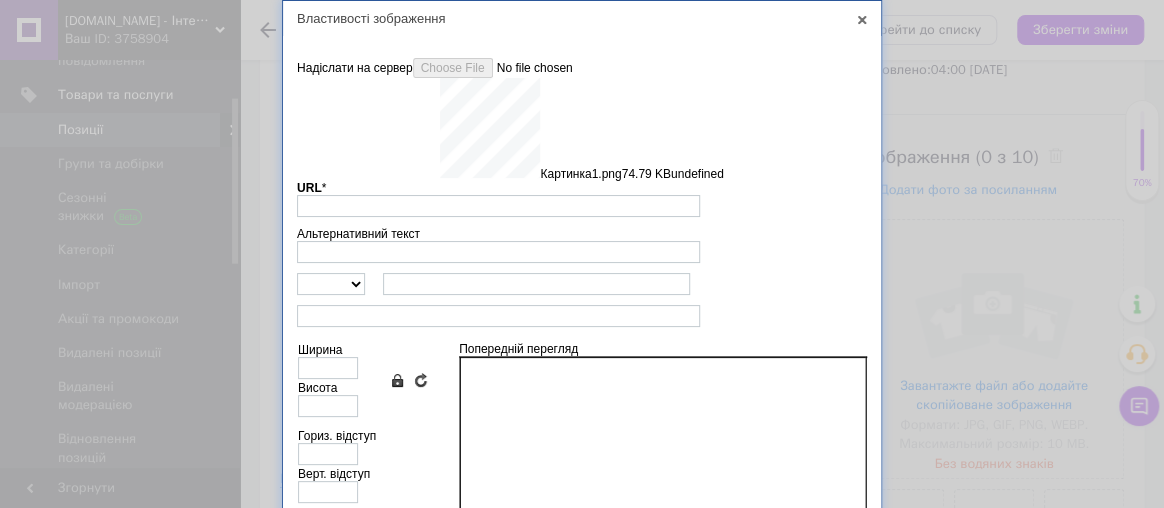 scroll, scrollTop: 265, scrollLeft: 0, axis: vertical 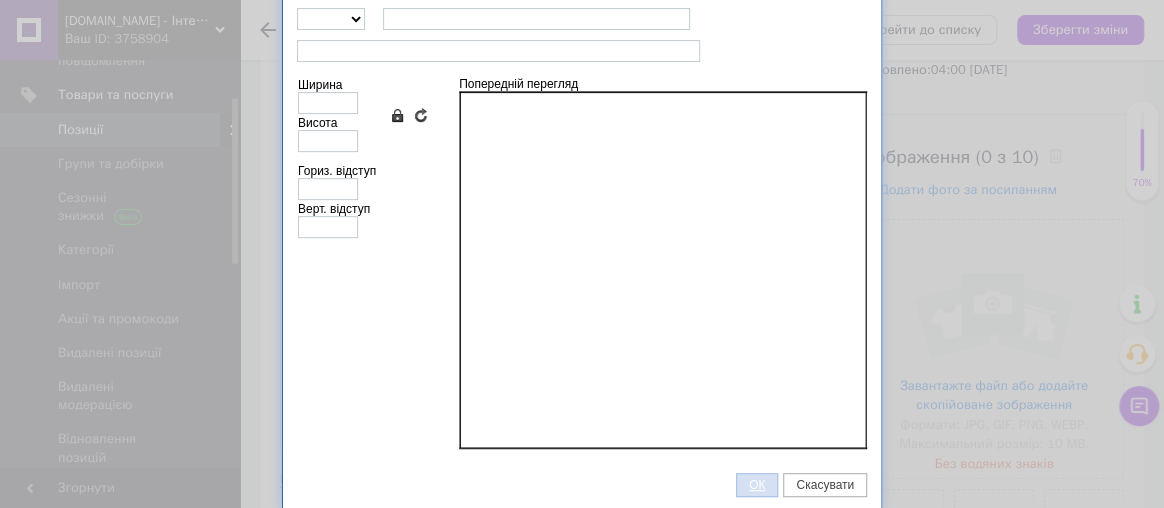 type on "[URL][DOMAIN_NAME]" 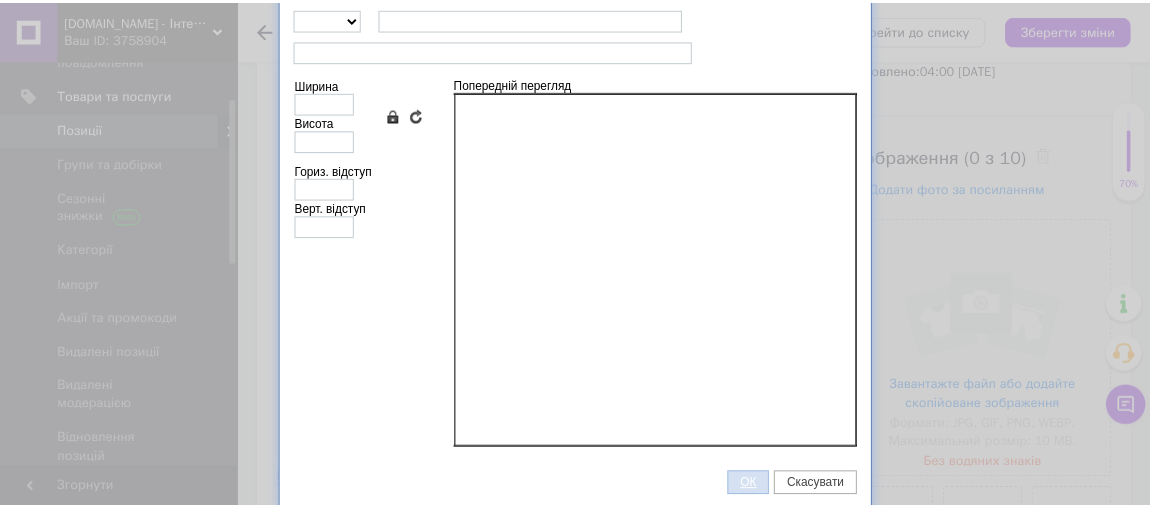 scroll, scrollTop: 162, scrollLeft: 0, axis: vertical 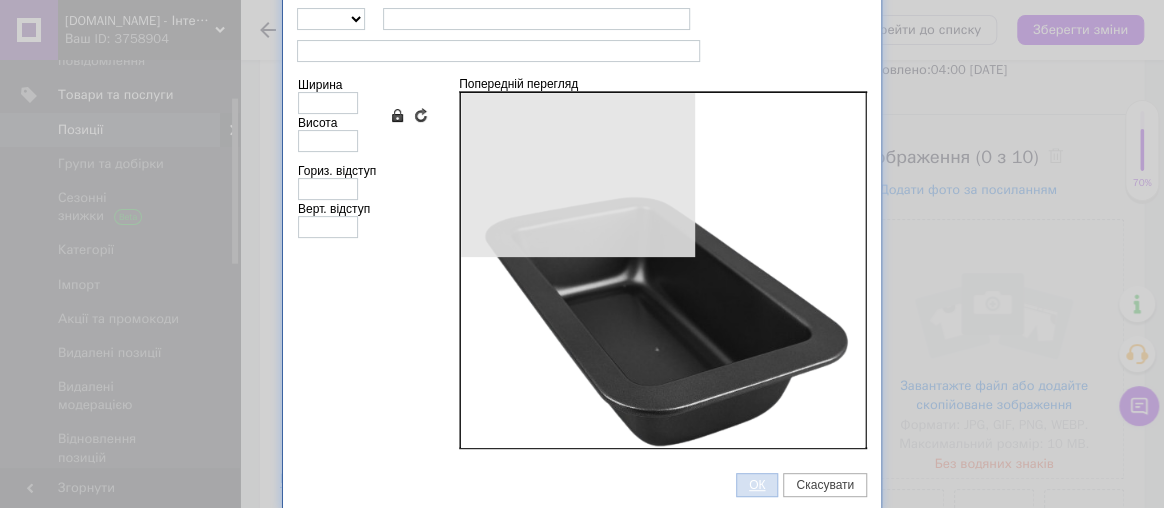 type on "500" 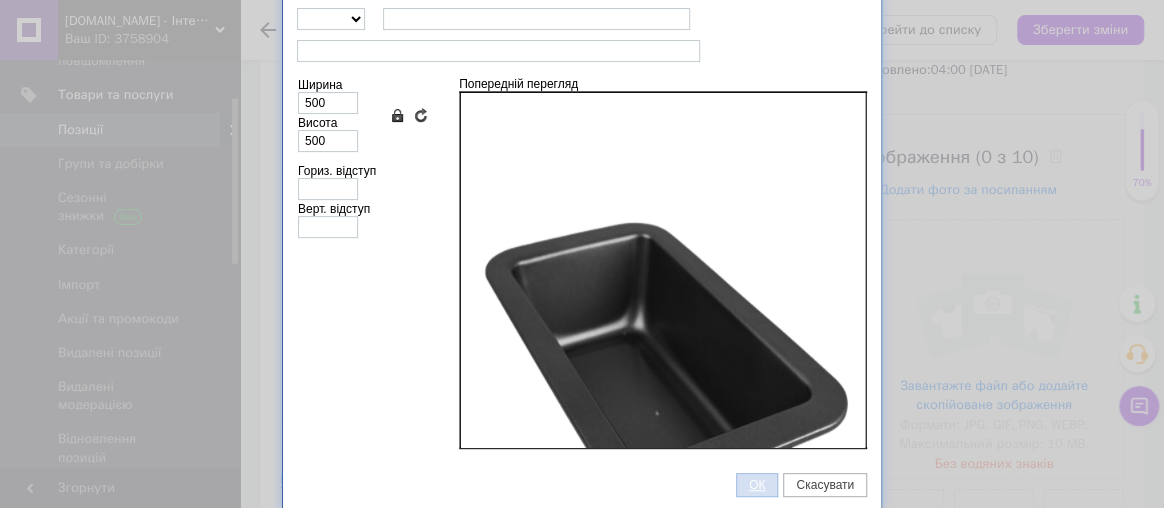 click on "ОК" at bounding box center (757, 485) 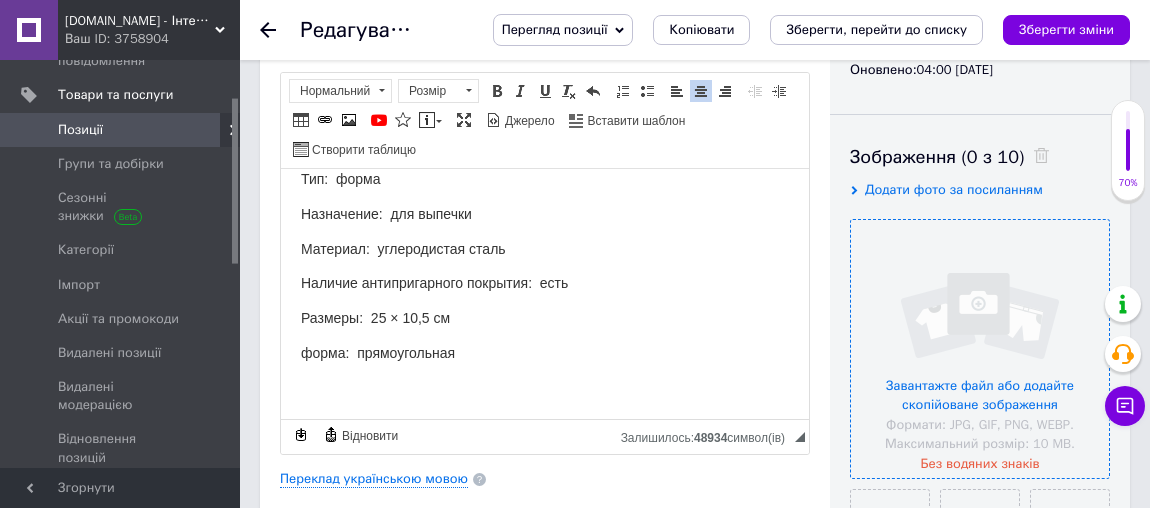 scroll, scrollTop: 460, scrollLeft: 0, axis: vertical 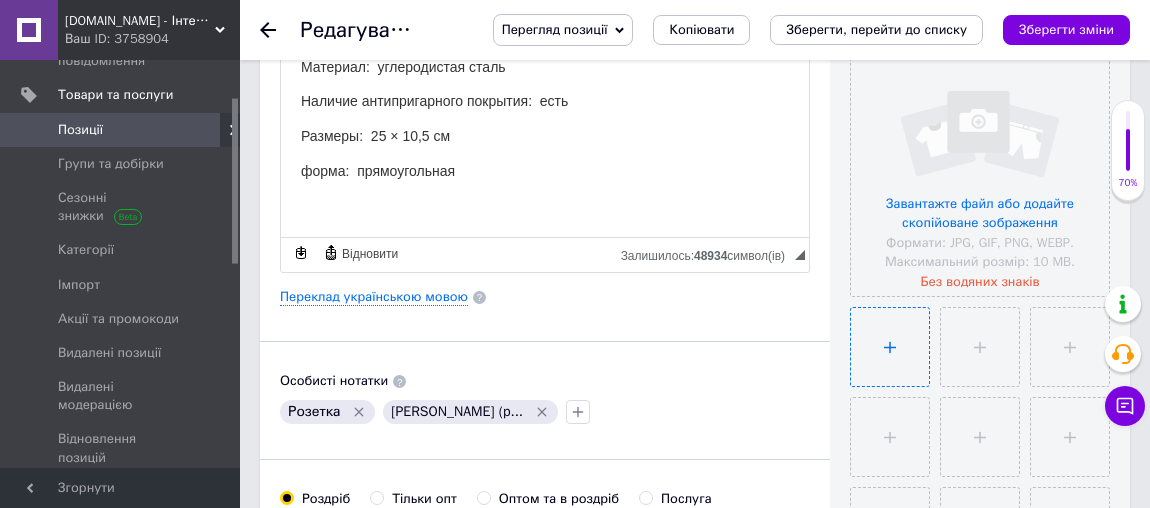 click at bounding box center [890, 347] 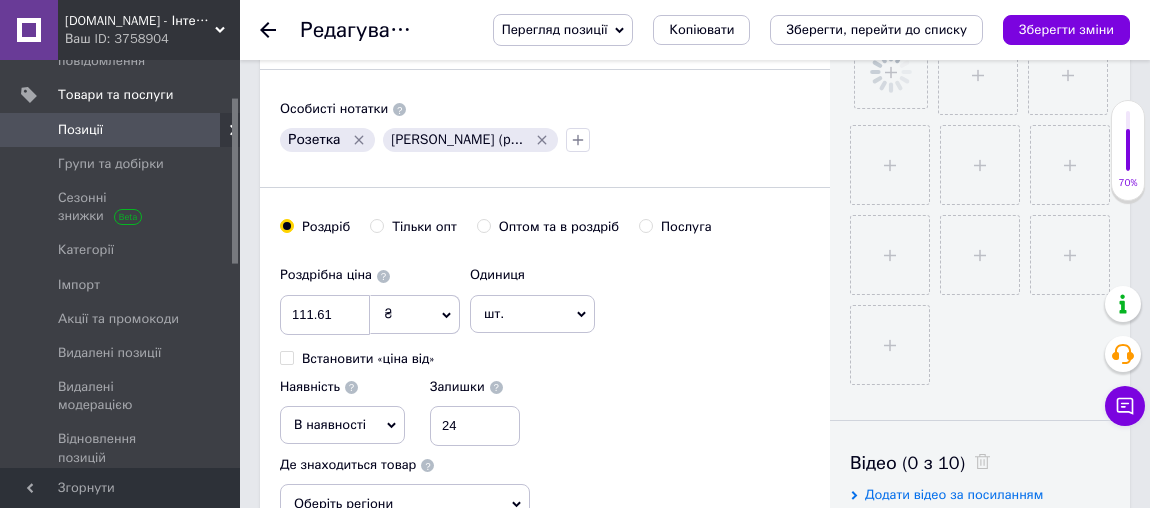scroll, scrollTop: 914, scrollLeft: 0, axis: vertical 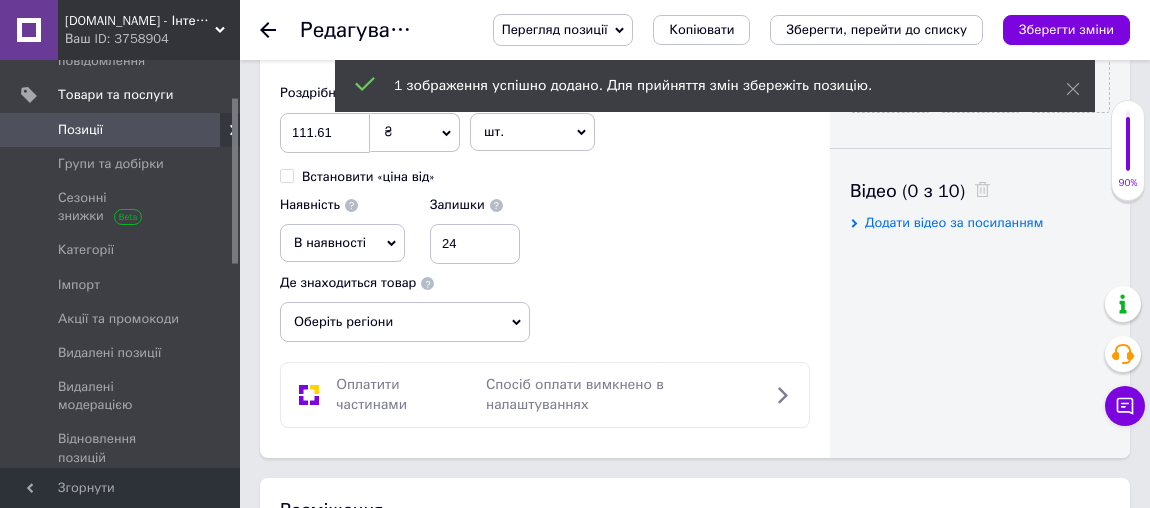 click on "В наявності" at bounding box center [330, 242] 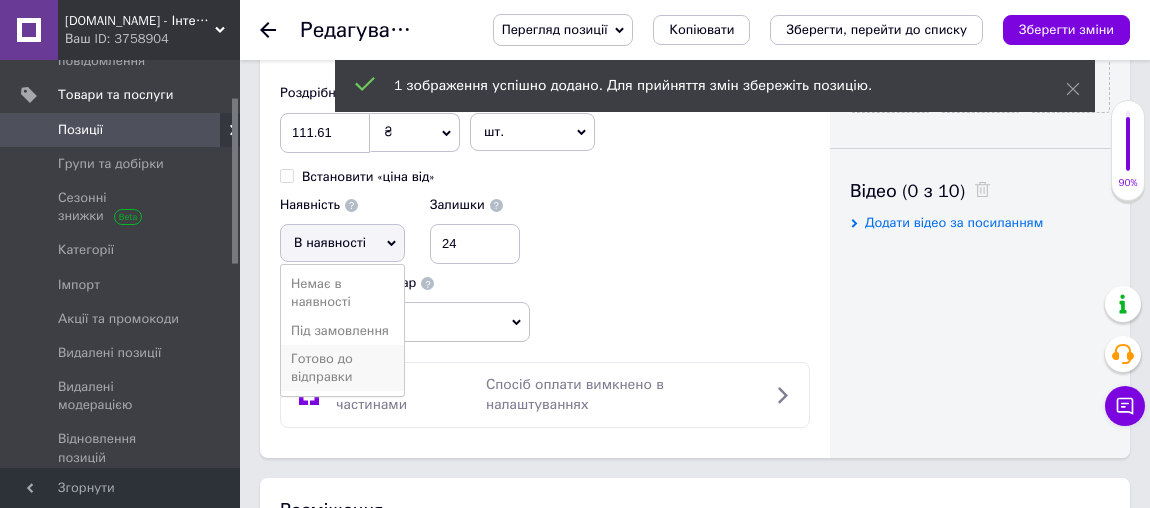 click on "Готово до відправки" at bounding box center [342, 368] 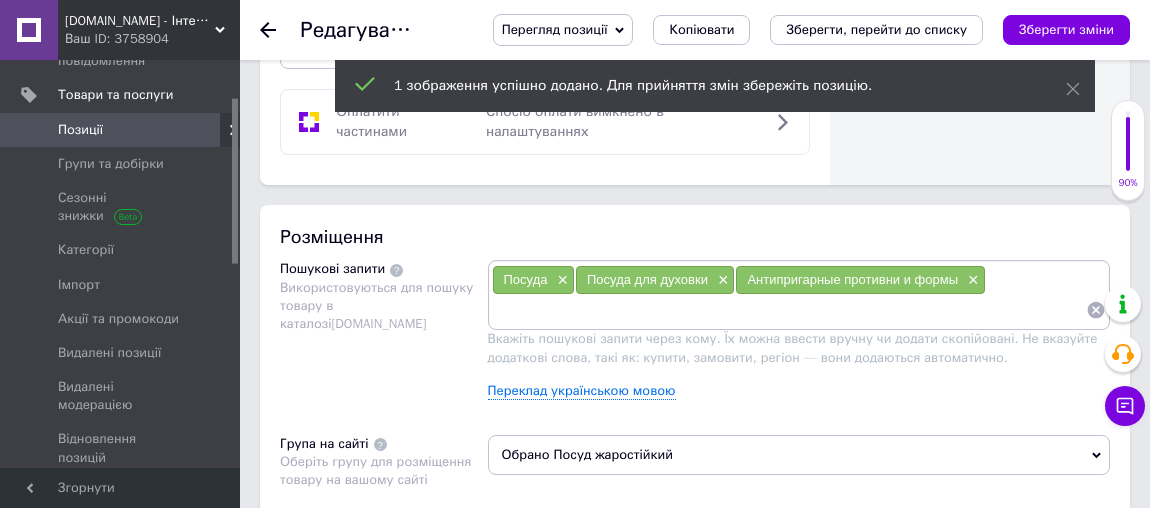 scroll, scrollTop: 1278, scrollLeft: 0, axis: vertical 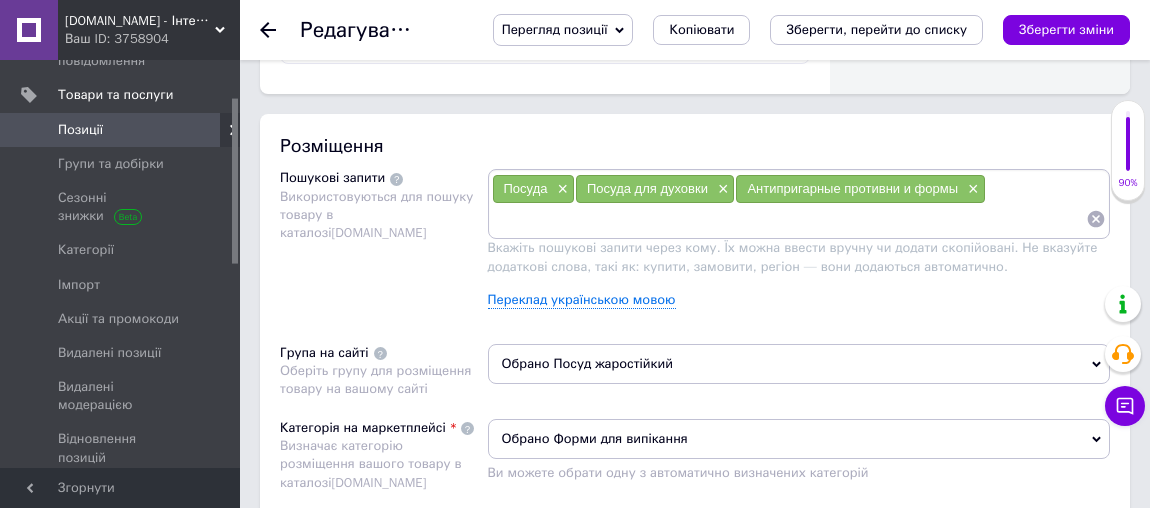 click at bounding box center [789, 219] 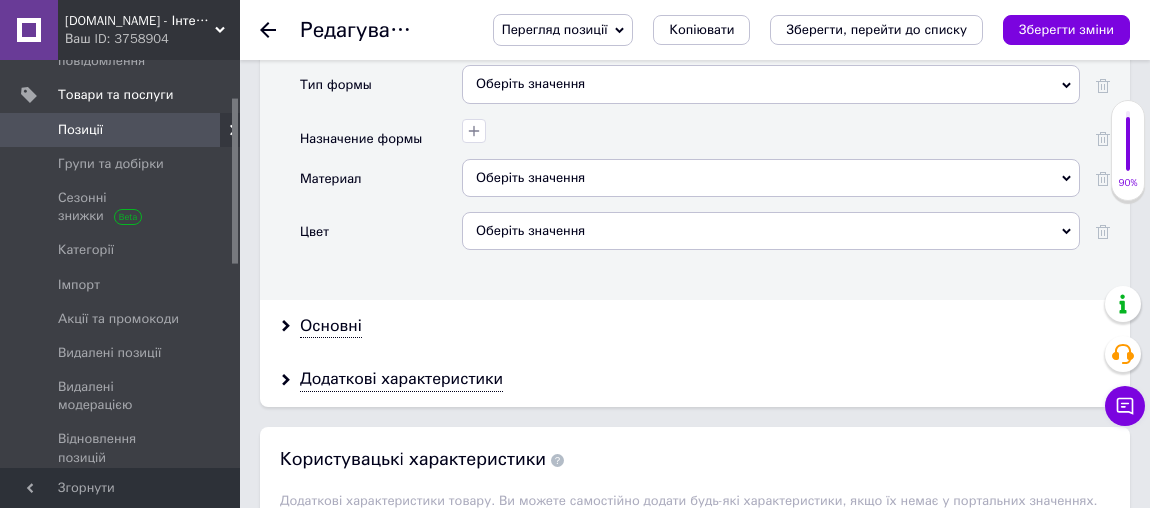 scroll, scrollTop: 2187, scrollLeft: 0, axis: vertical 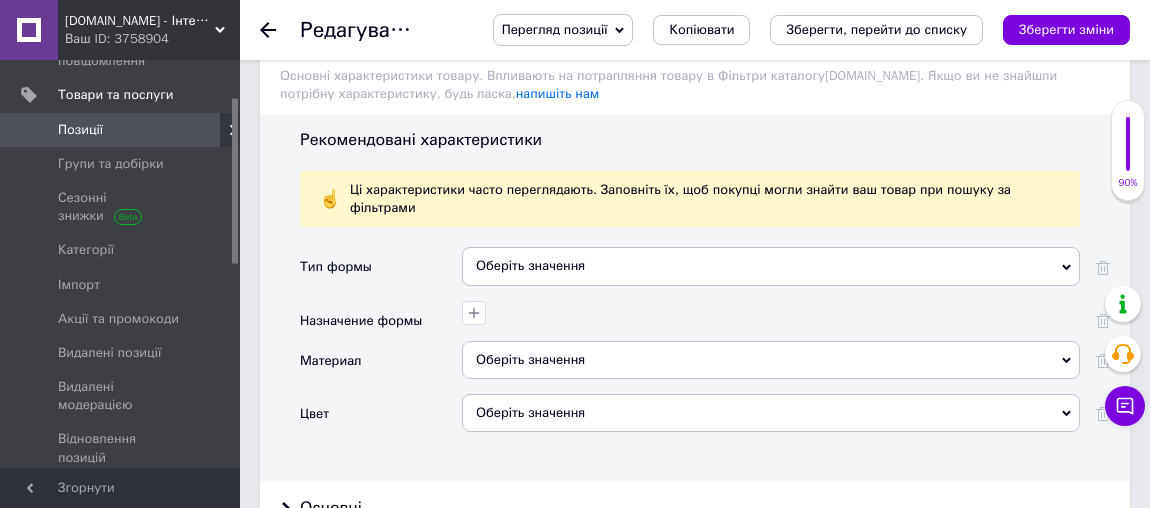 click on "Оберіть значення" at bounding box center [771, 266] 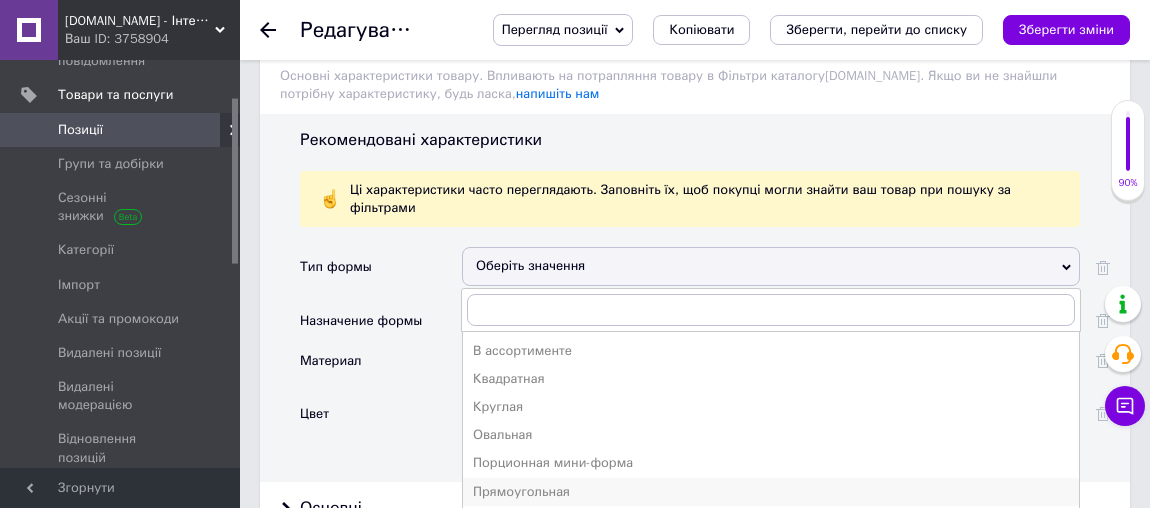 click on "Прямоугольная" at bounding box center [771, 492] 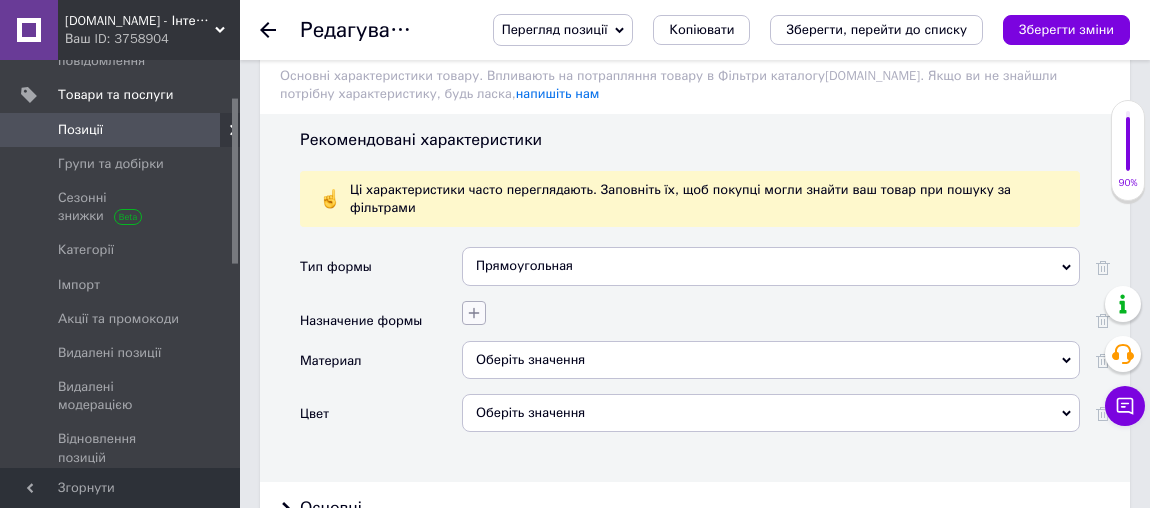 click 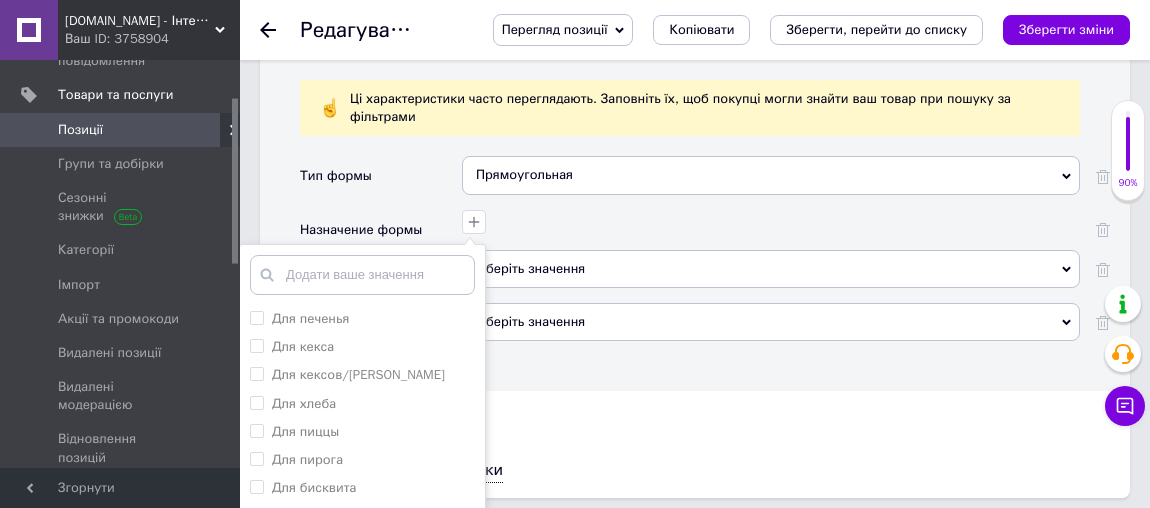 scroll, scrollTop: 2369, scrollLeft: 0, axis: vertical 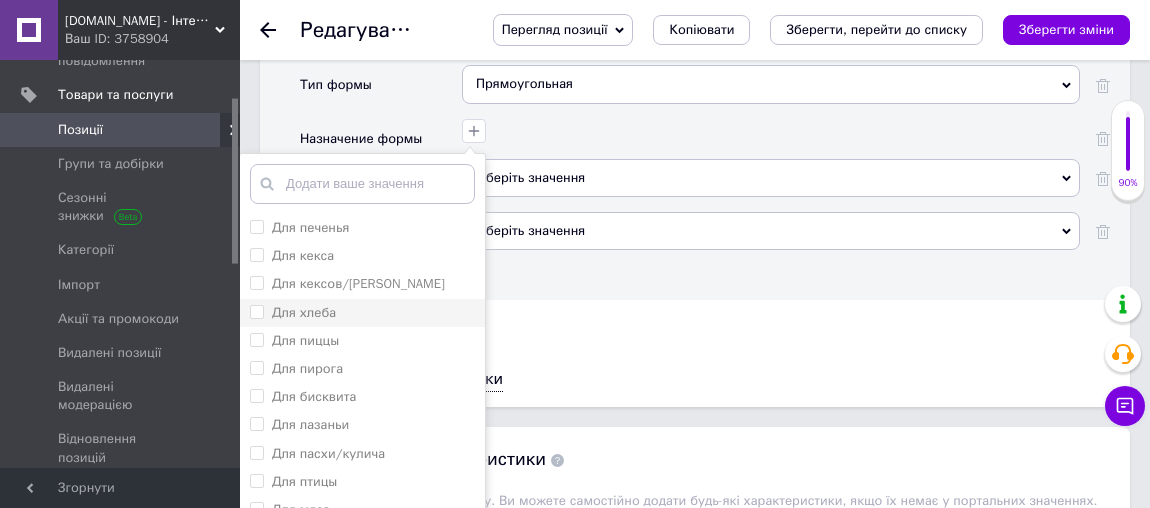click on "Для хлеба" at bounding box center (304, 312) 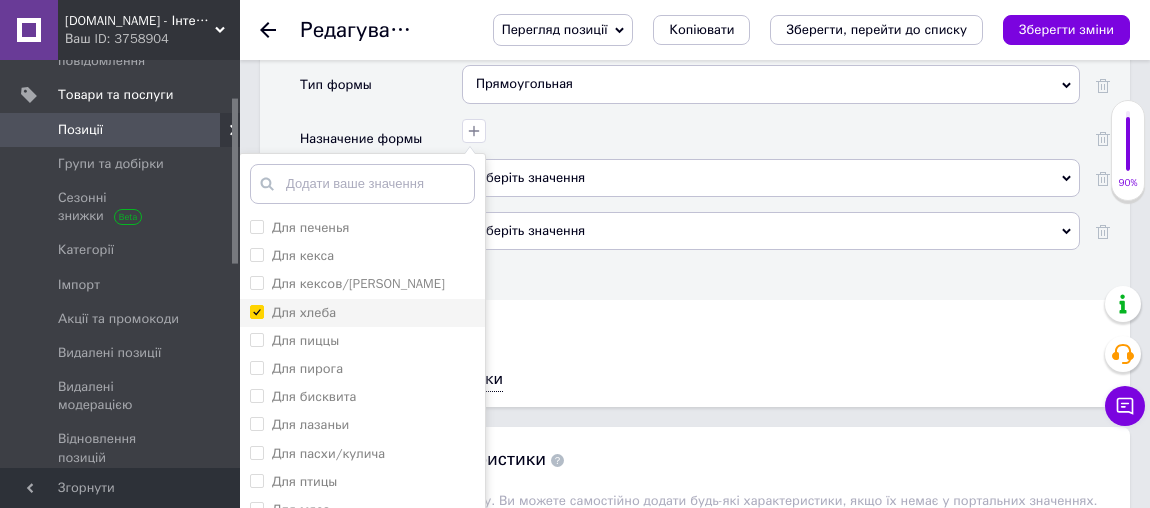 checkbox on "true" 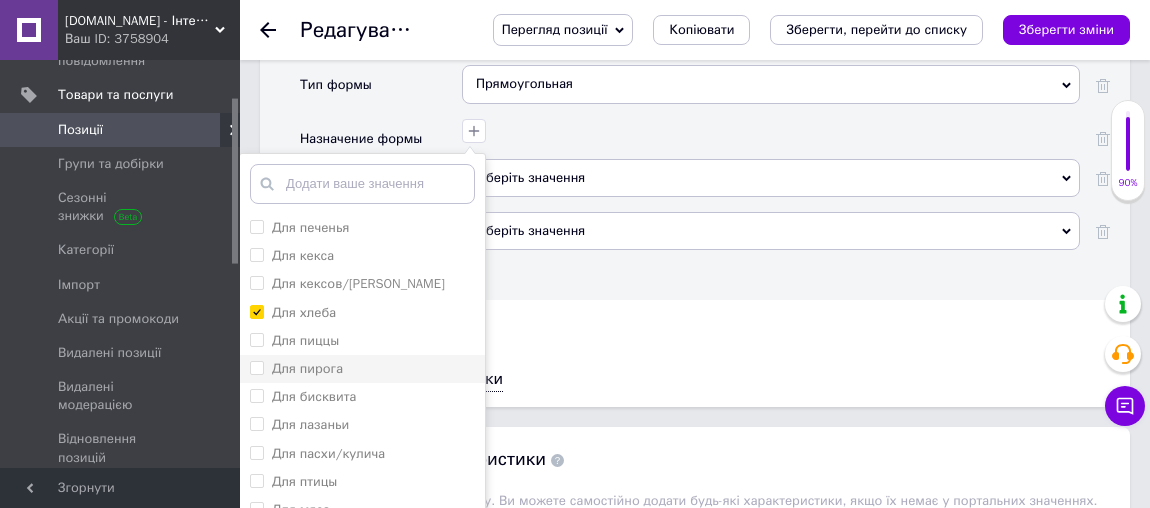 click on "Для пирога" at bounding box center [307, 368] 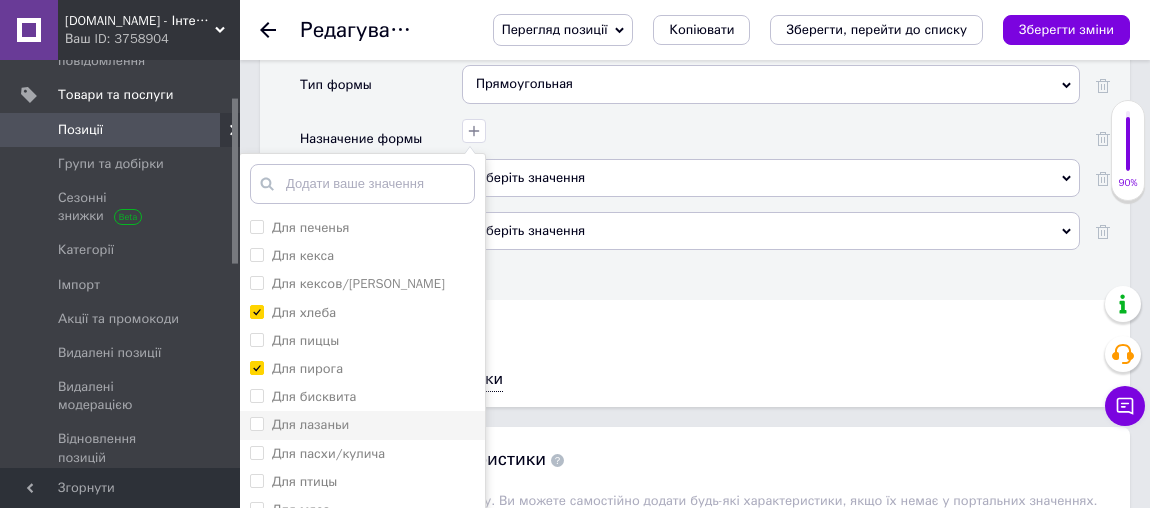 checkbox on "true" 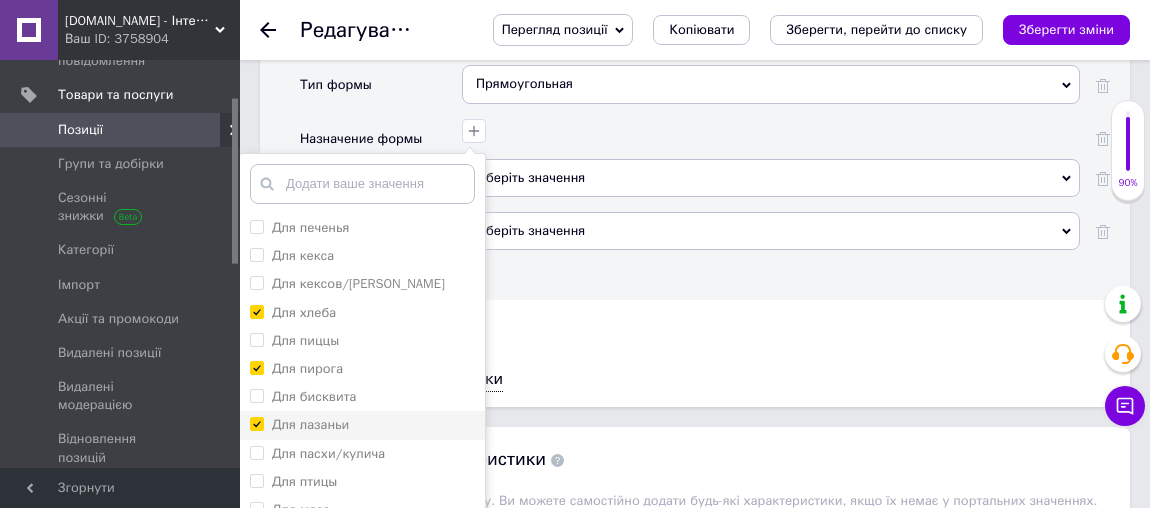 checkbox on "true" 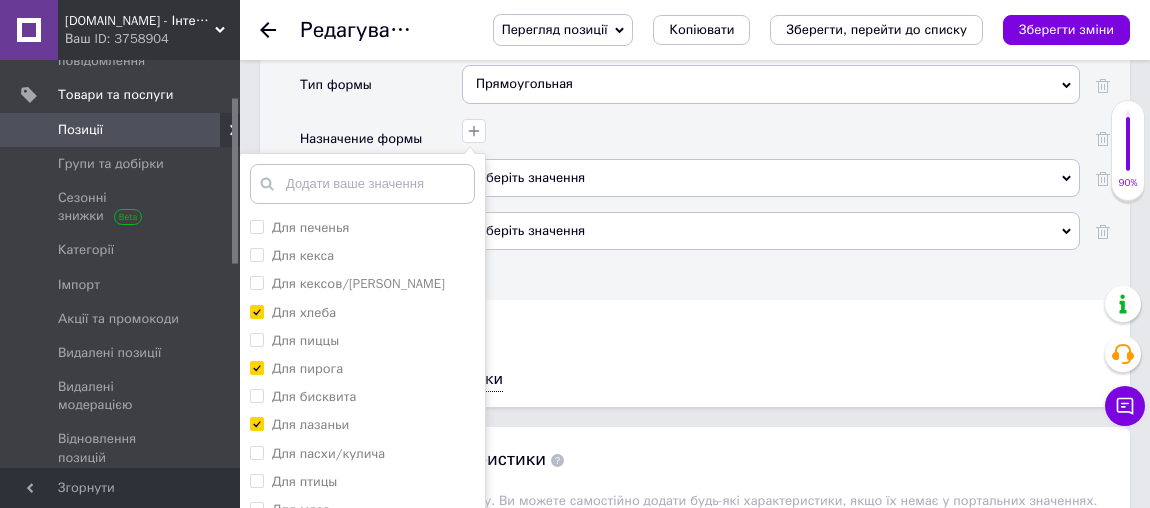 scroll, scrollTop: 94, scrollLeft: 0, axis: vertical 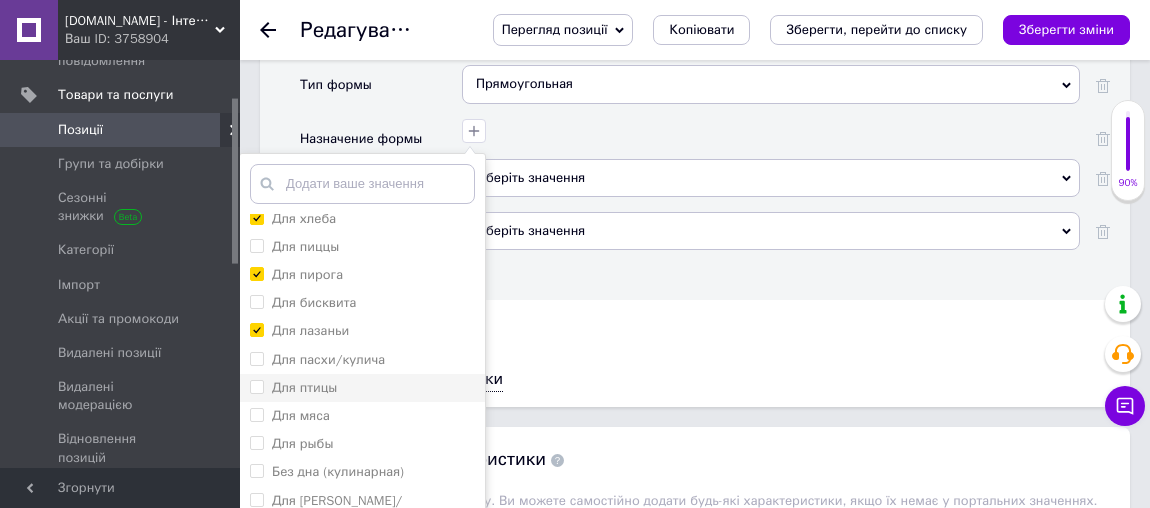 click on "Для птицы" at bounding box center [304, 387] 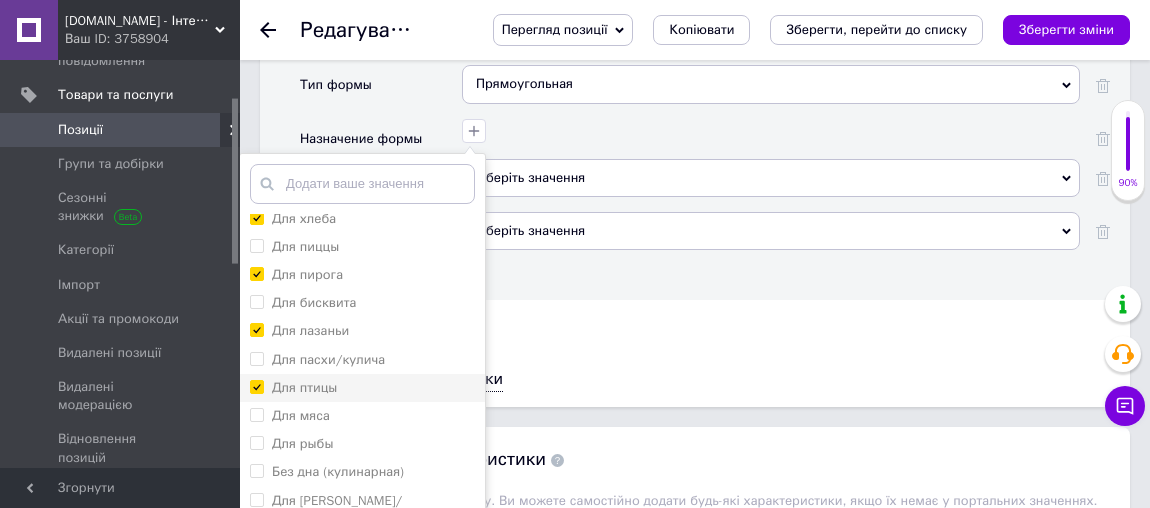 checkbox on "true" 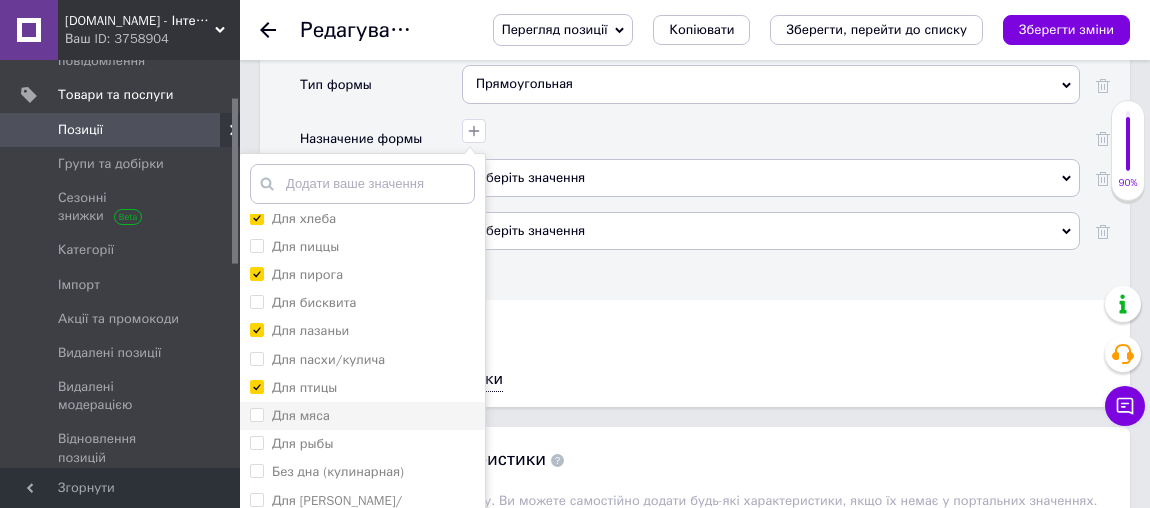 click on "Для мяса" at bounding box center [301, 415] 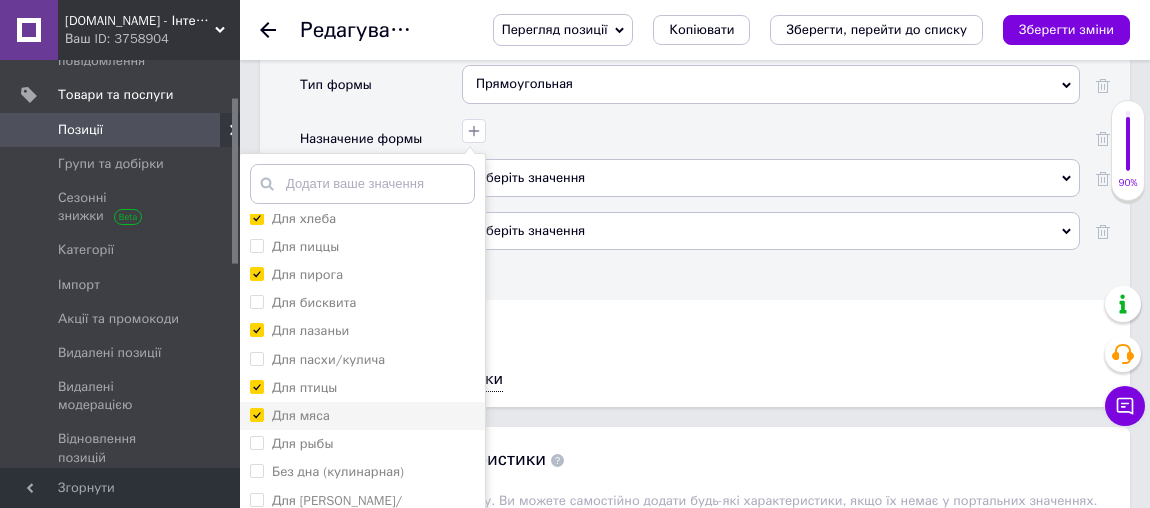 checkbox on "true" 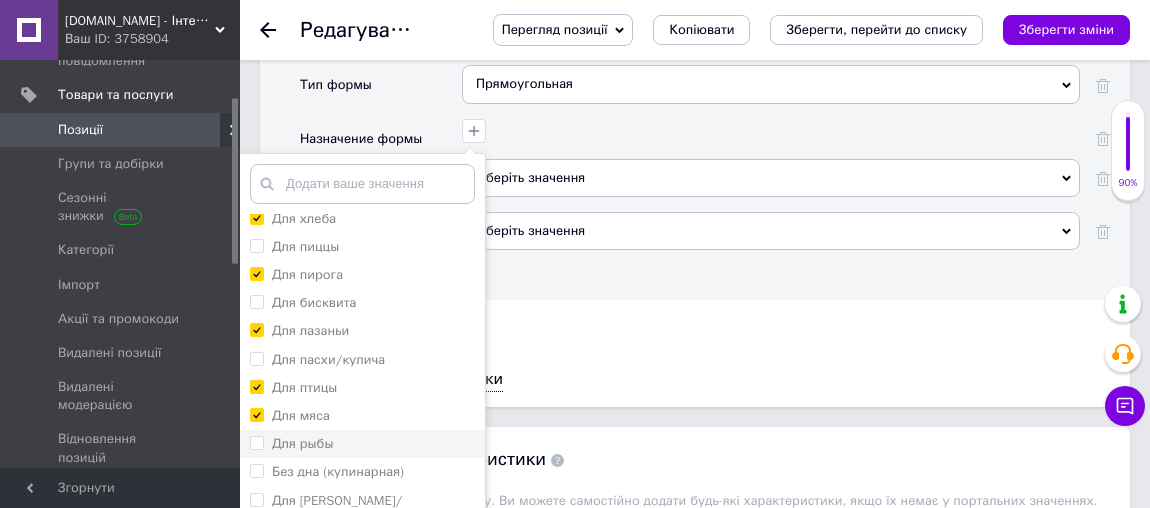 click on "Для рыбы" at bounding box center [302, 443] 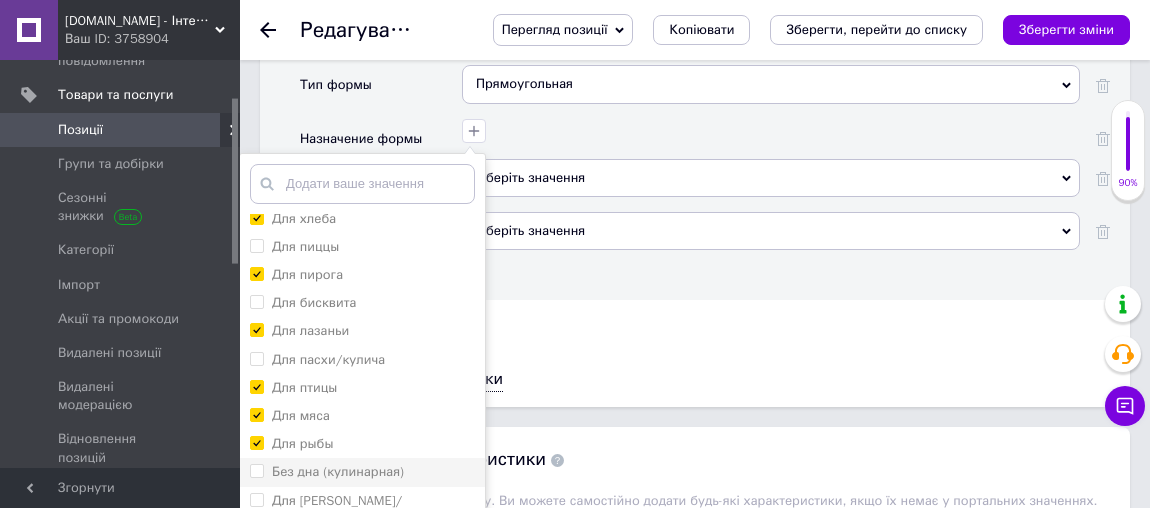 checkbox on "true" 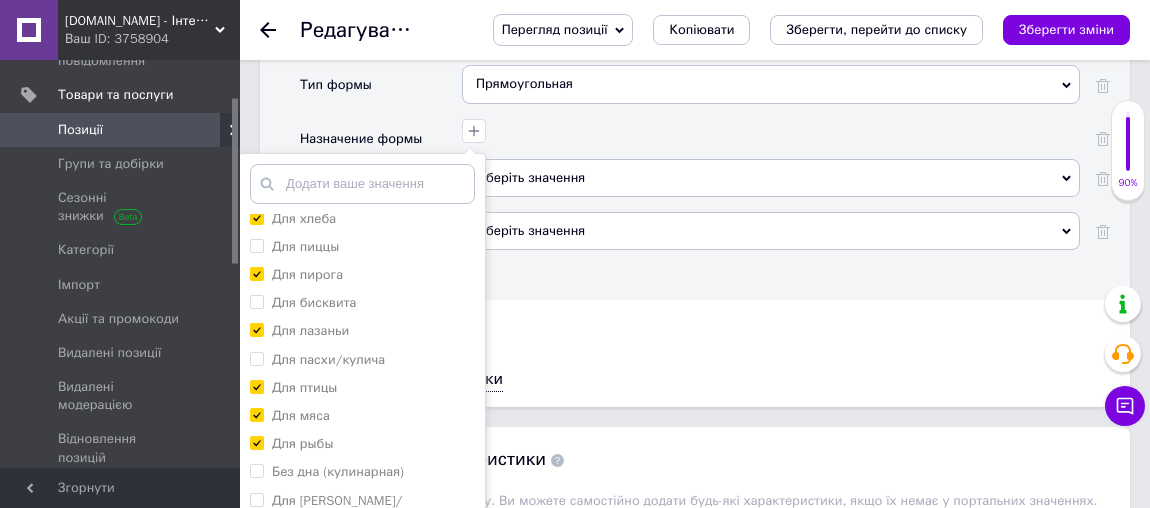 drag, startPoint x: 380, startPoint y: 493, endPoint x: 416, endPoint y: 458, distance: 50.20956 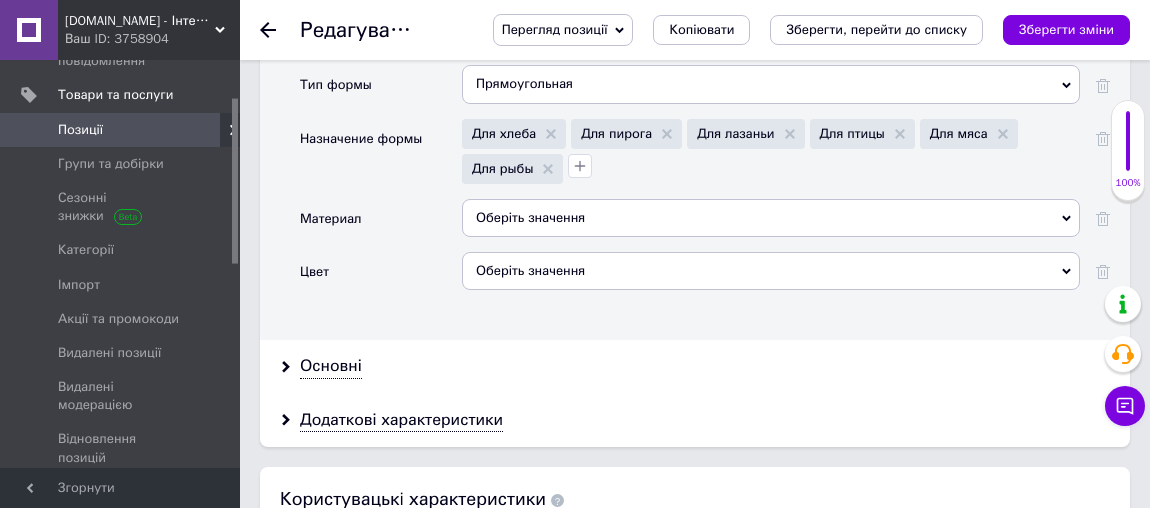click on "Оберіть значення" at bounding box center [771, 218] 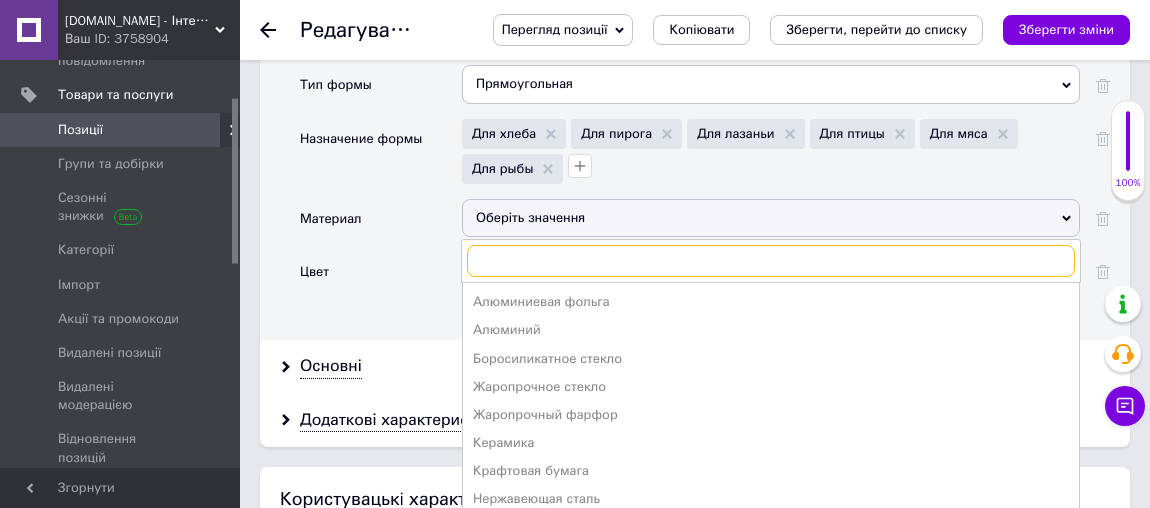 type on "у" 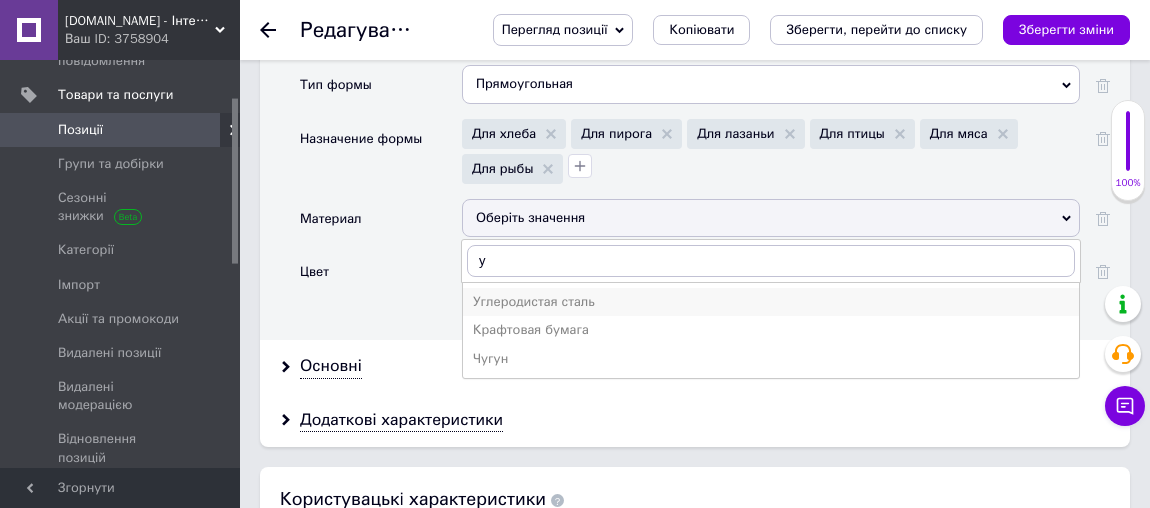 click on "Углеродистая сталь" at bounding box center [771, 302] 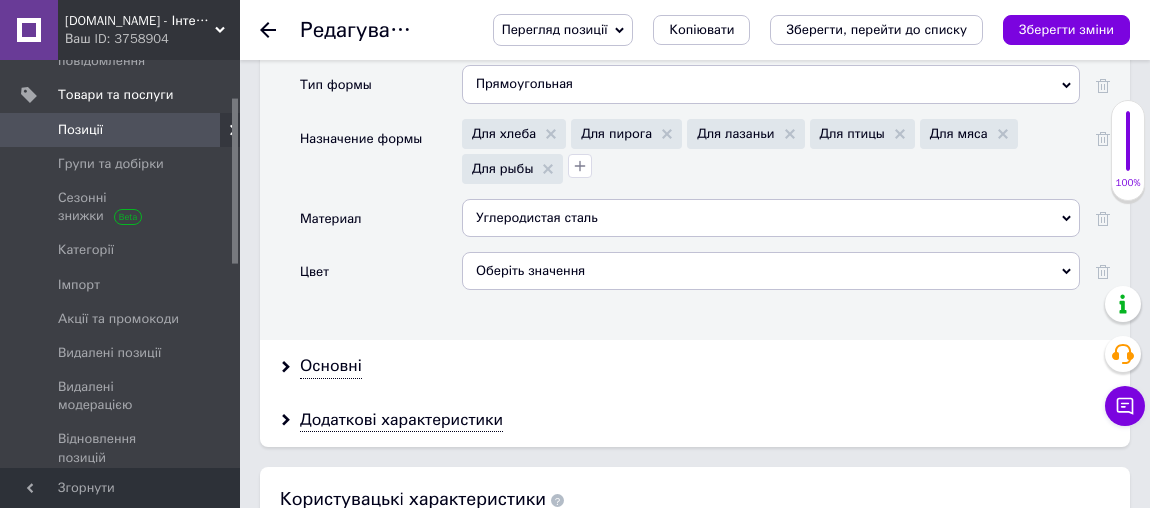 click on "Оберіть значення" at bounding box center (771, 271) 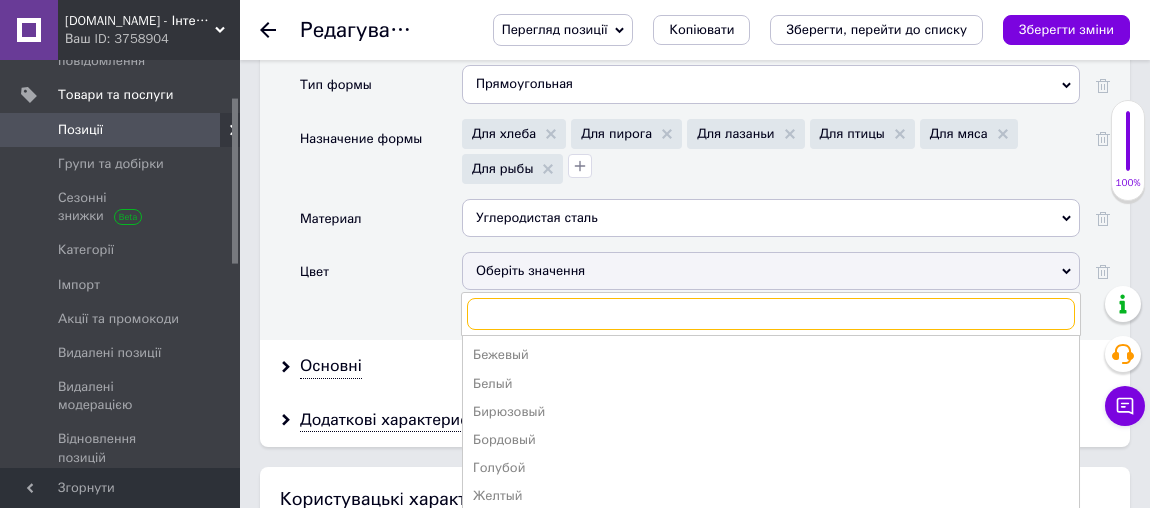 type on "ч" 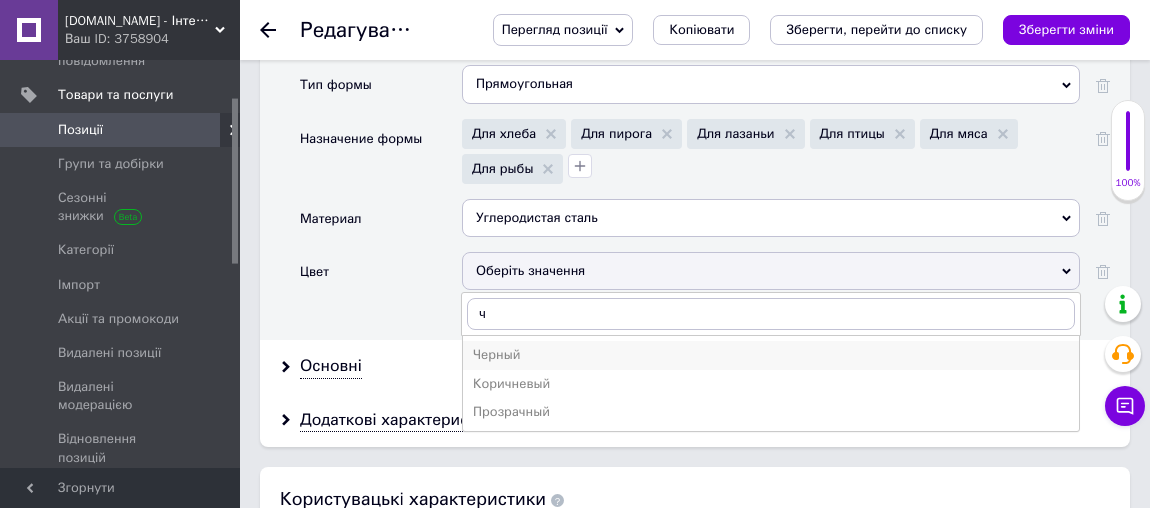 click on "Черный" at bounding box center (771, 355) 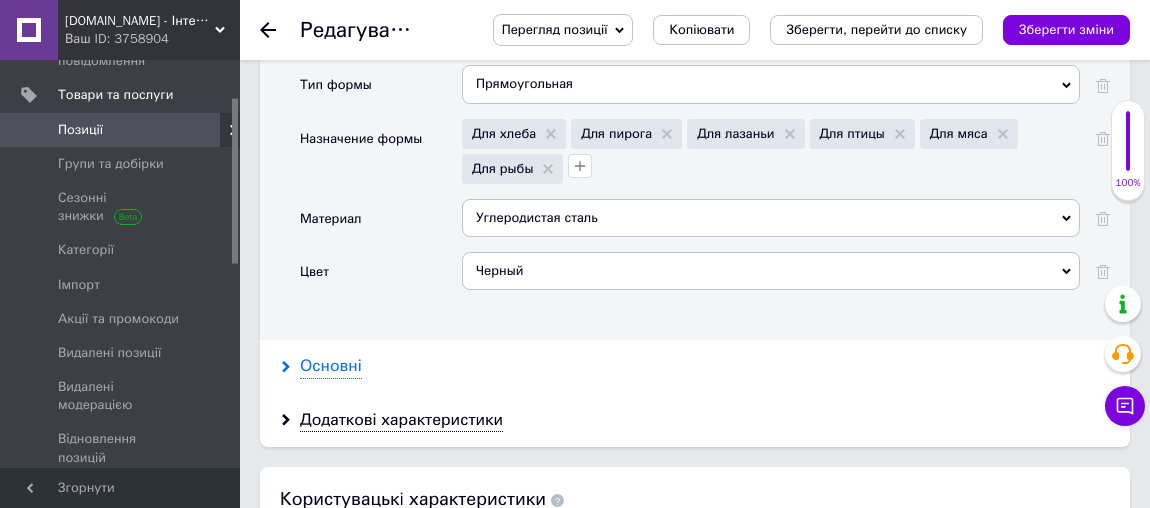 click on "Основні" at bounding box center [331, 366] 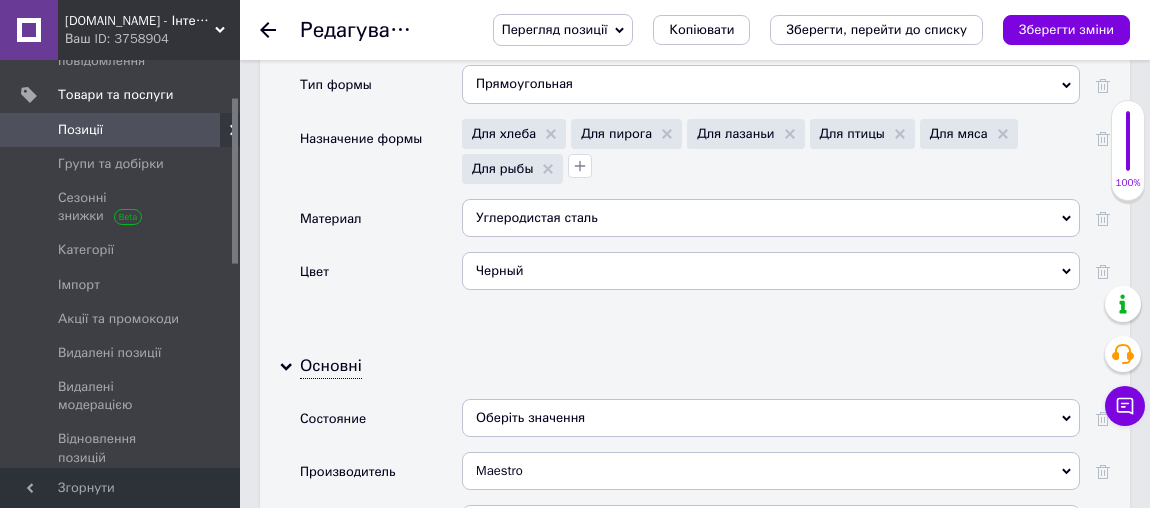 scroll, scrollTop: 2550, scrollLeft: 0, axis: vertical 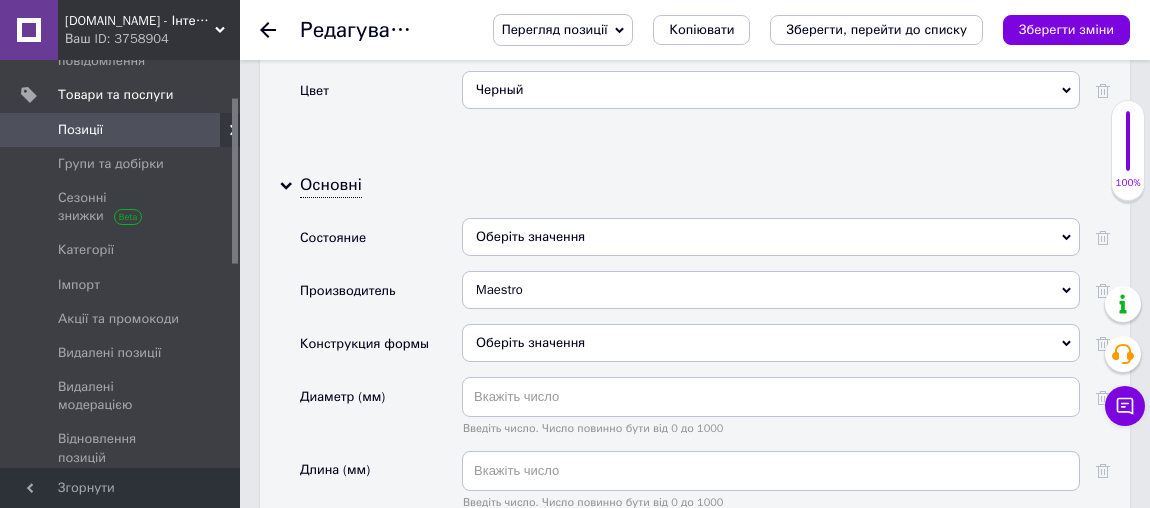 click on "Оберіть значення" at bounding box center (771, 343) 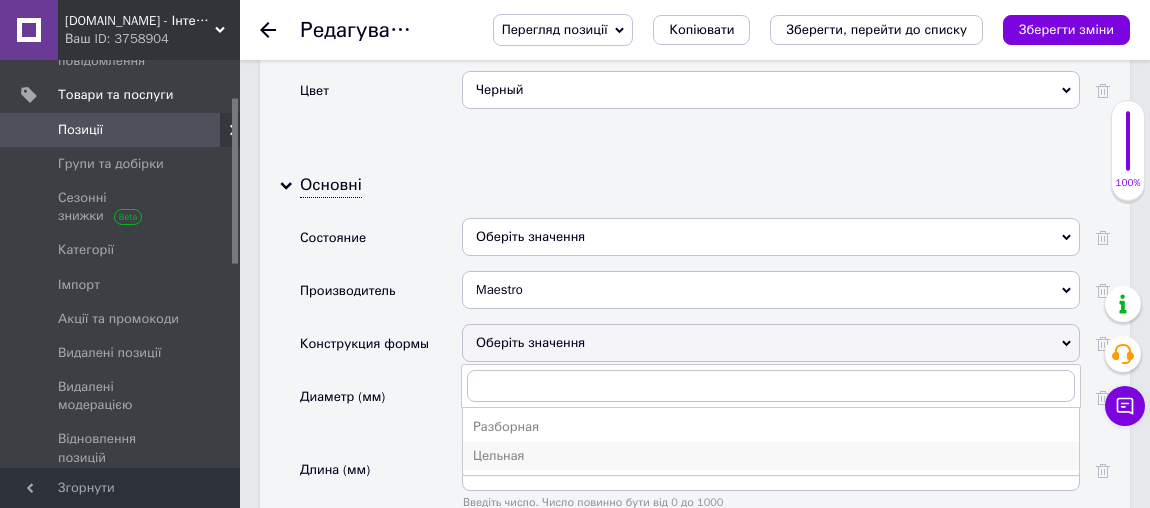 click on "Цельная" at bounding box center (771, 456) 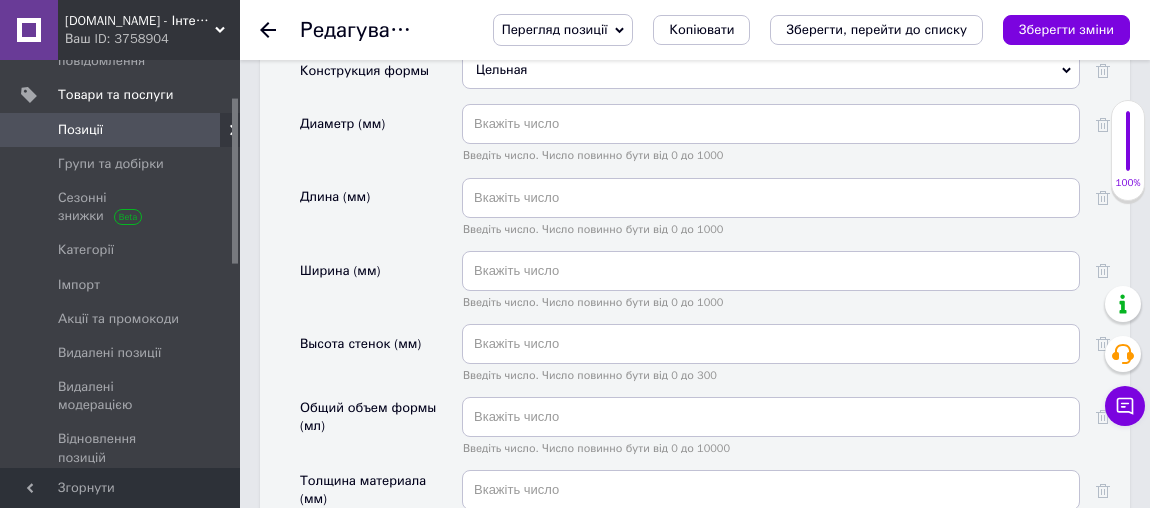 scroll, scrollTop: 3005, scrollLeft: 0, axis: vertical 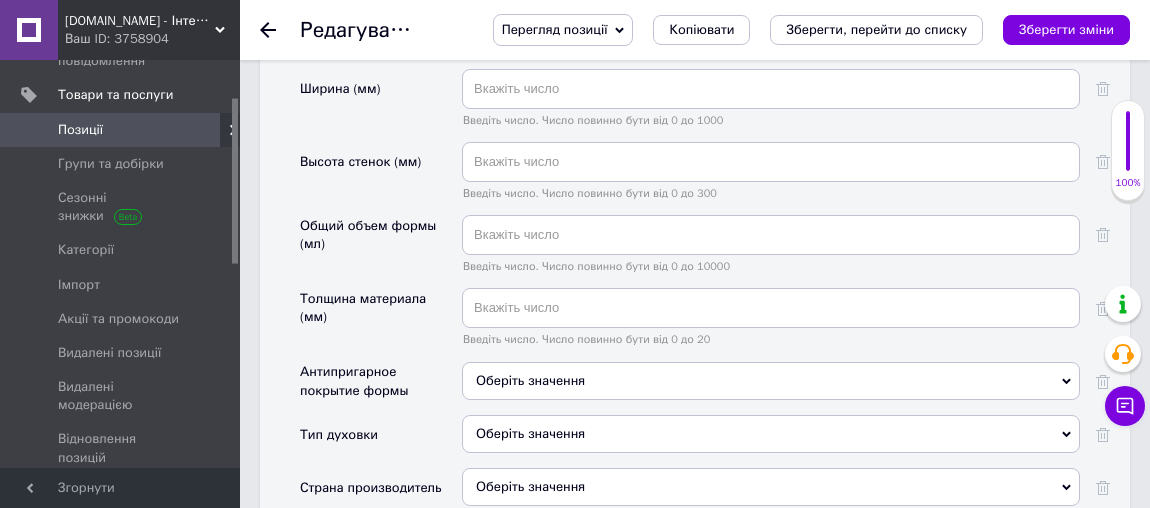 click on "Оберіть значення" at bounding box center [771, 381] 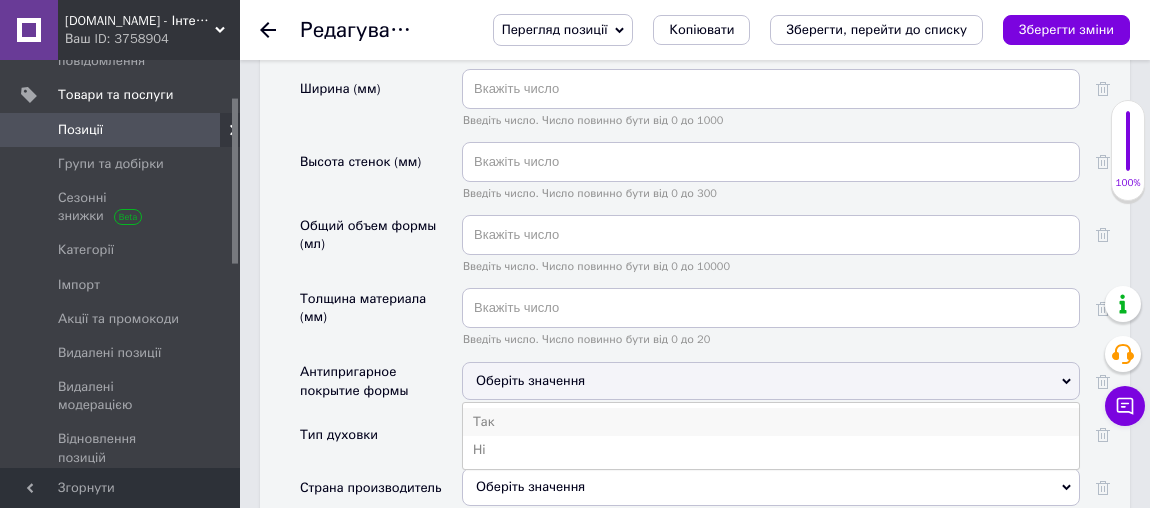 click on "Так" at bounding box center (771, 422) 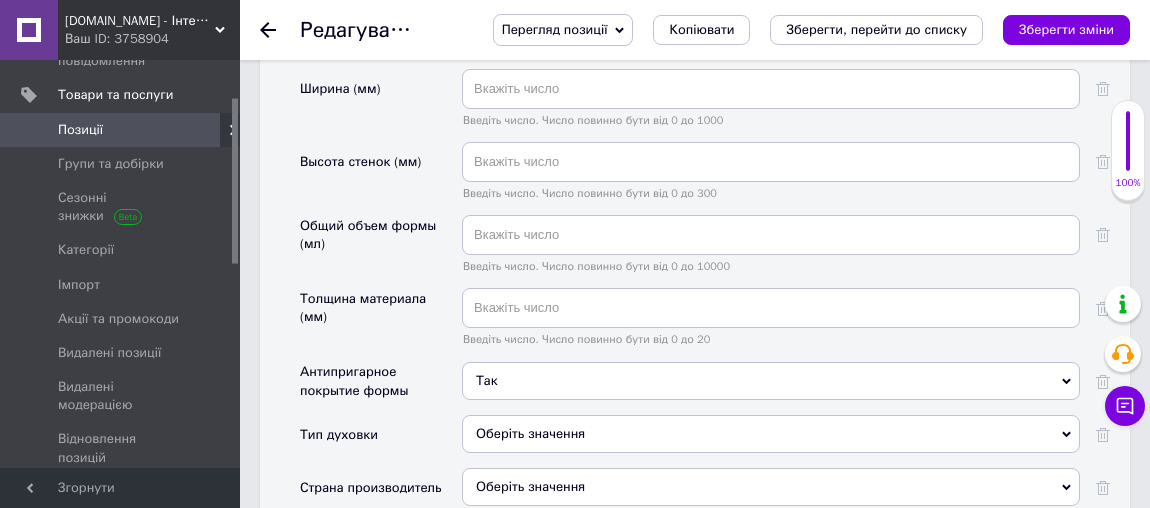 scroll, scrollTop: 3187, scrollLeft: 0, axis: vertical 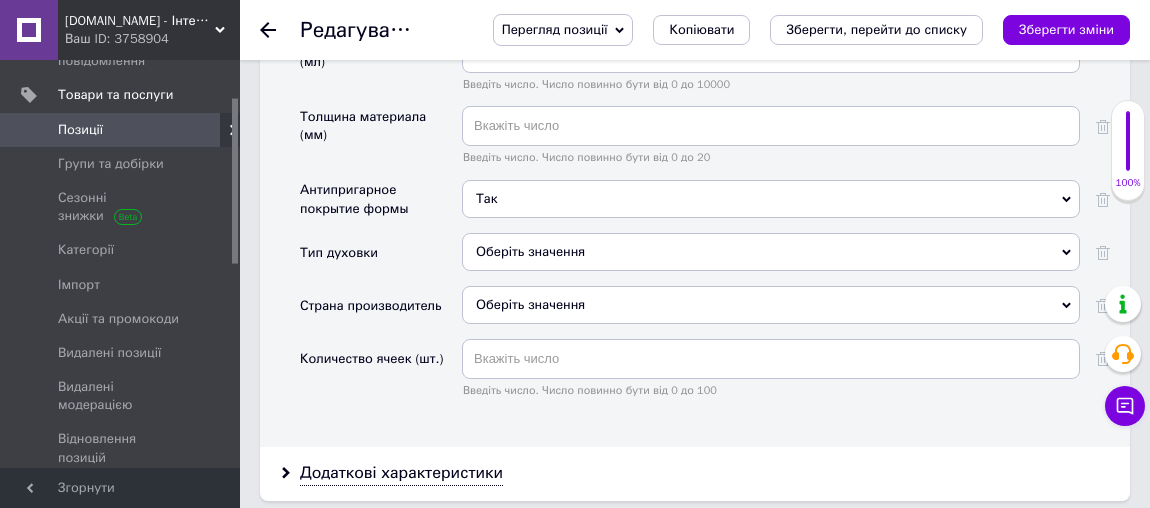 click on "Оберіть значення" at bounding box center [771, 305] 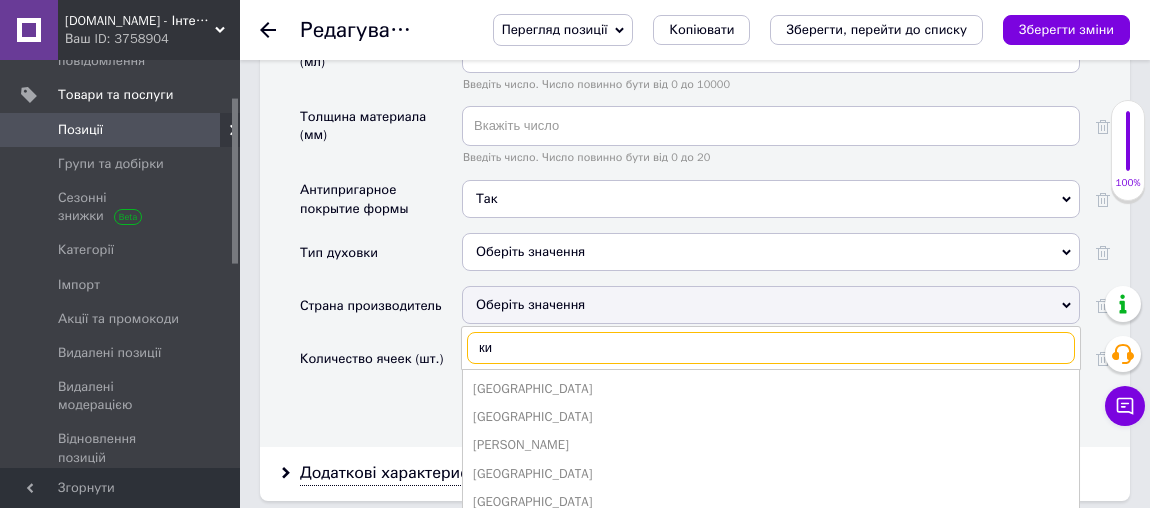 type on "кит" 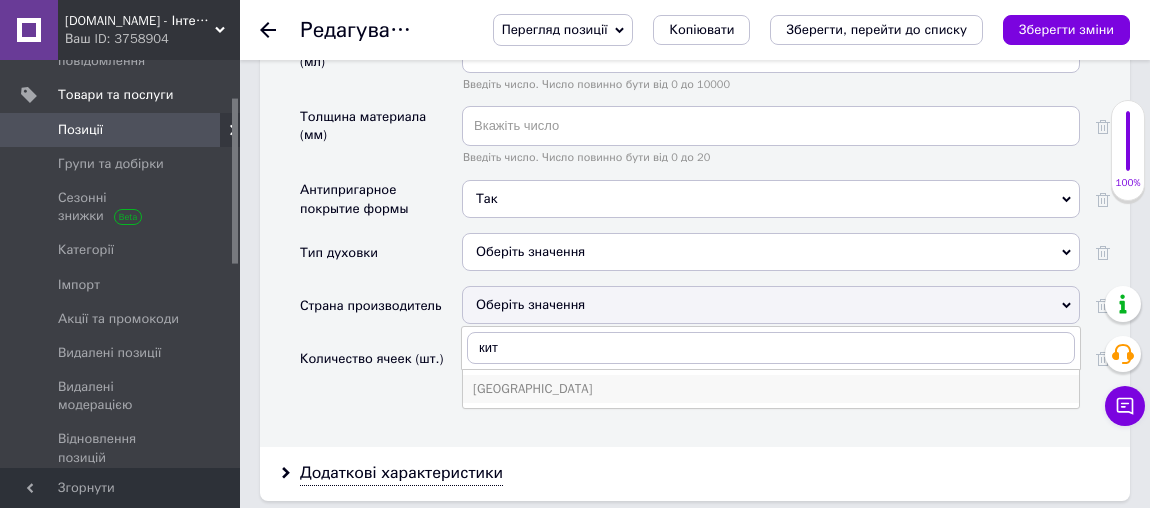 click on "[GEOGRAPHIC_DATA]" at bounding box center (771, 389) 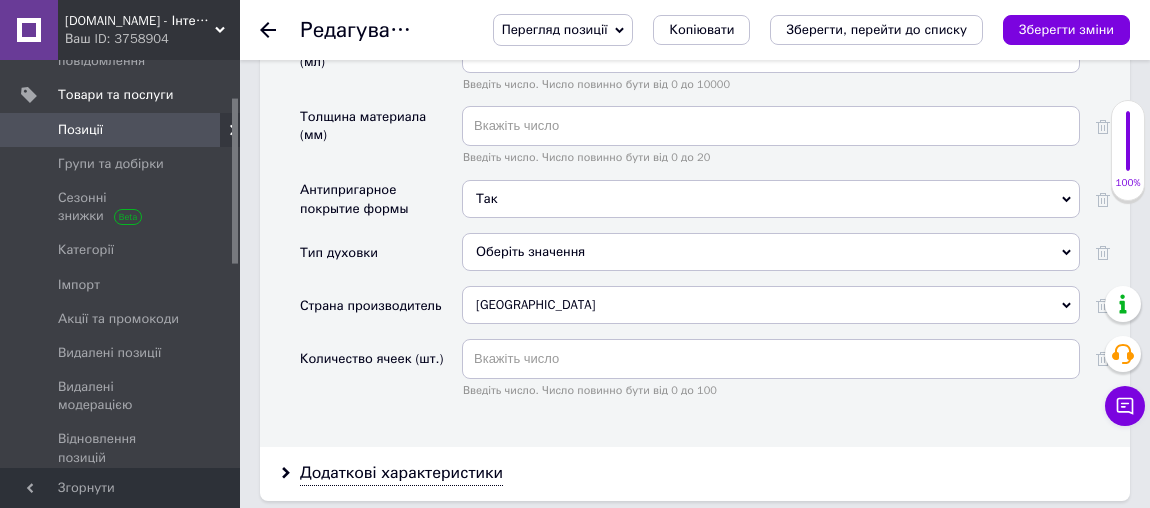 drag, startPoint x: 445, startPoint y: 430, endPoint x: 845, endPoint y: 380, distance: 403.11288 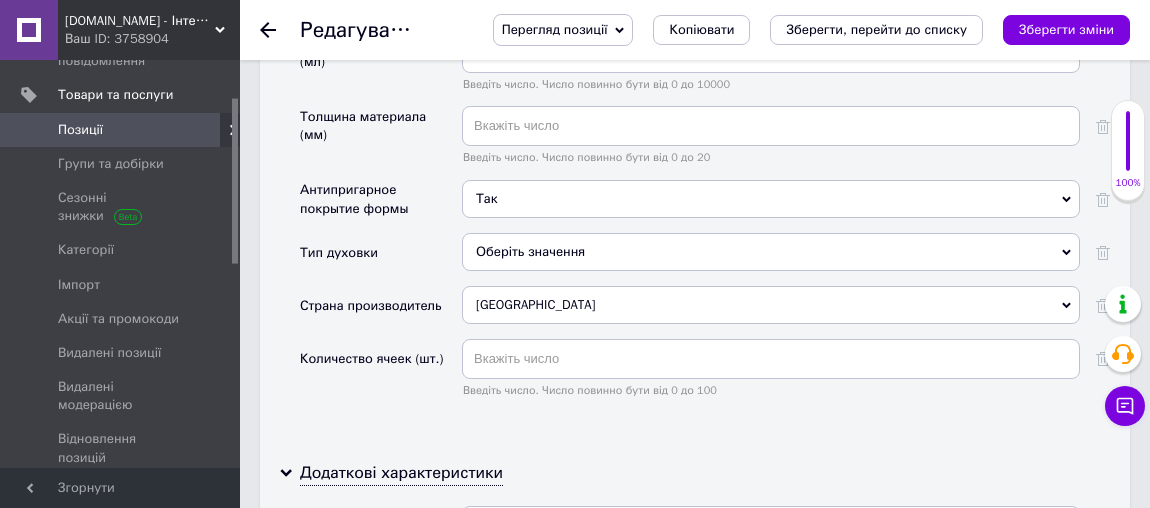 scroll, scrollTop: 3550, scrollLeft: 0, axis: vertical 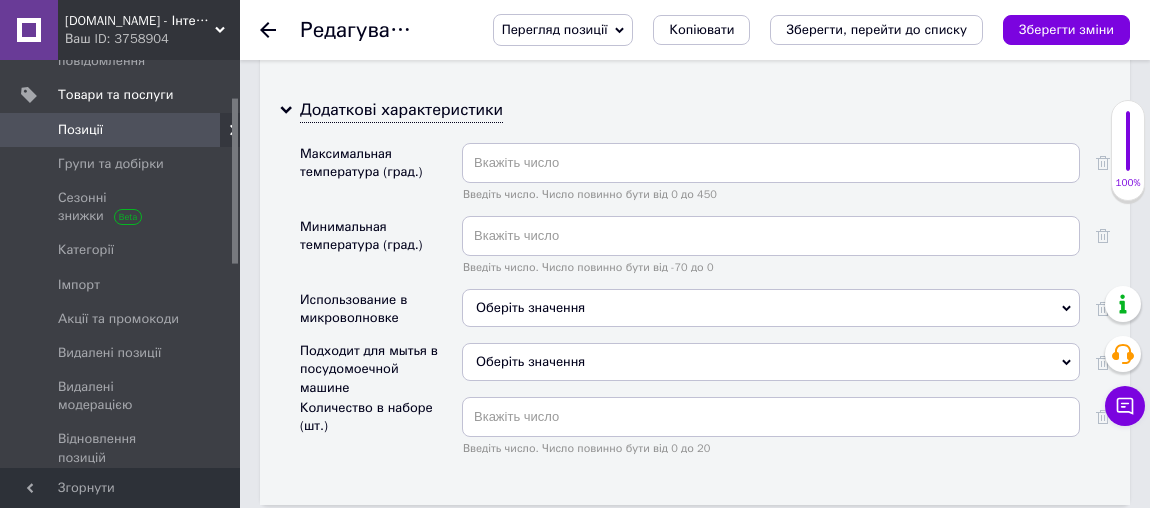 click on "Оберіть значення" at bounding box center [530, 361] 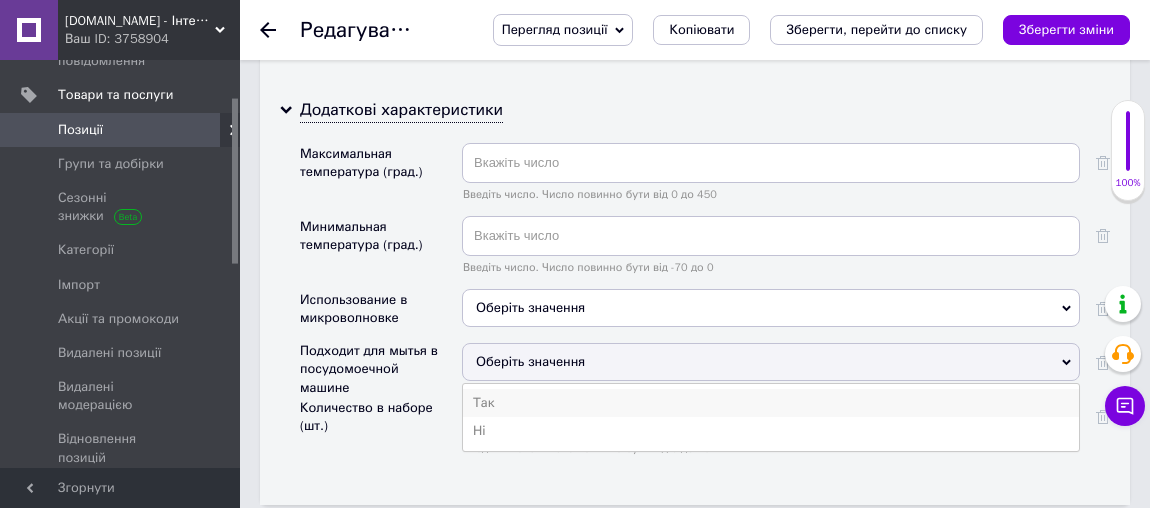 click on "Так" at bounding box center [771, 403] 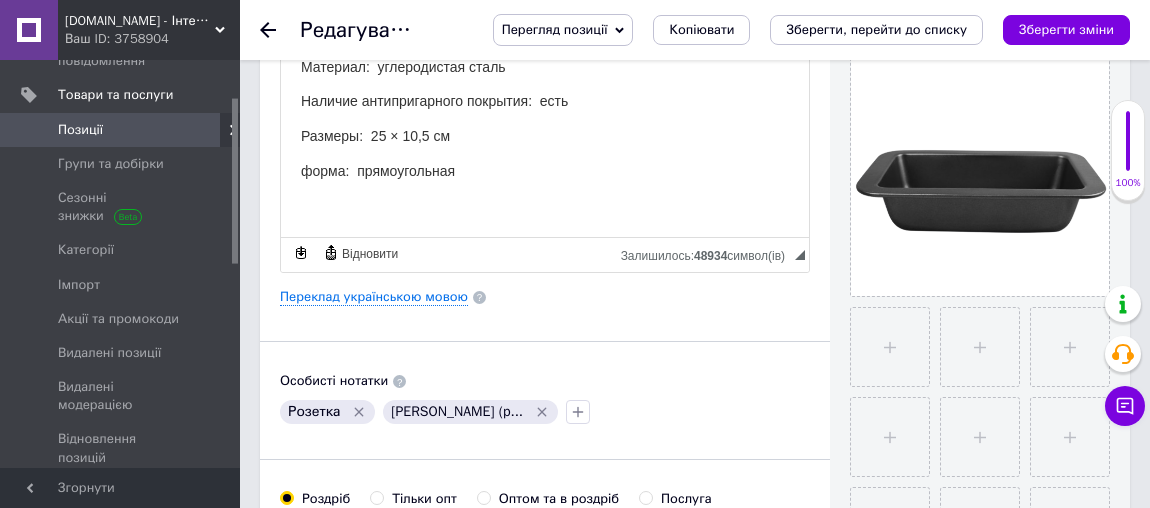 scroll, scrollTop: 5, scrollLeft: 0, axis: vertical 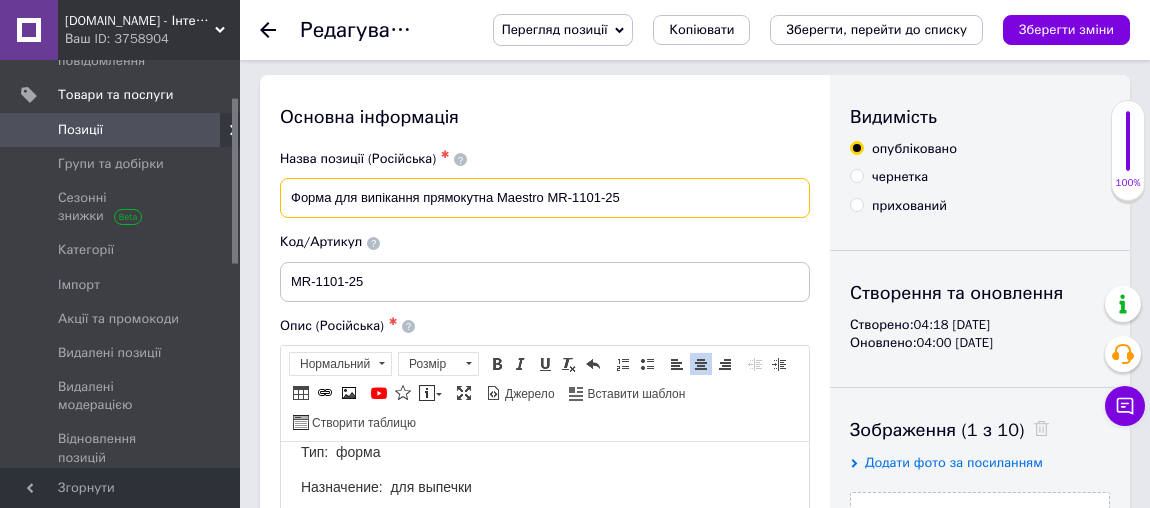 drag, startPoint x: 285, startPoint y: 193, endPoint x: 419, endPoint y: 201, distance: 134.23859 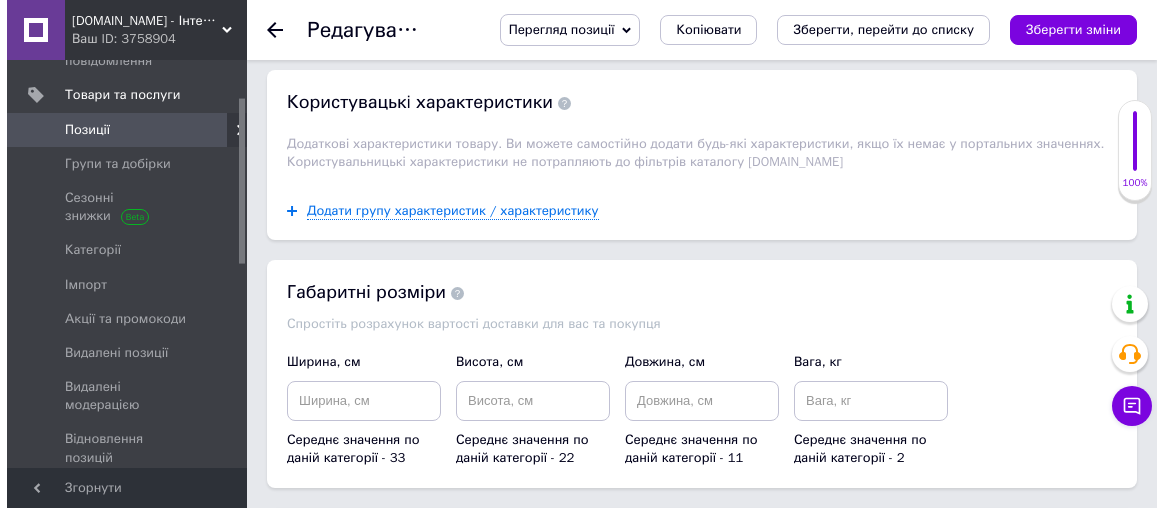 scroll, scrollTop: 4187, scrollLeft: 0, axis: vertical 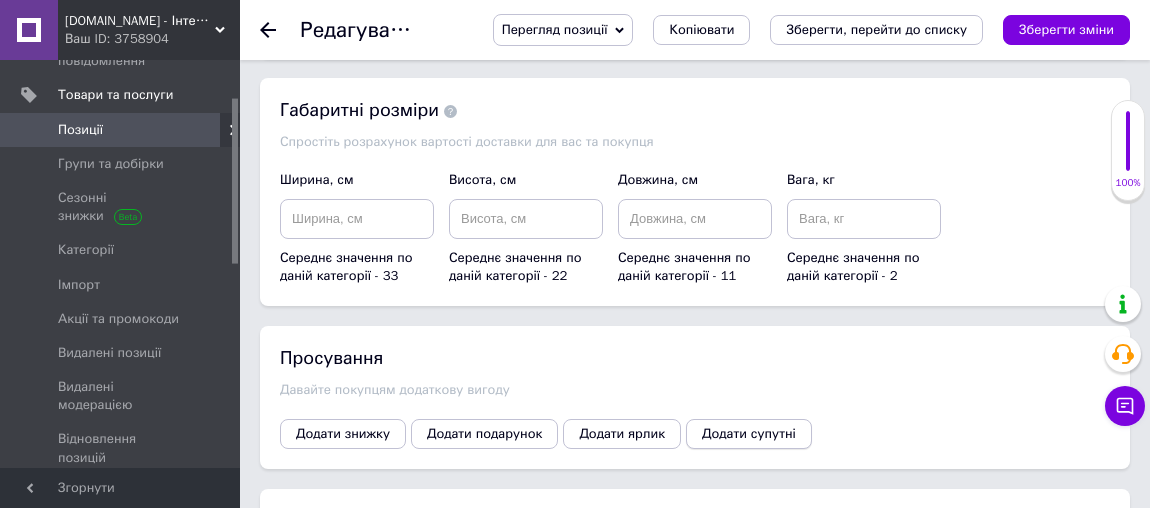 click on "Додати супутні" at bounding box center [749, 434] 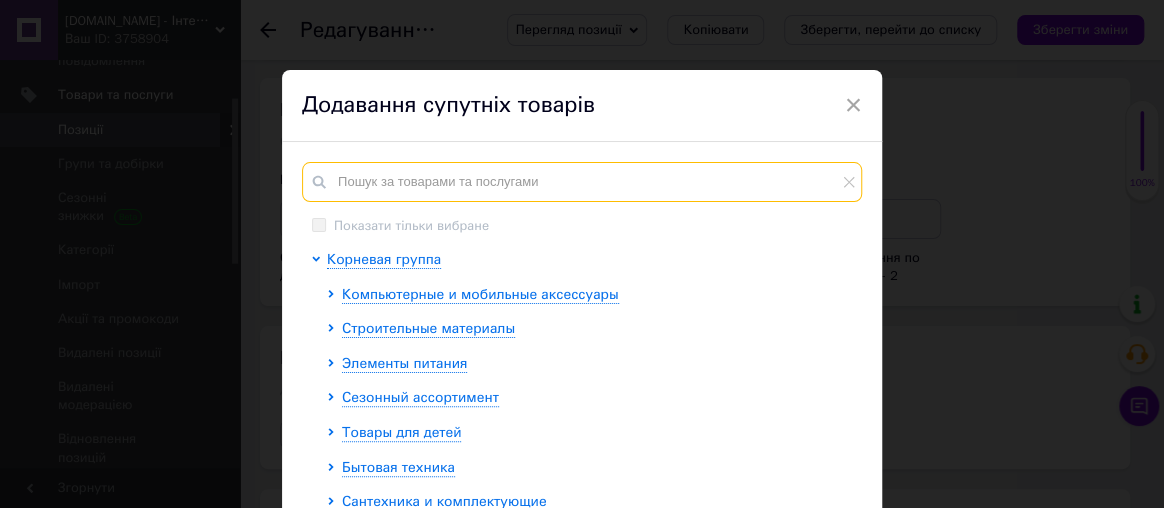 click at bounding box center (582, 182) 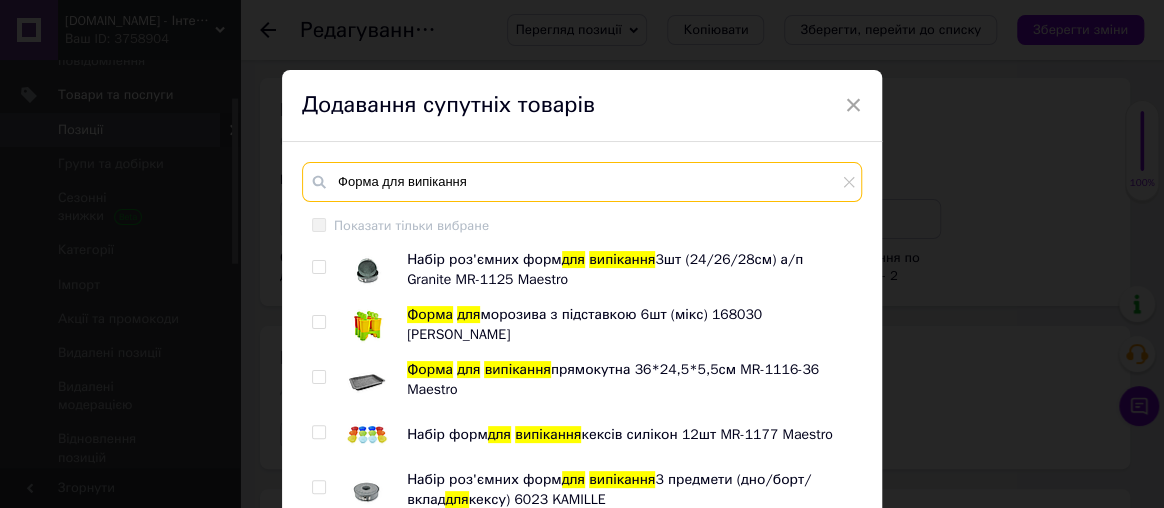 scroll, scrollTop: 156, scrollLeft: 0, axis: vertical 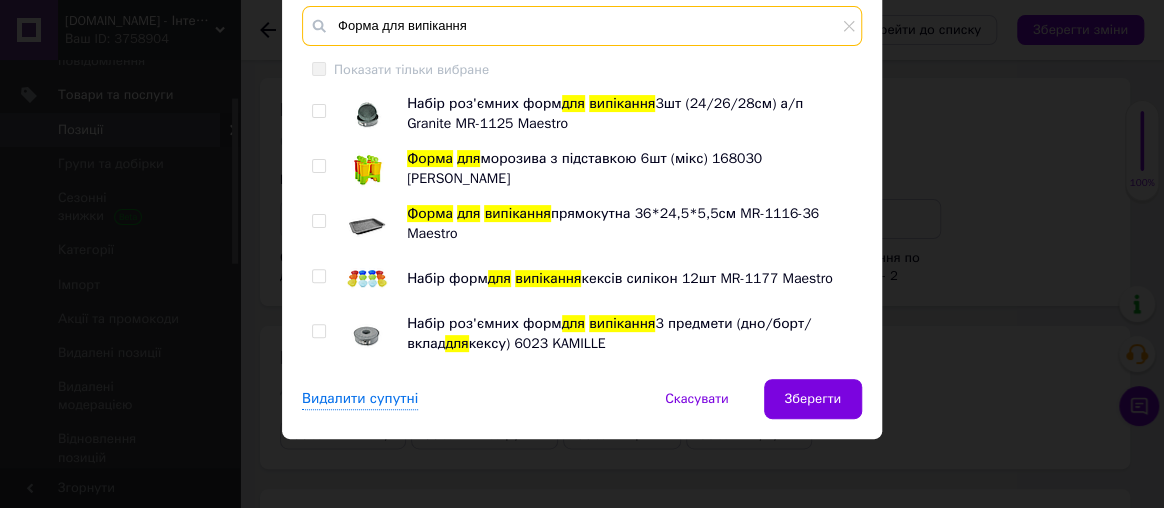 type on "Форма для випікання" 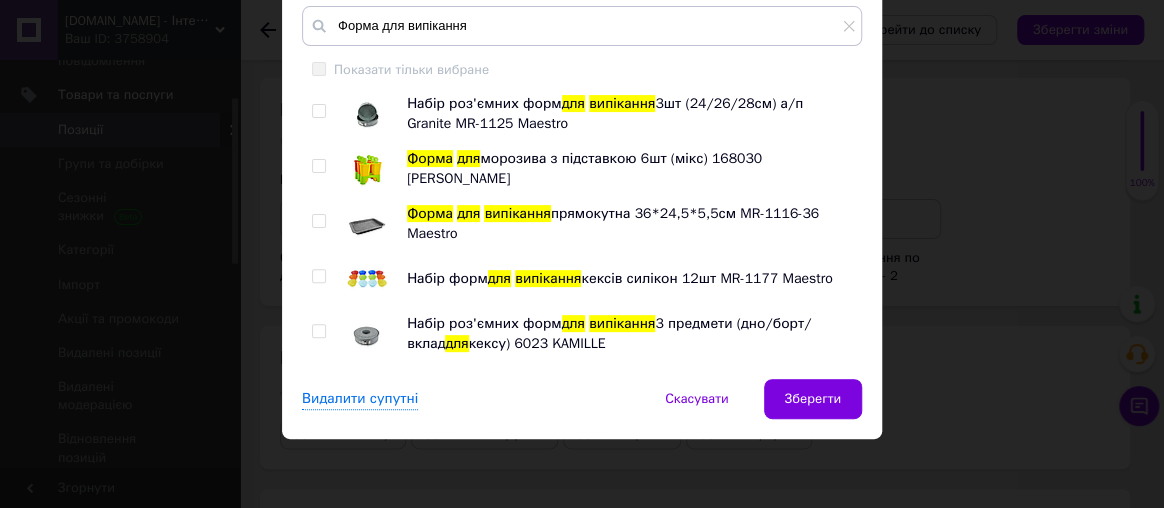 click at bounding box center [318, 111] 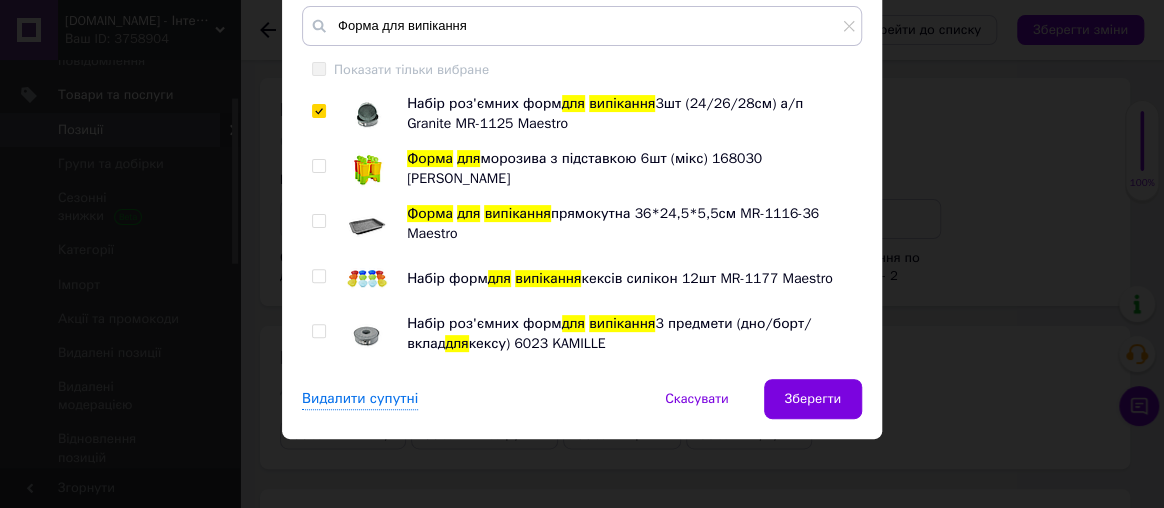 checkbox on "true" 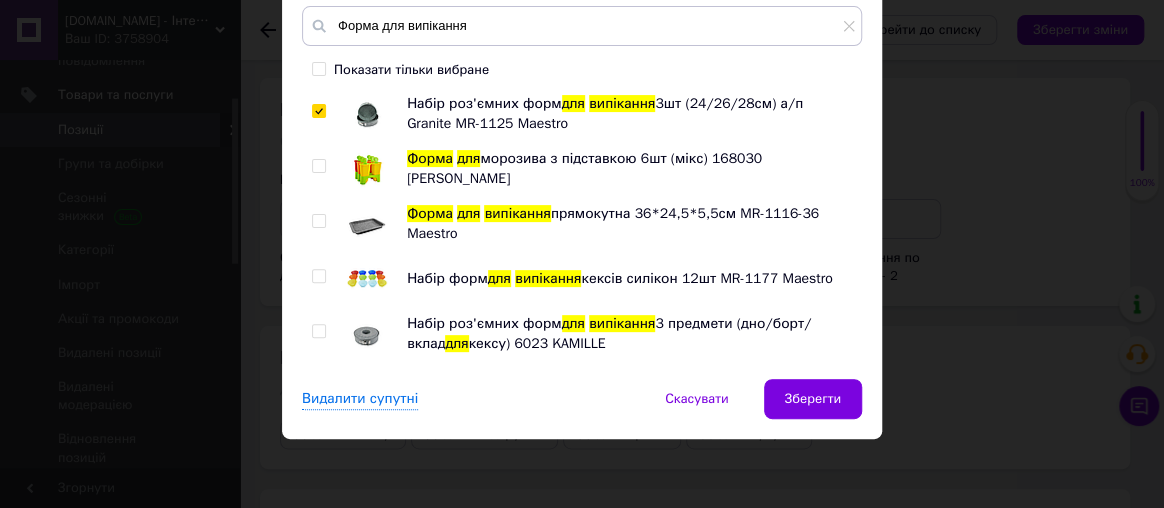 click at bounding box center (318, 221) 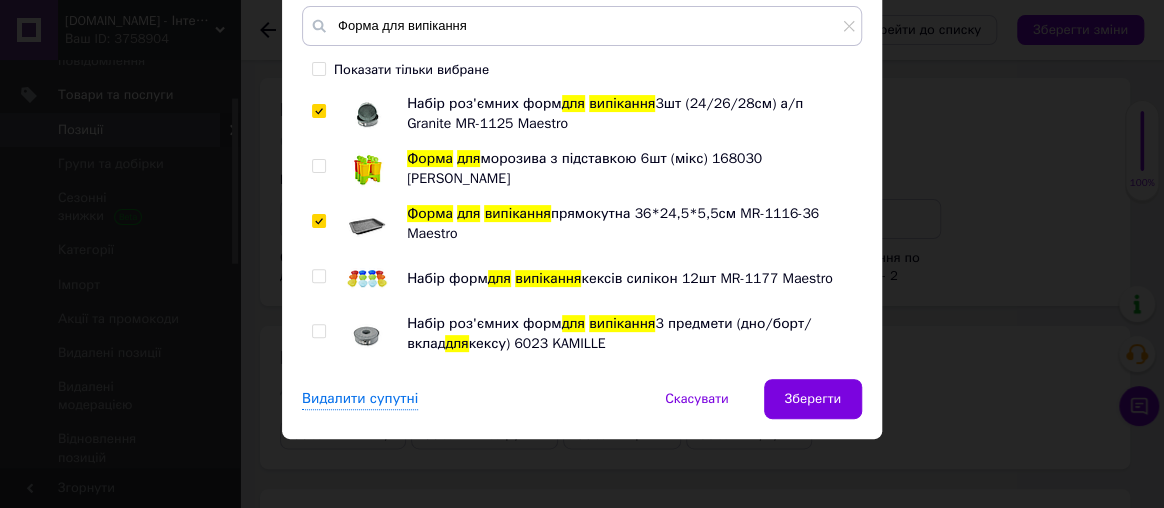 checkbox on "true" 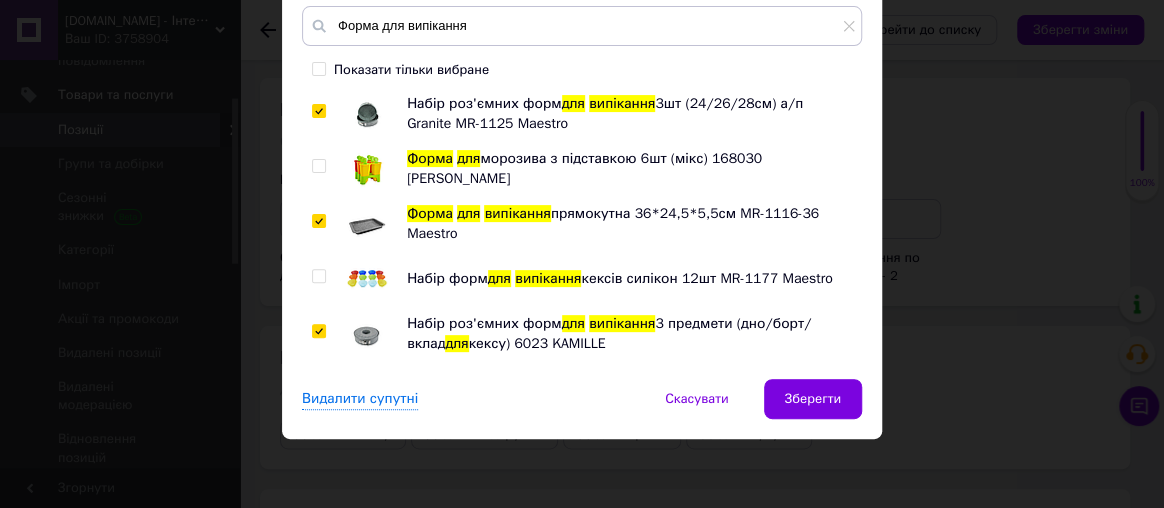 checkbox on "true" 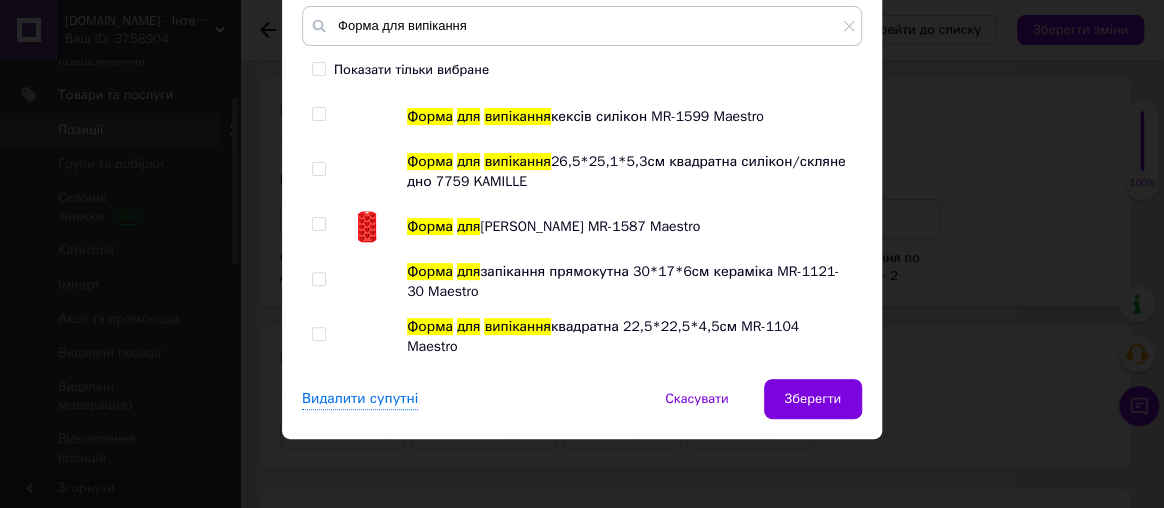 scroll, scrollTop: 363, scrollLeft: 0, axis: vertical 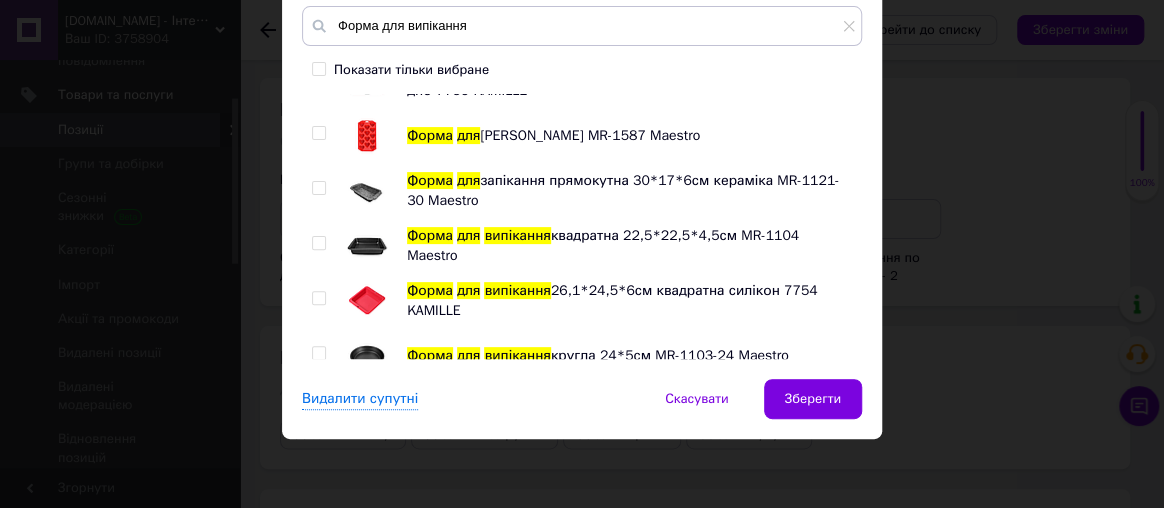 click at bounding box center [318, 188] 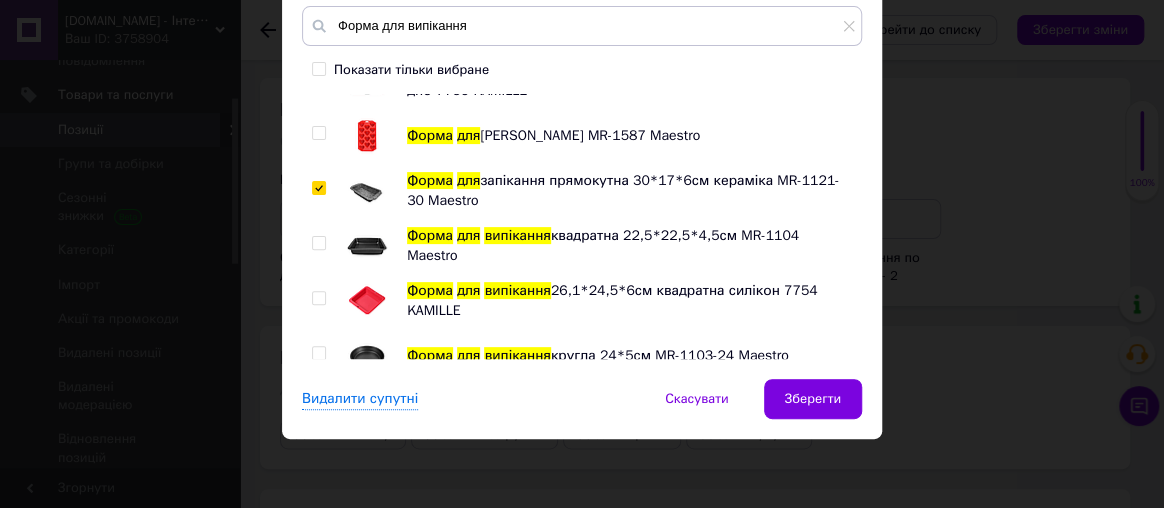checkbox on "true" 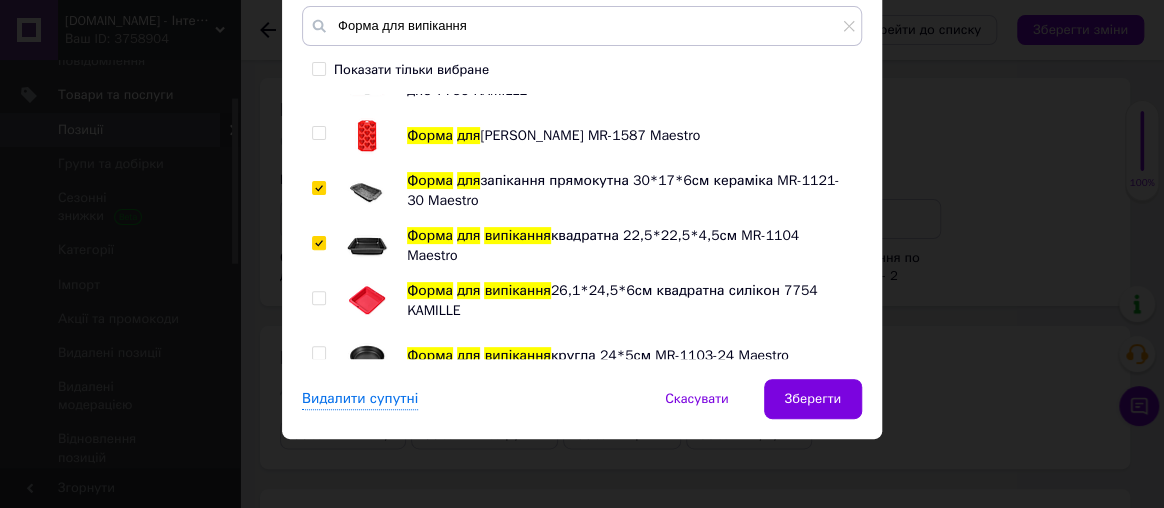 checkbox on "true" 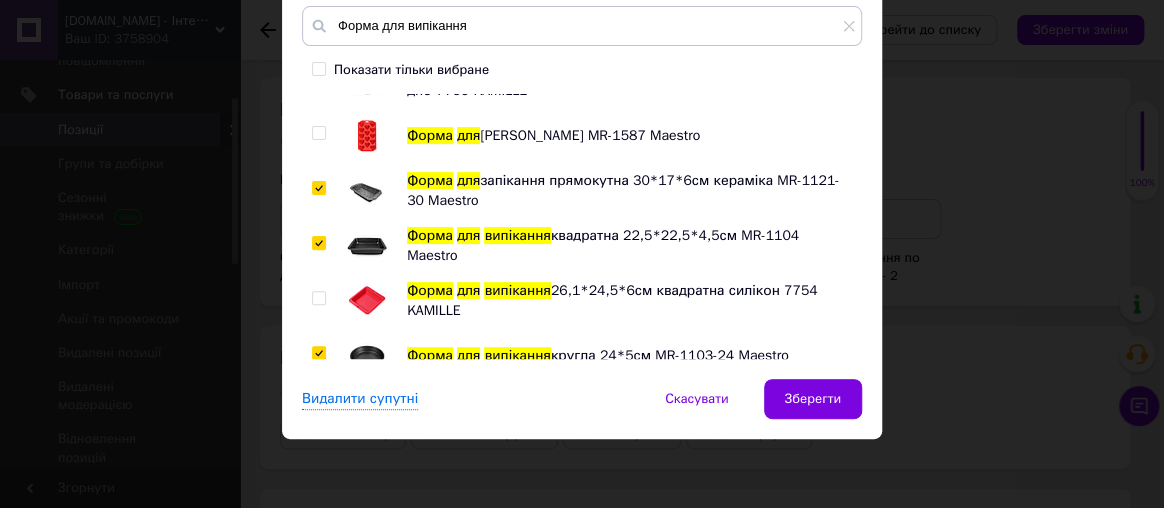 checkbox on "true" 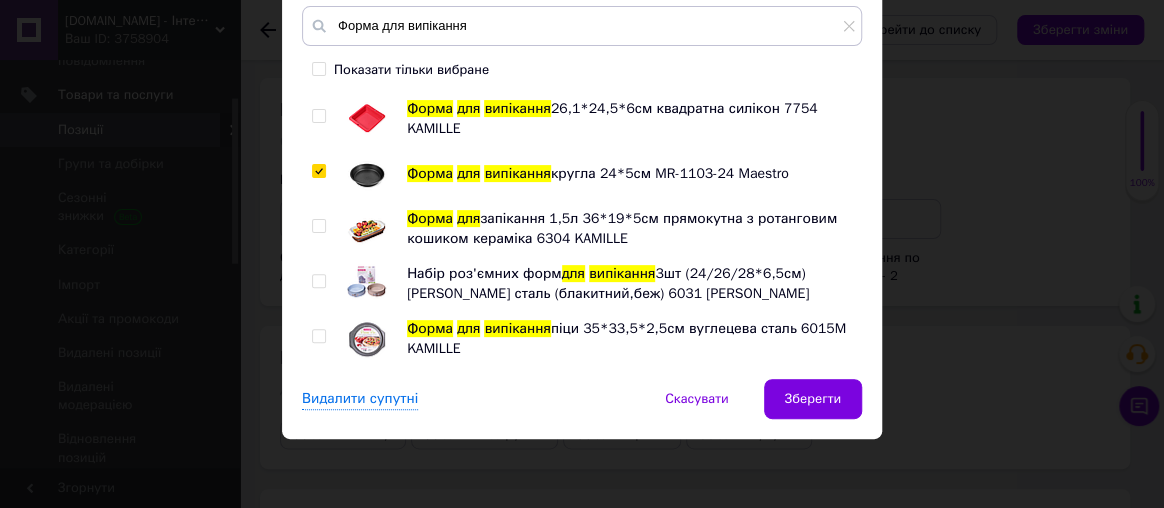 click at bounding box center (318, 226) 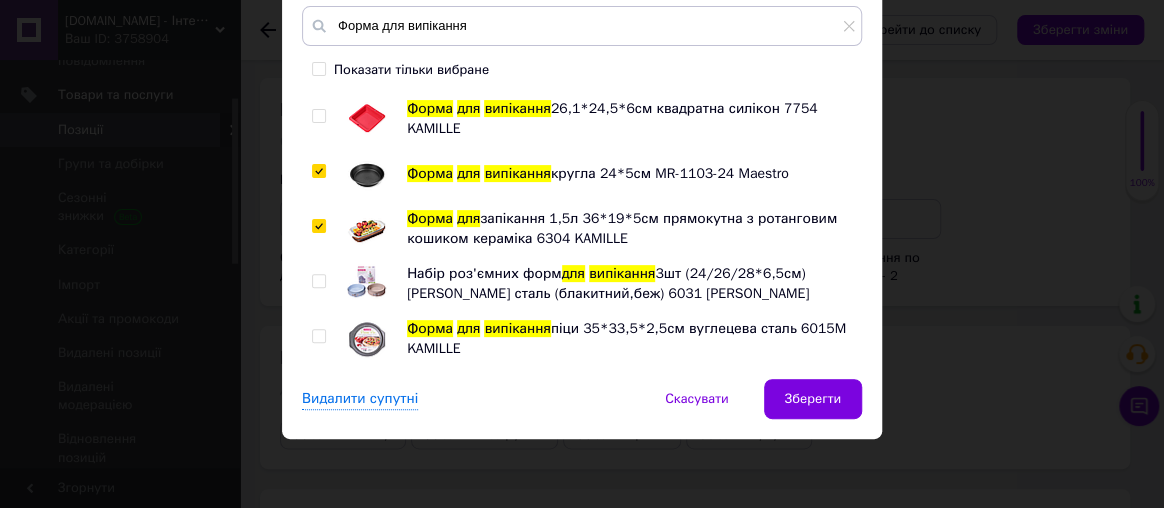 checkbox on "true" 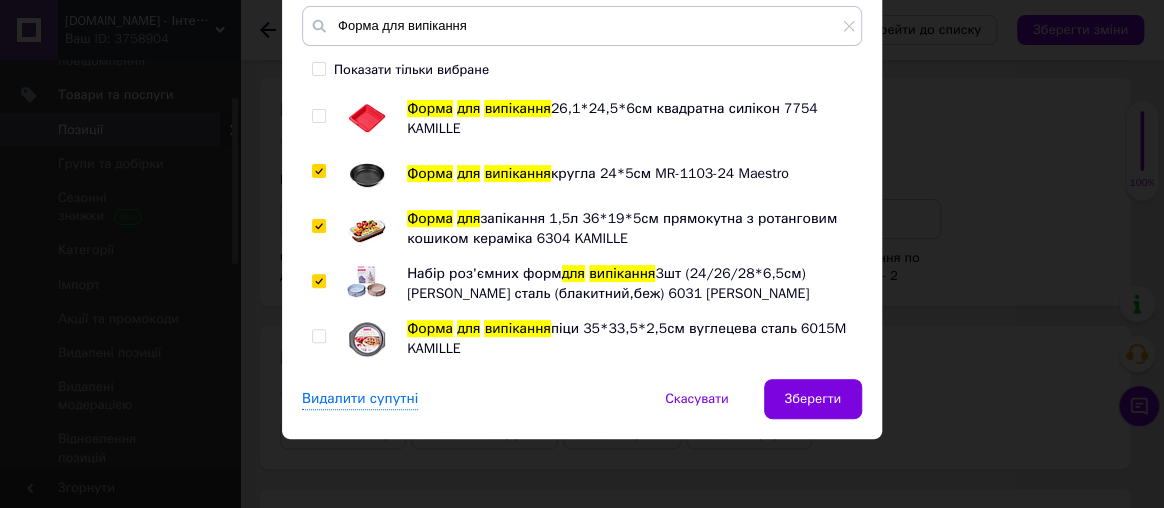 checkbox on "true" 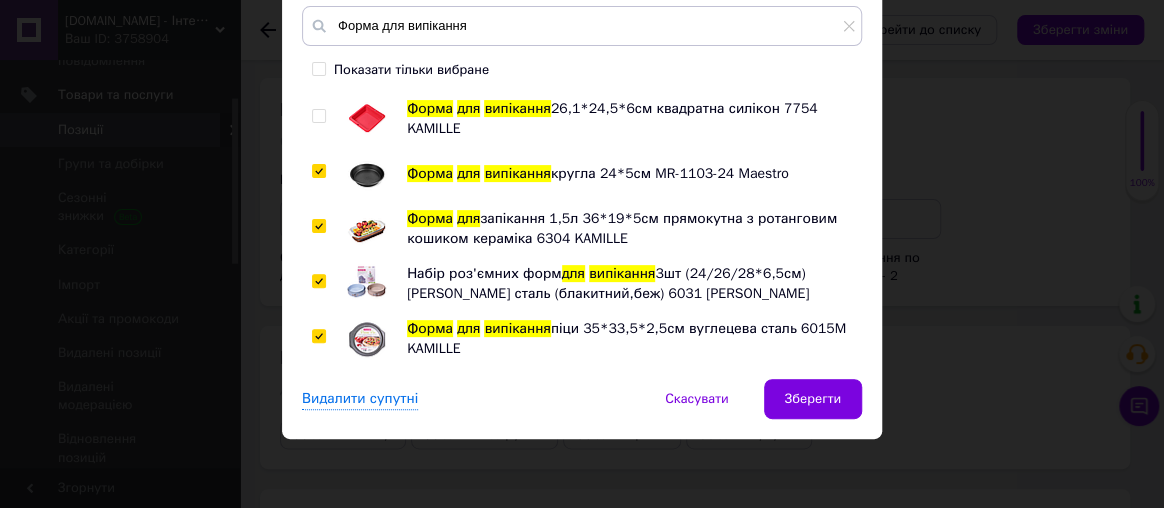 checkbox on "true" 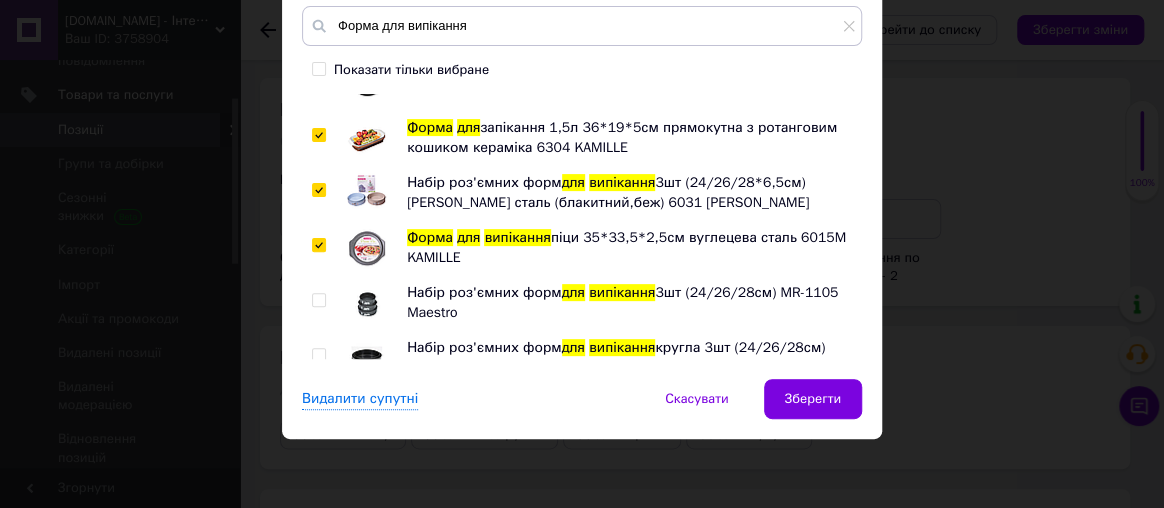 scroll, scrollTop: 727, scrollLeft: 0, axis: vertical 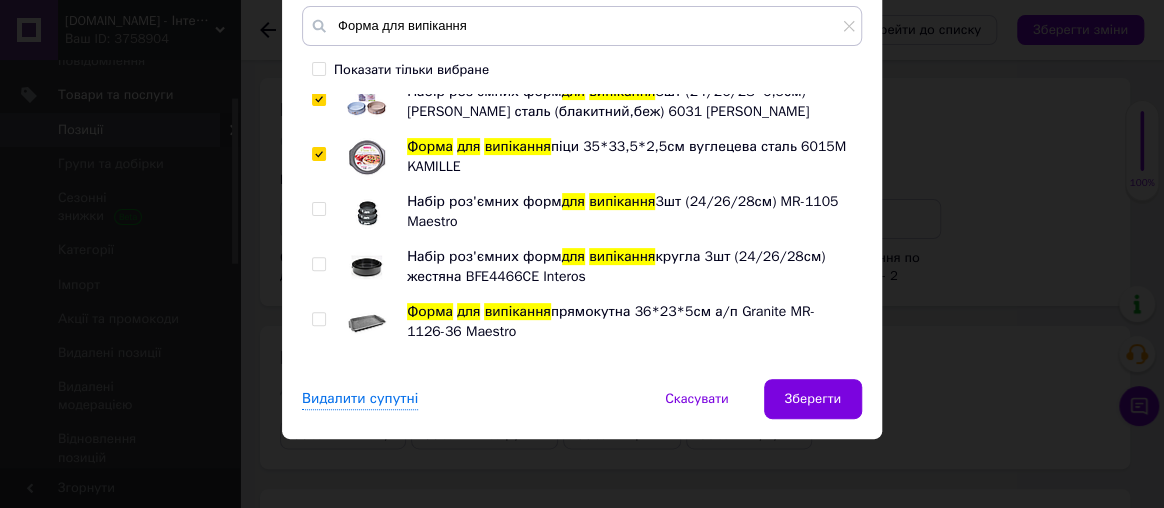 click at bounding box center (322, 212) 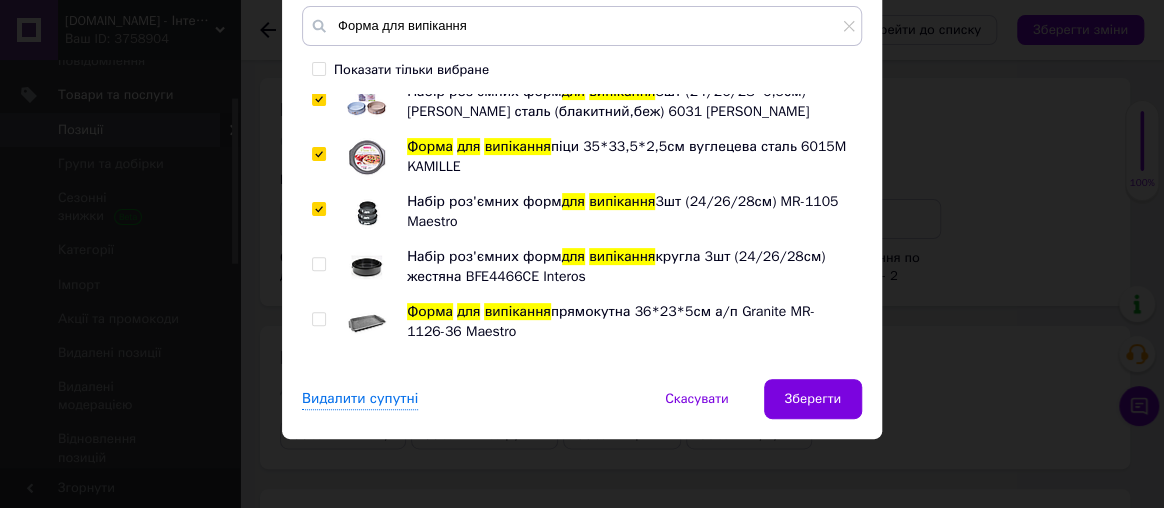 checkbox on "true" 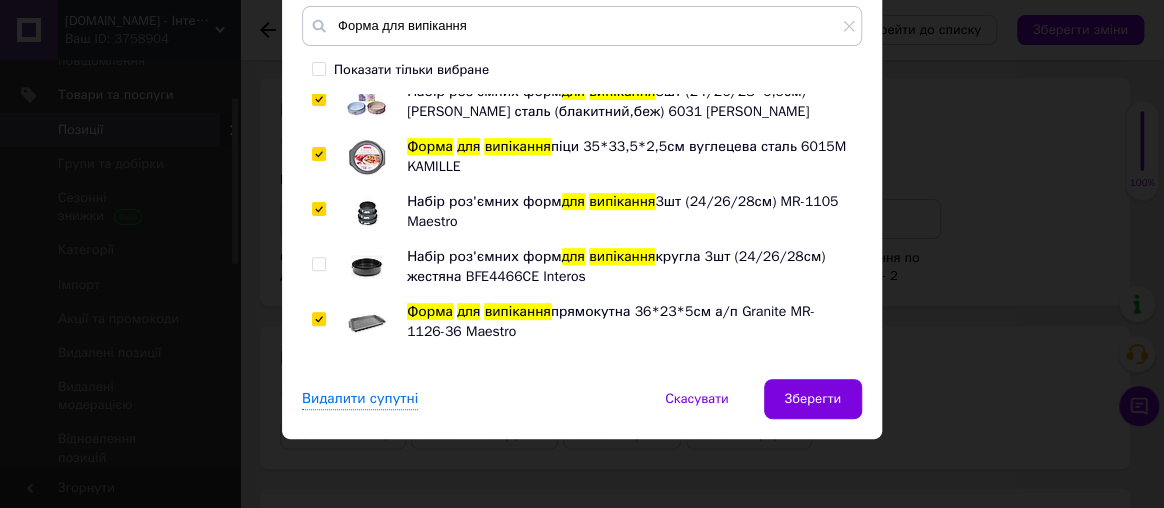 checkbox on "true" 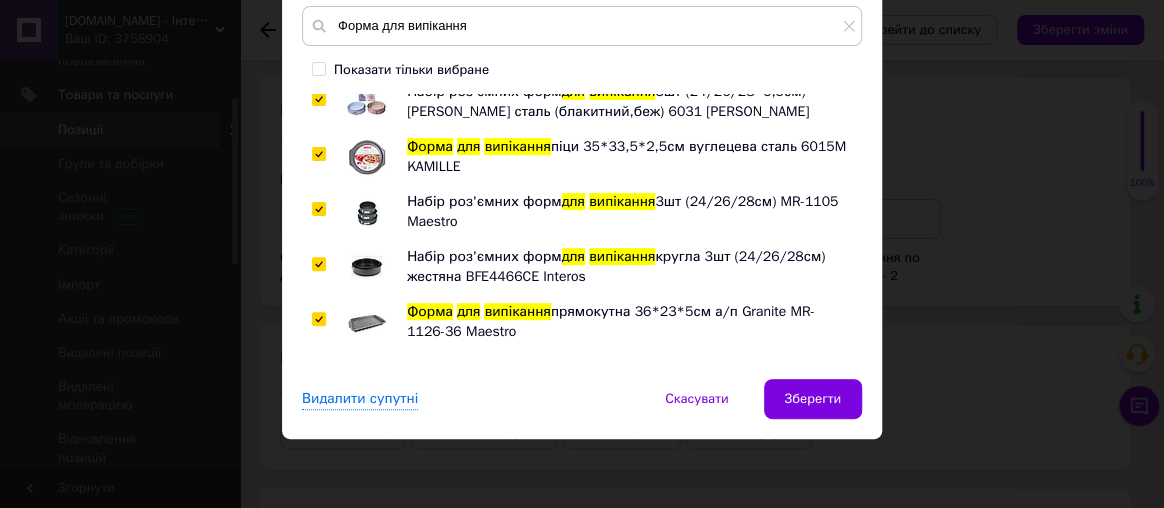 checkbox on "true" 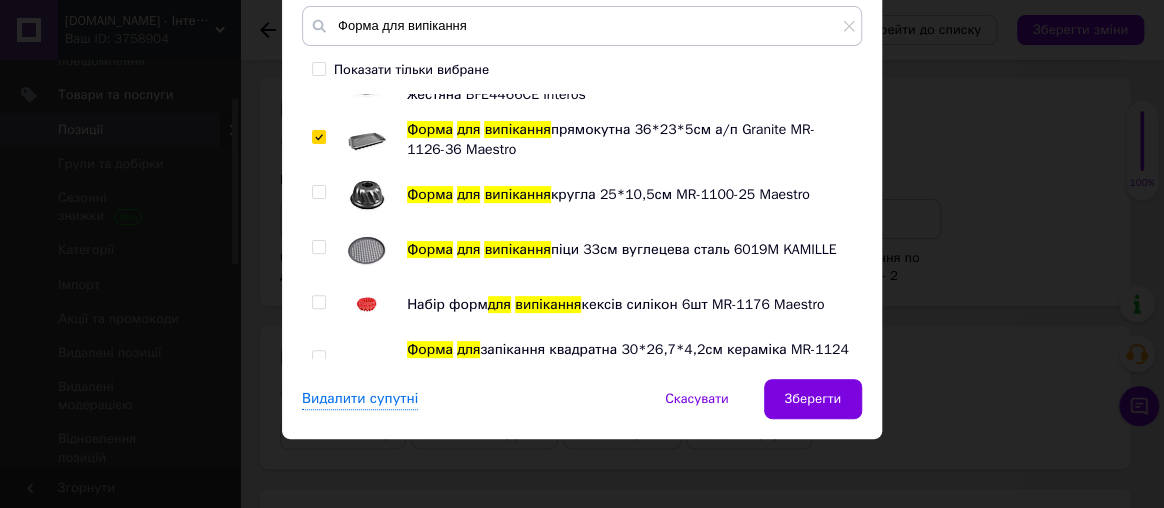 click at bounding box center [318, 192] 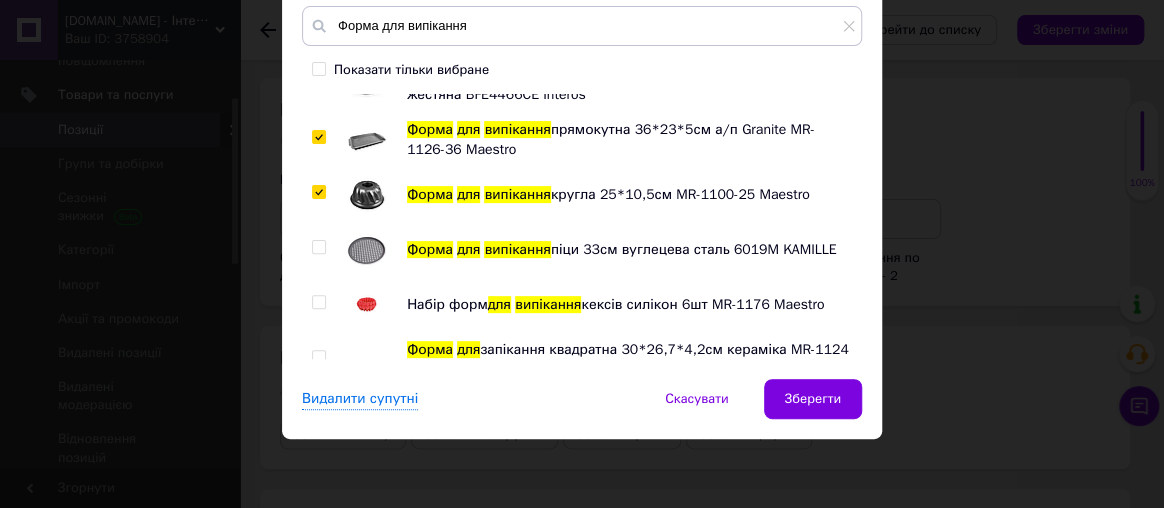 checkbox on "true" 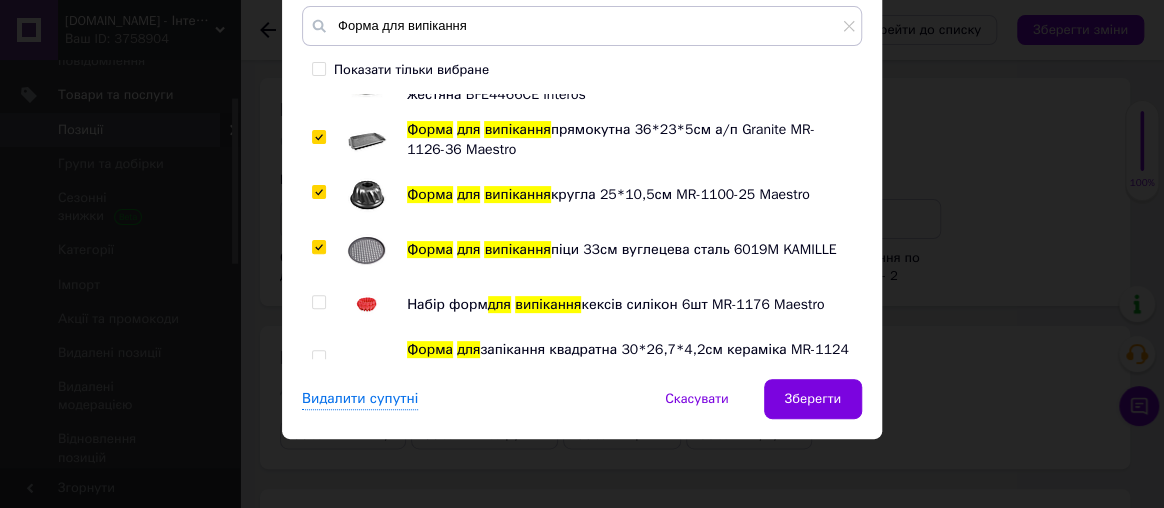 checkbox on "true" 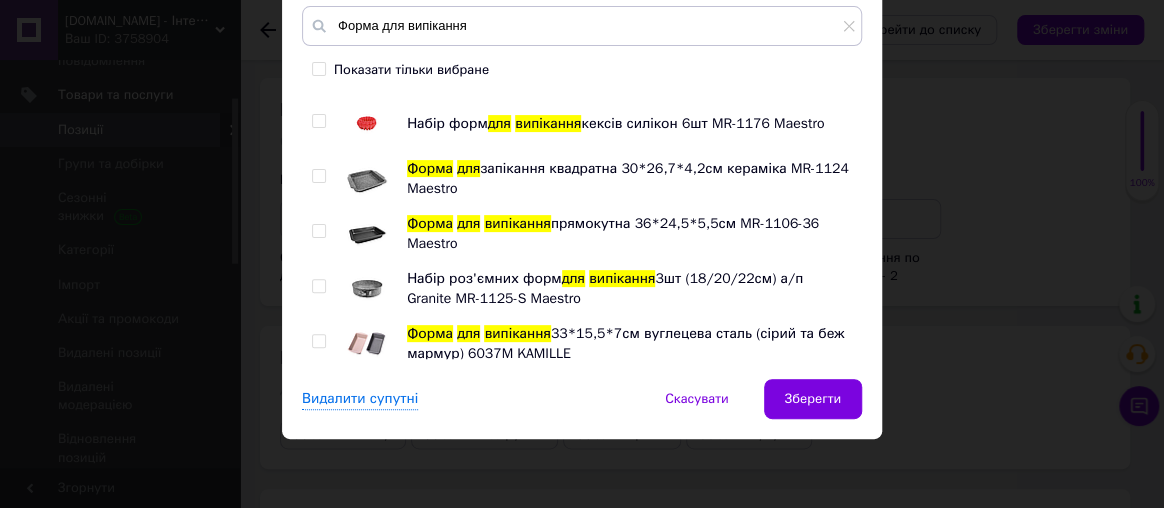click at bounding box center [318, 176] 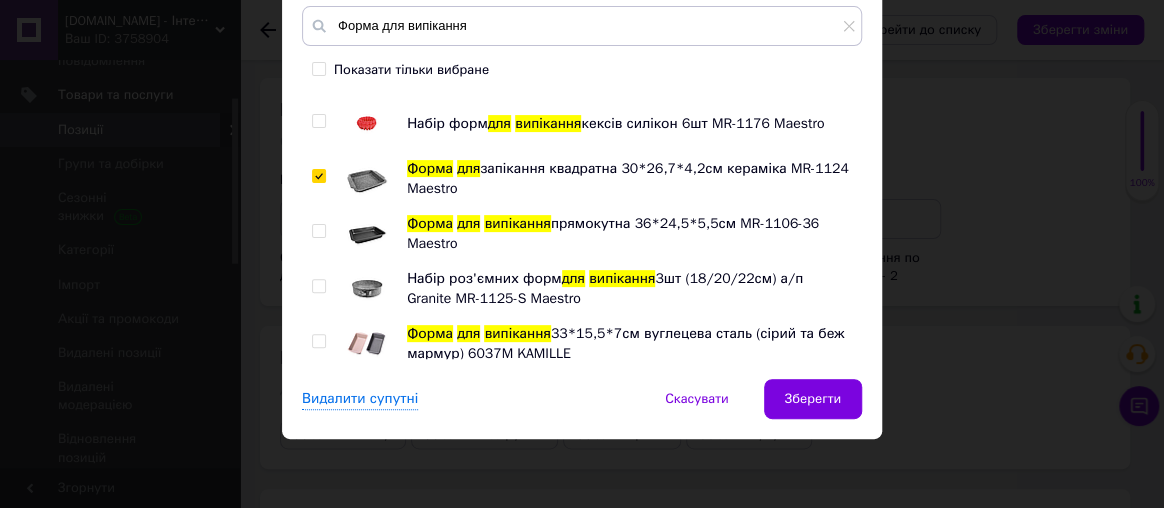 checkbox on "true" 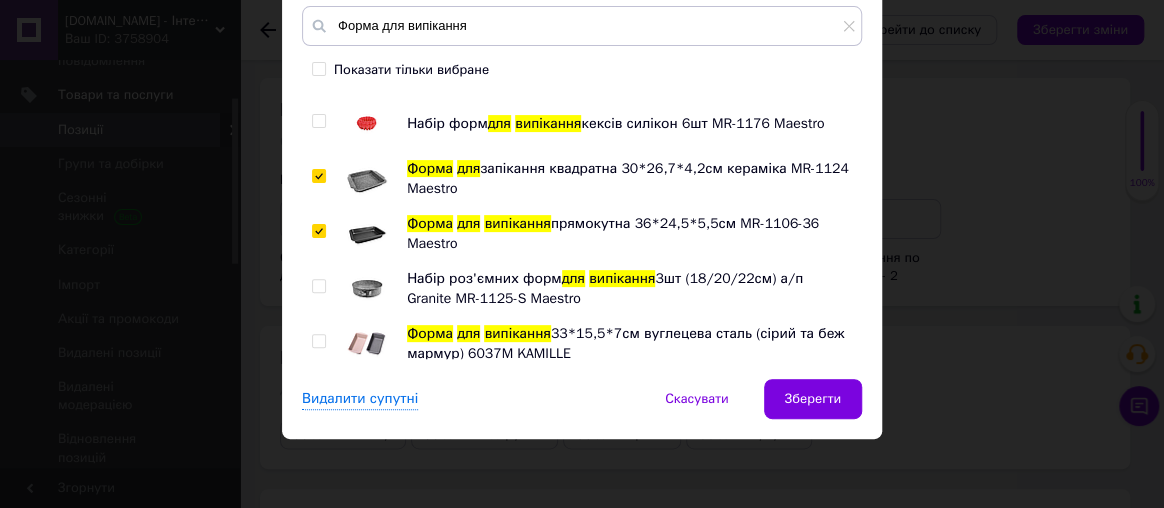 checkbox on "true" 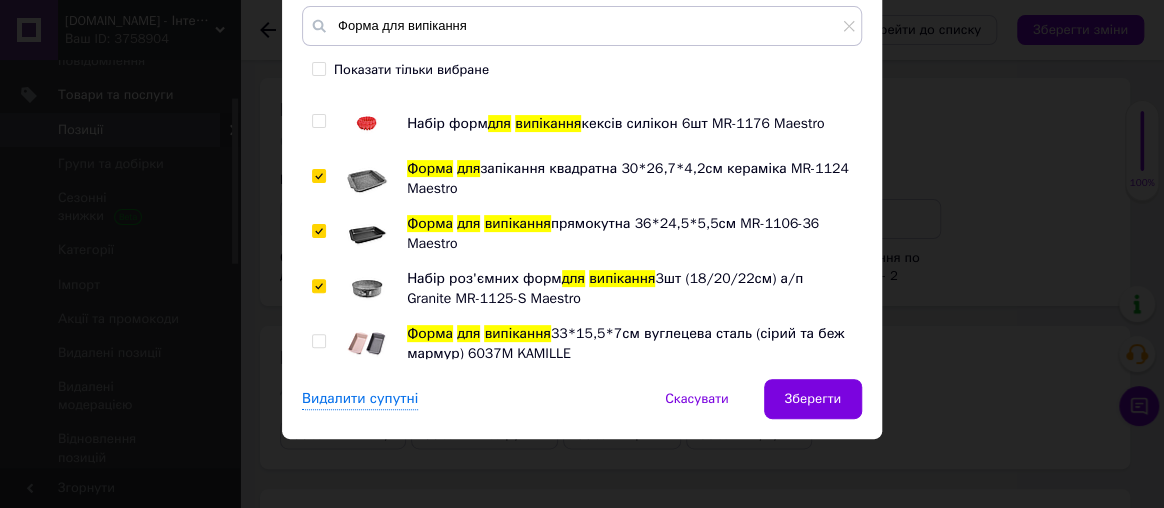 checkbox on "true" 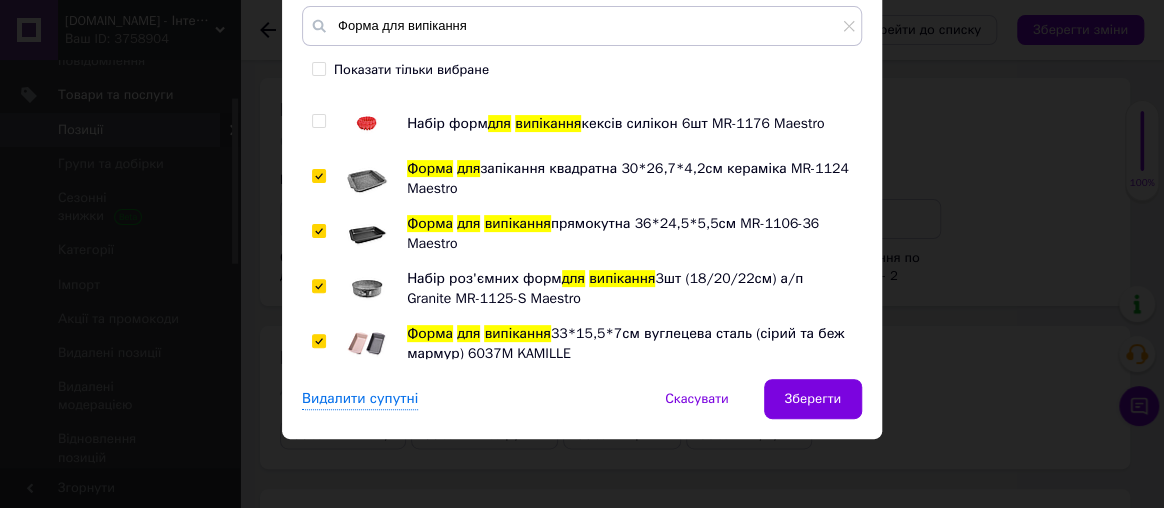 checkbox on "true" 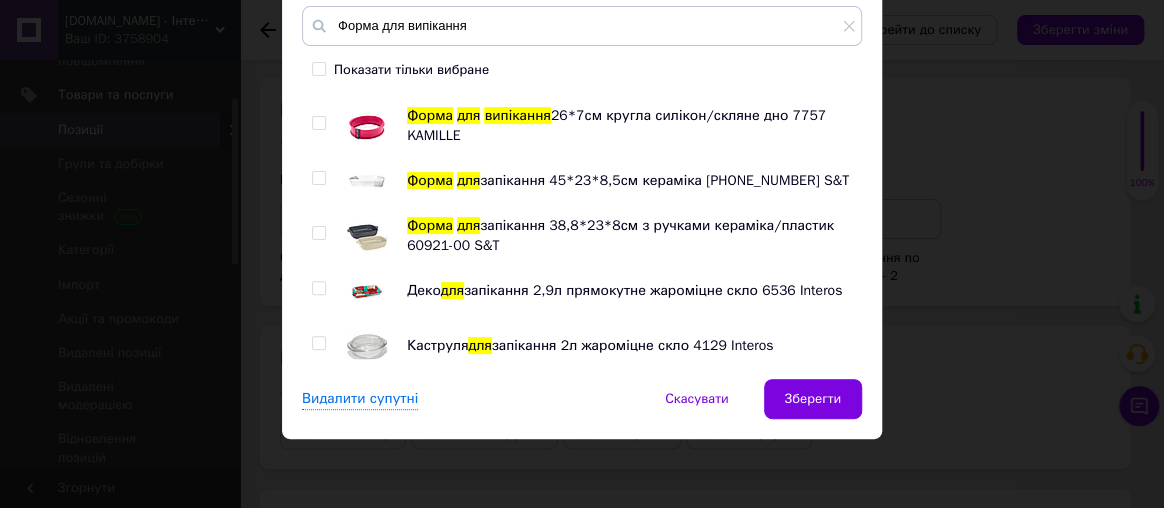 scroll, scrollTop: 1454, scrollLeft: 0, axis: vertical 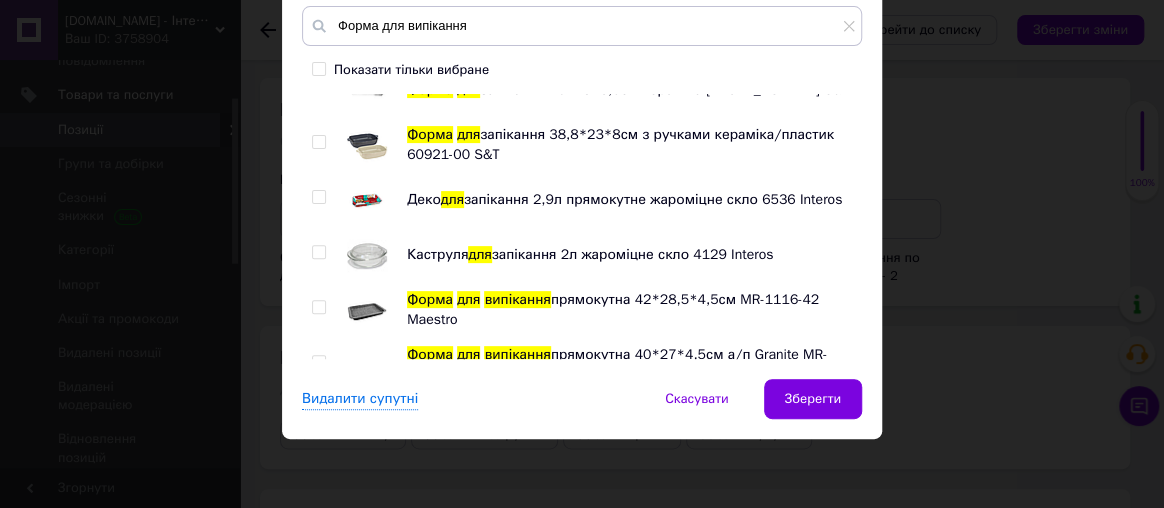 click at bounding box center (318, 142) 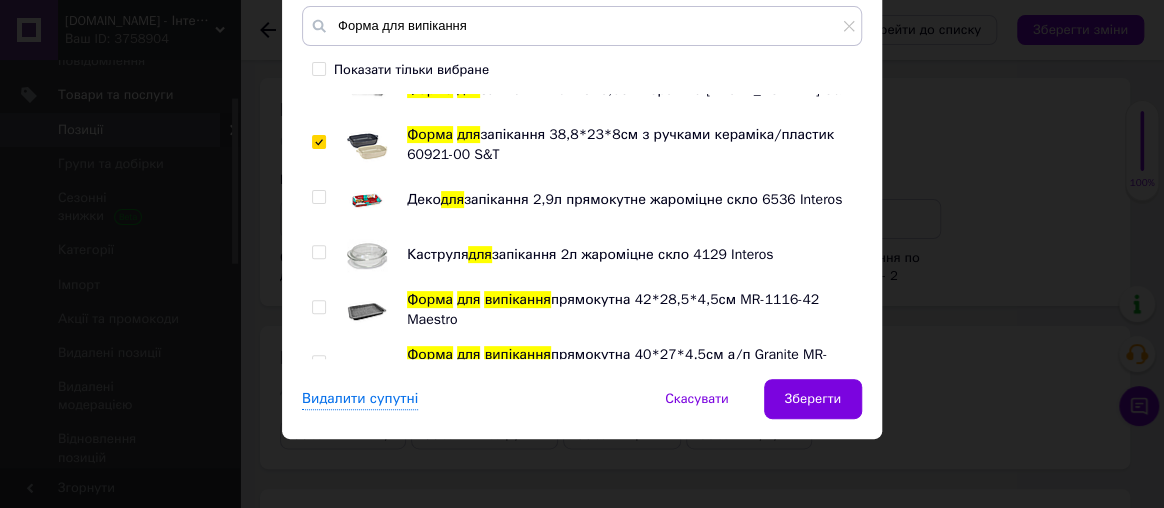 checkbox on "true" 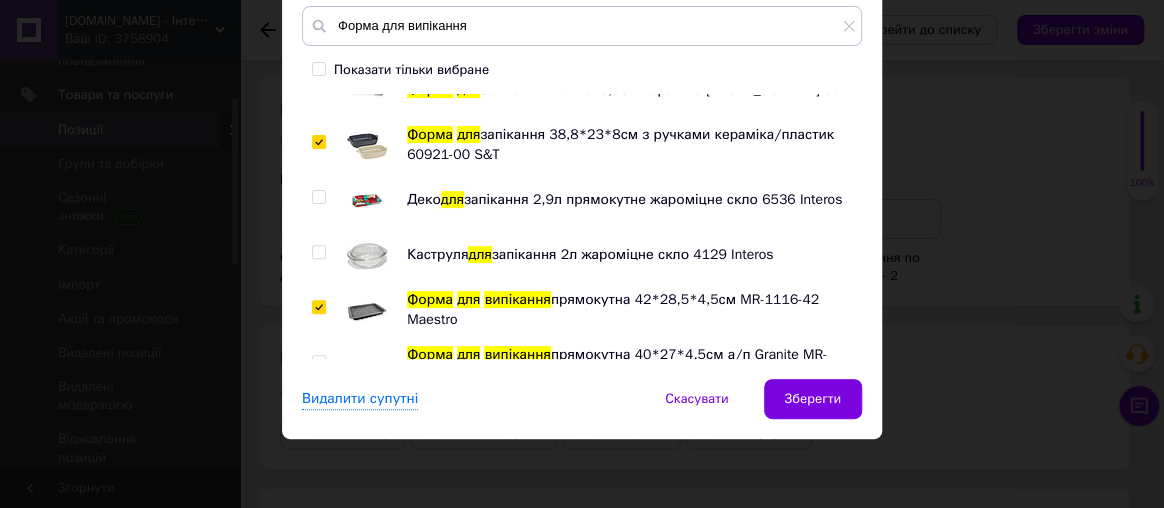 checkbox on "true" 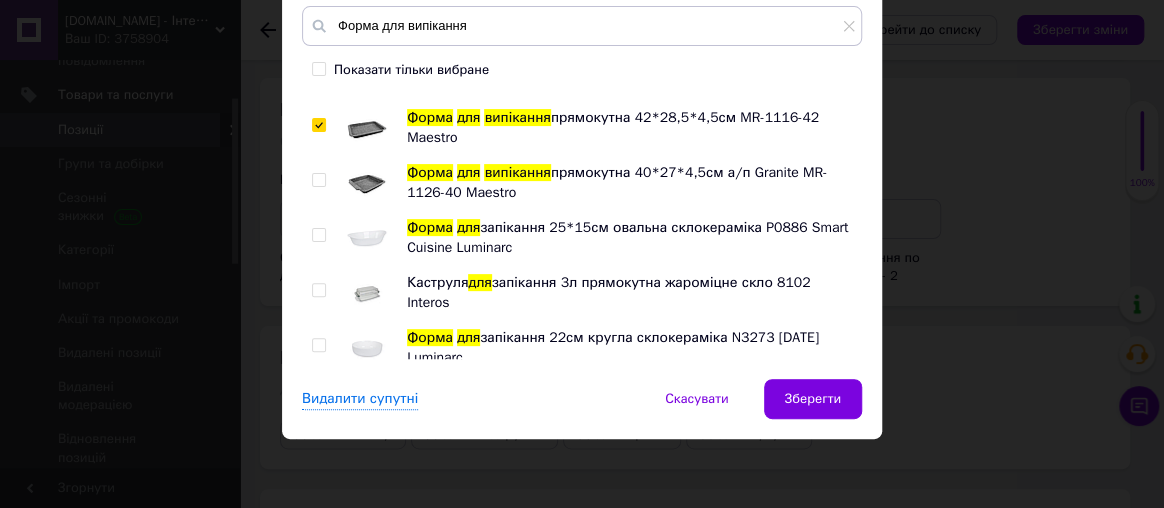 scroll, scrollTop: 1818, scrollLeft: 0, axis: vertical 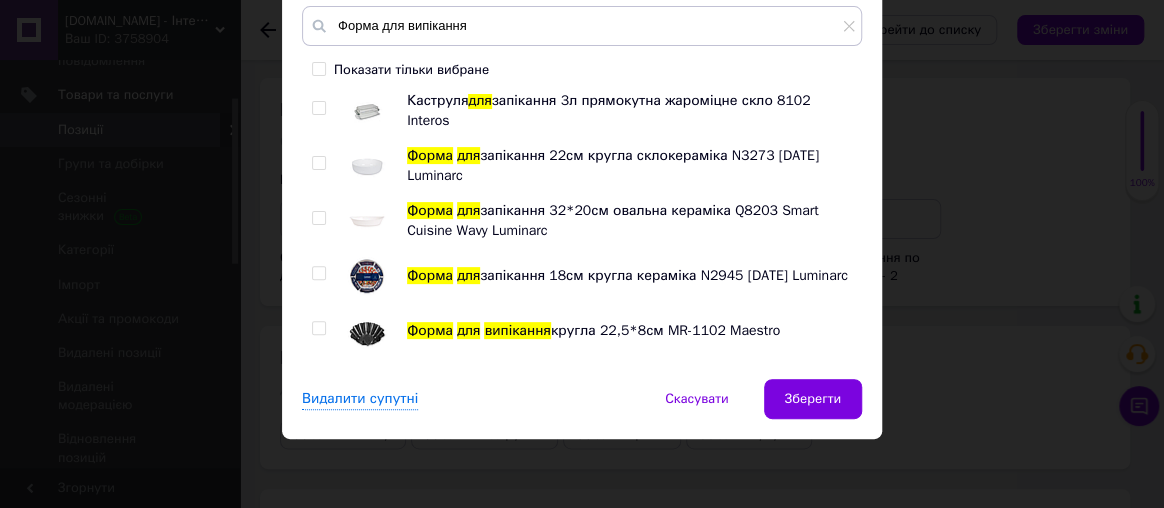 click at bounding box center (318, 273) 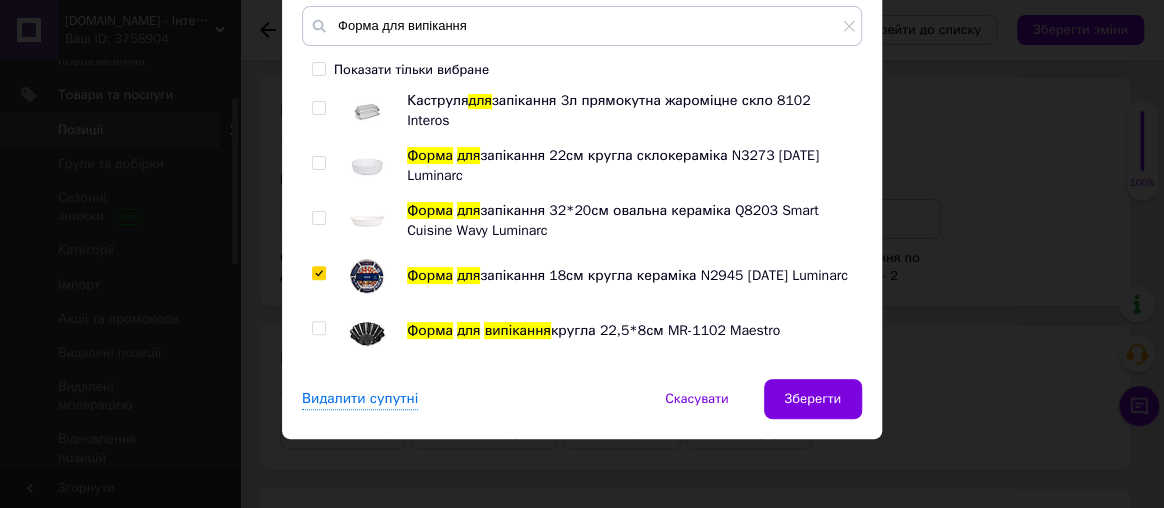 checkbox on "true" 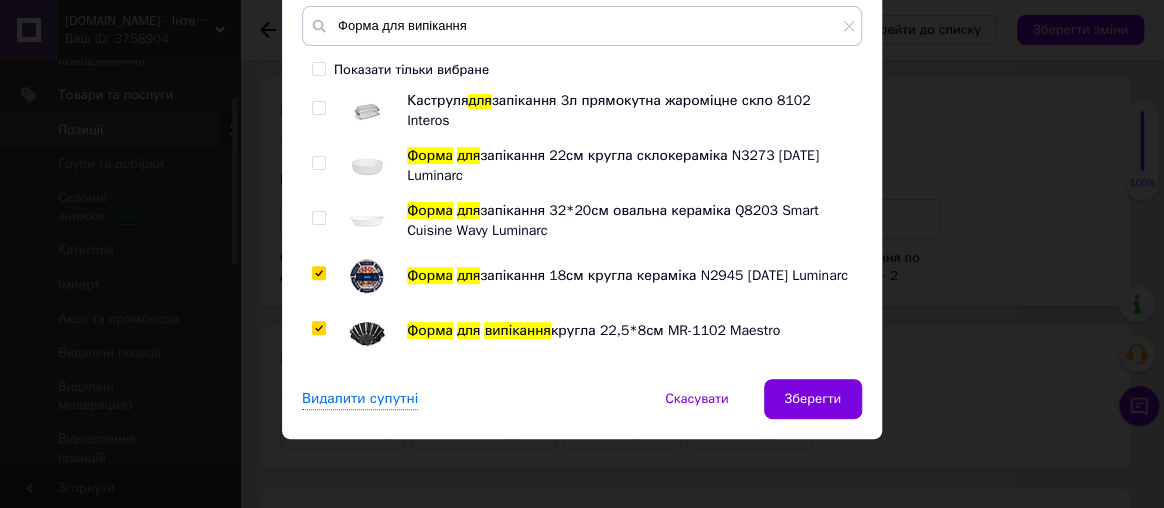 checkbox on "true" 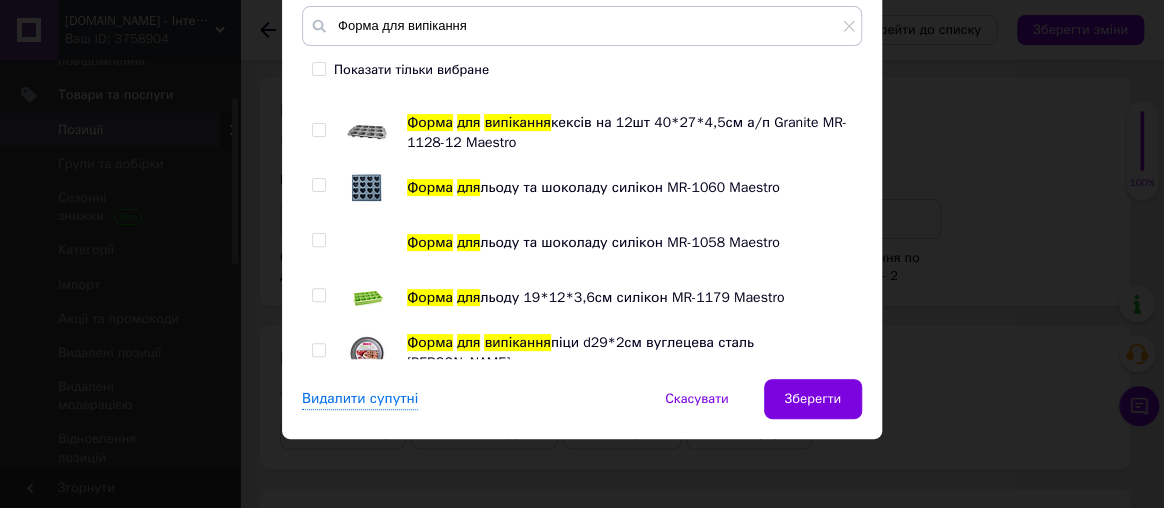 scroll, scrollTop: 2272, scrollLeft: 0, axis: vertical 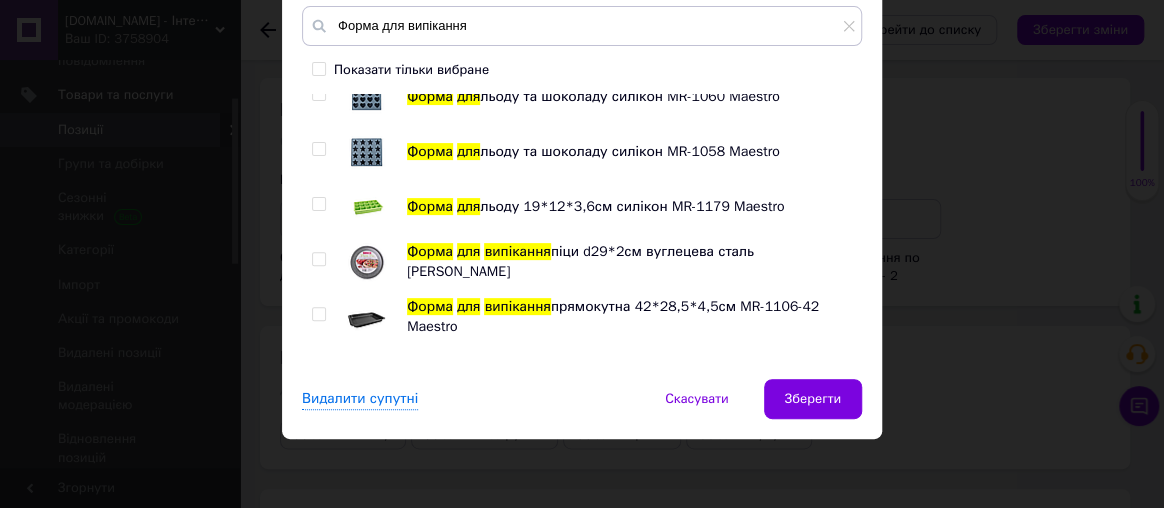 click at bounding box center [318, 259] 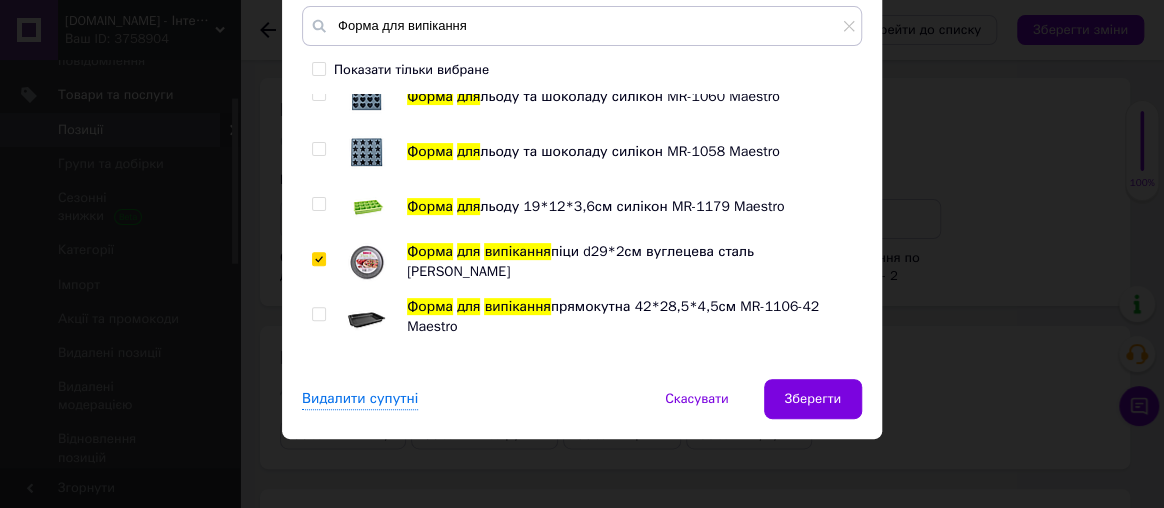 checkbox on "true" 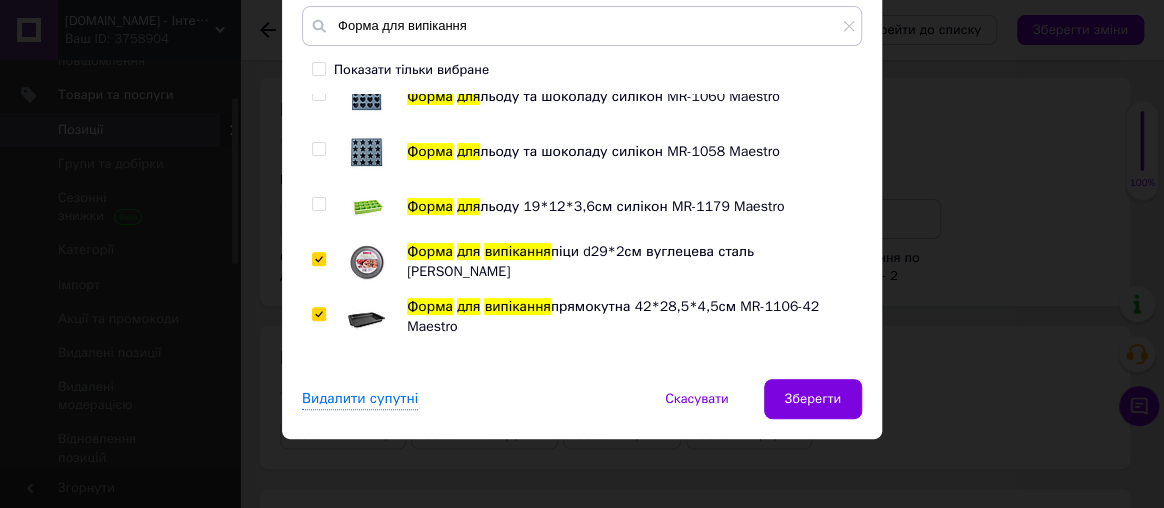 checkbox on "true" 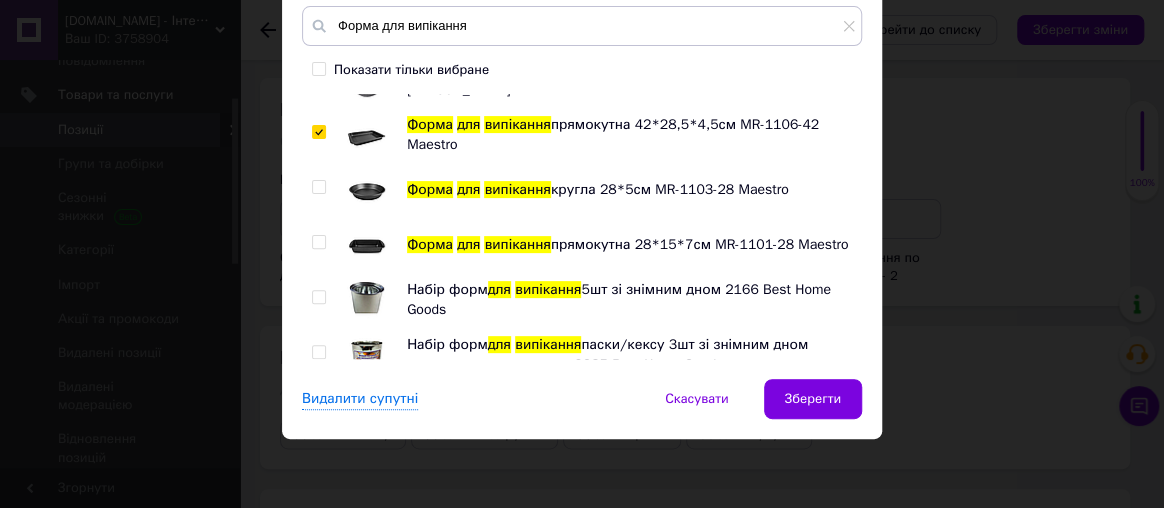 click at bounding box center [318, 187] 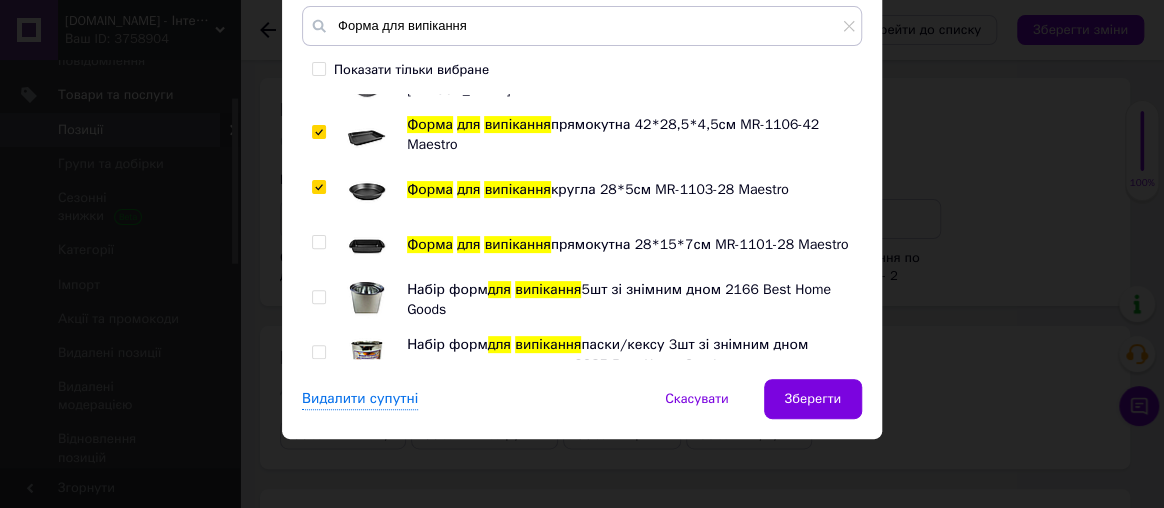 checkbox on "true" 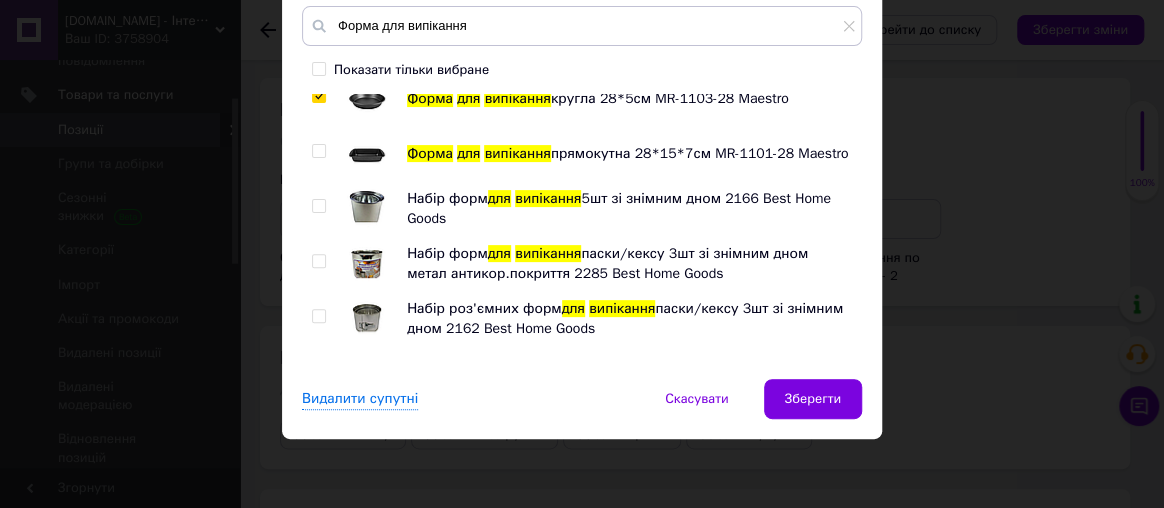 click at bounding box center [318, 206] 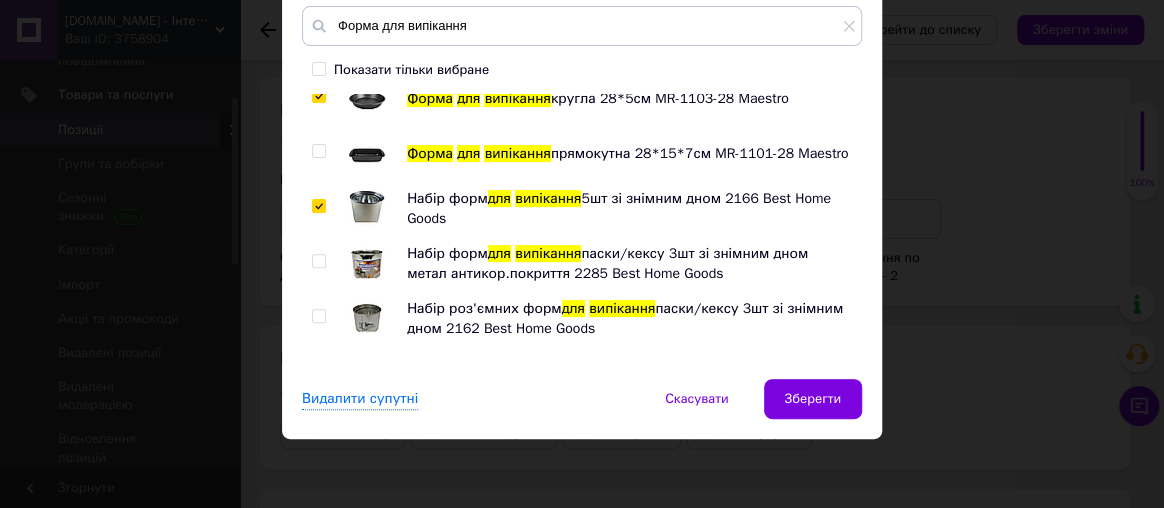 checkbox on "true" 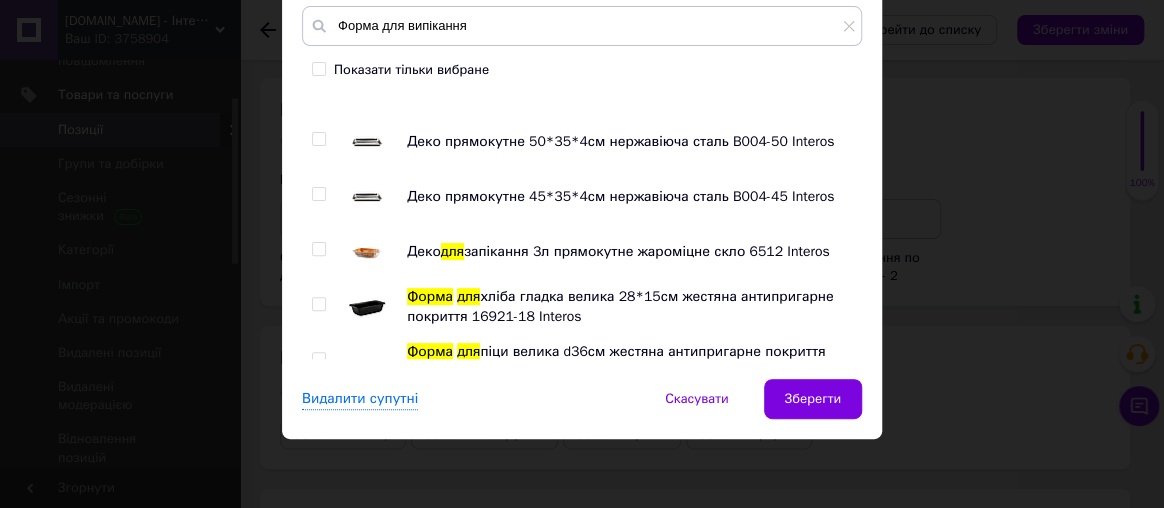 scroll, scrollTop: 3363, scrollLeft: 0, axis: vertical 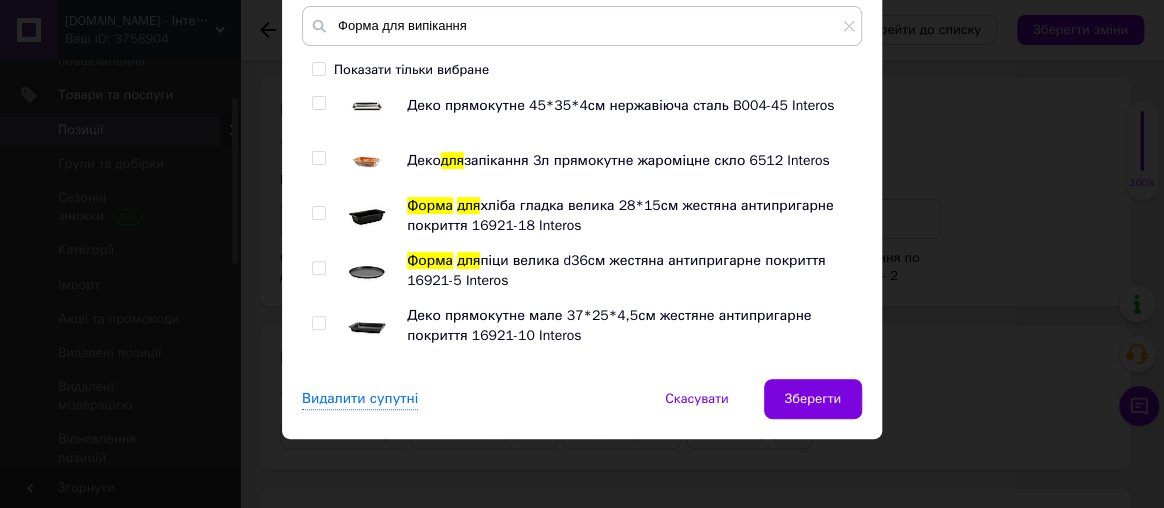 click at bounding box center [318, 213] 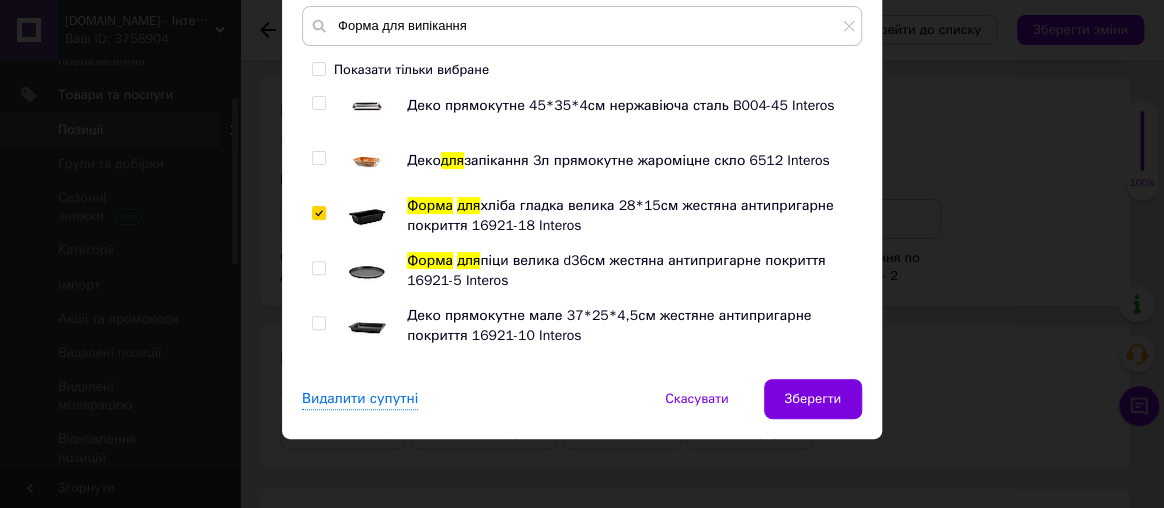 checkbox on "true" 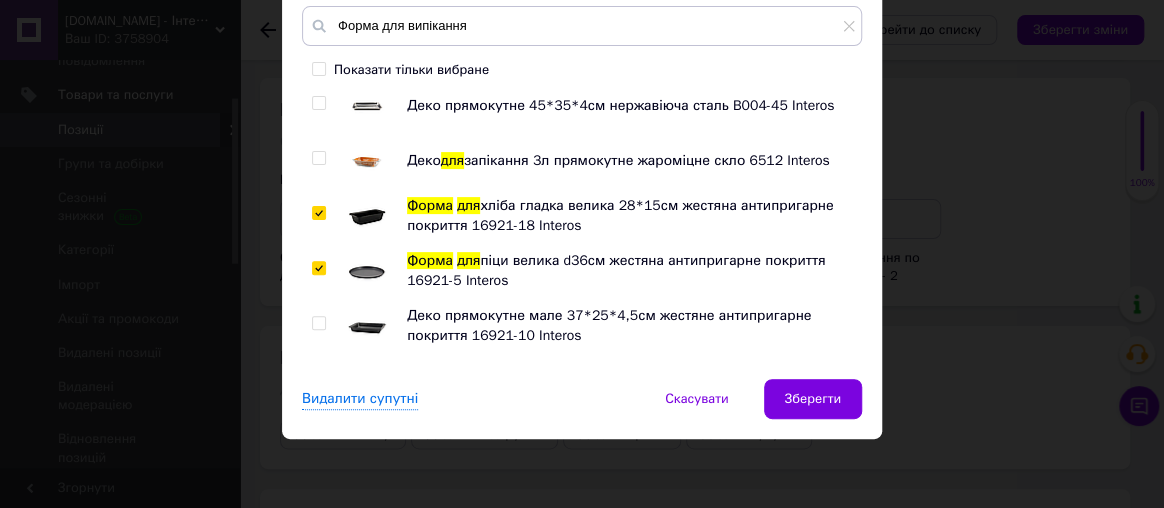 checkbox on "true" 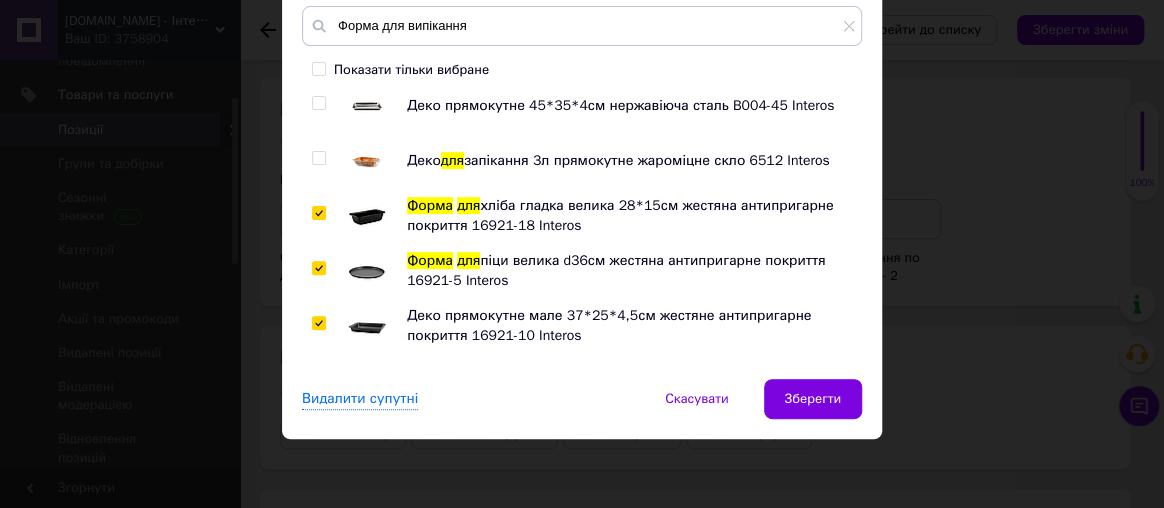 checkbox on "true" 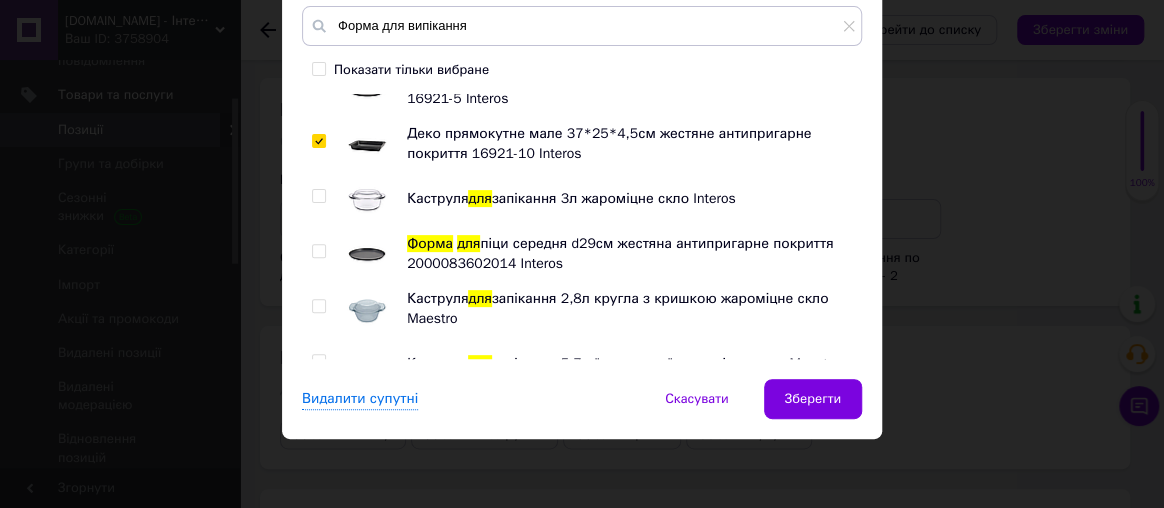 click at bounding box center [318, 251] 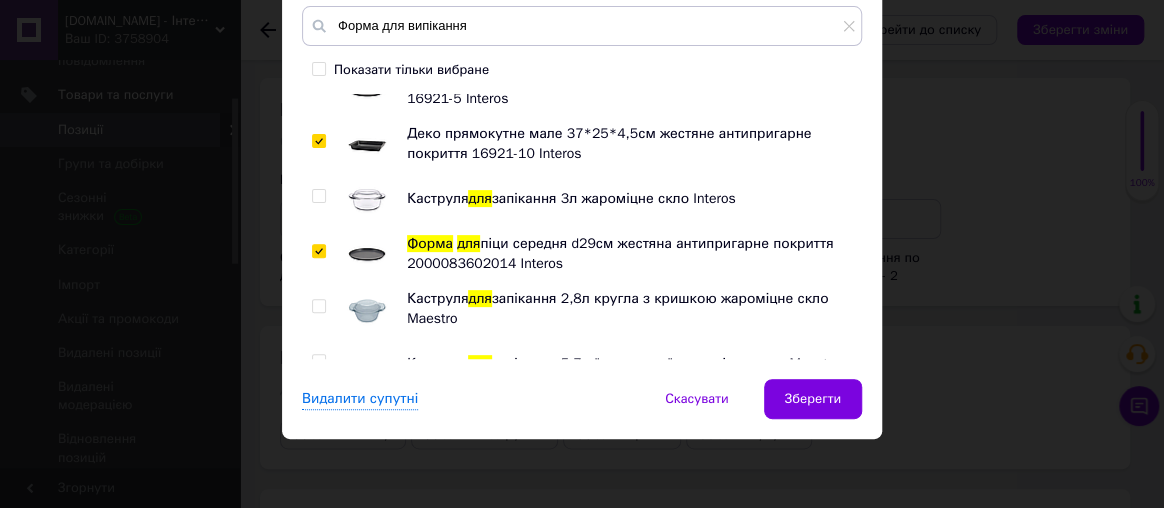 checkbox on "true" 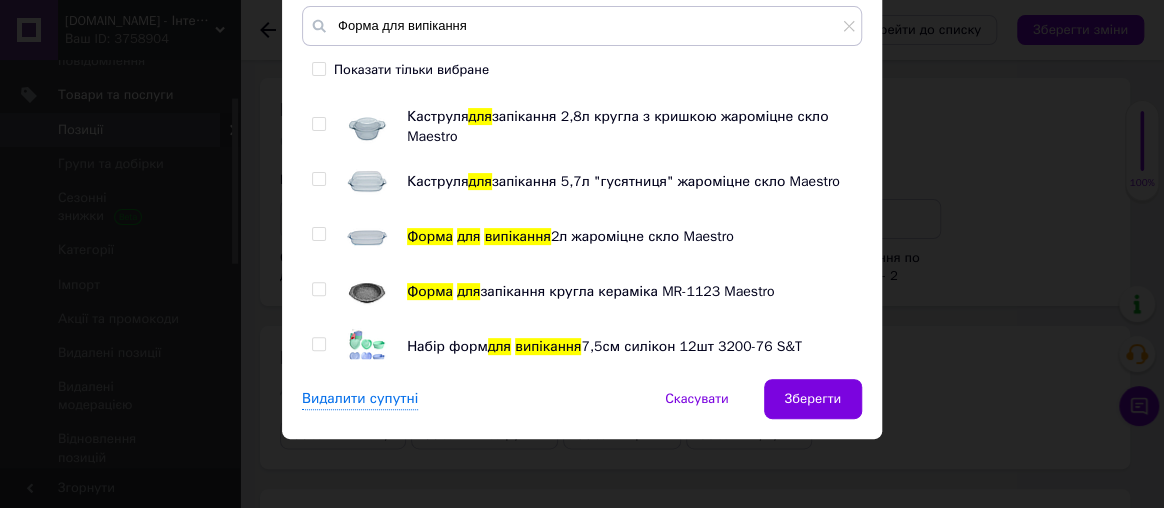click at bounding box center (318, 289) 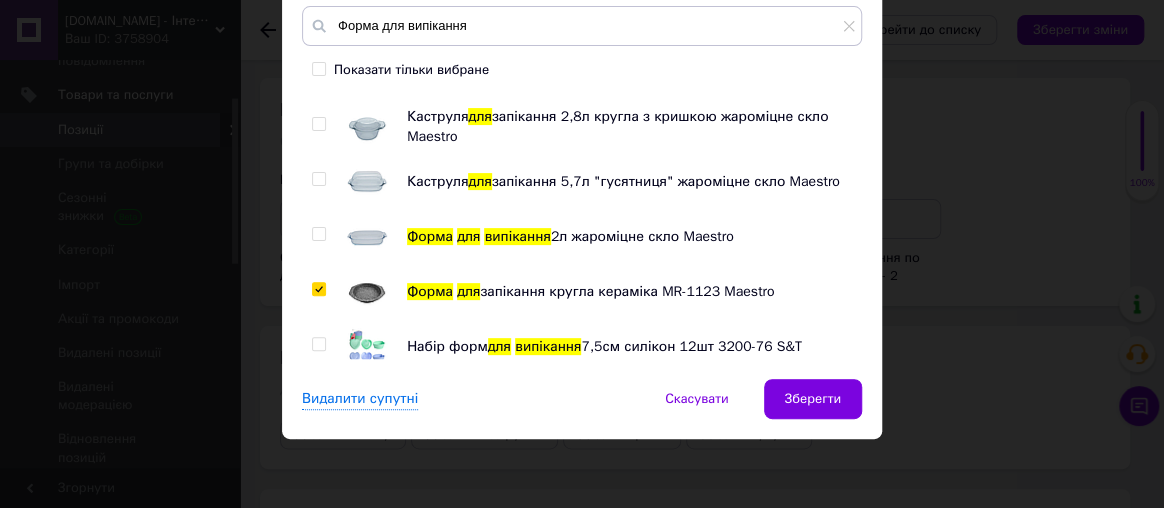 checkbox on "true" 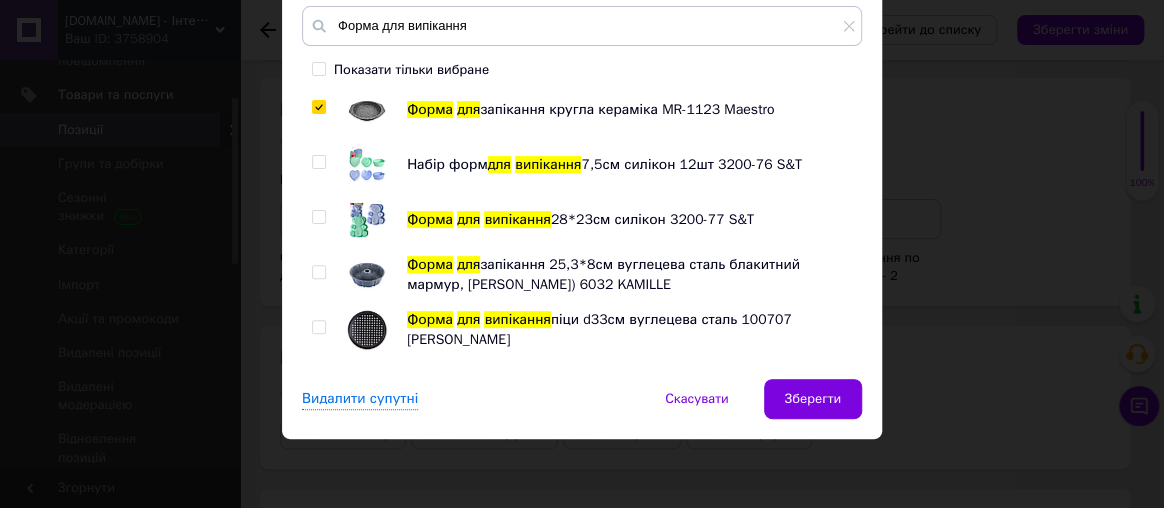 scroll, scrollTop: 4090, scrollLeft: 0, axis: vertical 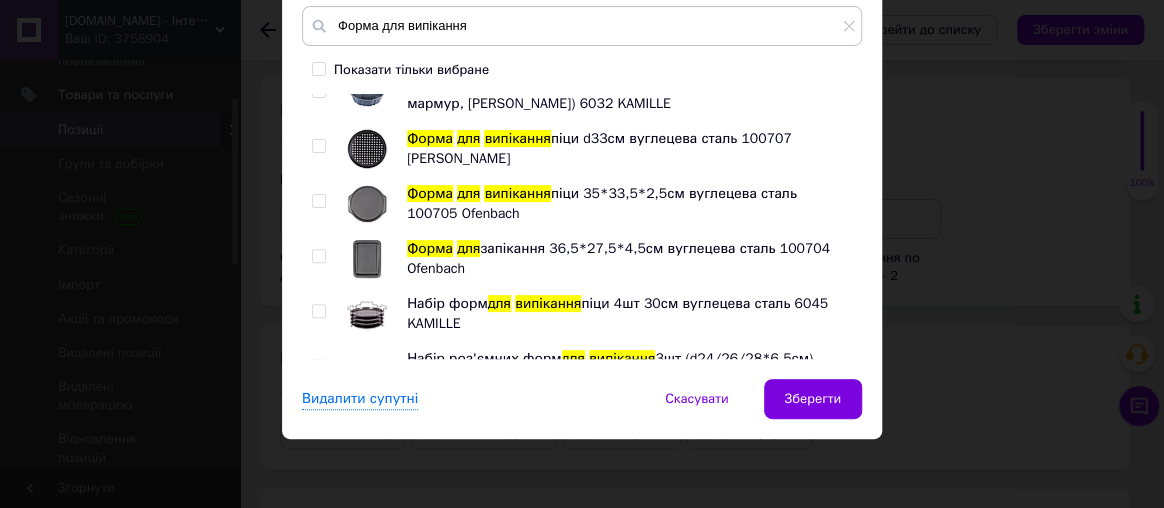 click at bounding box center [318, 146] 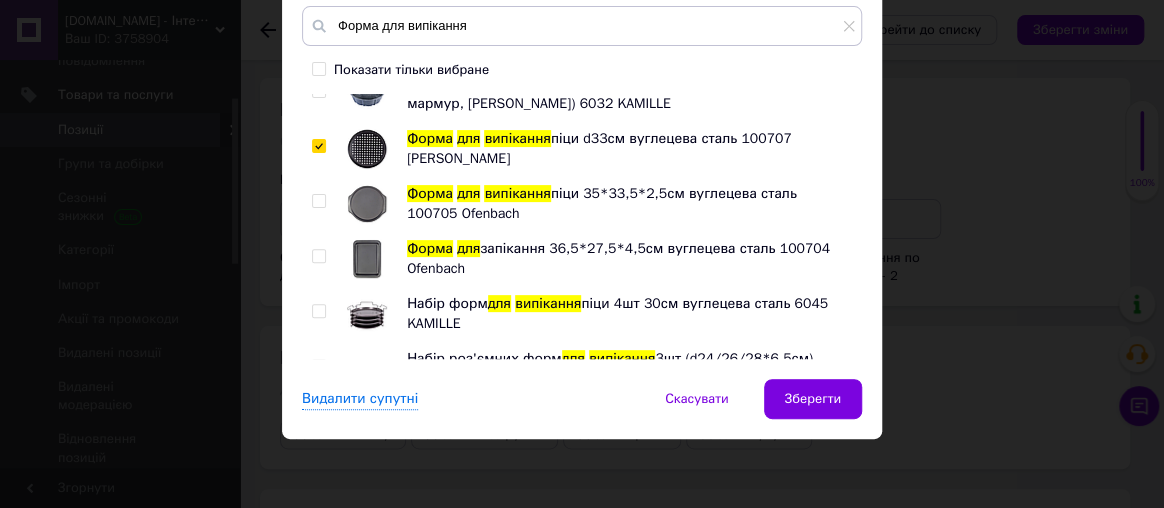 checkbox on "true" 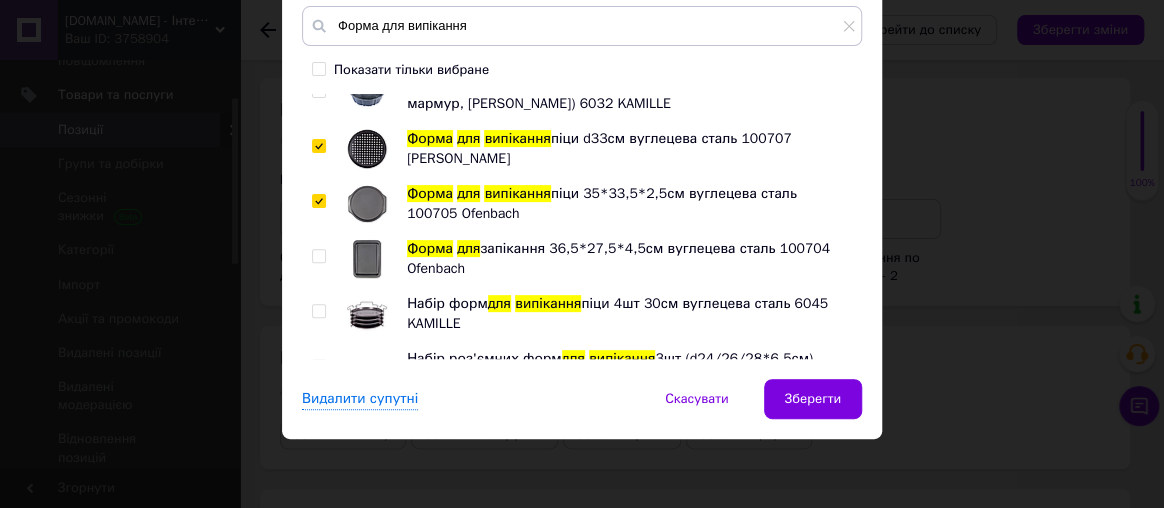 checkbox on "true" 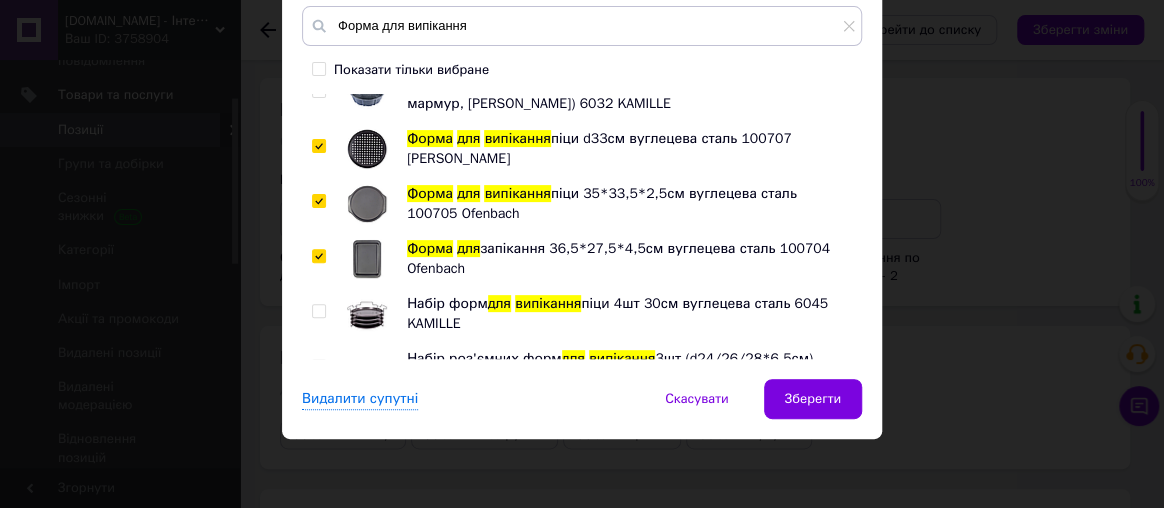 checkbox on "true" 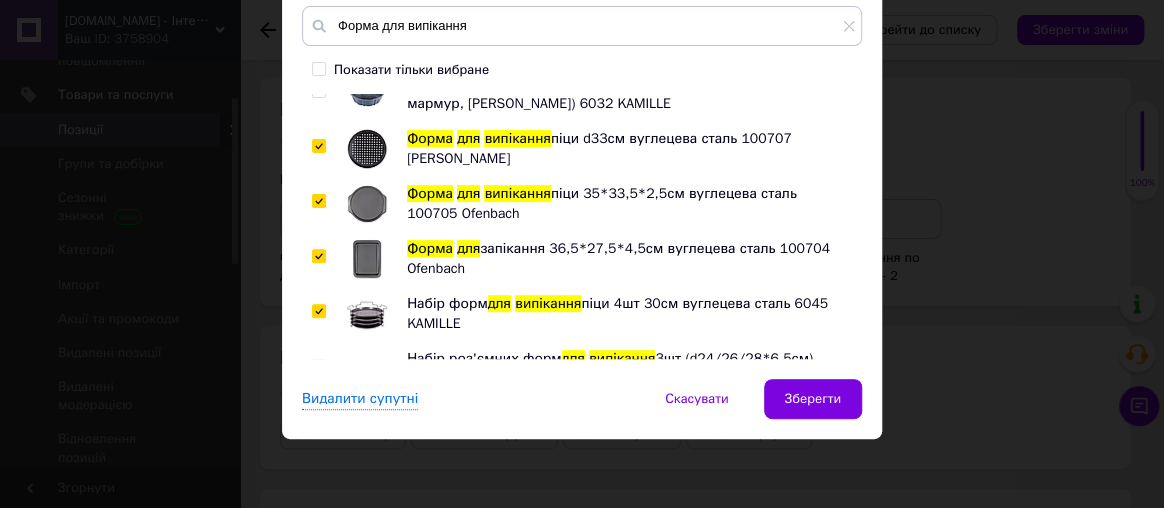checkbox on "true" 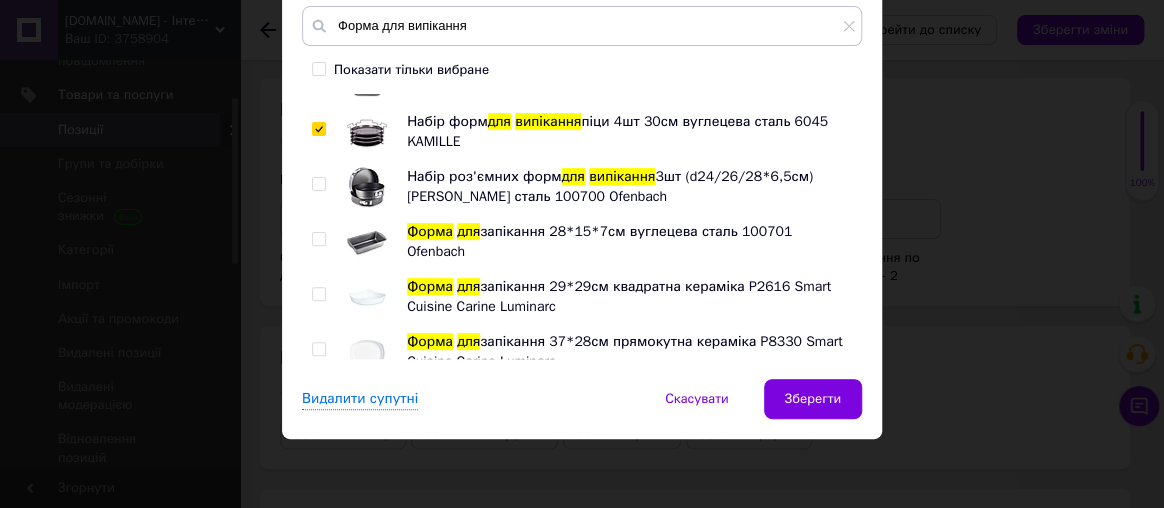 click at bounding box center [322, 187] 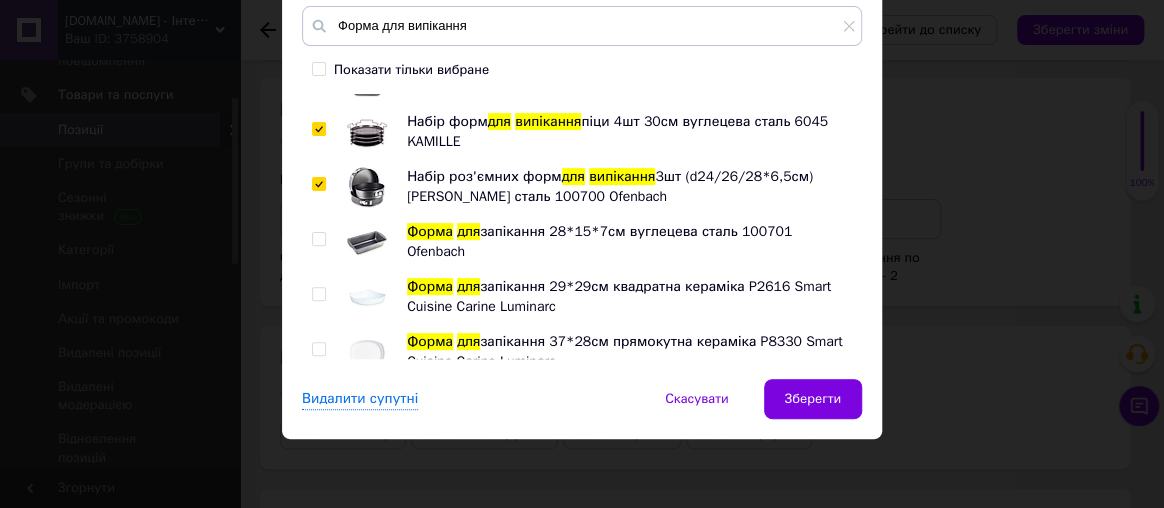 checkbox on "true" 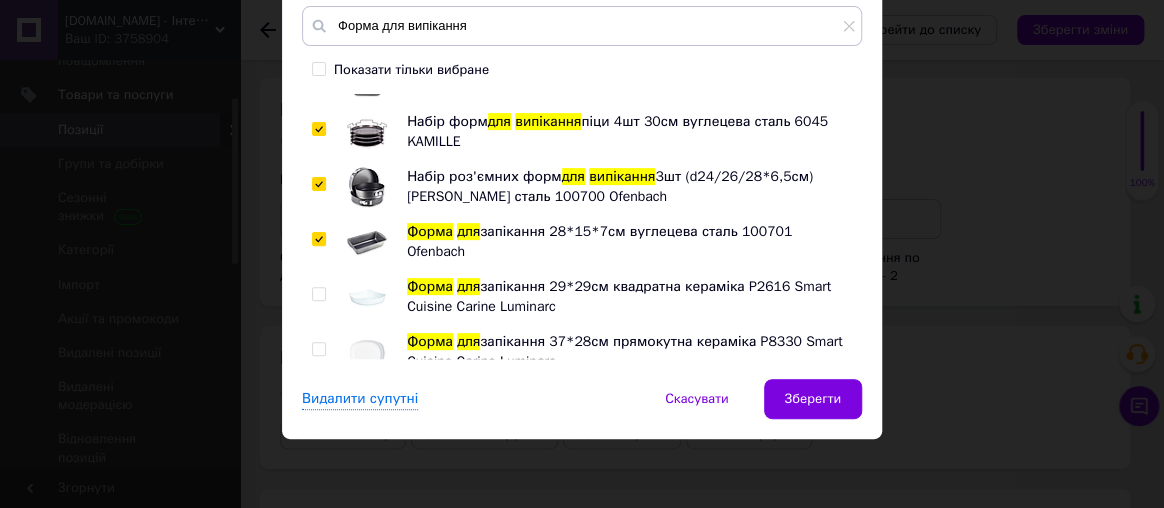 checkbox on "true" 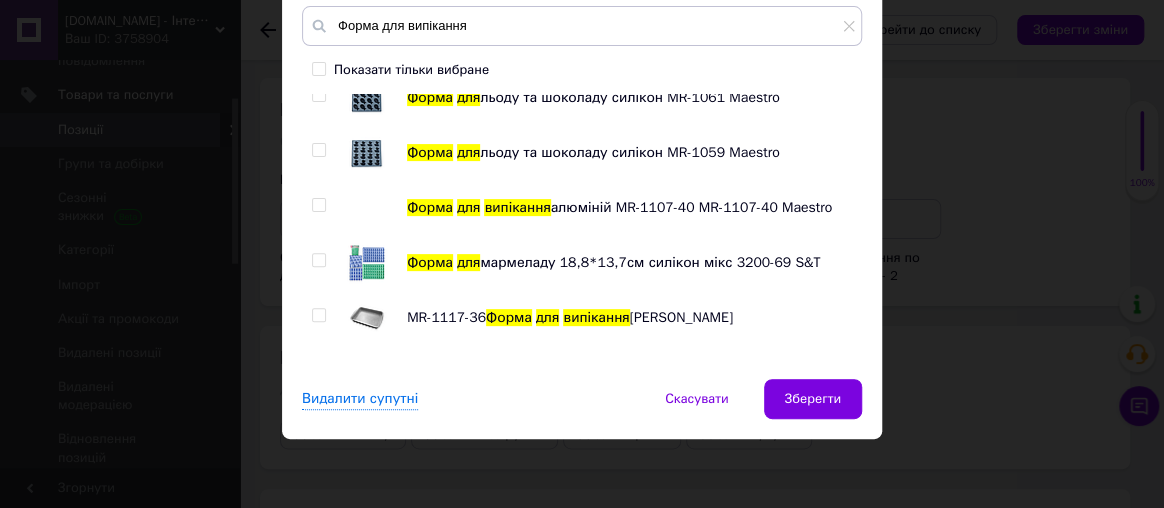 scroll, scrollTop: 4727, scrollLeft: 0, axis: vertical 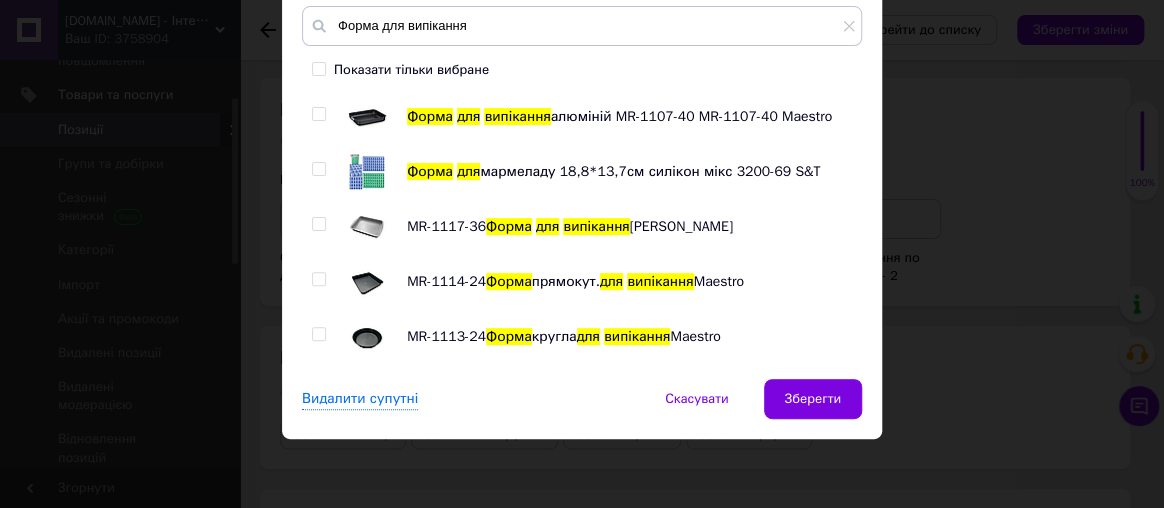 click at bounding box center (318, 224) 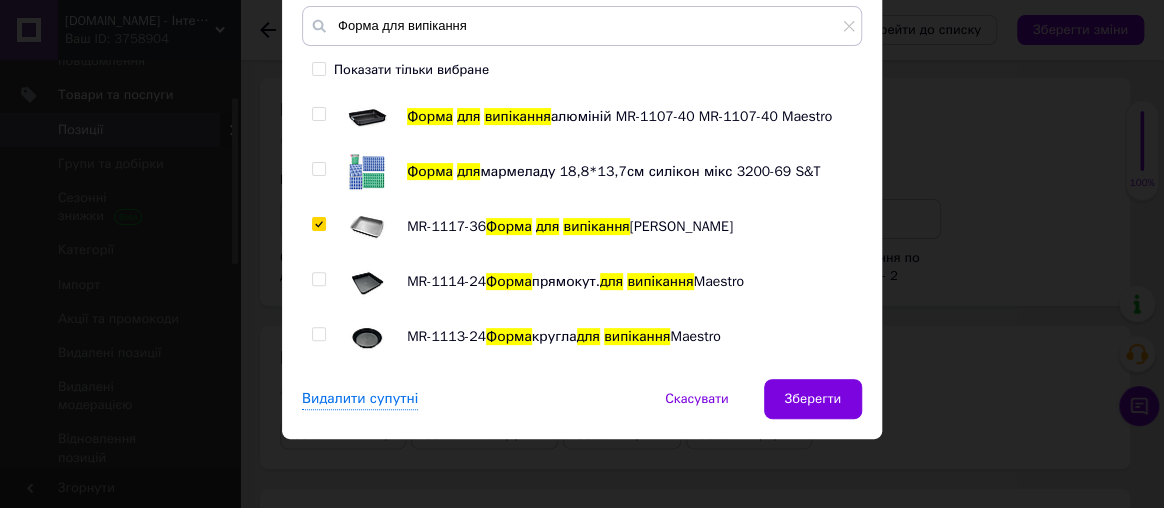 type 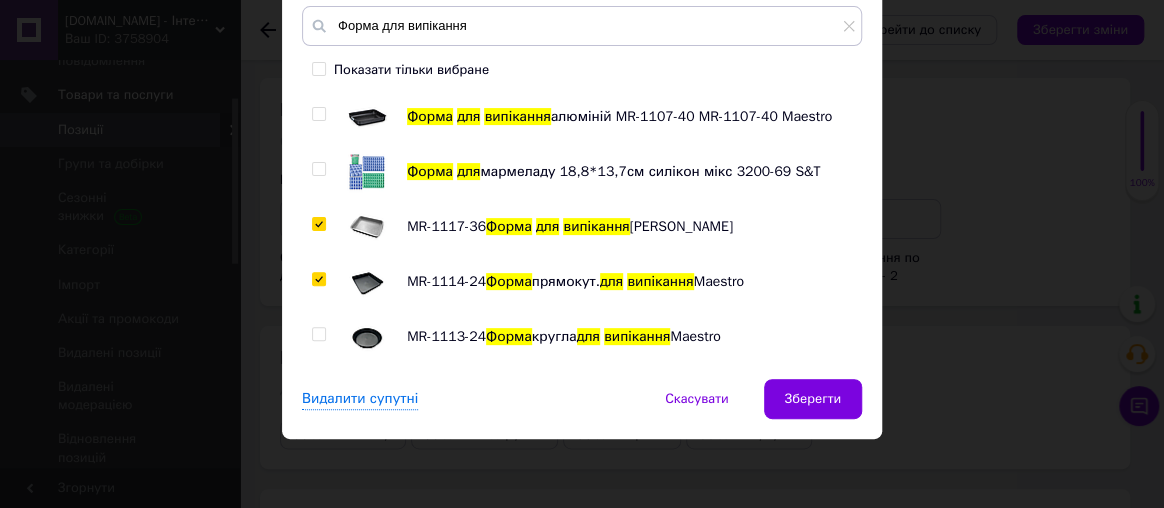 click at bounding box center [318, 334] 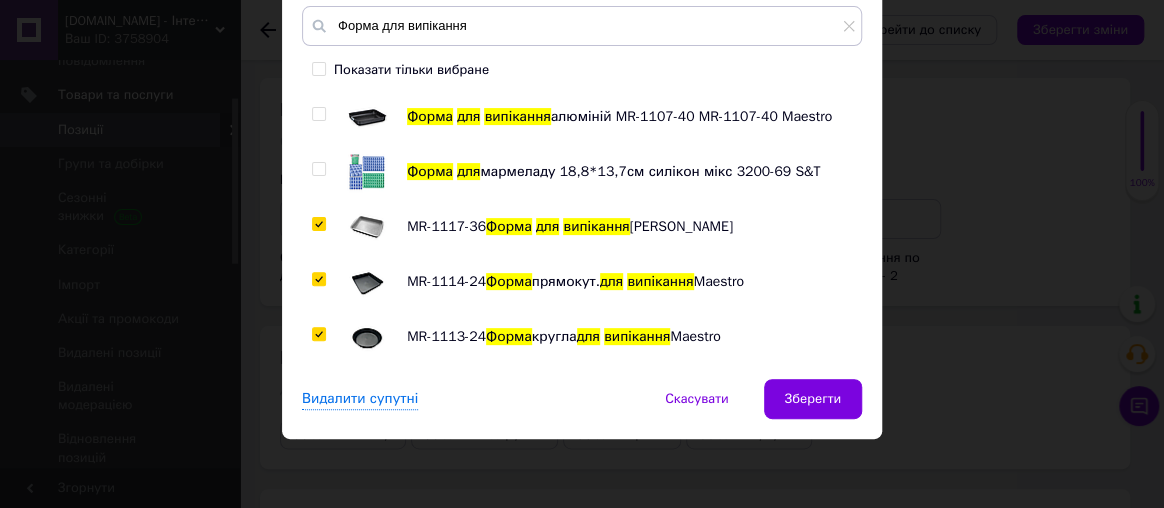 scroll, scrollTop: 4909, scrollLeft: 0, axis: vertical 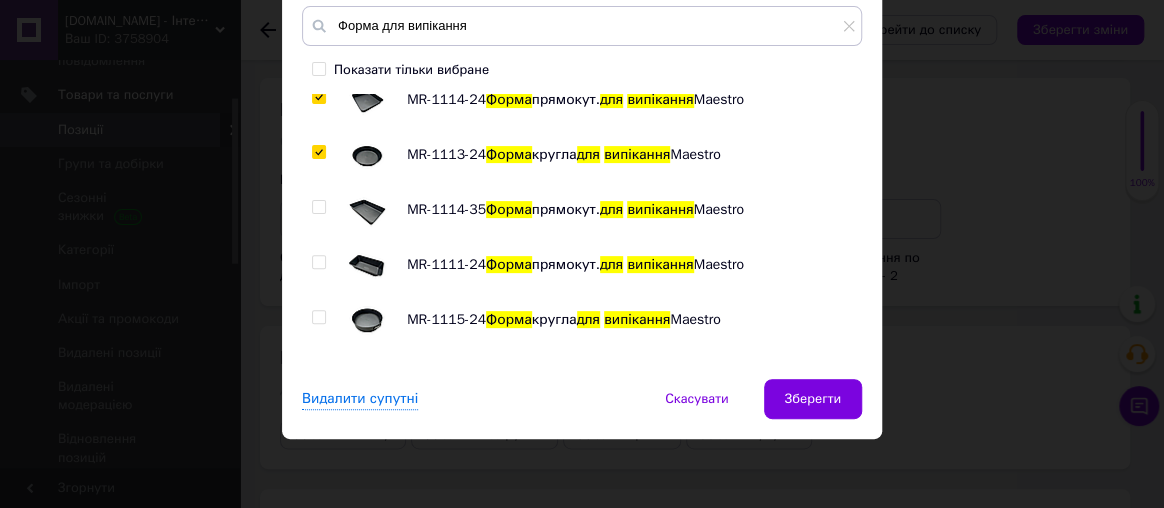 click at bounding box center (318, 207) 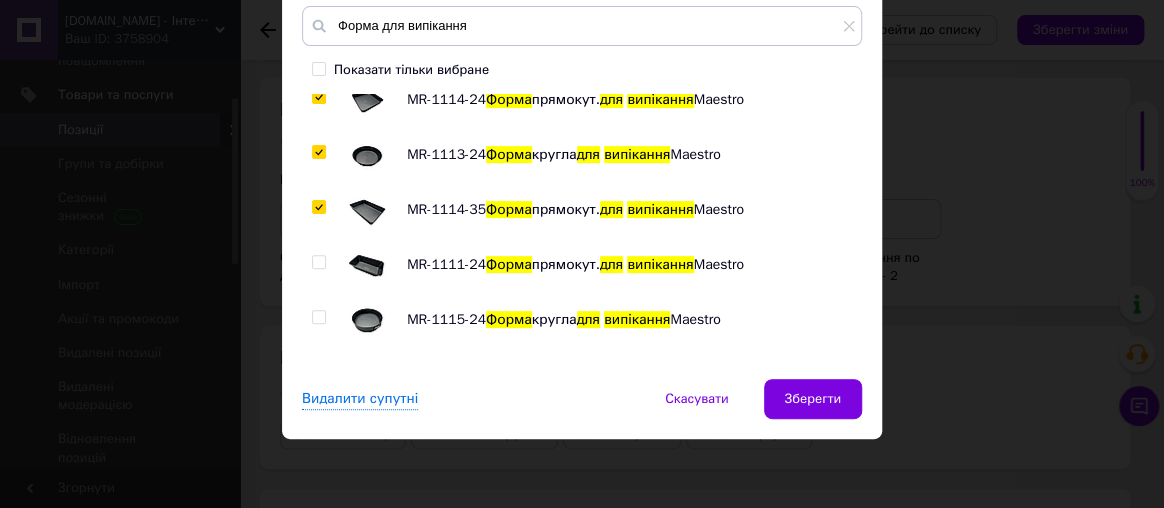 click at bounding box center (318, 262) 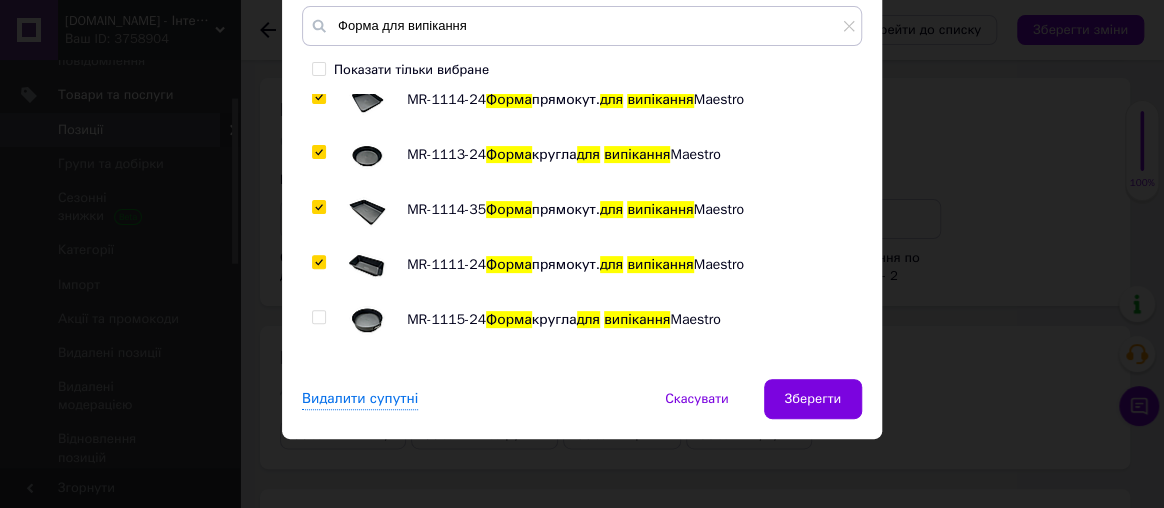 click at bounding box center [318, 317] 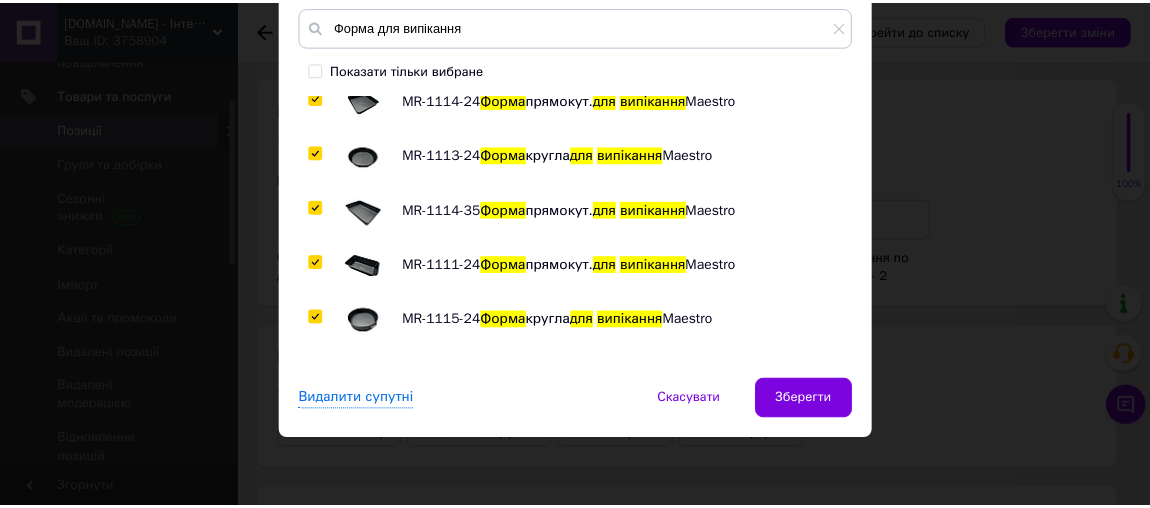 scroll, scrollTop: 4944, scrollLeft: 0, axis: vertical 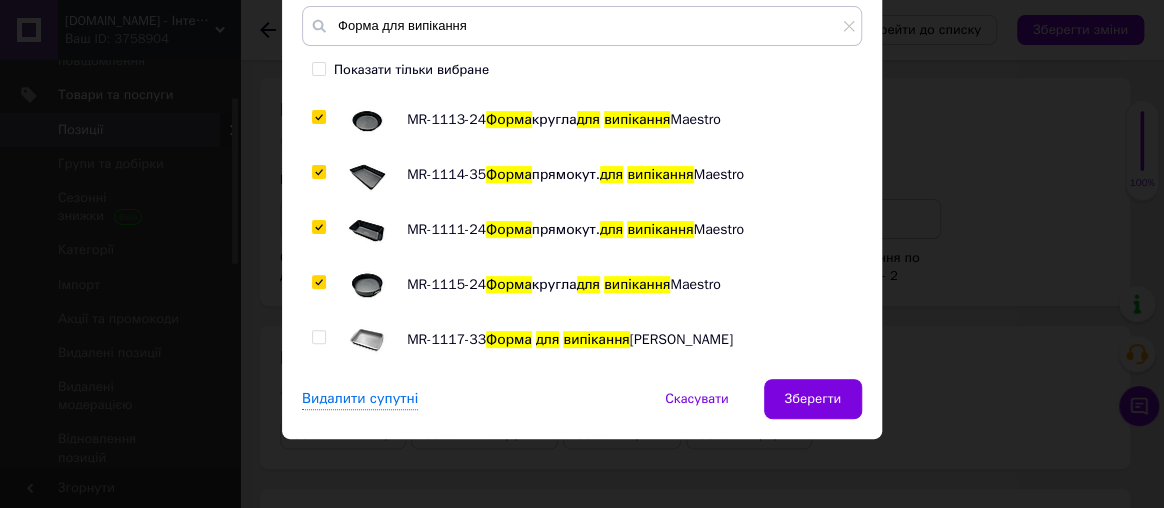 click at bounding box center (318, 337) 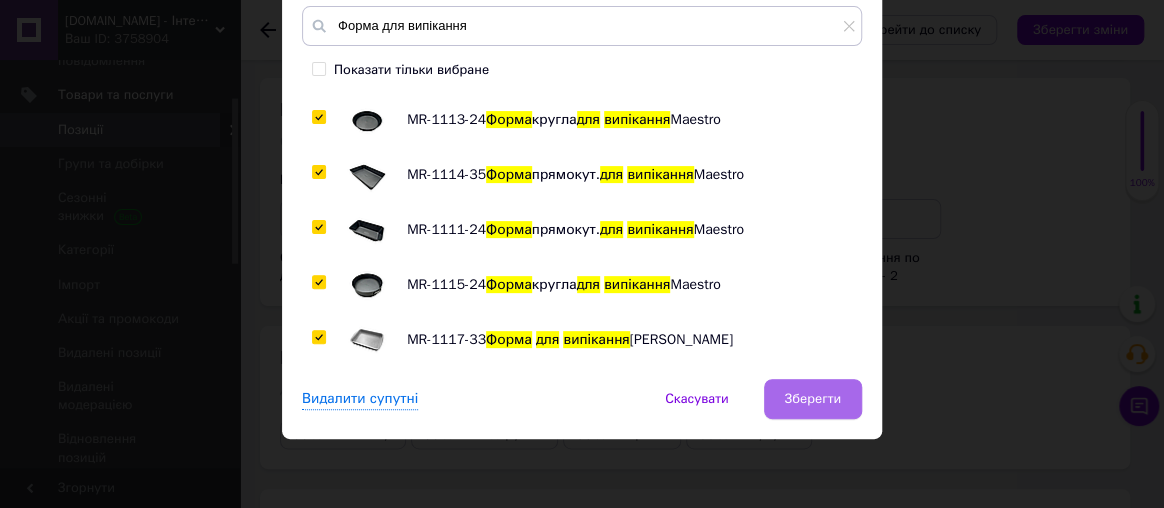click on "Зберегти" at bounding box center [813, 399] 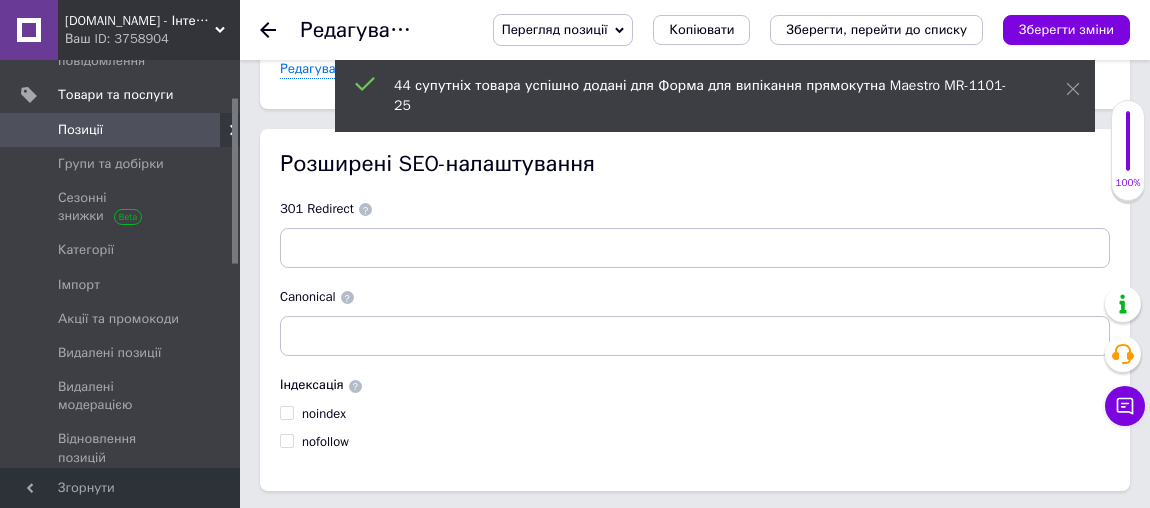 scroll, scrollTop: 4924, scrollLeft: 0, axis: vertical 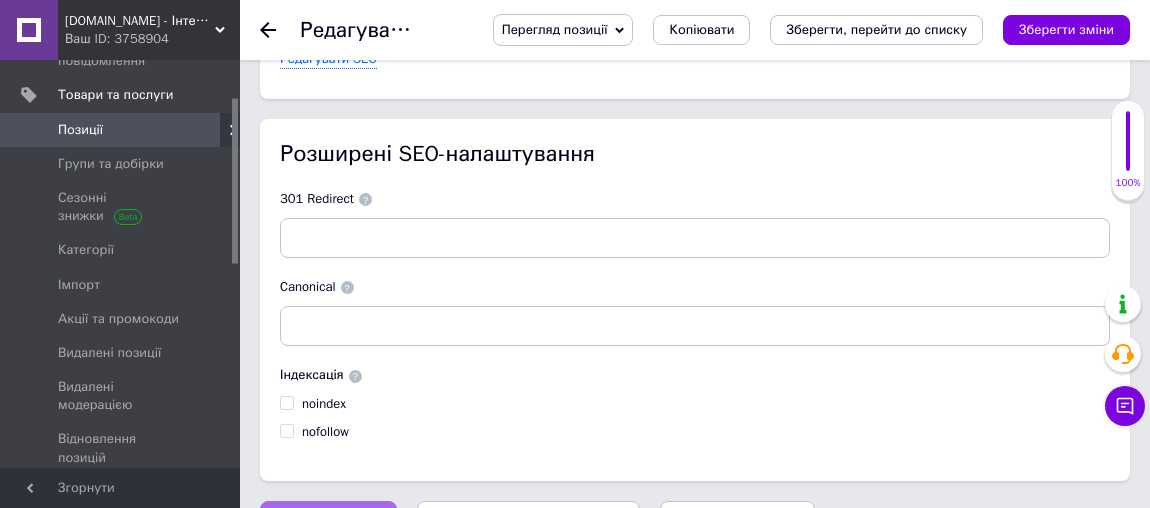 click on "Зберегти зміни" at bounding box center (328, 521) 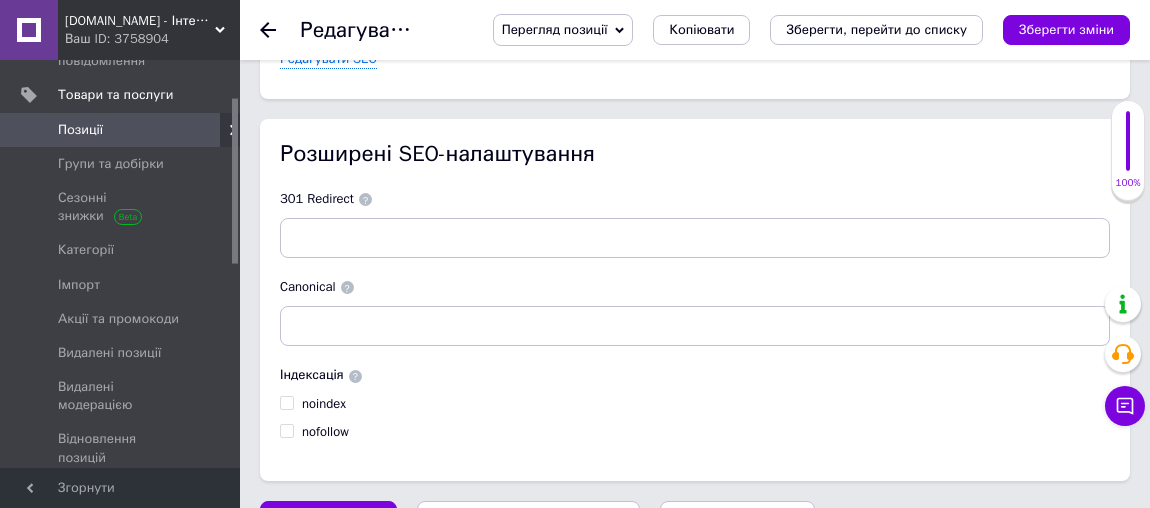 click 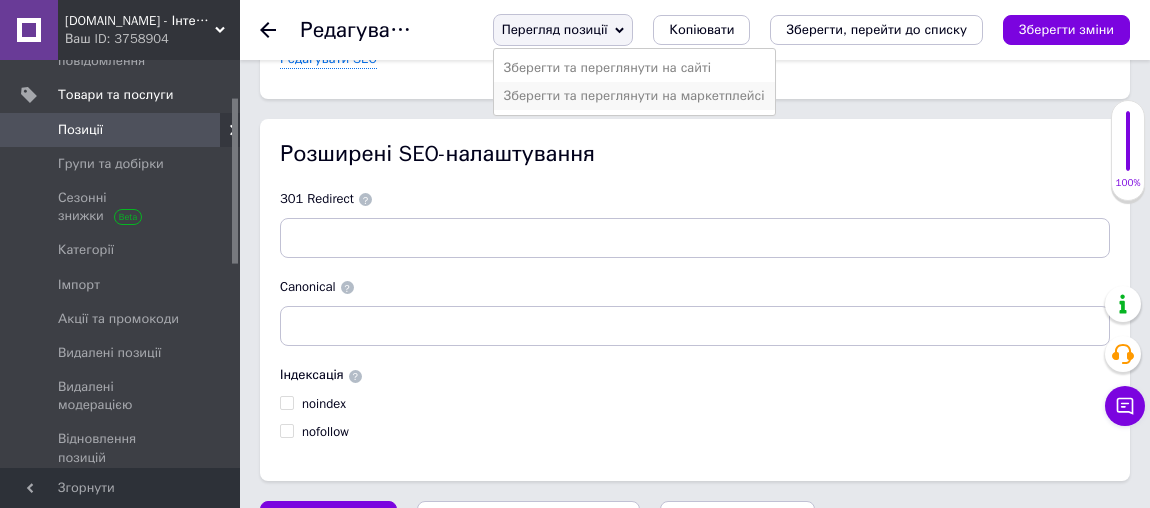 click on "Зберегти та переглянути на маркетплейсі" at bounding box center [634, 96] 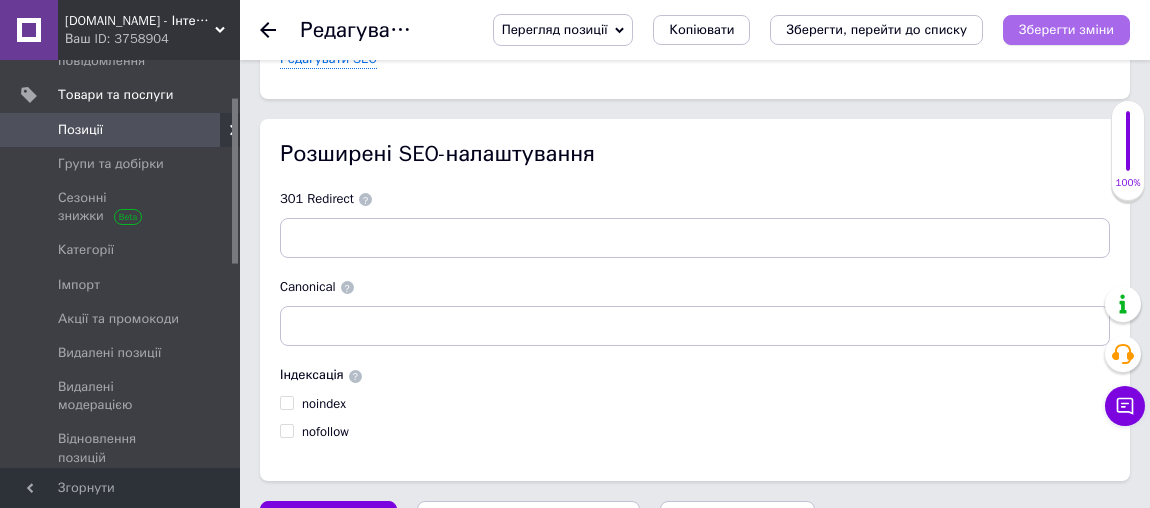 click on "Зберегти зміни" at bounding box center (1066, 29) 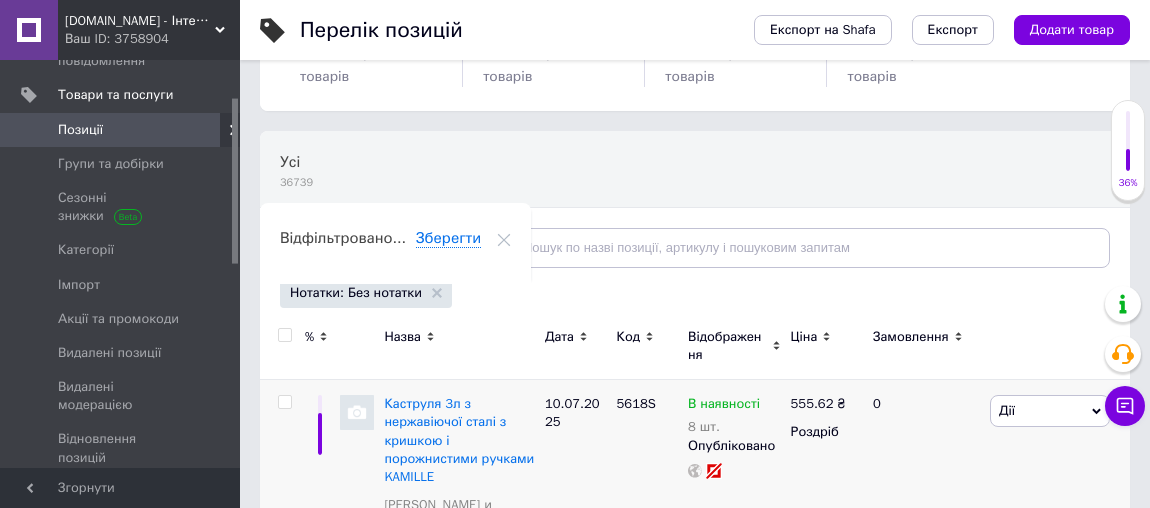 scroll, scrollTop: 181, scrollLeft: 0, axis: vertical 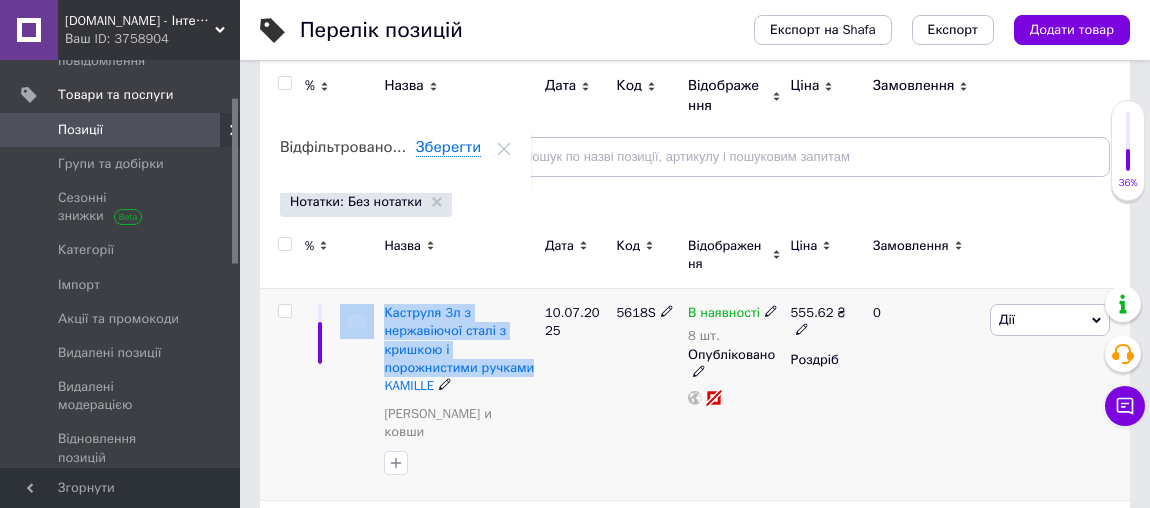 drag, startPoint x: 539, startPoint y: 364, endPoint x: 378, endPoint y: 313, distance: 168.88458 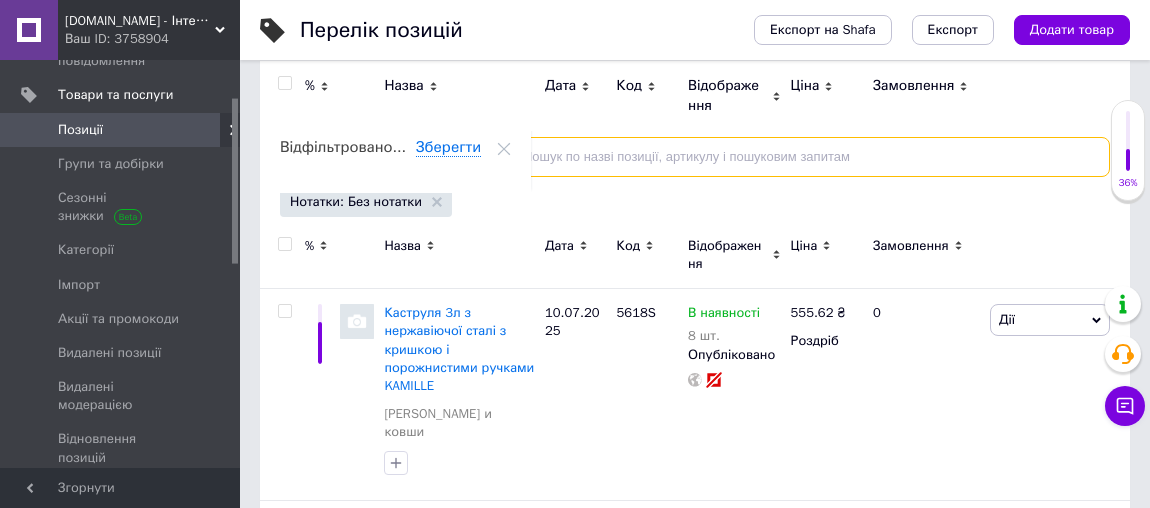 click at bounding box center (798, 157) 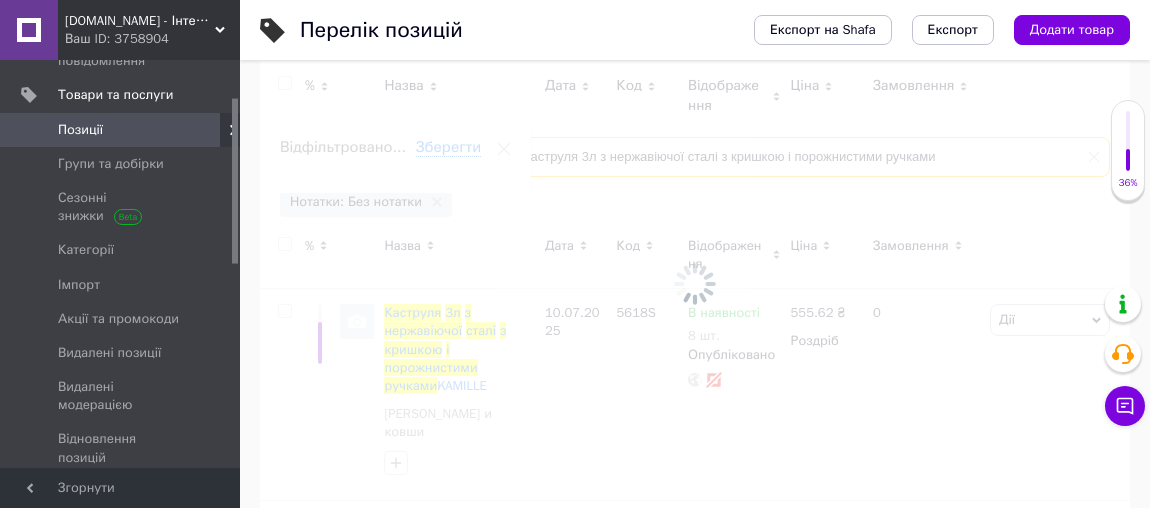 scroll, scrollTop: 174, scrollLeft: 0, axis: vertical 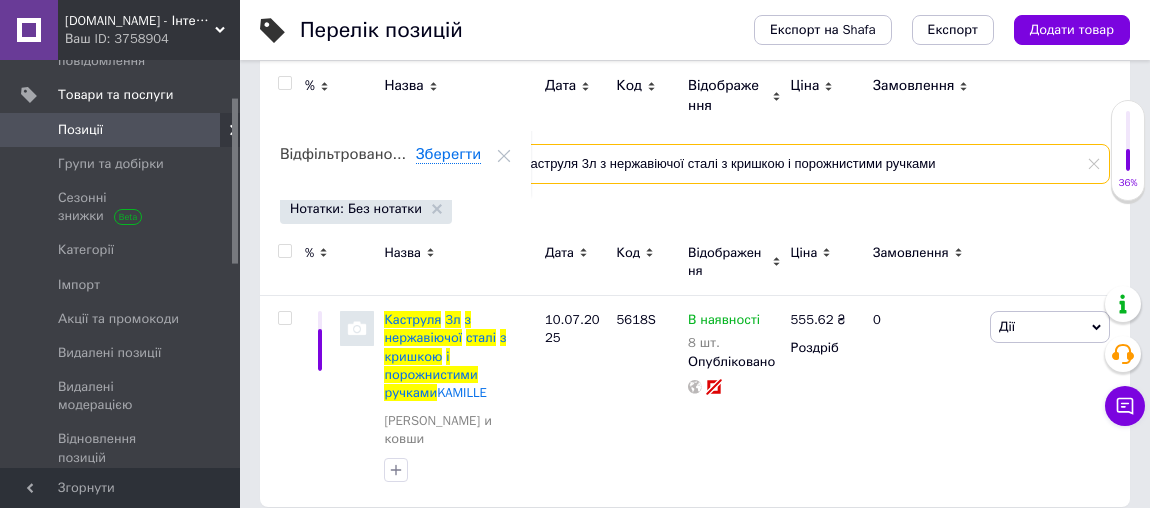 click on "Каструля 3л з нержавіючої сталі з кришкою і порожнистими ручками" at bounding box center [798, 164] 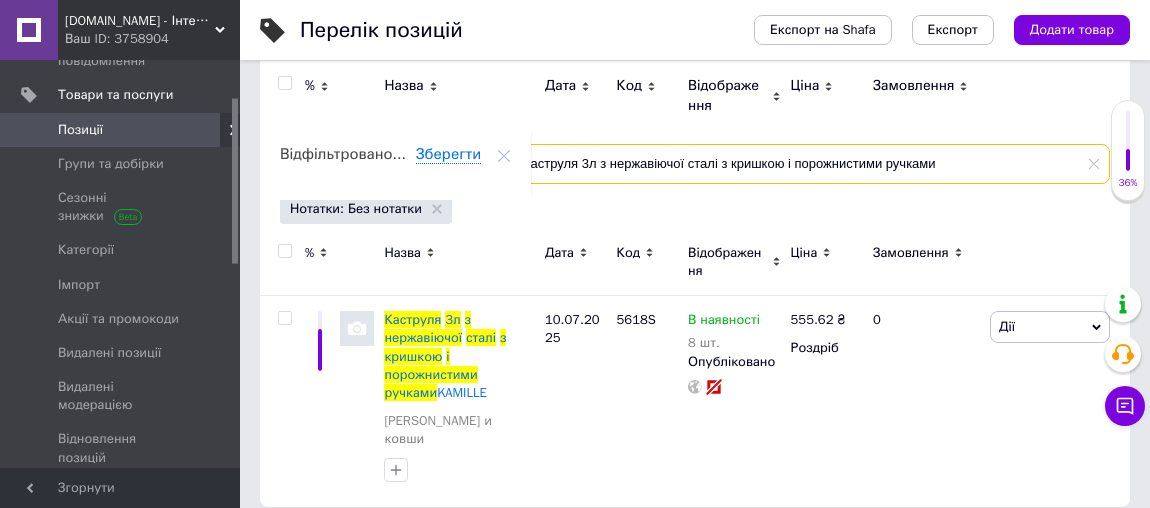 drag, startPoint x: 572, startPoint y: 160, endPoint x: 591, endPoint y: 164, distance: 19.416489 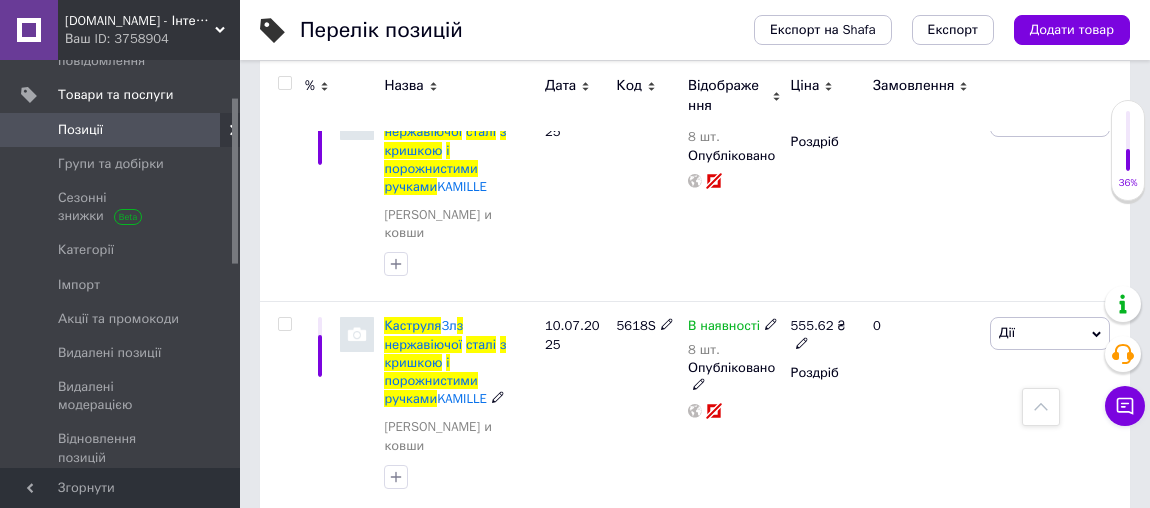 scroll, scrollTop: 562, scrollLeft: 0, axis: vertical 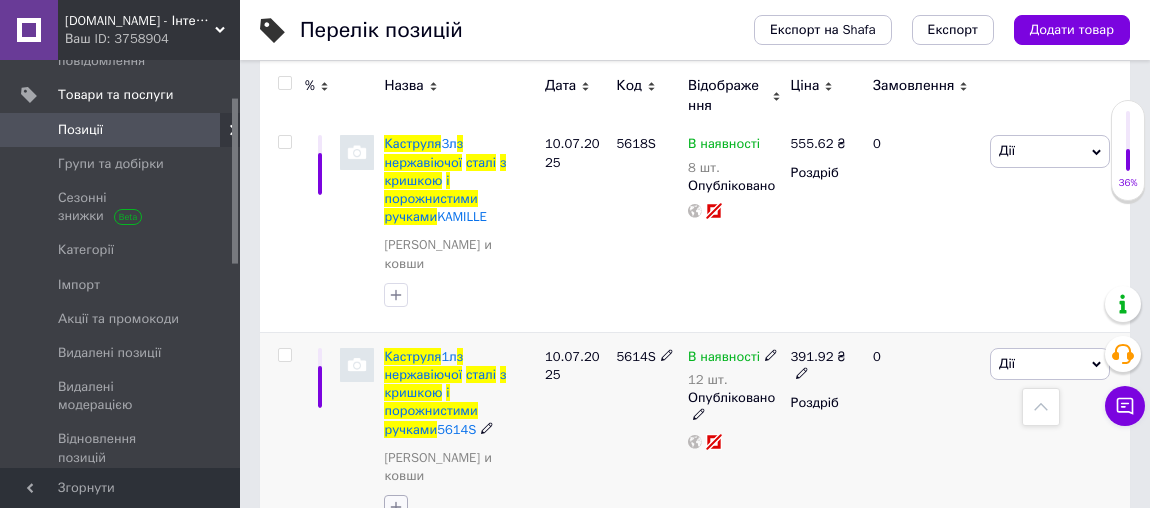 click at bounding box center [396, 507] 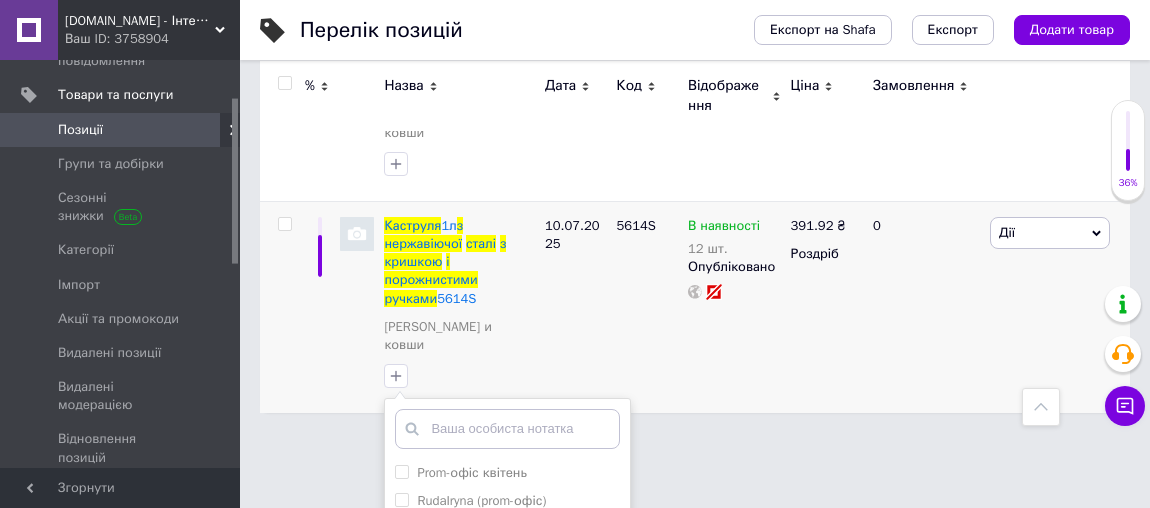scroll, scrollTop: 875, scrollLeft: 0, axis: vertical 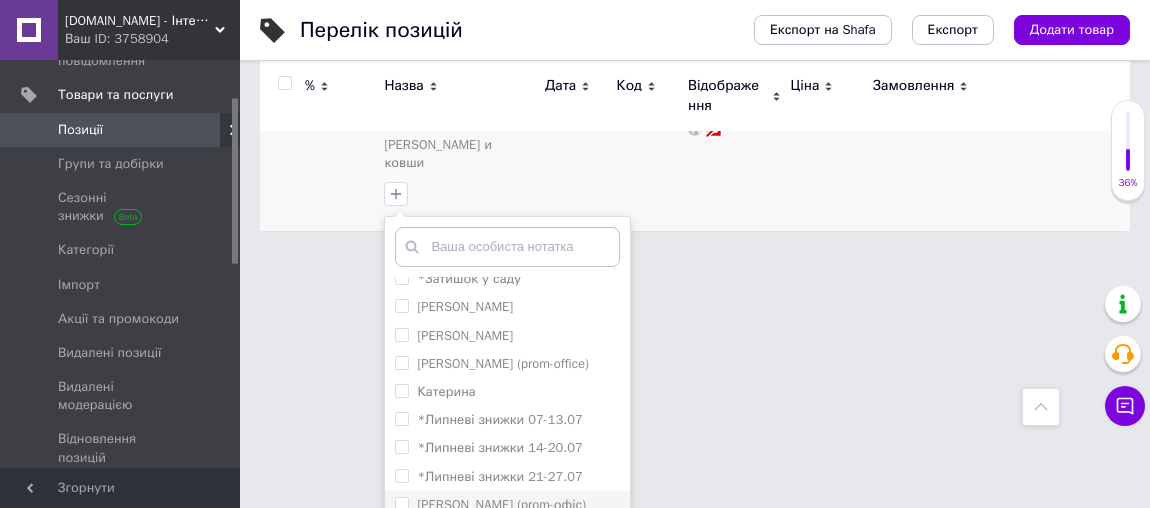 click on "[PERSON_NAME] (prom-офіс)" at bounding box center [501, 504] 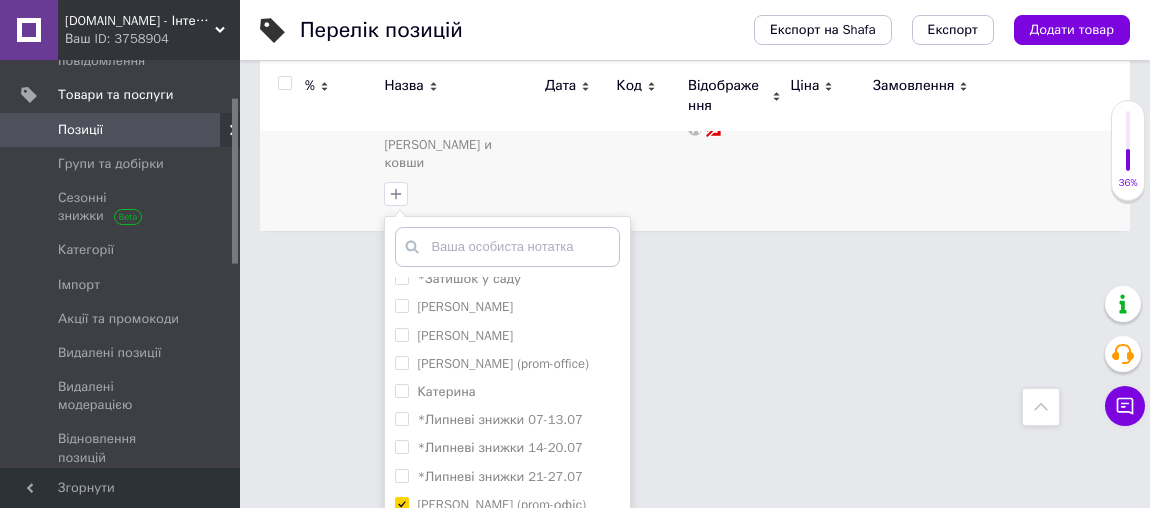 click on "Розетка" at bounding box center (441, 532) 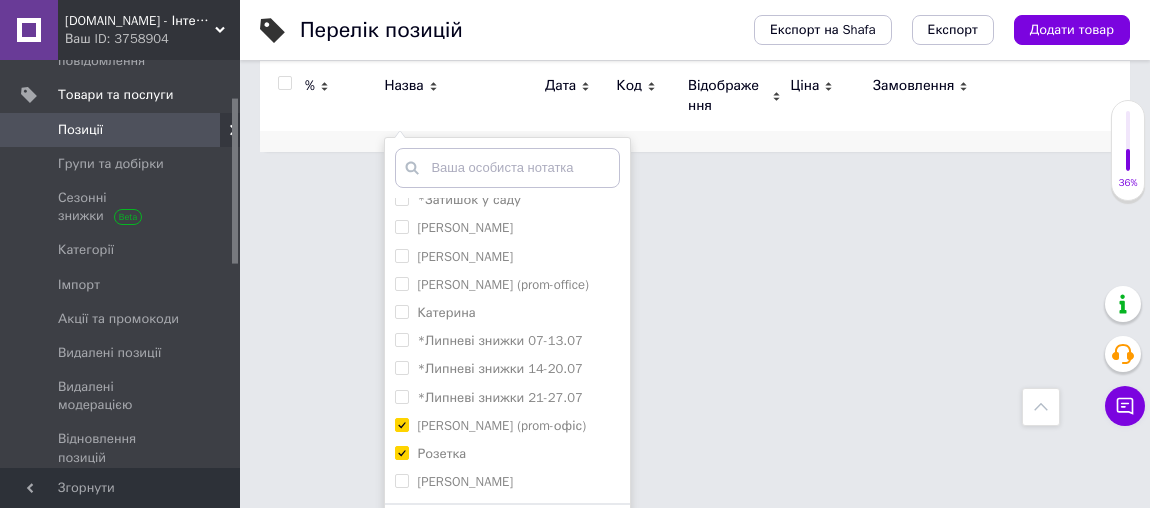 click on "Додати мітку" at bounding box center (507, 534) 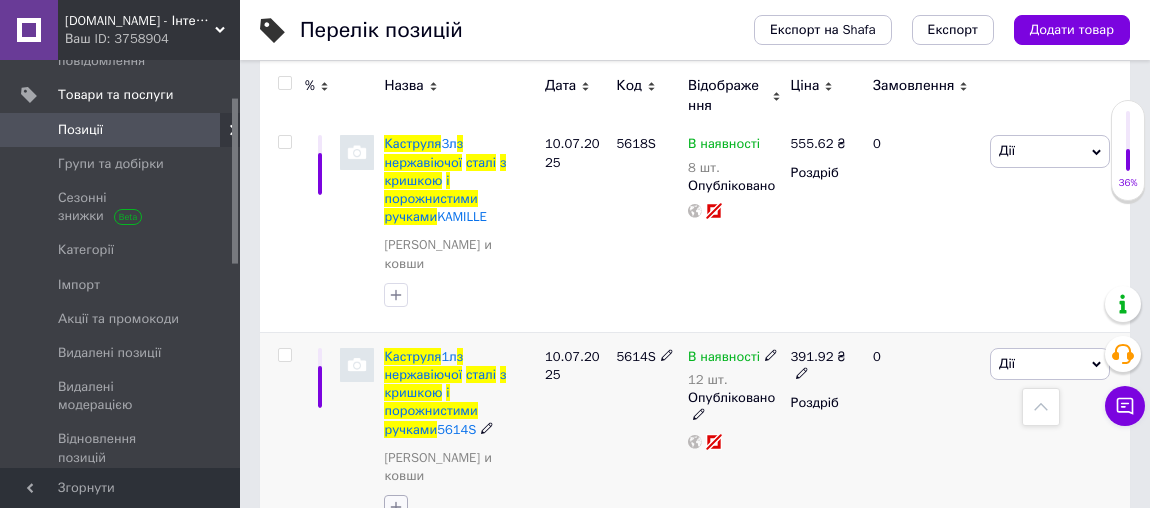 scroll, scrollTop: 610, scrollLeft: 0, axis: vertical 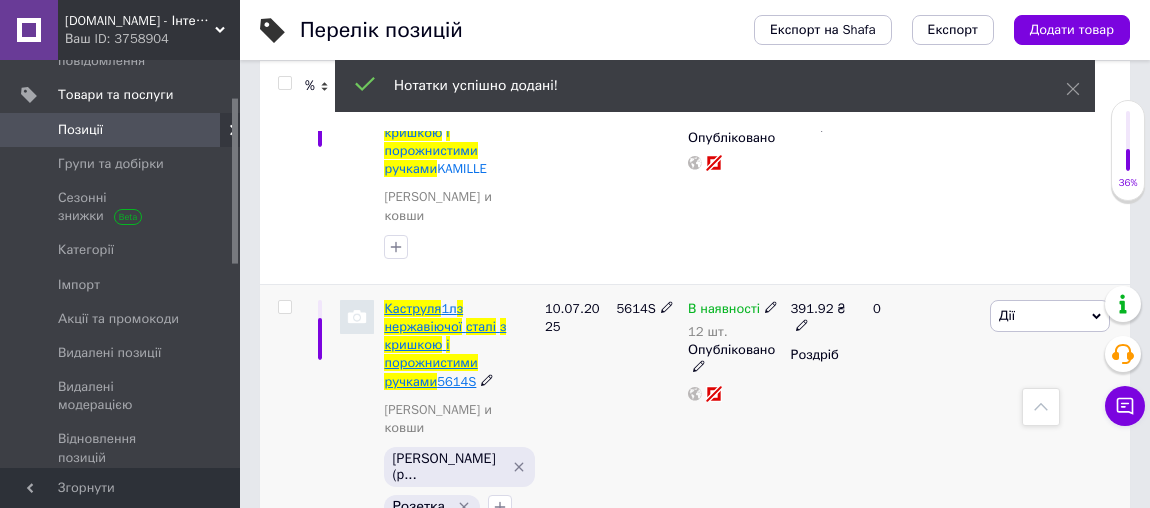 click on "нержавіючої" at bounding box center (423, 326) 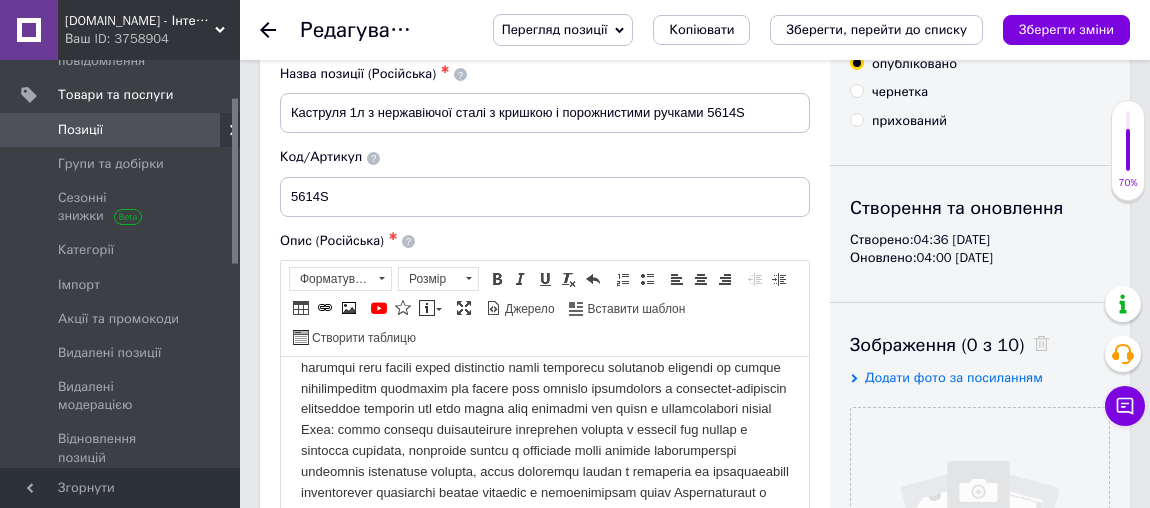 scroll, scrollTop: 0, scrollLeft: 0, axis: both 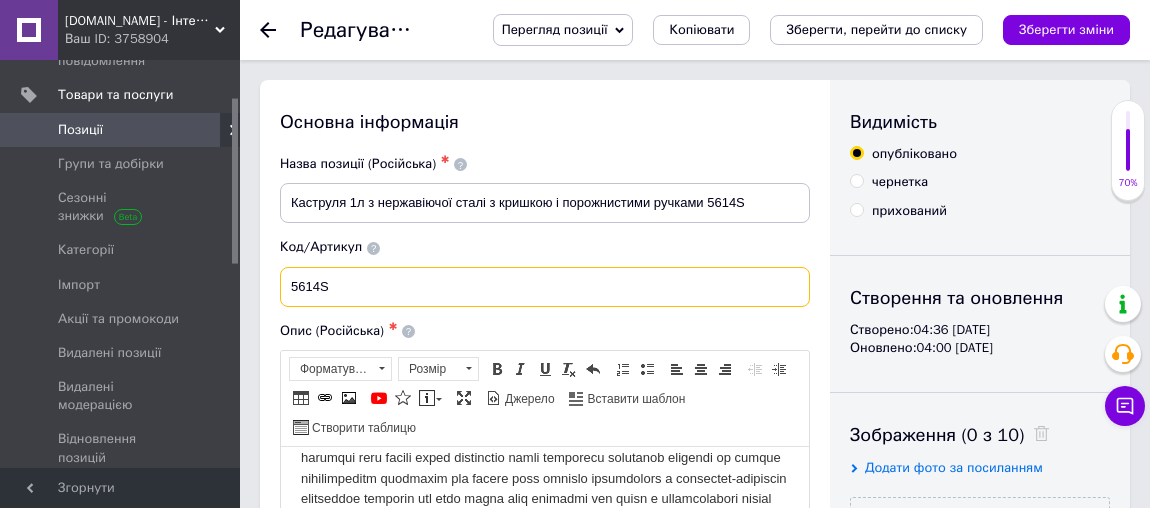 drag, startPoint x: 349, startPoint y: 282, endPoint x: 276, endPoint y: 274, distance: 73.43705 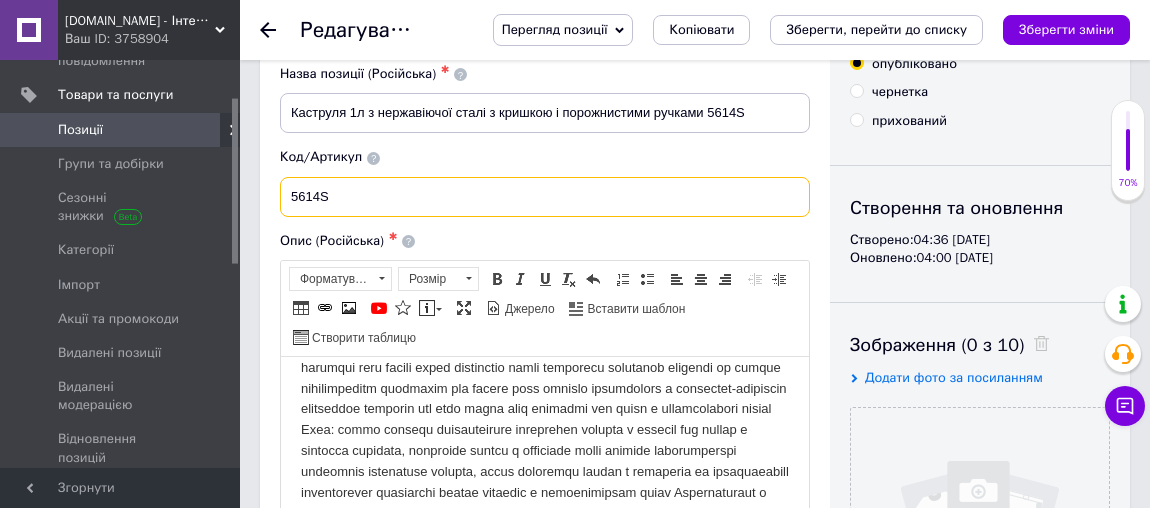 scroll, scrollTop: 272, scrollLeft: 0, axis: vertical 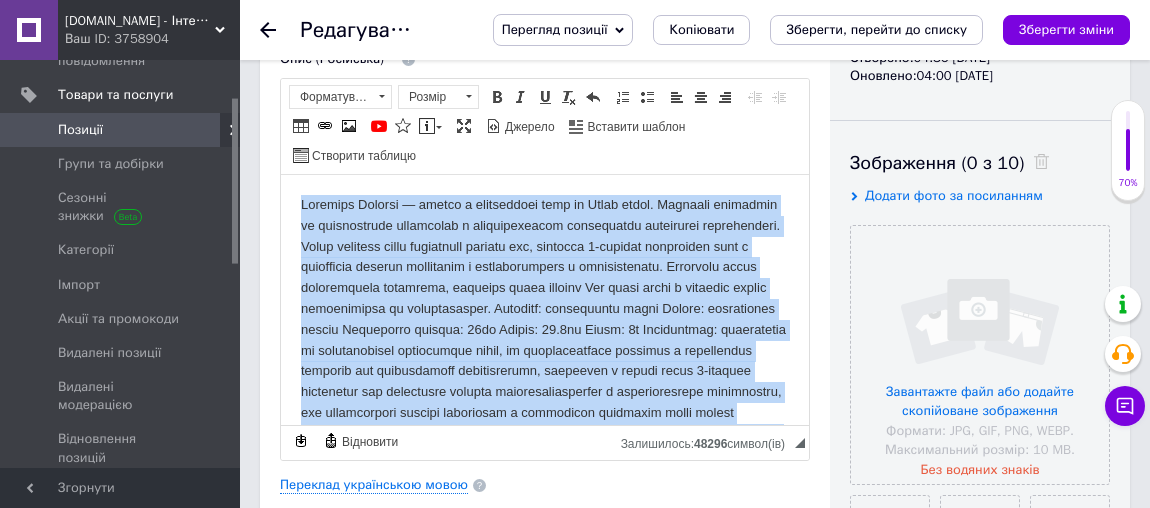 drag, startPoint x: 478, startPoint y: 397, endPoint x: 296, endPoint y: 198, distance: 269.67572 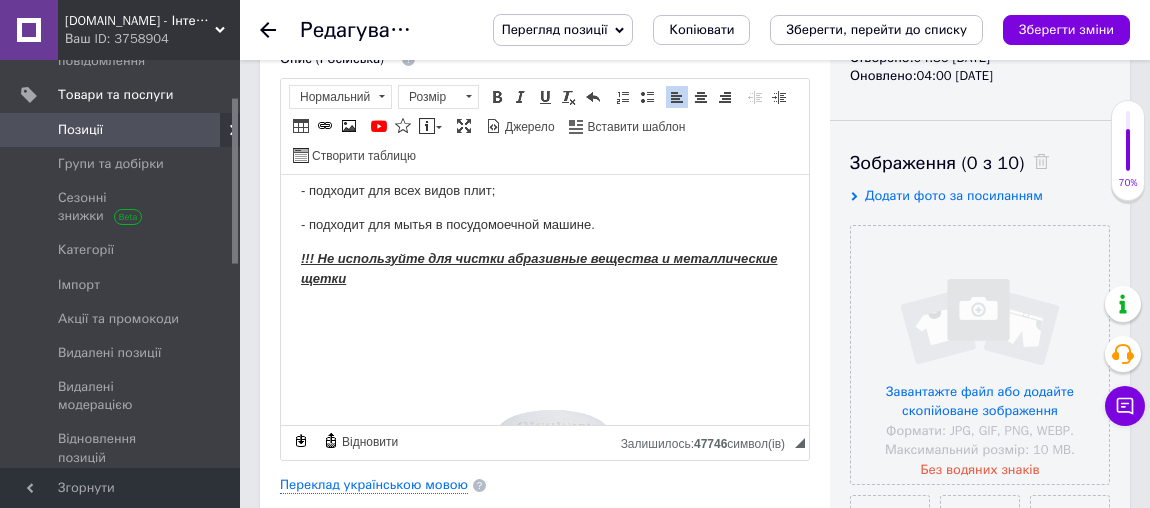 scroll, scrollTop: 1001, scrollLeft: 0, axis: vertical 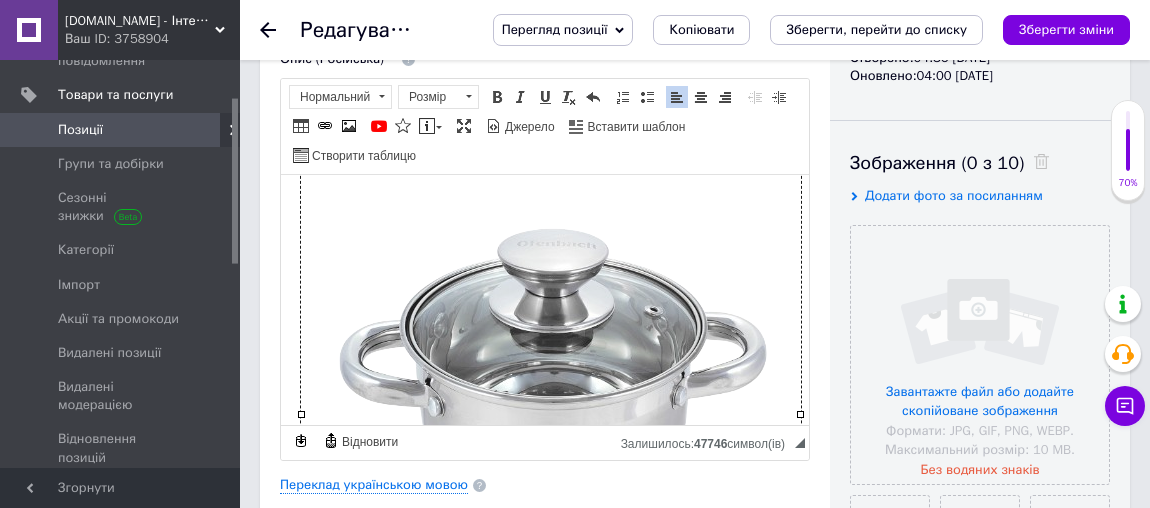 click at bounding box center (551, 371) 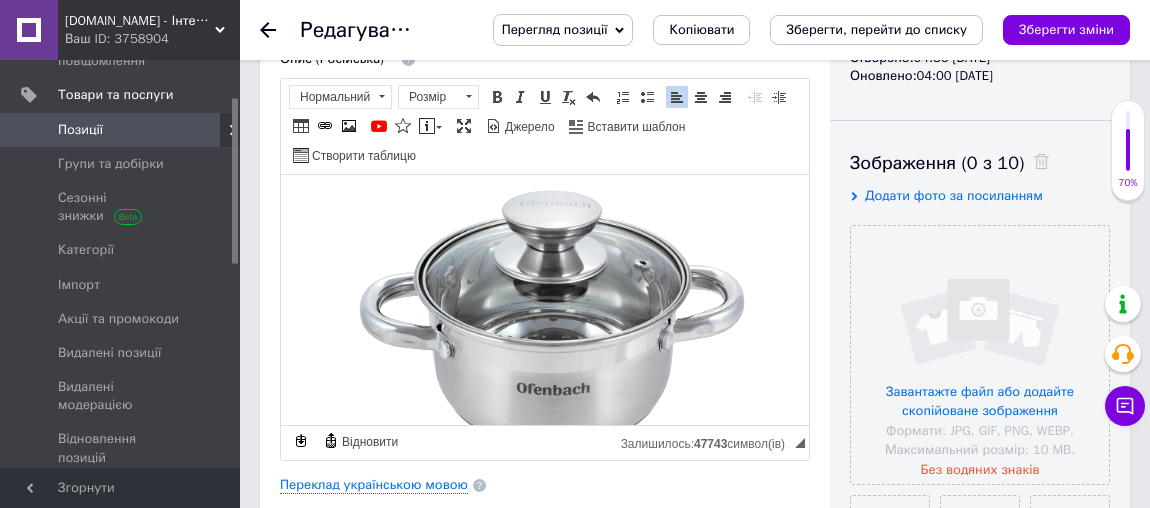 scroll, scrollTop: 958, scrollLeft: 0, axis: vertical 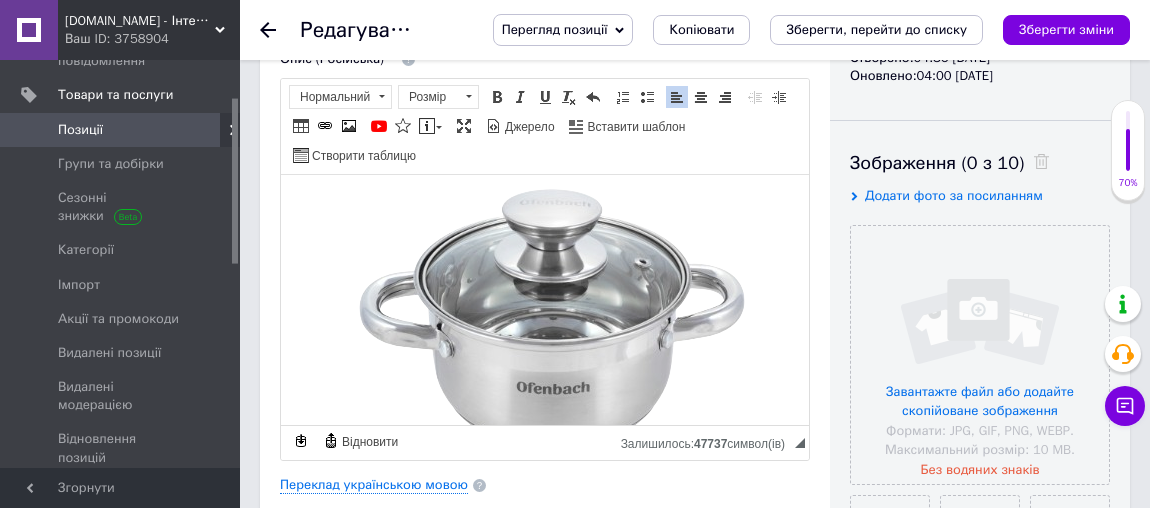 click at bounding box center [551, 414] 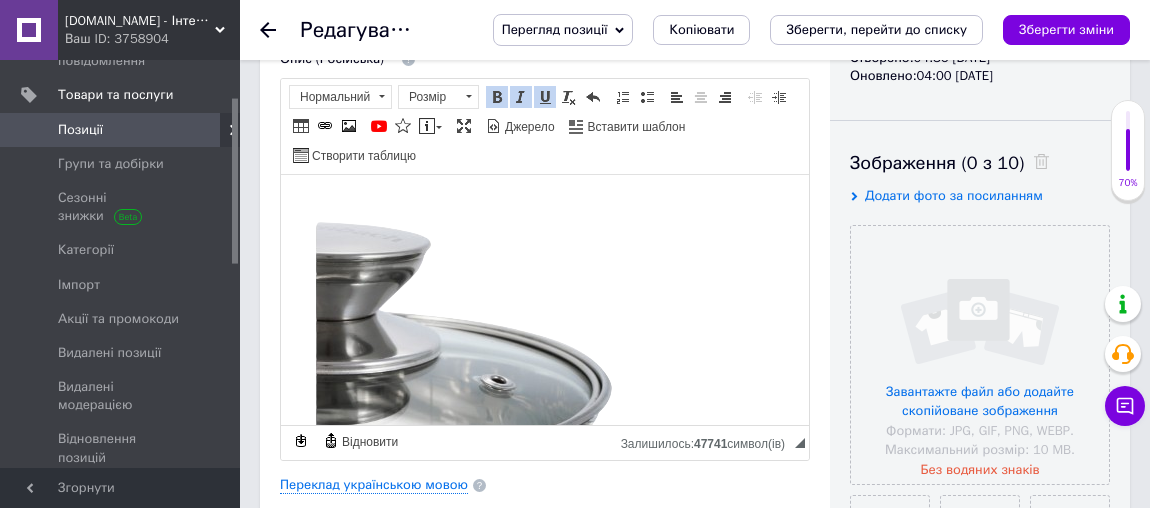 click at bounding box center [551, 448] 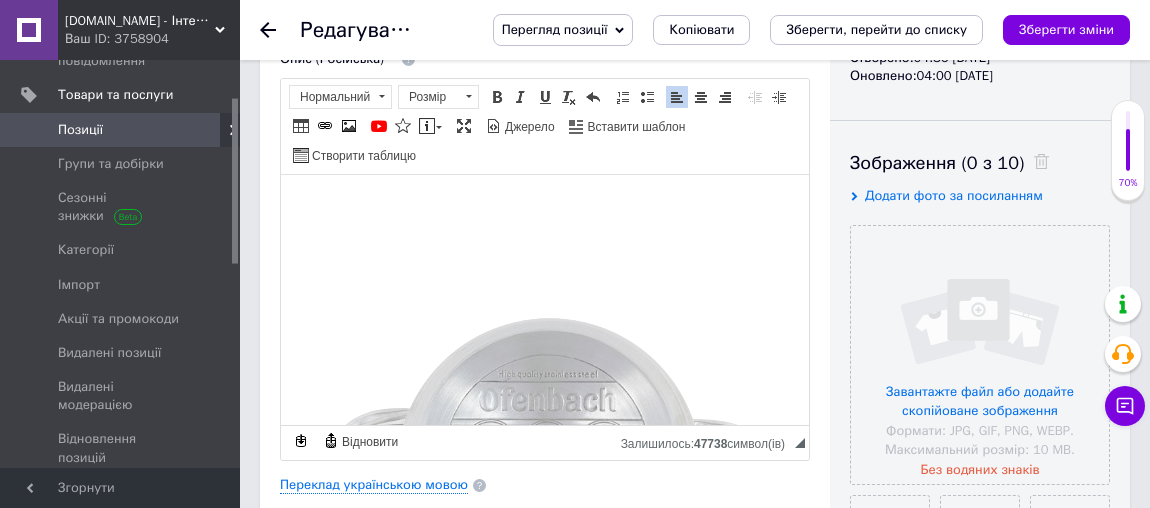 click at bounding box center (551, 482) 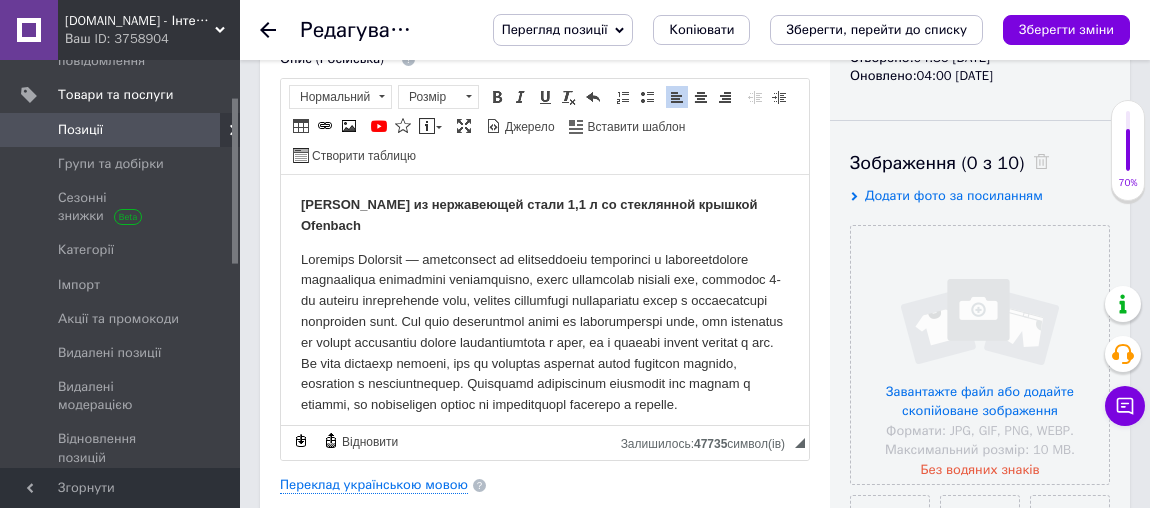 scroll, scrollTop: 90, scrollLeft: 0, axis: vertical 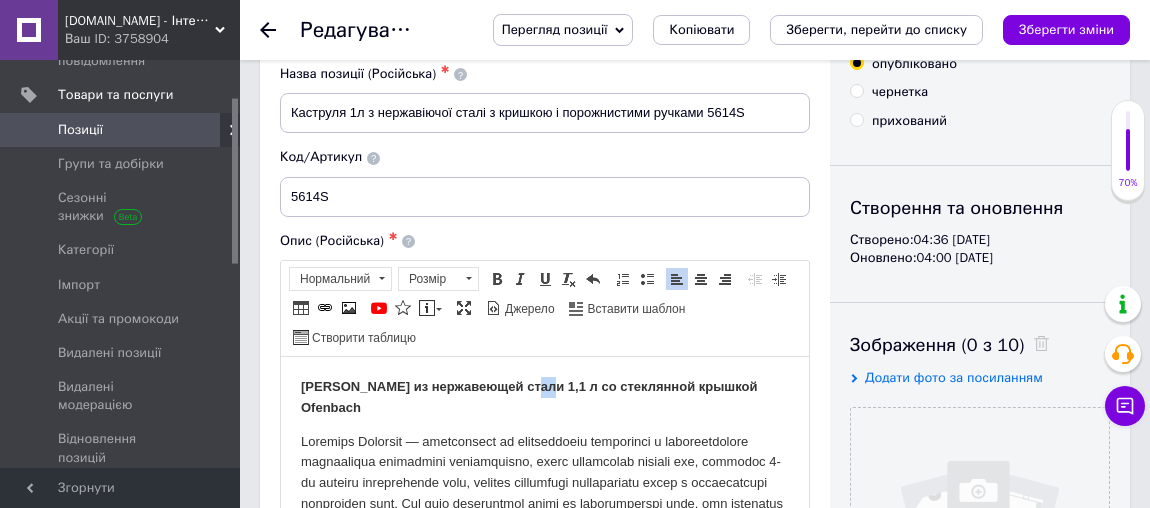 click on "[PERSON_NAME] из нержавеющей стали 1,1 л со стеклянной крышкой Ofenbach" at bounding box center (529, 396) 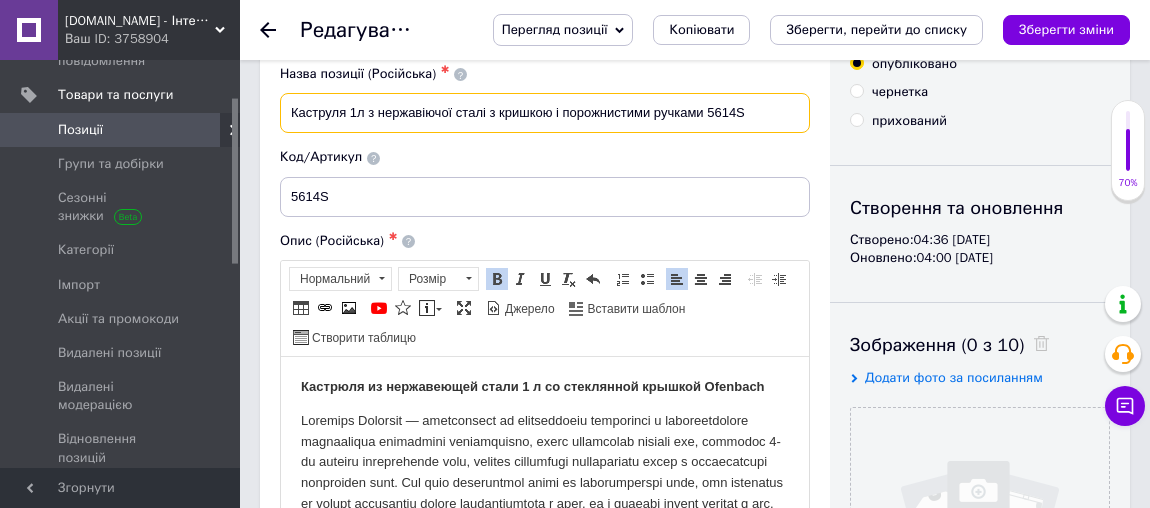 drag, startPoint x: 570, startPoint y: 112, endPoint x: 702, endPoint y: 113, distance: 132.00378 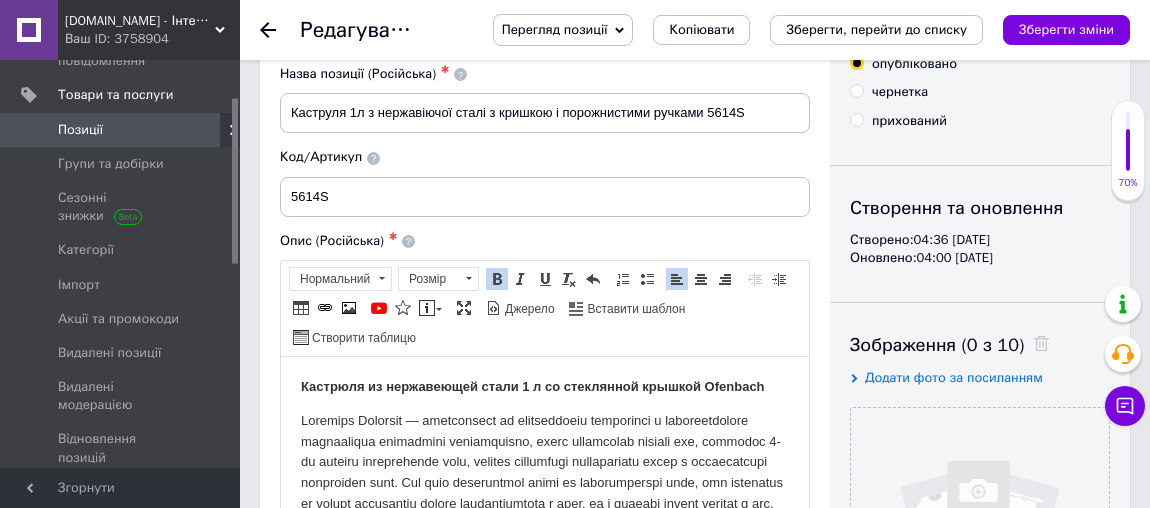 click on "Кастрюля из нержавеющей стали 1 л со стеклянной крышкой Ofenbach" at bounding box center [533, 385] 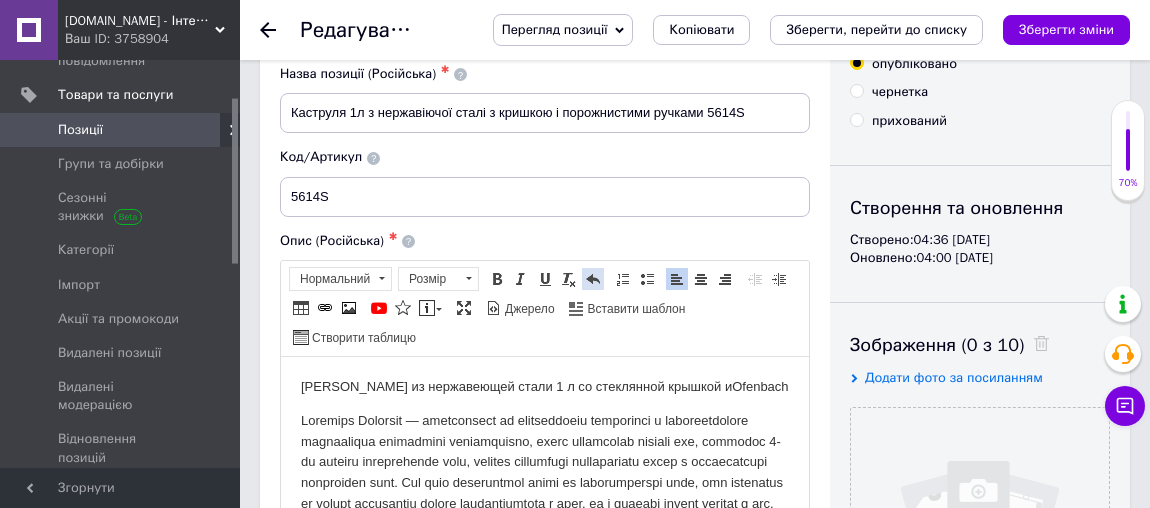 click at bounding box center (593, 279) 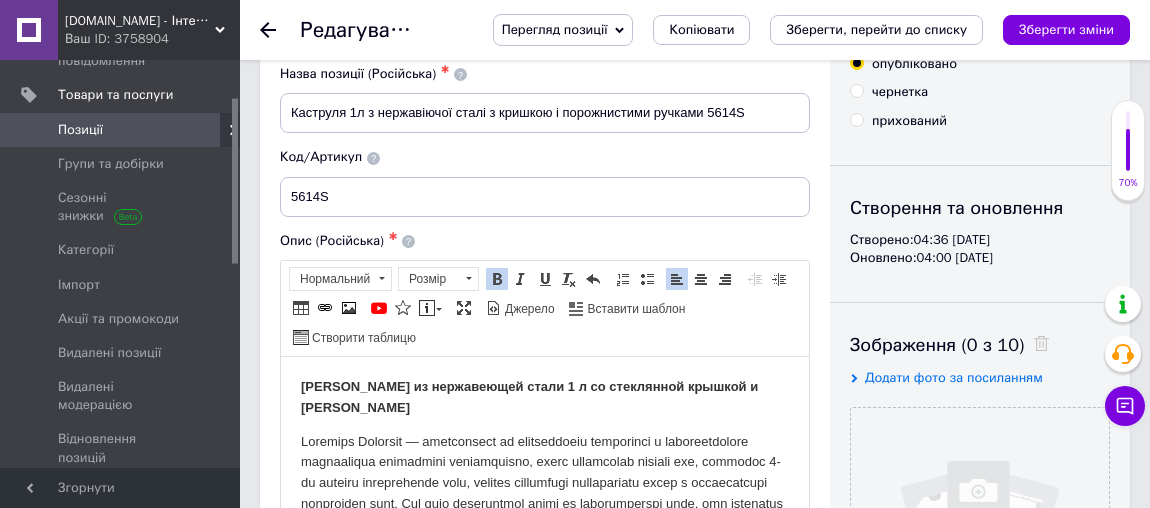 click on "[PERSON_NAME] из нержавеющей стали 1 л со стеклянной крышкой и  [PERSON_NAME]" at bounding box center (531, 396) 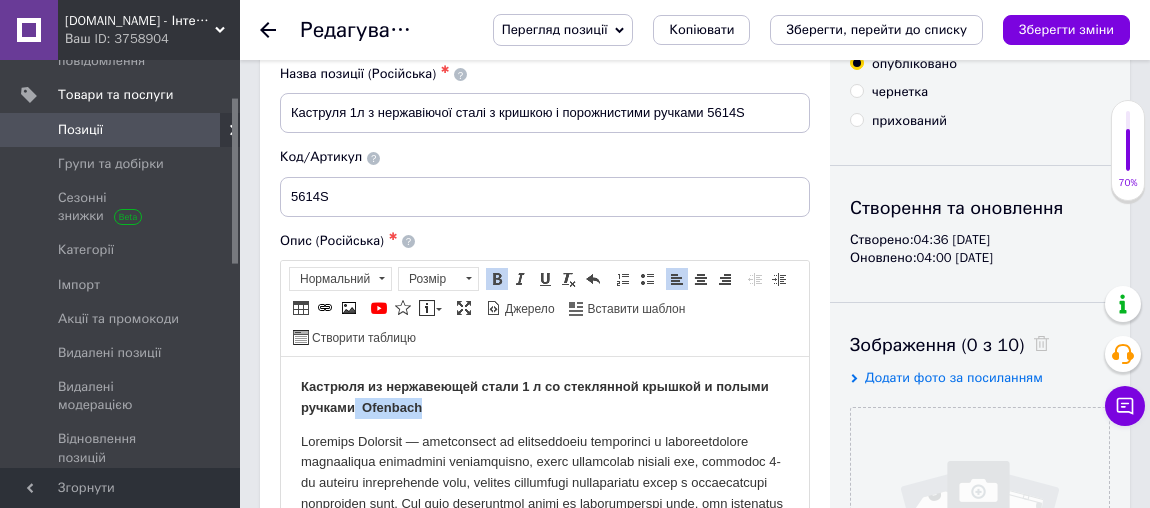 drag, startPoint x: 436, startPoint y: 407, endPoint x: 353, endPoint y: 407, distance: 83 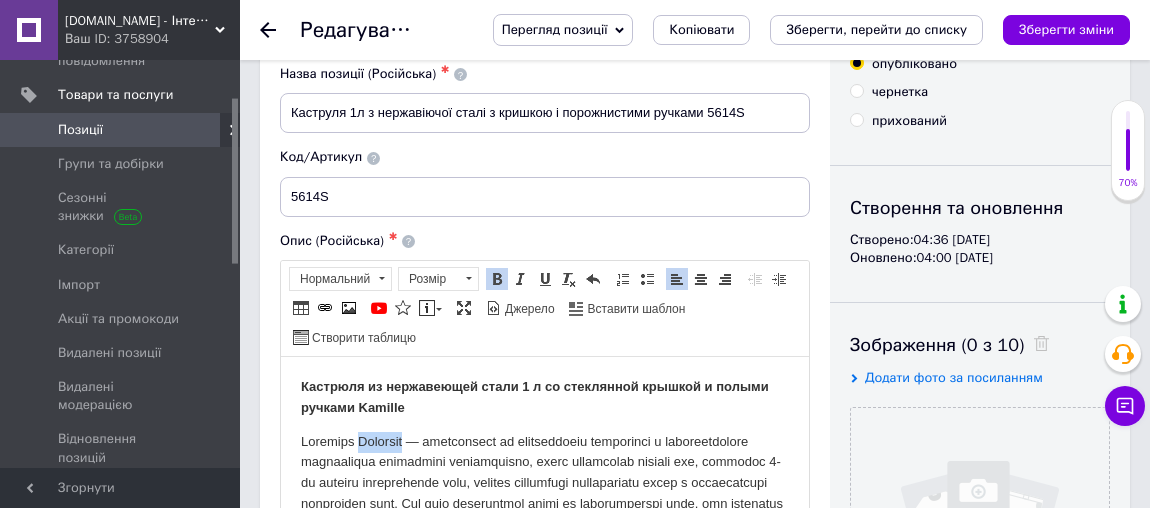 drag, startPoint x: 366, startPoint y: 439, endPoint x: 418, endPoint y: 441, distance: 52.03845 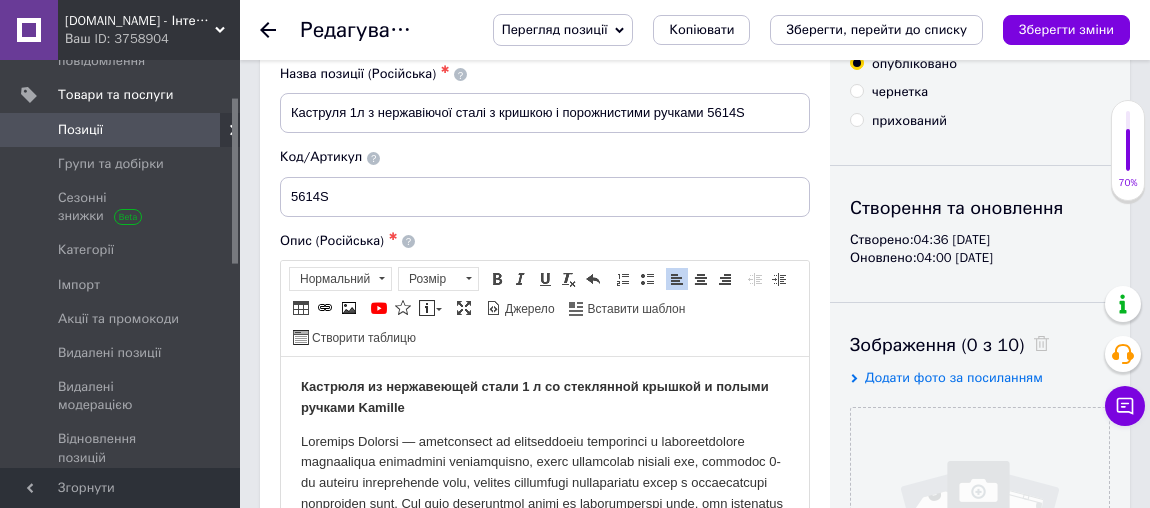 click at bounding box center [545, 514] 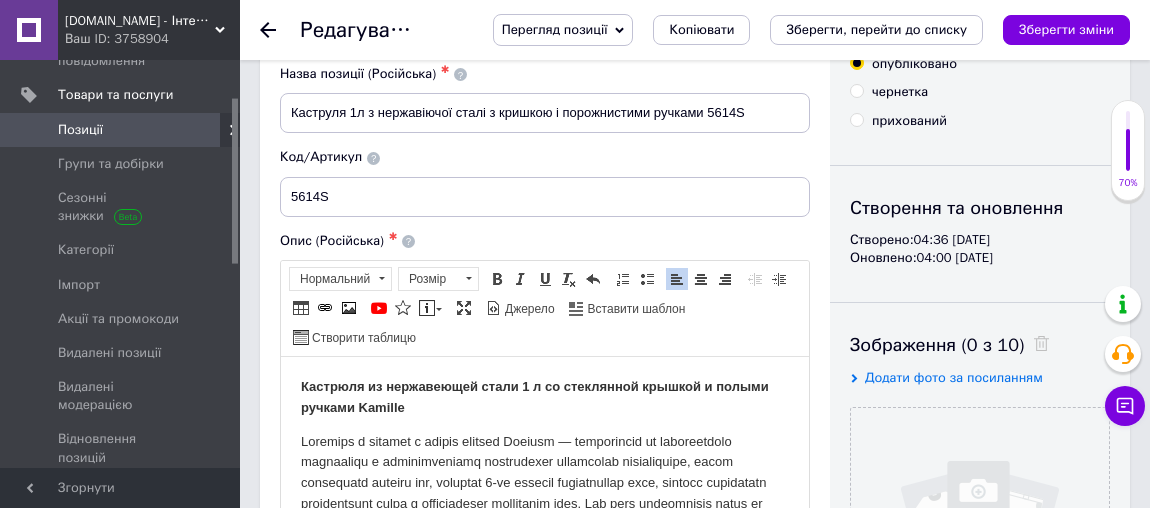 click at bounding box center (545, 524) 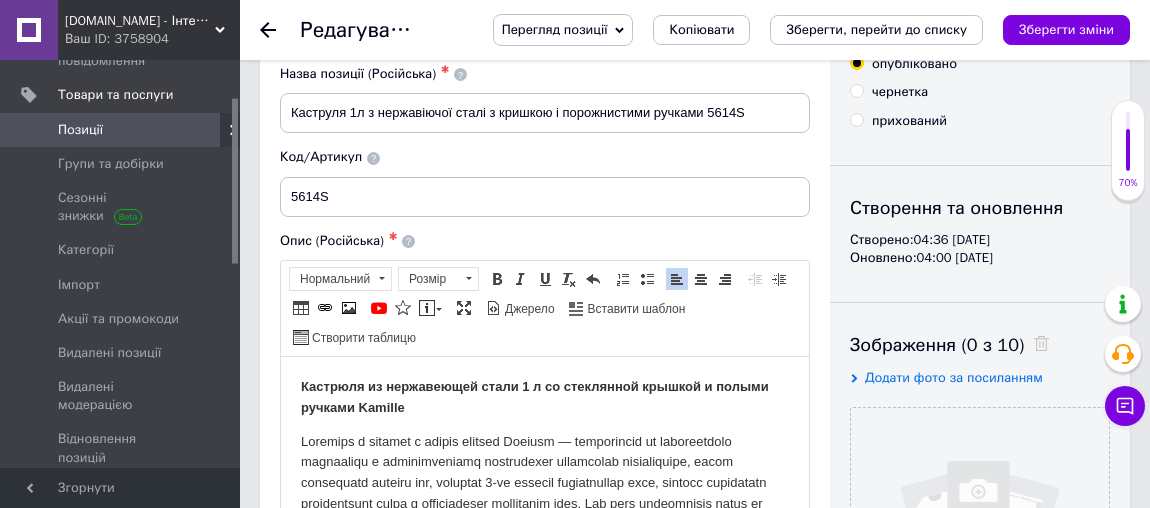 scroll, scrollTop: 272, scrollLeft: 0, axis: vertical 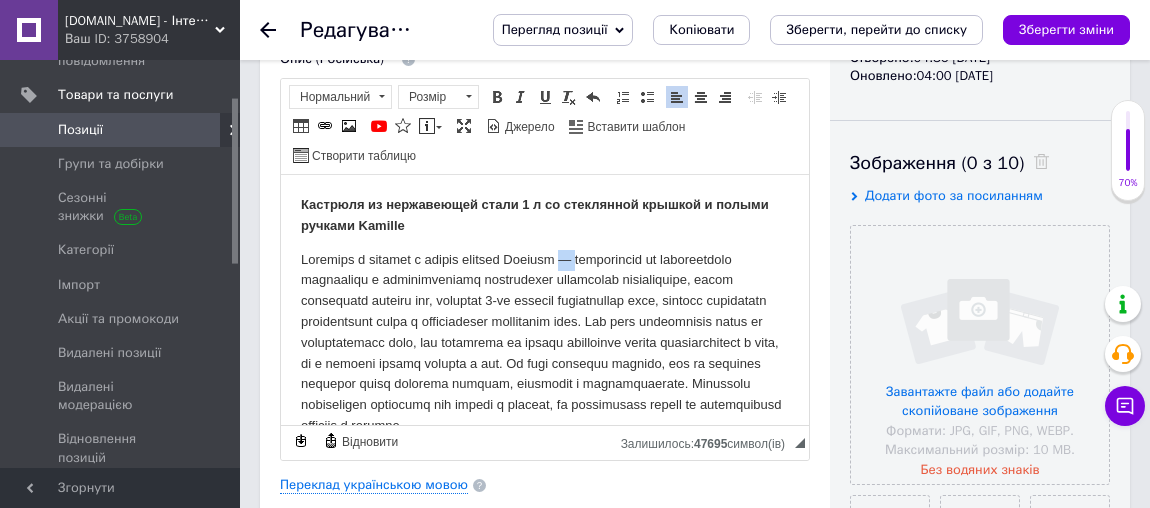 drag, startPoint x: 591, startPoint y: 258, endPoint x: 608, endPoint y: 261, distance: 17.262676 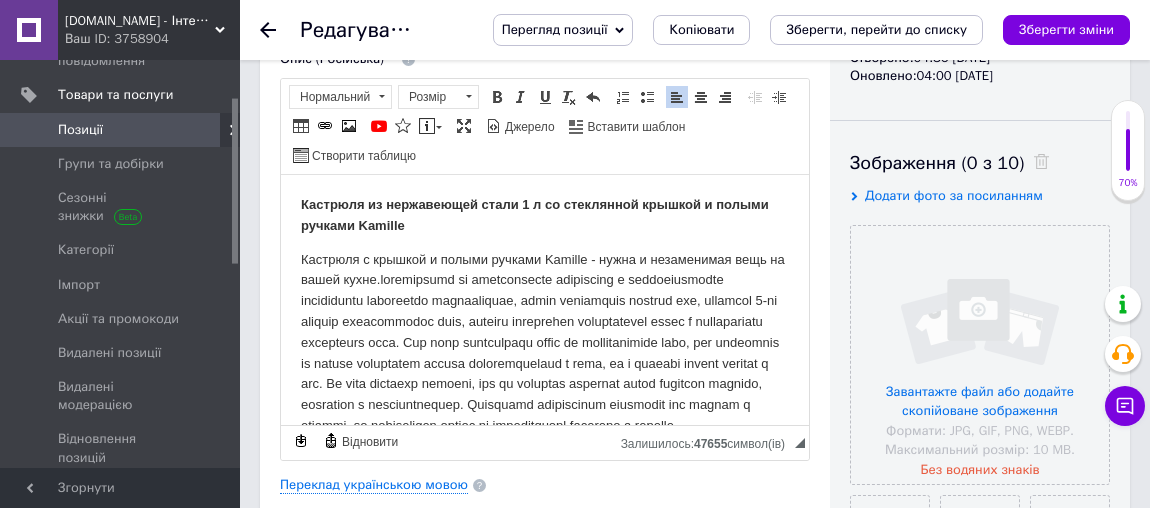 click on "Кастрюля с крышкой и полыми ручками Kamille - нужна и незаменимая вещь на вашей кухне." at bounding box center [545, 342] 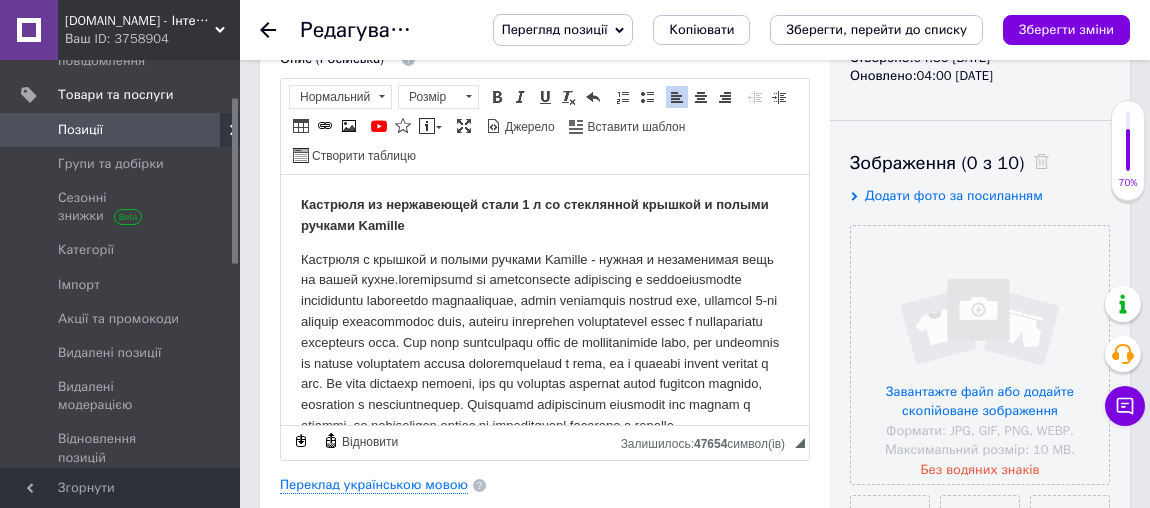 click on "Кастрюля с крышкой и полыми ручками Kamille - нужная и незаменимая вещь на вашей кухне." at bounding box center [545, 342] 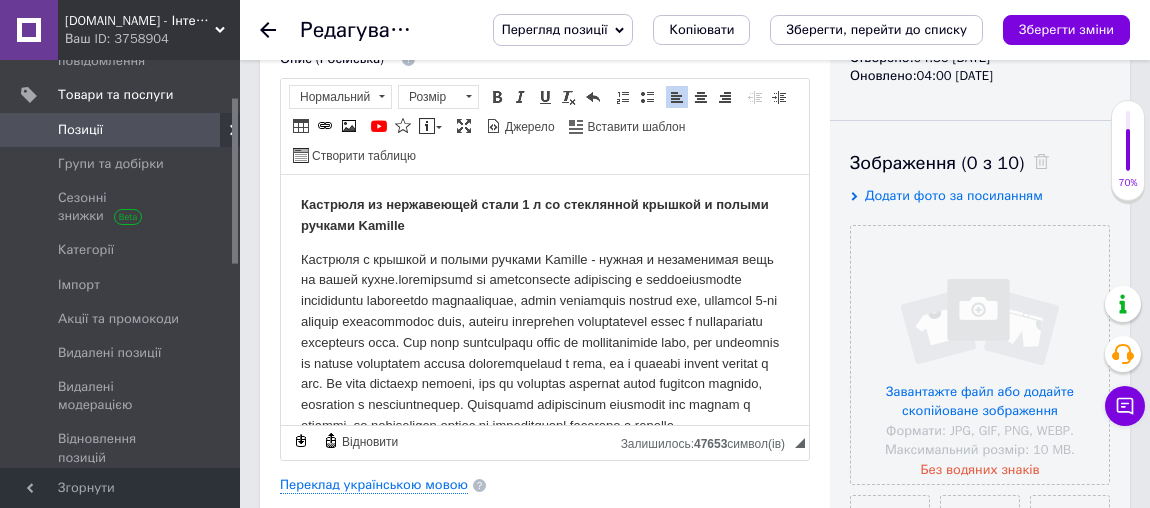 click on "Кастрюля с крышкой и полыми ручками Kamille - нужная и незаменимая вещь на вашей кухне." at bounding box center (545, 342) 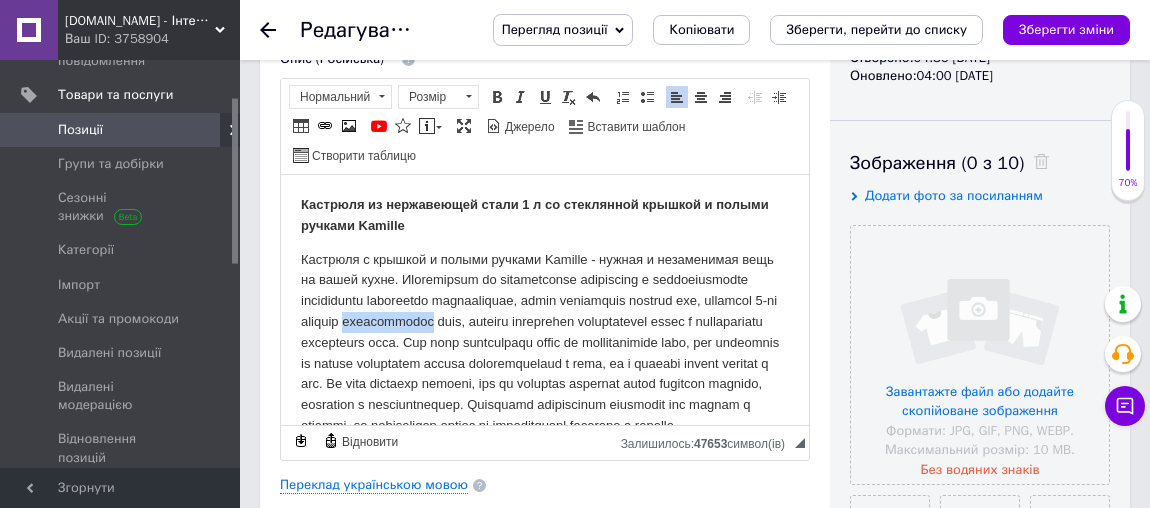 drag, startPoint x: 451, startPoint y: 321, endPoint x: 538, endPoint y: 317, distance: 87.0919 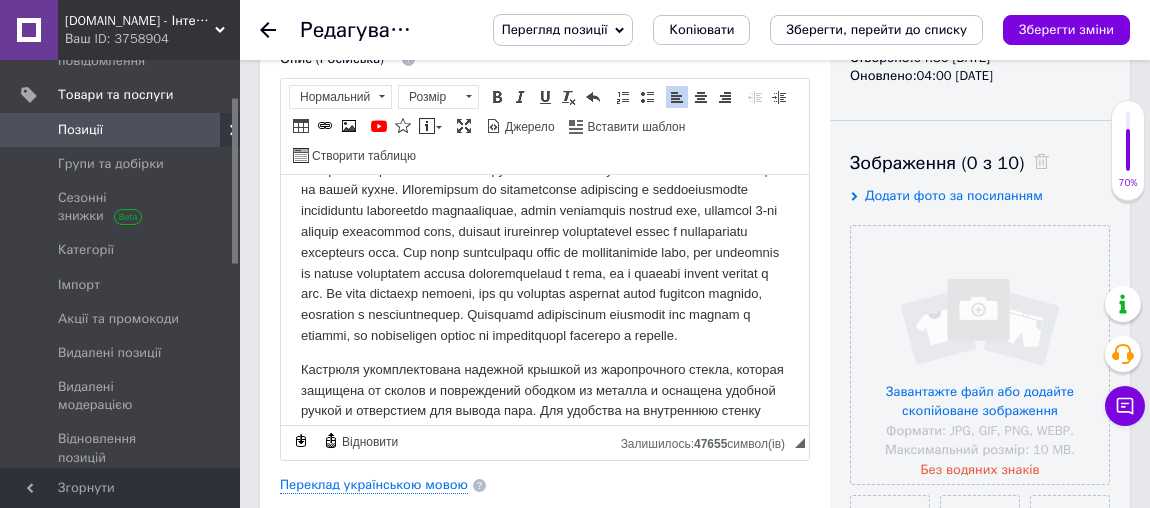 scroll, scrollTop: 181, scrollLeft: 0, axis: vertical 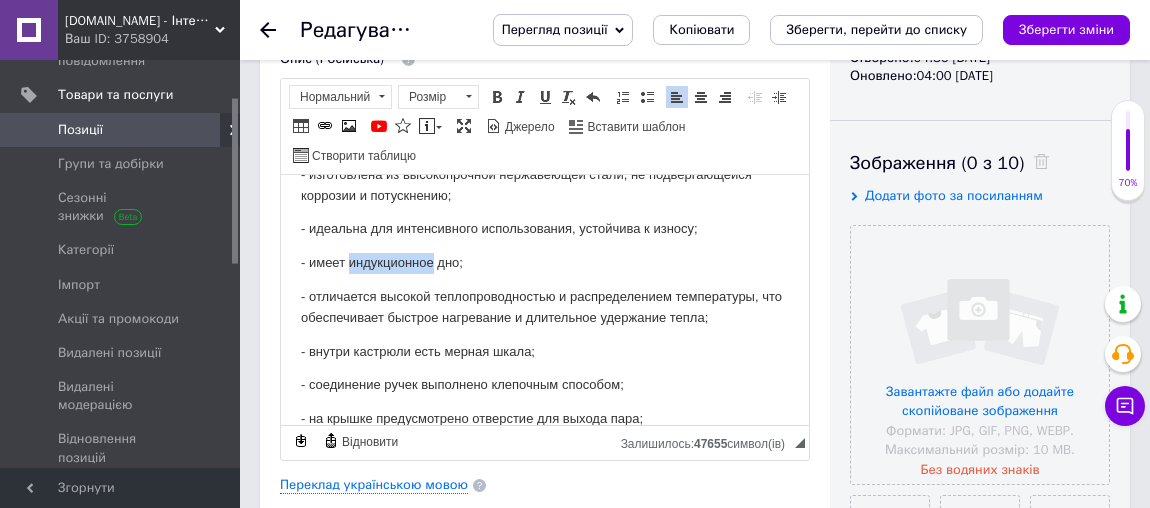 drag, startPoint x: 349, startPoint y: 302, endPoint x: 431, endPoint y: 301, distance: 82.006096 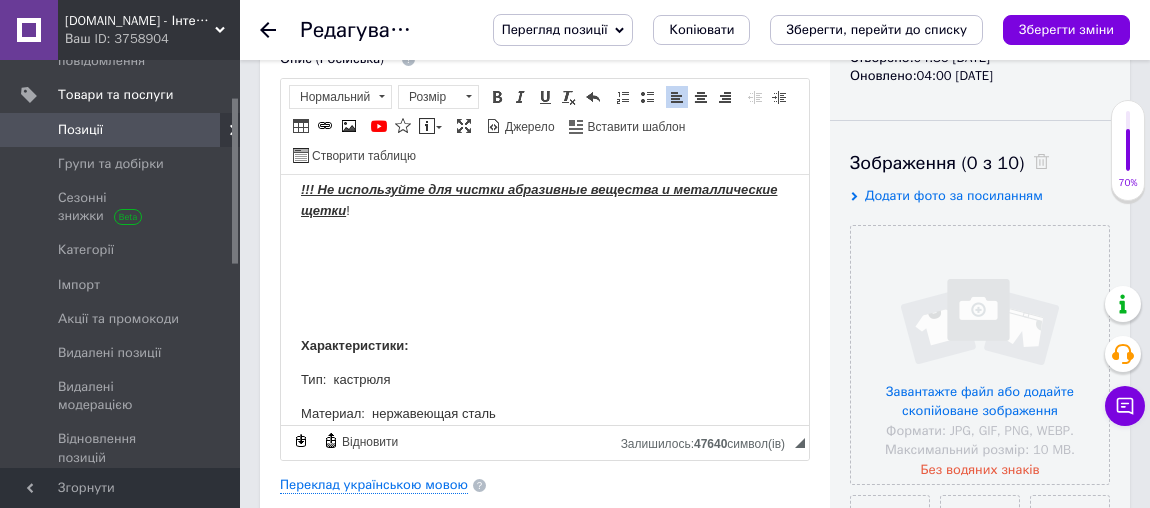 scroll, scrollTop: 1090, scrollLeft: 0, axis: vertical 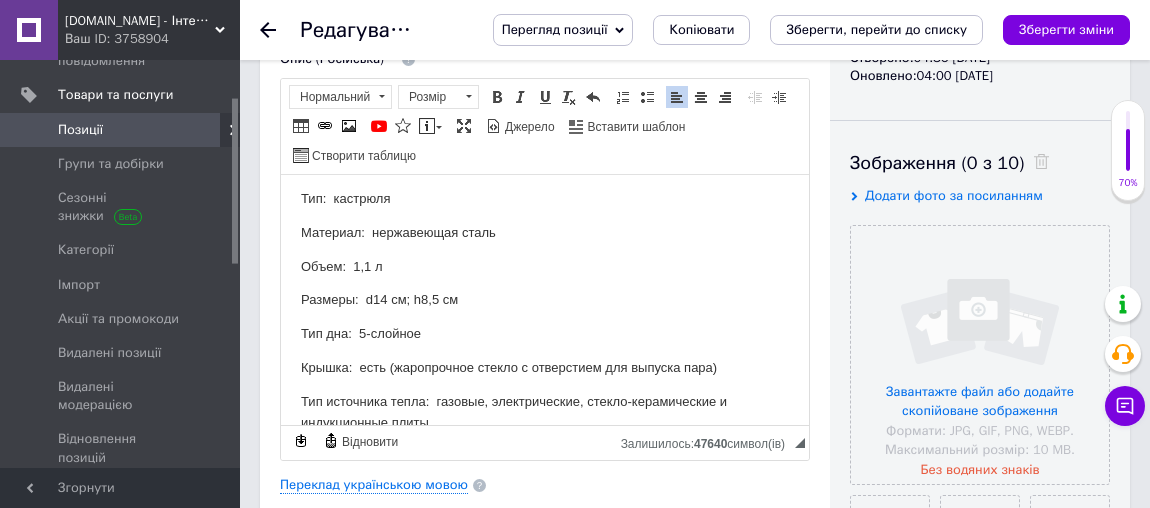 click on "Объем:  1,1 л" at bounding box center [545, 266] 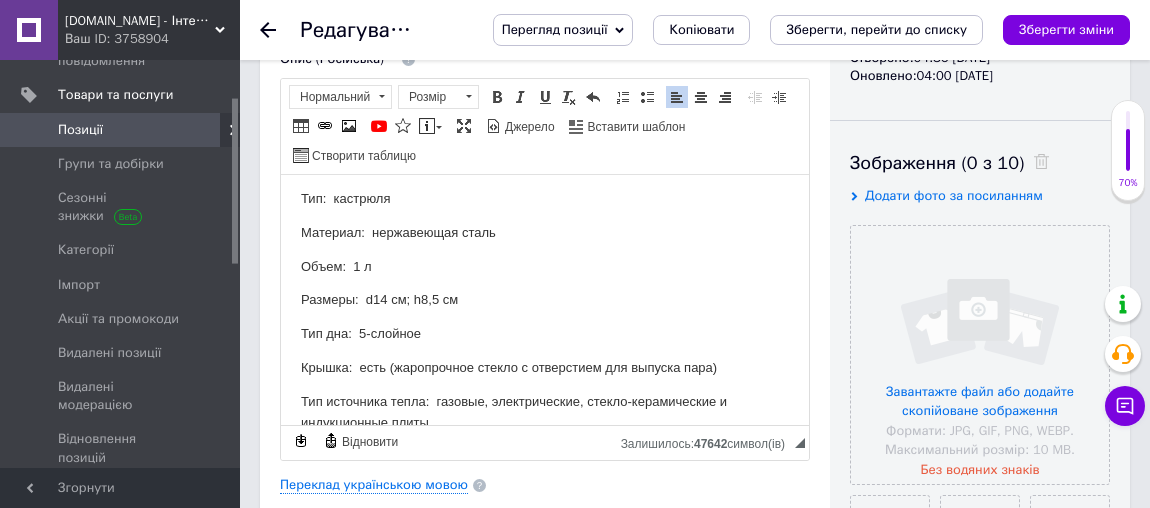 click on "Размеры:  d14 см; h8,5 см" at bounding box center (545, 299) 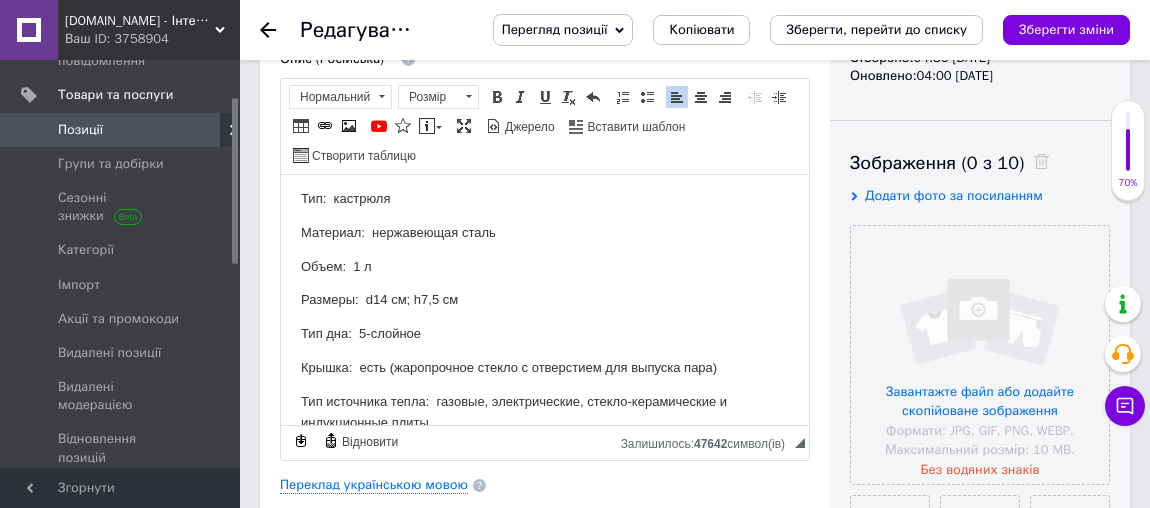 scroll, scrollTop: 1181, scrollLeft: 0, axis: vertical 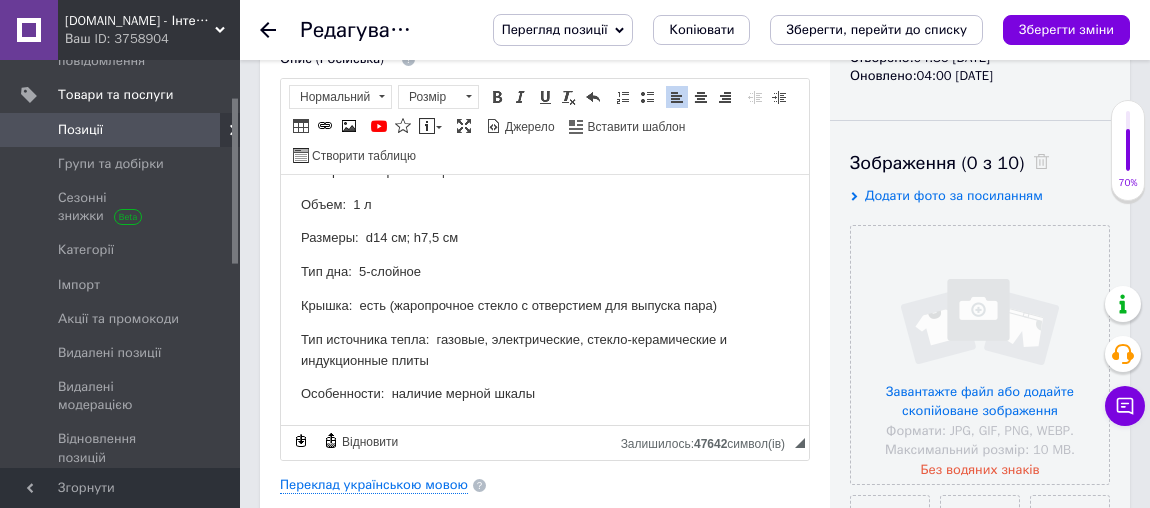 click on "Тип дна:  5-слойное" at bounding box center [545, 271] 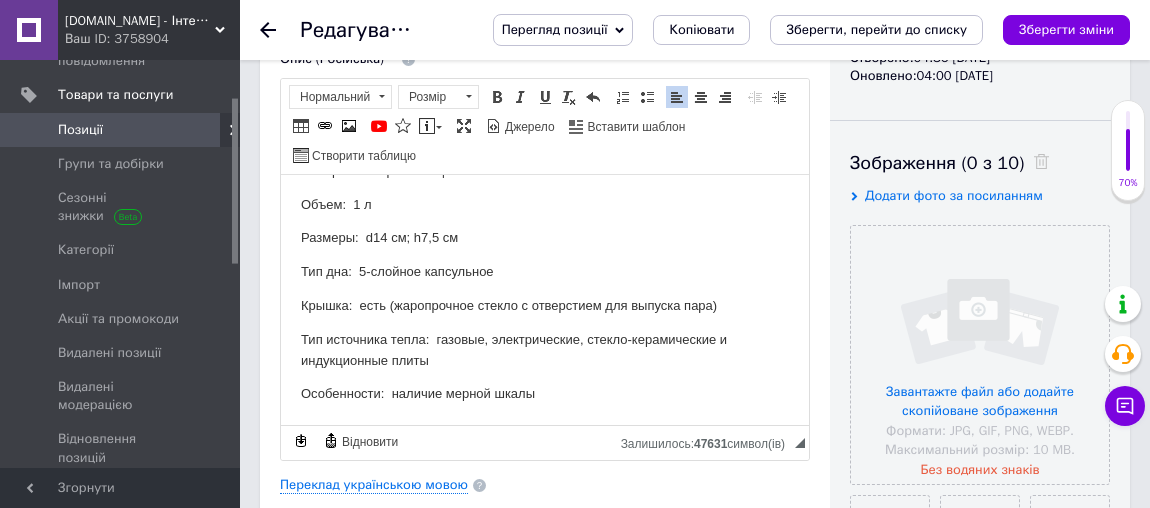 scroll, scrollTop: 1193, scrollLeft: 0, axis: vertical 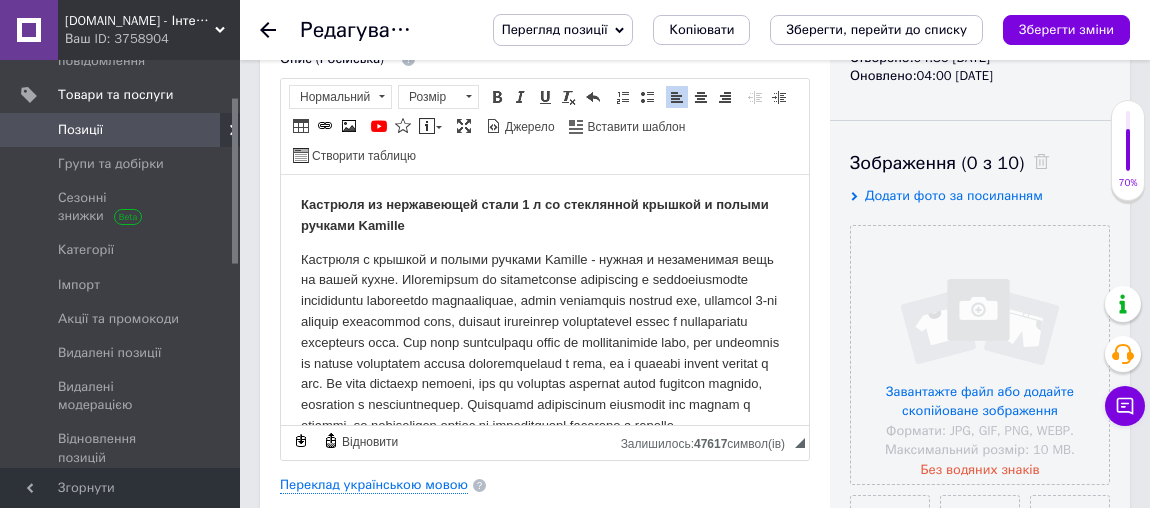 click on "Кастрюля из нержавеющей стали 1 л со стеклянной крышкой и полыми ручками Kamille Кастрюля с крышкой и полыми ручками Kamille - нужная и незаменимая вещь на вашей кухне. И Кастрюля укомплектована надежной крышкой из жаропрочного стекла, которая защищена от сколов и повреждений ободком из металла и оснащена удобной ручкой и отверстием для вывода пара. Для удобства на внутреннюю стенку корпуса нанесена мерная шкала для дозирования жидкости и ингредиентов, которая позволит соблюдать пропорции во время приготовления блюд. Особенности: ! Характеристики: Объем:  1 л" at bounding box center (545, 875) 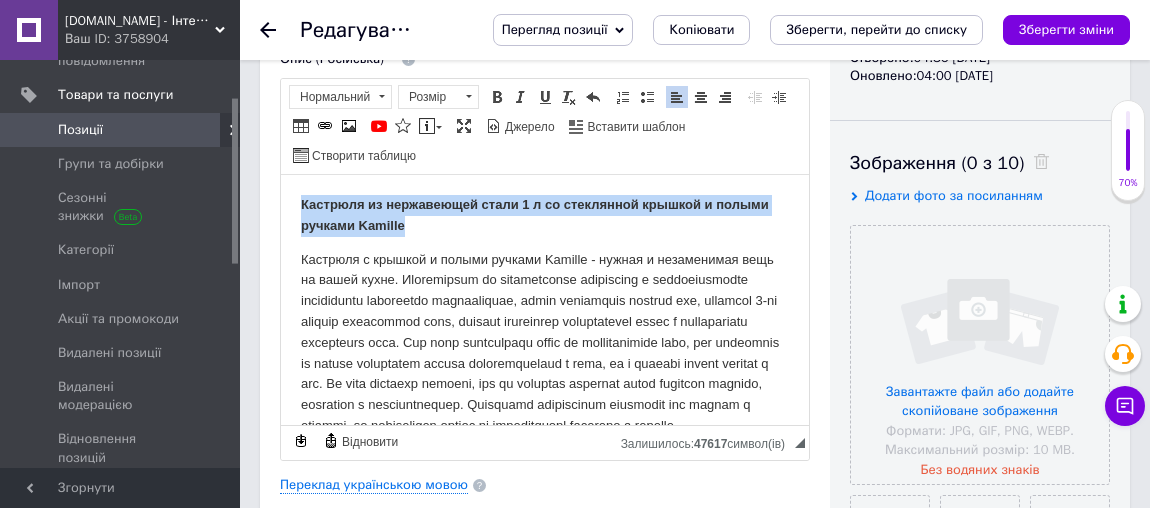 drag, startPoint x: 302, startPoint y: 203, endPoint x: 452, endPoint y: 223, distance: 151.32745 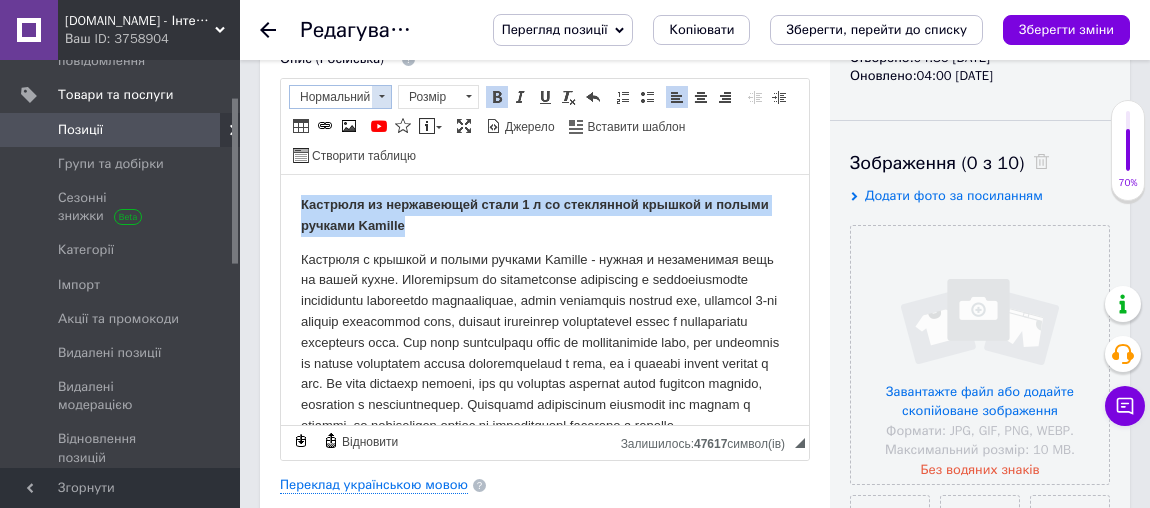 click on "Нормальний" at bounding box center (331, 97) 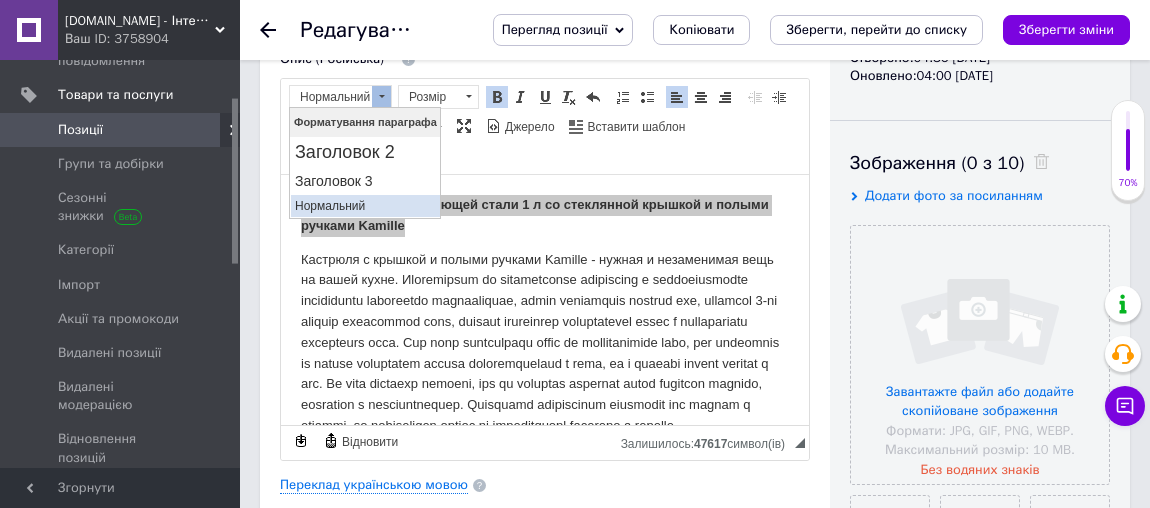 scroll, scrollTop: 0, scrollLeft: 0, axis: both 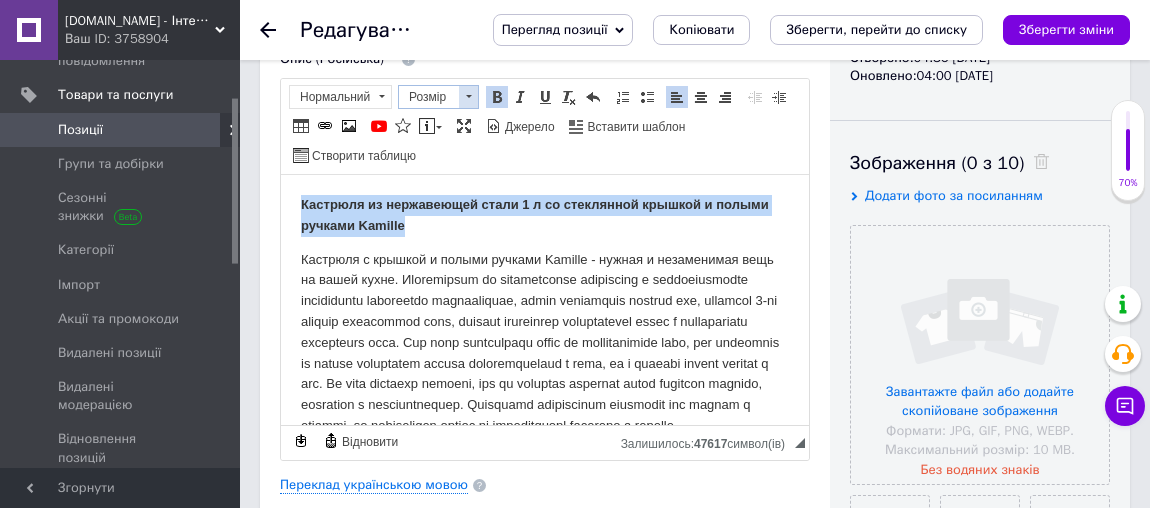 click on "Розмір" at bounding box center (429, 97) 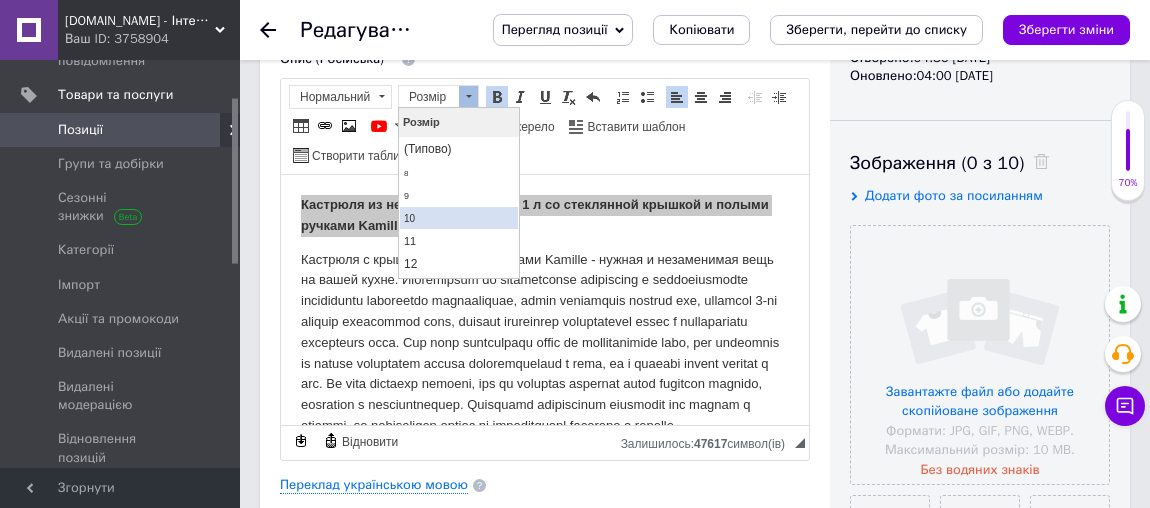 scroll, scrollTop: 90, scrollLeft: 0, axis: vertical 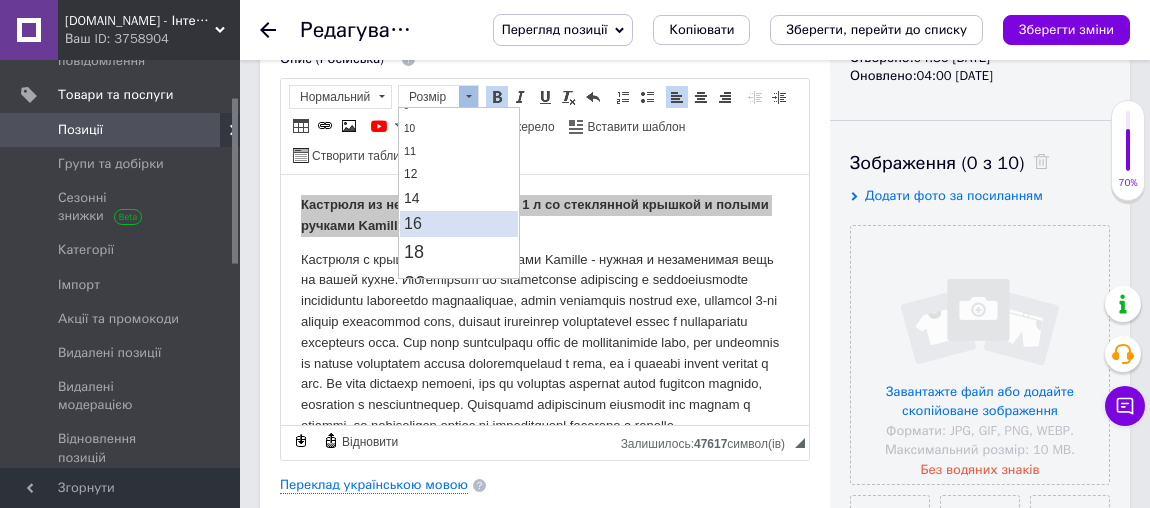 click on "16" at bounding box center (412, 223) 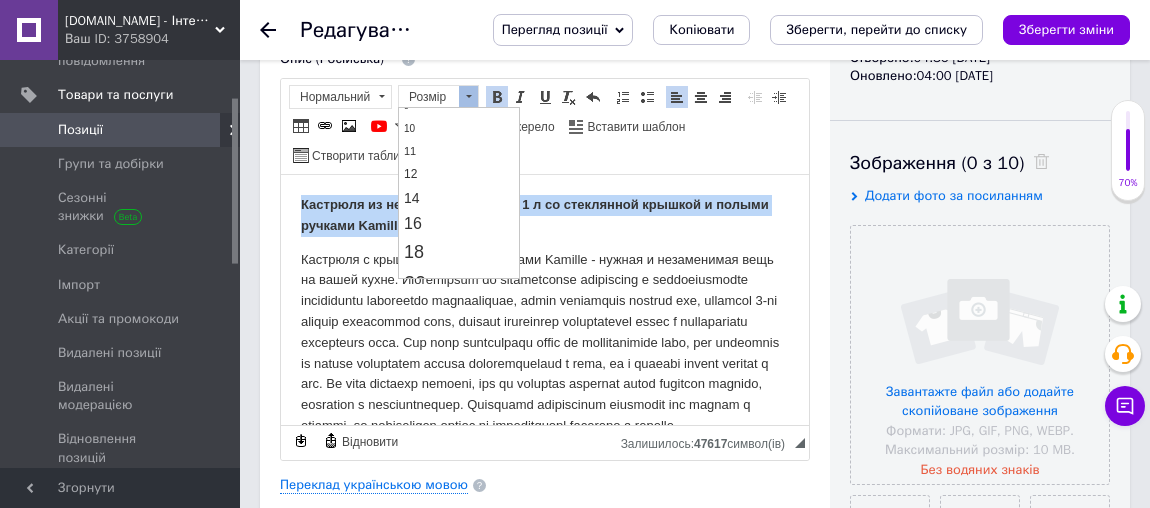 scroll, scrollTop: 0, scrollLeft: 0, axis: both 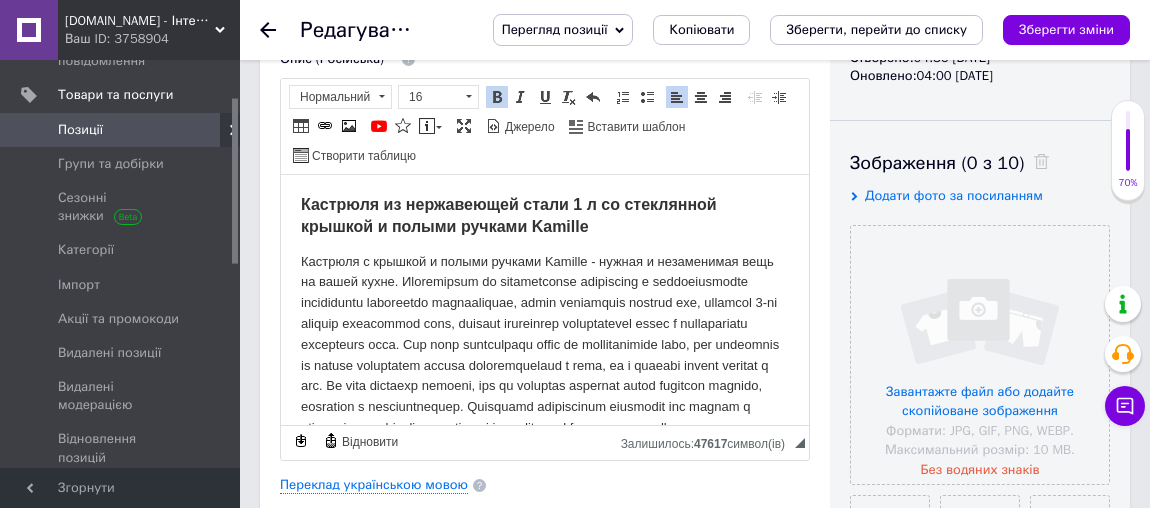 click on "Кастрюля из нержавеющей стали 1 л со стеклянной крышкой и полыми ручками Kamille" at bounding box center (545, 216) 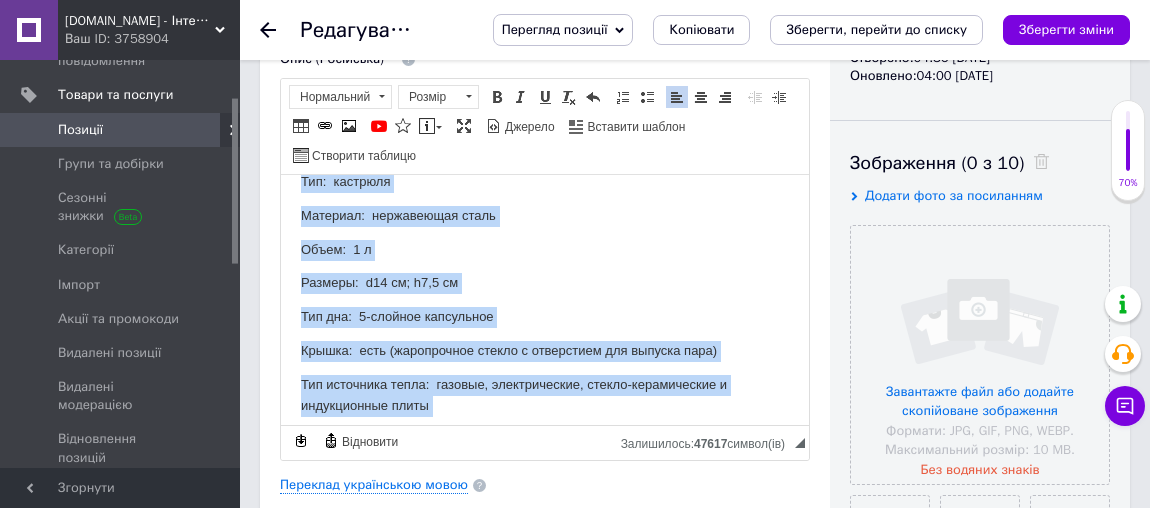 scroll, scrollTop: 1195, scrollLeft: 0, axis: vertical 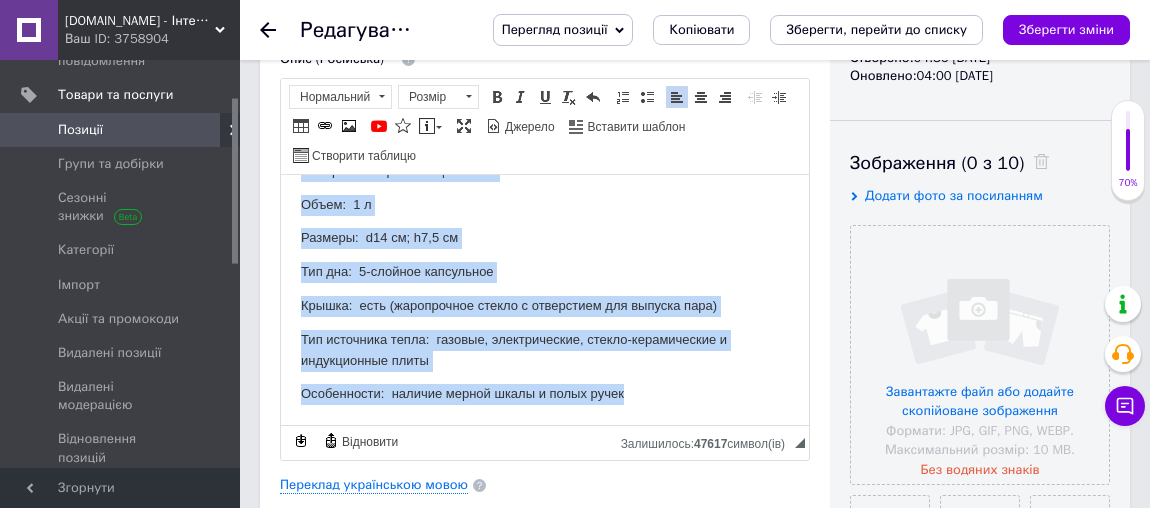 drag, startPoint x: 291, startPoint y: 259, endPoint x: 1060, endPoint y: 620, distance: 849.5187 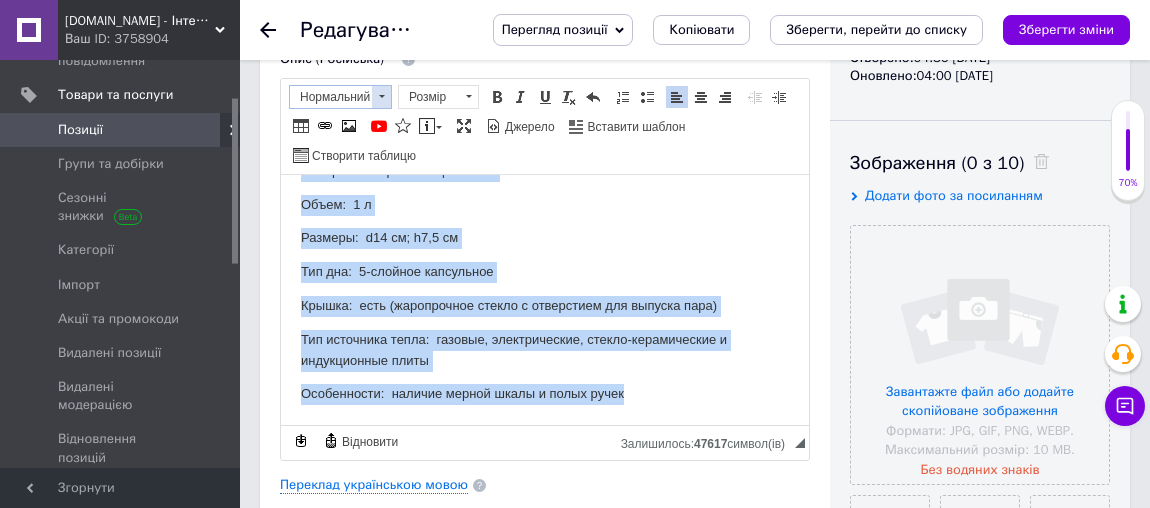 click on "Нормальний" at bounding box center (331, 97) 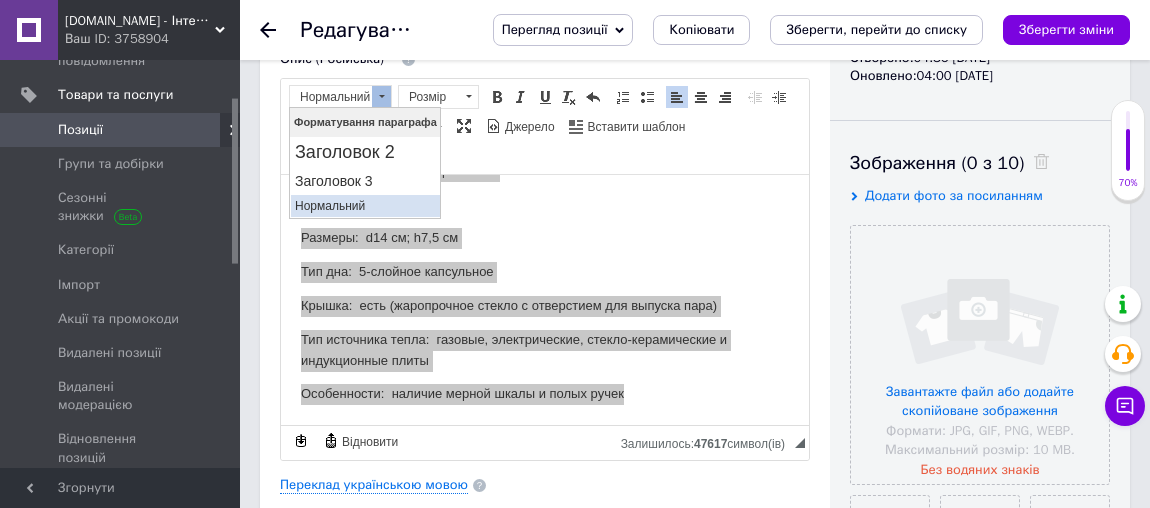 drag, startPoint x: 347, startPoint y: 202, endPoint x: 715, endPoint y: 251, distance: 371.2479 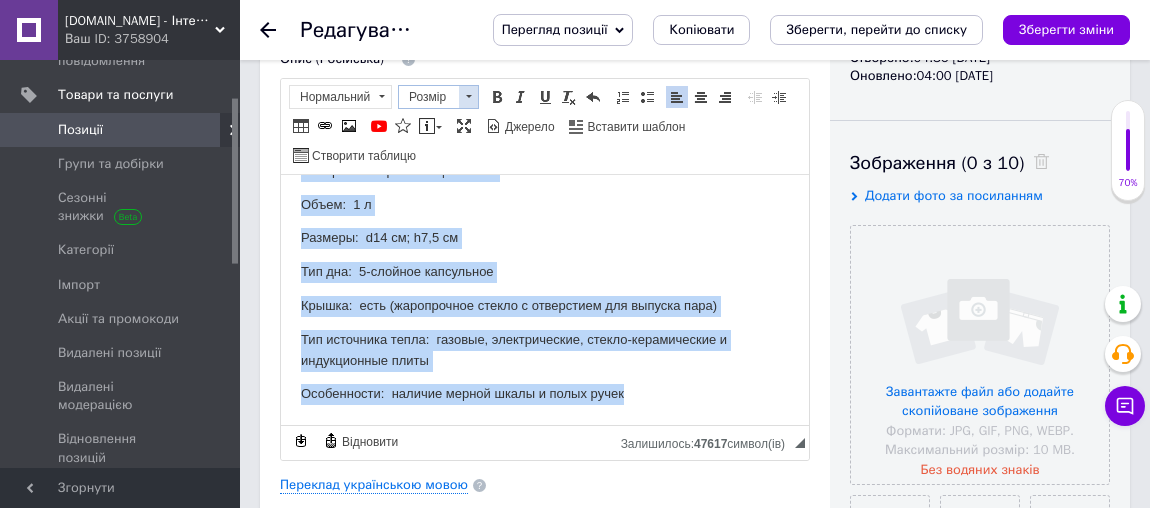 click on "Розмір" at bounding box center (429, 97) 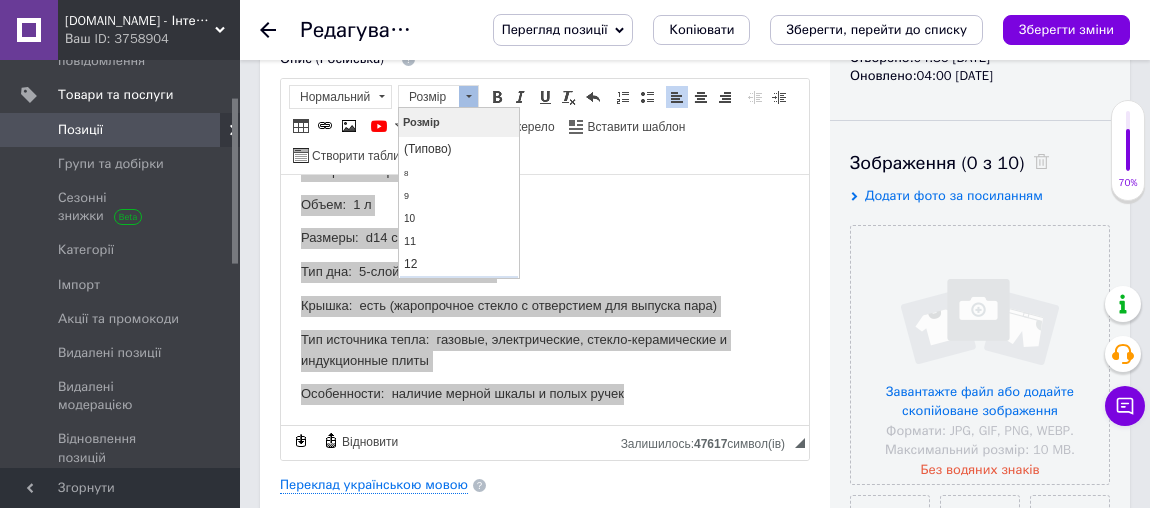 scroll, scrollTop: 90, scrollLeft: 0, axis: vertical 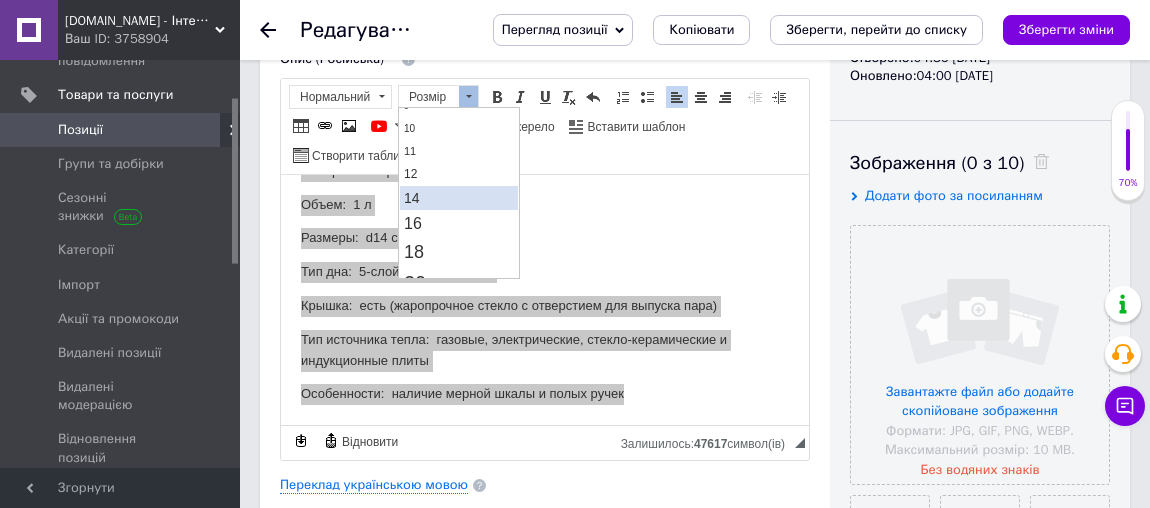 click on "14" at bounding box center (458, 198) 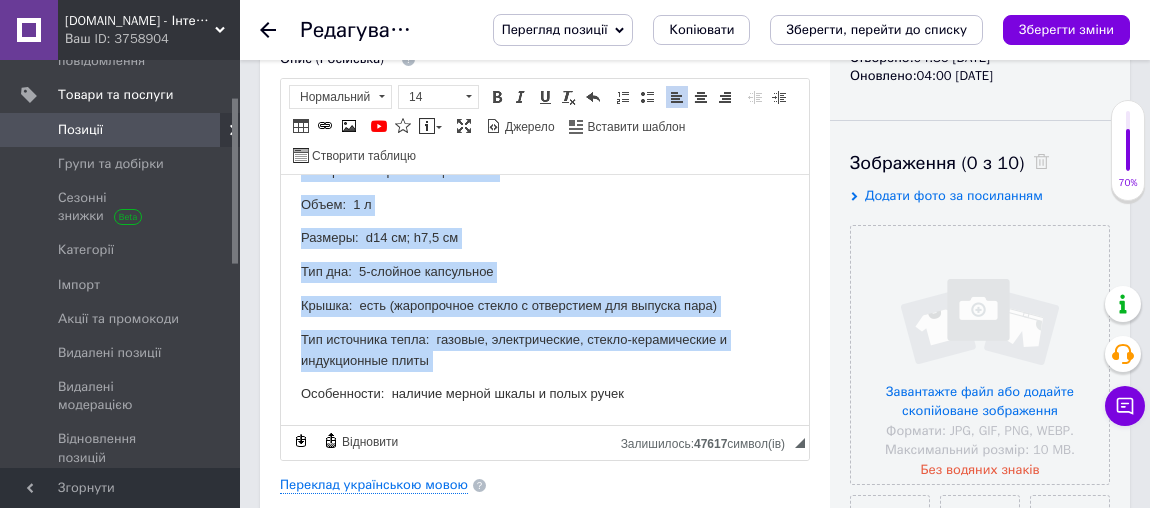 scroll, scrollTop: 0, scrollLeft: 0, axis: both 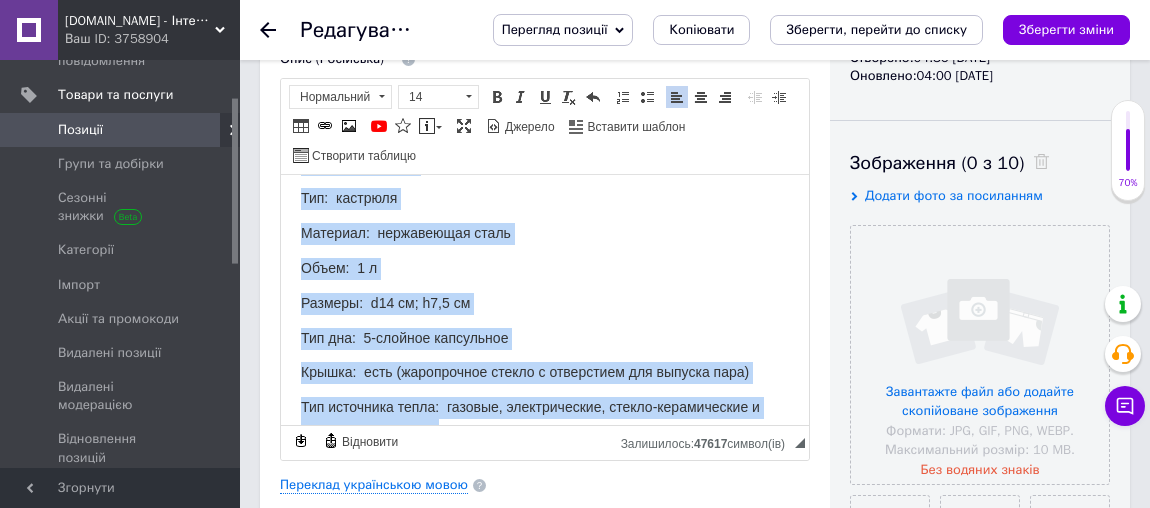 click on "Тип дна:  5-слойное капсульное" at bounding box center (545, 338) 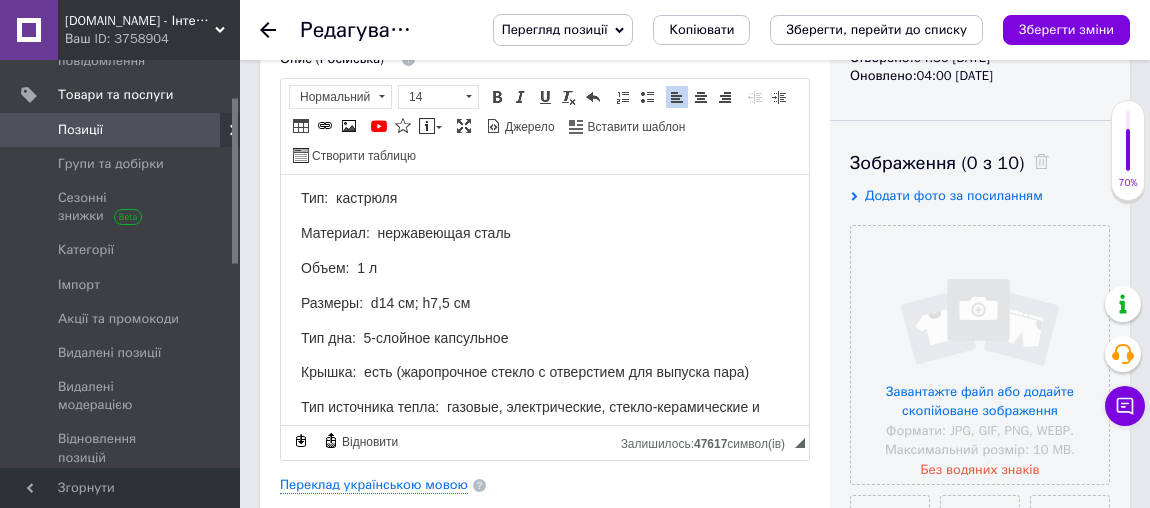 scroll, scrollTop: 1237, scrollLeft: 0, axis: vertical 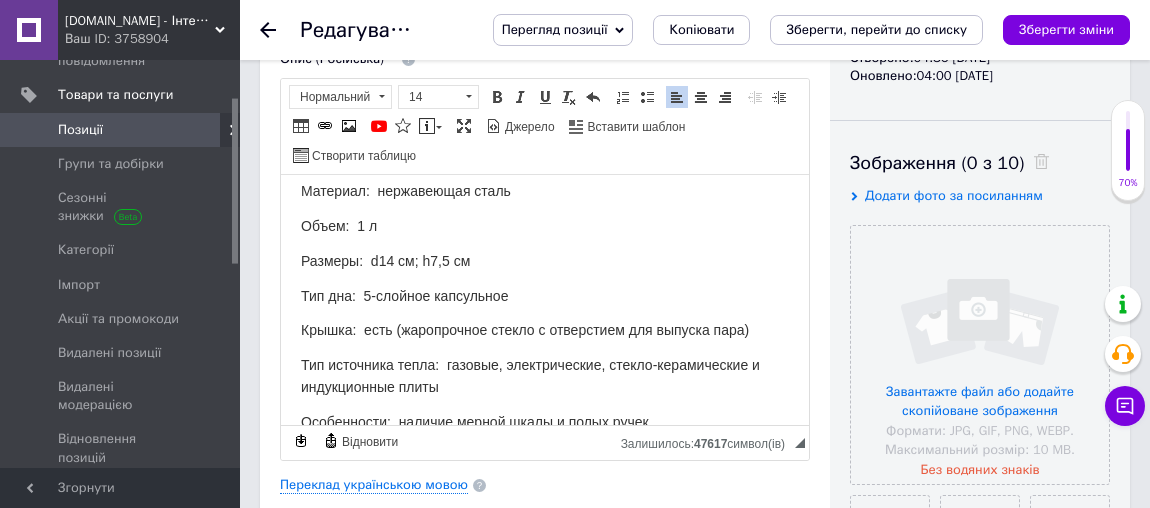 click on "Особенности:  наличие мерной шкалы и полых ручек" at bounding box center [545, 422] 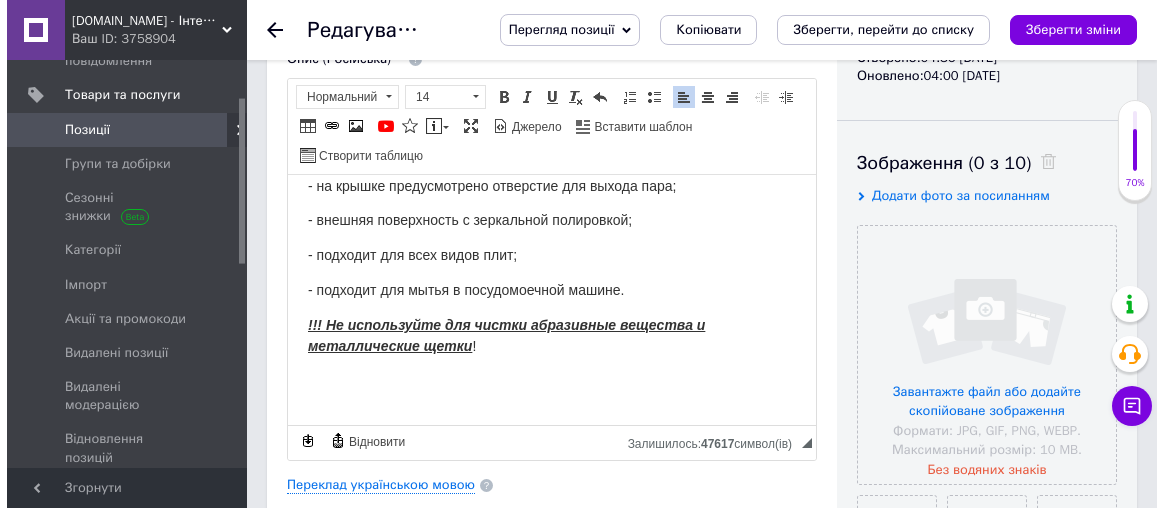scroll, scrollTop: 964, scrollLeft: 0, axis: vertical 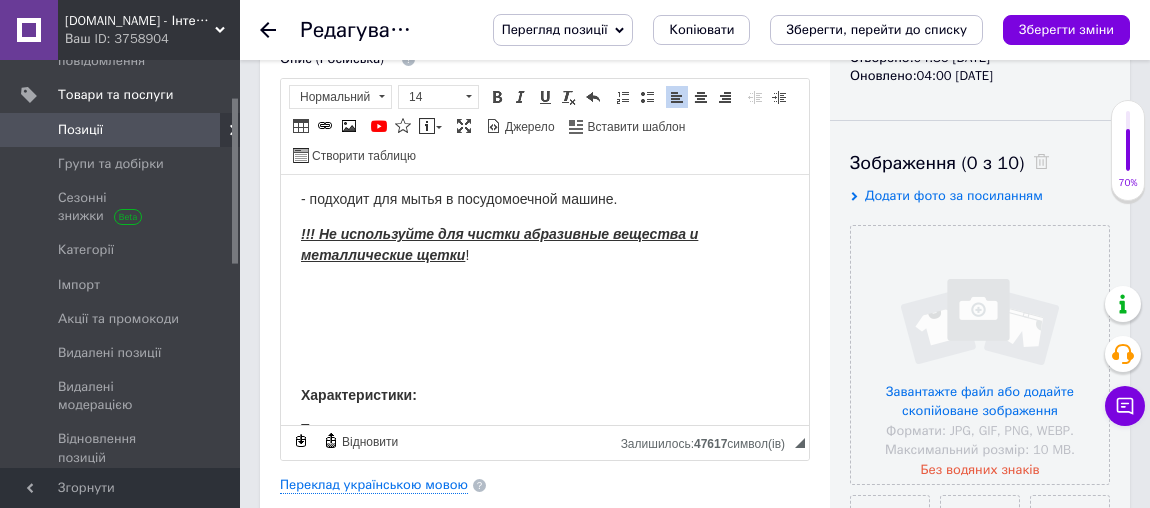click at bounding box center [545, 325] 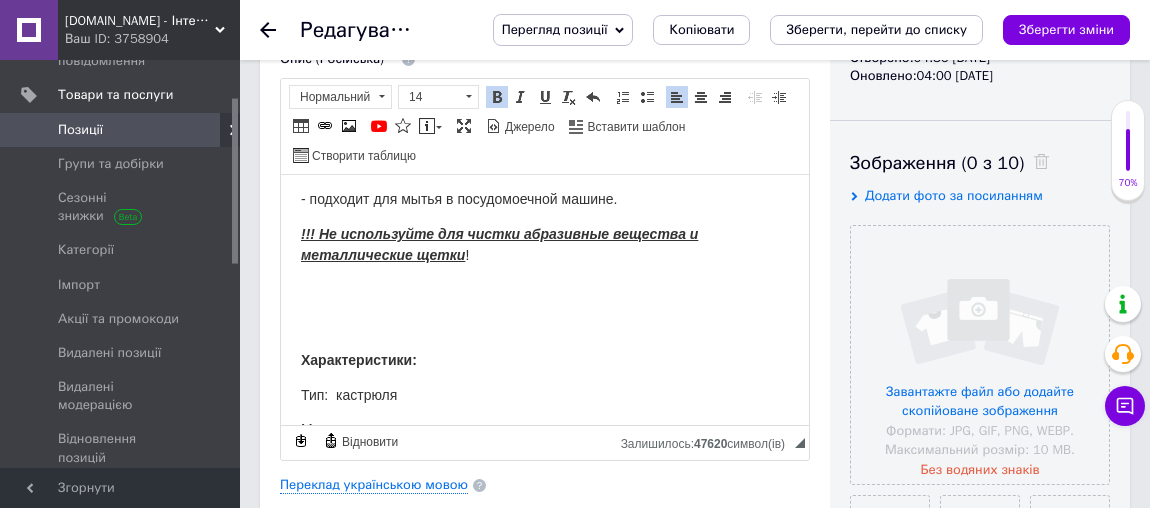 click on "Кастрюля из нержавеющей стали 1 л со стеклянной крышкой и полыми ручками [PERSON_NAME] укомплектована надежной крышкой из жаропрочного стекла, которая защищена от сколов и повреждений ободком из металла и оснащена удобной ручкой и отверстием для вывода пара. Для удобства на внутреннюю стенку корпуса нанесена мерная шкала для дозирования жидкости и ингредиентов, которая позволит соблюдать пропорции во время приготовления блюд. Пригодна для применения на всех видах варочных поверхностей (в том числе индукция). Можно мыть в посудомоечной машине. !" at bounding box center (545, -50) 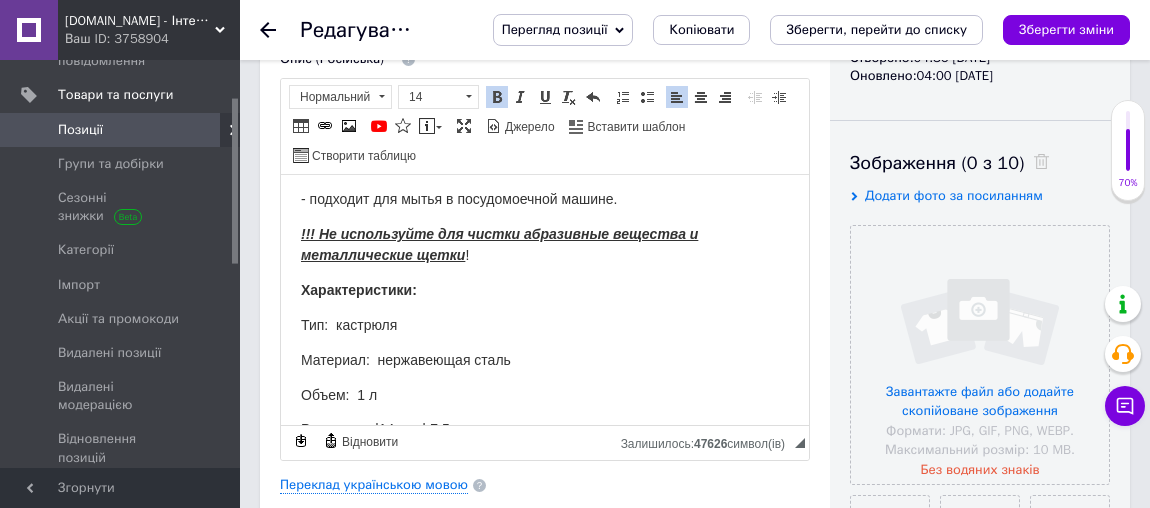 click on "!!! Не используйте для чистки абразивные вещества и металлические щетки !" at bounding box center [545, 245] 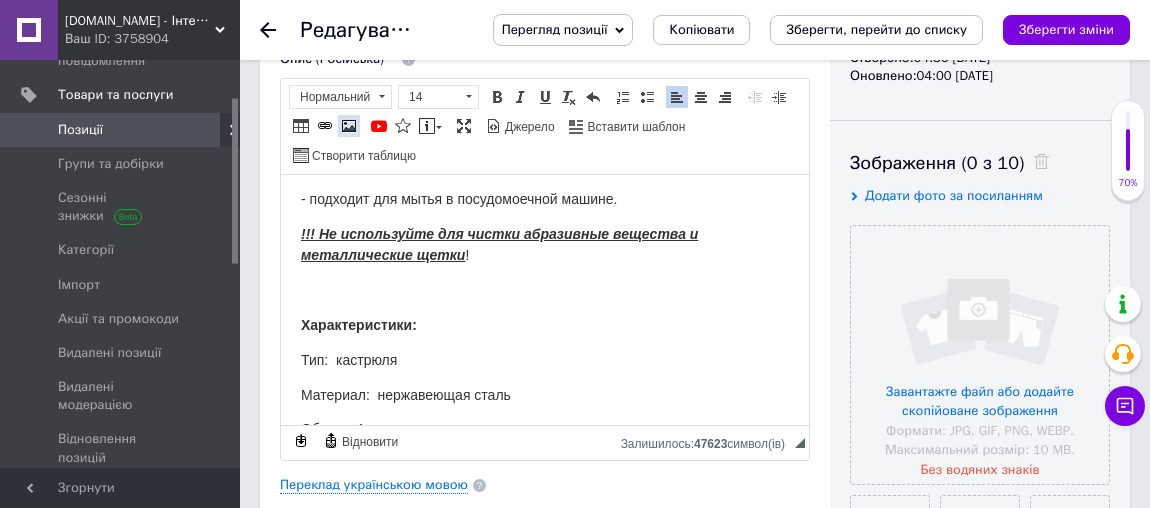 click at bounding box center (701, 97) 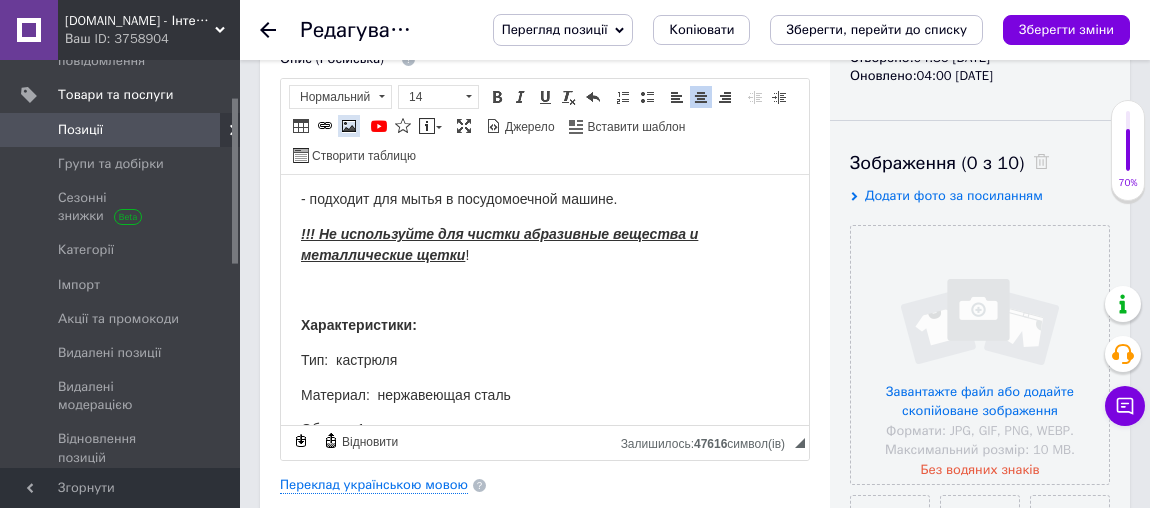 click at bounding box center [349, 126] 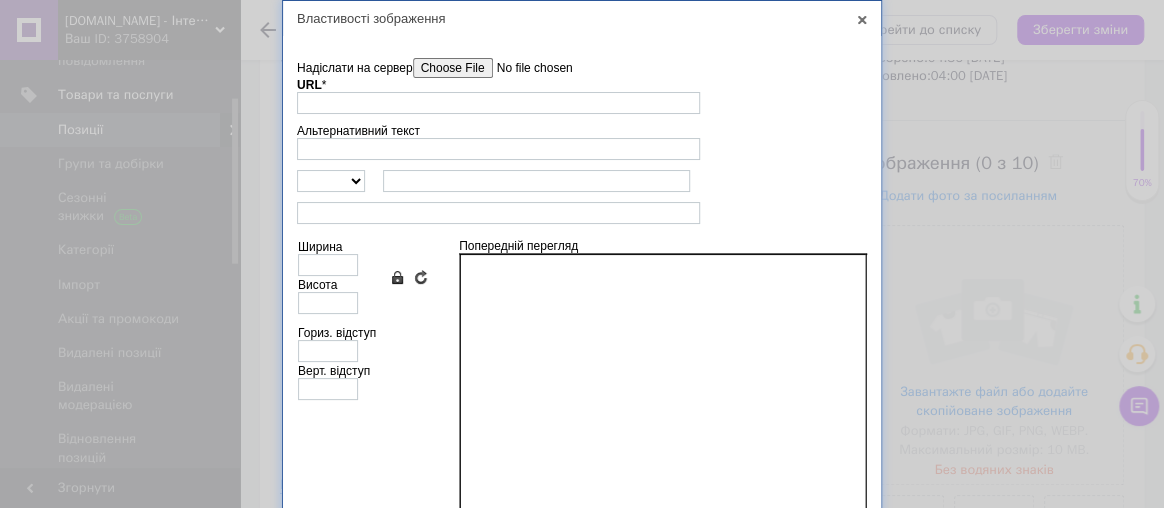 click on "Надіслати на сервер" at bounding box center (526, 68) 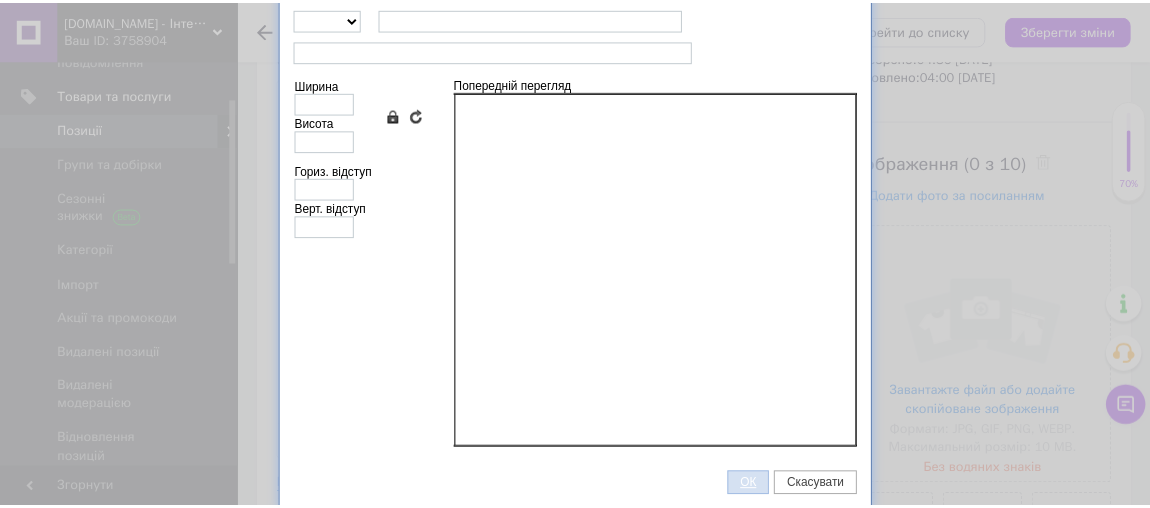 scroll, scrollTop: 162, scrollLeft: 0, axis: vertical 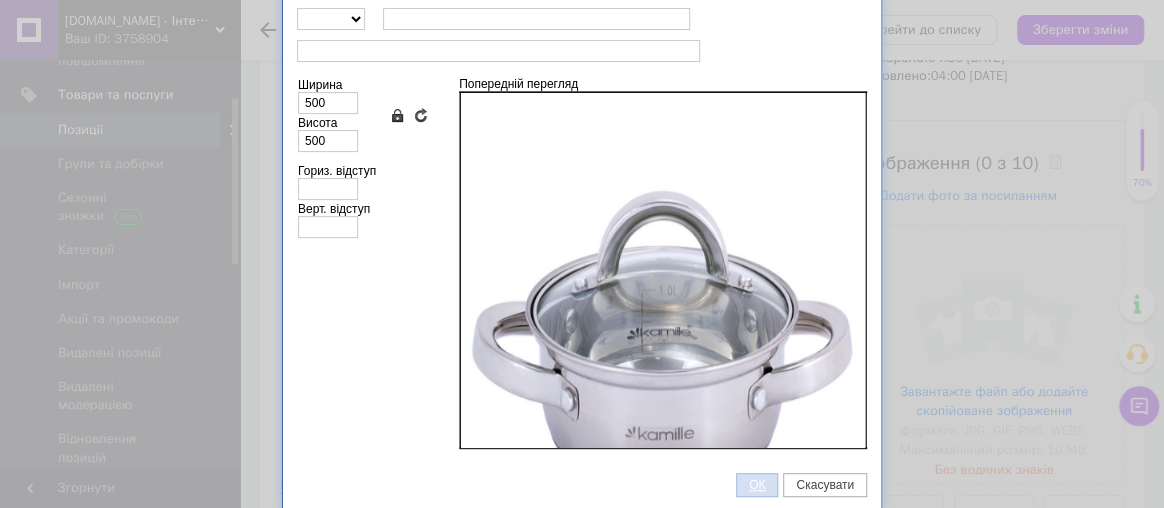 click on "ОК" at bounding box center (757, 485) 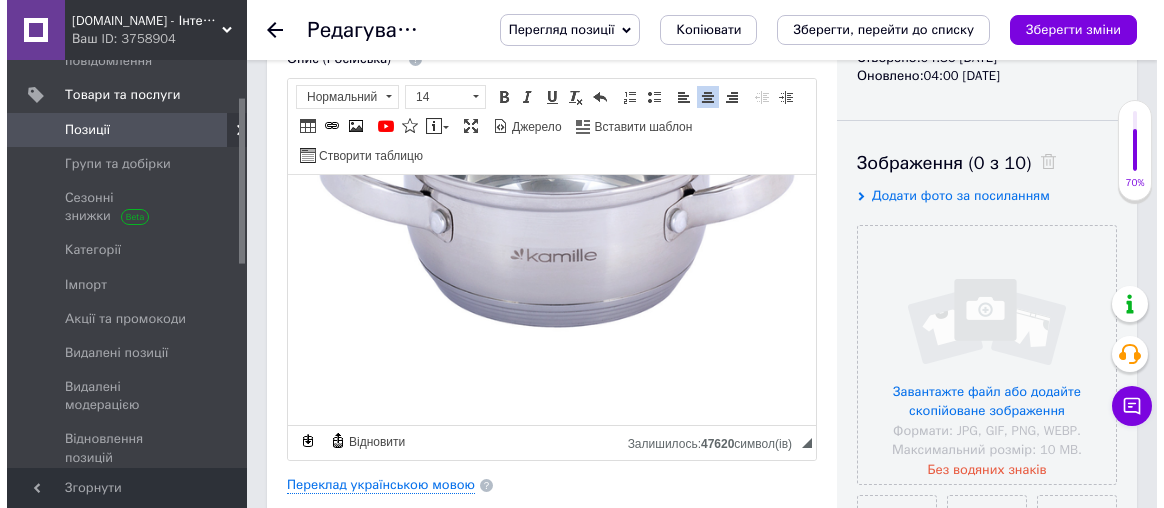 scroll, scrollTop: 1353, scrollLeft: 0, axis: vertical 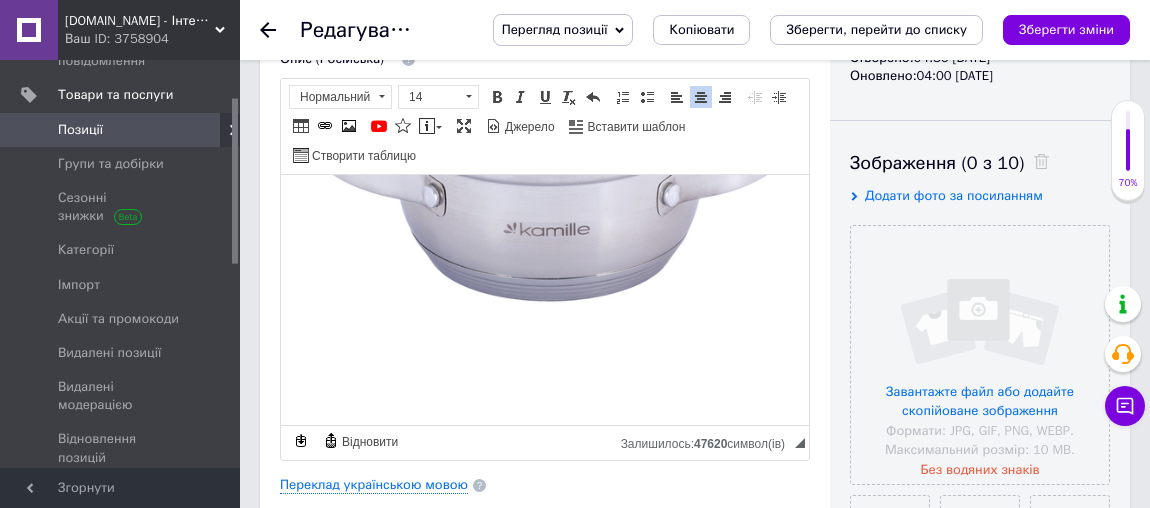 drag, startPoint x: 657, startPoint y: 118, endPoint x: 643, endPoint y: 140, distance: 26.076809 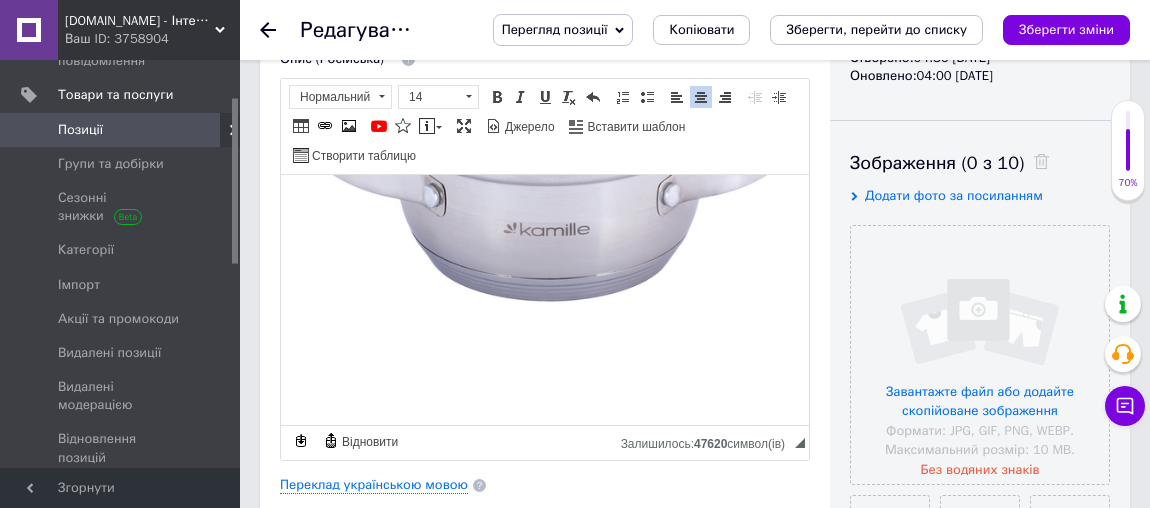 drag, startPoint x: 670, startPoint y: 125, endPoint x: 571, endPoint y: 97, distance: 102.88343 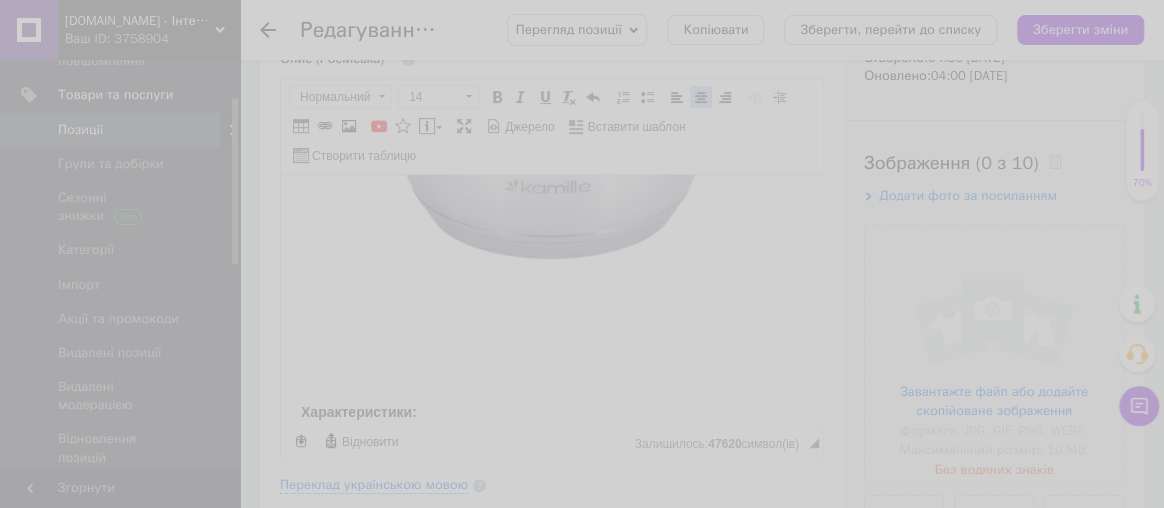 scroll, scrollTop: 0, scrollLeft: 0, axis: both 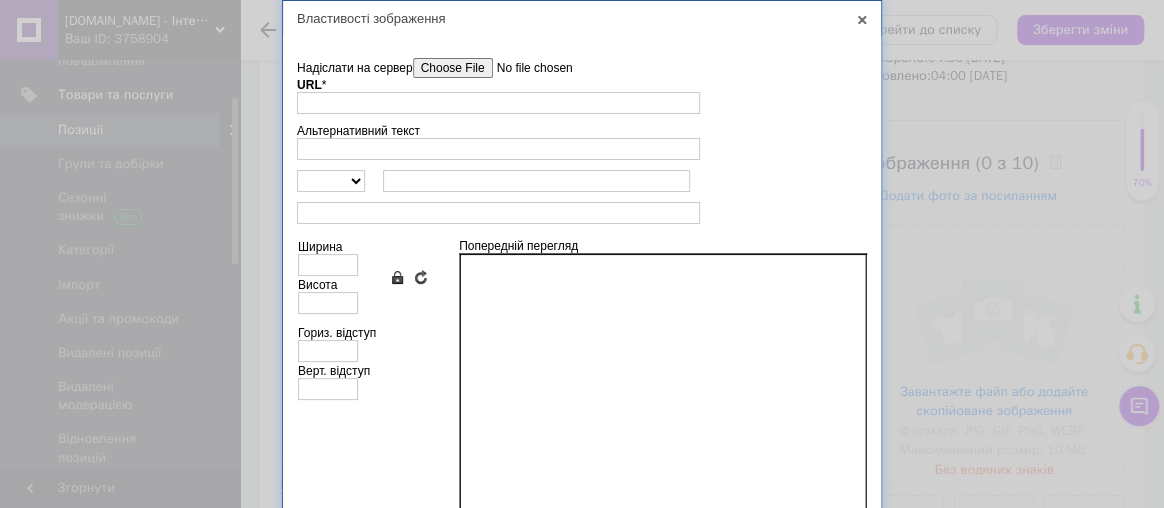 click on "Надіслати на сервер" at bounding box center [526, 68] 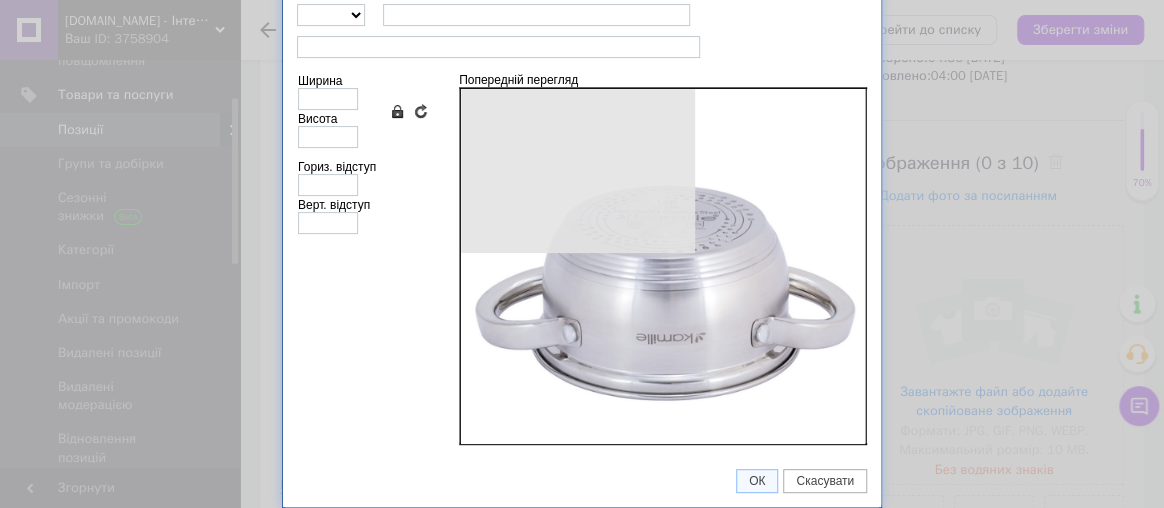 scroll, scrollTop: 162, scrollLeft: 0, axis: vertical 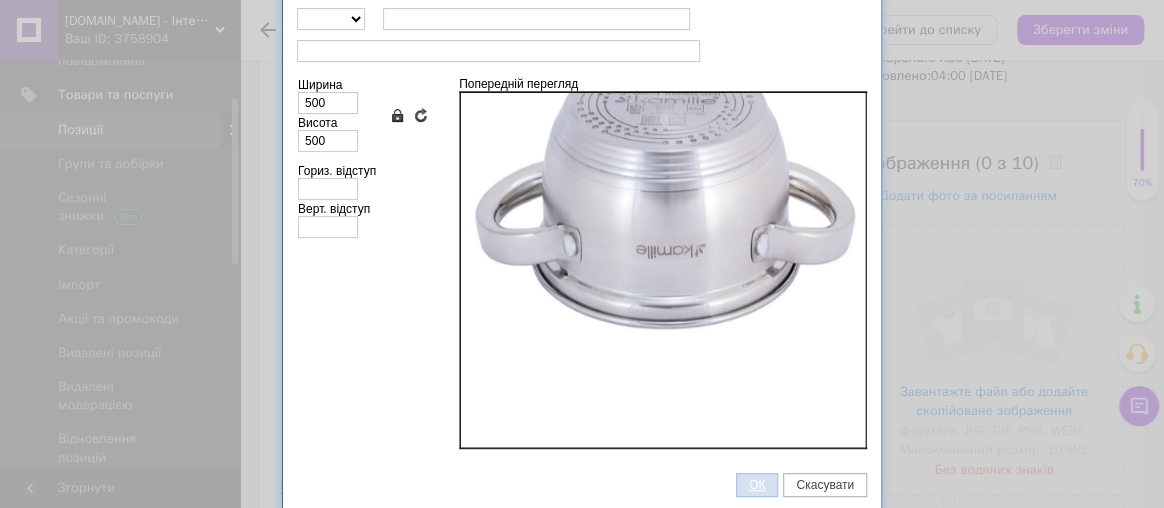 click on "ОК" at bounding box center [757, 485] 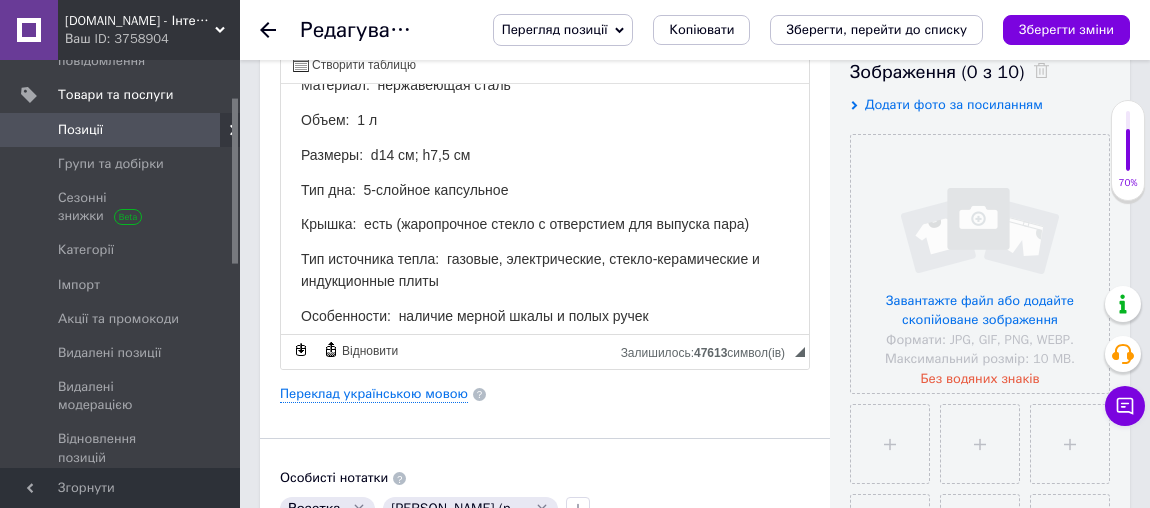 scroll, scrollTop: 545, scrollLeft: 0, axis: vertical 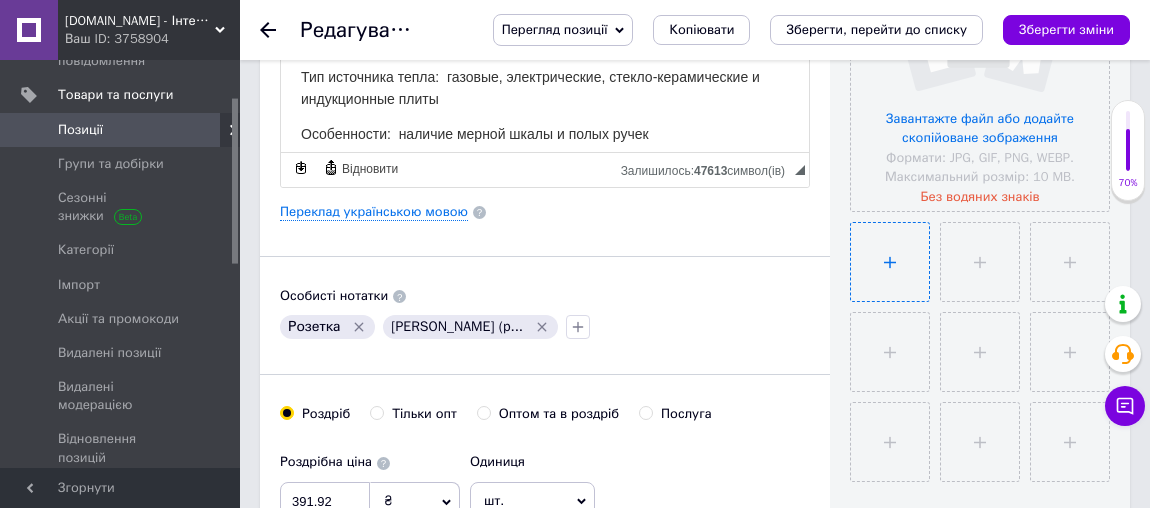 click at bounding box center [890, 262] 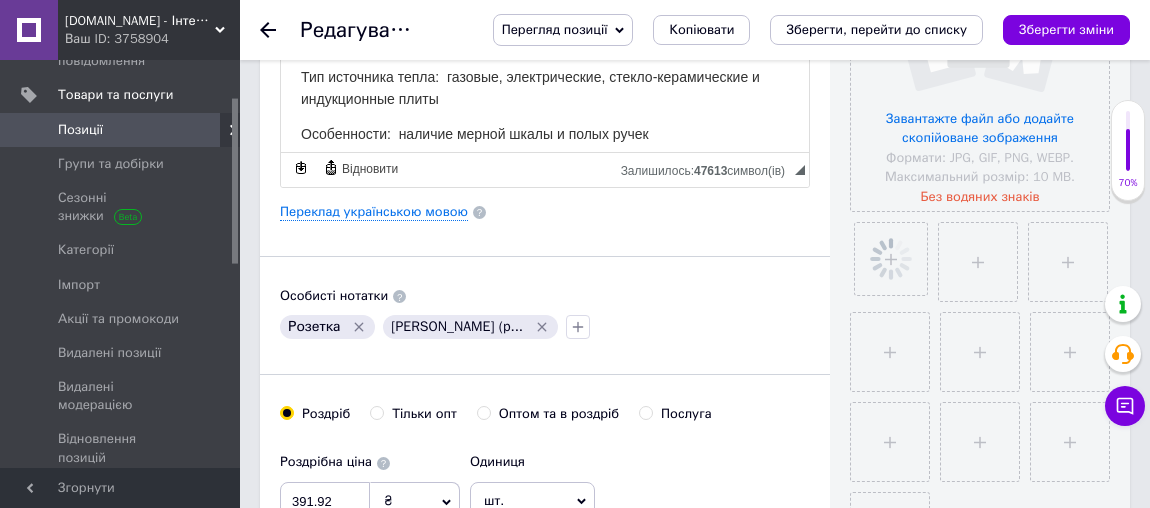 scroll, scrollTop: 909, scrollLeft: 0, axis: vertical 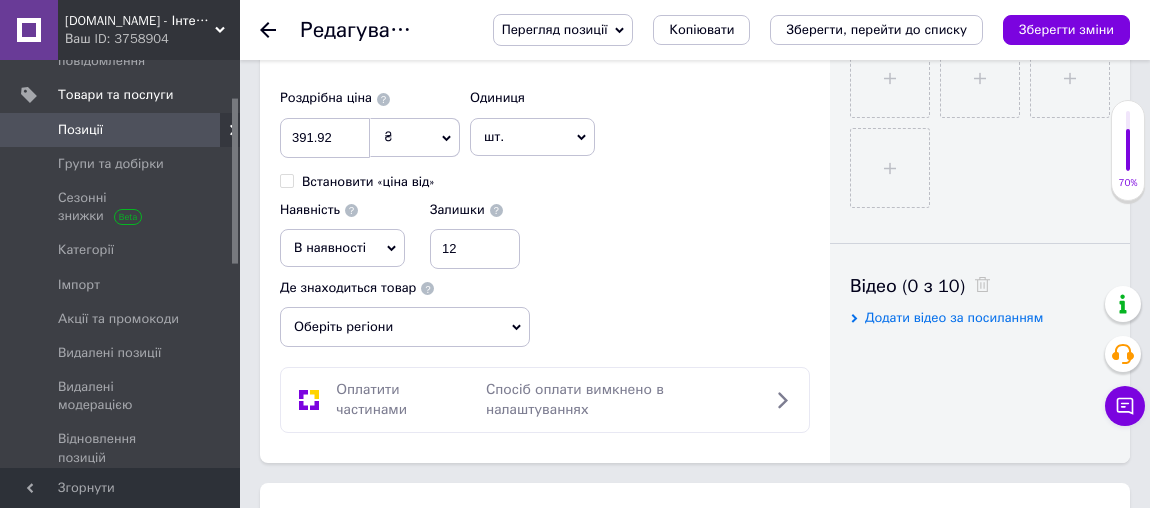 click on "В наявності" at bounding box center (330, 247) 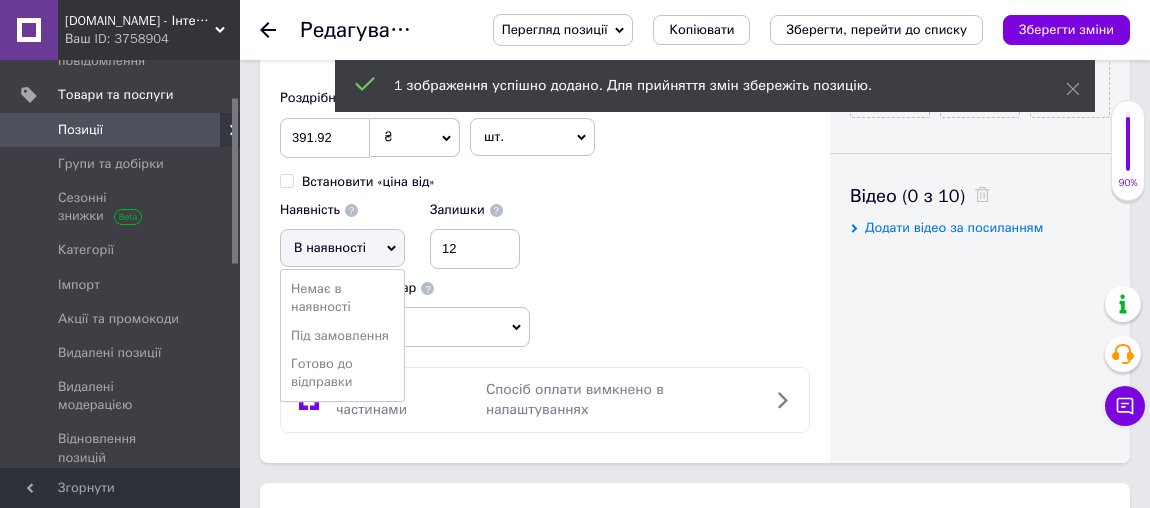 click on "Готово до відправки" at bounding box center [342, 373] 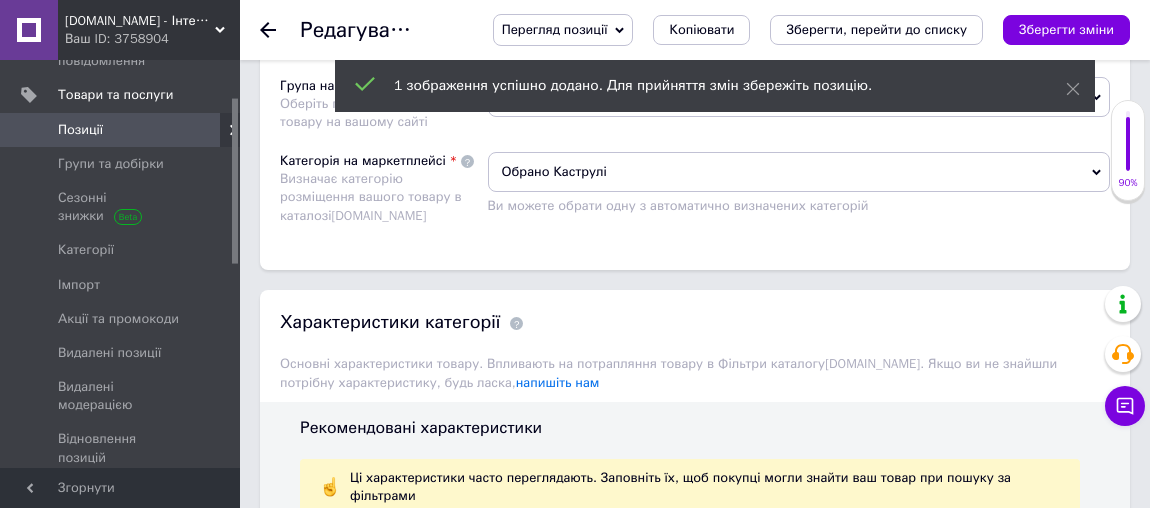 scroll, scrollTop: 1272, scrollLeft: 0, axis: vertical 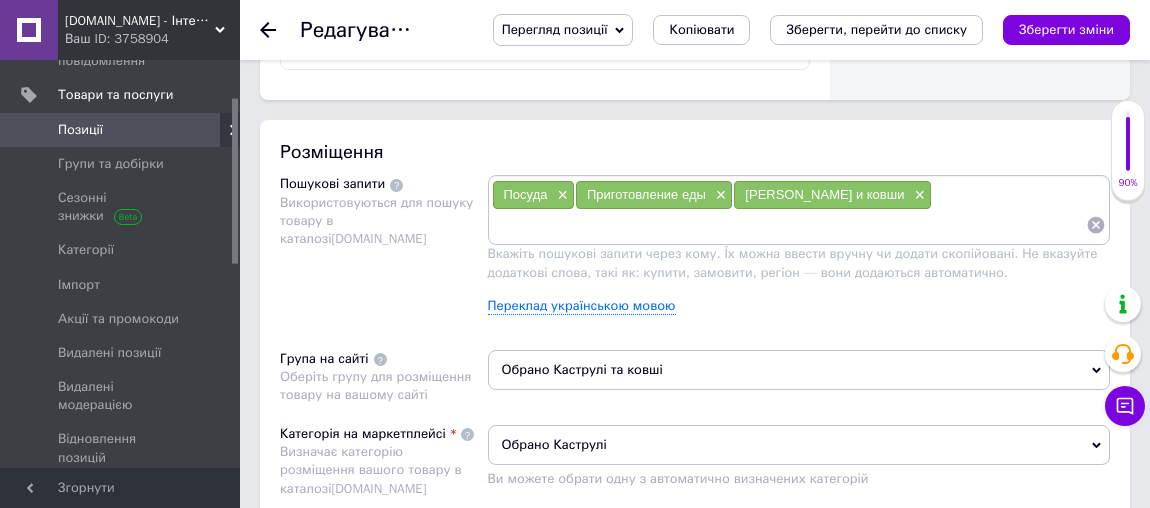 click at bounding box center (789, 225) 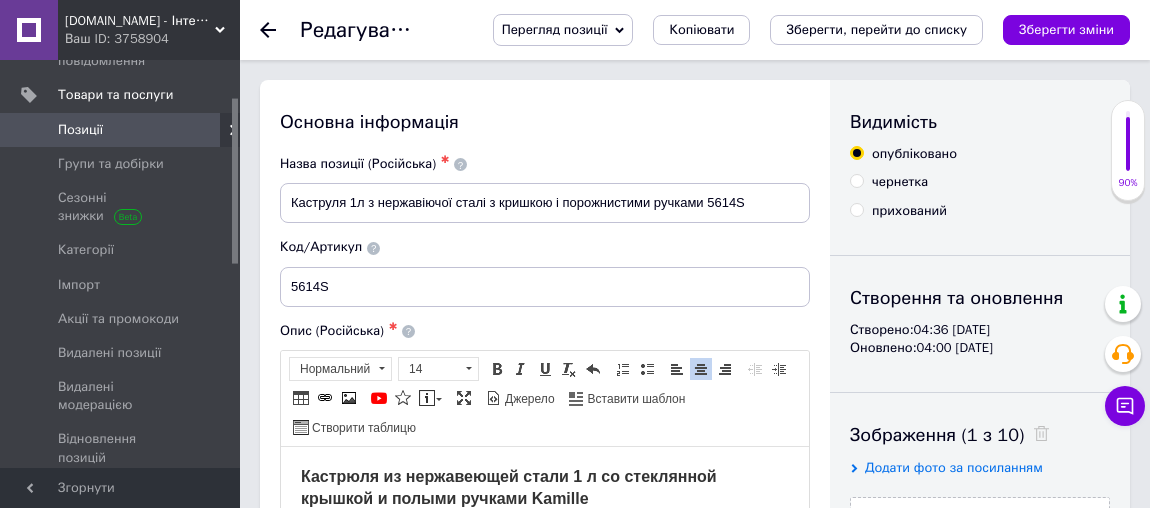 scroll, scrollTop: 272, scrollLeft: 0, axis: vertical 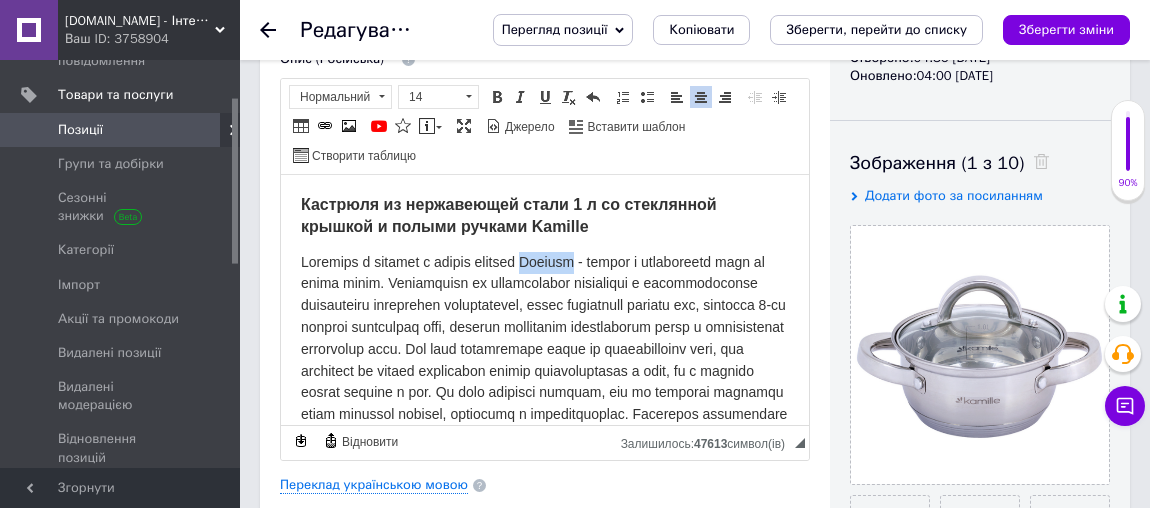 drag, startPoint x: 565, startPoint y: 258, endPoint x: 610, endPoint y: 259, distance: 45.01111 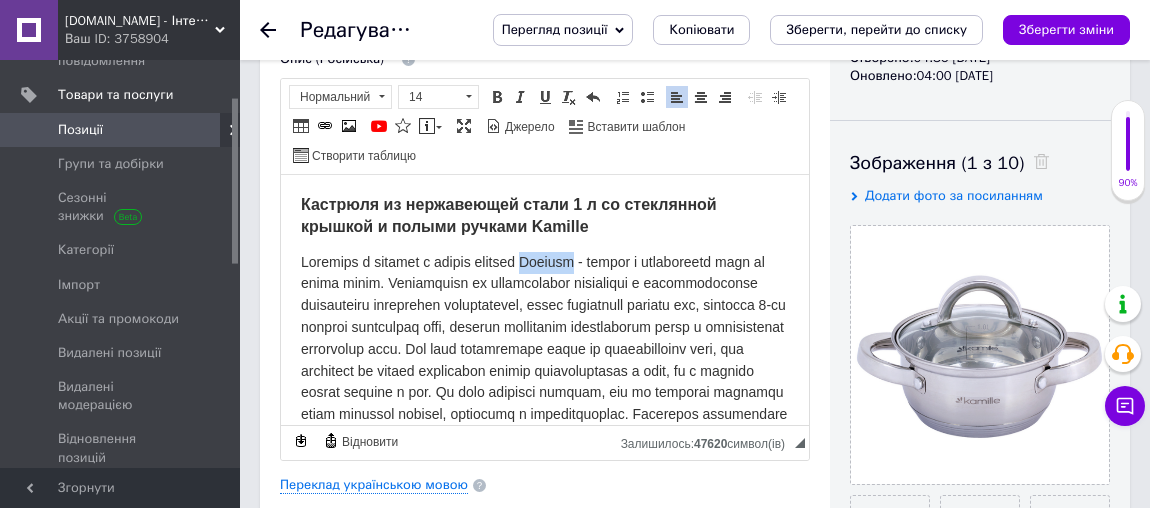 copy on "Kamille" 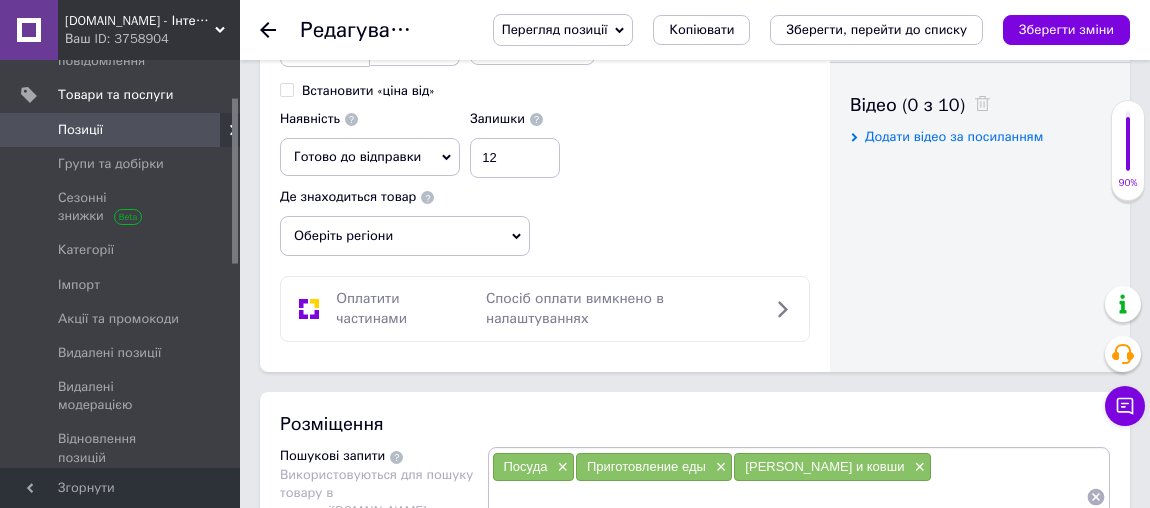 scroll, scrollTop: 1272, scrollLeft: 0, axis: vertical 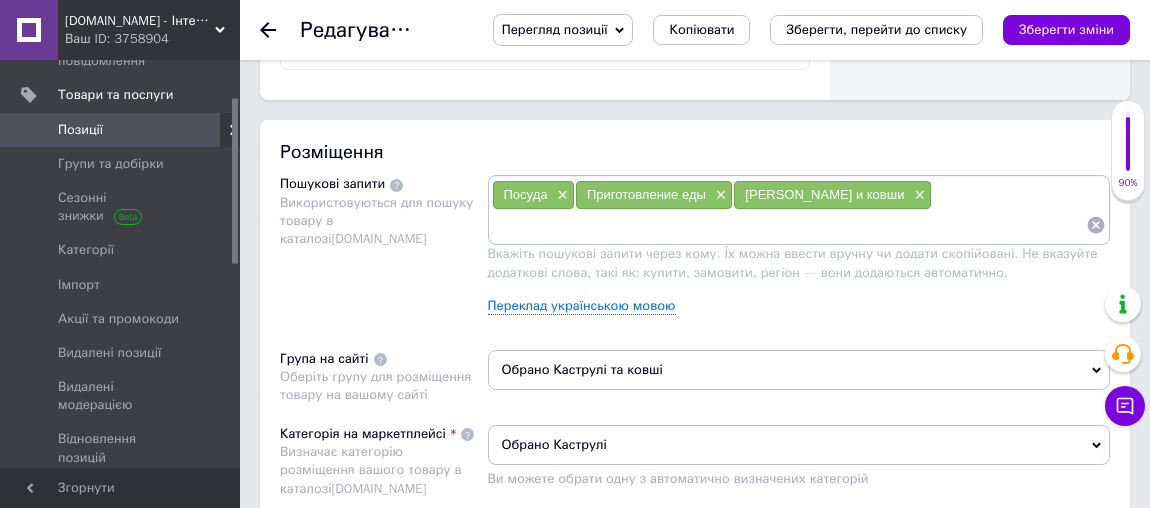 click at bounding box center (789, 225) 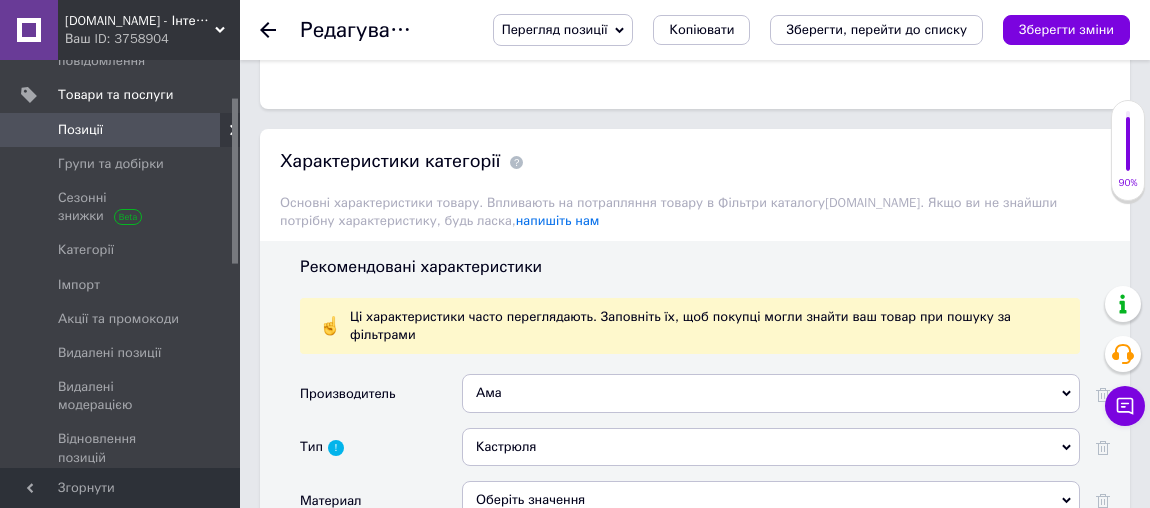 scroll, scrollTop: 2181, scrollLeft: 0, axis: vertical 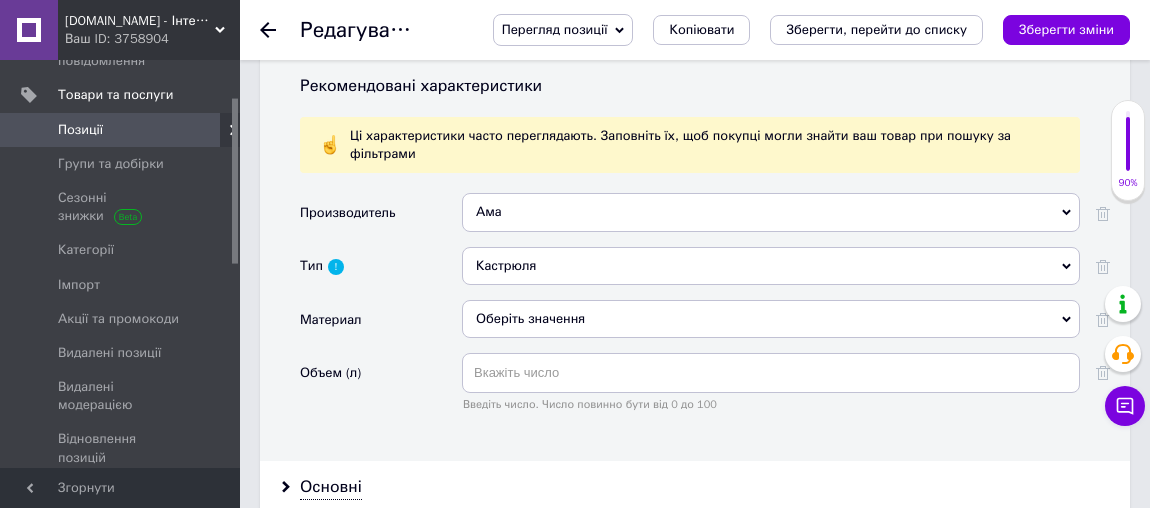 click on "Ама" at bounding box center [771, 212] 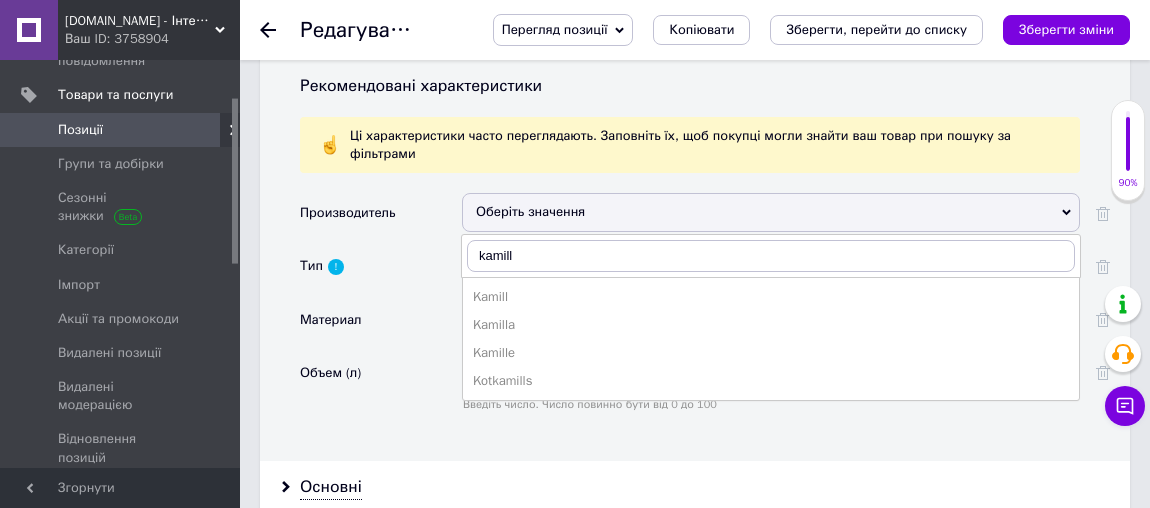 click on "Kamille" at bounding box center [771, 353] 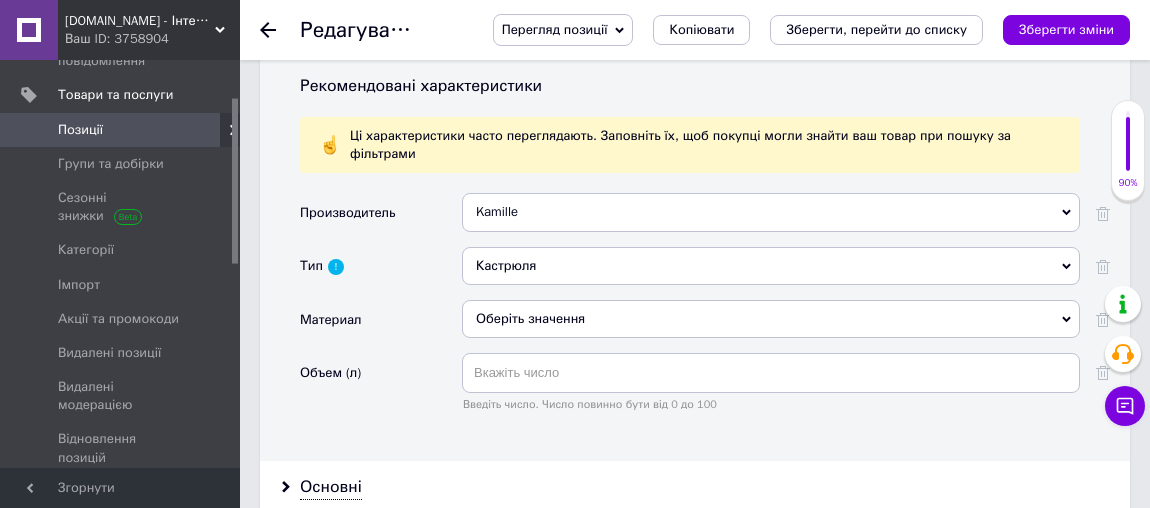 click on "Оберіть значення" at bounding box center (771, 319) 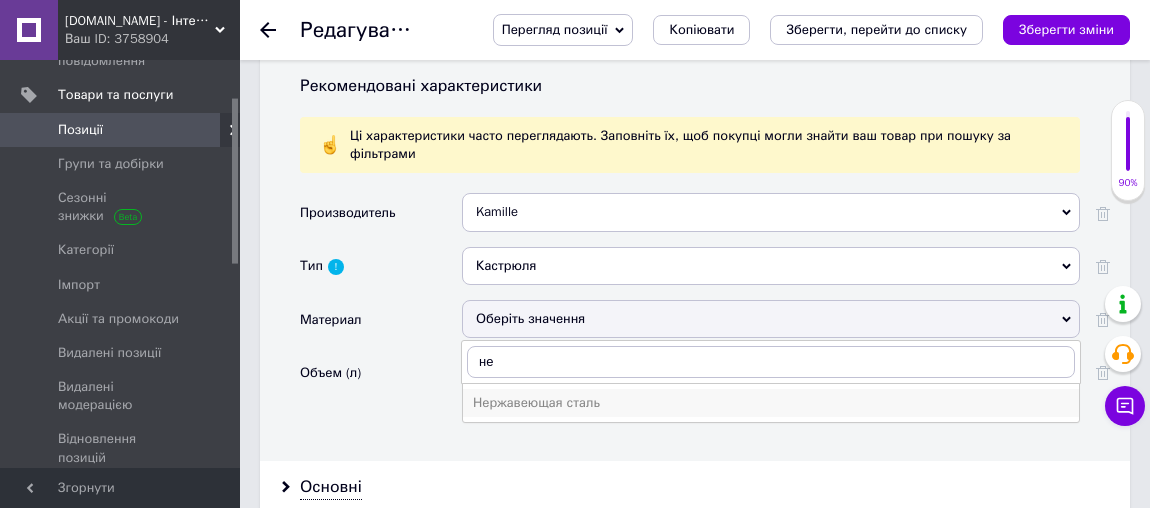 click on "Нержавеющая сталь" at bounding box center [771, 403] 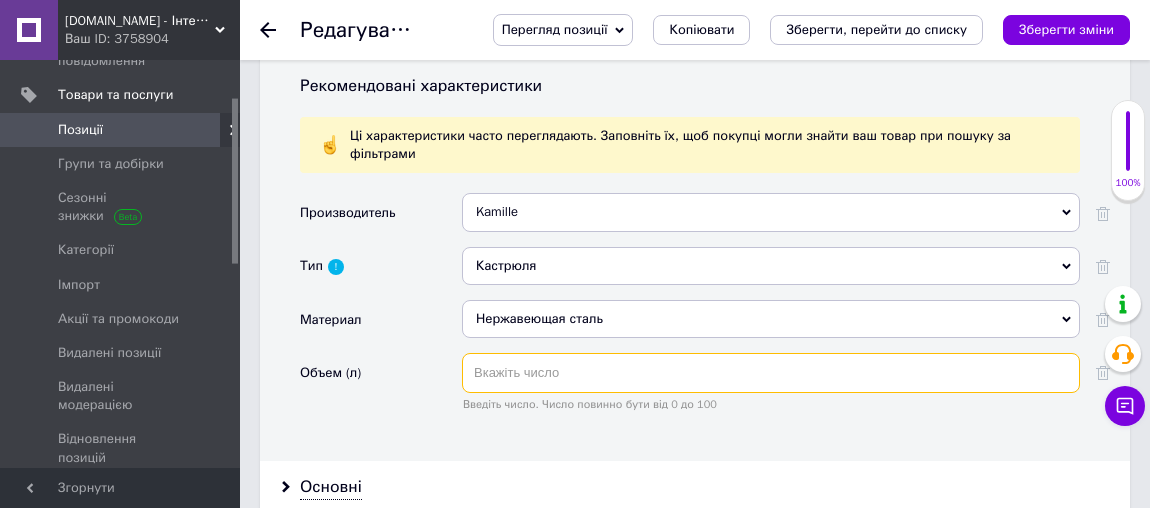 click at bounding box center [771, 373] 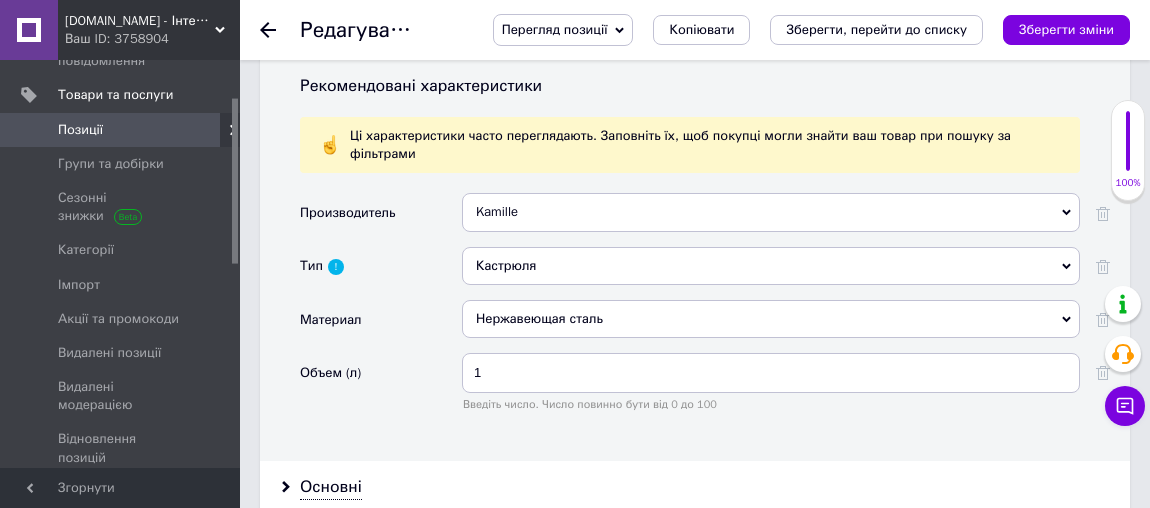 click on "Основні" at bounding box center [331, 487] 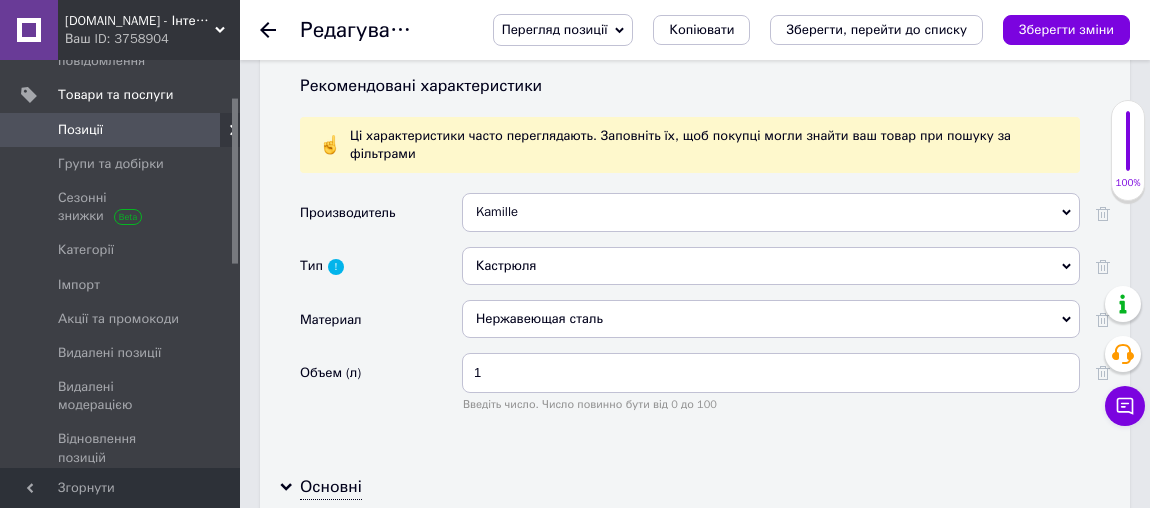 scroll, scrollTop: 2363, scrollLeft: 0, axis: vertical 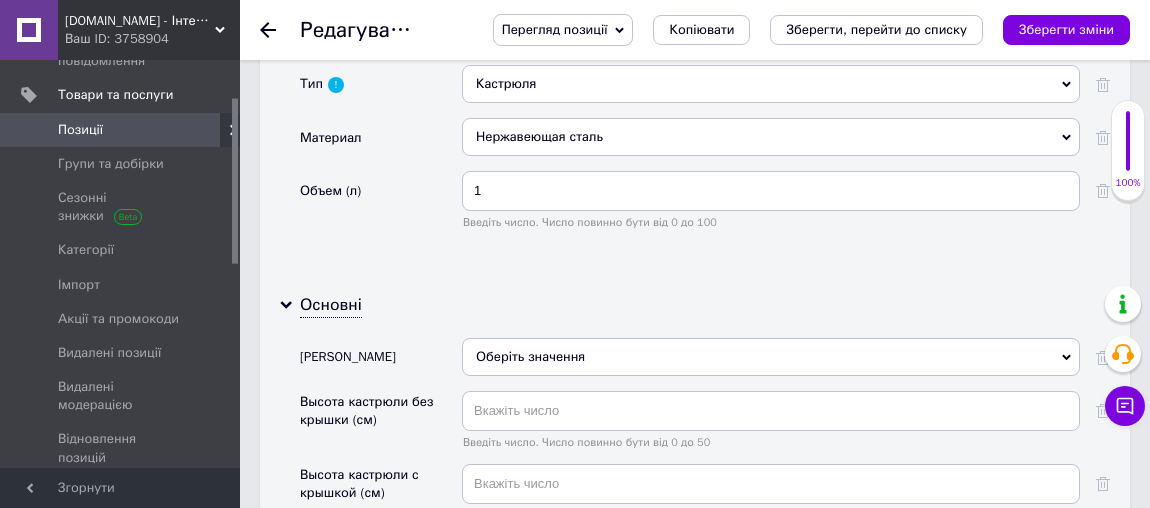 click on "Оберіть значення" at bounding box center [771, 357] 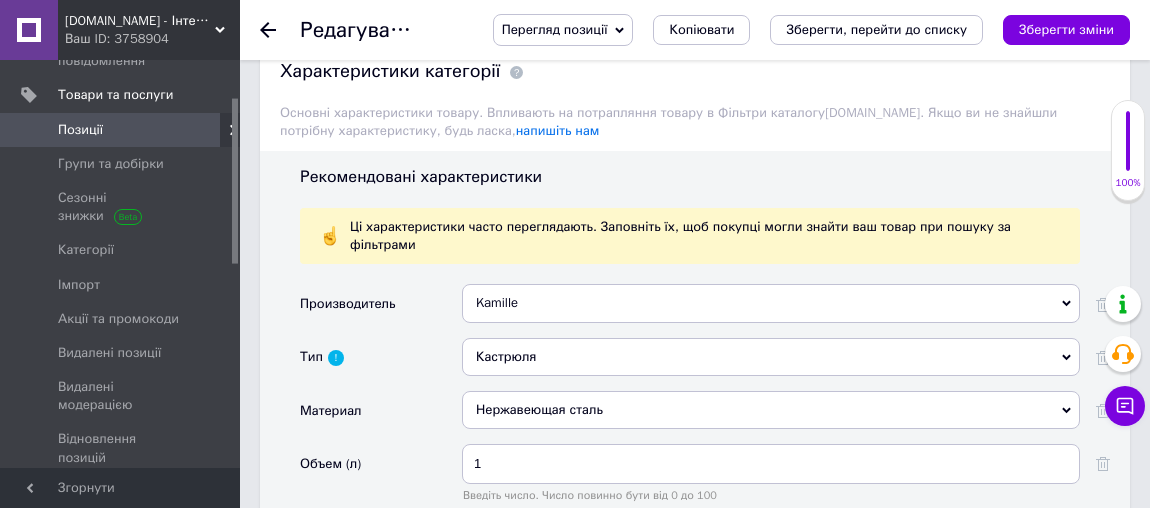 scroll, scrollTop: 2454, scrollLeft: 0, axis: vertical 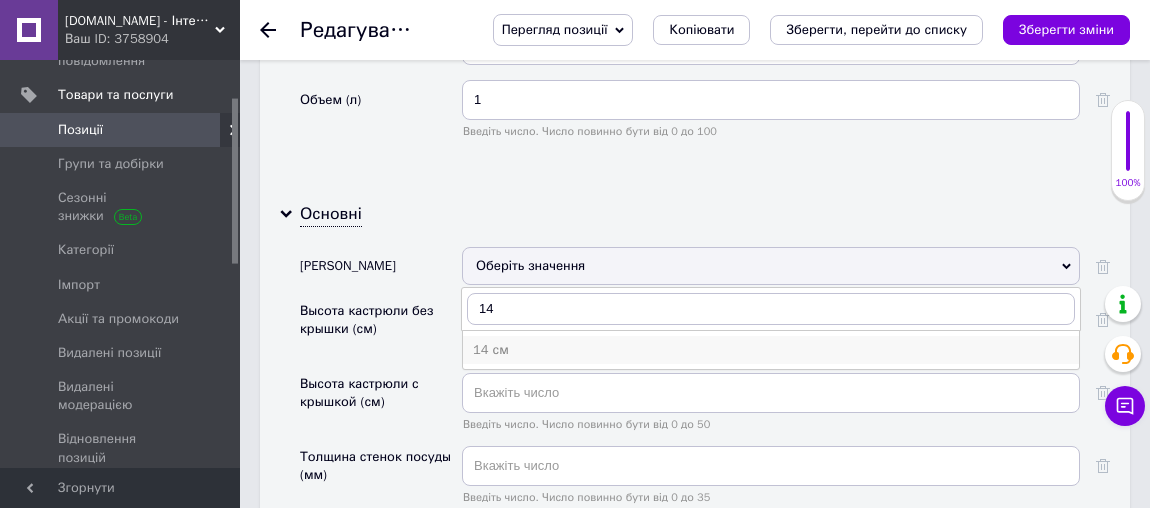 click on "14 см" at bounding box center (771, 350) 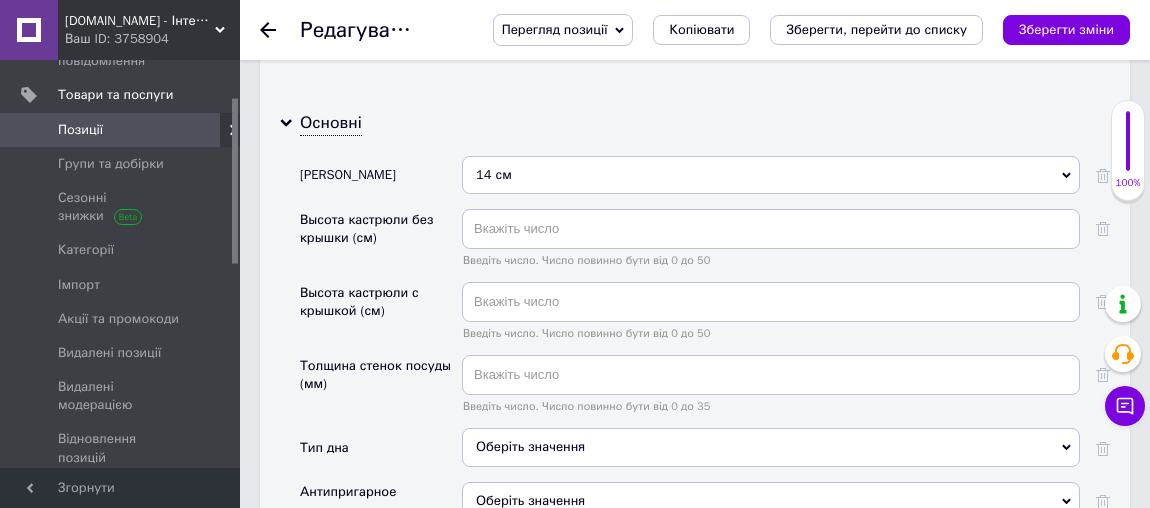 scroll, scrollTop: 2454, scrollLeft: 0, axis: vertical 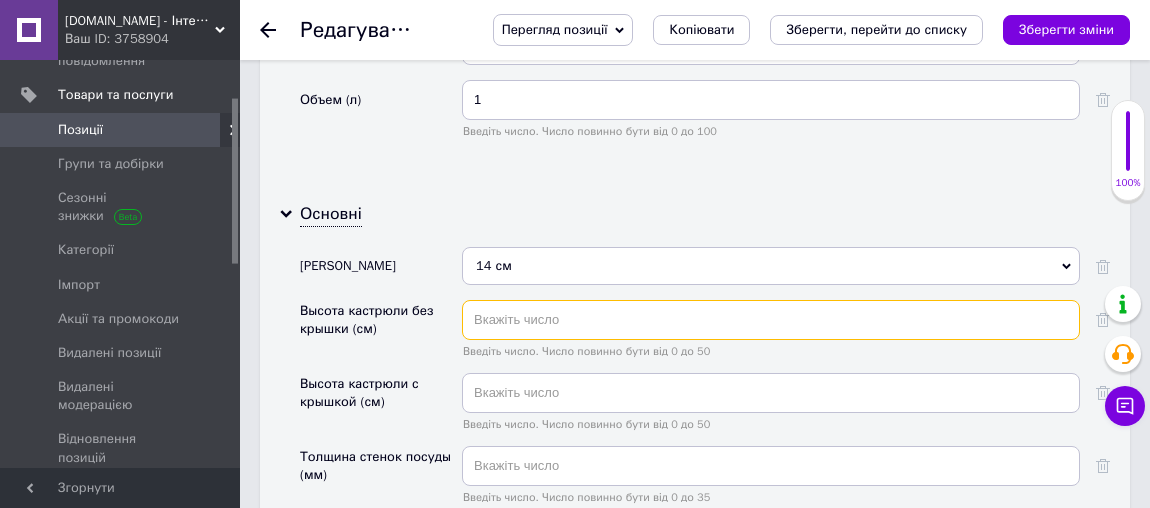 click at bounding box center (771, 320) 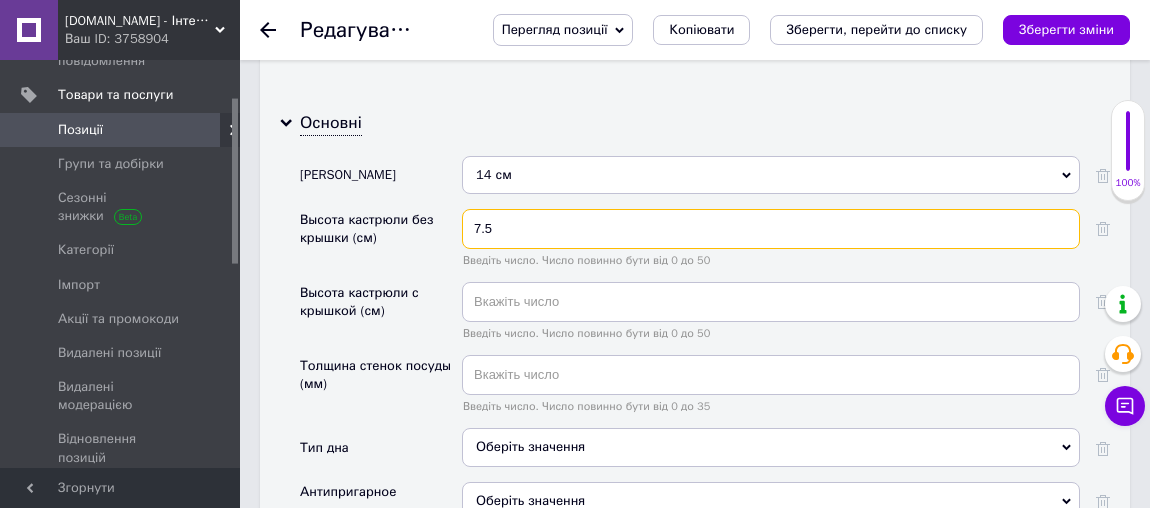 scroll, scrollTop: 2636, scrollLeft: 0, axis: vertical 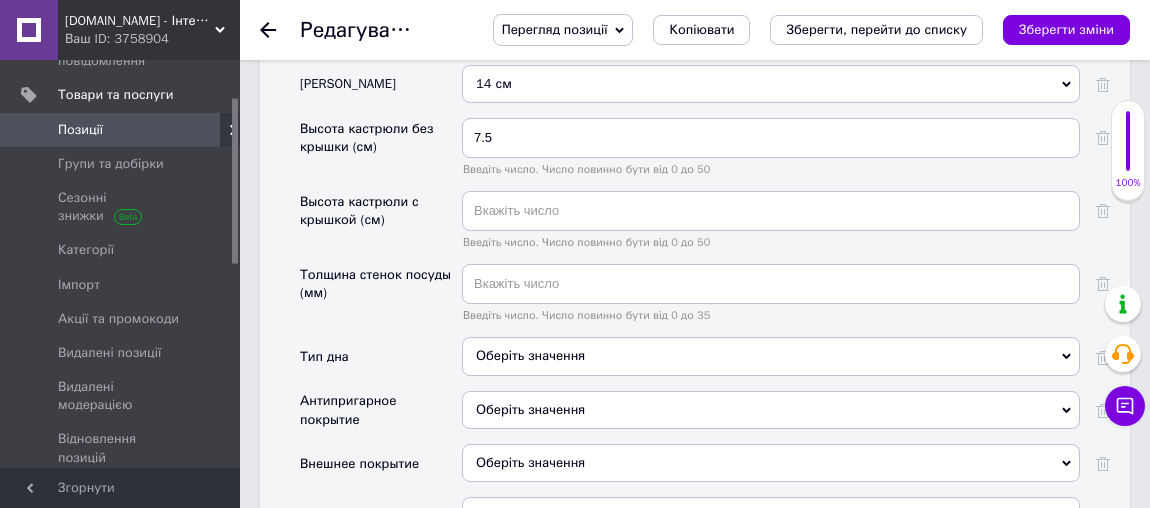 click on "Оберіть значення" at bounding box center (771, 356) 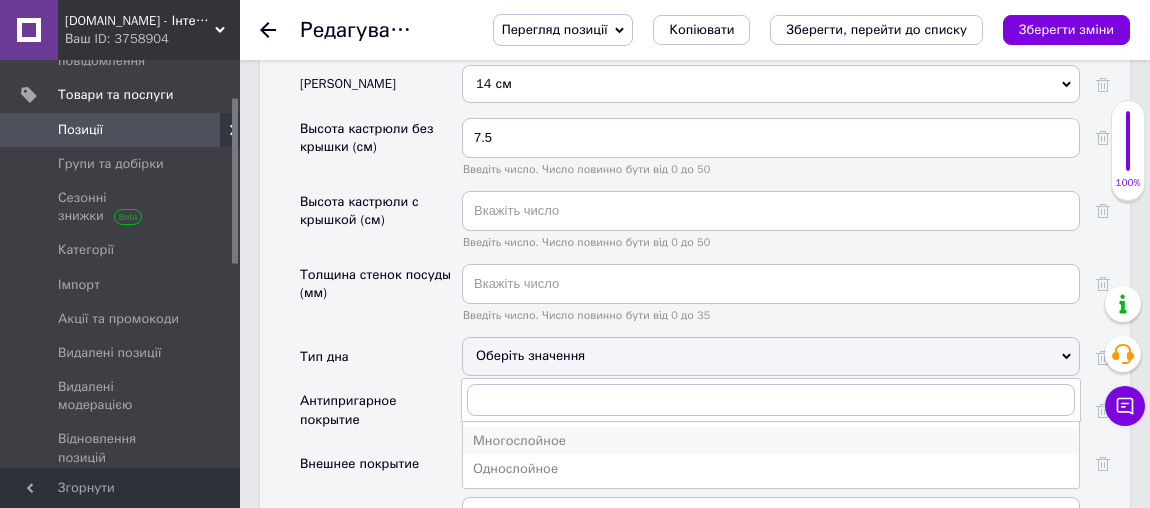 click on "Многослойное" at bounding box center [771, 441] 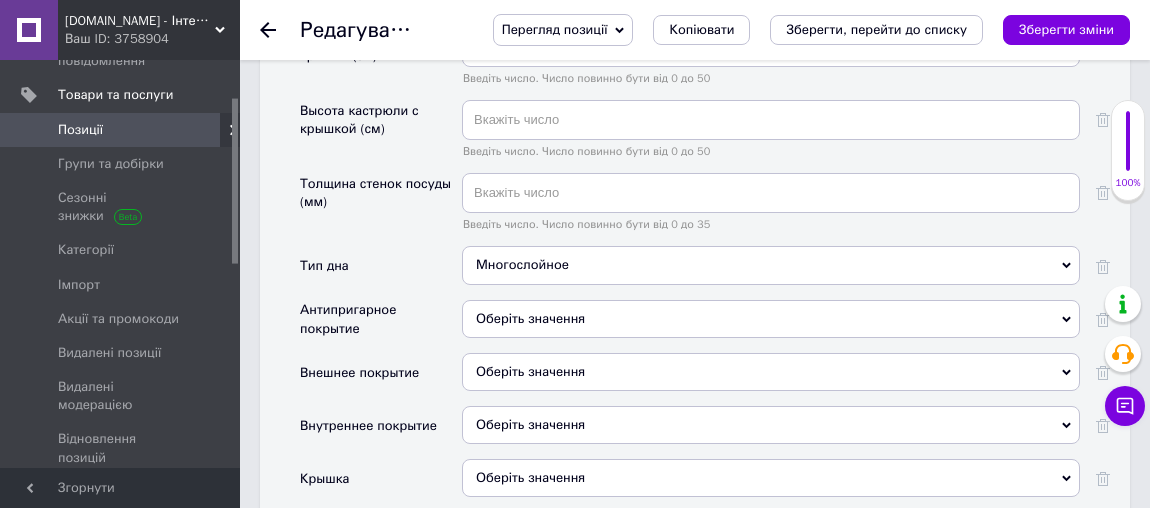 scroll, scrollTop: 2818, scrollLeft: 0, axis: vertical 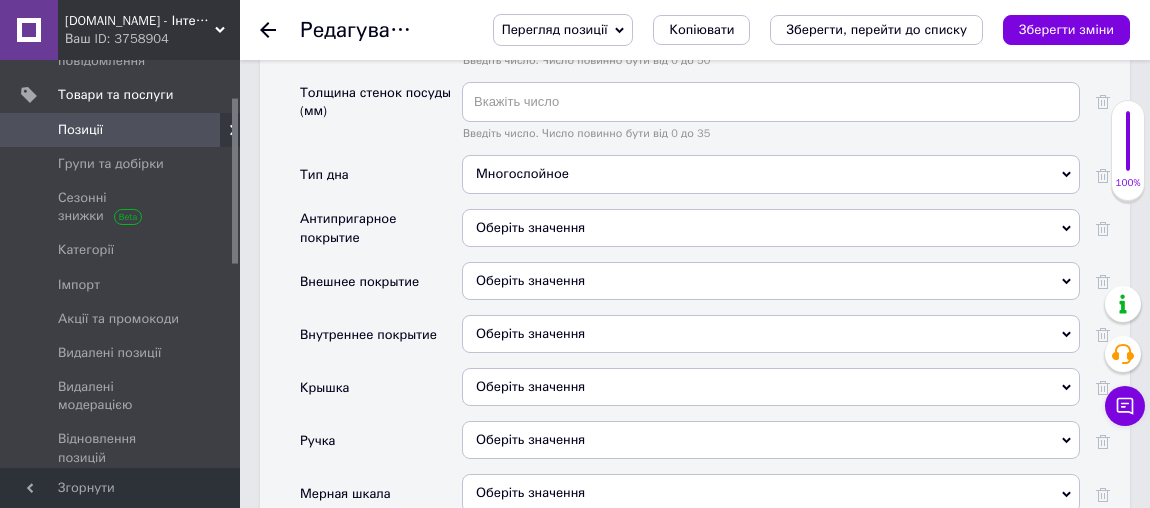 click on "Оберіть значення" at bounding box center (771, 387) 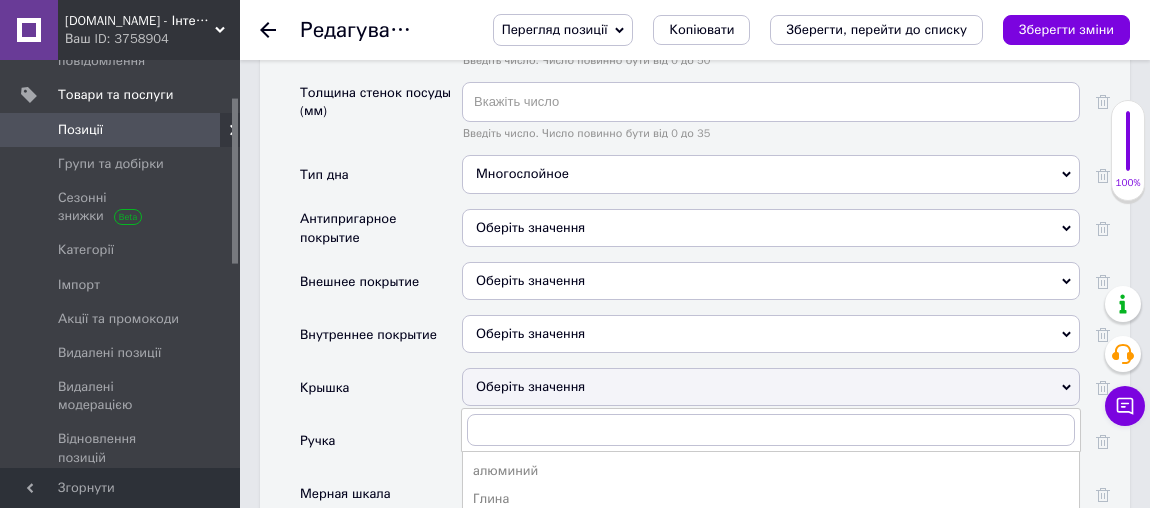 click on "жаропрочное стекло" at bounding box center [771, 528] 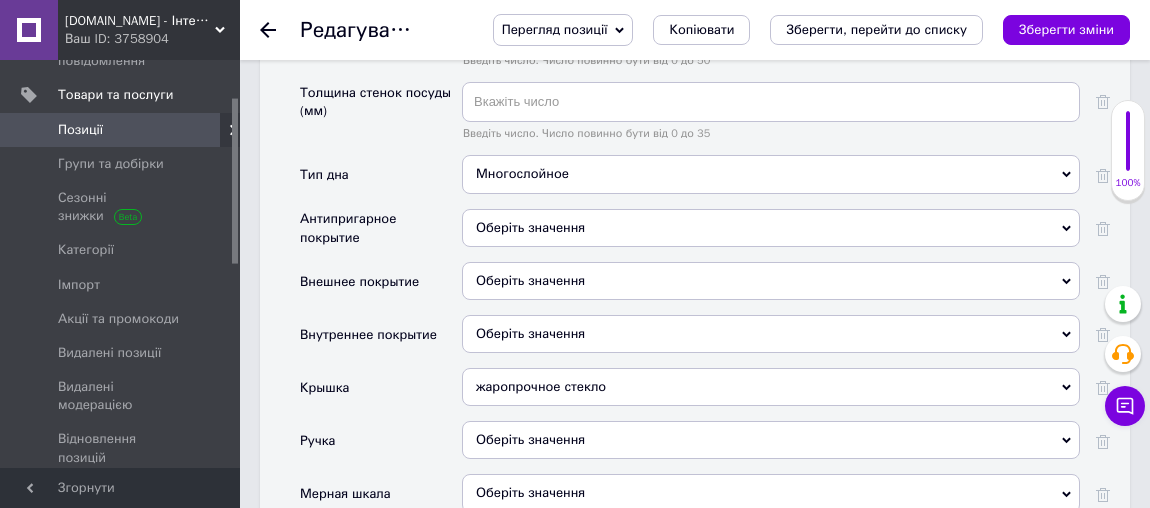 click on "Оберіть значення" at bounding box center (771, 440) 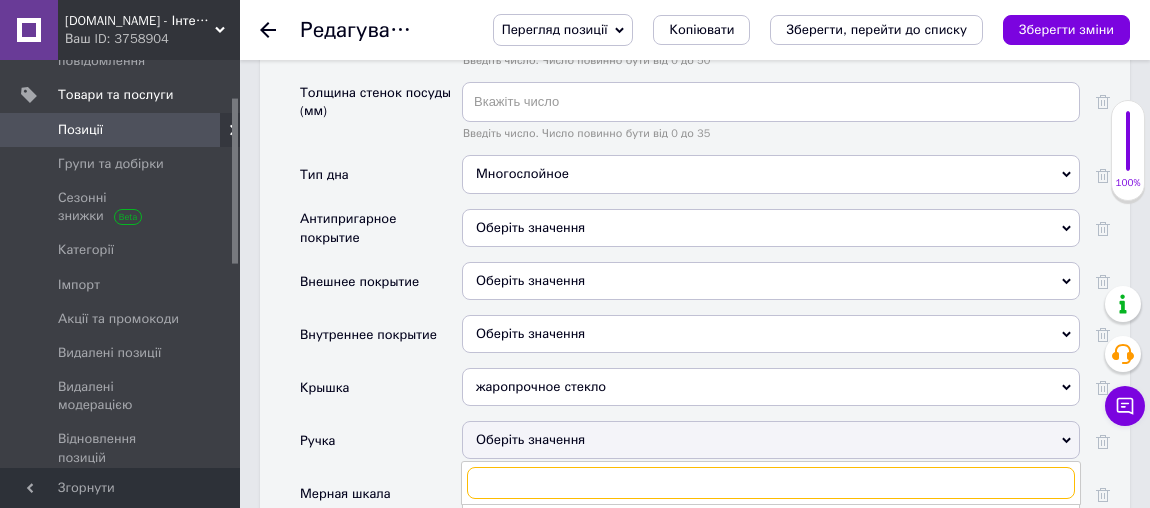 scroll, scrollTop: 3000, scrollLeft: 0, axis: vertical 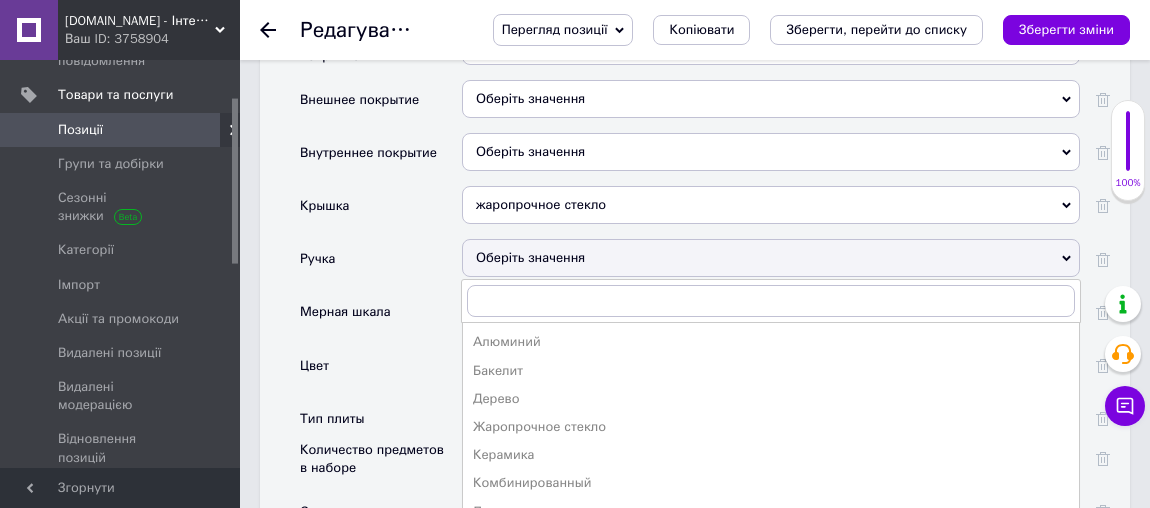click on "Нержавеющая сталь" at bounding box center [771, 540] 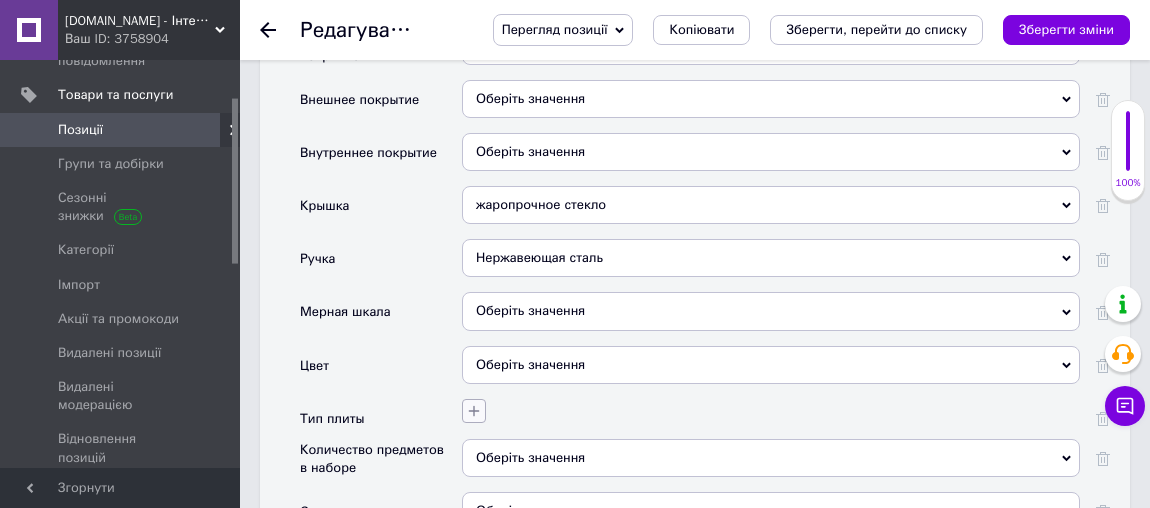 click 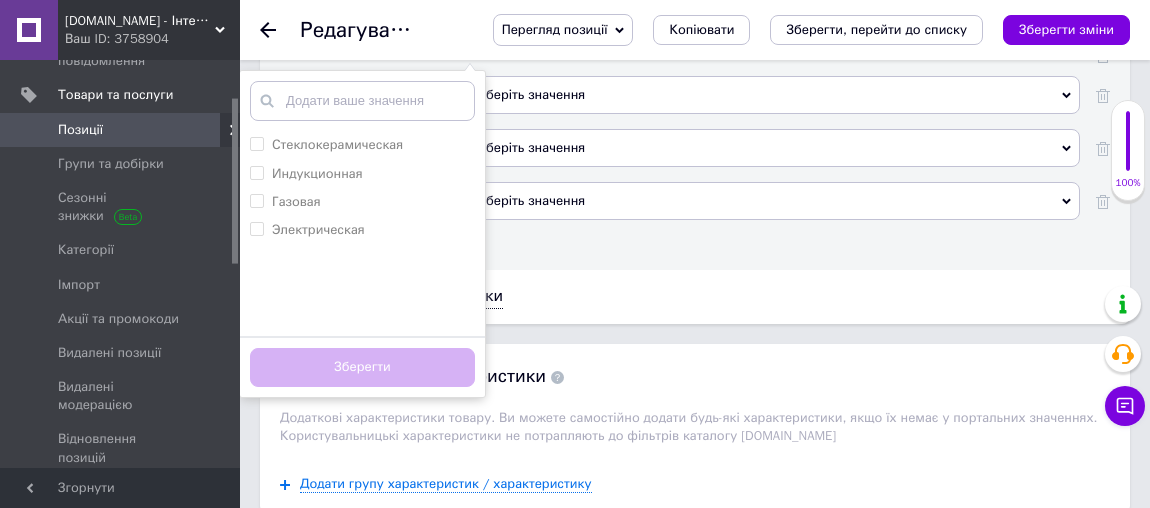 scroll, scrollTop: 3181, scrollLeft: 0, axis: vertical 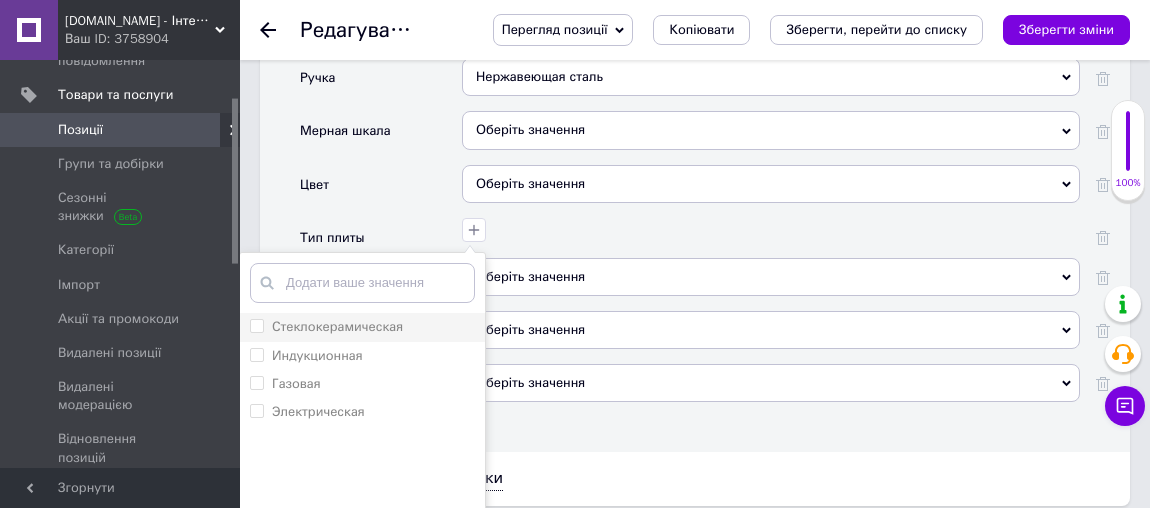 click on "Стеклокерамическая" at bounding box center [337, 326] 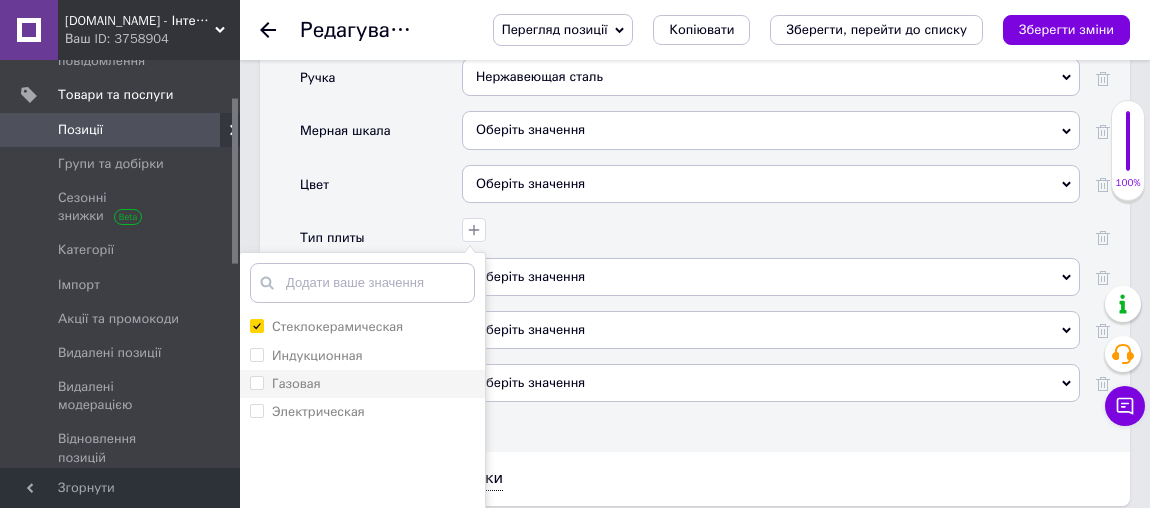 click on "Индукционная" at bounding box center (317, 355) 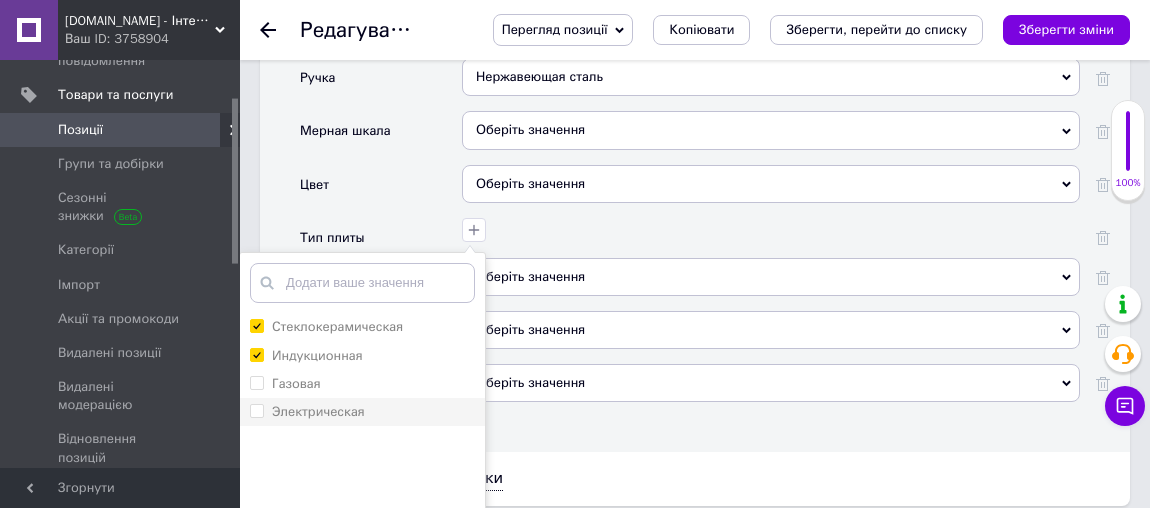 drag, startPoint x: 302, startPoint y: 303, endPoint x: 302, endPoint y: 335, distance: 32 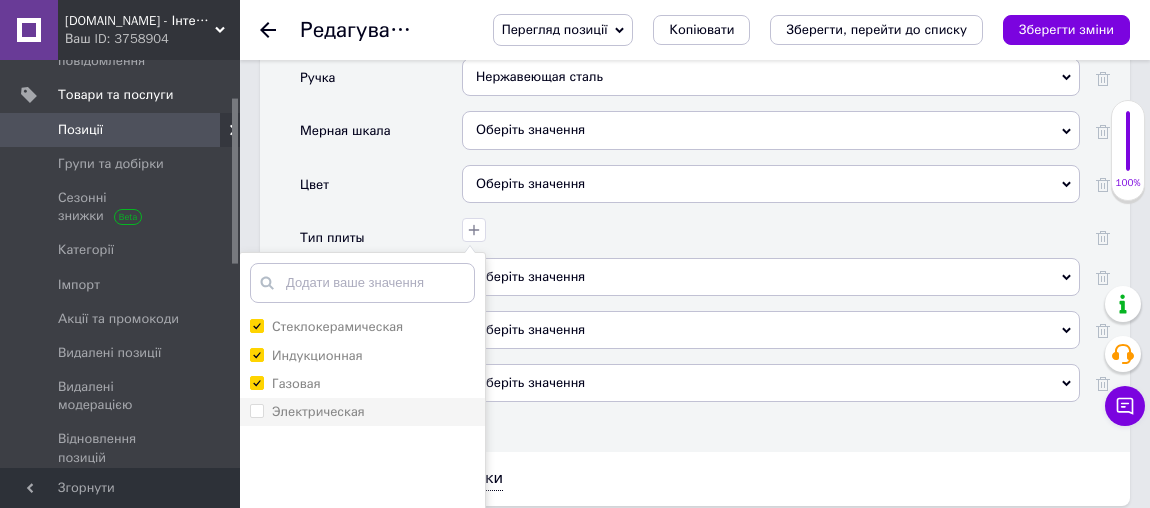 click on "Электрическая" at bounding box center [318, 411] 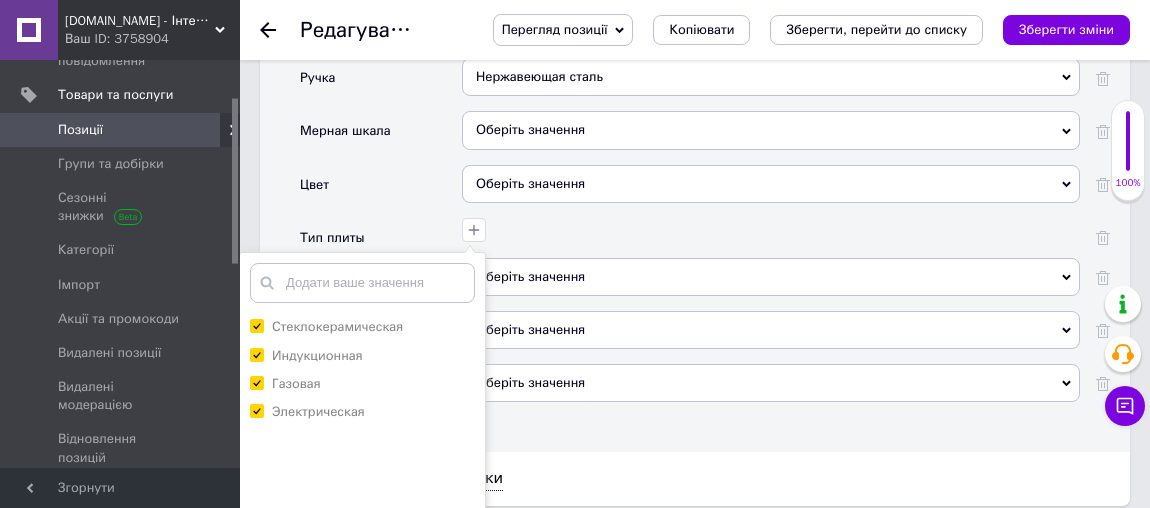 click on "Зберегти" at bounding box center (362, 549) 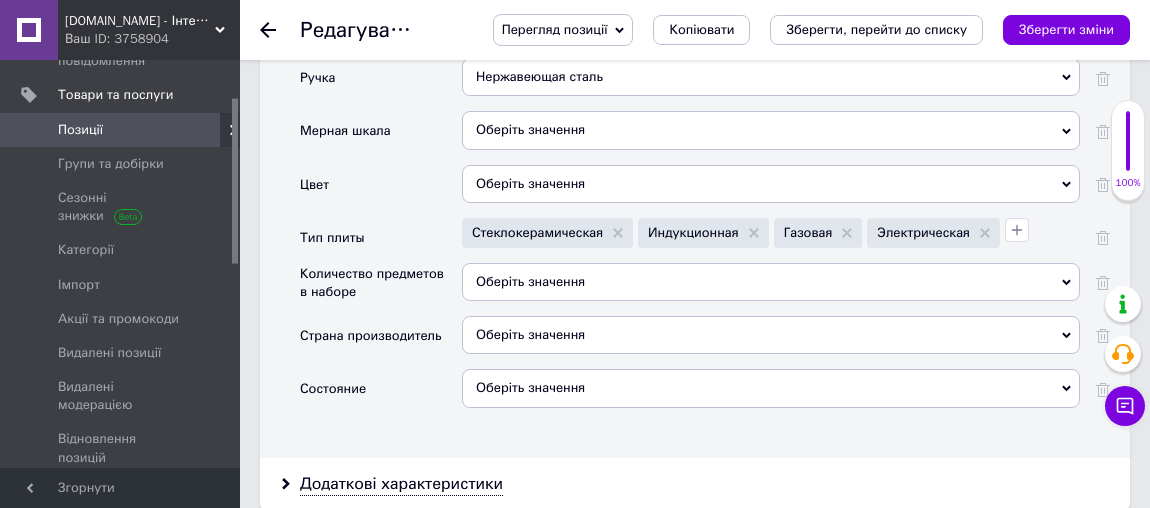 click on "Оберіть значення" at bounding box center (771, 335) 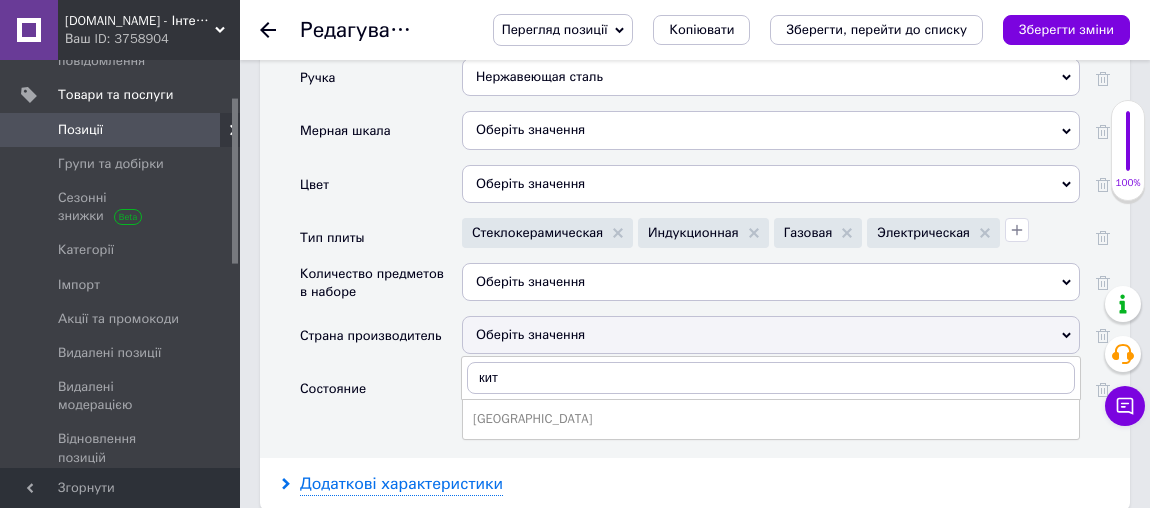 click on "[GEOGRAPHIC_DATA]" at bounding box center [771, 419] 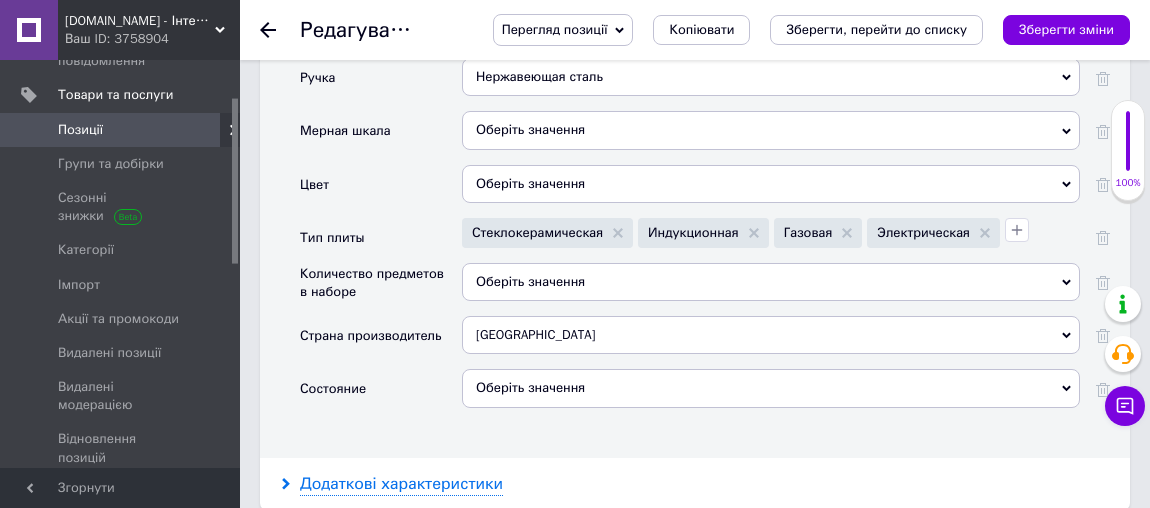 drag, startPoint x: 408, startPoint y: 403, endPoint x: 600, endPoint y: 315, distance: 211.20605 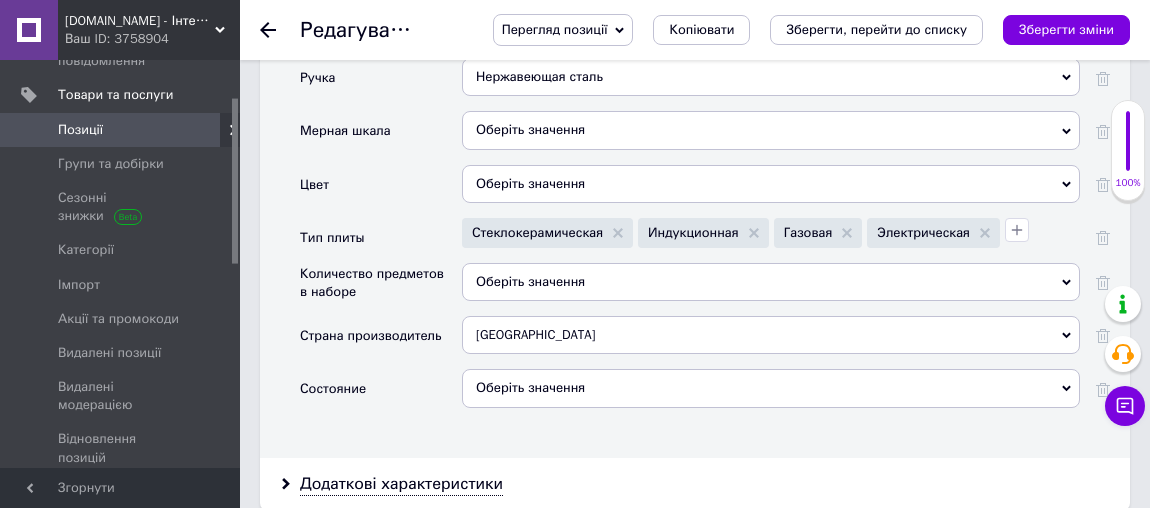 click on "Додаткові характеристики" at bounding box center (401, 484) 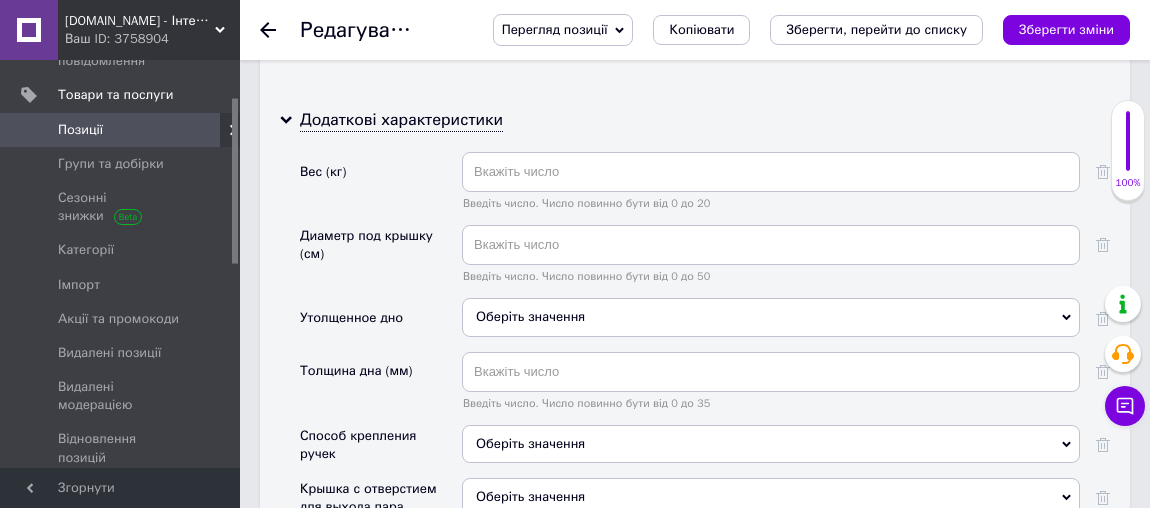 scroll, scrollTop: 3636, scrollLeft: 0, axis: vertical 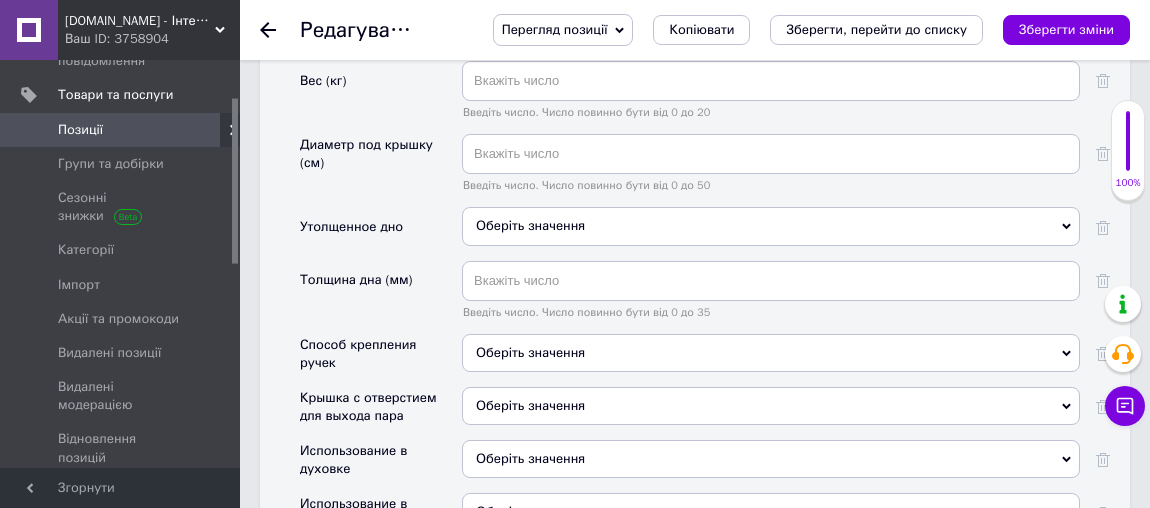 click on "Оберіть значення" at bounding box center (771, 353) 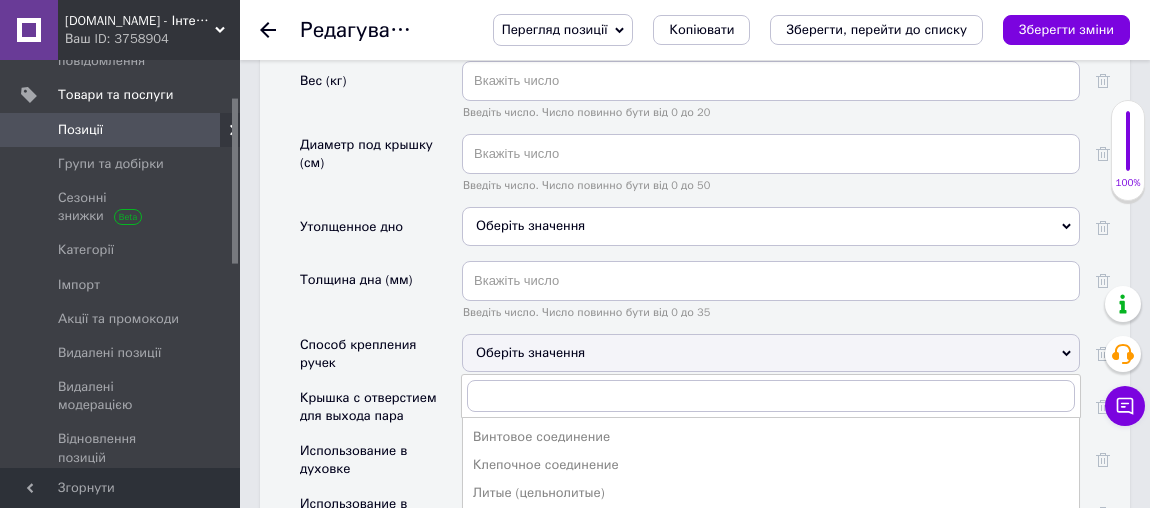 click on "Клепочное соединение" at bounding box center (771, 465) 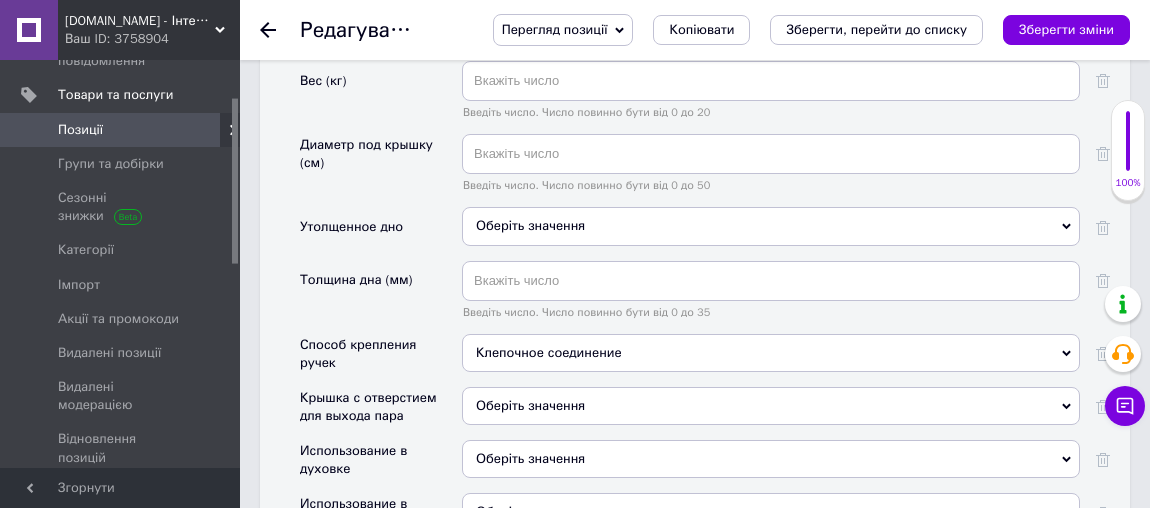 click on "Клепочное соединение" at bounding box center (771, 353) 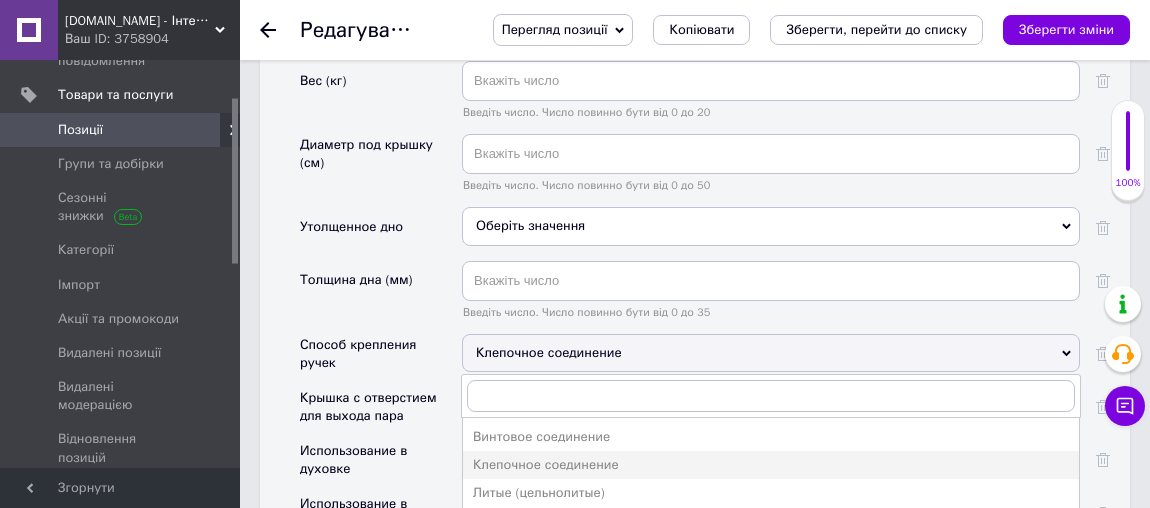 click on "Клепочное соединение" at bounding box center (771, 353) 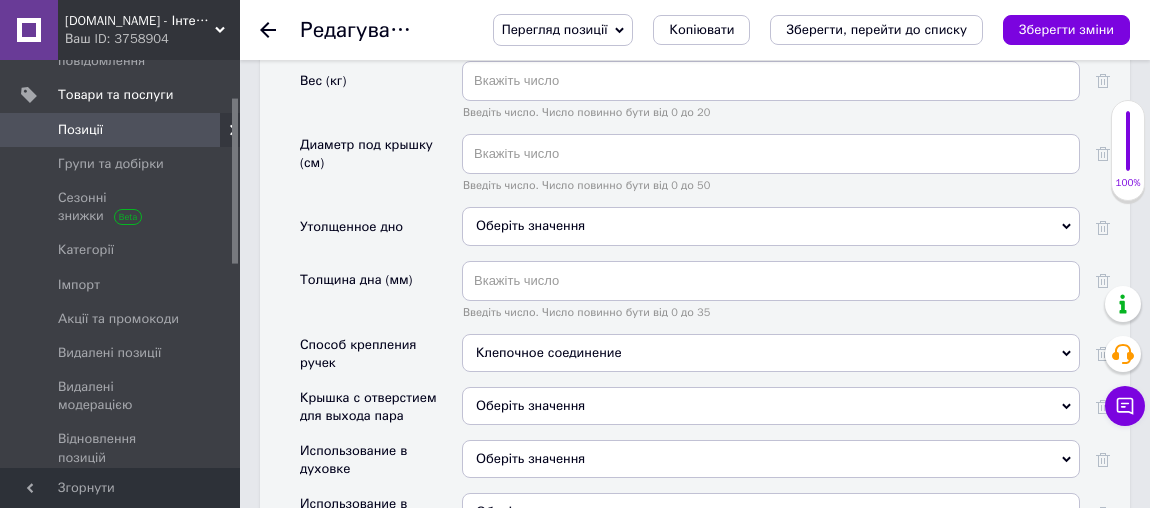click on "Клепочное соединение" at bounding box center (771, 353) 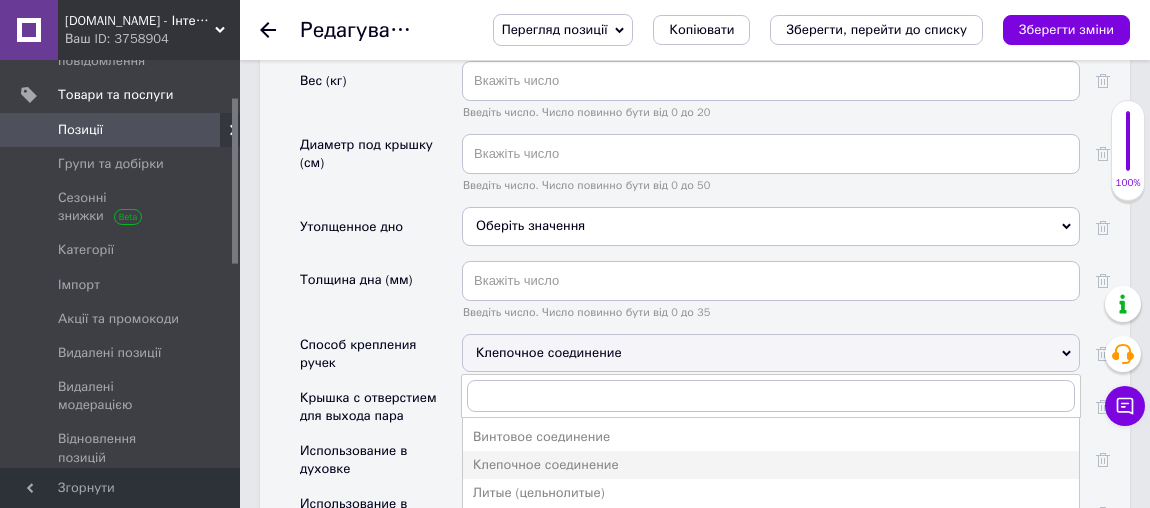 click on "Клепочное соединение" at bounding box center (771, 353) 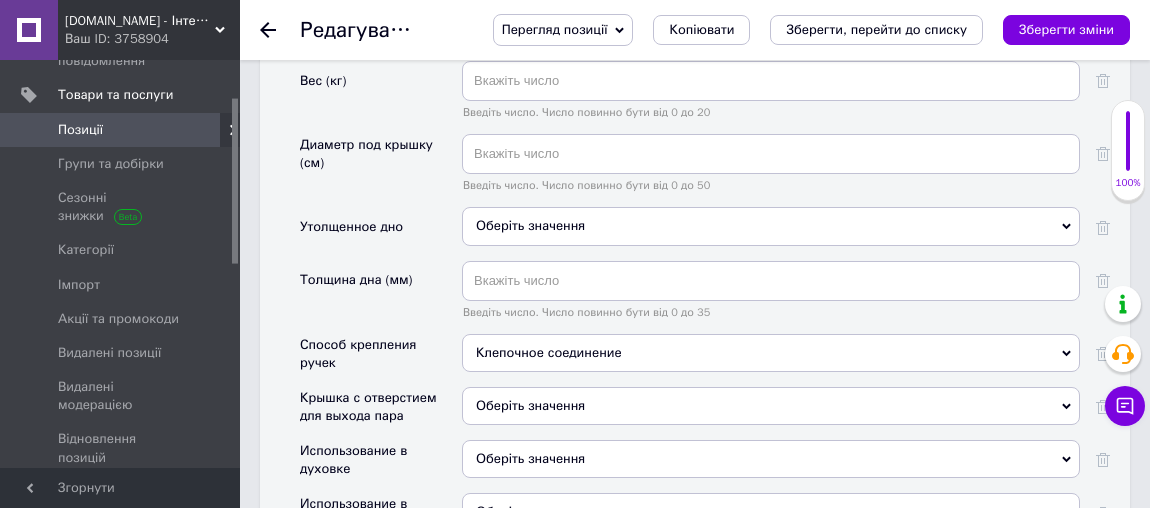 click on "Оберіть значення" at bounding box center [530, 405] 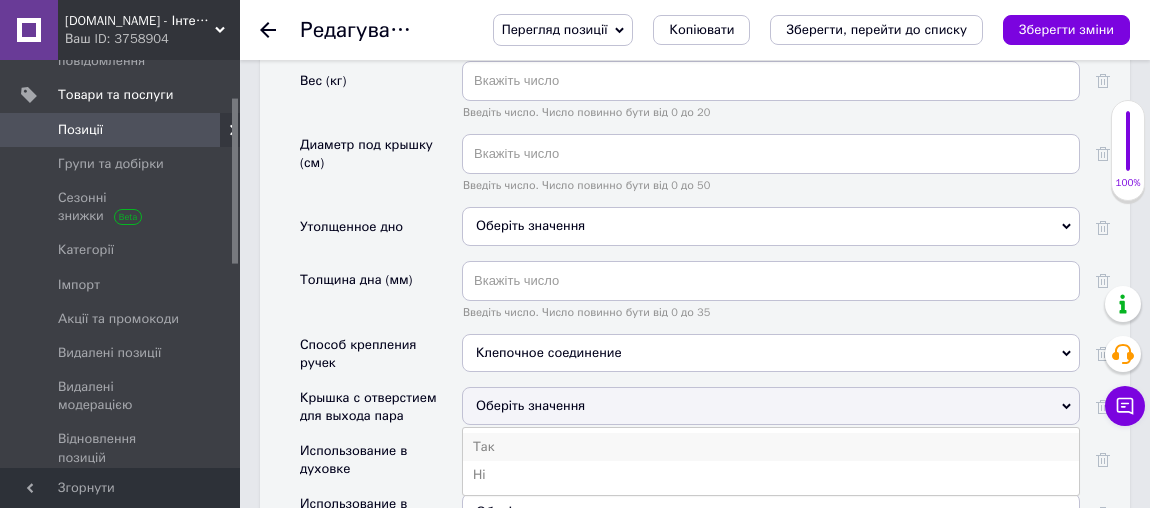 click on "Так" at bounding box center (771, 447) 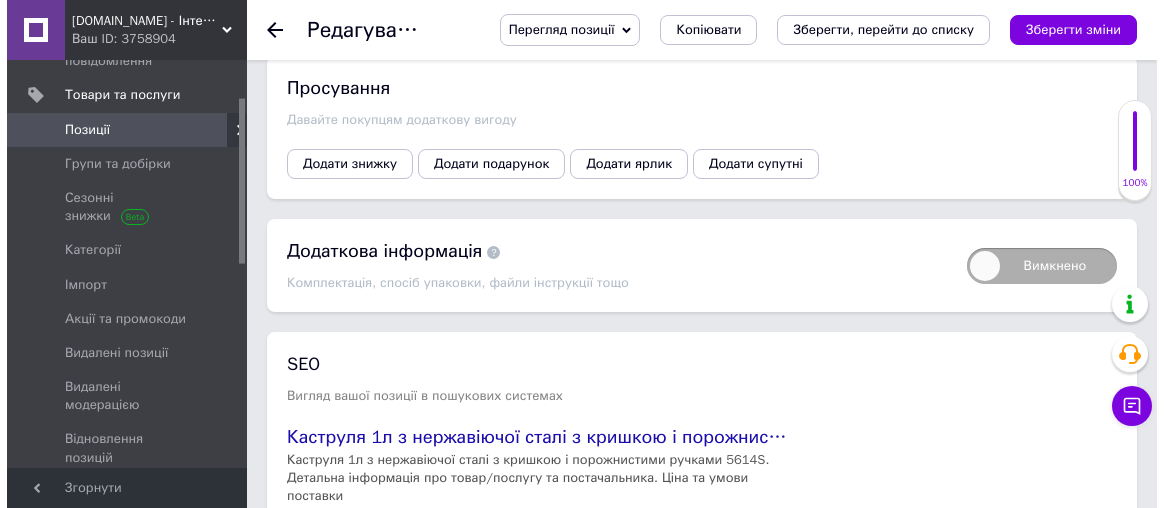scroll, scrollTop: 4545, scrollLeft: 0, axis: vertical 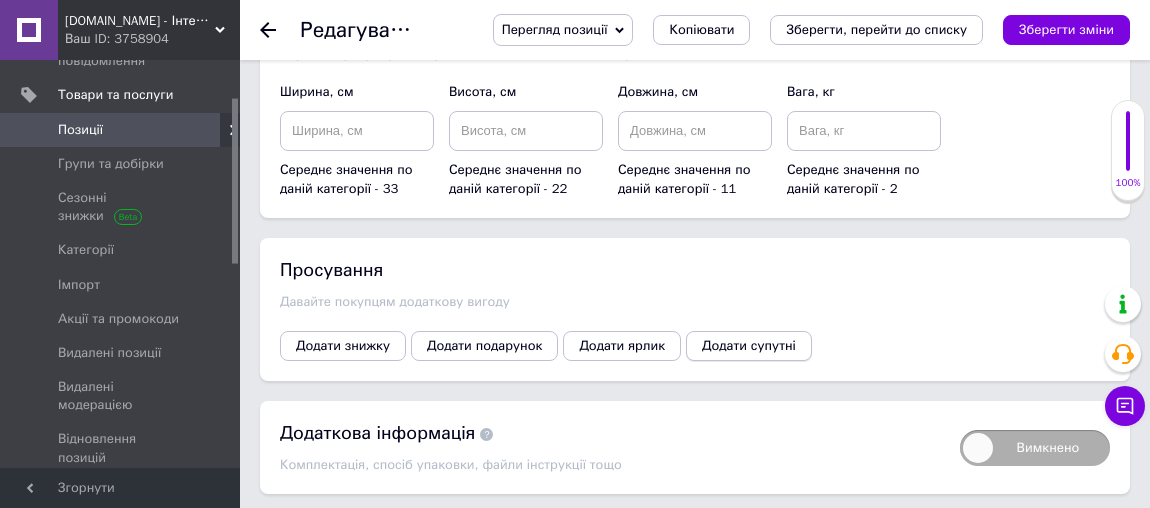 click on "Додати супутні" at bounding box center (749, 346) 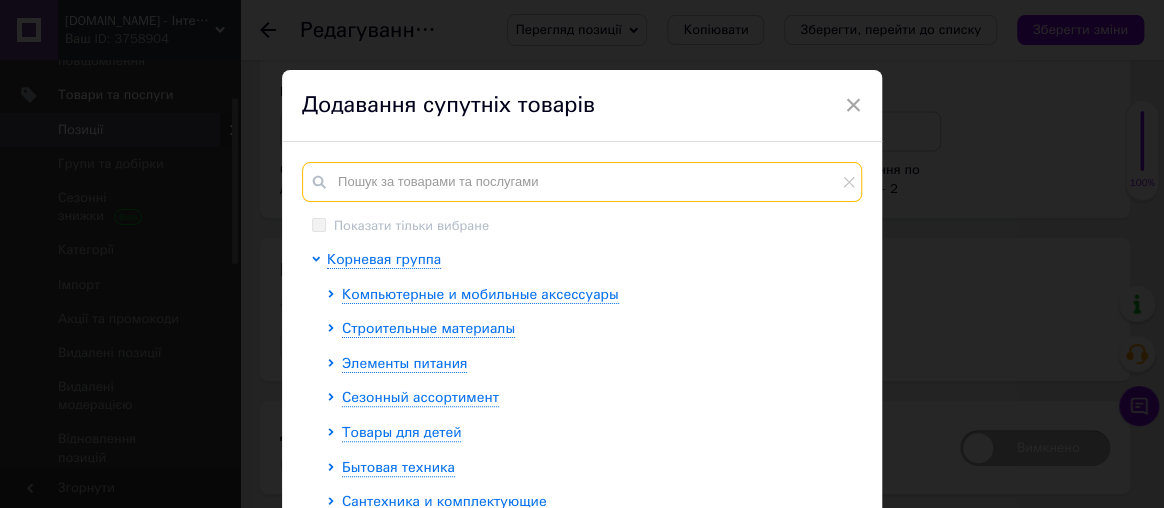 click at bounding box center [582, 182] 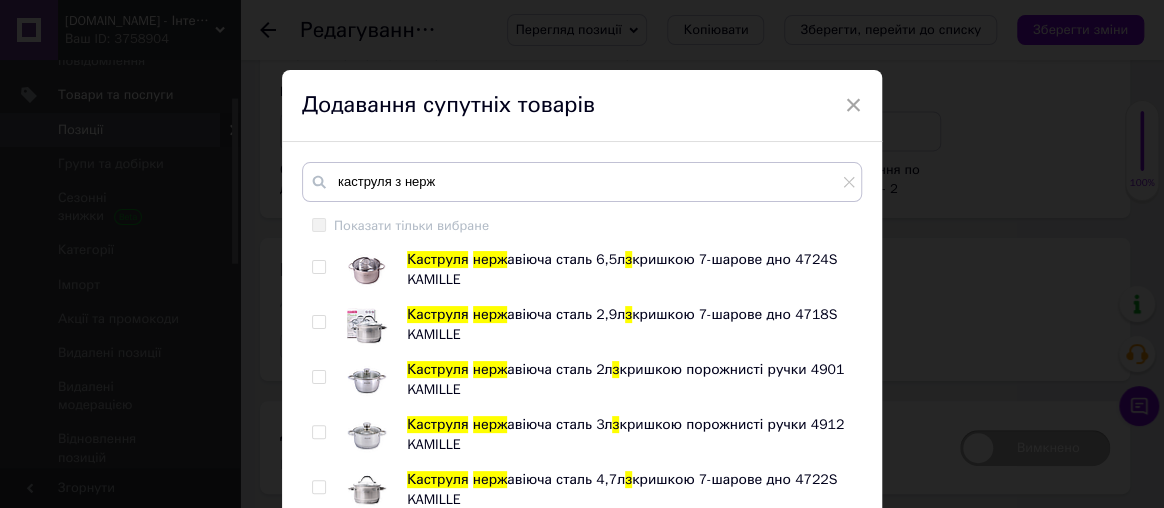 click at bounding box center [318, 267] 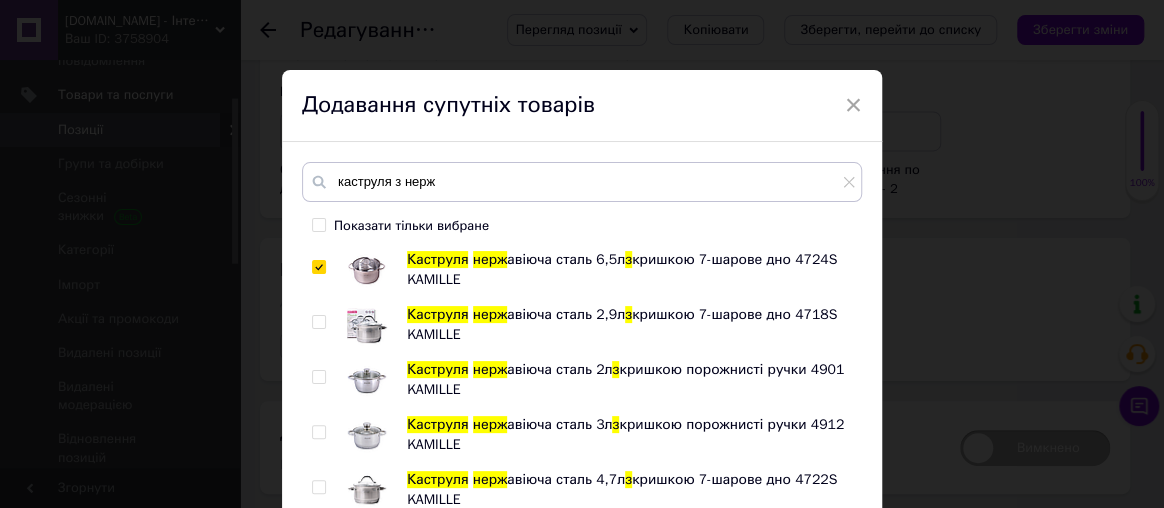 click at bounding box center (318, 322) 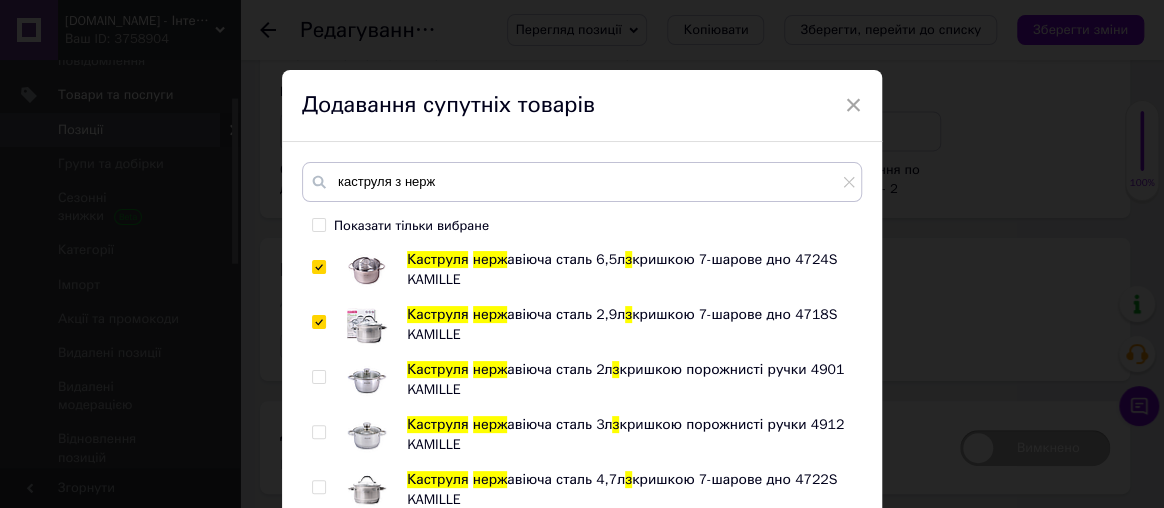click on "Каструля   нерж авіюча сталь 6,5л  з  кришкою 7-шарове дно 4724S KAMILLE Каструля   нерж авіюча сталь 2,9л  з  кришкою 7-шарове дно 4718S [PERSON_NAME]   нерж авіюча сталь 2л  з  кришкою порожнисті ручки 4901 [PERSON_NAME]   нерж авіюча сталь 3л  з  кришкою порожнисті ручки 4912 [PERSON_NAME]   нерж авіюча сталь 4,7л  з  кришкою 7-шарове дно 4722S [PERSON_NAME]   нерж авіюча сталь циліндрична 22л  з  кришкою ZB-34 Interos Каструля   нерж авіюча сталь циліндрична 19л  з  кришкою ZB-32 Interos Каструля   нерж авіюча сталь циліндрична 26л d26см  з  кришкою ZB-36 Interos Каструля   нерж авіюча сталь 2,1л d16*10,5см  з   нерж з" at bounding box center (581, 382) 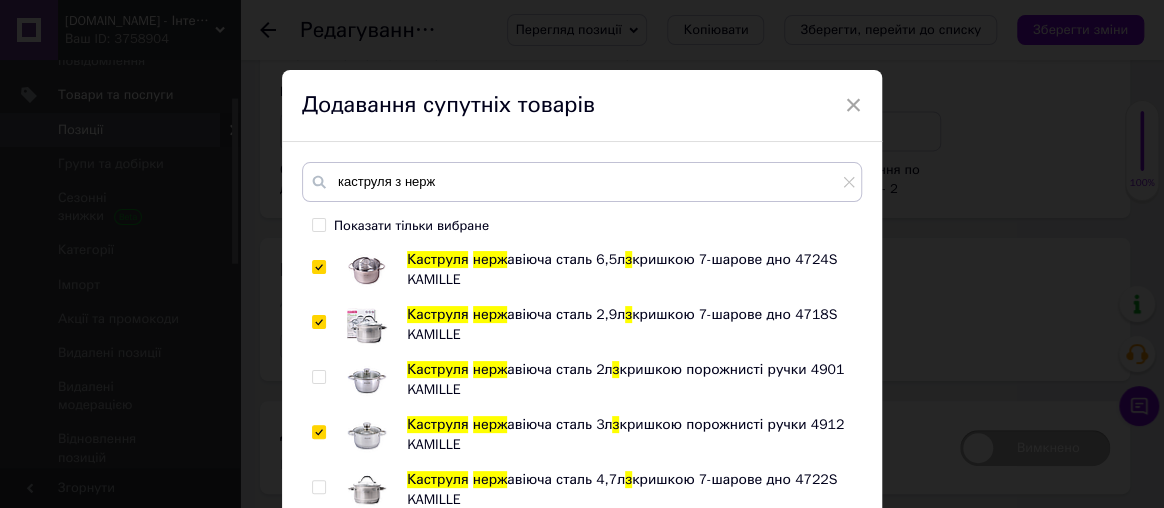 click at bounding box center (318, 377) 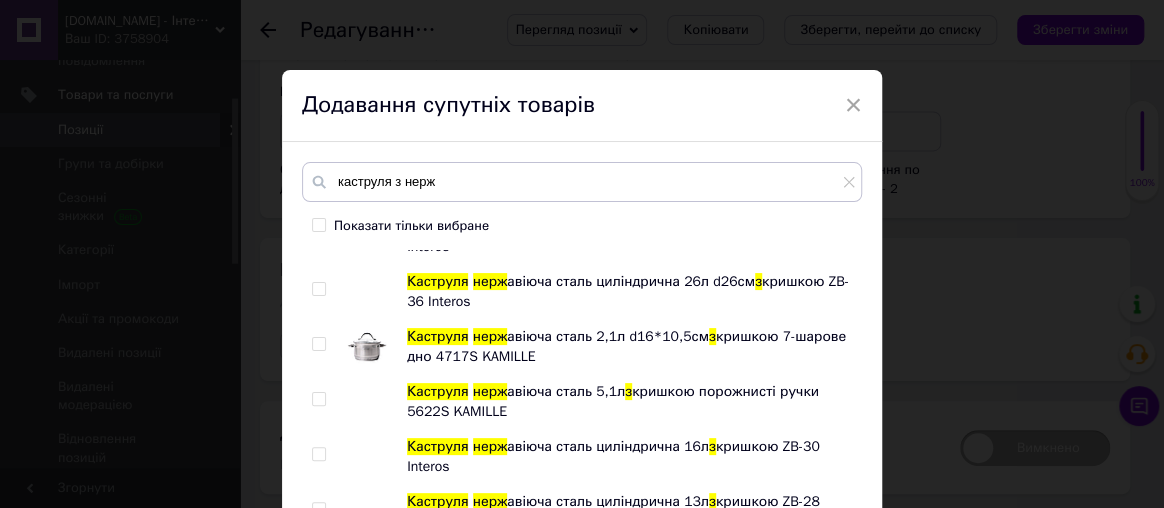 scroll, scrollTop: 90, scrollLeft: 0, axis: vertical 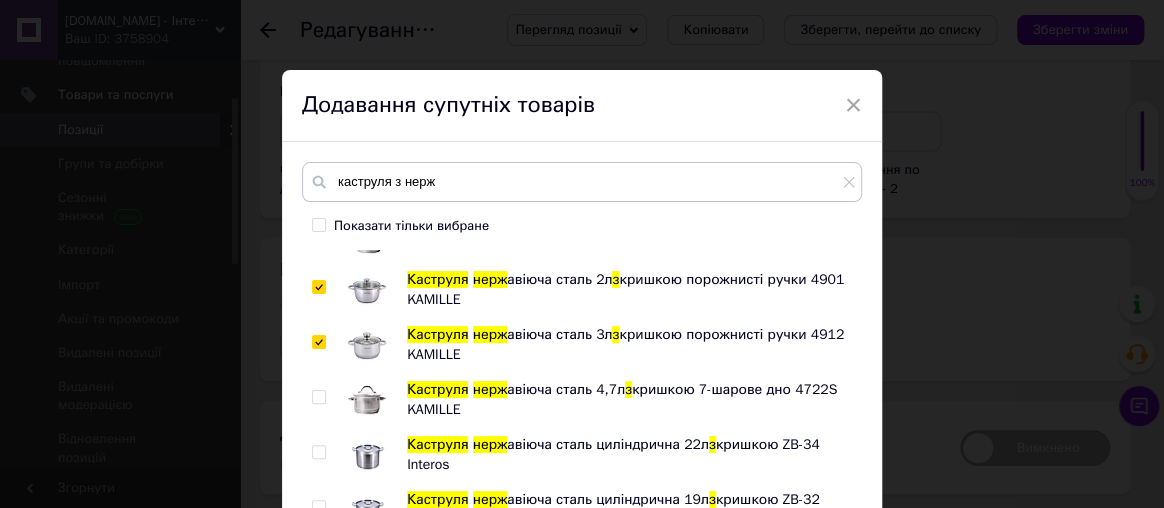 click at bounding box center (319, 397) 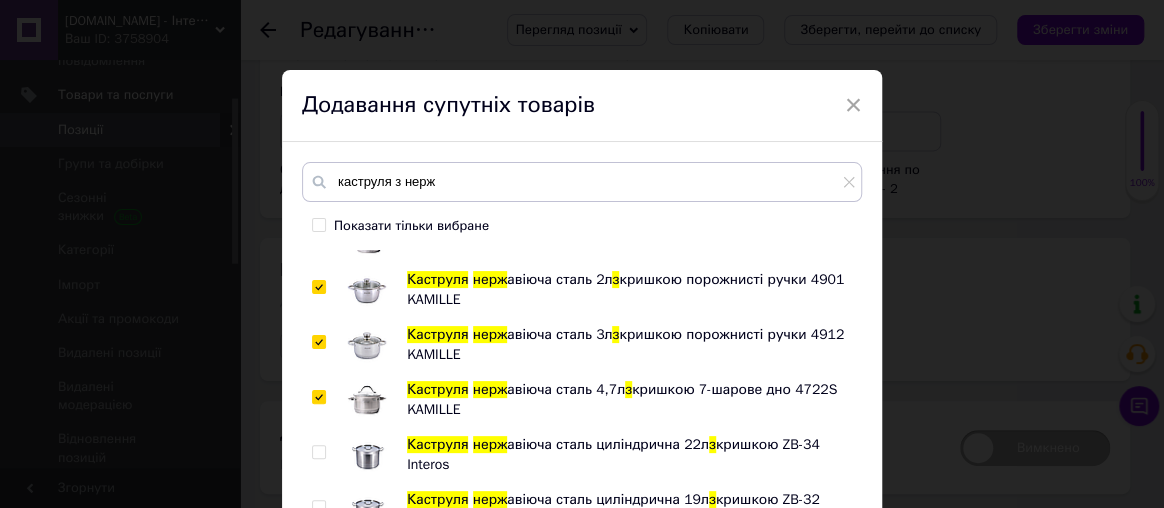 click at bounding box center (318, 452) 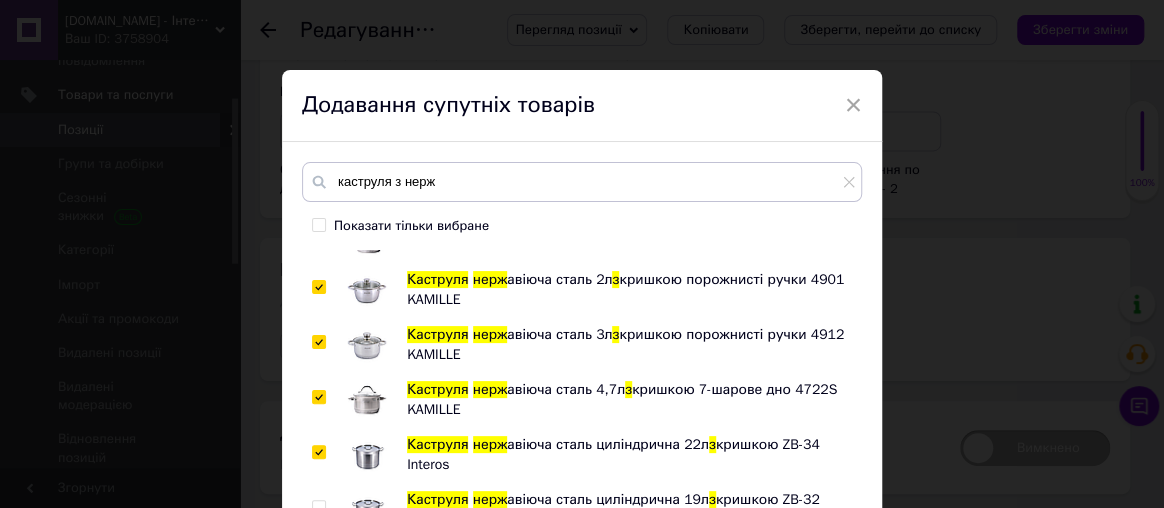 scroll, scrollTop: 272, scrollLeft: 0, axis: vertical 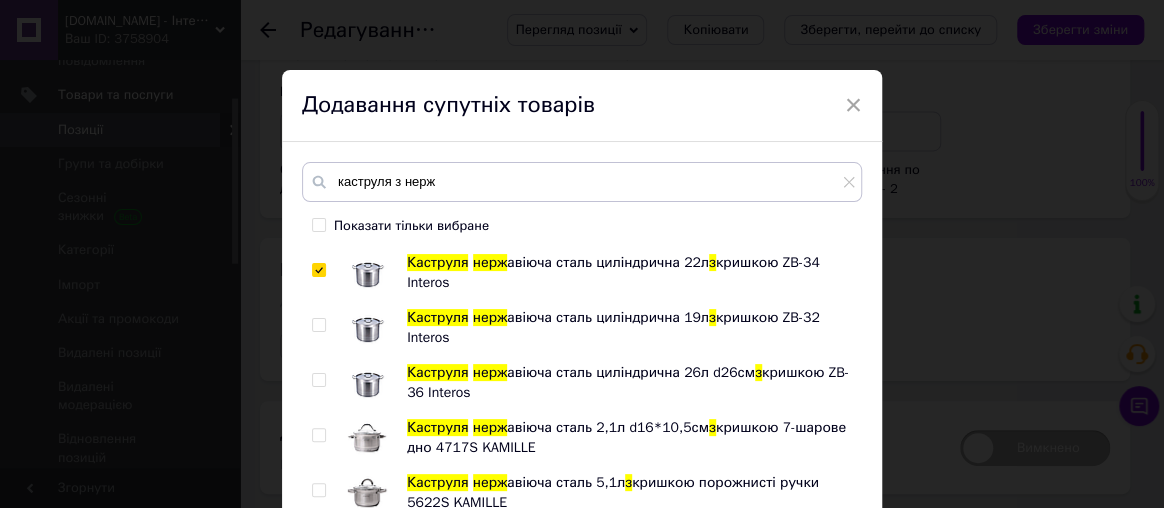 click at bounding box center (318, 325) 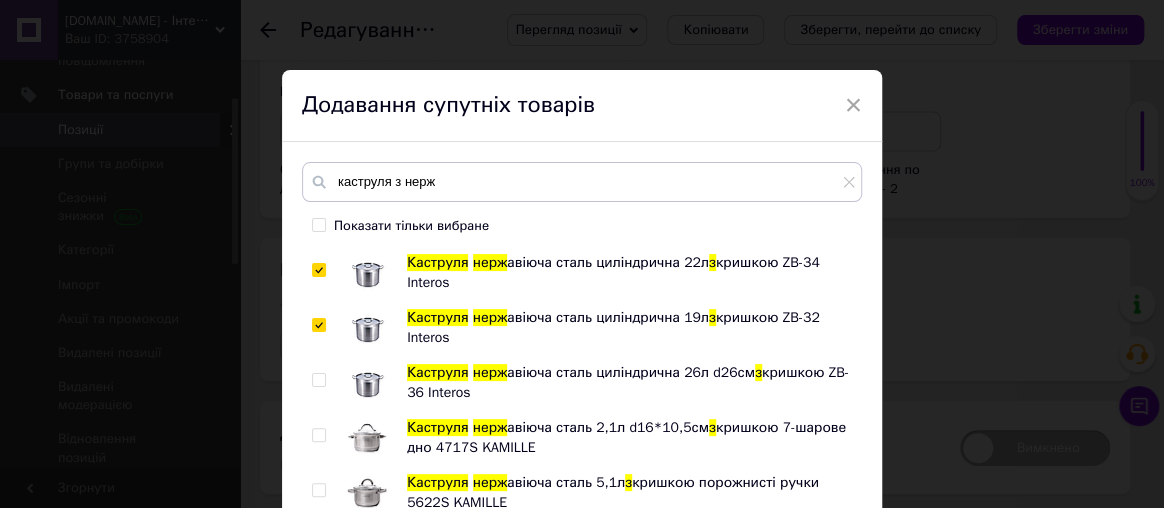 click at bounding box center [318, 380] 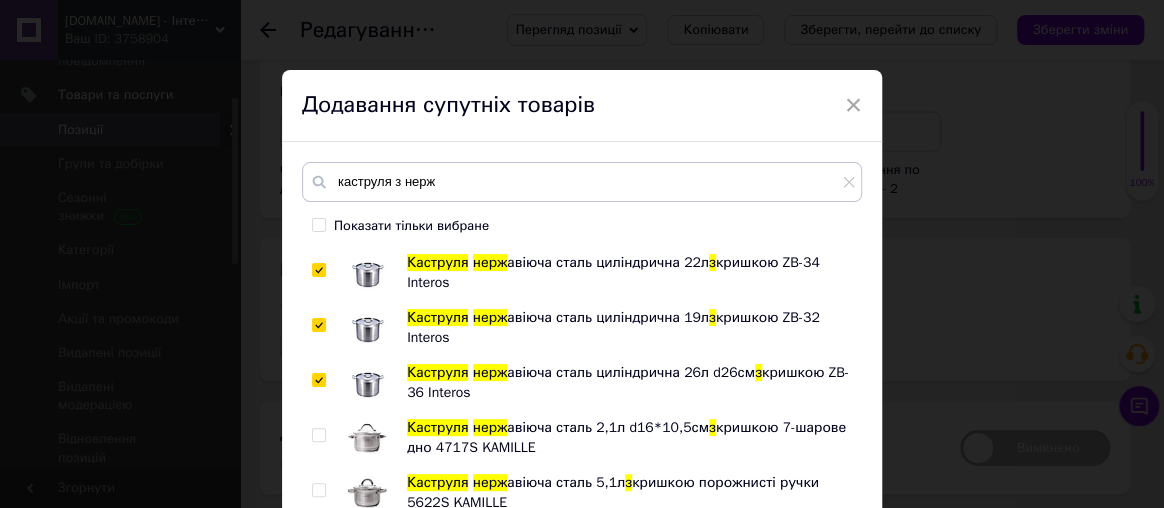 click at bounding box center [318, 435] 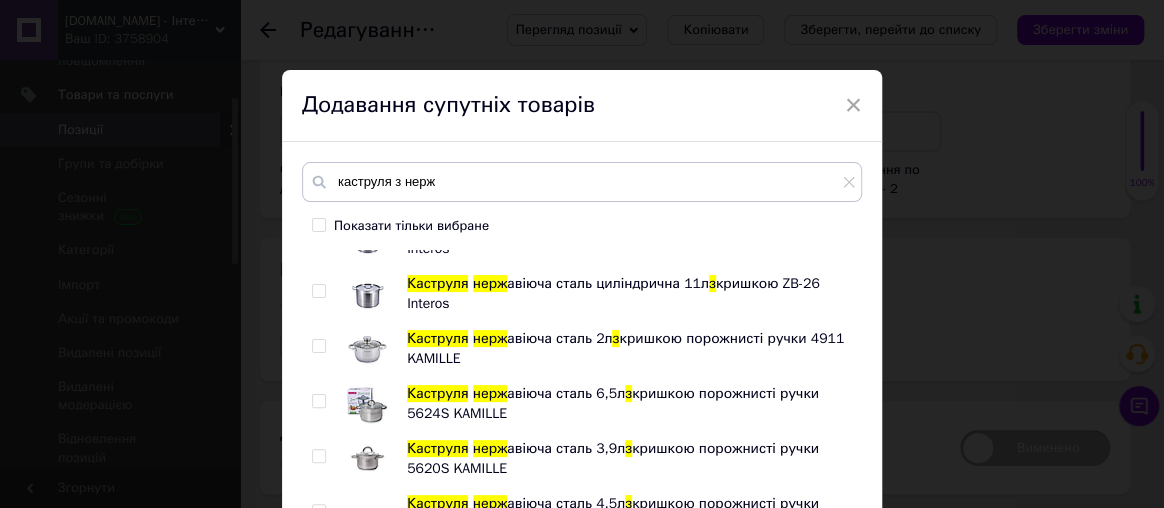 scroll, scrollTop: 454, scrollLeft: 0, axis: vertical 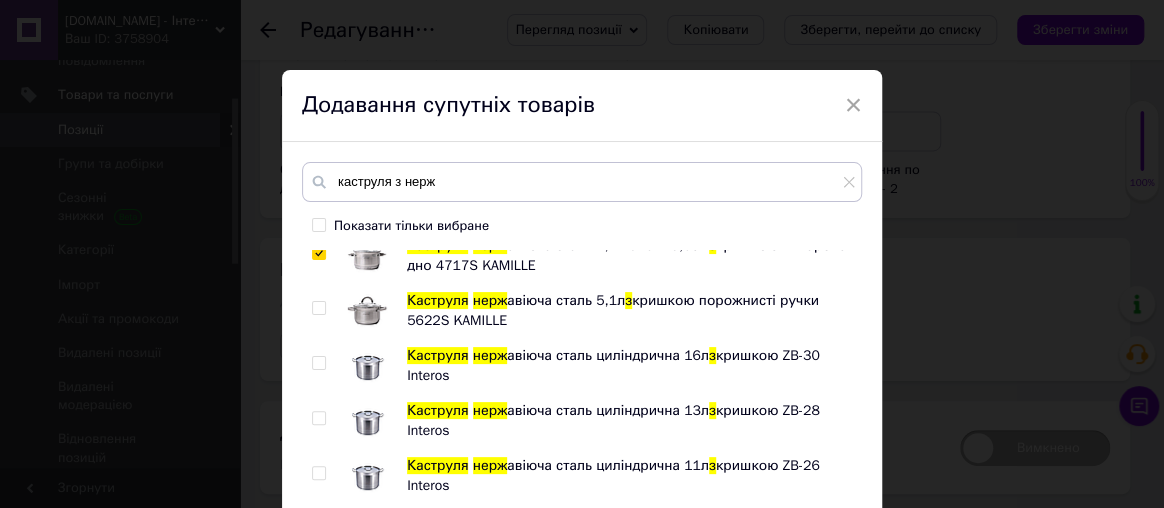 click at bounding box center [318, 308] 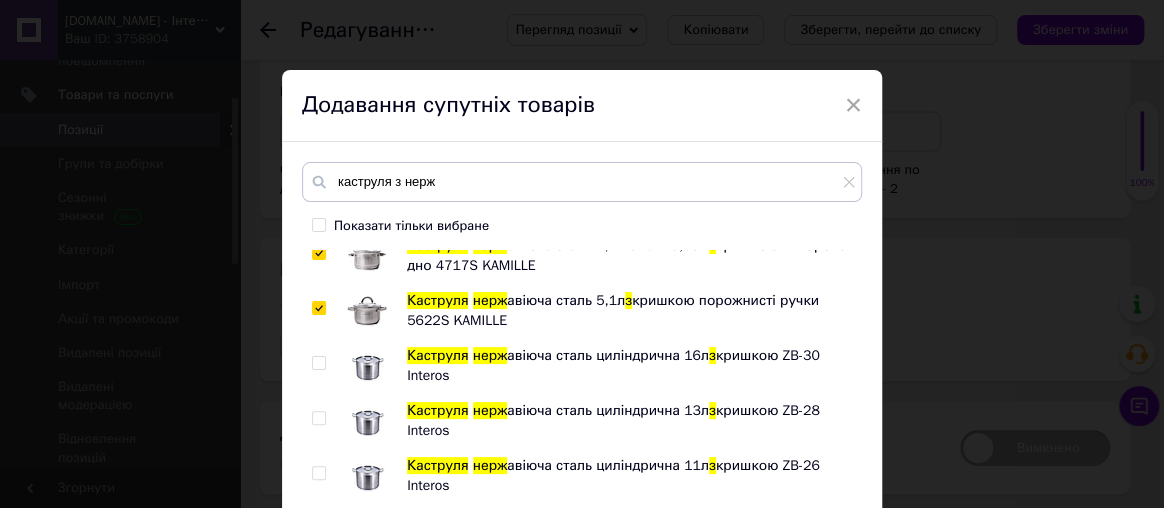 click at bounding box center (318, 363) 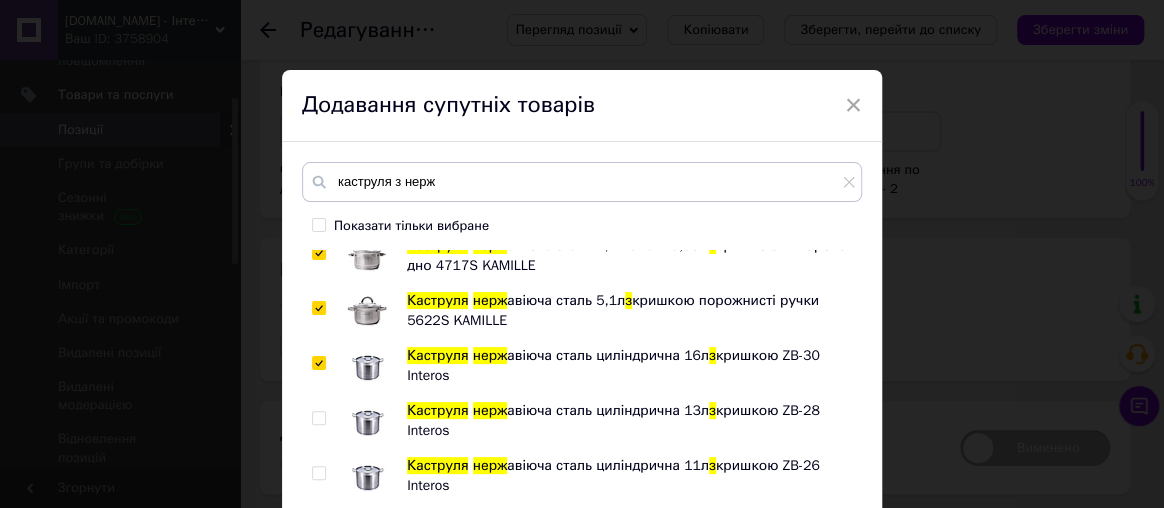 click at bounding box center (318, 418) 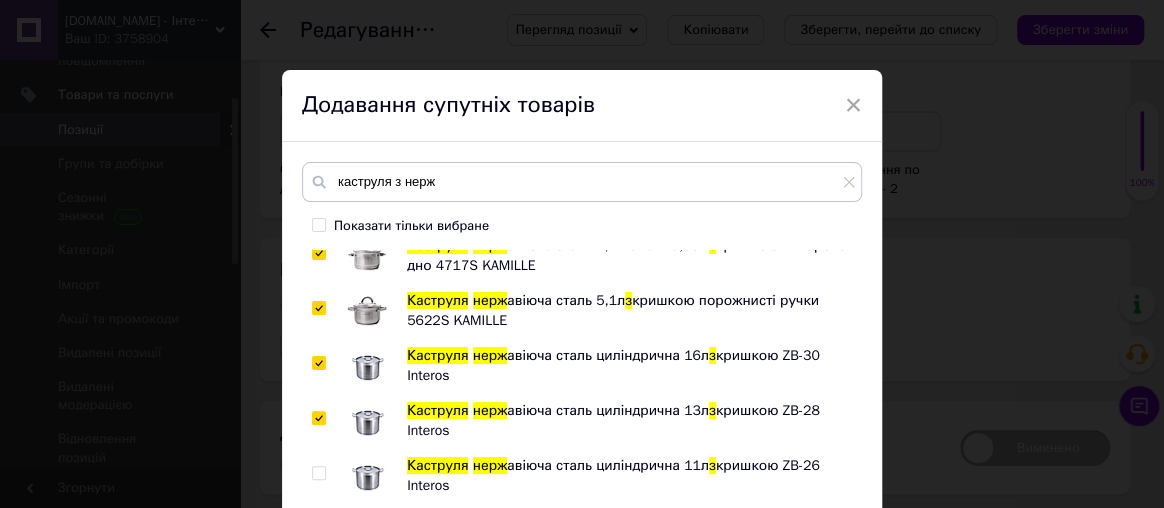 click at bounding box center (318, 473) 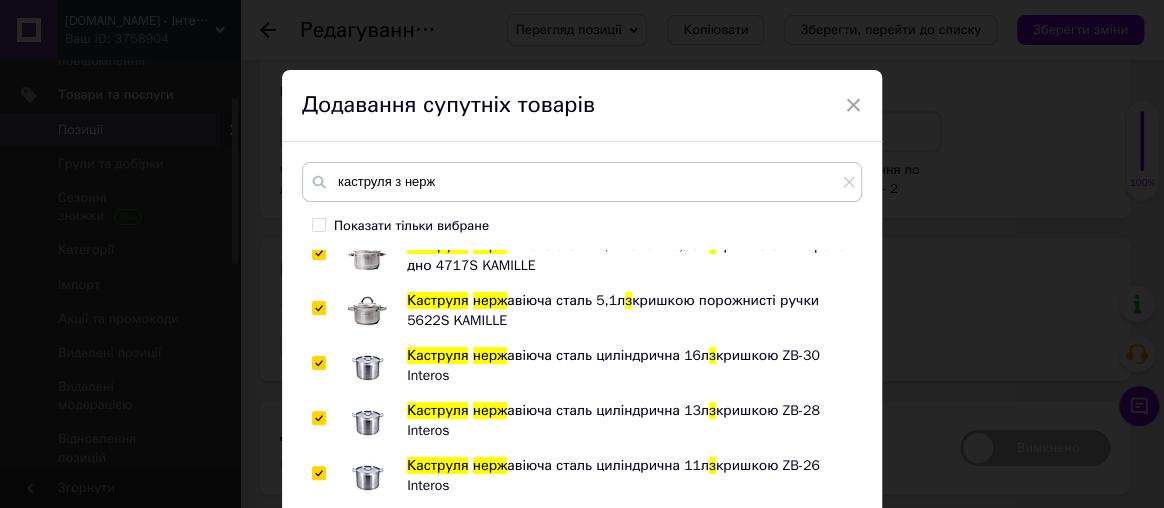 scroll, scrollTop: 636, scrollLeft: 0, axis: vertical 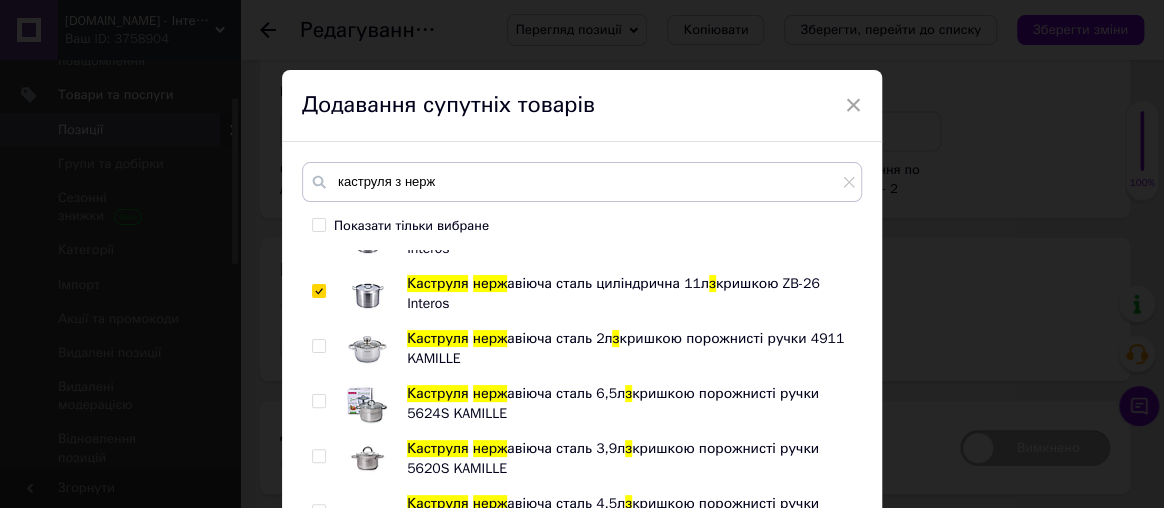 click at bounding box center (318, 346) 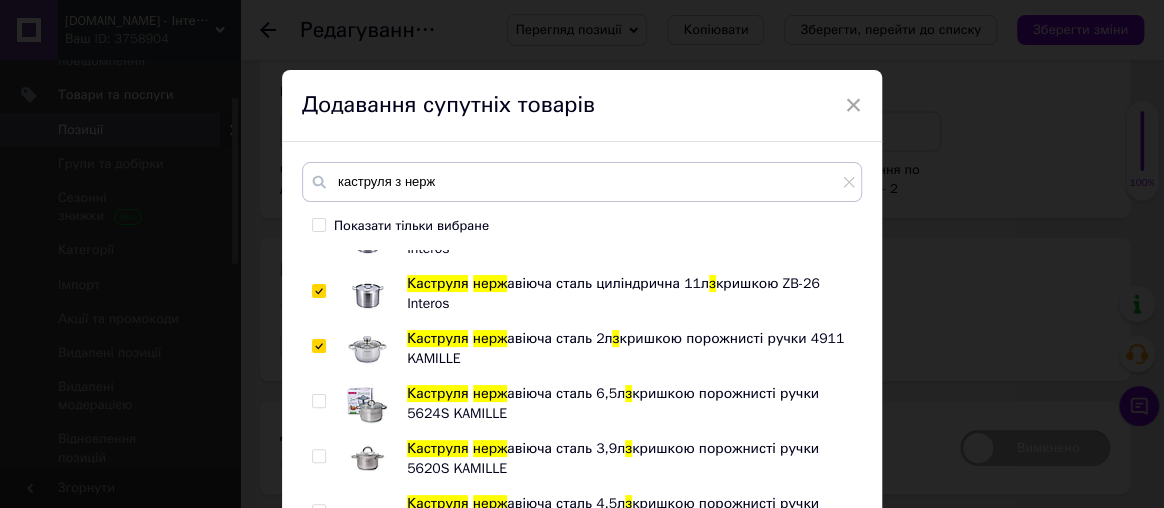drag, startPoint x: 315, startPoint y: 388, endPoint x: 318, endPoint y: 401, distance: 13.341664 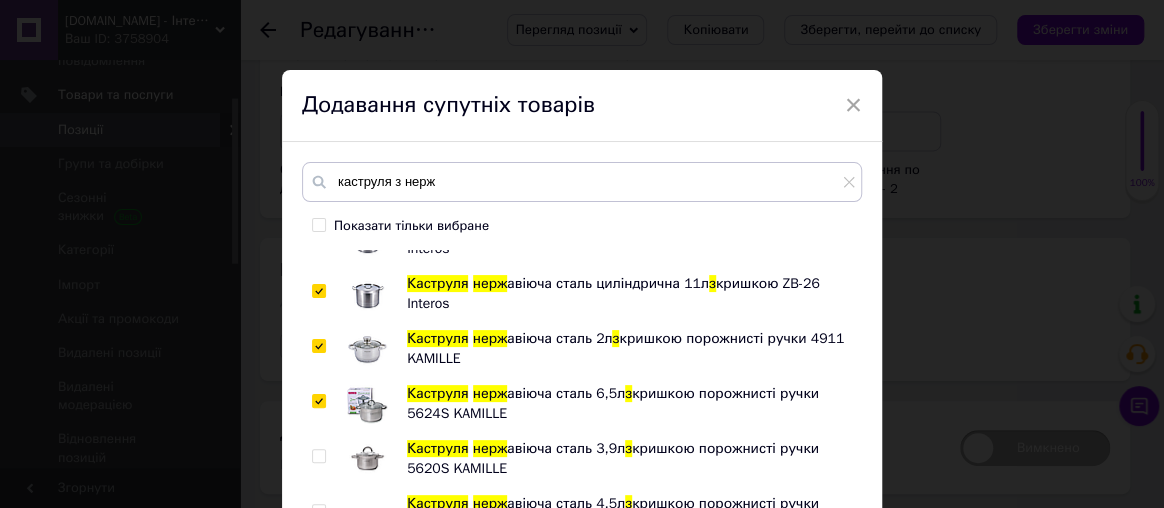 click at bounding box center (318, 456) 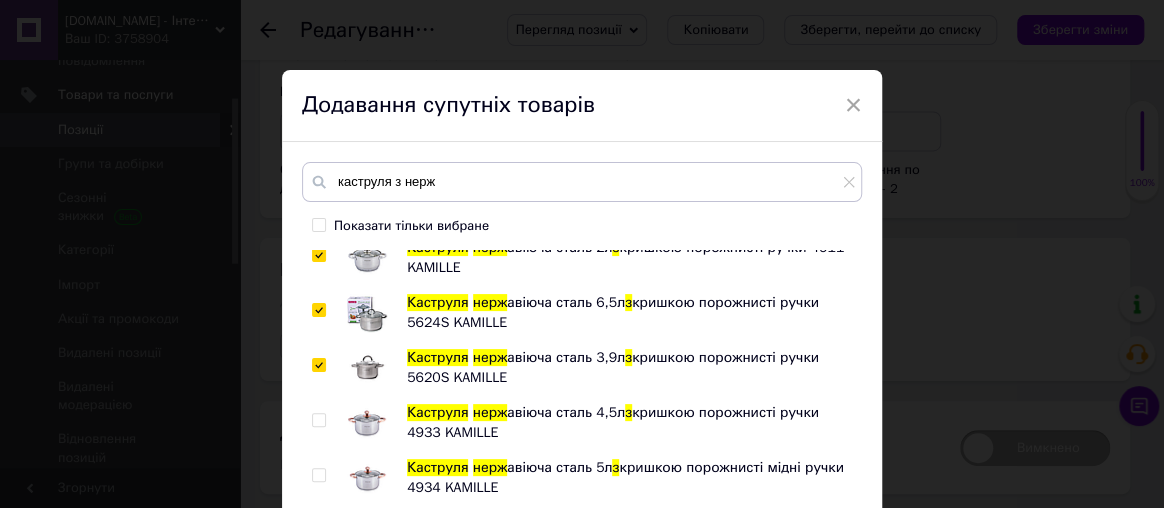 scroll, scrollTop: 818, scrollLeft: 0, axis: vertical 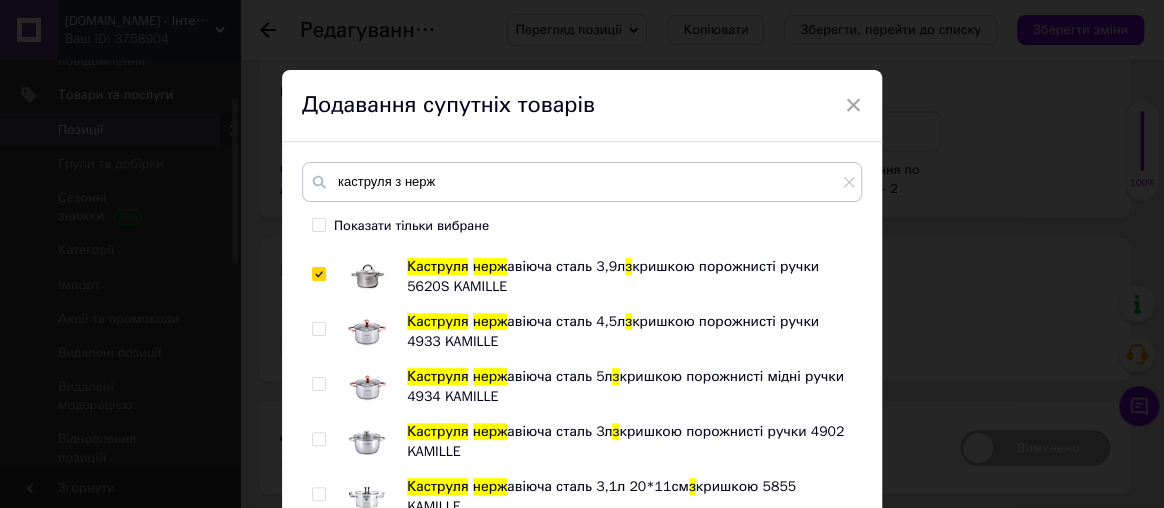 click at bounding box center (318, 329) 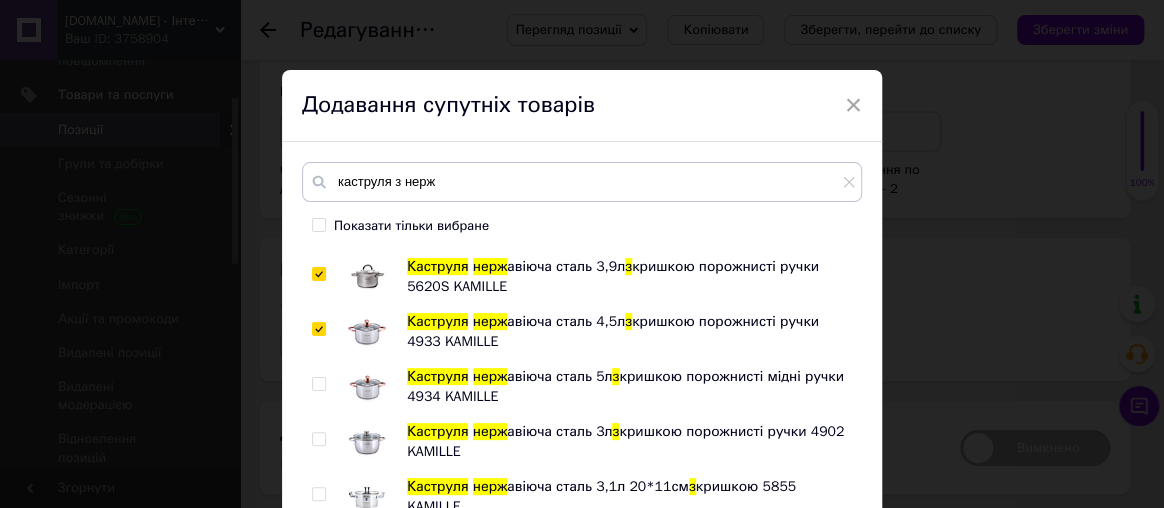click at bounding box center [318, 384] 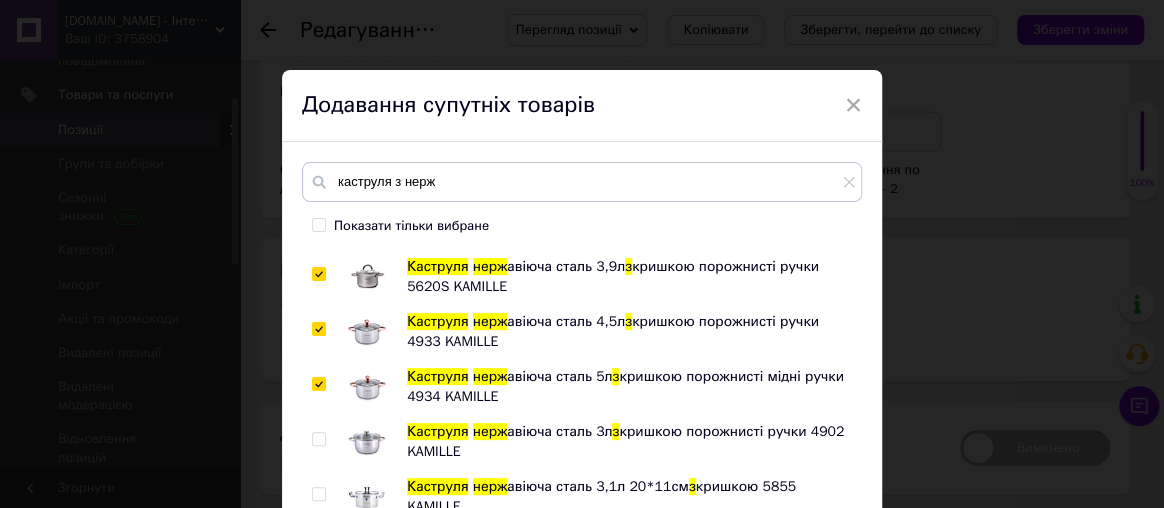 click at bounding box center (318, 439) 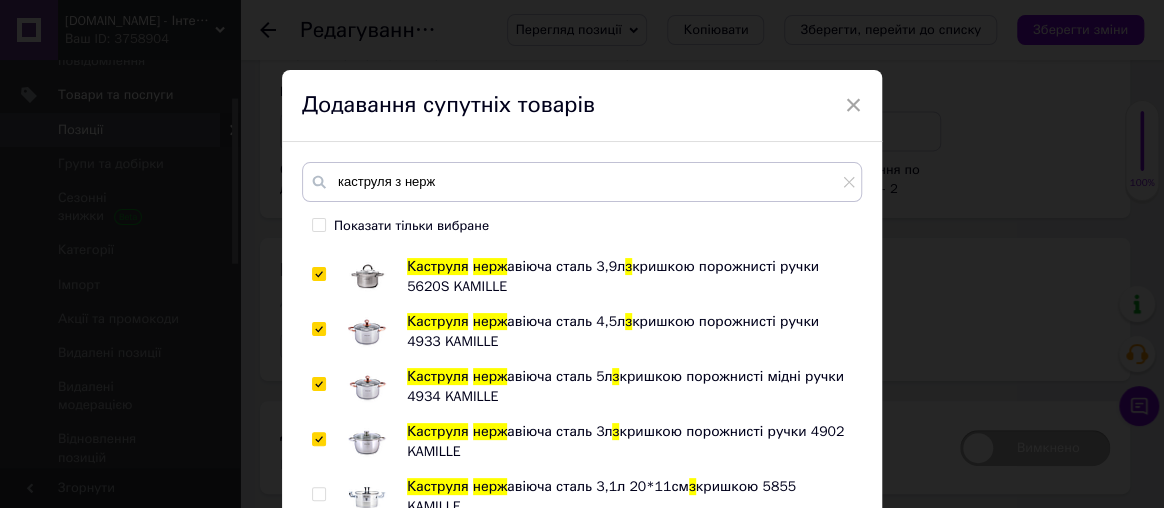click at bounding box center (322, 497) 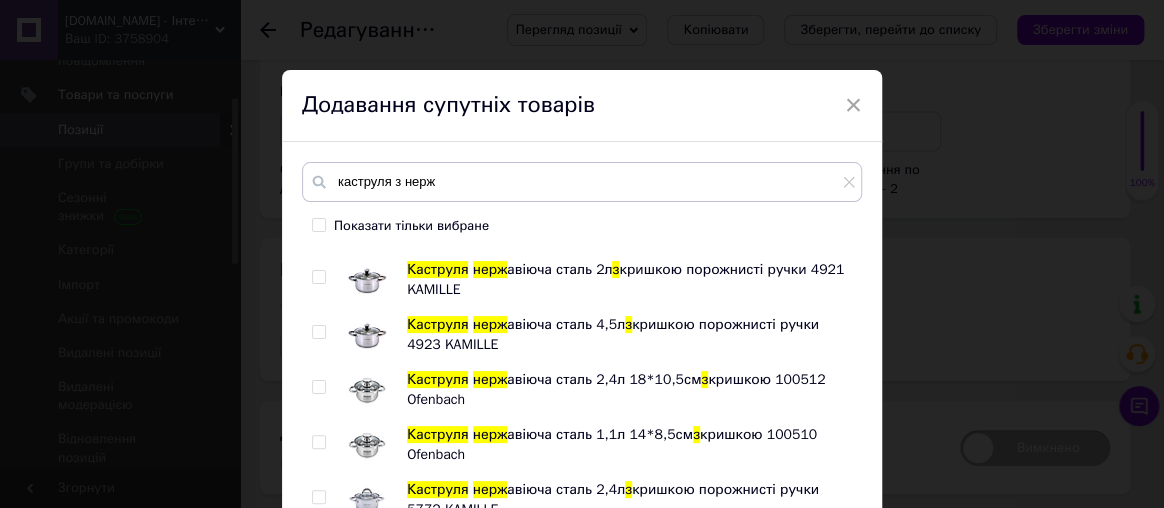 scroll, scrollTop: 909, scrollLeft: 0, axis: vertical 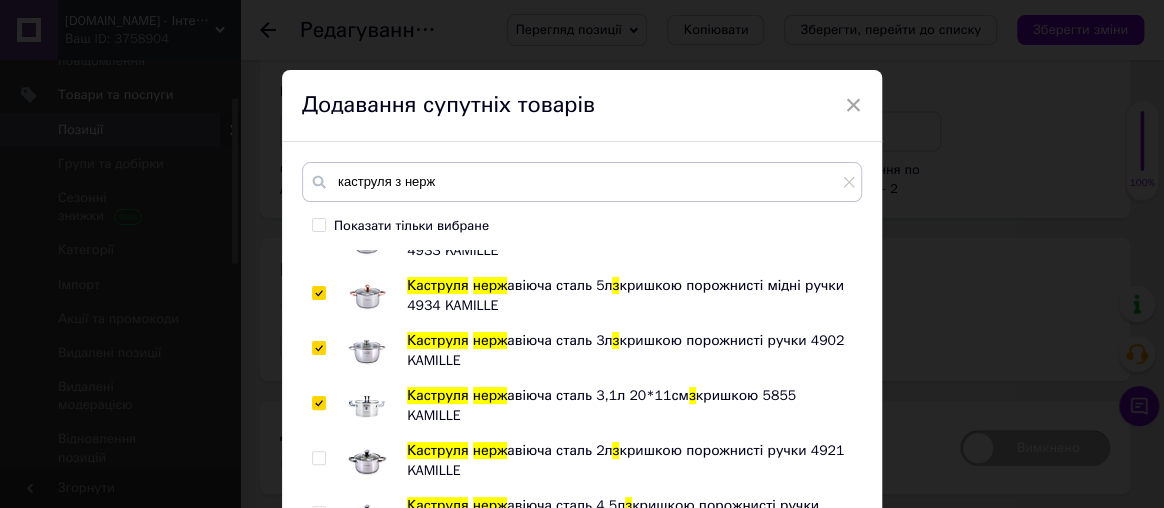 click at bounding box center (318, 458) 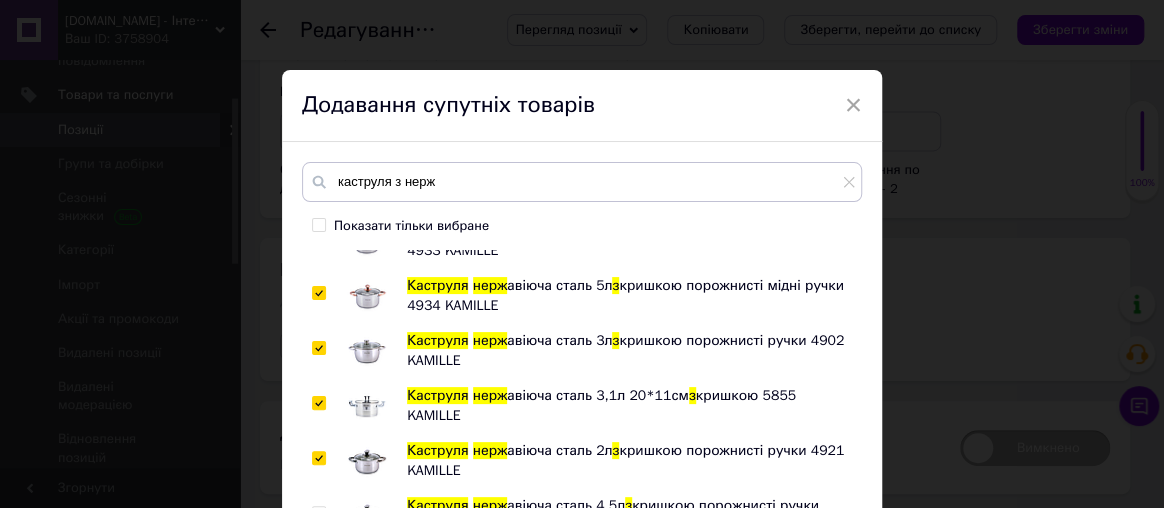 scroll, scrollTop: 1090, scrollLeft: 0, axis: vertical 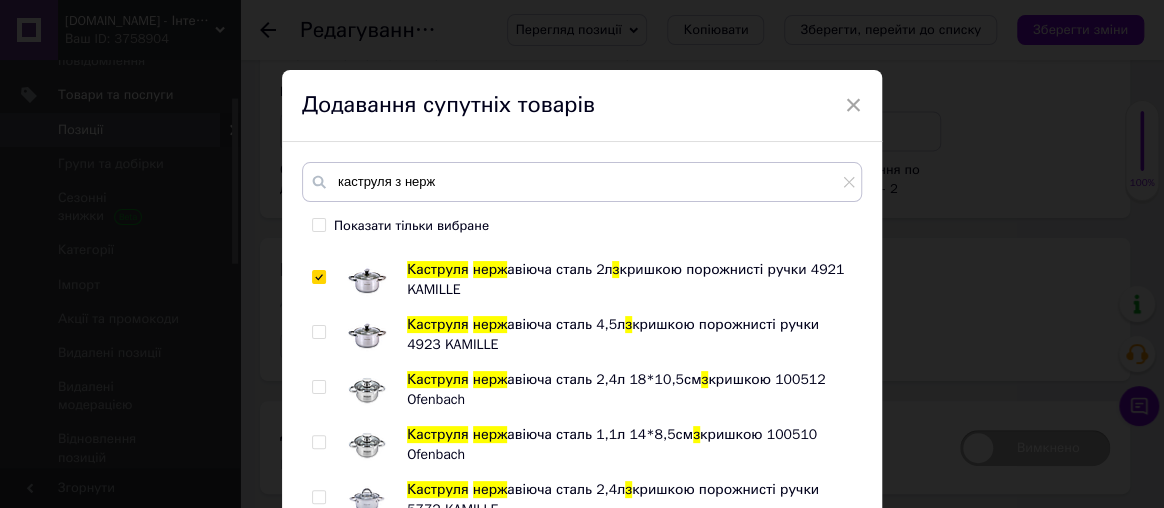 click at bounding box center (318, 332) 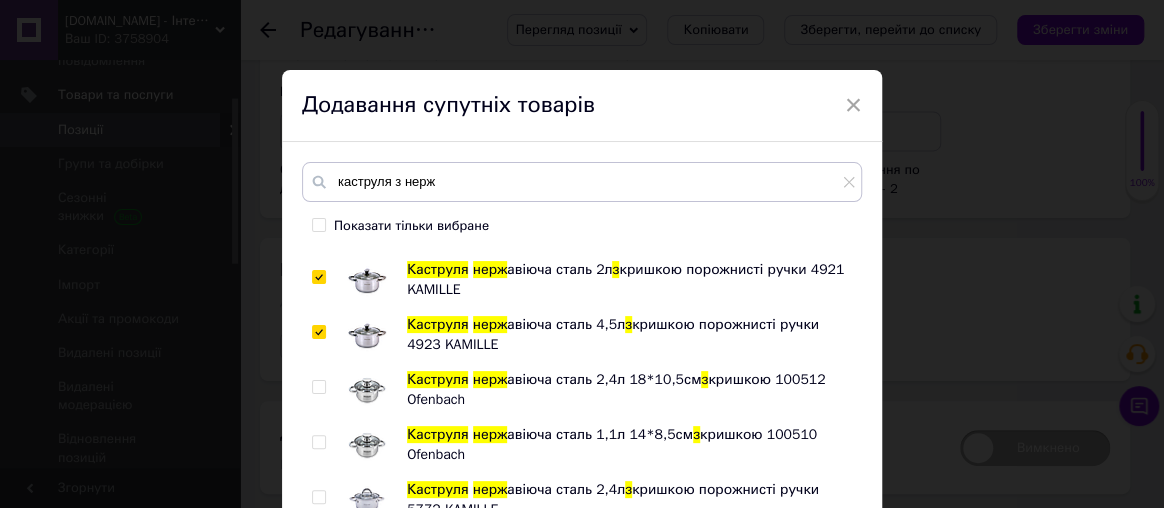 click at bounding box center [318, 387] 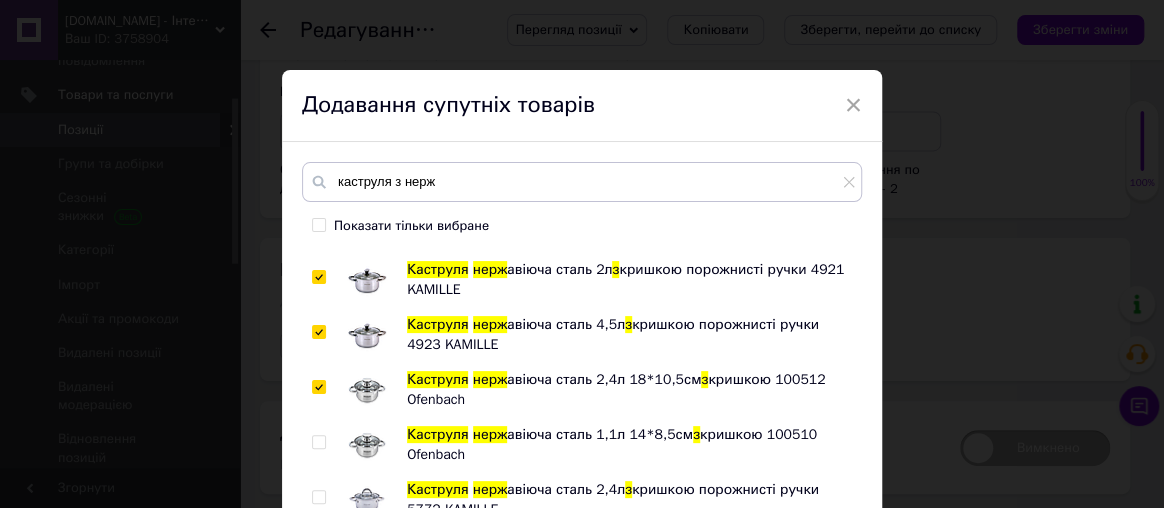 click at bounding box center (318, 442) 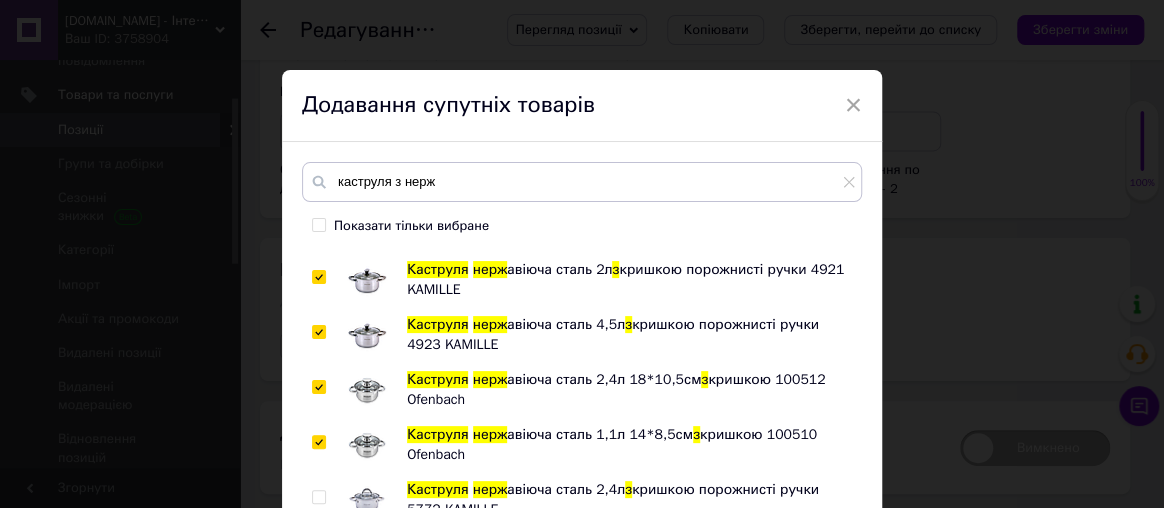 click at bounding box center (318, 497) 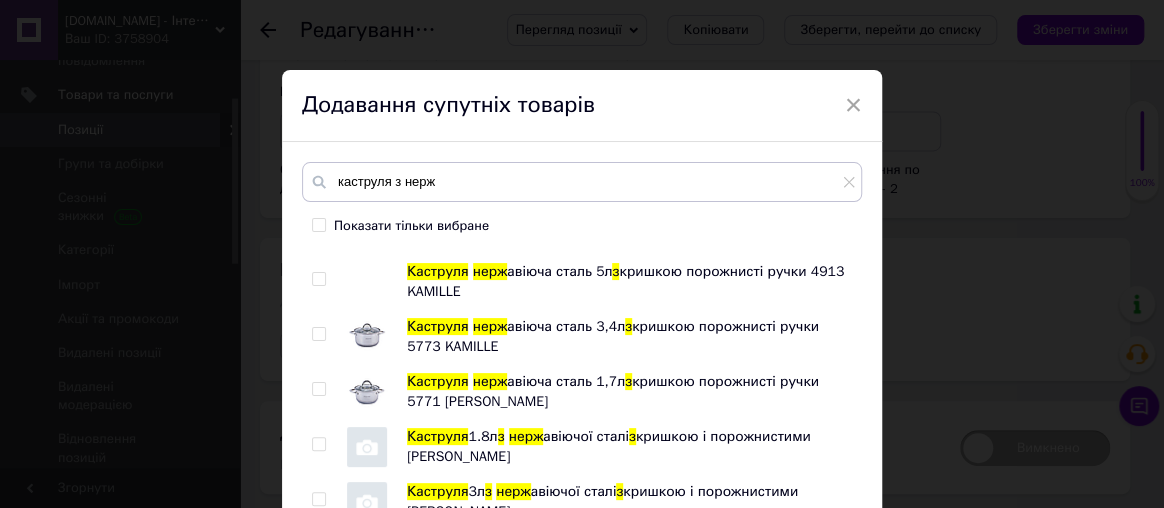 scroll, scrollTop: 1272, scrollLeft: 0, axis: vertical 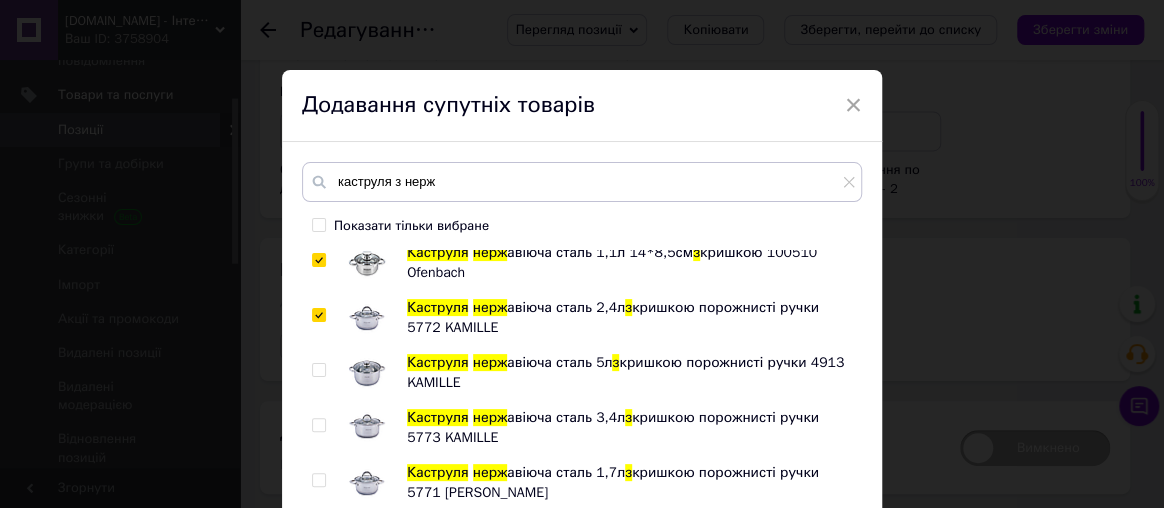 click at bounding box center [318, 370] 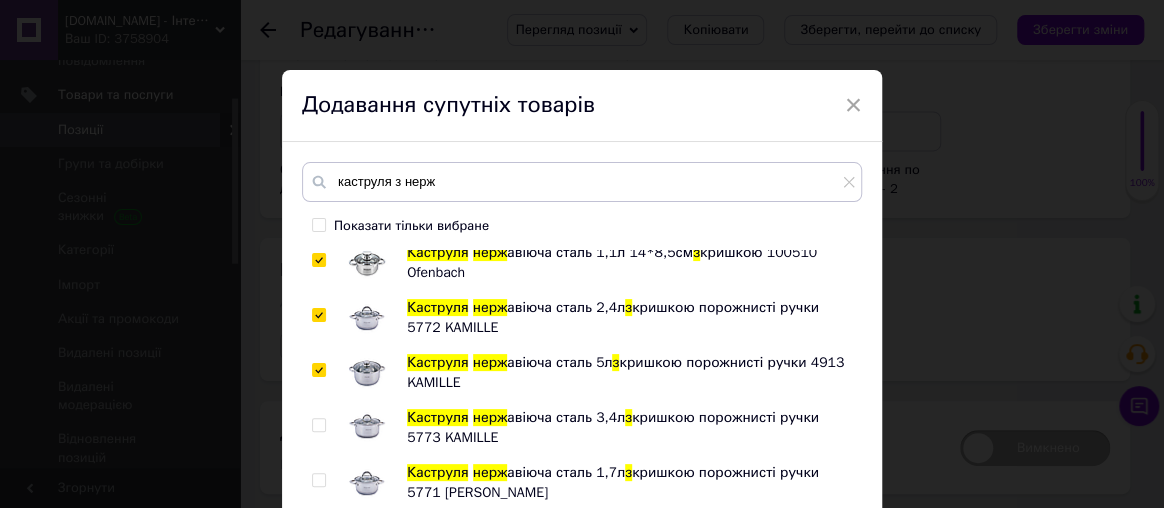 drag, startPoint x: 314, startPoint y: 424, endPoint x: 313, endPoint y: 471, distance: 47.010635 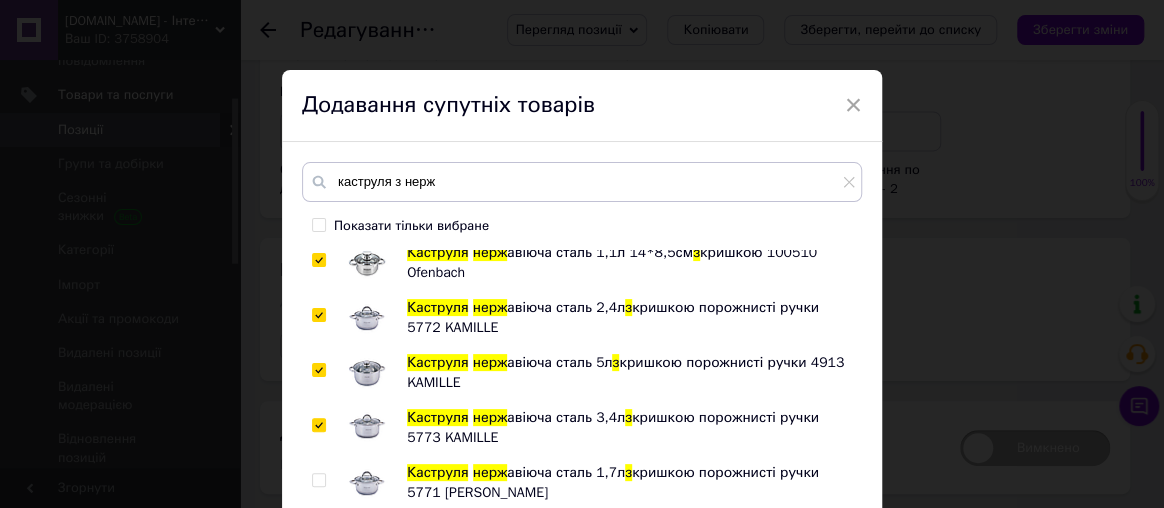 click at bounding box center [318, 480] 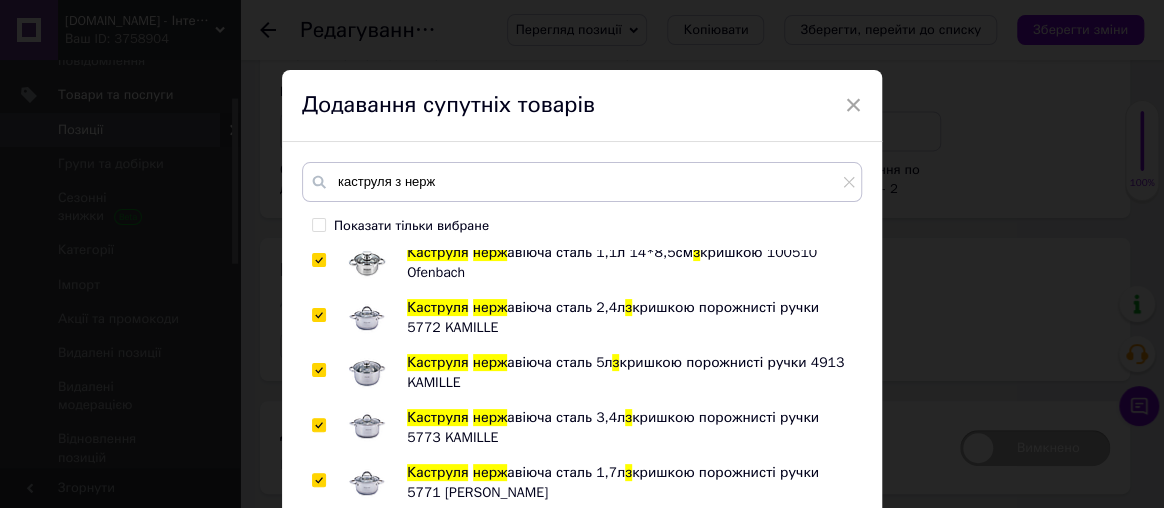 scroll, scrollTop: 1370, scrollLeft: 0, axis: vertical 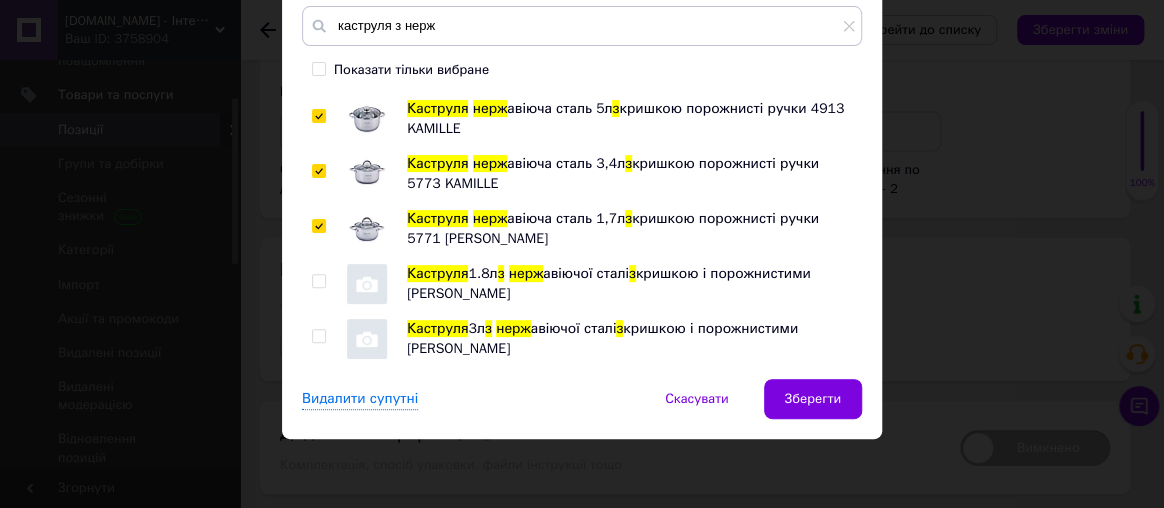 click at bounding box center (318, 281) 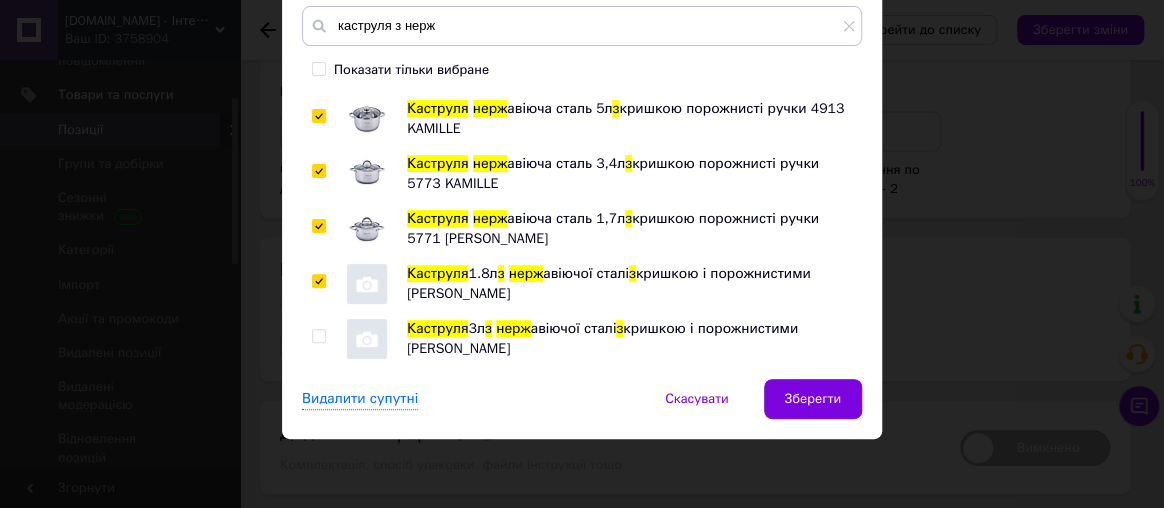 click at bounding box center [318, 336] 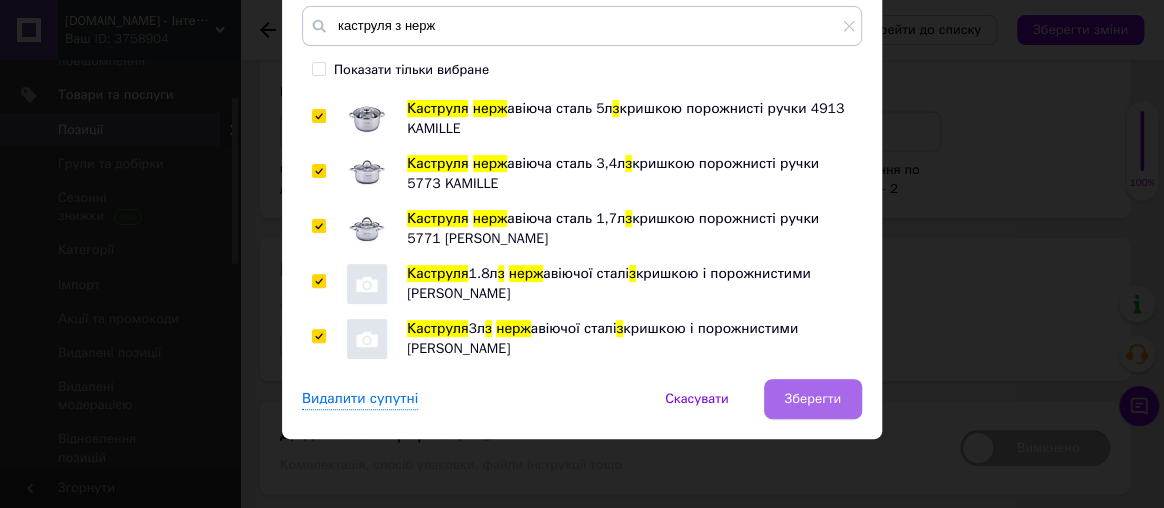 click on "Зберегти" at bounding box center (813, 399) 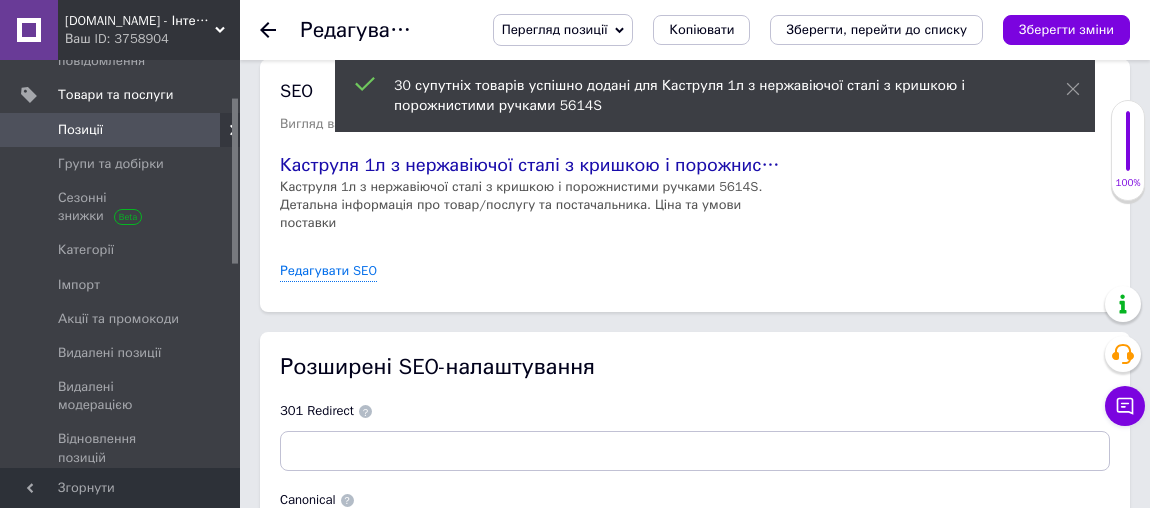 scroll, scrollTop: 5164, scrollLeft: 0, axis: vertical 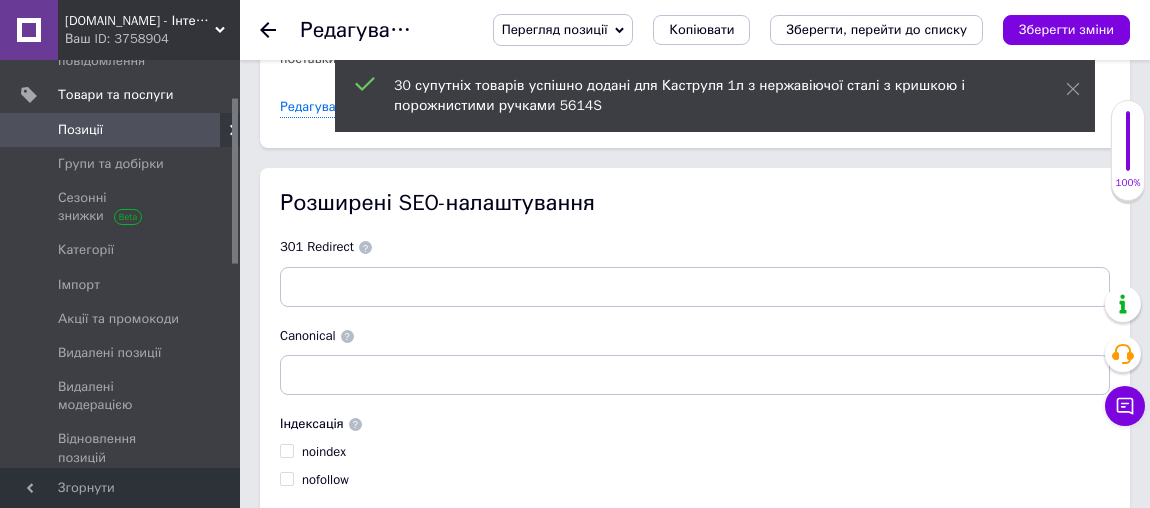 click on "Зберегти зміни" at bounding box center (328, 569) 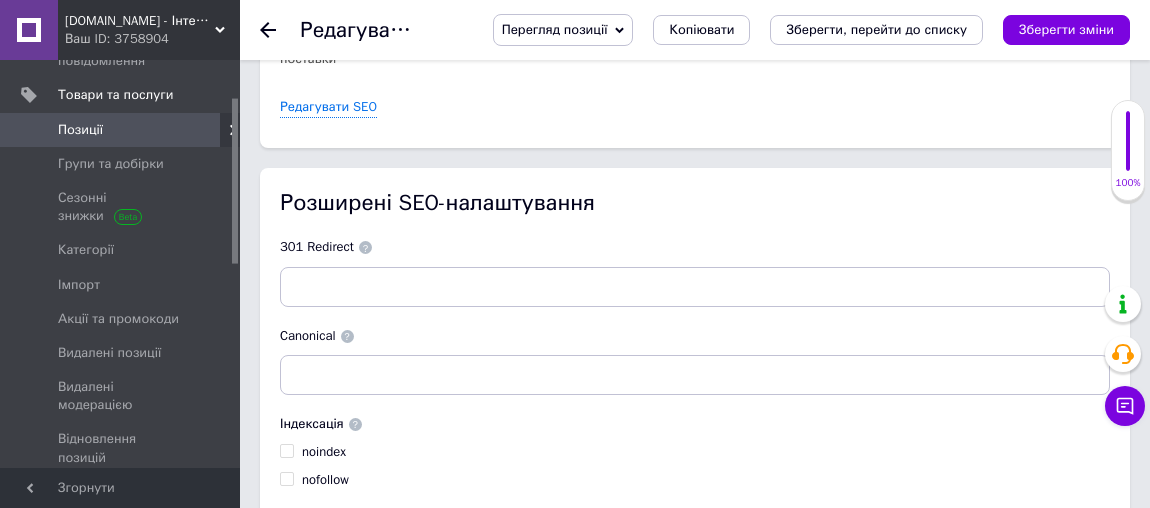 drag, startPoint x: 632, startPoint y: 24, endPoint x: 627, endPoint y: 38, distance: 14.866069 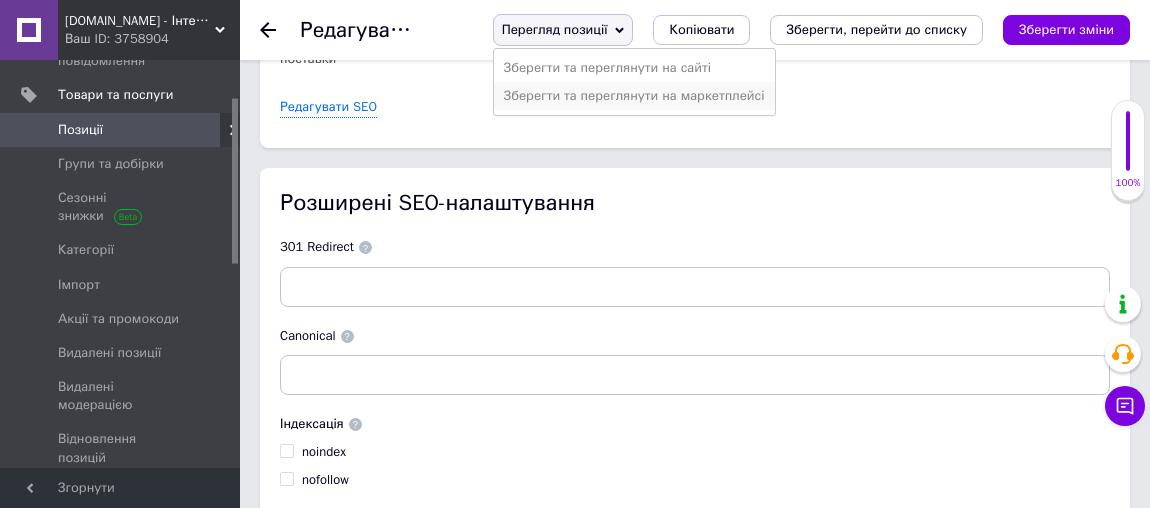 click on "Зберегти та переглянути на маркетплейсі" at bounding box center [634, 96] 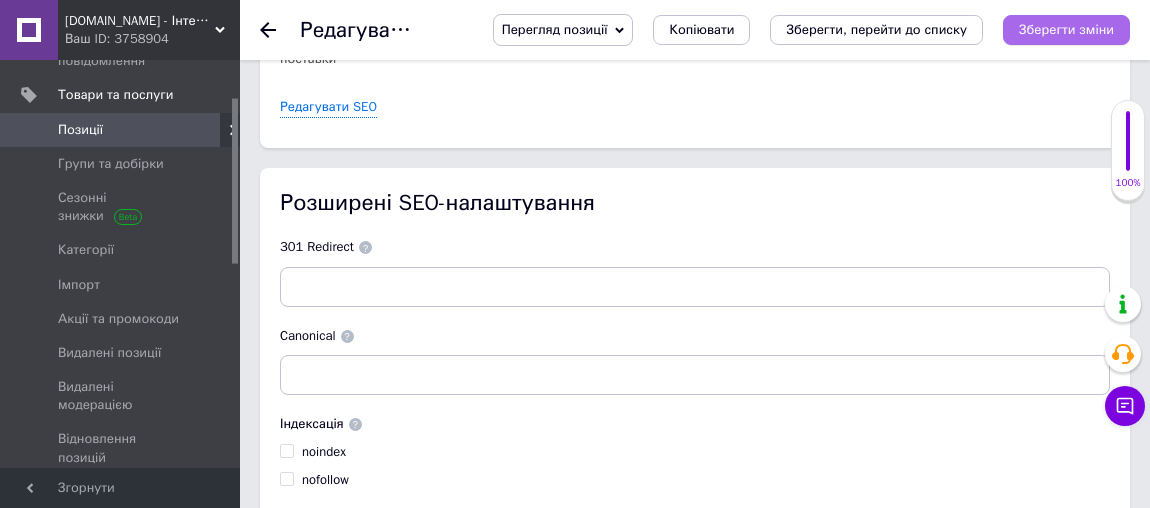 click on "Зберегти зміни" at bounding box center [1066, 29] 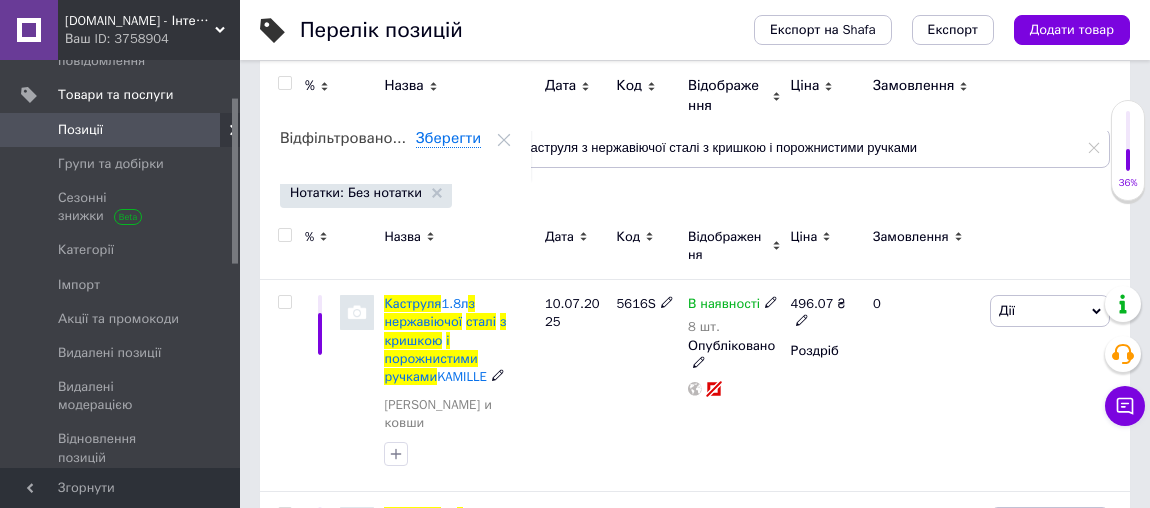 scroll, scrollTop: 369, scrollLeft: 0, axis: vertical 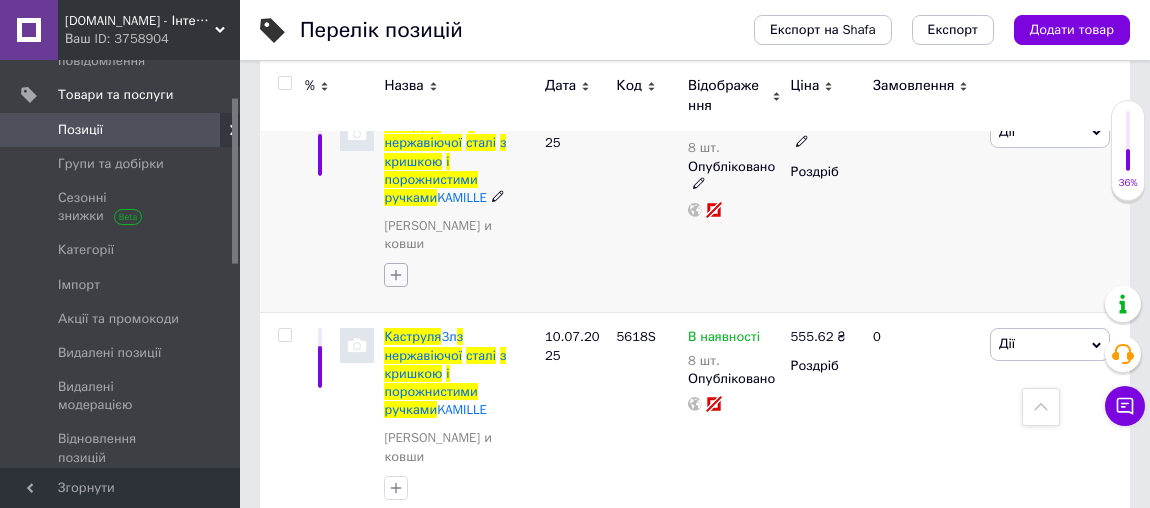 click 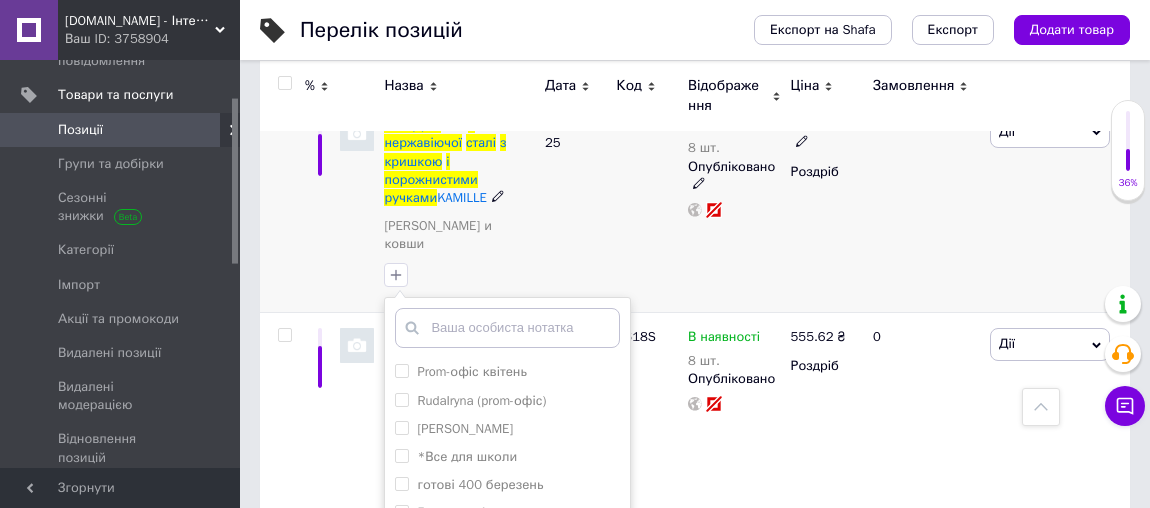 scroll, scrollTop: 566, scrollLeft: 0, axis: vertical 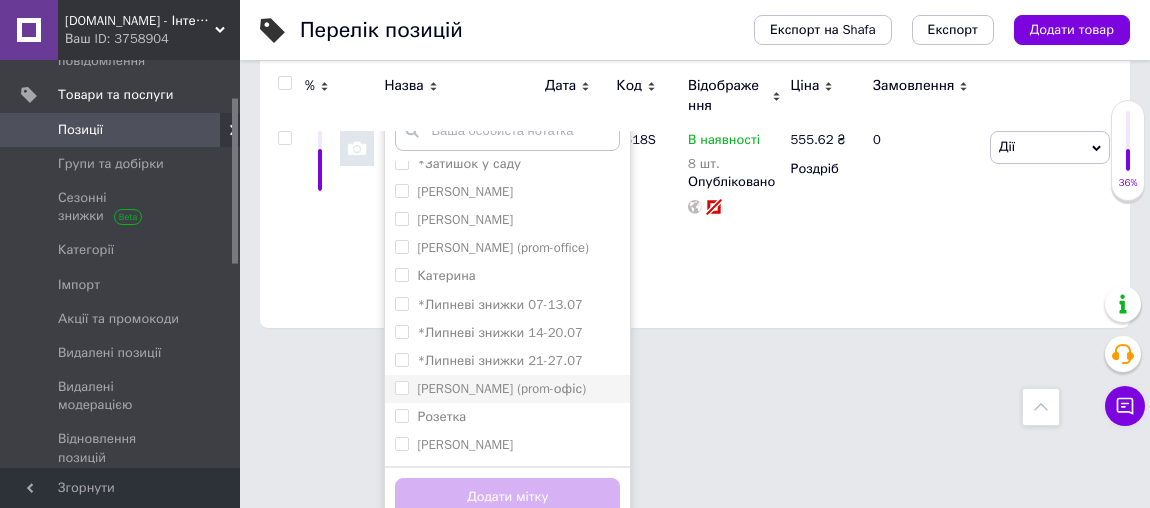 click on "[PERSON_NAME] (prom-офіс)" at bounding box center [501, 388] 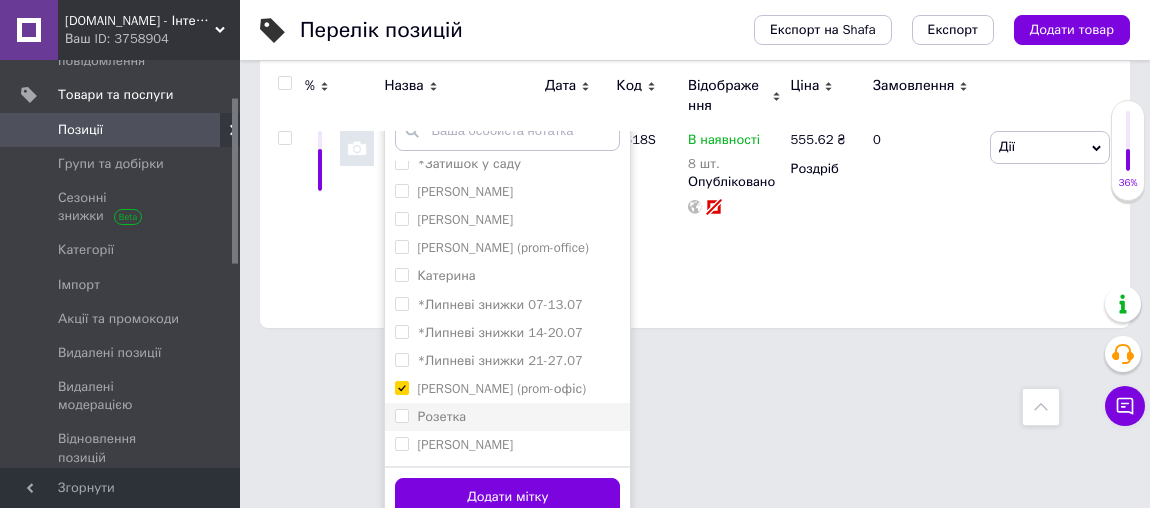 click on "Розетка" at bounding box center [441, 416] 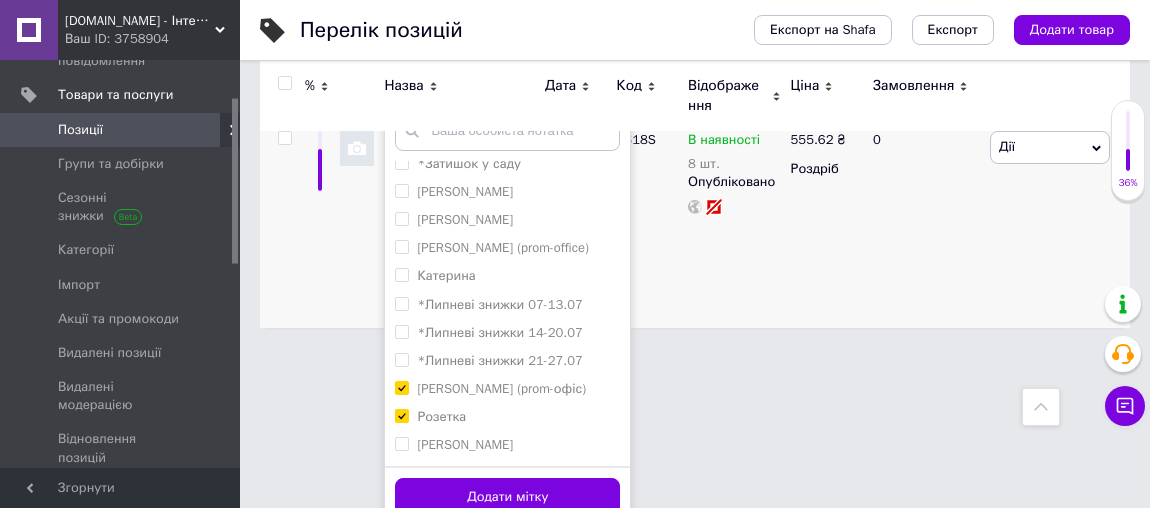 drag, startPoint x: 479, startPoint y: 475, endPoint x: 361, endPoint y: 469, distance: 118.15244 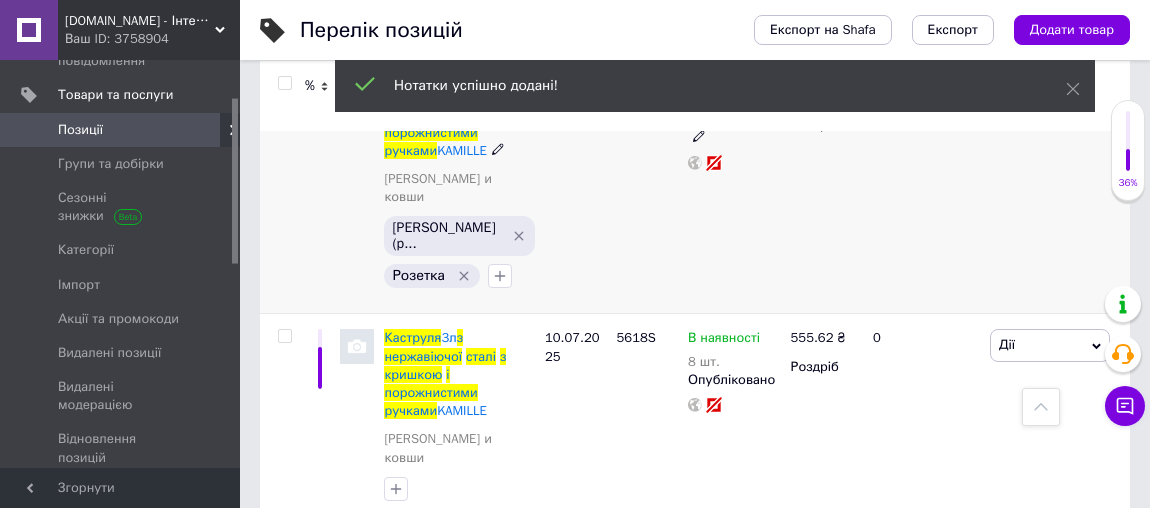 scroll, scrollTop: 234, scrollLeft: 0, axis: vertical 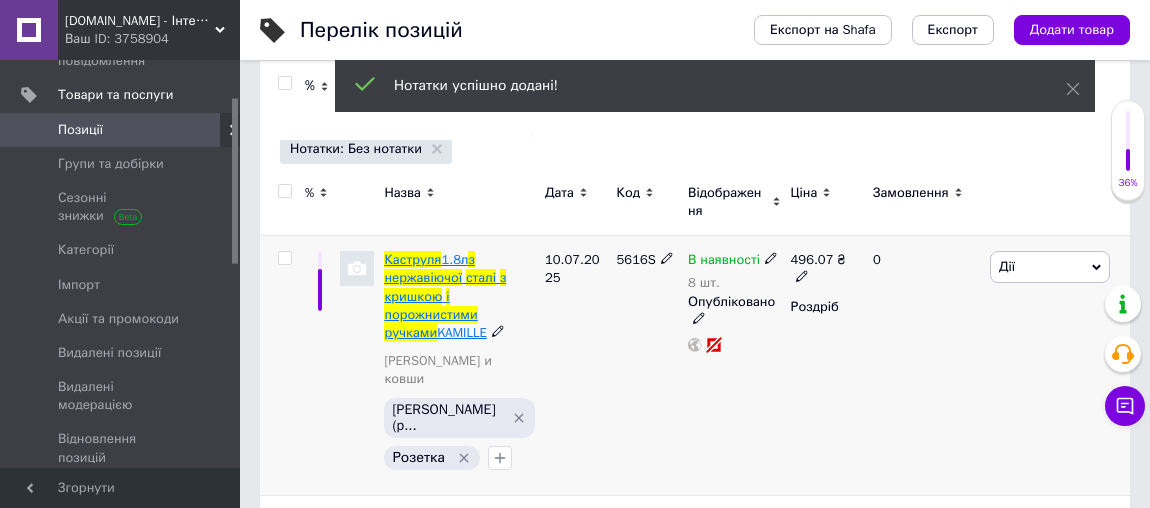 click on "нержавіючої" at bounding box center [423, 277] 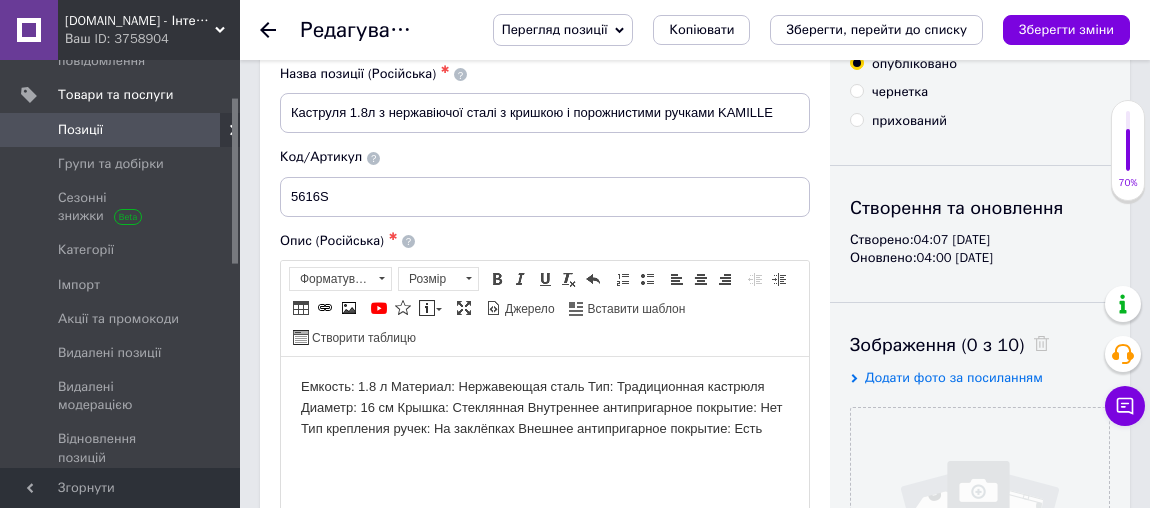 scroll, scrollTop: 181, scrollLeft: 0, axis: vertical 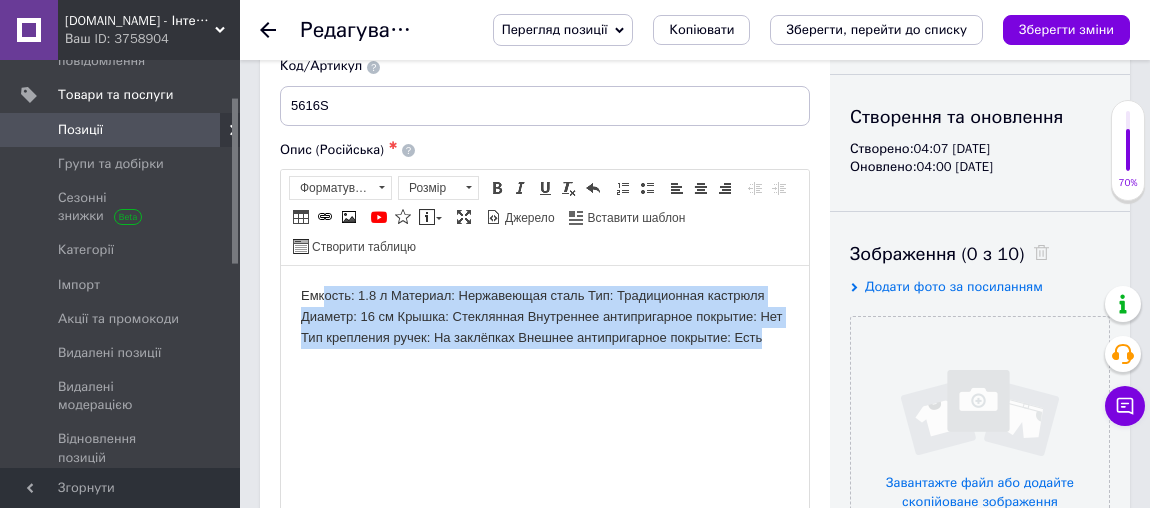 drag, startPoint x: 781, startPoint y: 336, endPoint x: 321, endPoint y: 275, distance: 464.02695 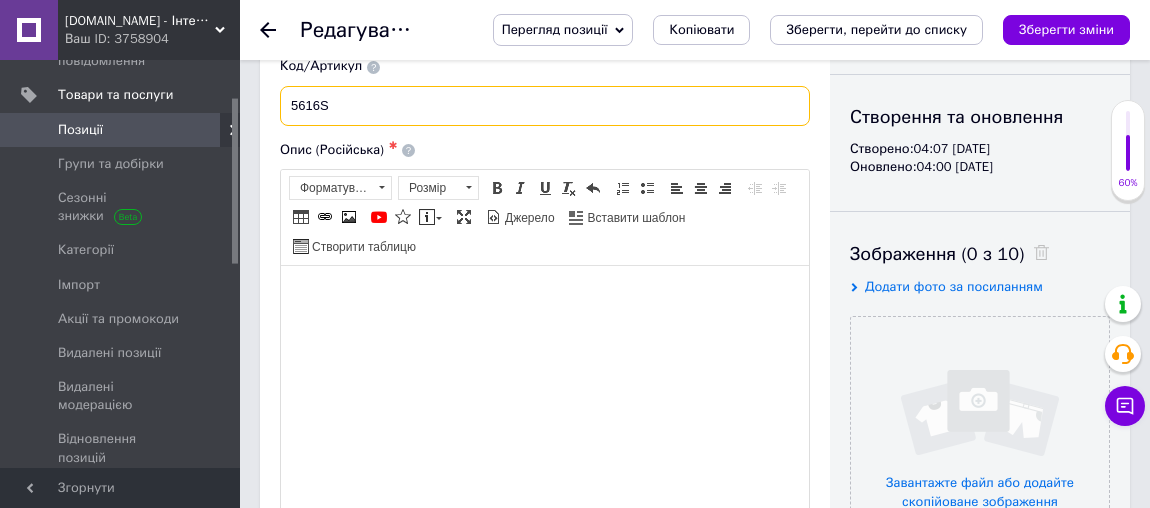 click on "Основна інформація Назва позиції (Російська) ✱ Каструля 1.8л з нержавіючої сталі з кришкою і порожнистими ручками KAMILLE Код/Артикул 5616S Опис (Російська) ✱ Розширений текстовий редактор, 69D01F63-5279-4776-9780-CE9138BA3427 Панель інструментів редактора Форматування Форматування Розмір Розмір   Жирний  Сполучення клавіш Ctrl+B   Курсив  Сполучення клавіш Ctrl+I   Підкреслений  Сполучення клавіш Ctrl+U   Видалити форматування   Повернути  Сполучення клавіш Ctrl+Z   Вставити/видалити нумерований список   Вставити/видалити маркований список   По лівому краю   По центру" at bounding box center (545, 545) 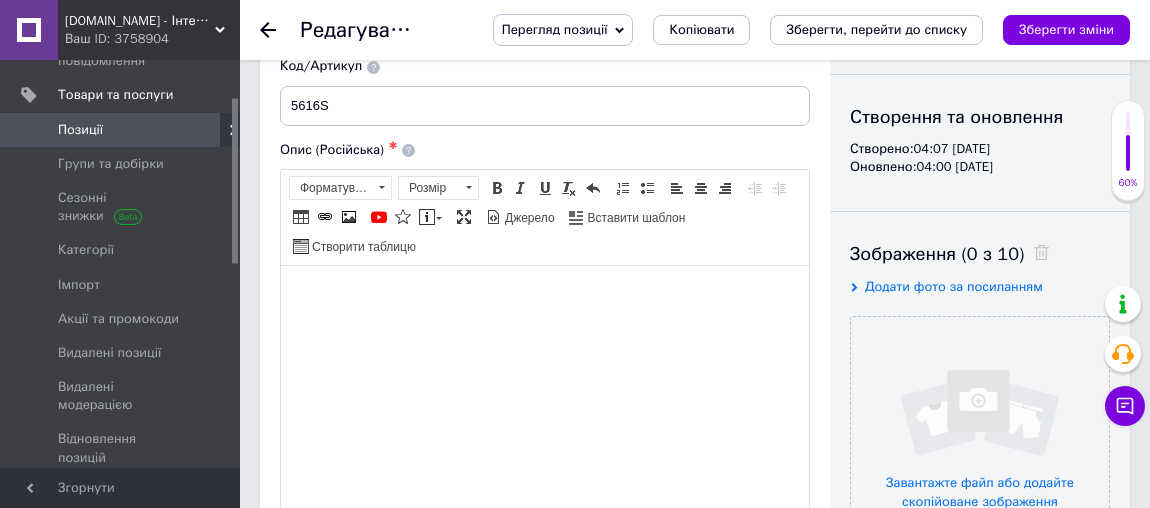 click at bounding box center [545, 295] 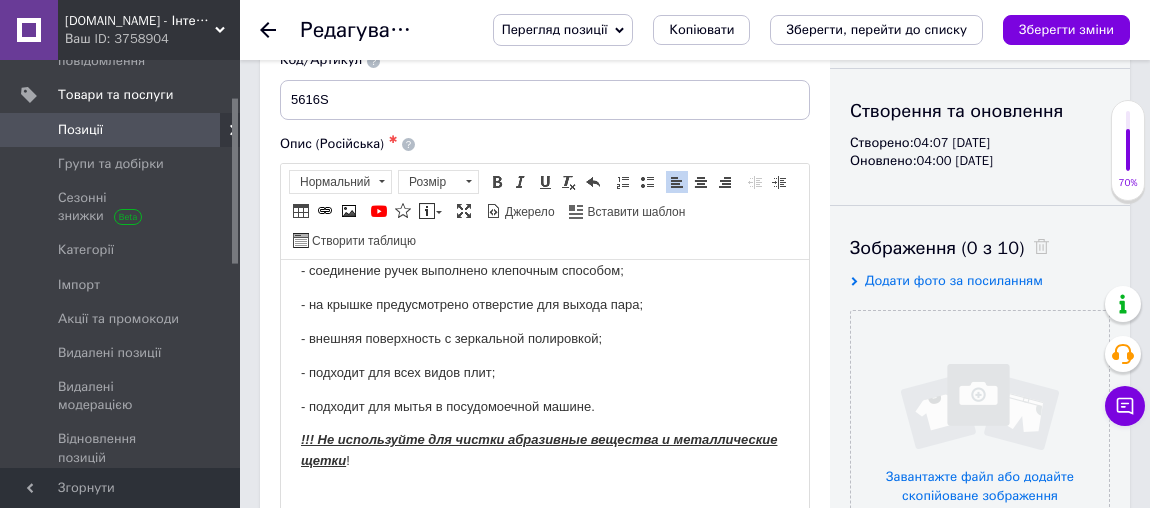 scroll, scrollTop: 778, scrollLeft: 0, axis: vertical 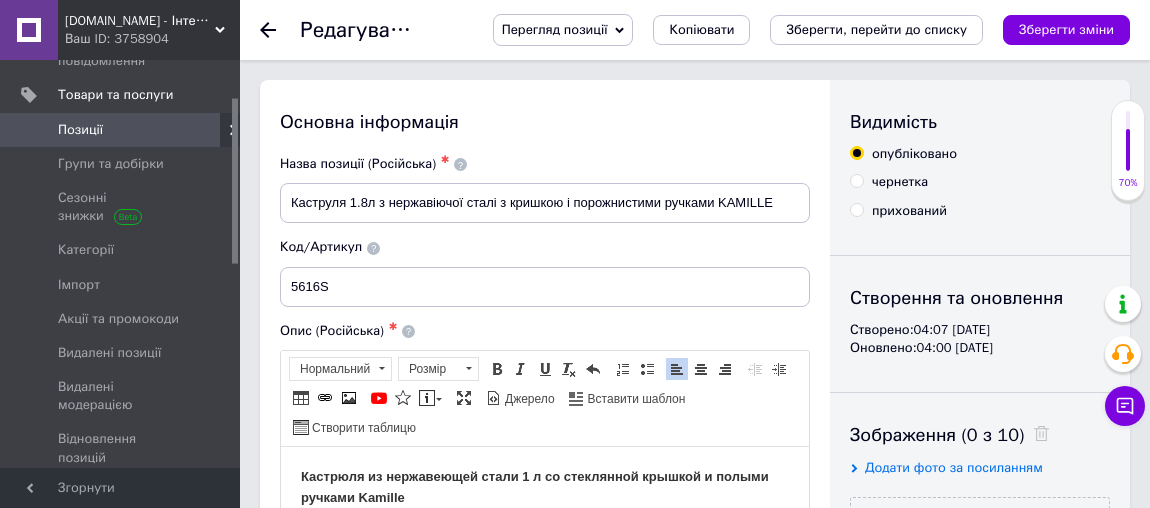click on "Кастрюля из нержавеющей стали 1 л со стеклянной крышкой и полыми ручками Kamille" at bounding box center (535, 486) 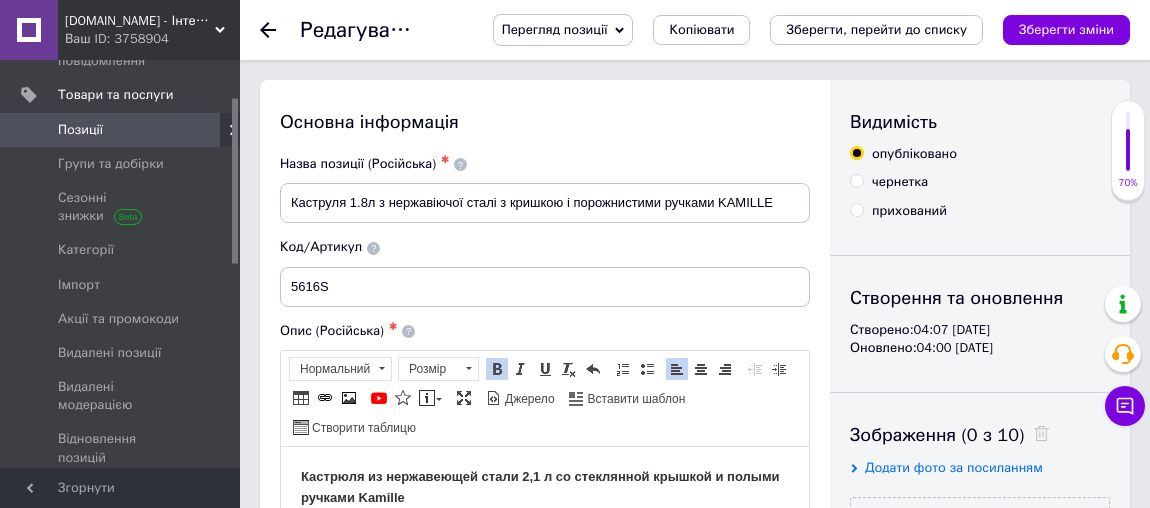 scroll, scrollTop: 90, scrollLeft: 0, axis: vertical 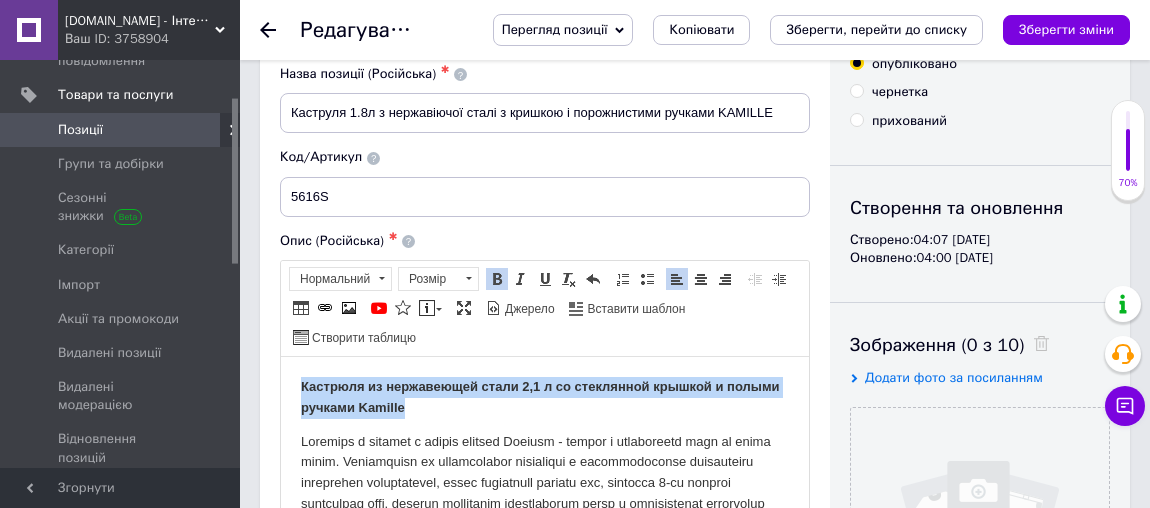 drag, startPoint x: 489, startPoint y: 412, endPoint x: 215, endPoint y: 367, distance: 277.67065 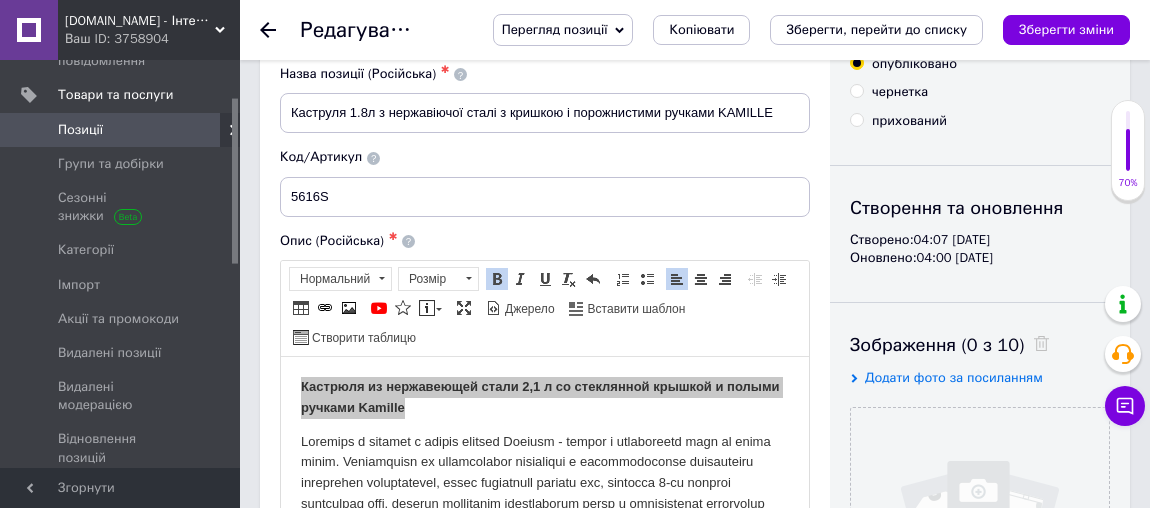 click on "Опис (Російська) ✱ Кастрюля из нержавеющей стали 2,1 л со стеклянной крышкой и полыми ручками [PERSON_NAME]
Кастрюля укомплектована надежной крышкой из жаропрочного стекла, которая защищена от сколов и повреждений ободком из металла и оснащена удобной ручкой и отверстием для вывода пара. Для удобства на внутреннюю стенку корпуса нанесена мерная шкала для дозирования жидкости и ингредиентов, которая позволит соблюдать пропорции во время приготовления блюд.
Особенности:
- идеальна для интенсивного использования, устойчива к износу;
!" at bounding box center (545, 437) 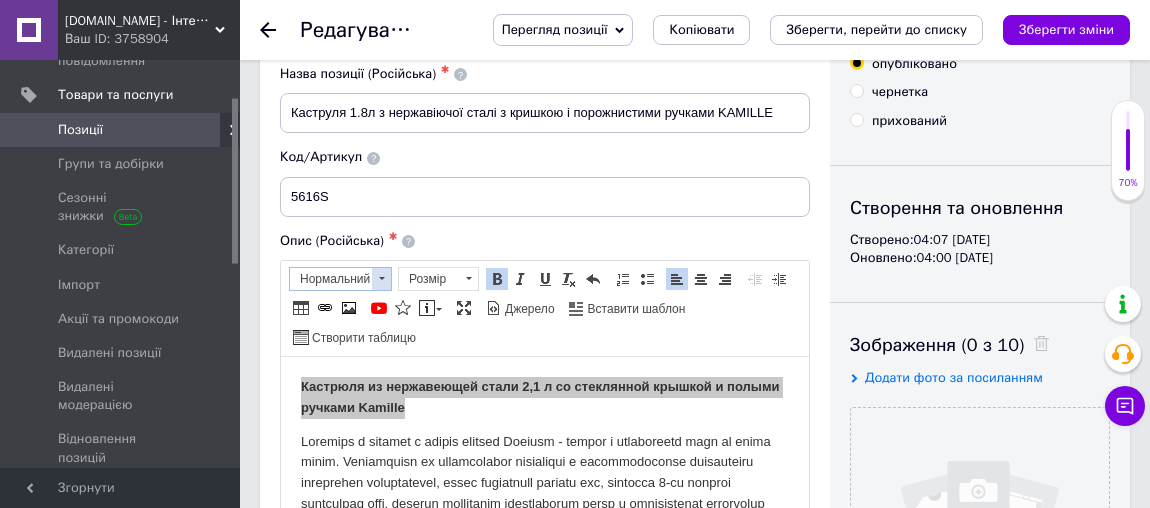 click on "Нормальний" at bounding box center [331, 279] 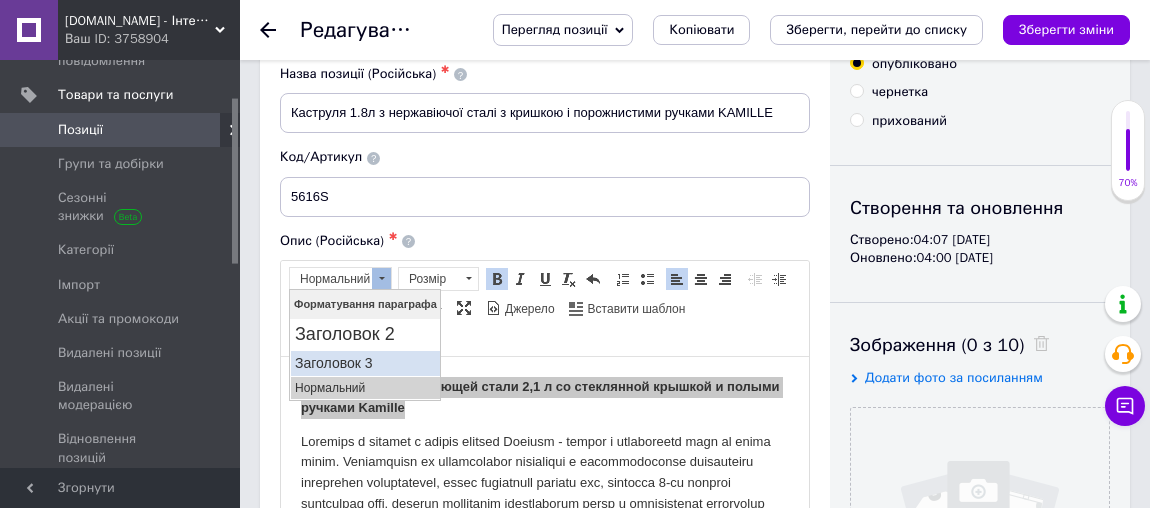 scroll, scrollTop: 0, scrollLeft: 0, axis: both 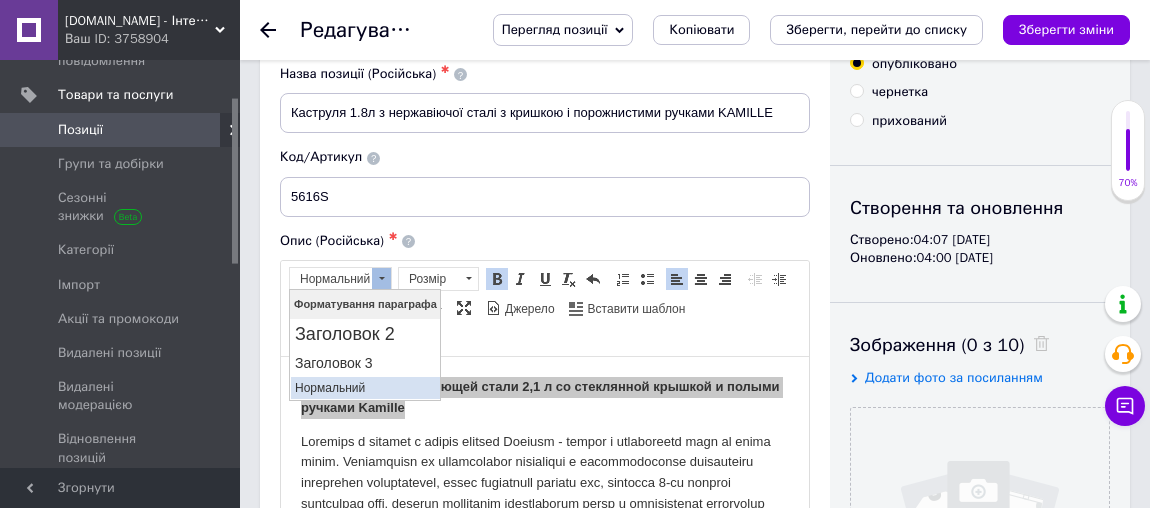 drag, startPoint x: 345, startPoint y: 384, endPoint x: 388, endPoint y: 291, distance: 102.45975 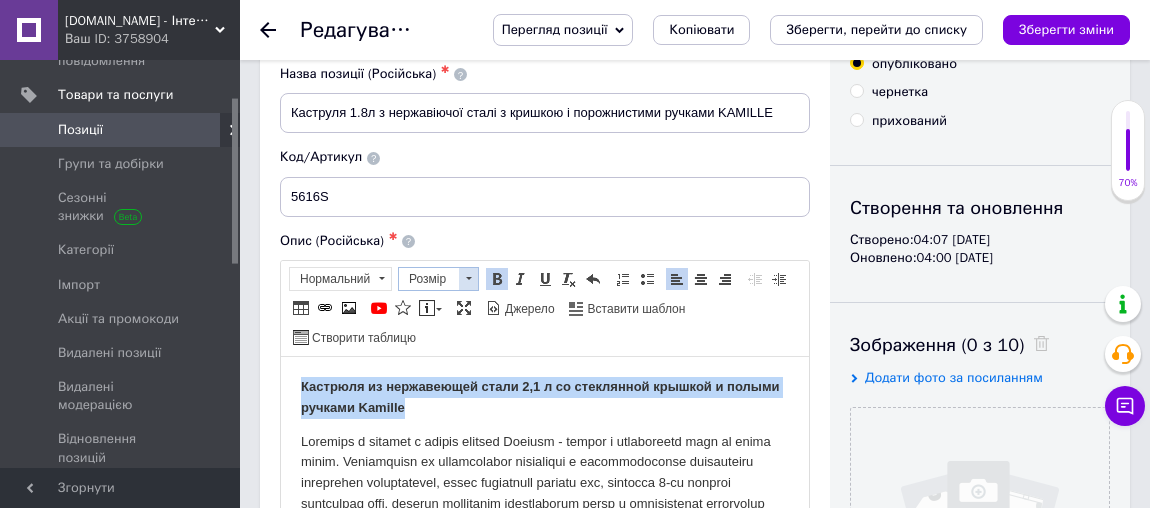 click on "Розмір" at bounding box center [429, 279] 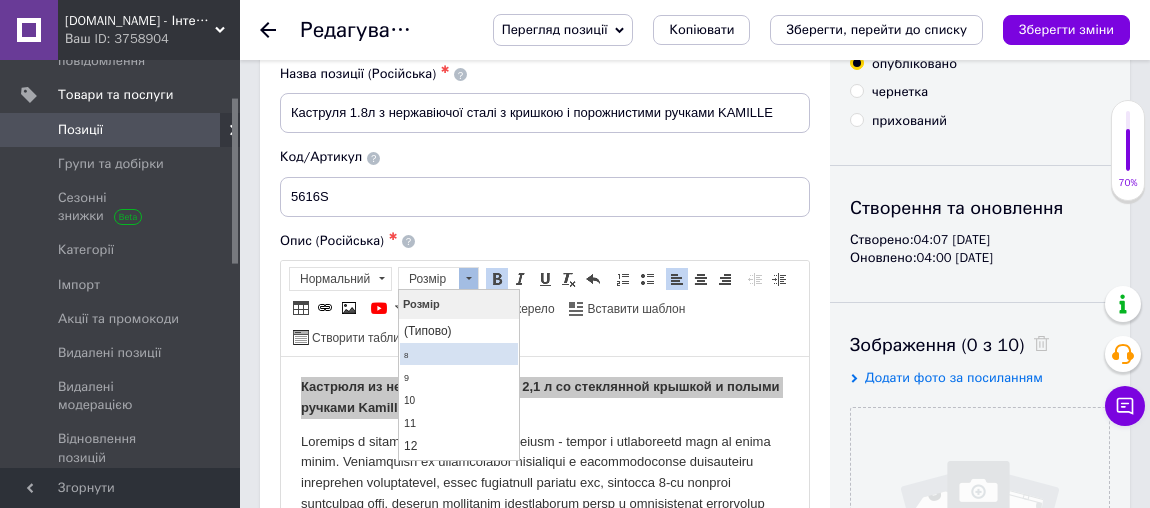 scroll, scrollTop: 181, scrollLeft: 0, axis: vertical 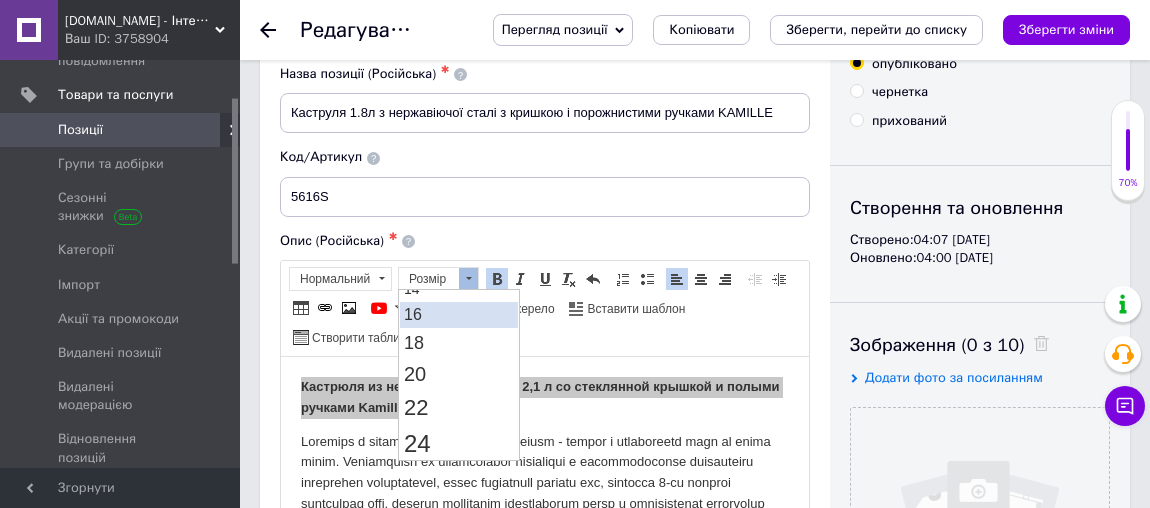 click on "16" at bounding box center [458, 315] 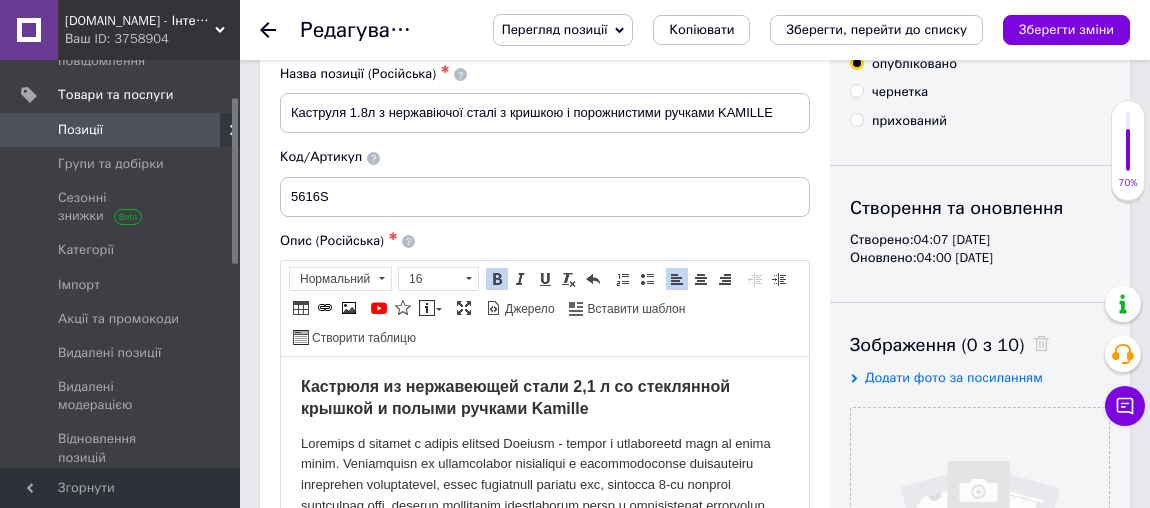 scroll, scrollTop: 0, scrollLeft: 0, axis: both 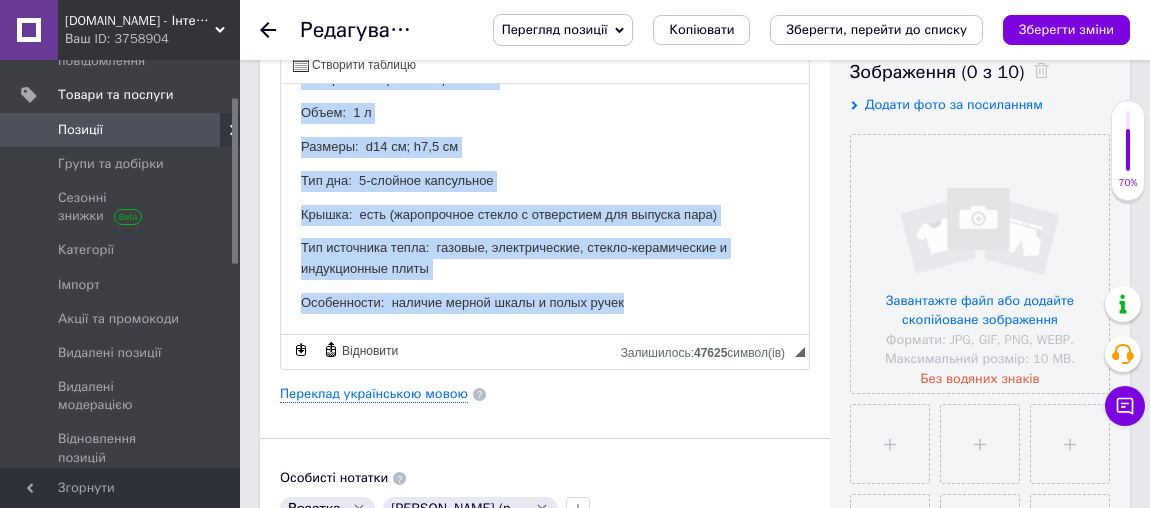 drag, startPoint x: 301, startPoint y: 161, endPoint x: 876, endPoint y: 450, distance: 643.54175 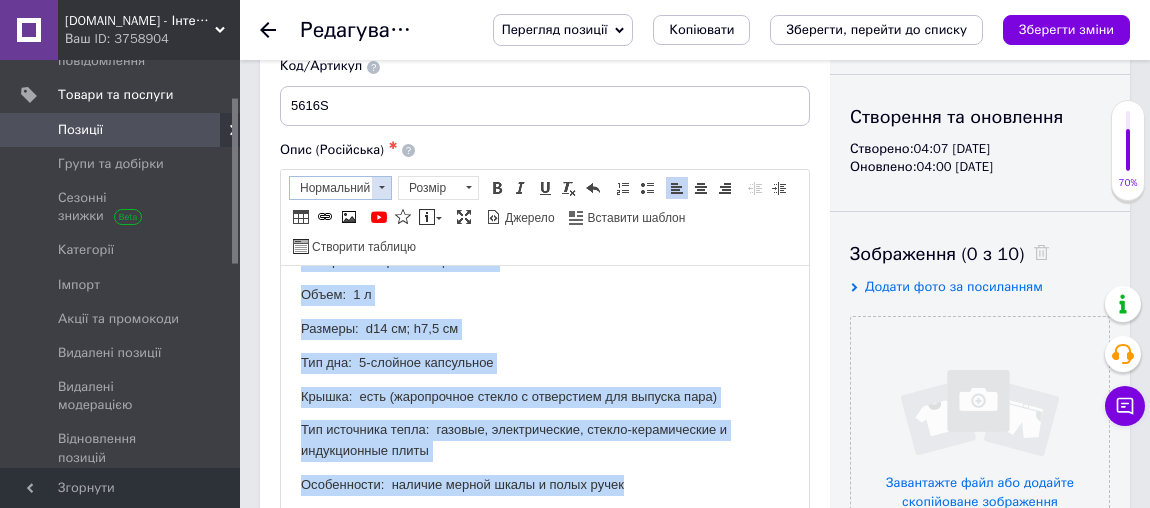 click on "Нормальний" at bounding box center [331, 188] 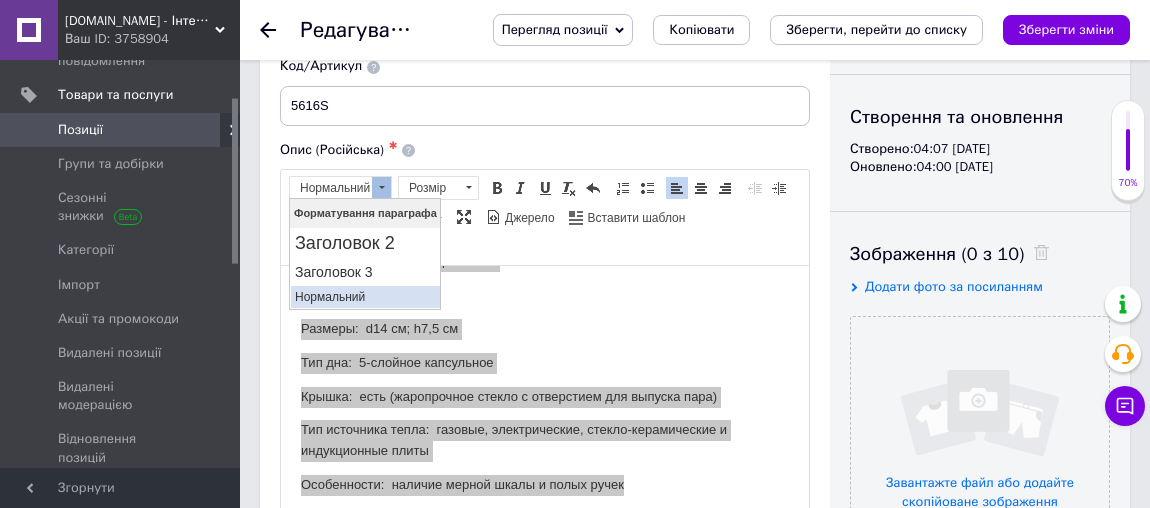 drag, startPoint x: 335, startPoint y: 291, endPoint x: 375, endPoint y: 200, distance: 99.40322 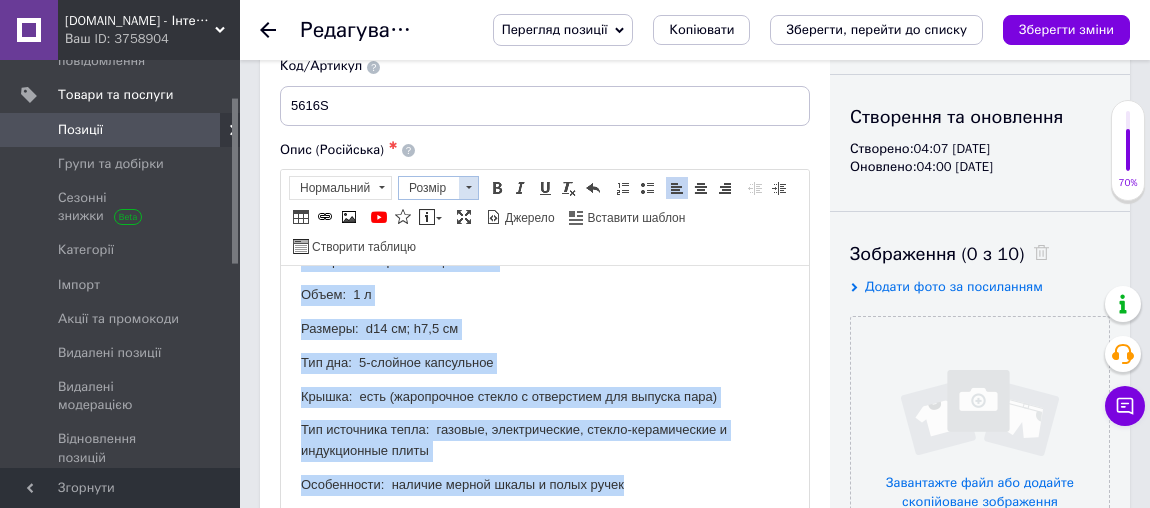 drag, startPoint x: 442, startPoint y: 190, endPoint x: 53, endPoint y: 26, distance: 422.15756 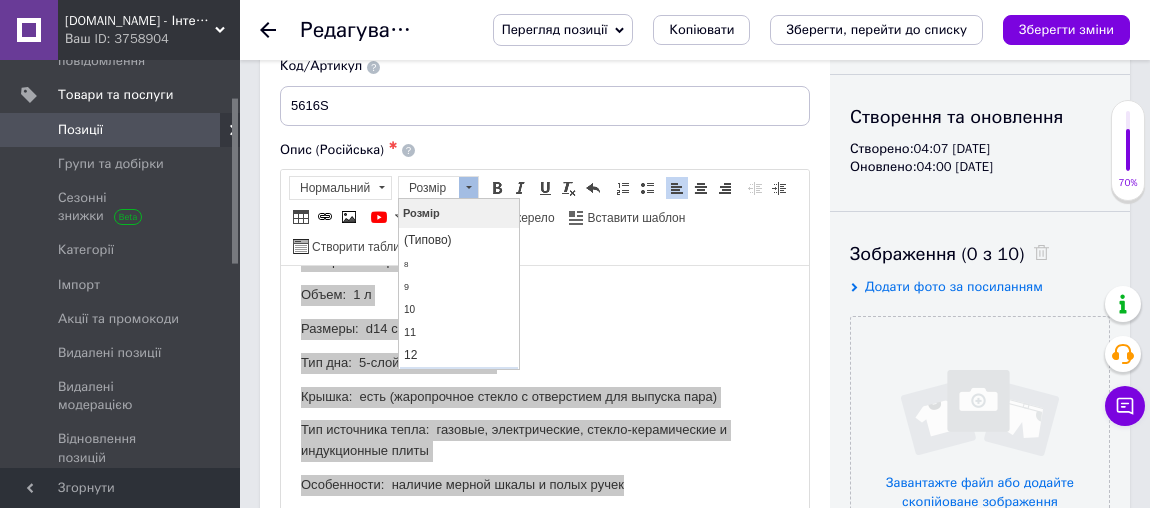 scroll, scrollTop: 90, scrollLeft: 0, axis: vertical 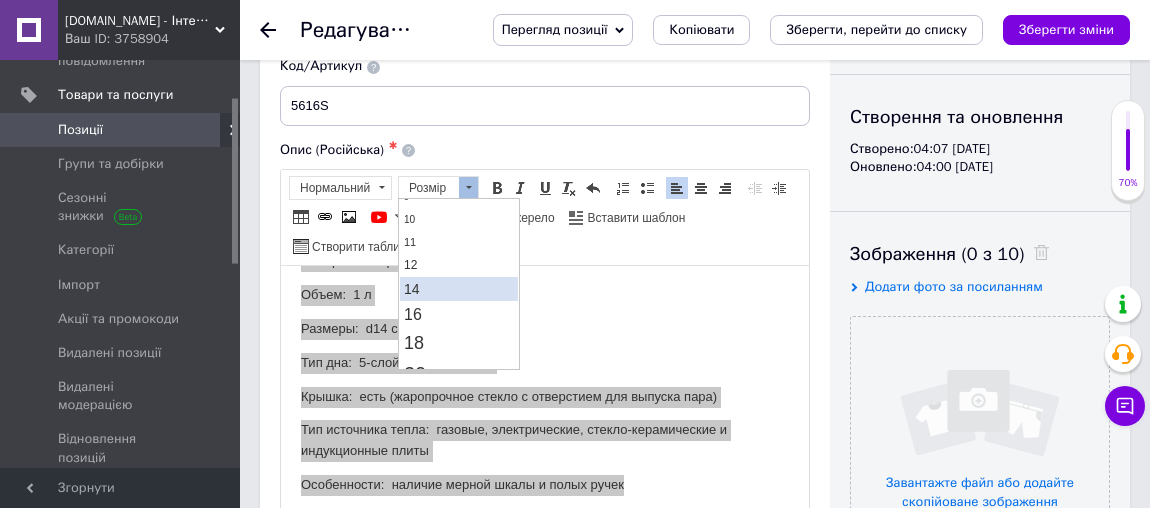 click on "14" at bounding box center (458, 289) 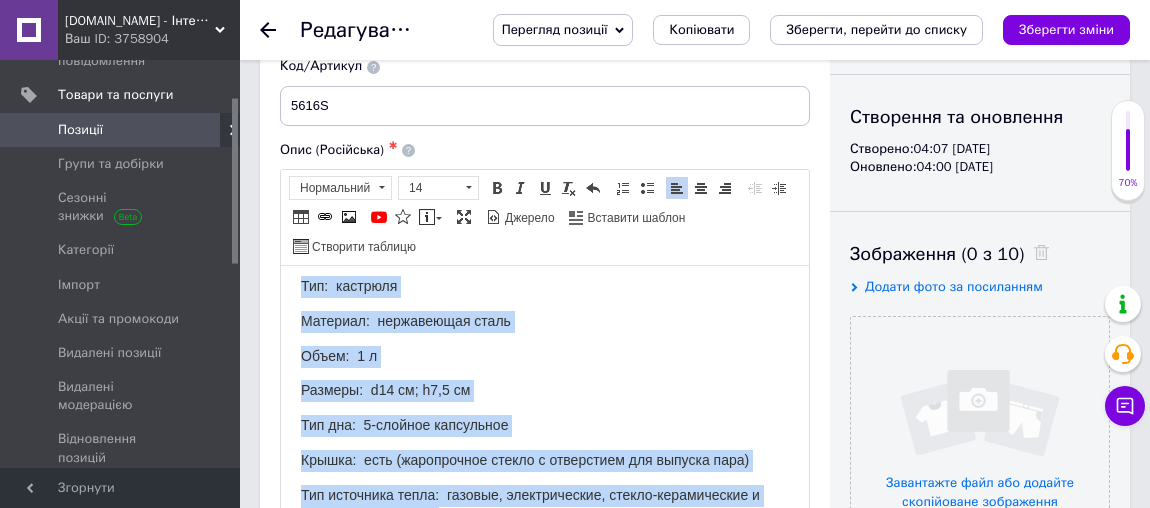 scroll, scrollTop: 0, scrollLeft: 0, axis: both 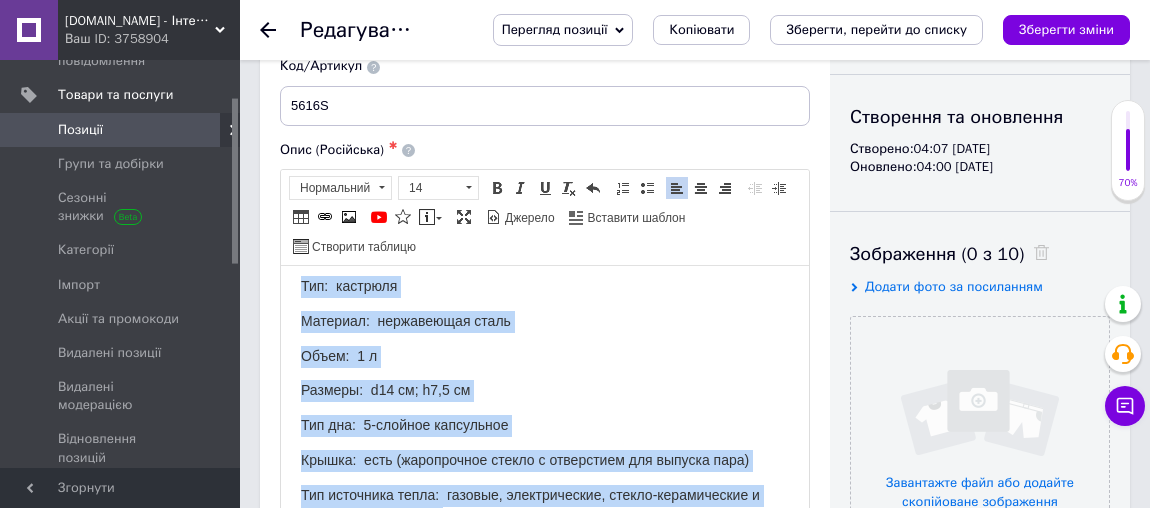 click on "Кастрюля из нержавеющей стали 2,1 л со стеклянной крышкой и полыми ручками [PERSON_NAME] укомплектована надежной крышкой из жаропрочного стекла, которая защищена от сколов и повреждений ободком из металла и оснащена удобной ручкой и отверстием для вывода пара. Для удобства на внутреннюю стенку корпуса нанесена мерная шкала для дозирования жидкости и ингредиентов, которая позволит соблюдать пропорции во время приготовления блюд. Пригодна для применения на всех видах варочных поверхностей (в том числе индукция). Можно мыть в посудомоечной машине. !" at bounding box center (545, -124) 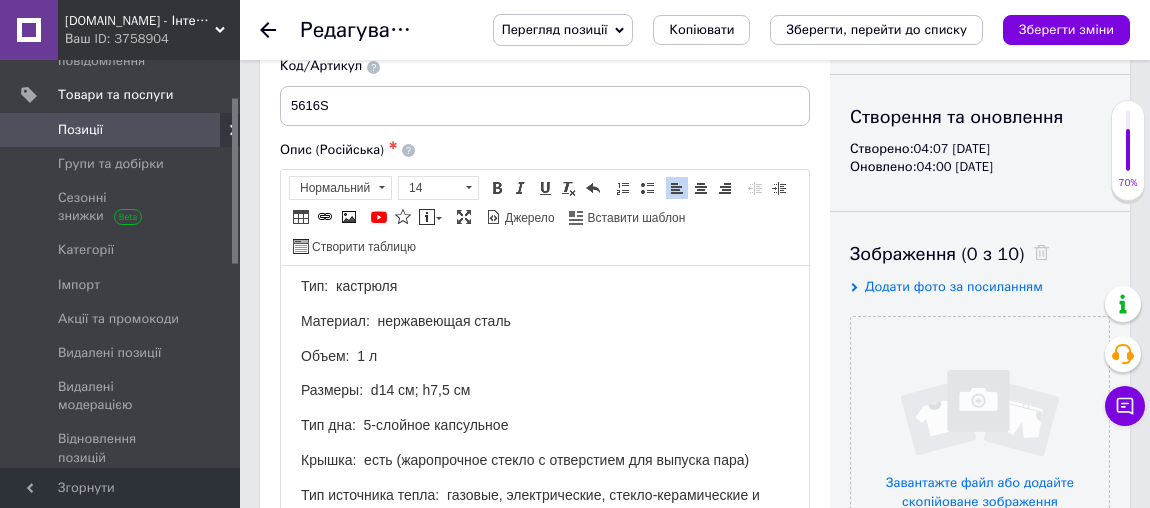 click on "Объем:  1 л" at bounding box center [339, 355] 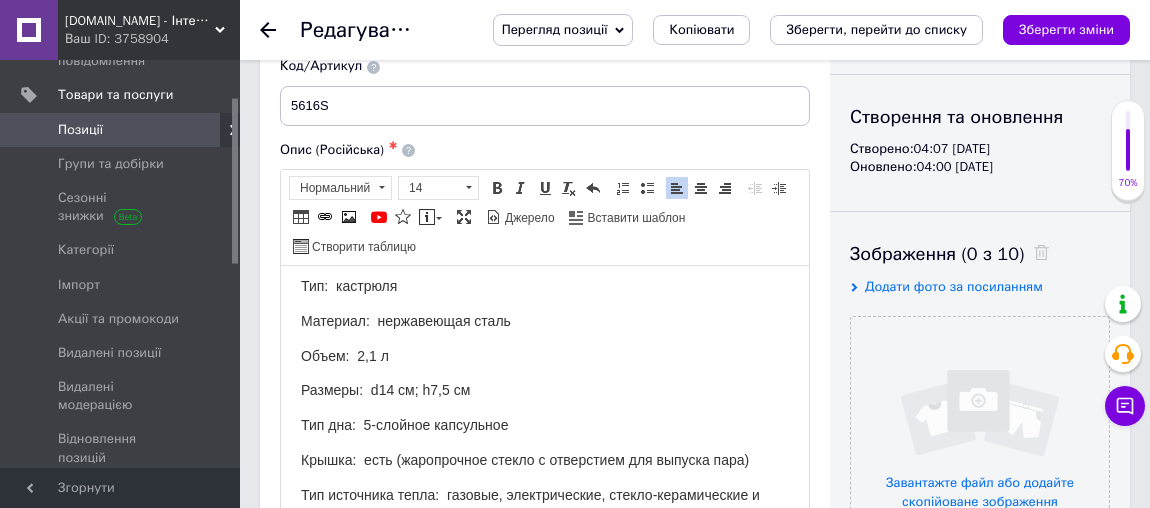 click on "Размеры:  d14 см; h7,5 см" at bounding box center [385, 389] 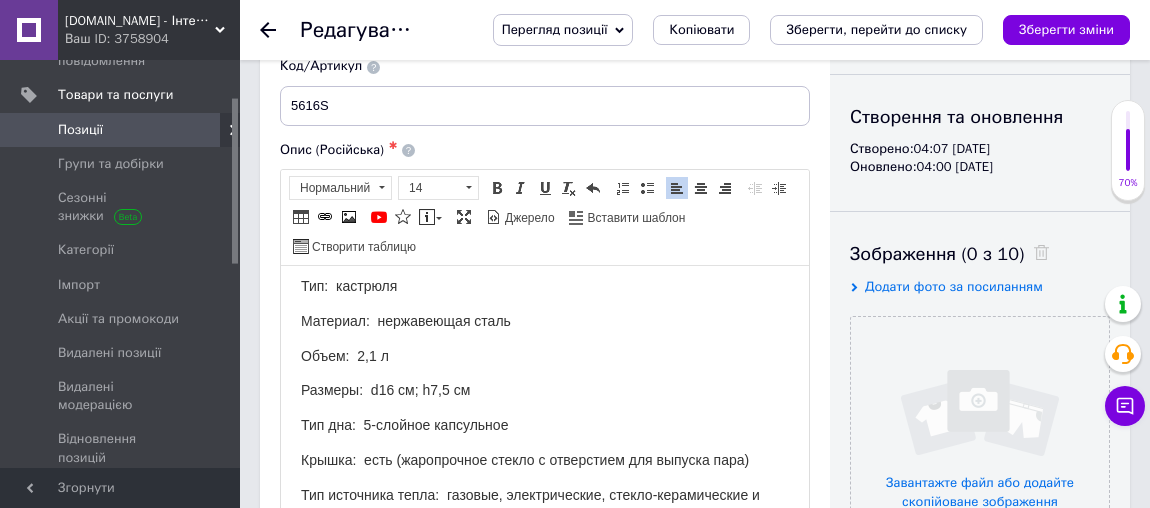 click on "Размеры:  d16 см; h7,5 см" at bounding box center [385, 389] 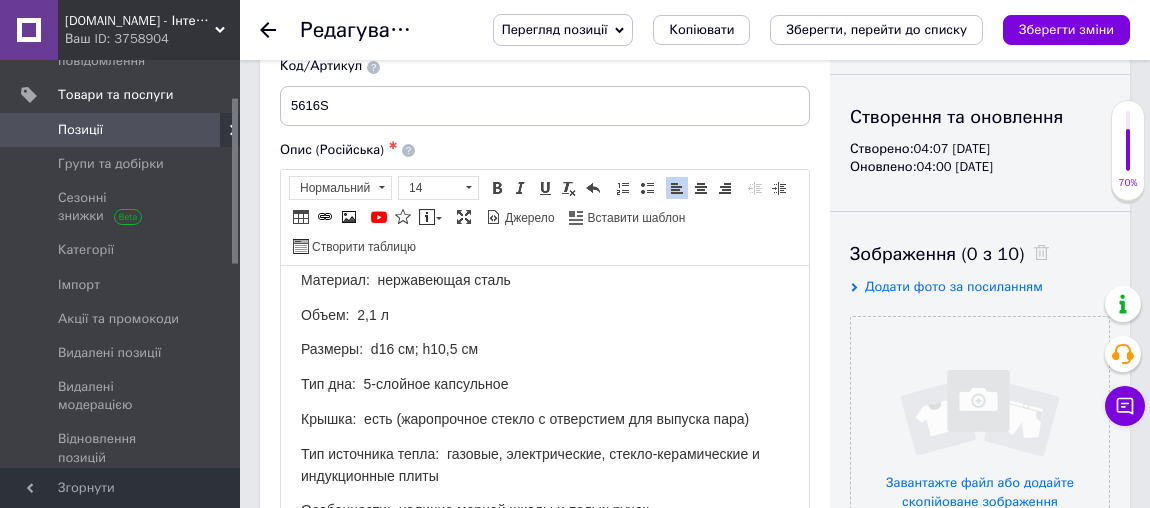 scroll, scrollTop: 272, scrollLeft: 0, axis: vertical 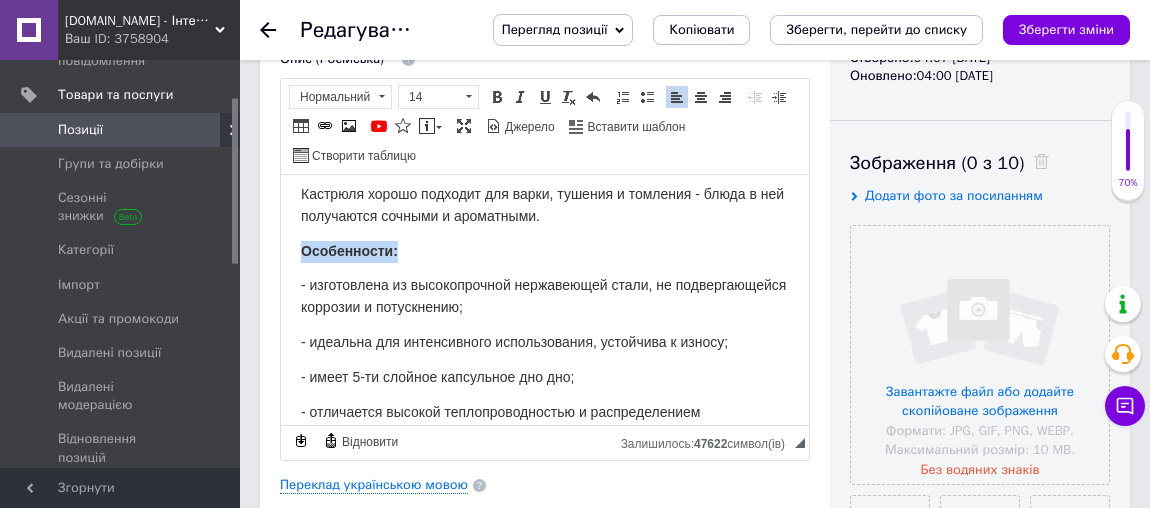 drag, startPoint x: 399, startPoint y: 249, endPoint x: 275, endPoint y: 245, distance: 124.0645 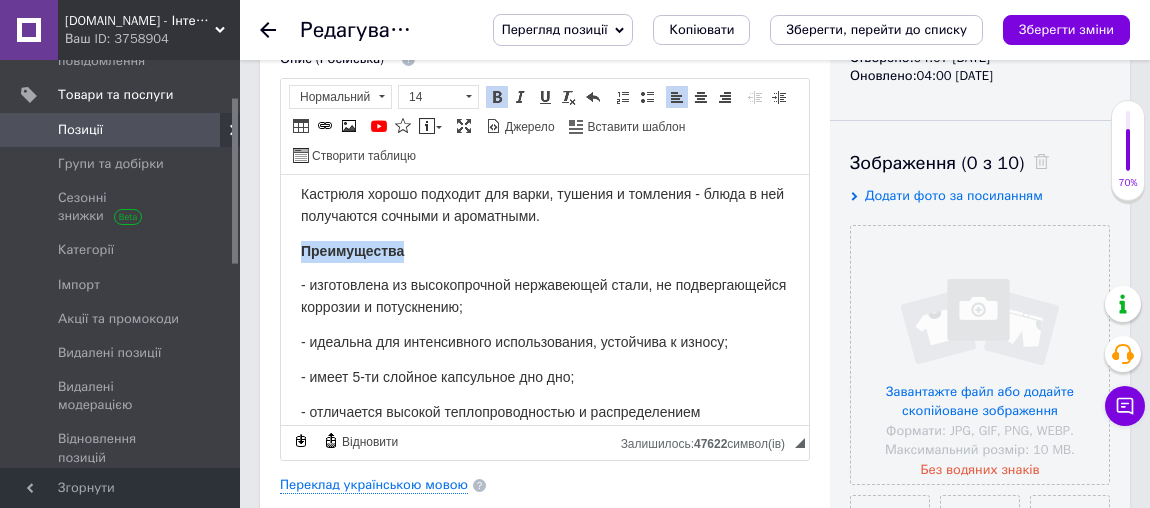 drag, startPoint x: 294, startPoint y: 247, endPoint x: 440, endPoint y: 253, distance: 146.12323 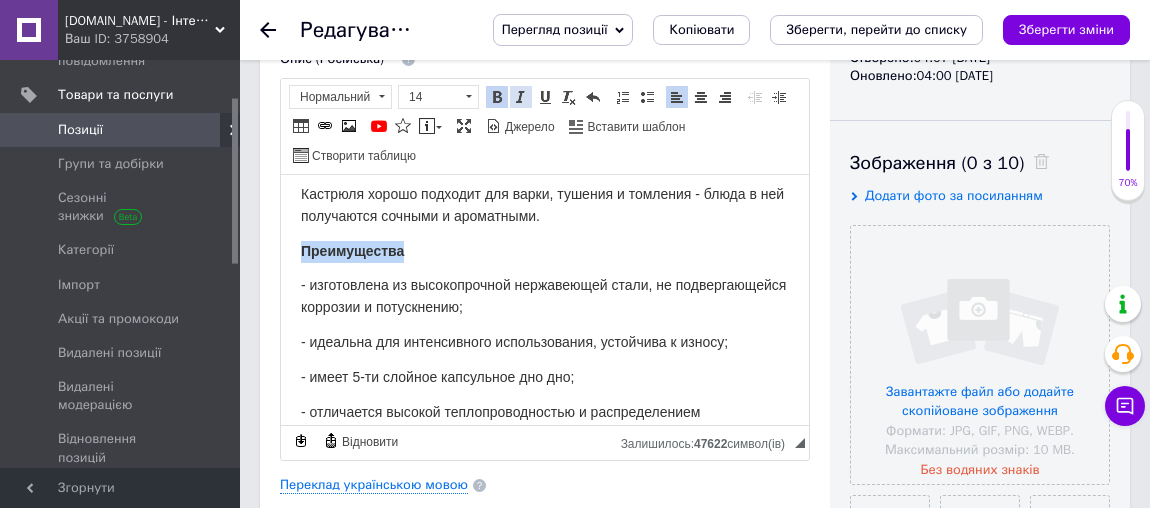 click at bounding box center (521, 97) 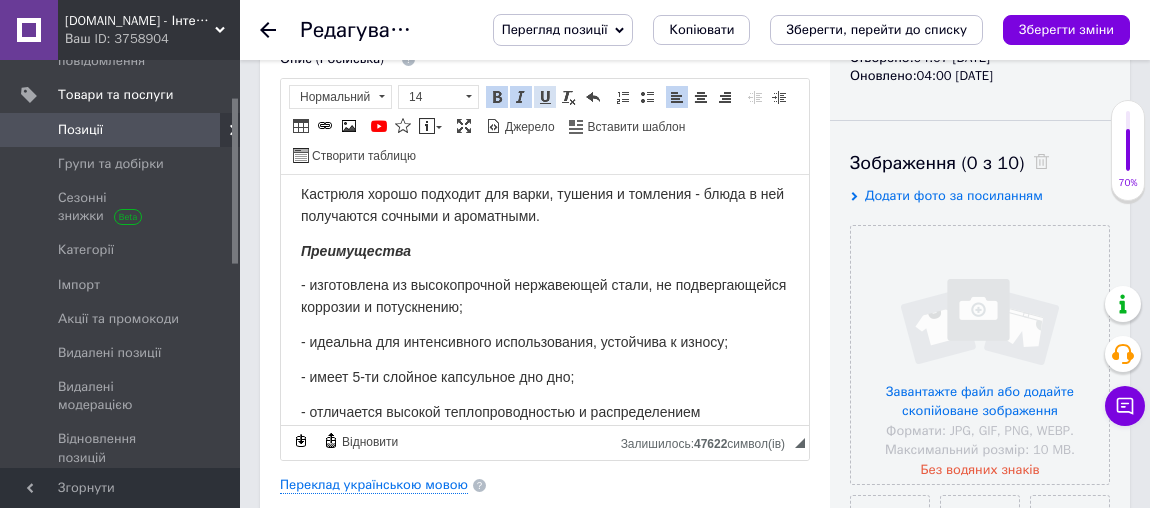 click at bounding box center [545, 97] 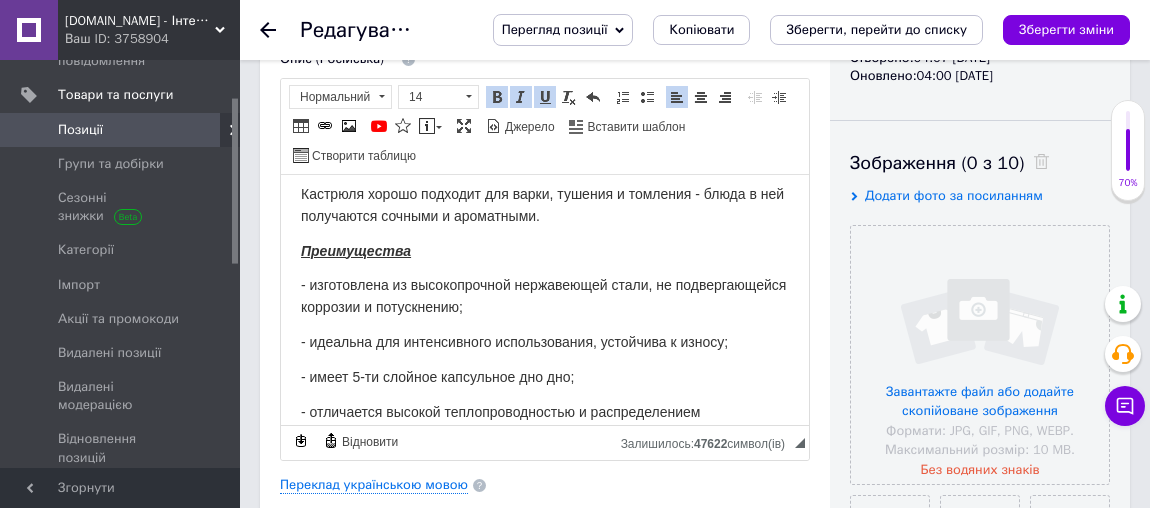click on "Преимущества" at bounding box center (545, 251) 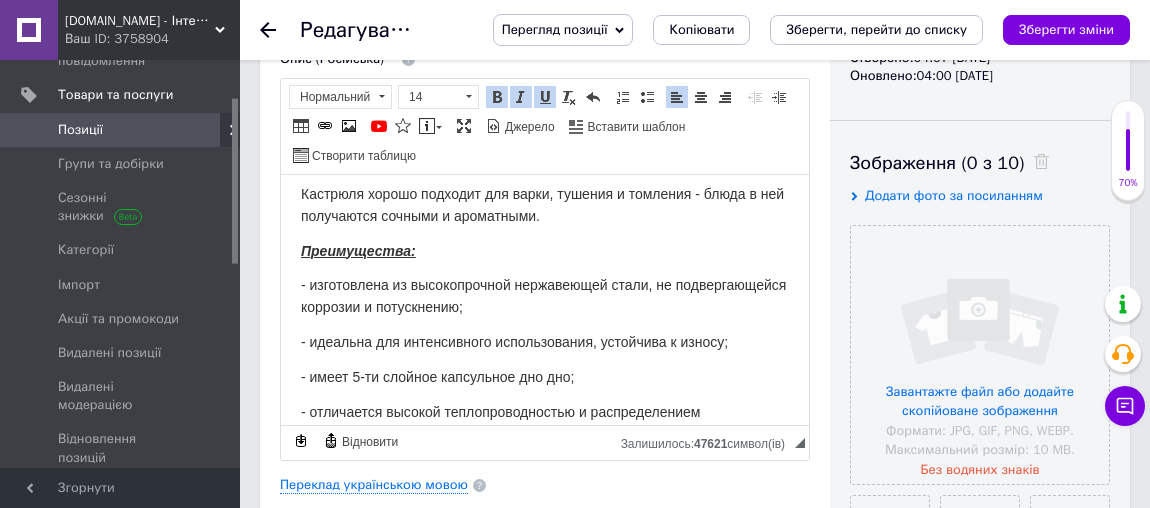 click on "- идеальна для интенсивного использования, устойчива к износу;" at bounding box center [545, 342] 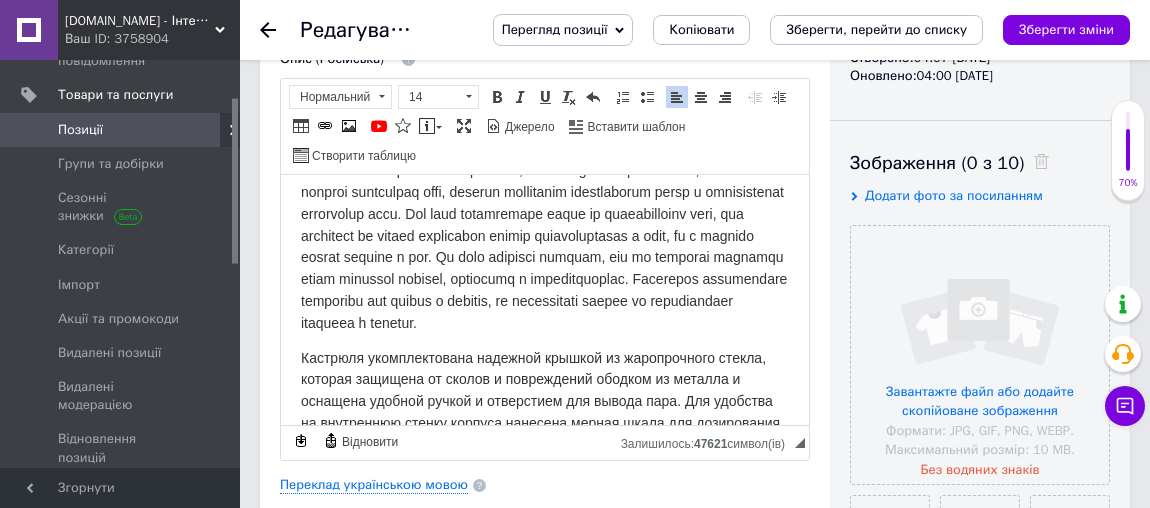 scroll, scrollTop: 0, scrollLeft: 0, axis: both 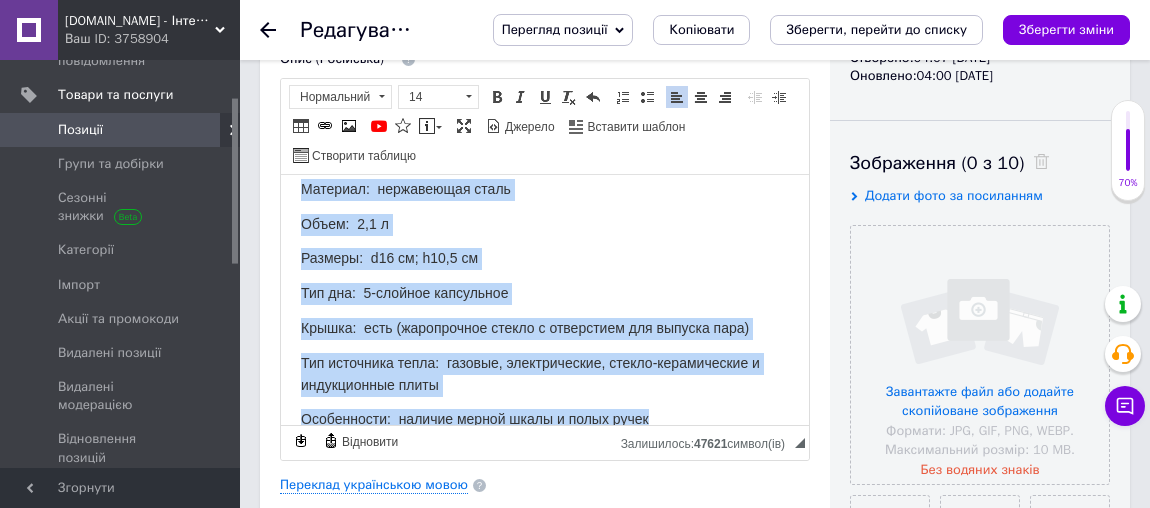 drag, startPoint x: 291, startPoint y: 252, endPoint x: 1082, endPoint y: 597, distance: 862.9635 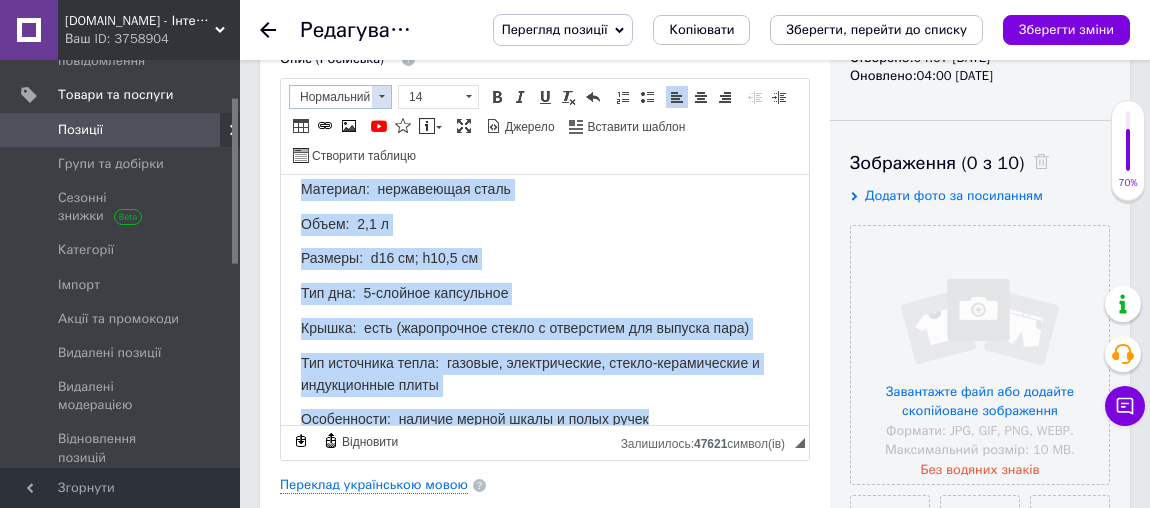 click on "Нормальний" at bounding box center (331, 97) 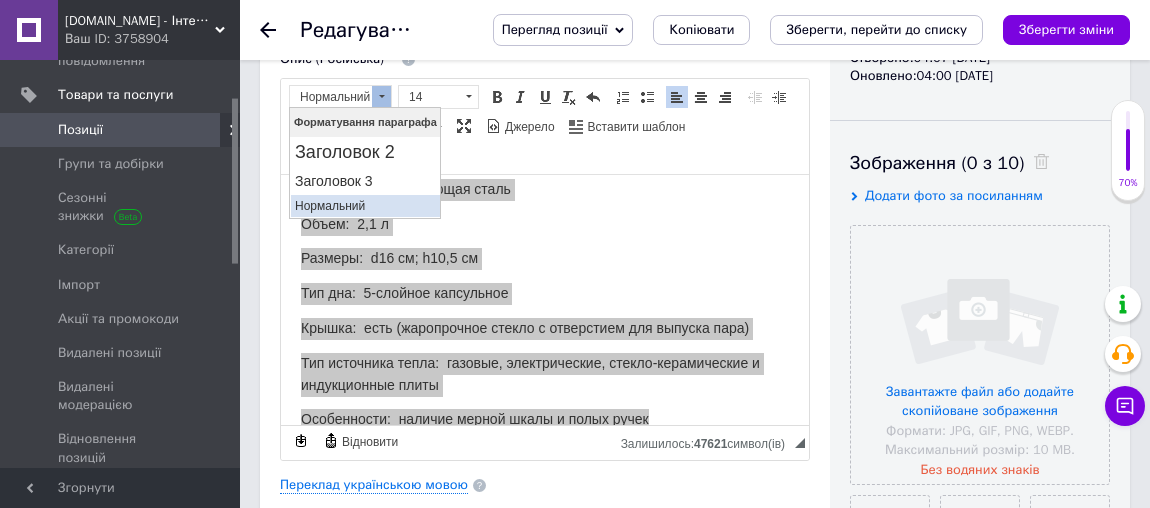 drag, startPoint x: 340, startPoint y: 203, endPoint x: 379, endPoint y: 122, distance: 89.89995 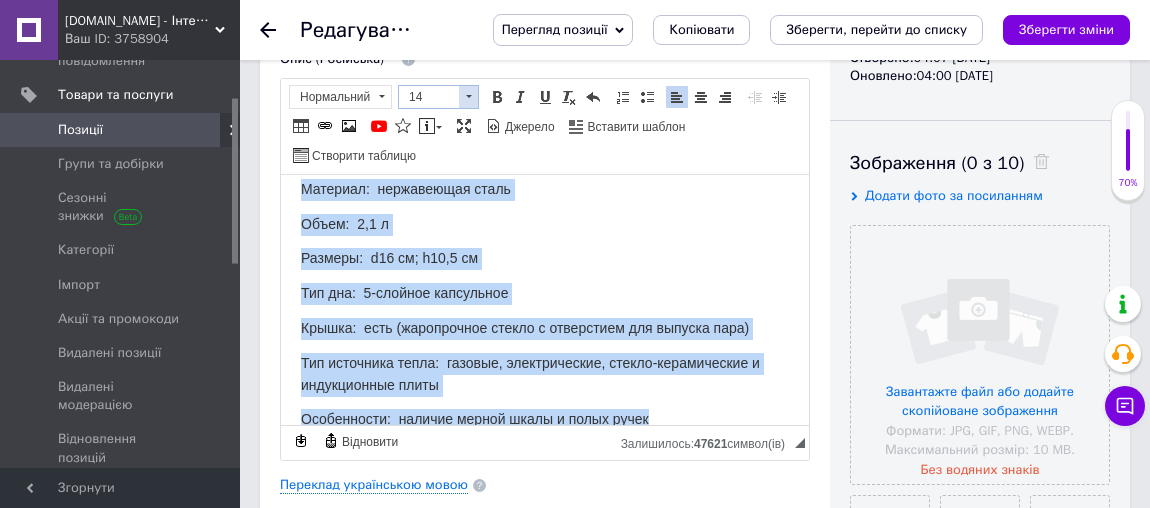 click on "14" at bounding box center (429, 97) 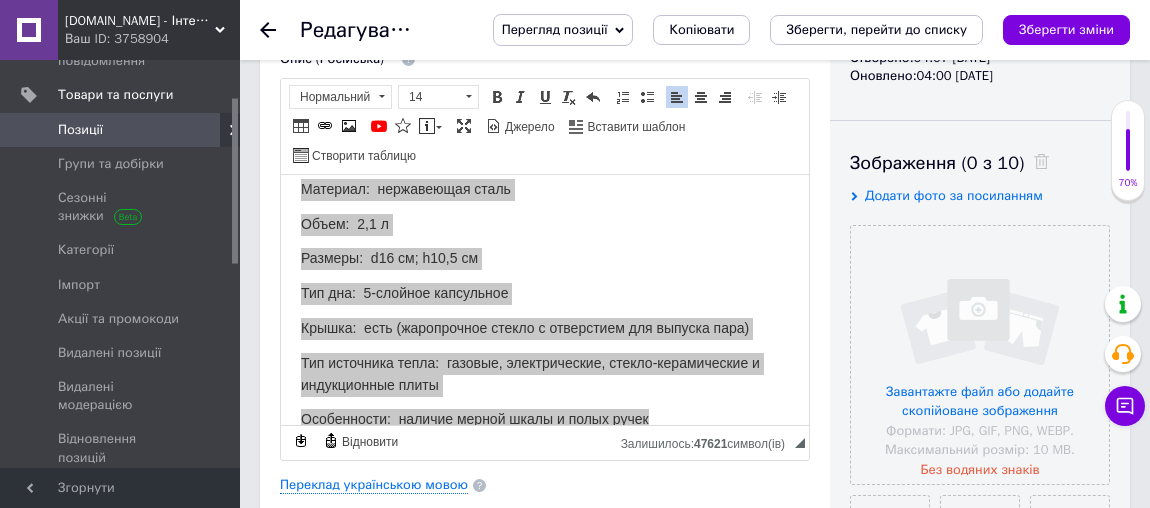 scroll, scrollTop: 20, scrollLeft: 0, axis: vertical 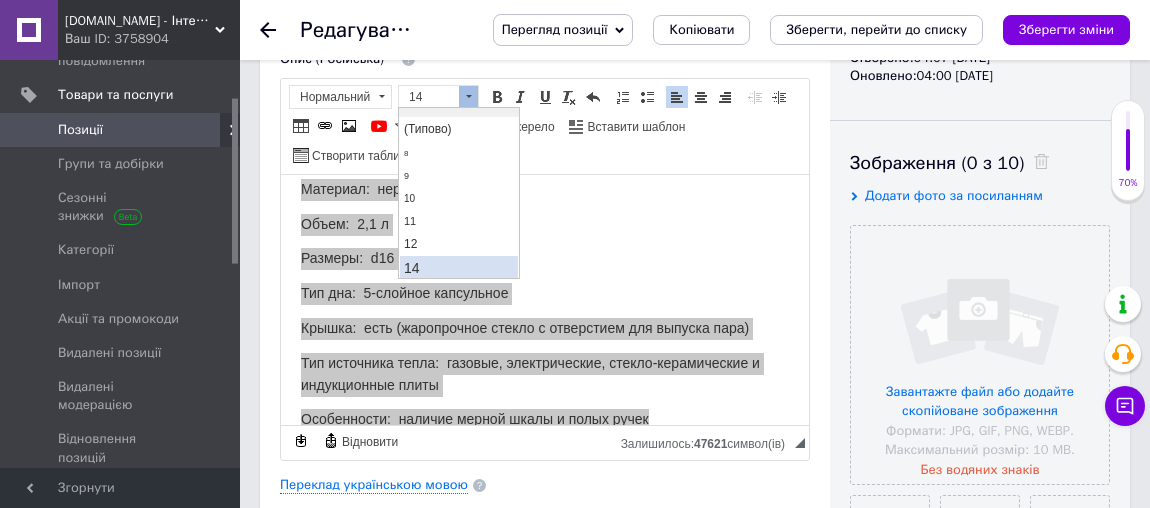 click on "14" at bounding box center [458, 268] 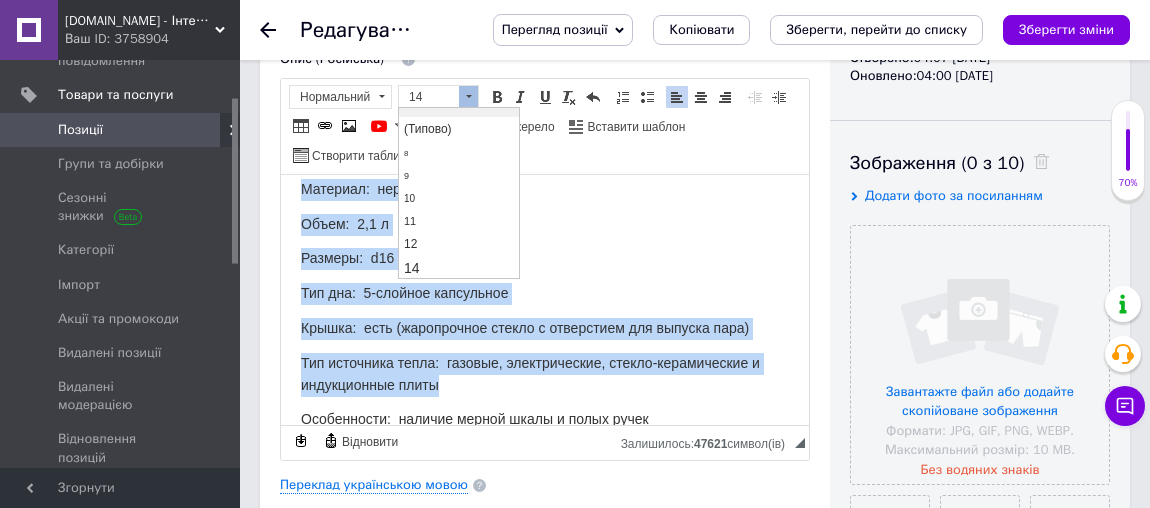 scroll, scrollTop: 0, scrollLeft: 0, axis: both 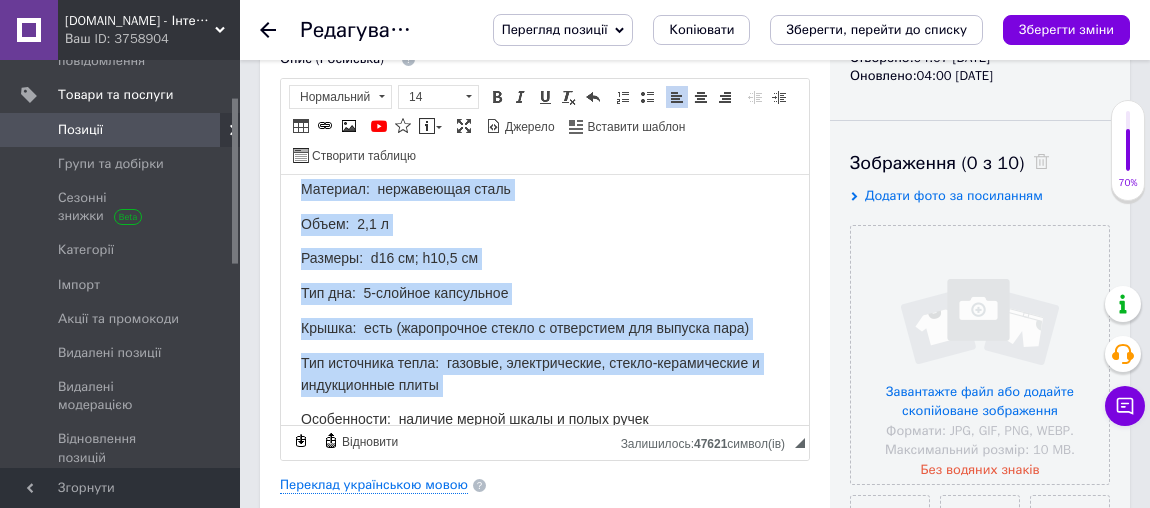 click on "Кастрюля из нержавеющей стали 2,1 л со стеклянной крышкой и полыми ручками [PERSON_NAME] укомплектована надежной крышкой из жаропрочного стекла, которая защищена от сколов и повреждений ободком из металла и оснащена удобной ручкой и отверстием для вывода пара. Для удобства на внутреннюю стенку корпуса нанесена мерная шкала для дозирования жидкости и ингредиентов, которая позволит соблюдать пропорции во время приготовления блюд. Пригодна для применения на всех видах варочных поверхностей (в том числе индукция). Можно мыть в посудомоечной машине. !" at bounding box center (545, -256) 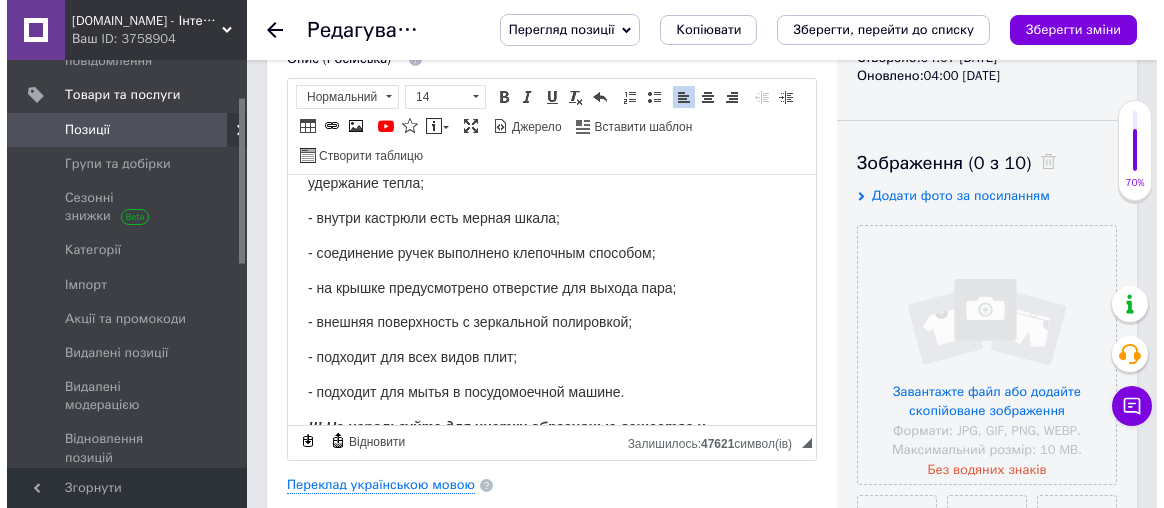 scroll, scrollTop: 953, scrollLeft: 0, axis: vertical 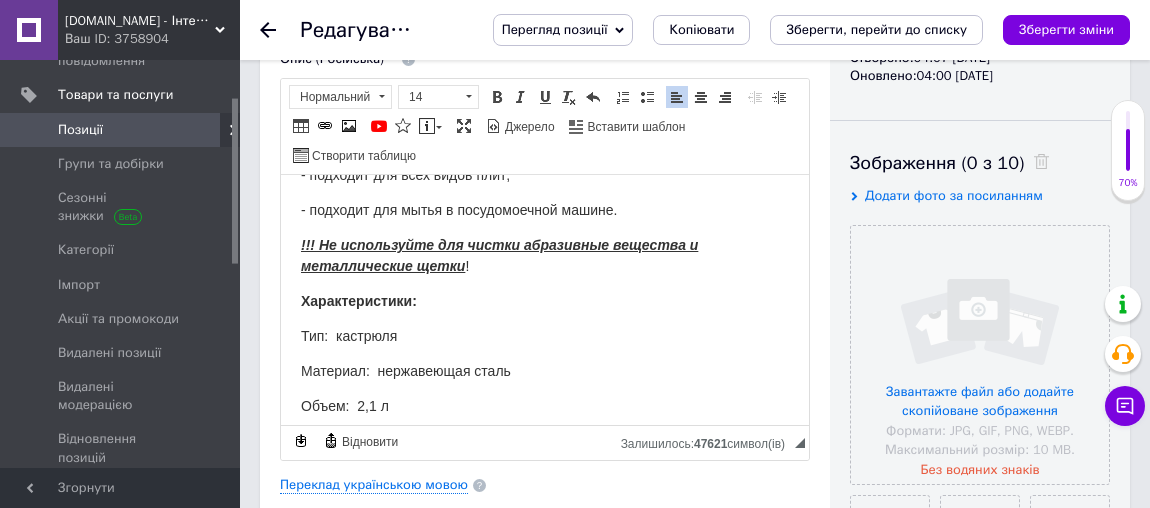 click on "!!! Не используйте для чистки абразивные вещества и металлические щетки !" at bounding box center [545, 256] 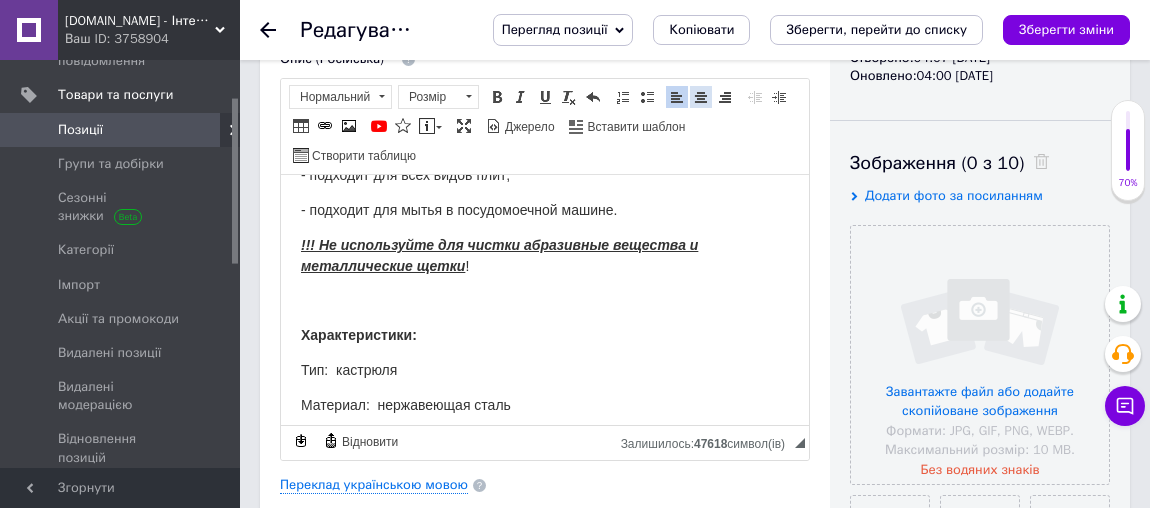drag, startPoint x: 705, startPoint y: 97, endPoint x: 674, endPoint y: 116, distance: 36.359318 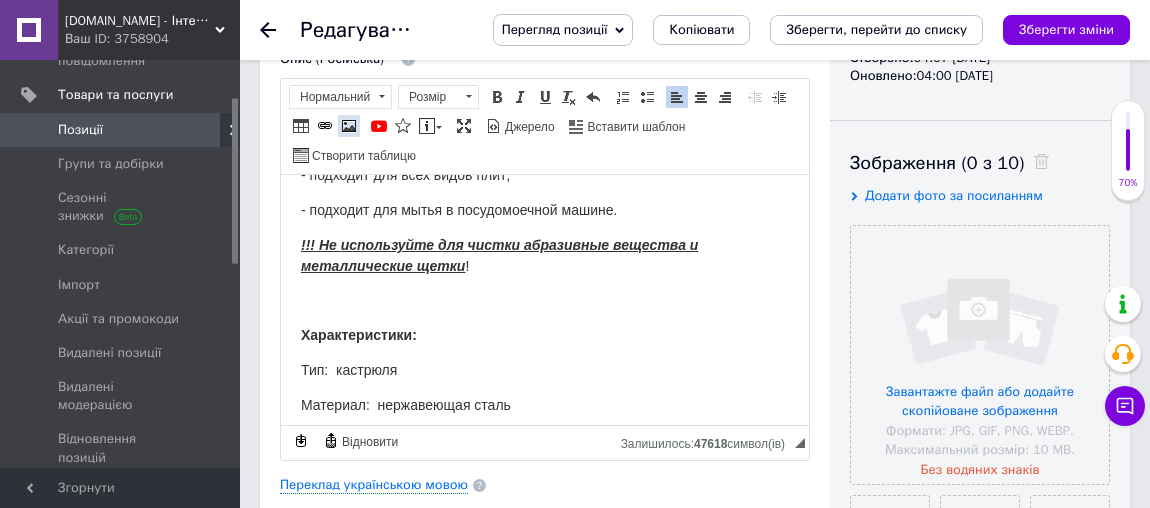 click at bounding box center (701, 97) 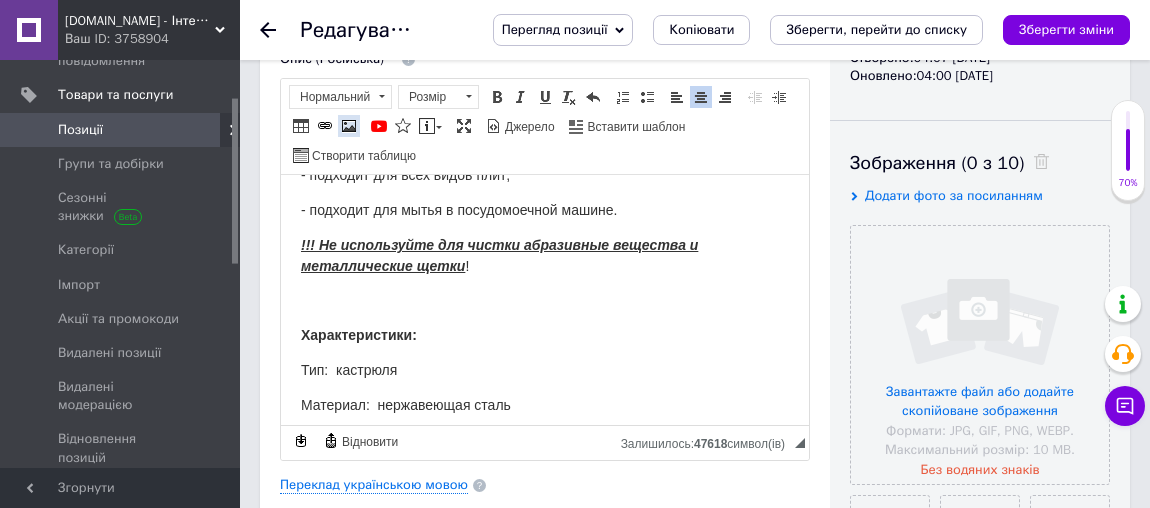 click at bounding box center (349, 126) 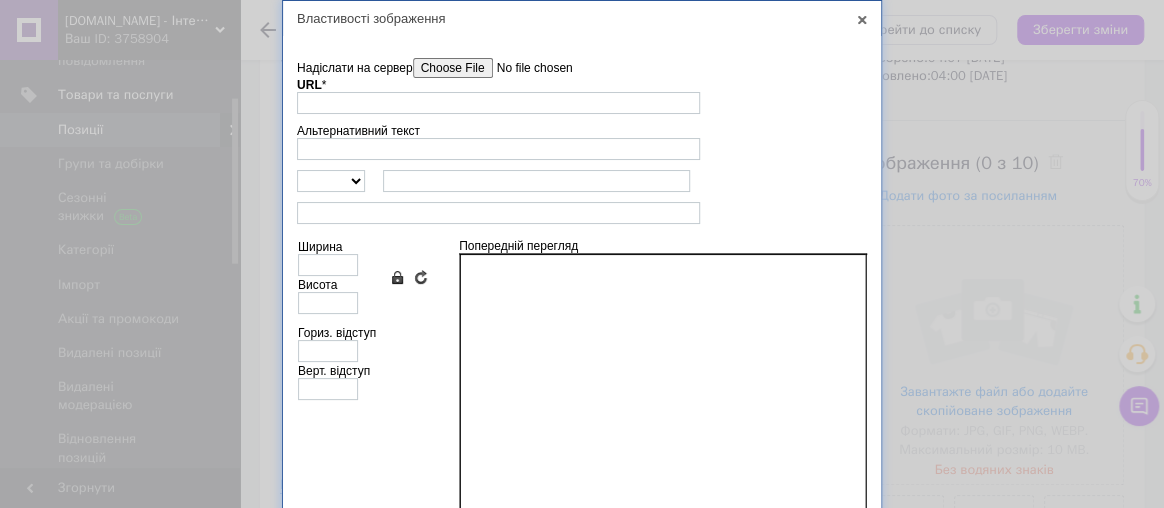 click on "Надіслати на сервер" at bounding box center [526, 68] 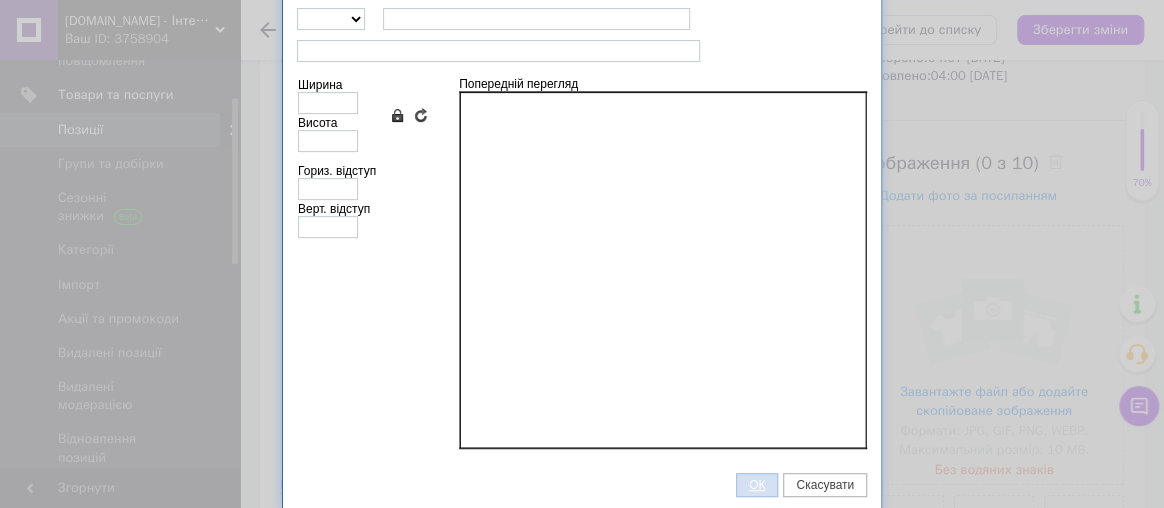 scroll, scrollTop: 162, scrollLeft: 0, axis: vertical 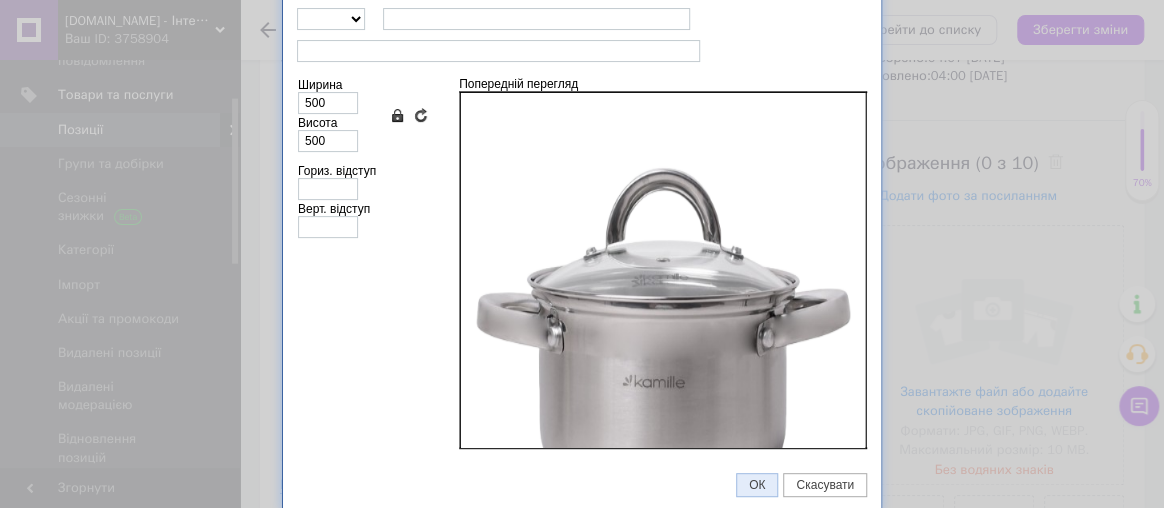 drag, startPoint x: 767, startPoint y: 480, endPoint x: 749, endPoint y: 456, distance: 30 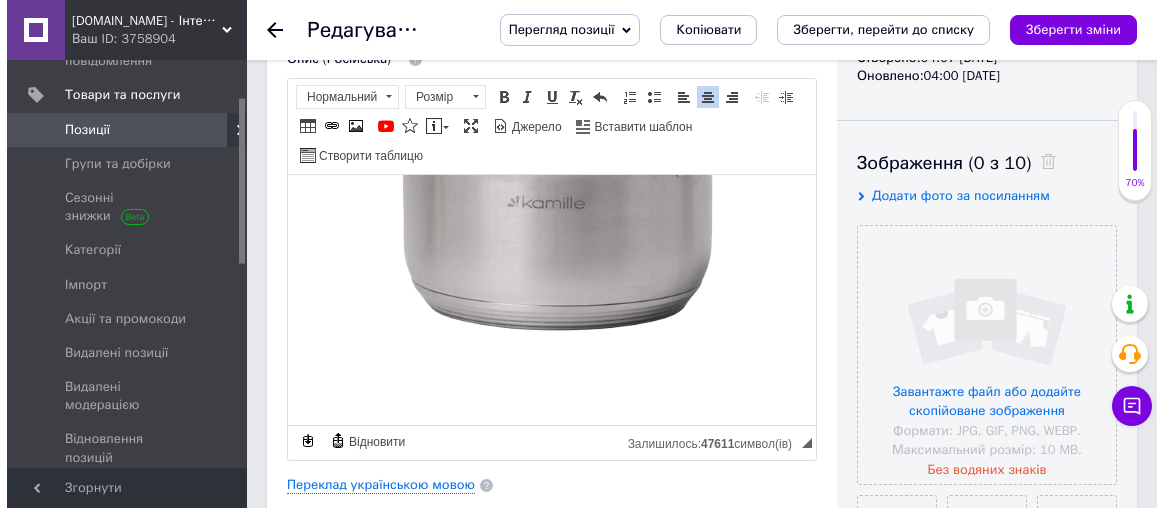 scroll, scrollTop: 1375, scrollLeft: 0, axis: vertical 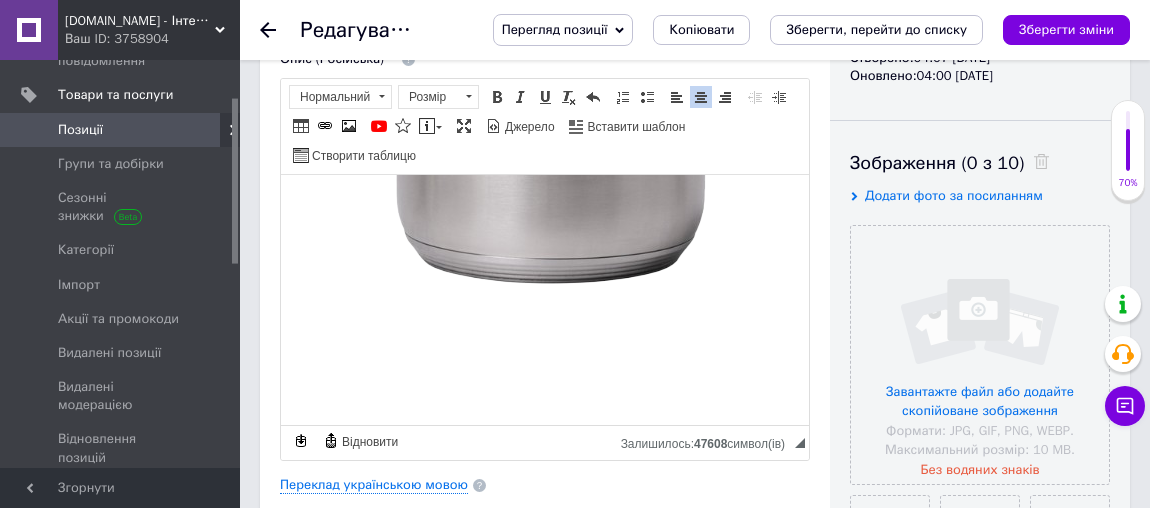 drag, startPoint x: 671, startPoint y: 118, endPoint x: 479, endPoint y: 123, distance: 192.0651 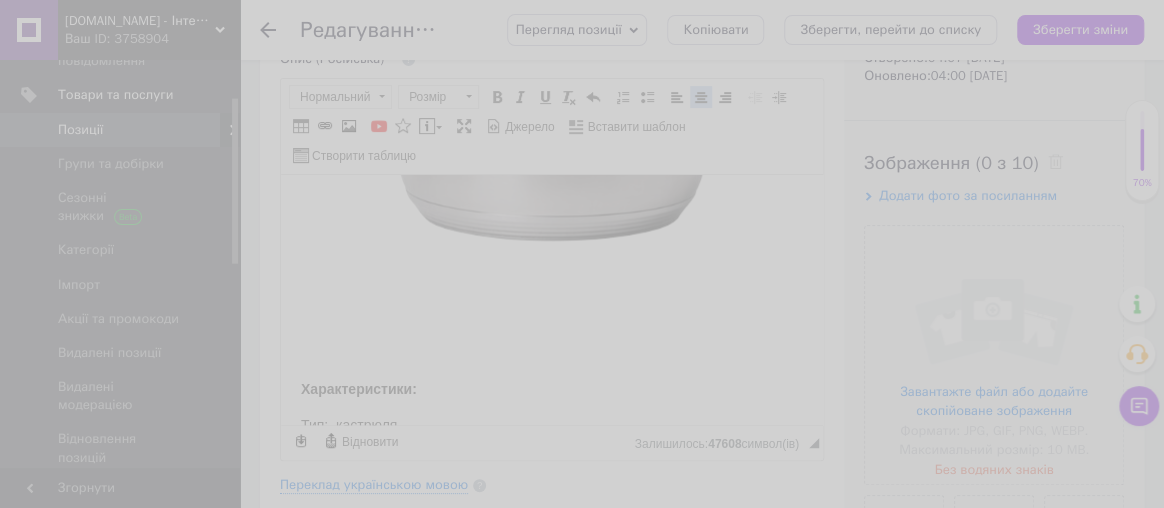 scroll, scrollTop: 0, scrollLeft: 0, axis: both 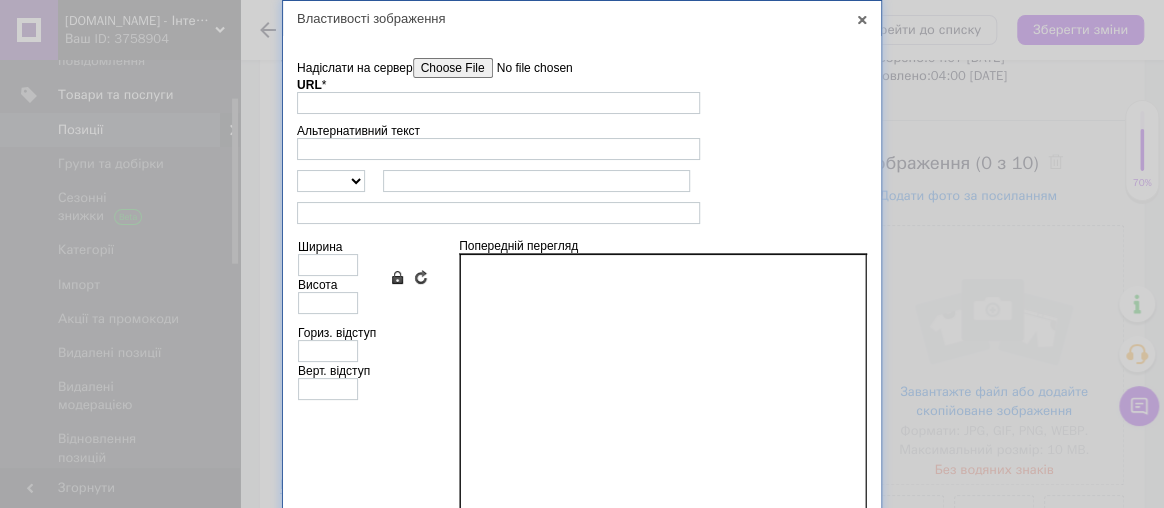 click on "Надіслати на сервер" at bounding box center (526, 68) 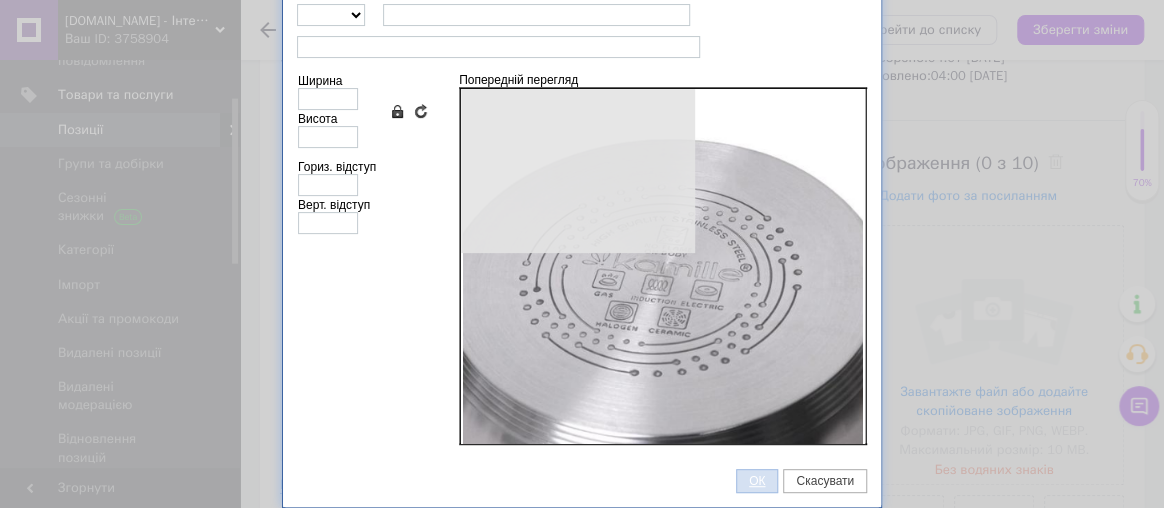 scroll, scrollTop: 162, scrollLeft: 0, axis: vertical 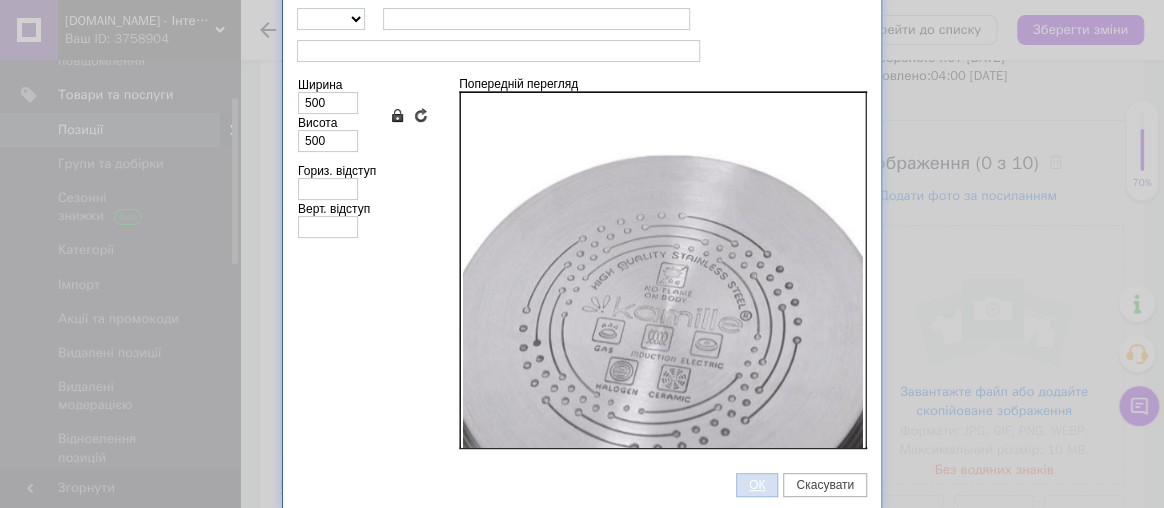 click on "ОК" at bounding box center [757, 485] 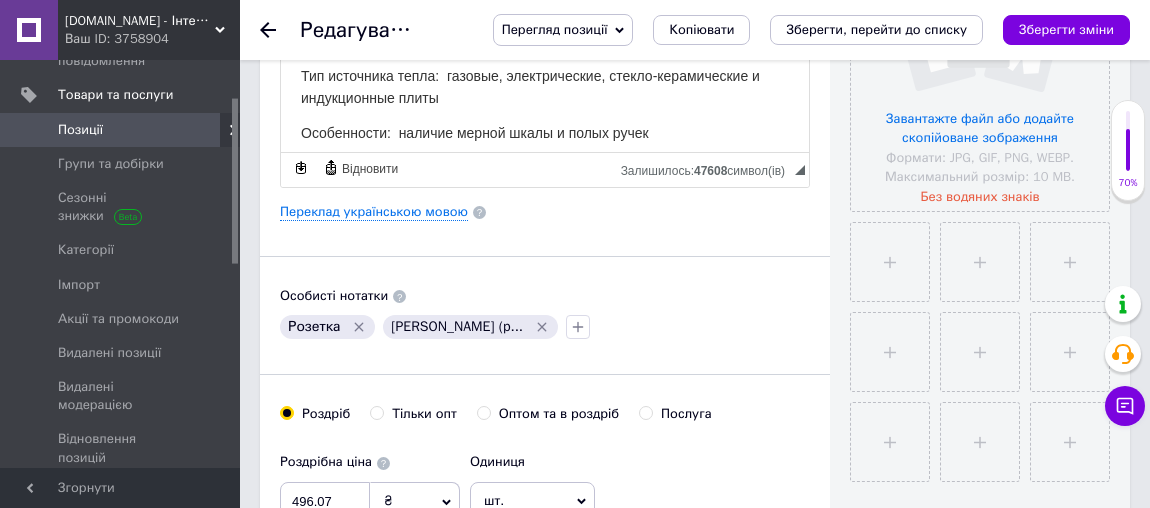 scroll, scrollTop: 636, scrollLeft: 0, axis: vertical 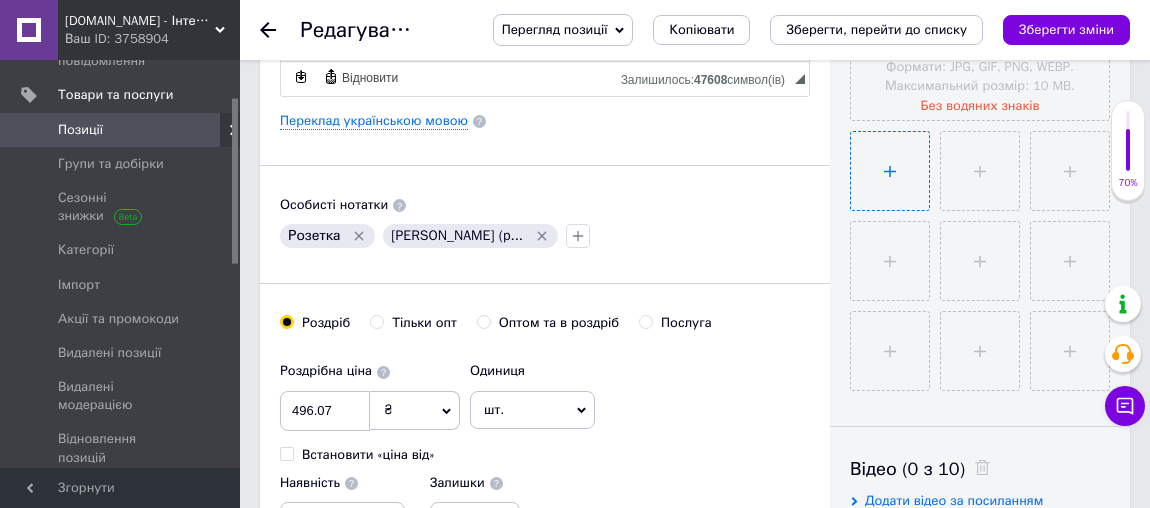 click at bounding box center (890, 171) 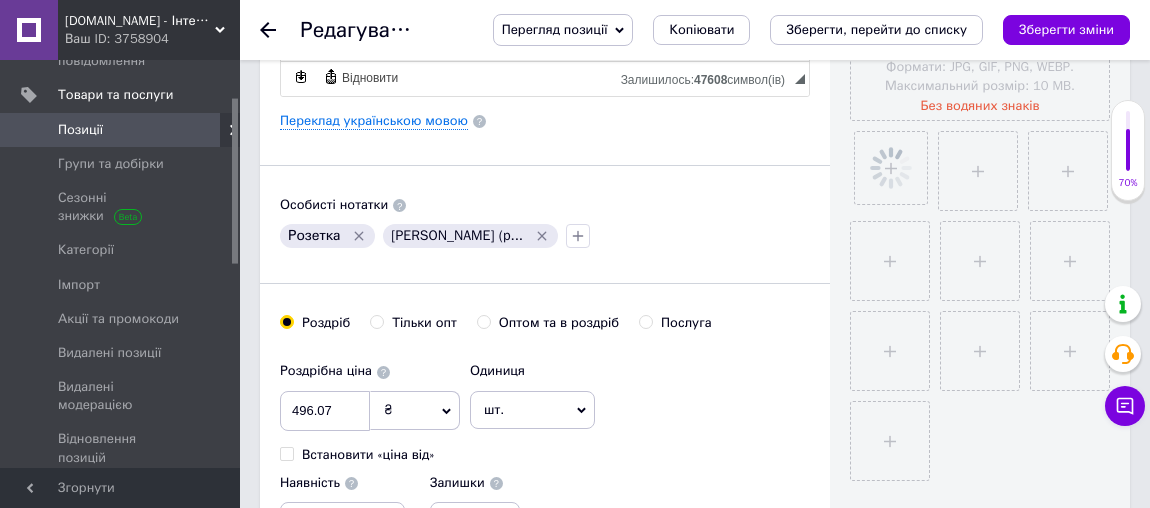 scroll, scrollTop: 1000, scrollLeft: 0, axis: vertical 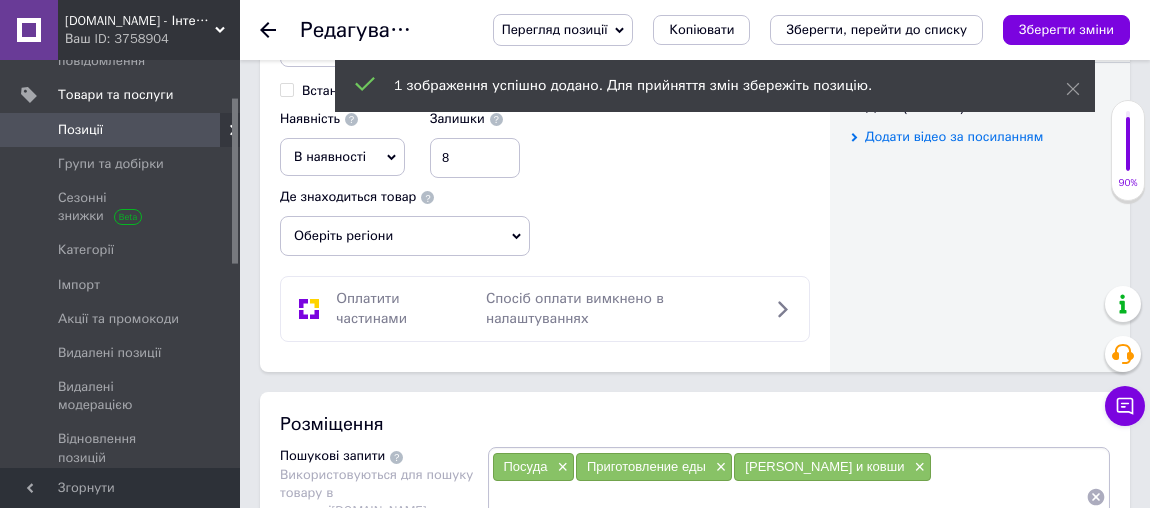click on "В наявності" at bounding box center (342, 157) 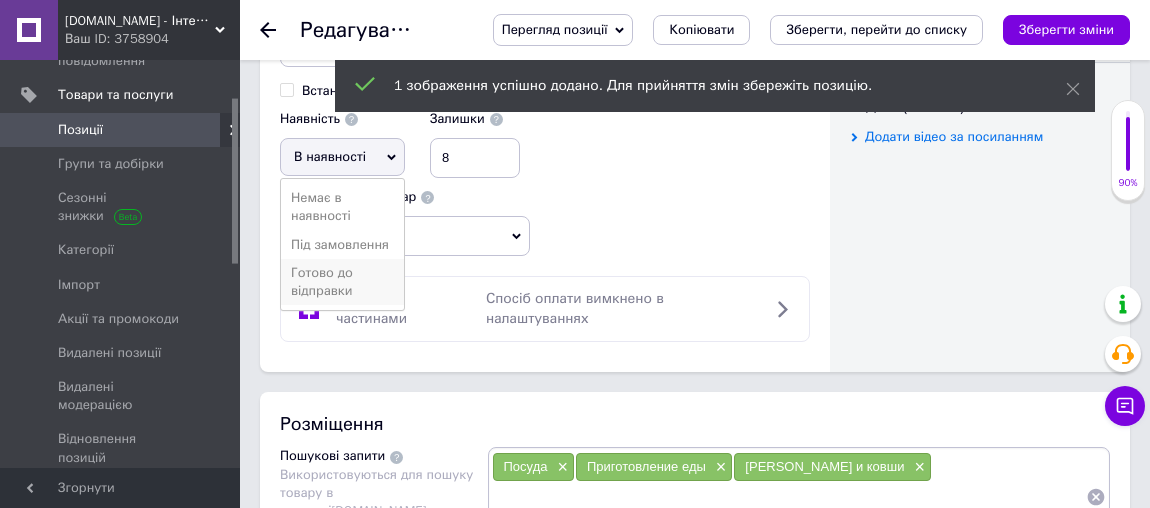click on "Готово до відправки" at bounding box center [342, 282] 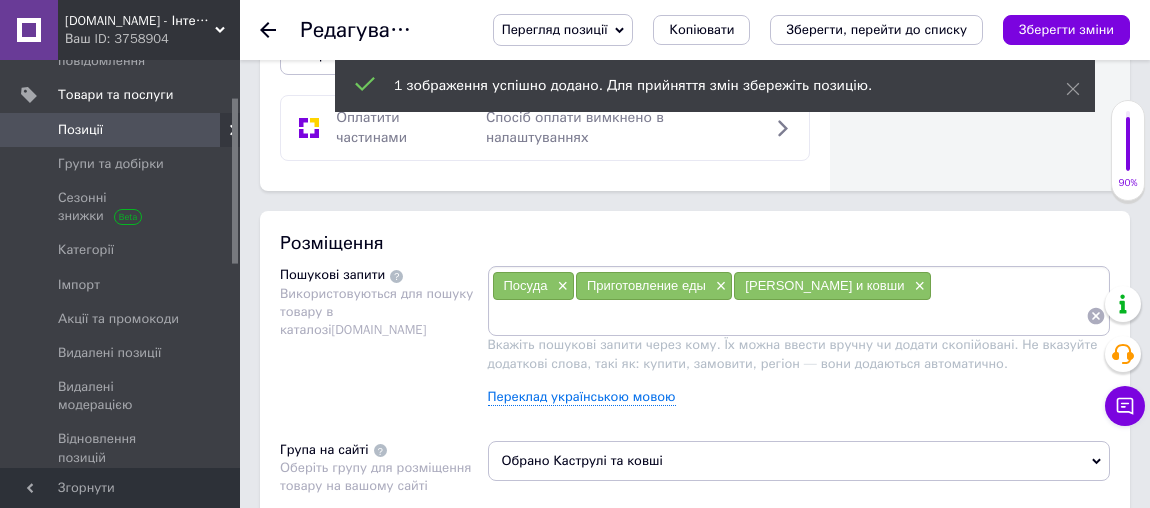 scroll, scrollTop: 1272, scrollLeft: 0, axis: vertical 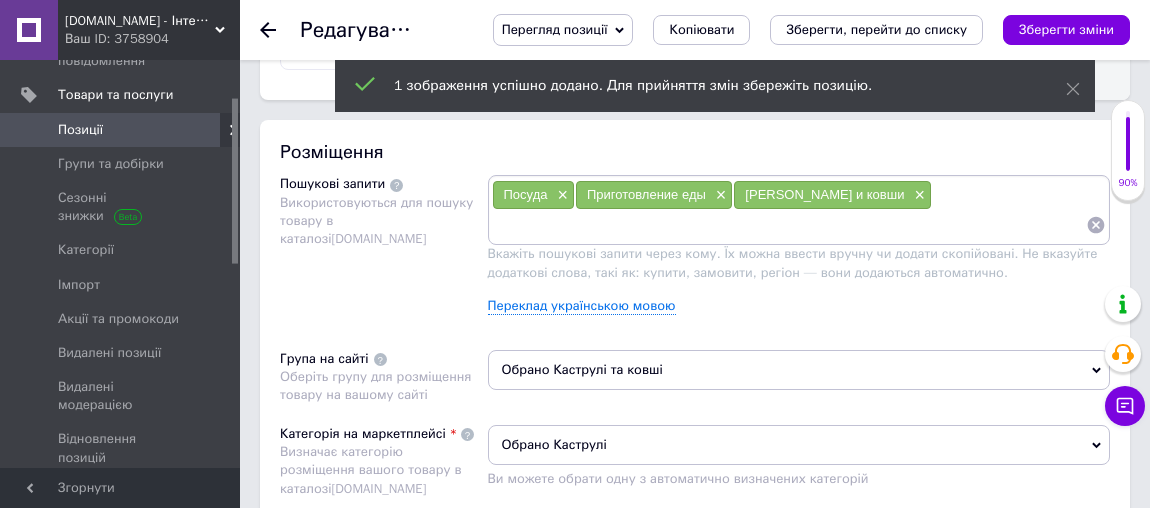 click at bounding box center [789, 225] 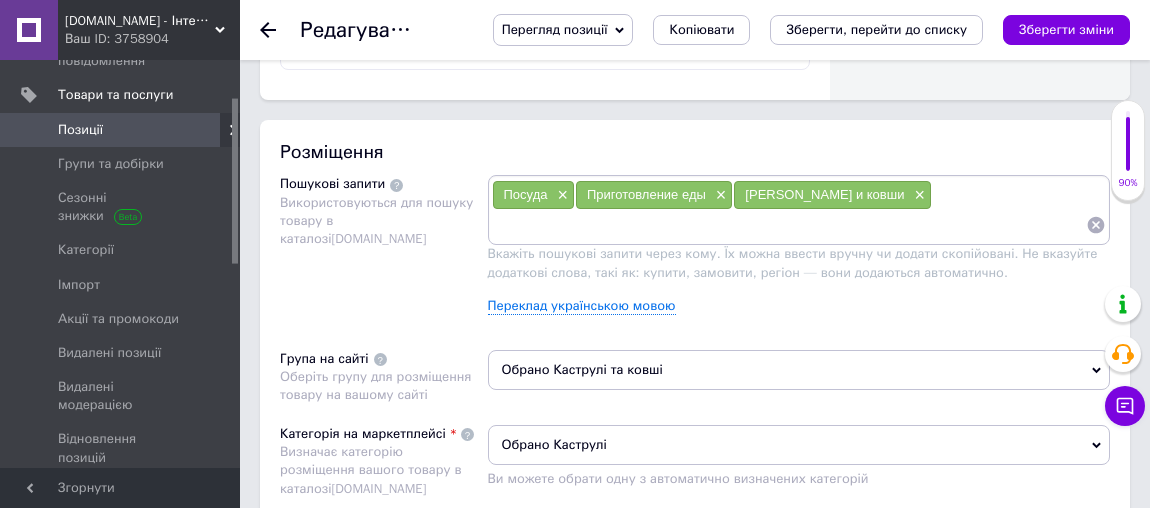 click at bounding box center (789, 225) 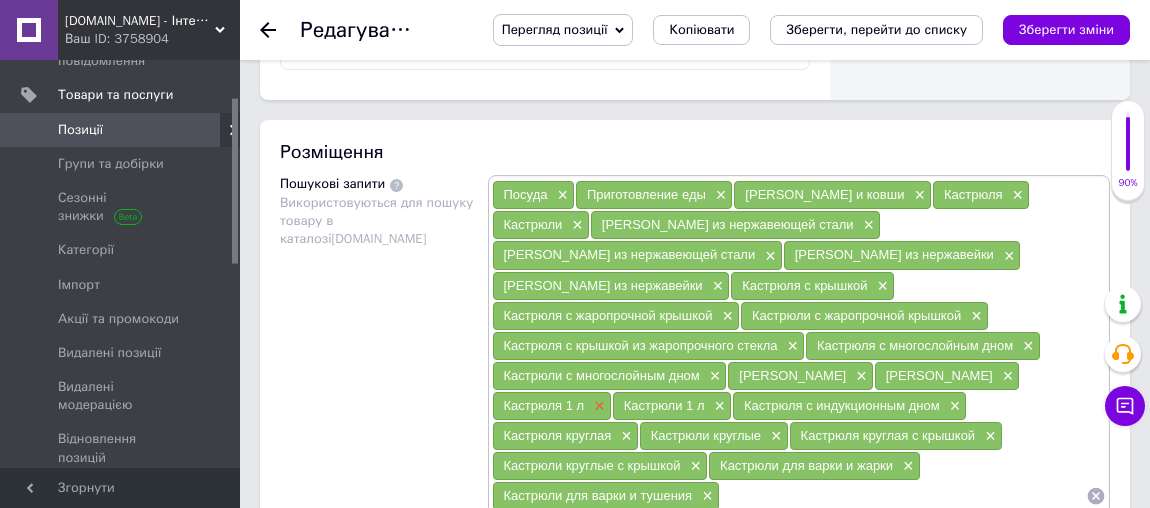 click on "×" at bounding box center [597, 406] 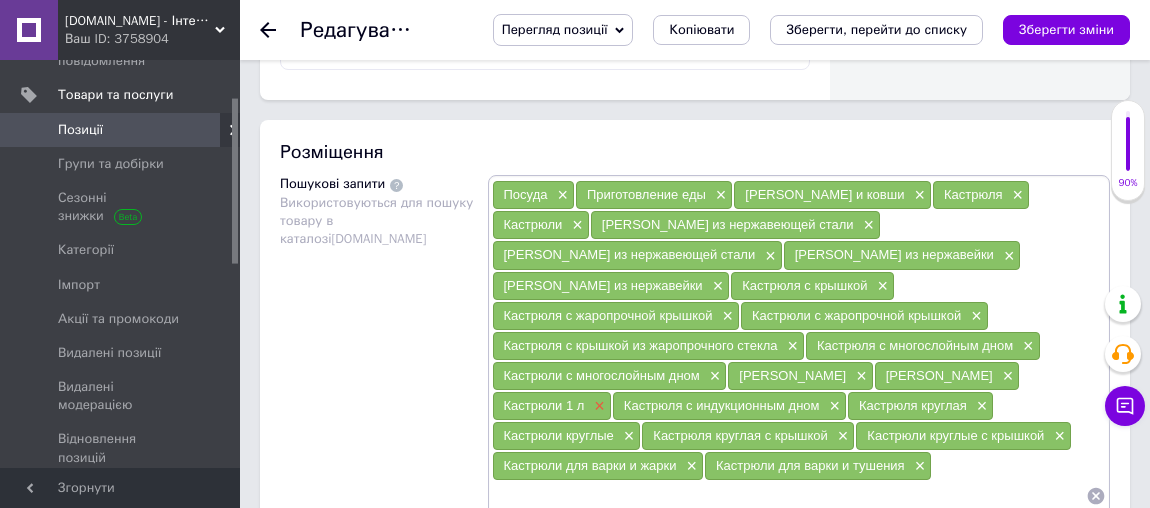 click on "×" at bounding box center [597, 406] 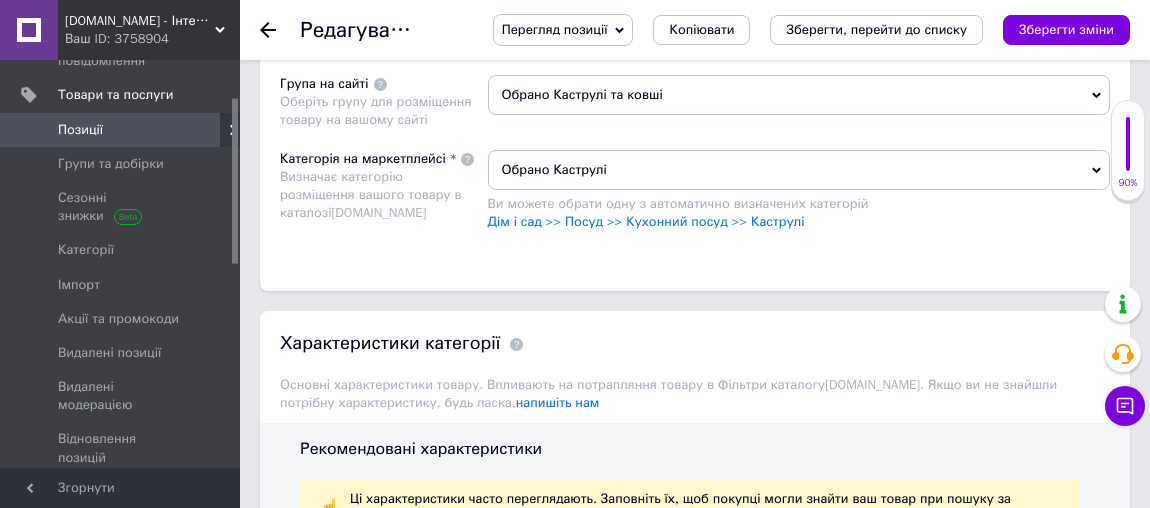 scroll, scrollTop: 2090, scrollLeft: 0, axis: vertical 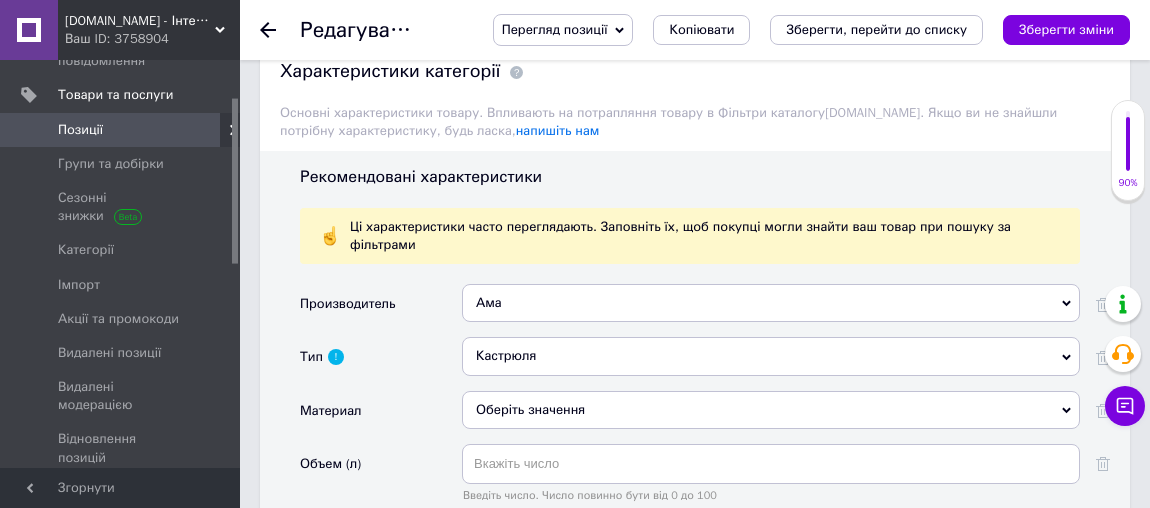 click on "Ама" at bounding box center (771, 303) 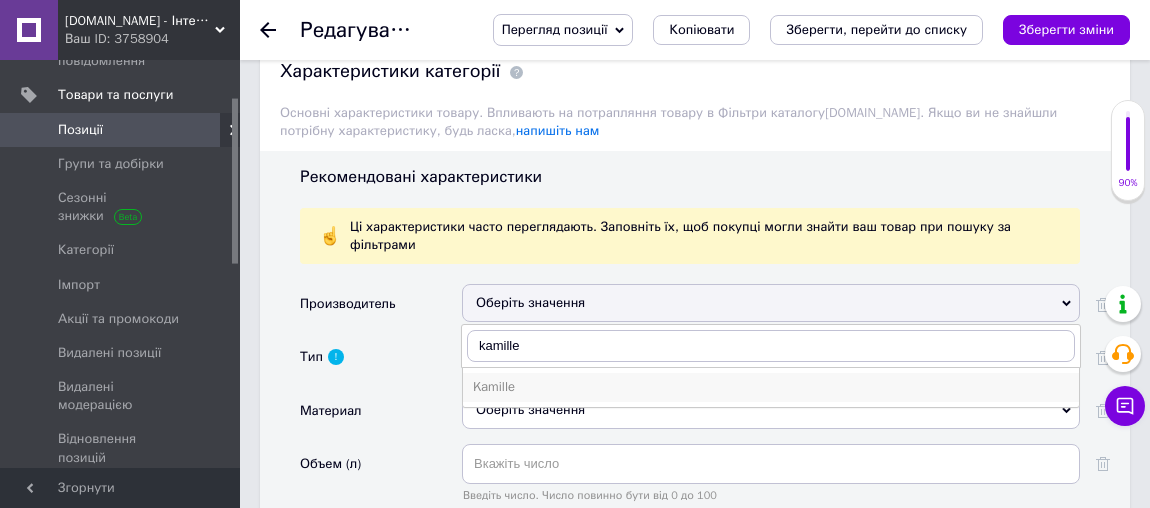 click on "Kamille" at bounding box center [771, 387] 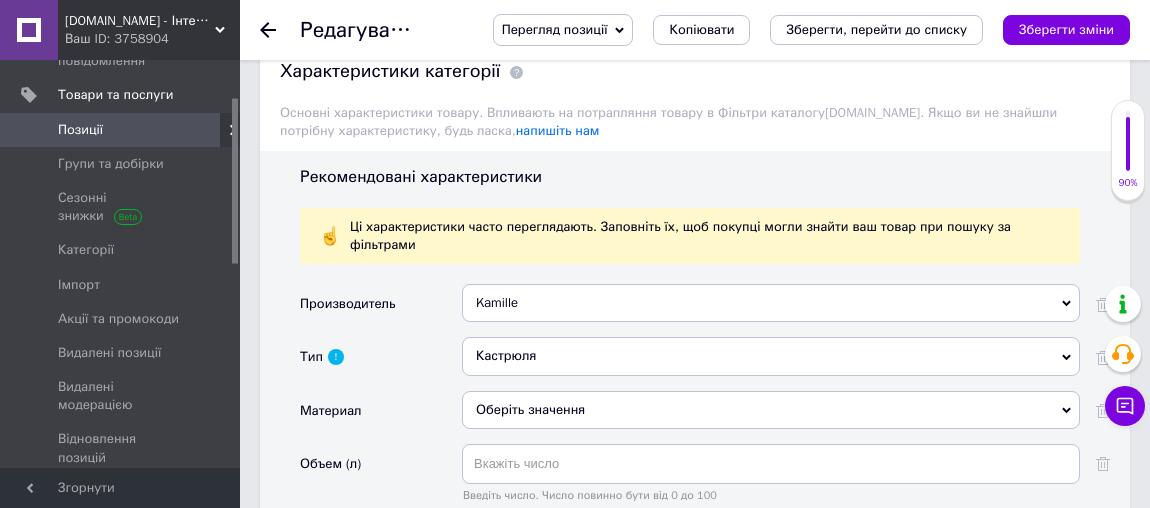 click on "Кастрюля" at bounding box center (771, 356) 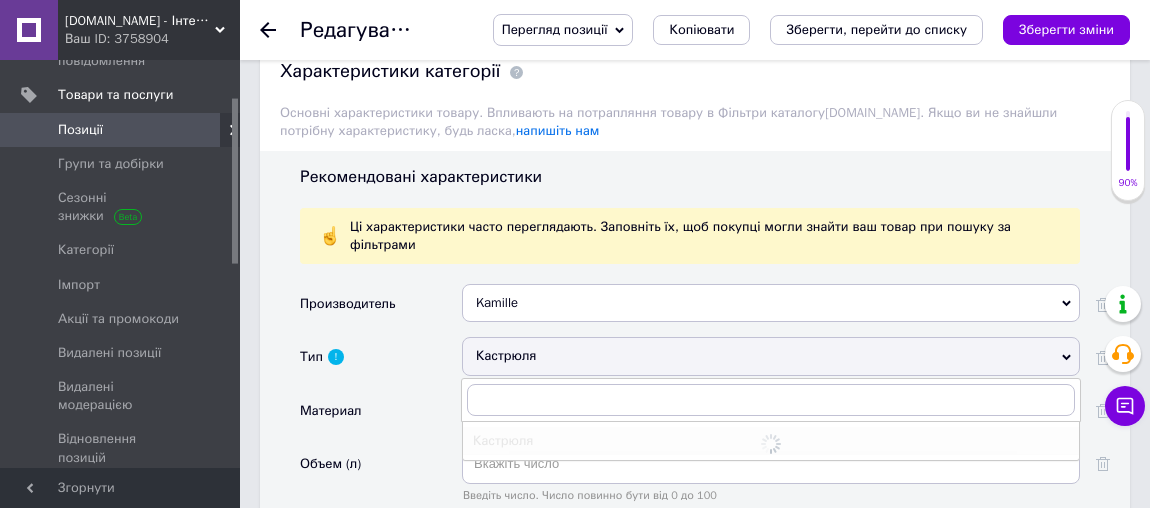 click on "Кастрюля" at bounding box center [771, 356] 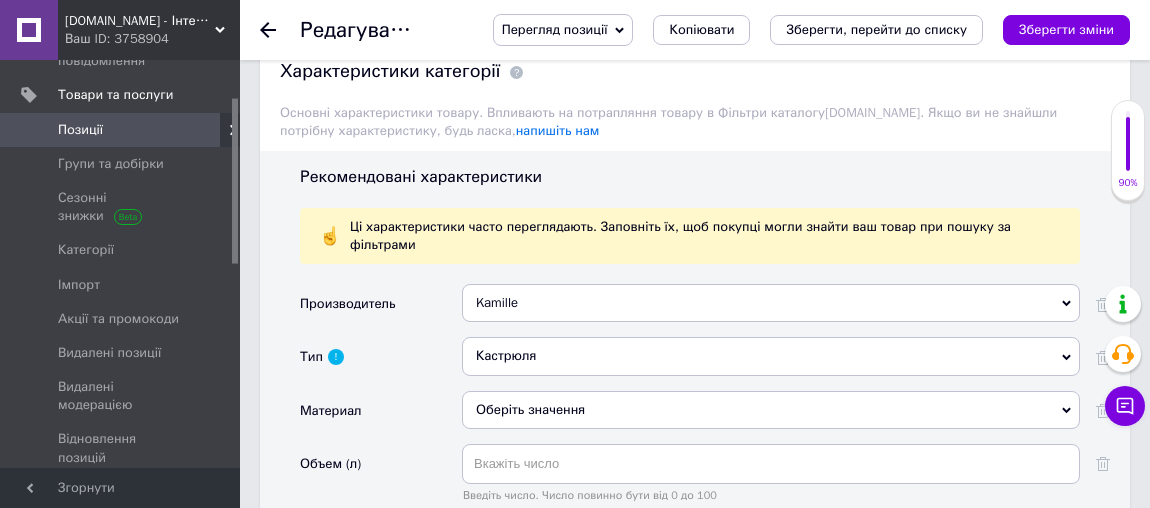 click on "Оберіть значення" at bounding box center (771, 410) 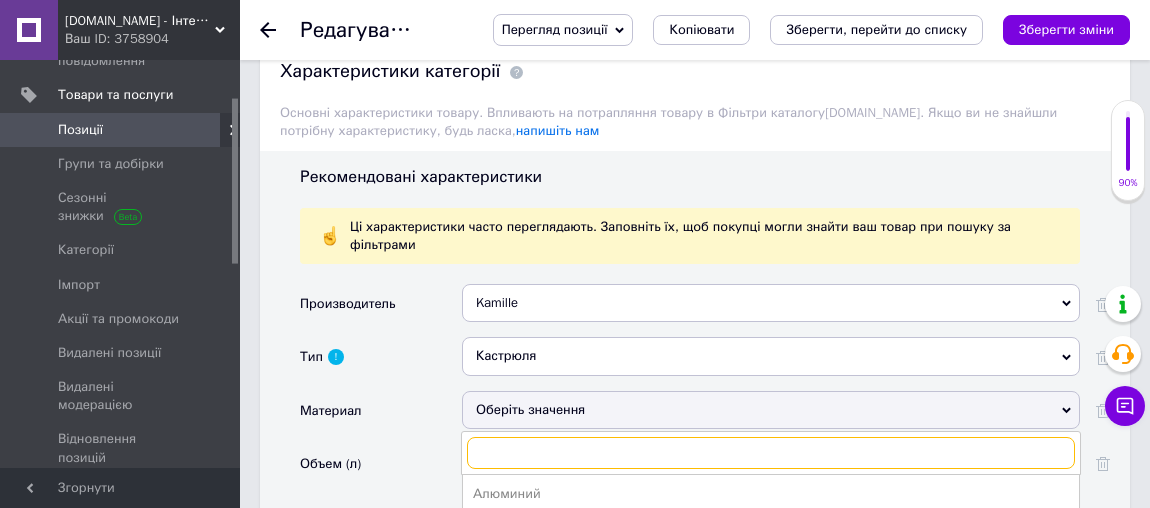 scroll, scrollTop: 2272, scrollLeft: 0, axis: vertical 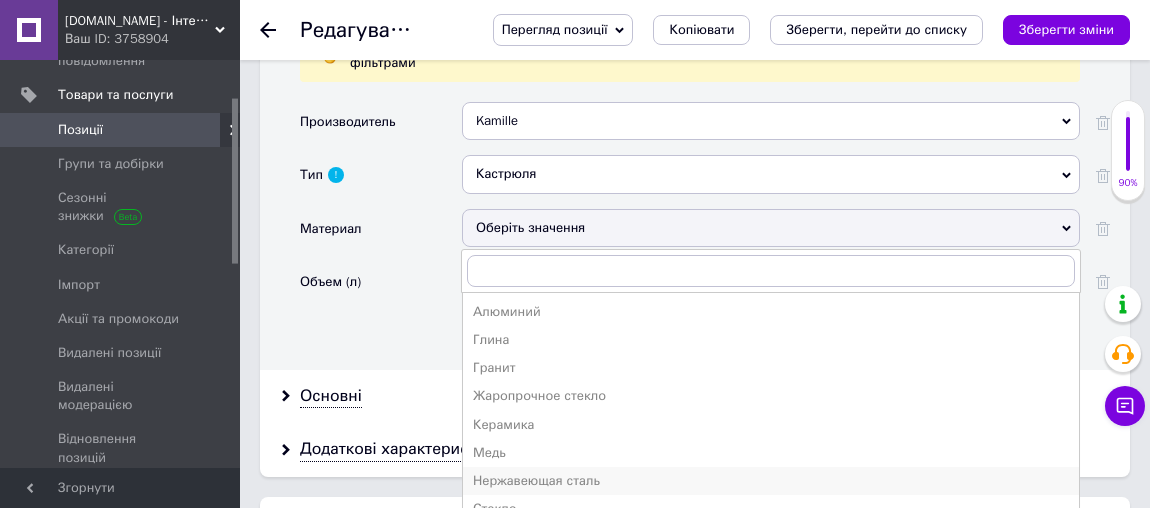 click on "Нержавеющая сталь" at bounding box center [771, 481] 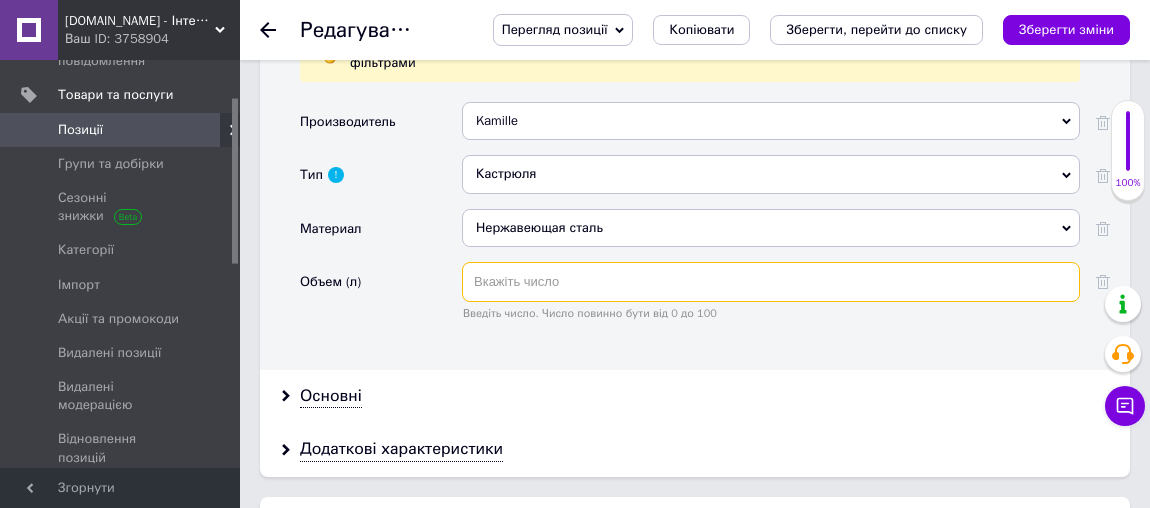 click at bounding box center (771, 282) 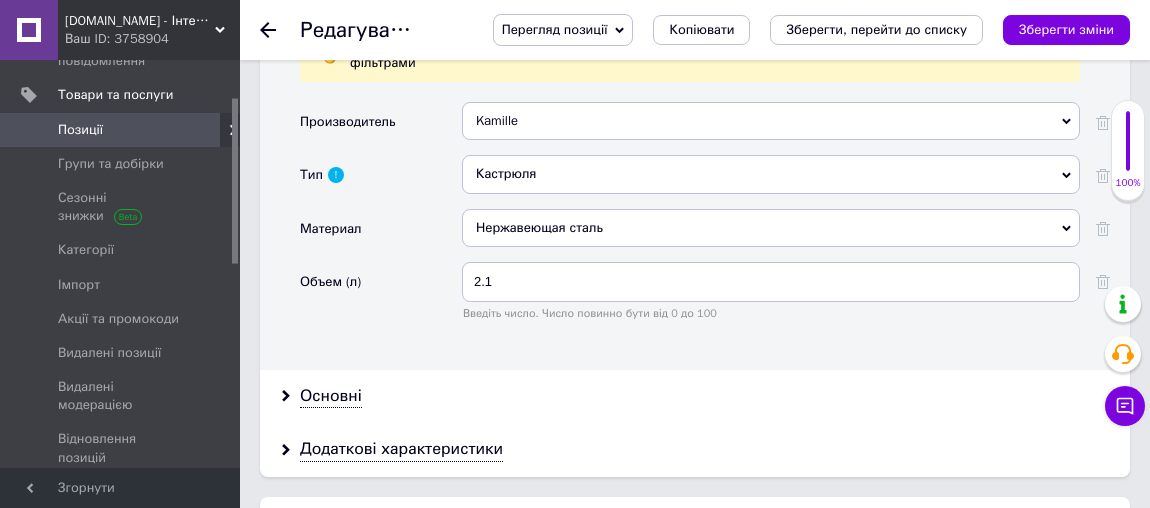 drag, startPoint x: 342, startPoint y: 318, endPoint x: 496, endPoint y: 326, distance: 154.20766 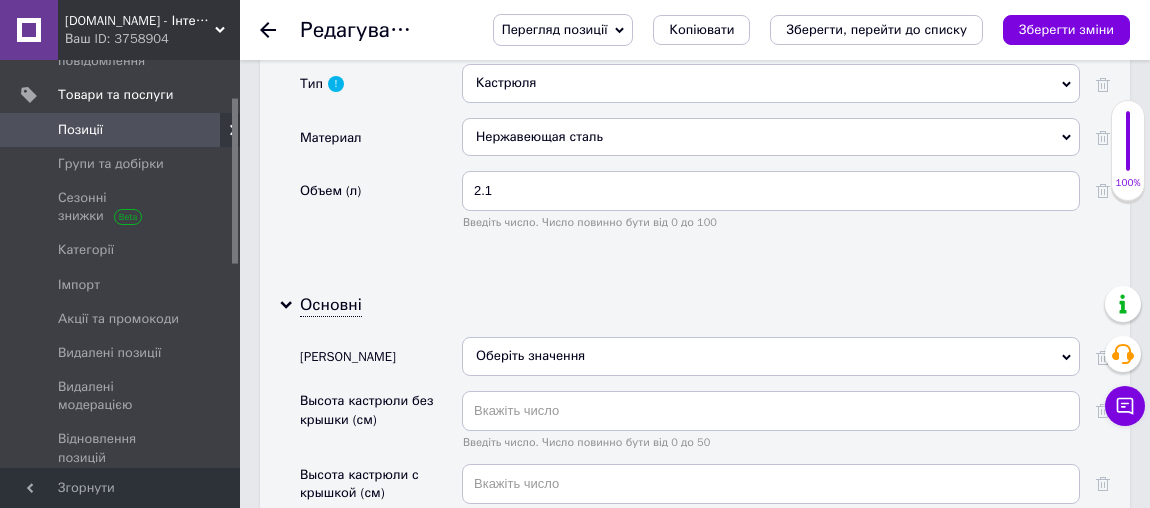 scroll, scrollTop: 2454, scrollLeft: 0, axis: vertical 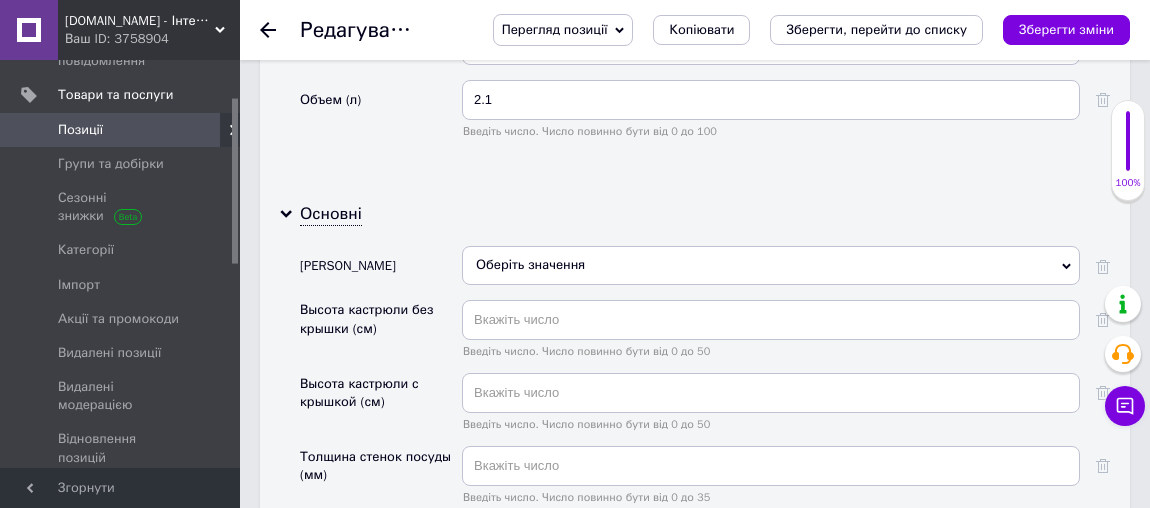 click on "Оберіть значення" at bounding box center (771, 265) 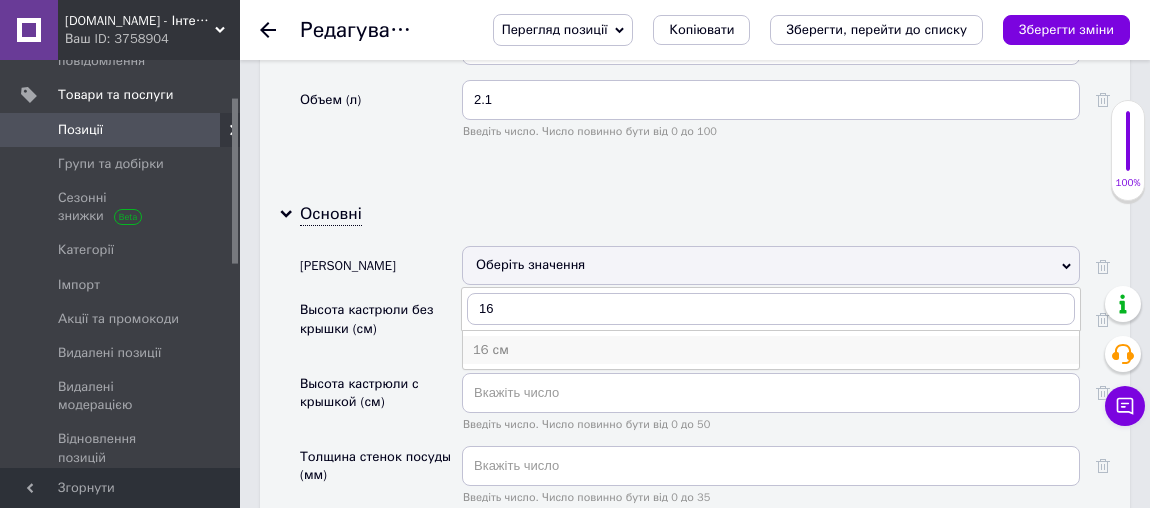 click on "16 см" at bounding box center [771, 350] 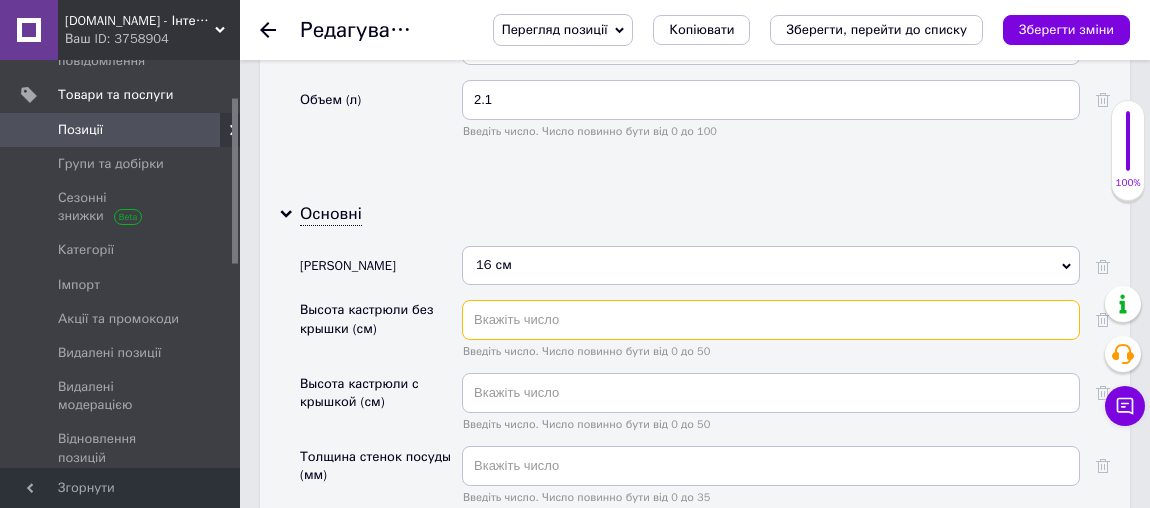 click at bounding box center [771, 320] 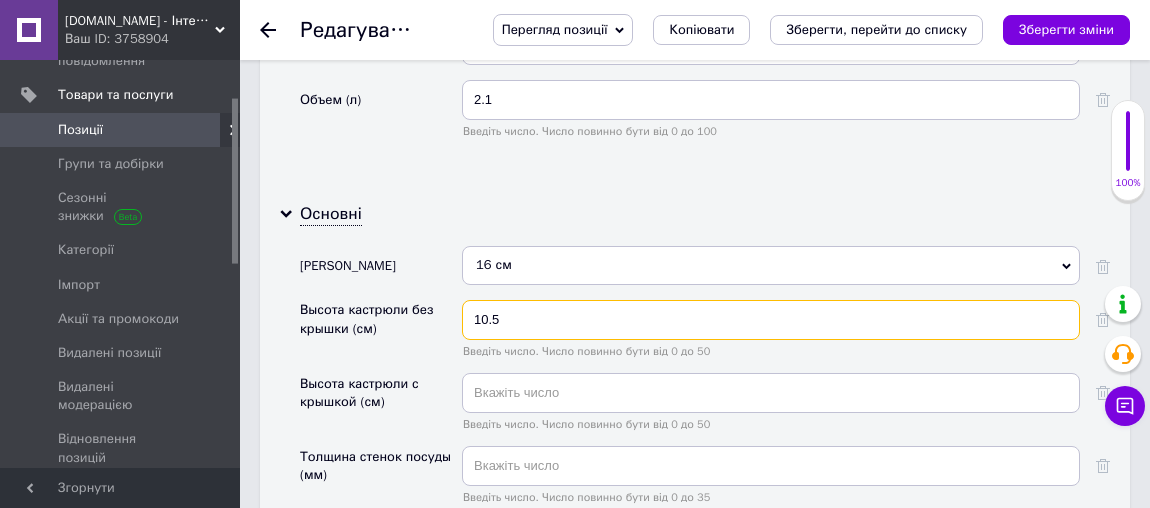 scroll, scrollTop: 2636, scrollLeft: 0, axis: vertical 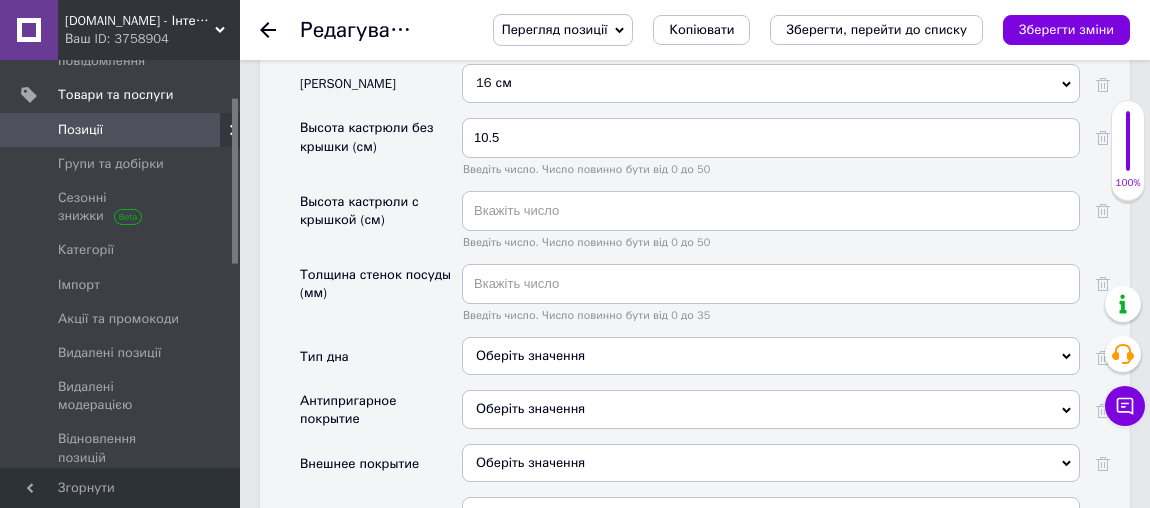 click on "Оберіть значення" at bounding box center (771, 356) 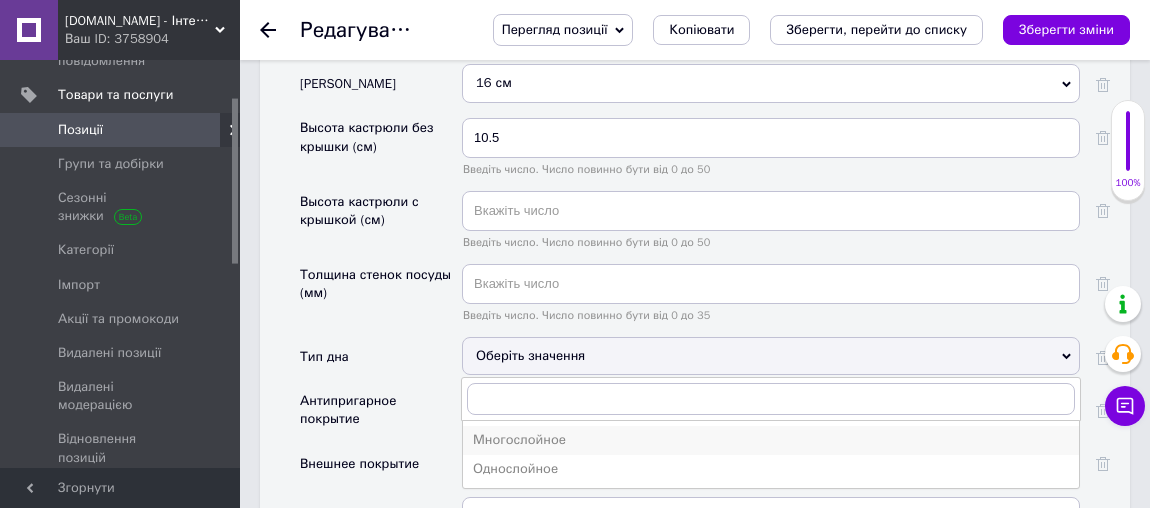 click on "Многослойное" at bounding box center [771, 440] 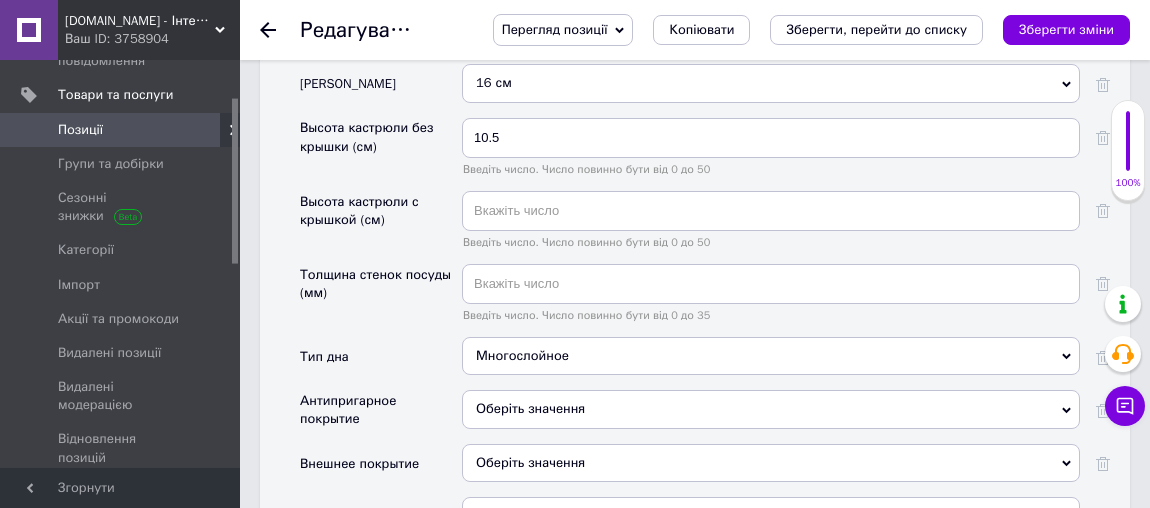 scroll, scrollTop: 2818, scrollLeft: 0, axis: vertical 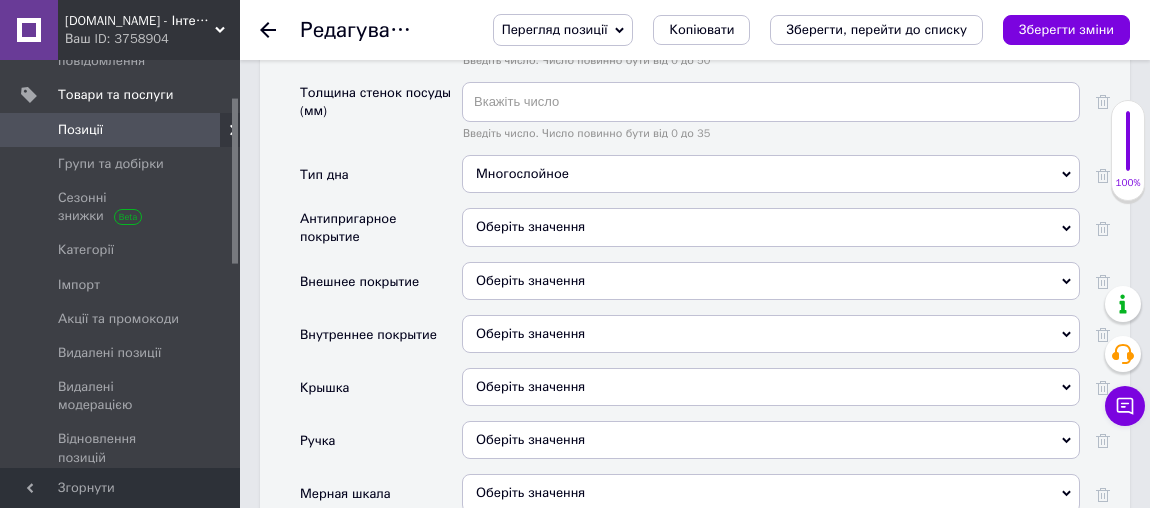 click on "Оберіть значення" at bounding box center [771, 387] 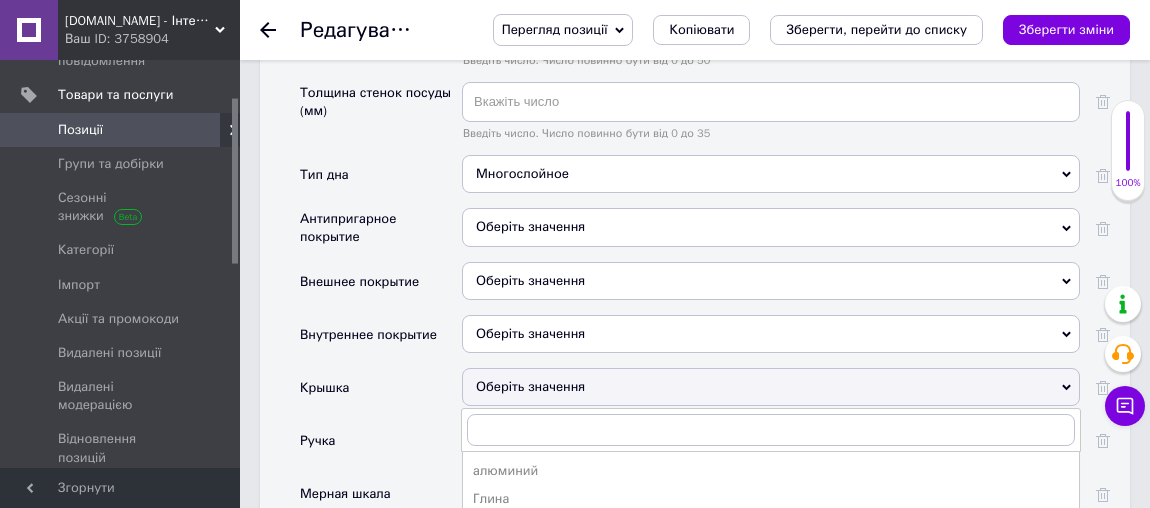 click on "жаропрочное стекло" at bounding box center [771, 528] 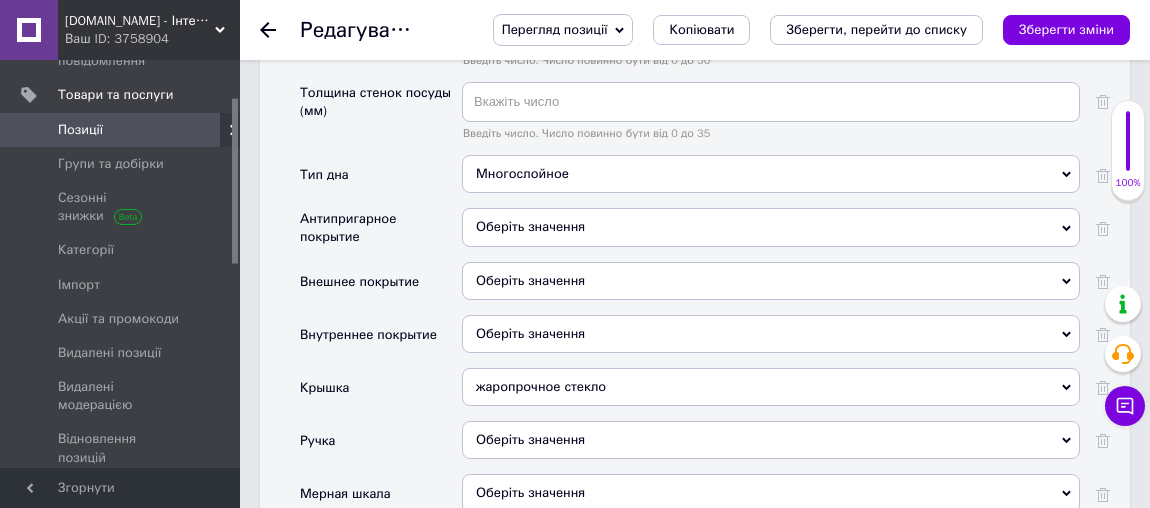click on "Оберіть значення" at bounding box center [771, 440] 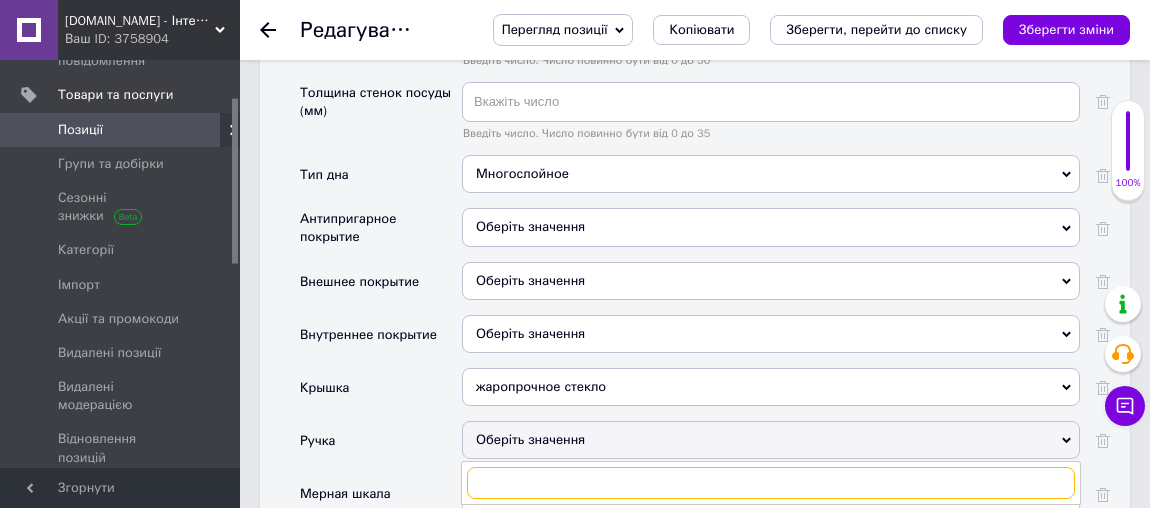 scroll, scrollTop: 3000, scrollLeft: 0, axis: vertical 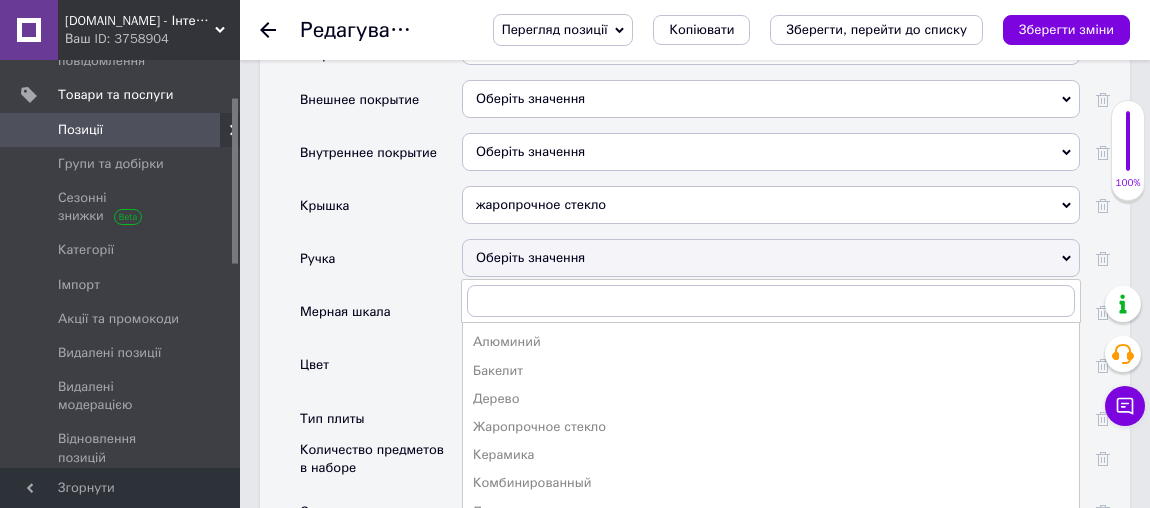 click on "Нержавеющая сталь" at bounding box center [771, 540] 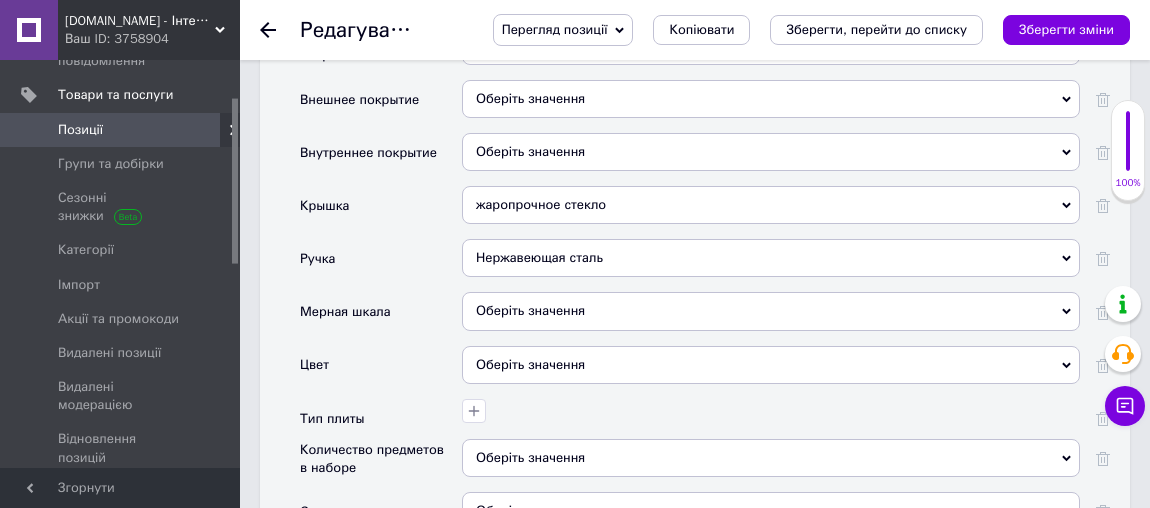 click on "Оберіть значення" at bounding box center (530, 310) 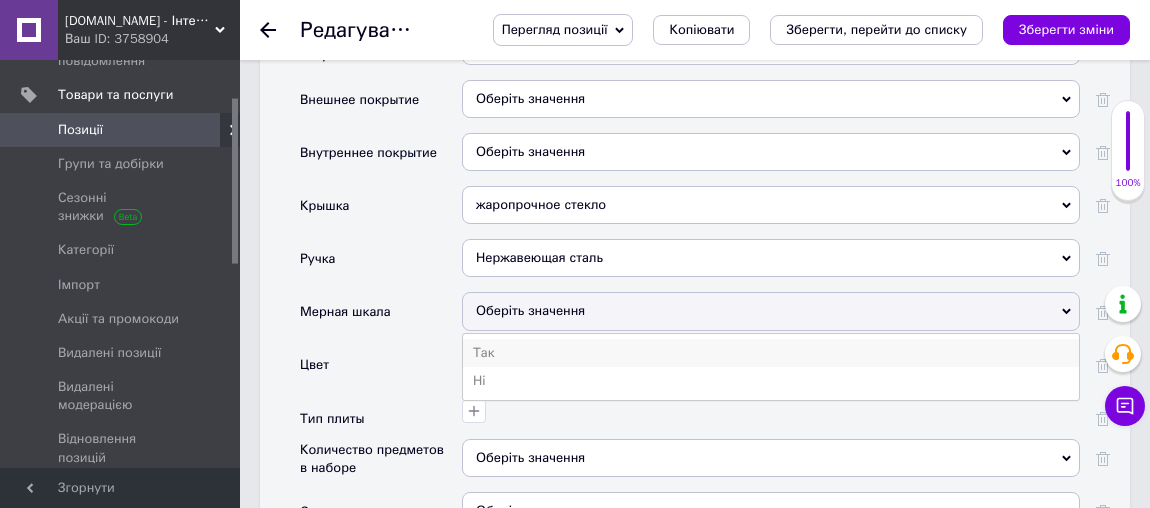 click on "Так" at bounding box center (771, 353) 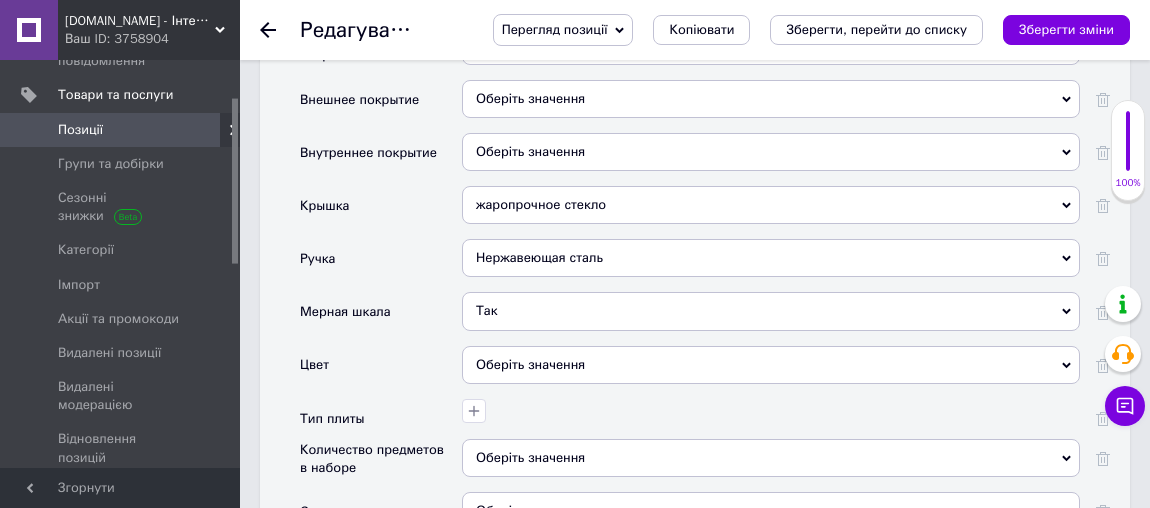 scroll, scrollTop: 3090, scrollLeft: 0, axis: vertical 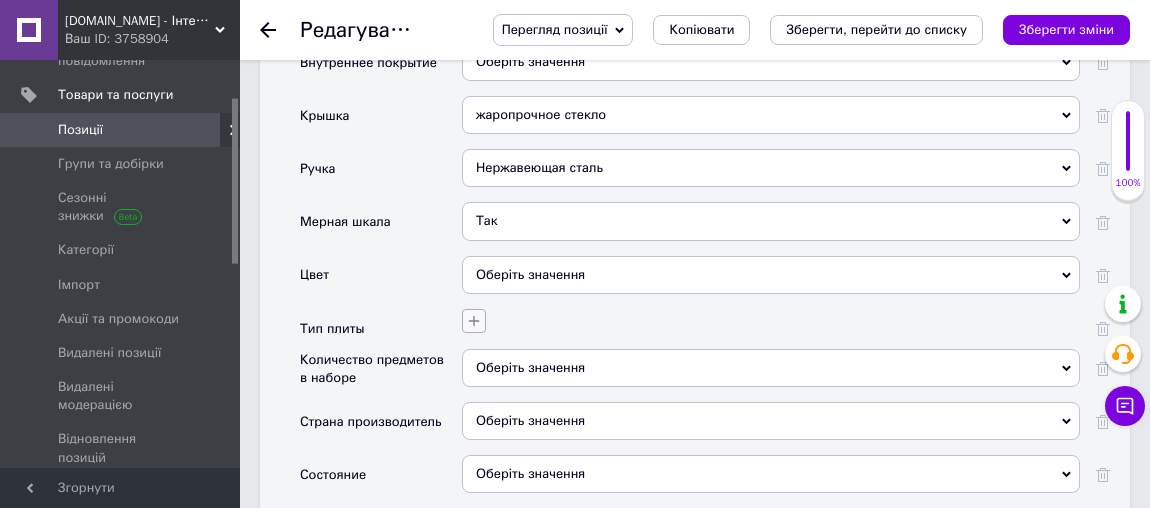 click at bounding box center [474, 321] 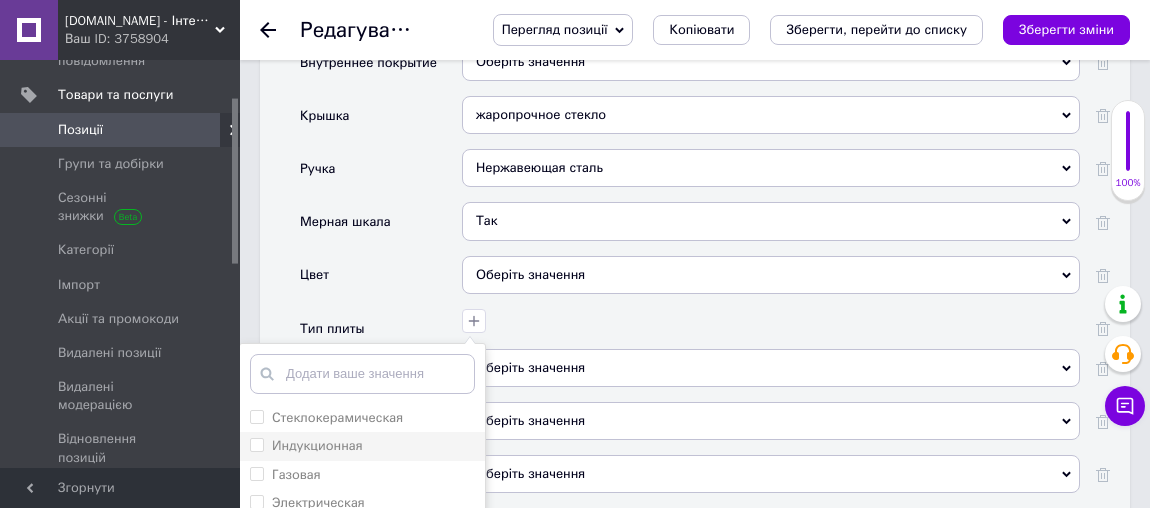 drag, startPoint x: 360, startPoint y: 340, endPoint x: 339, endPoint y: 367, distance: 34.20526 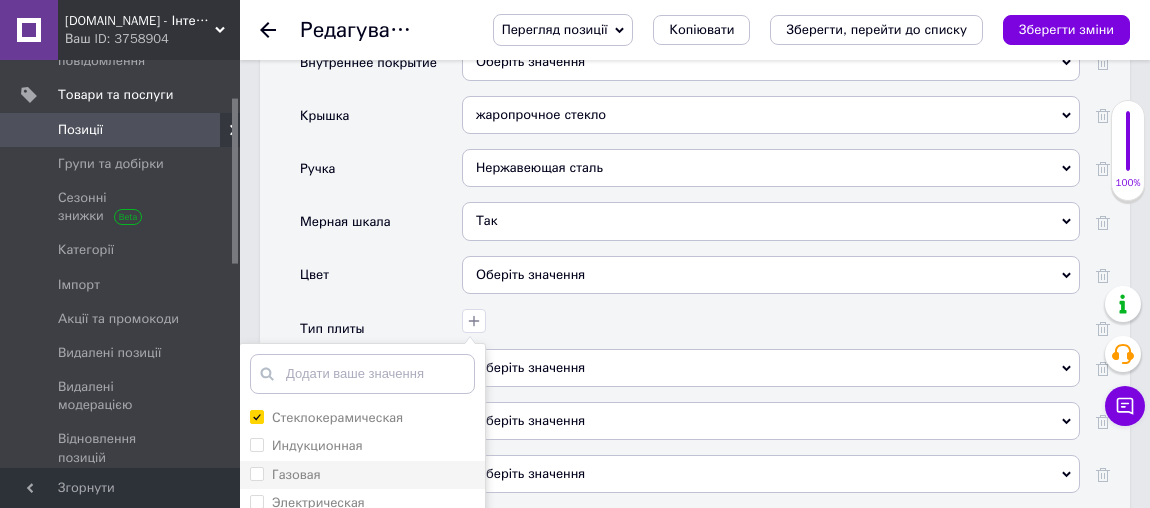 click on "Индукционная" at bounding box center (317, 445) 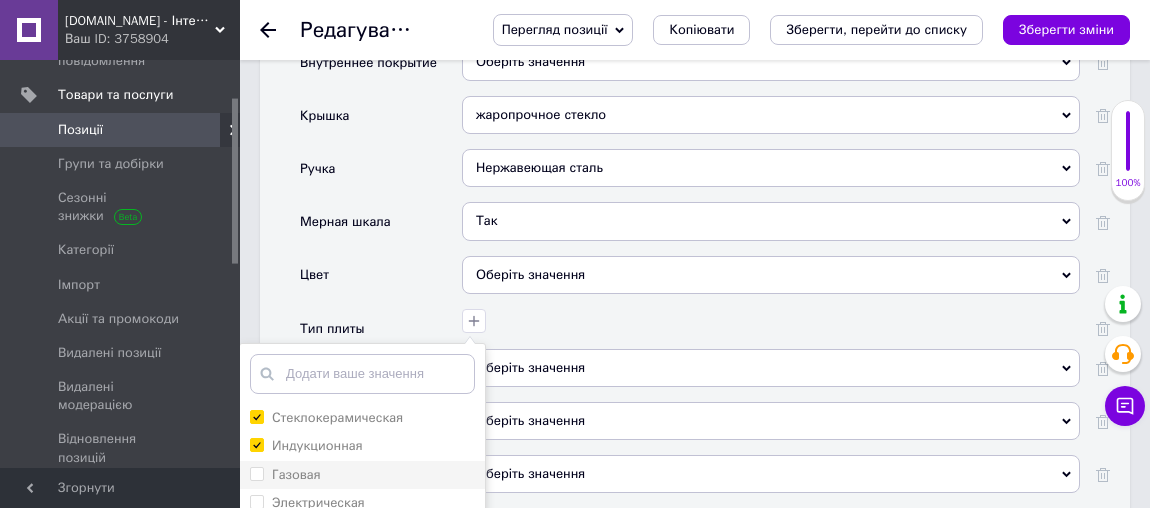 click on "Газовая" at bounding box center [362, 475] 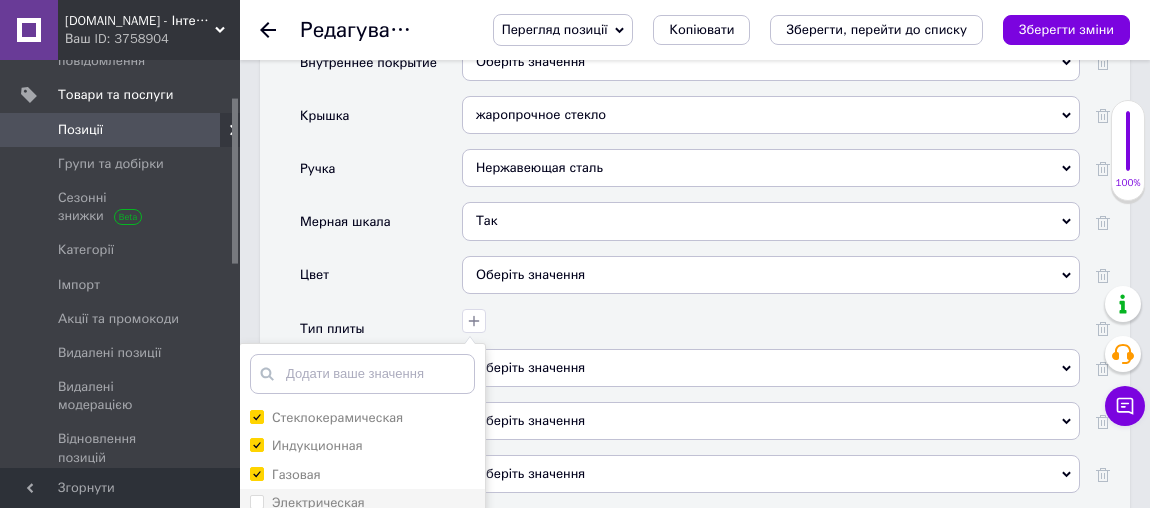 click on "Электрическая" at bounding box center (318, 502) 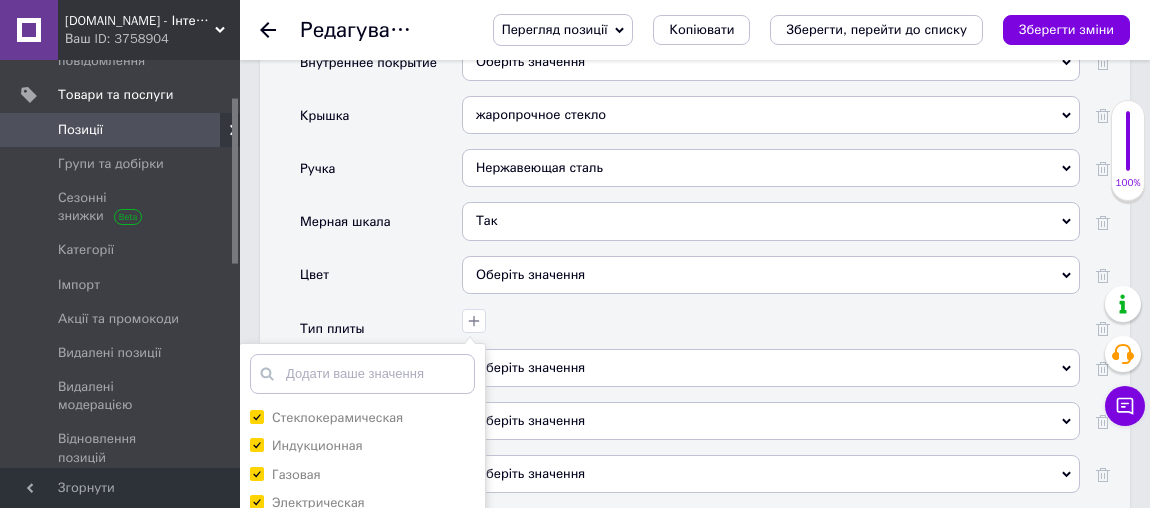 scroll, scrollTop: 3181, scrollLeft: 0, axis: vertical 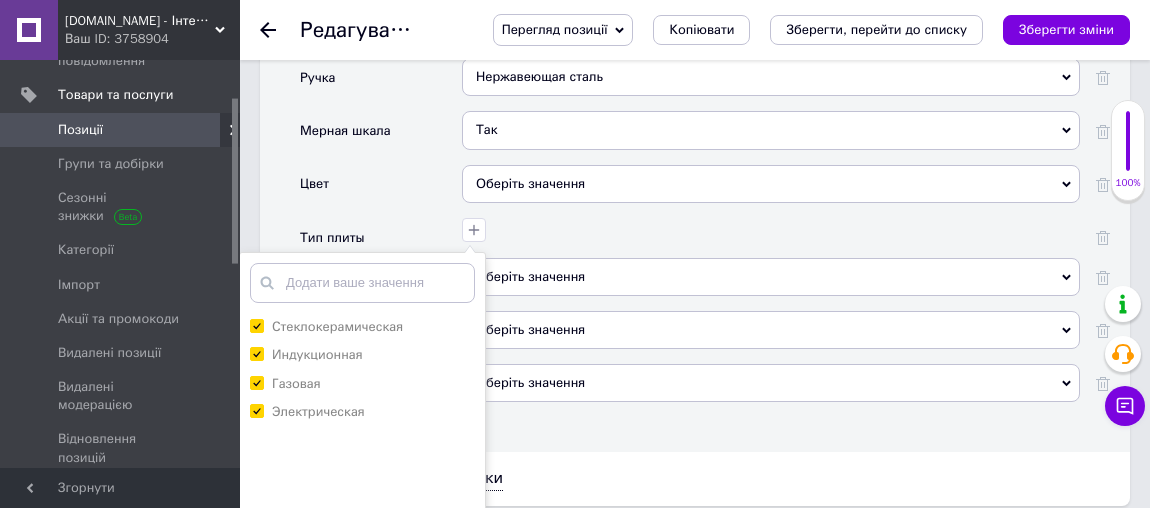 click on "Зберегти" at bounding box center [362, 549] 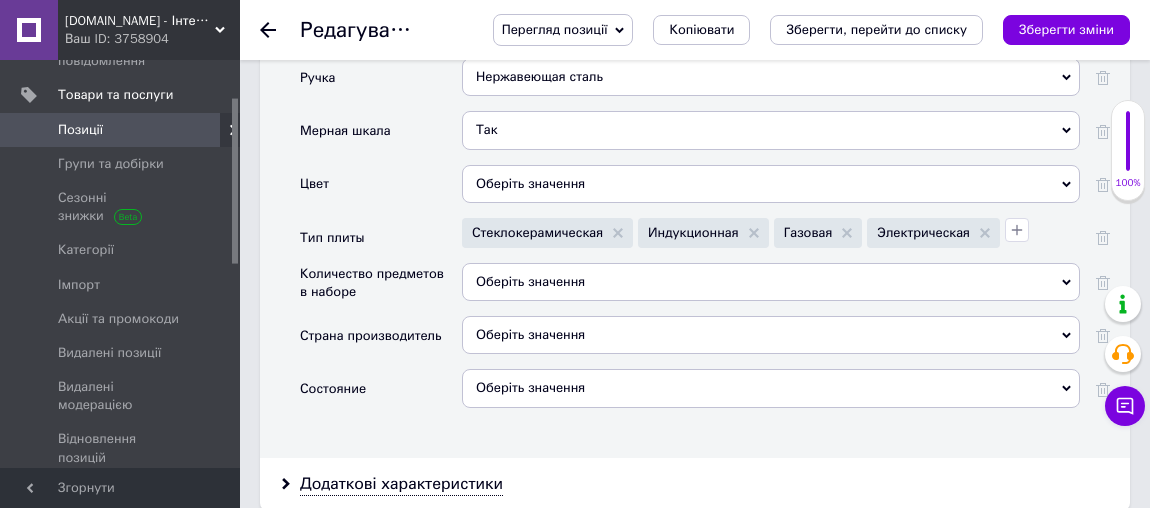 click on "Оберіть значення" at bounding box center (771, 342) 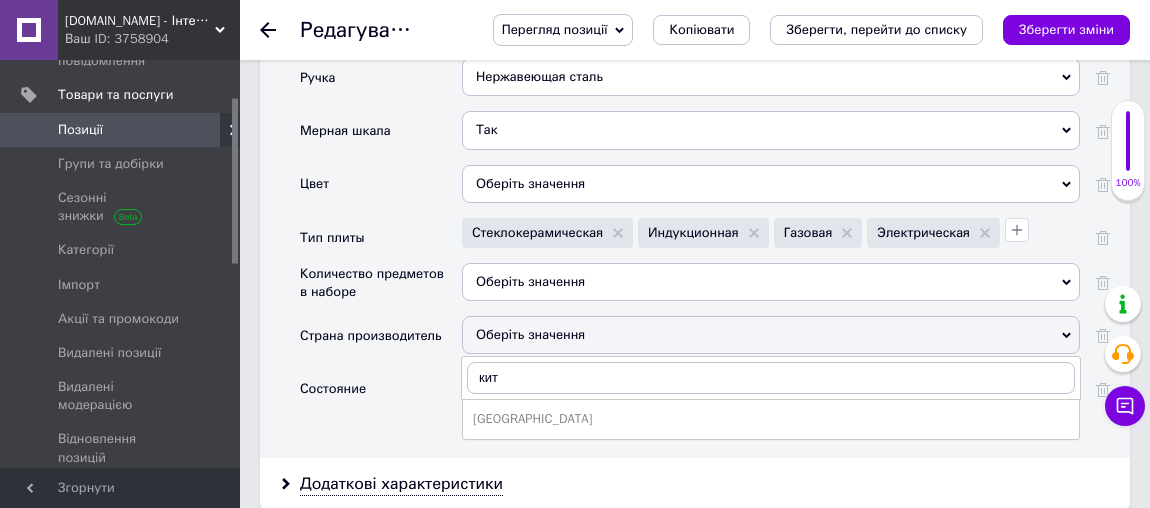 click on "[GEOGRAPHIC_DATA]" at bounding box center (771, 419) 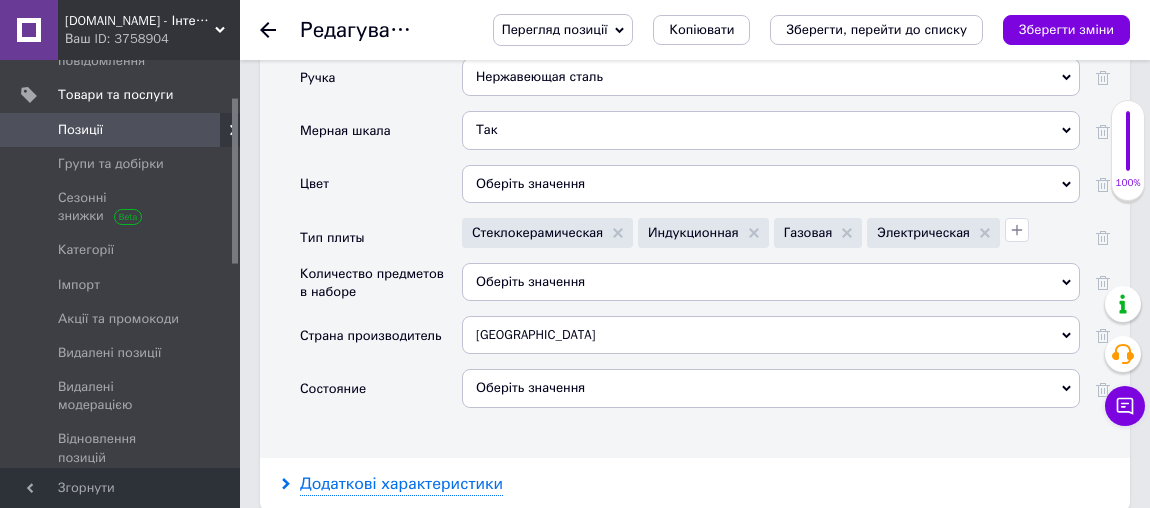 click on "Додаткові характеристики" at bounding box center [401, 484] 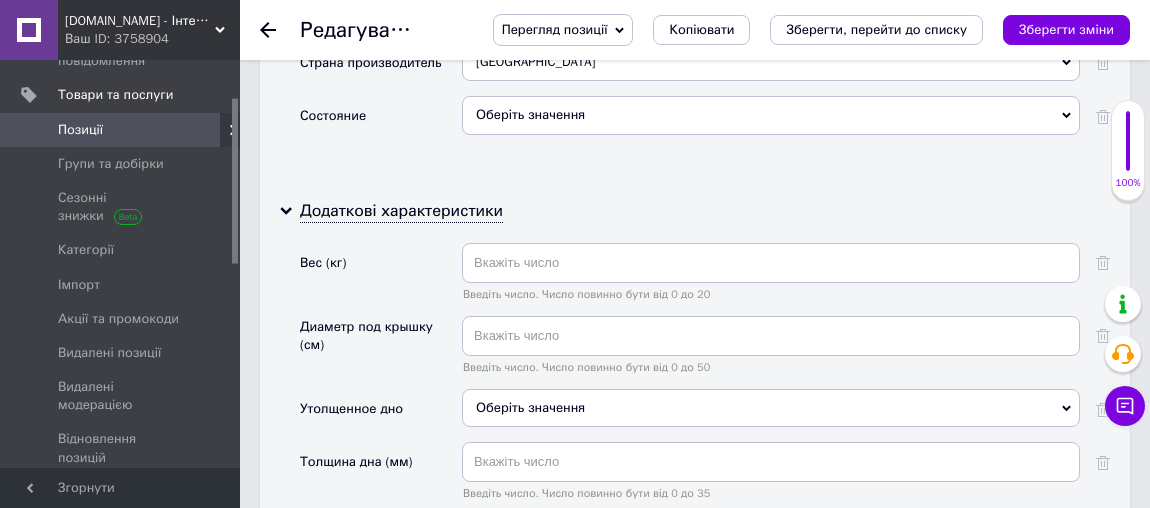 scroll, scrollTop: 3545, scrollLeft: 0, axis: vertical 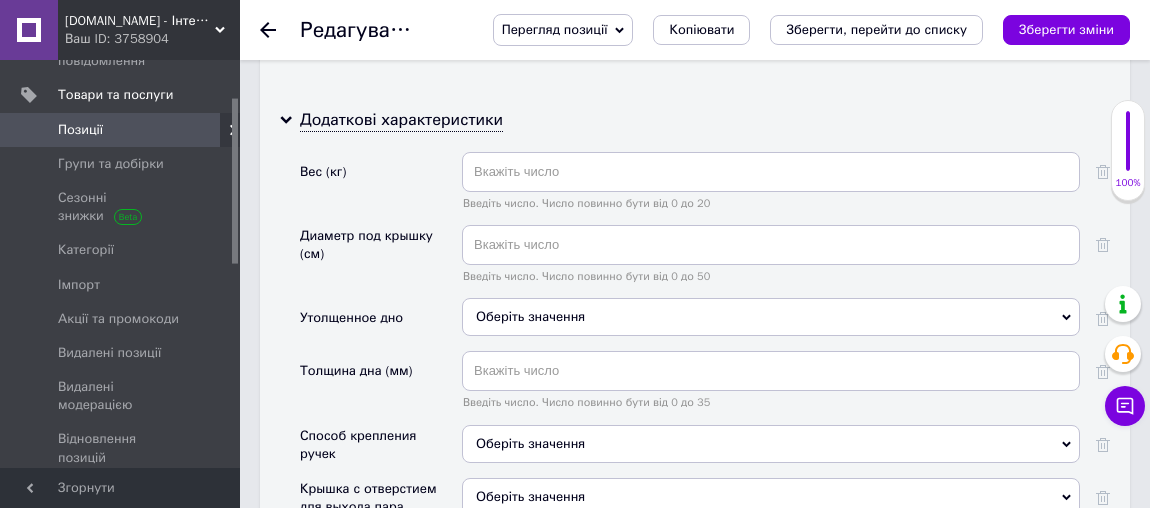 click on "Оберіть значення" at bounding box center [771, 444] 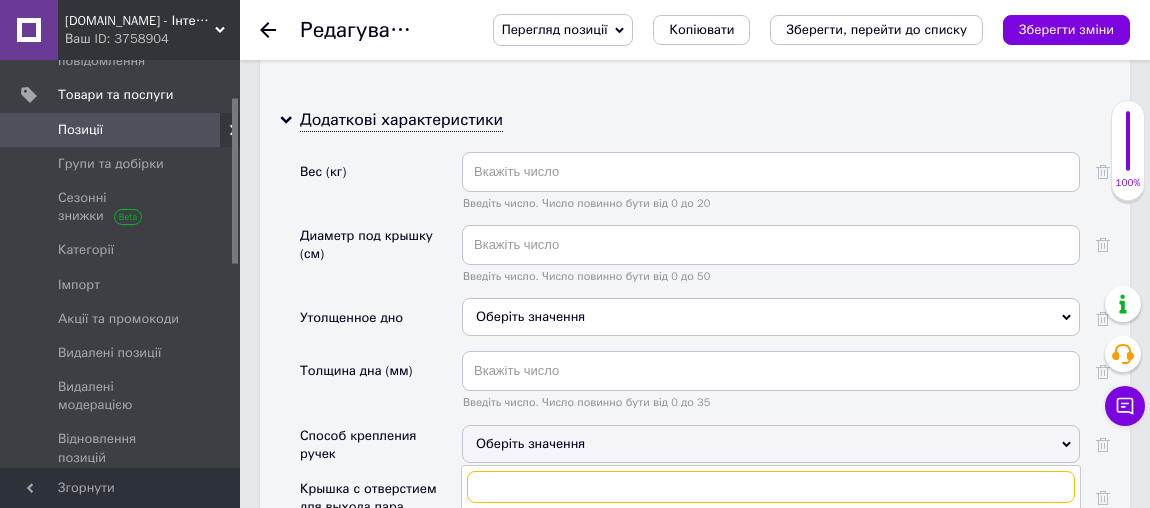 scroll, scrollTop: 3636, scrollLeft: 0, axis: vertical 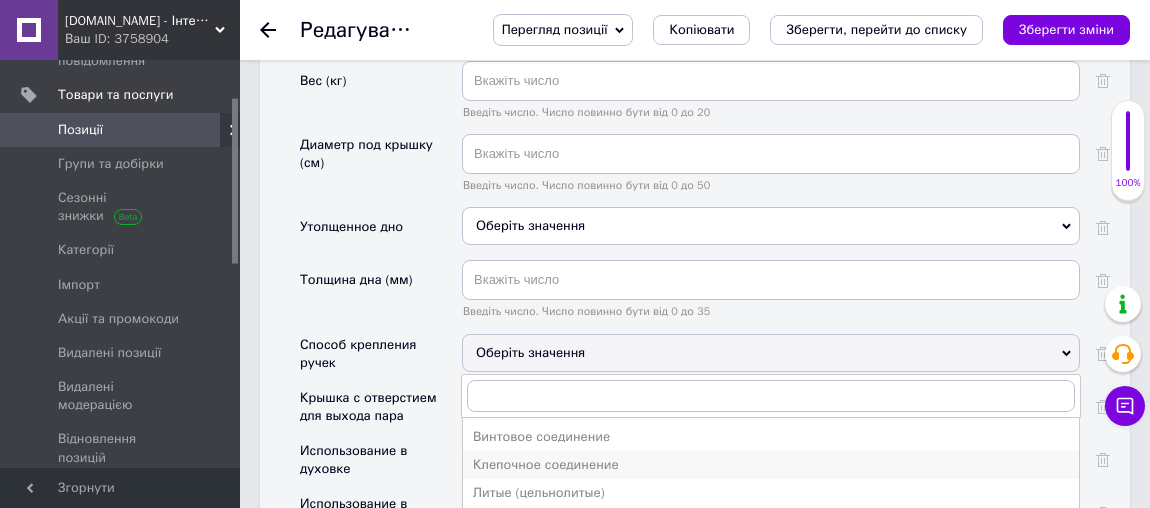 click on "Клепочное соединение" at bounding box center (771, 465) 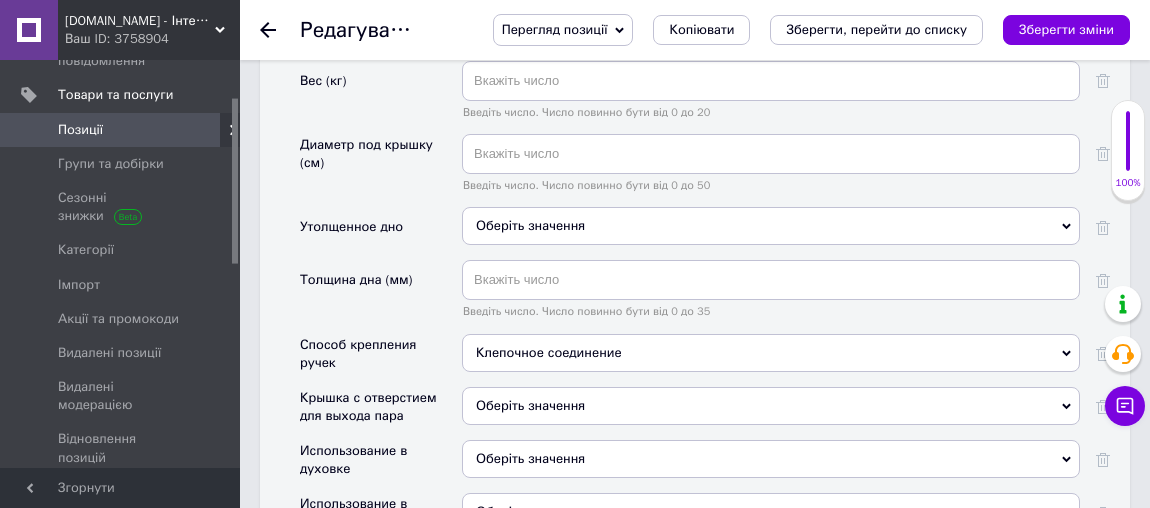 click on "Оберіть значення" at bounding box center [530, 405] 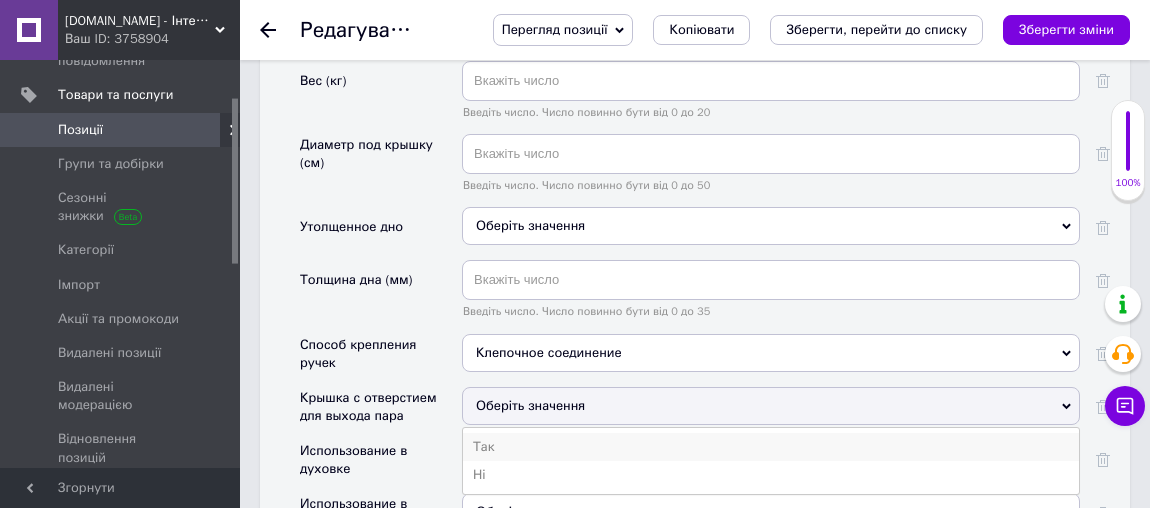 click on "Так" at bounding box center (771, 447) 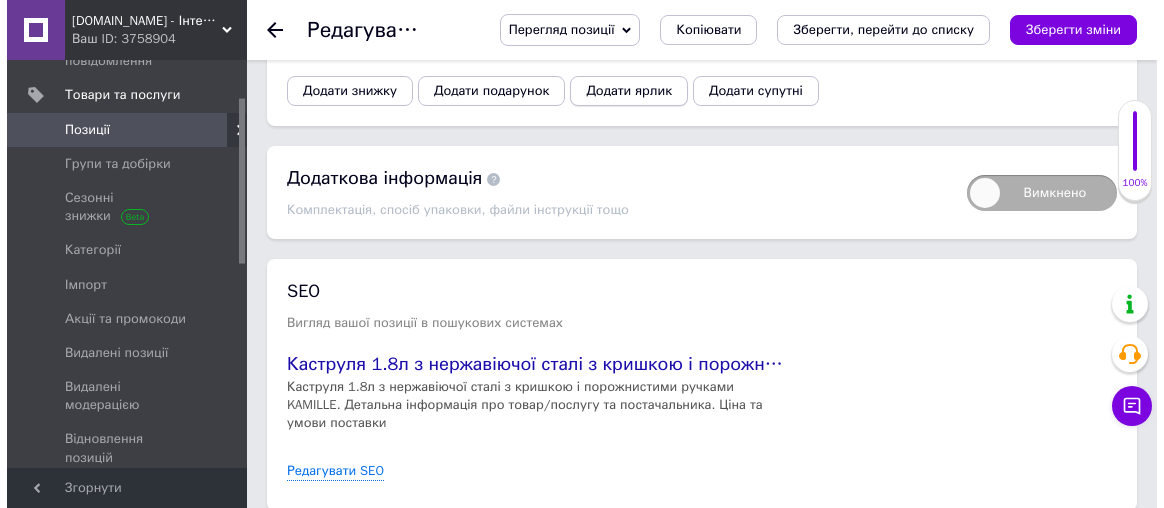 scroll, scrollTop: 4619, scrollLeft: 0, axis: vertical 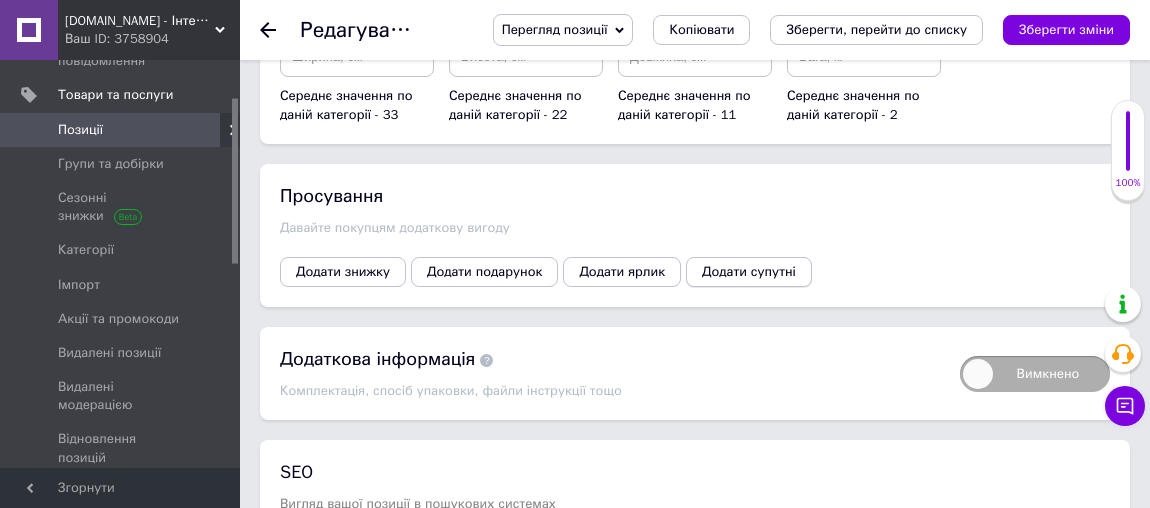 click on "Додати супутні" at bounding box center [749, 272] 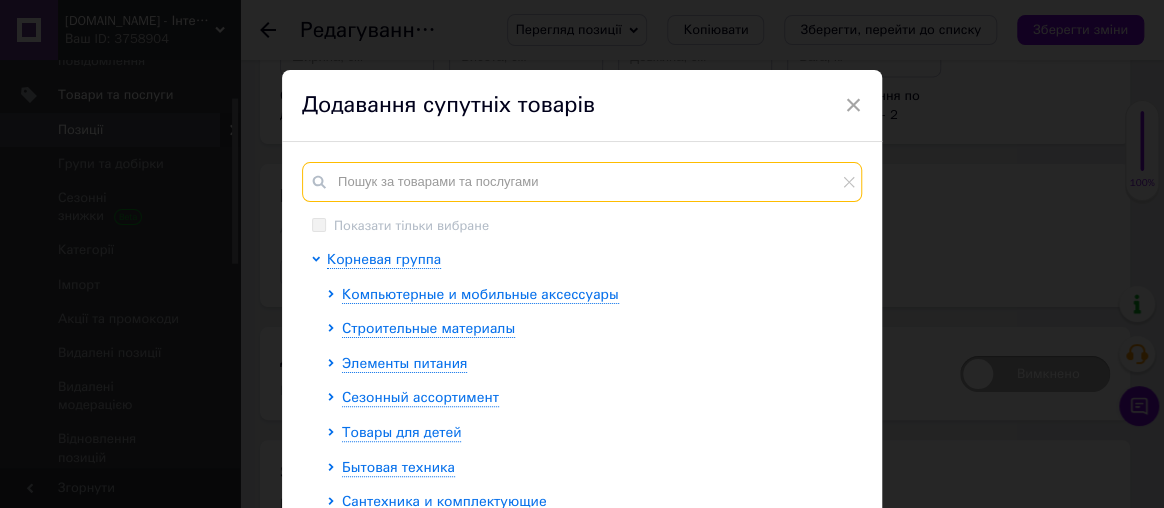 click at bounding box center (582, 182) 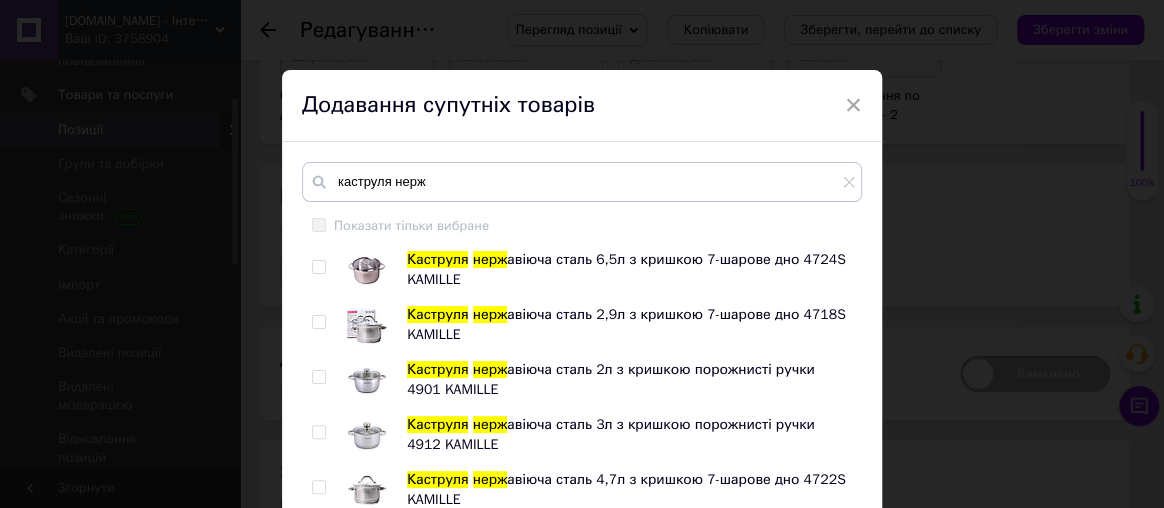 drag, startPoint x: 313, startPoint y: 267, endPoint x: 311, endPoint y: 300, distance: 33.06055 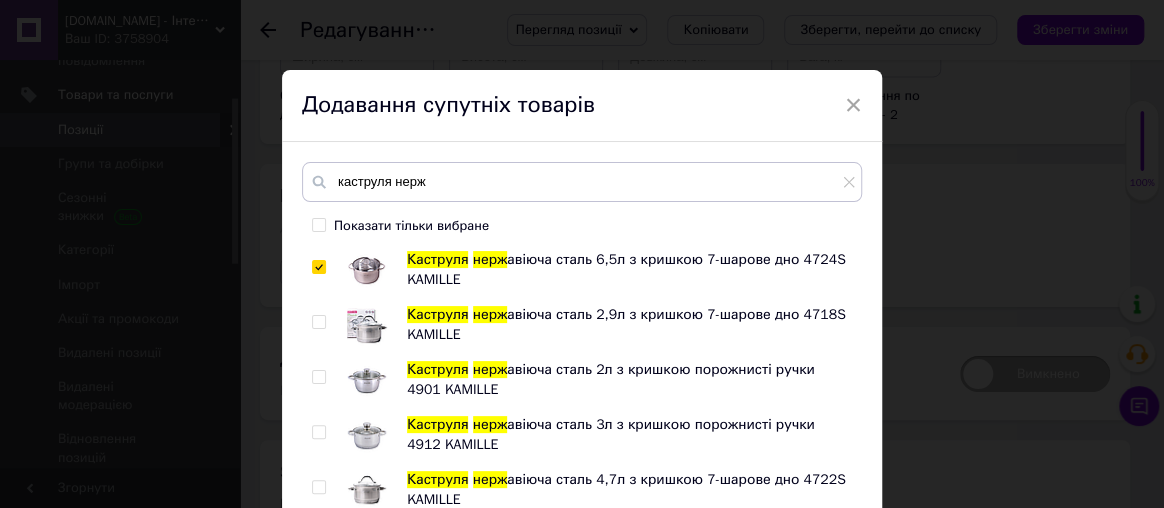 click at bounding box center [318, 322] 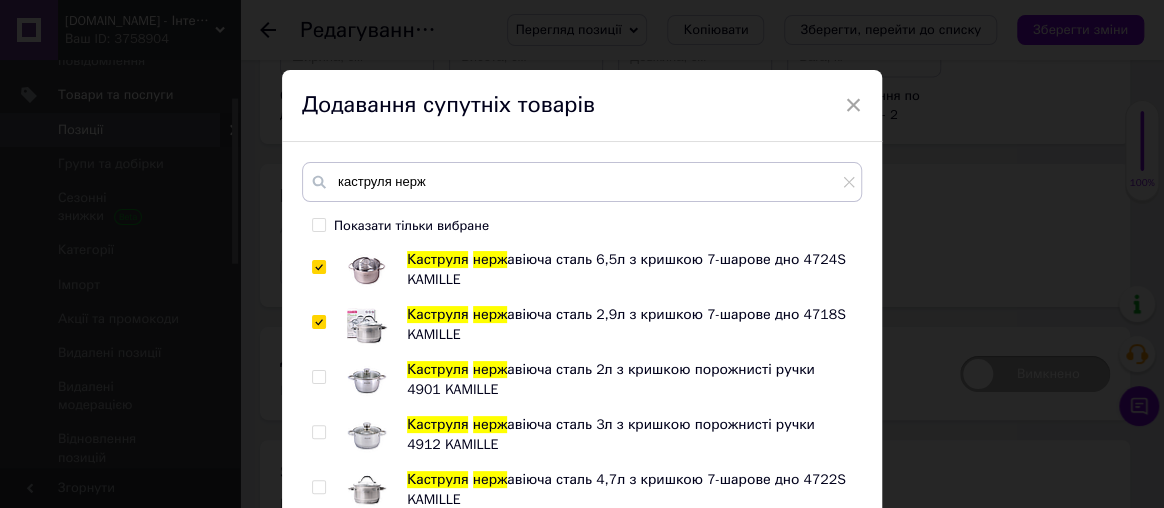 click at bounding box center (319, 377) 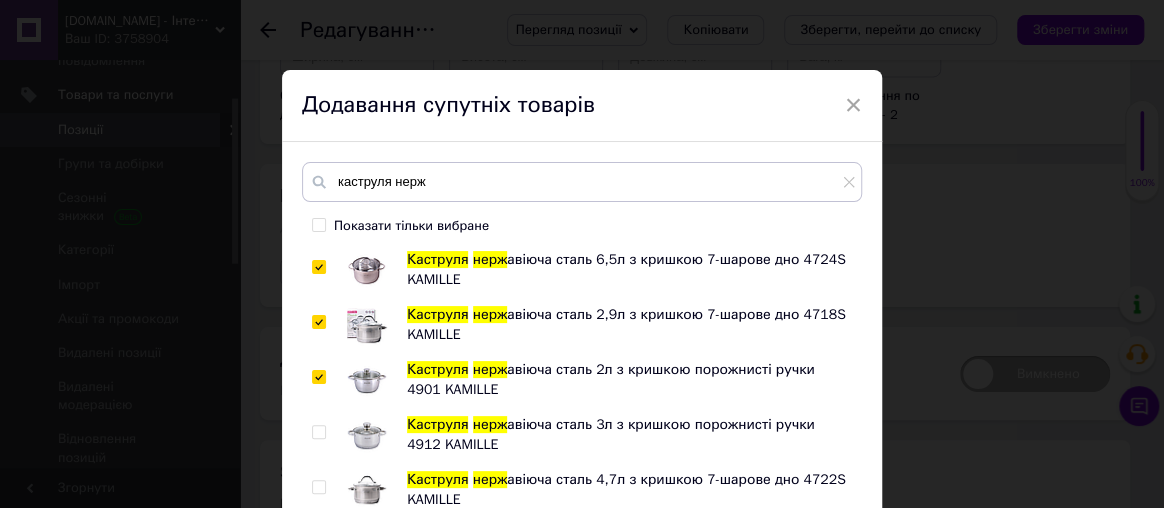 click at bounding box center (318, 432) 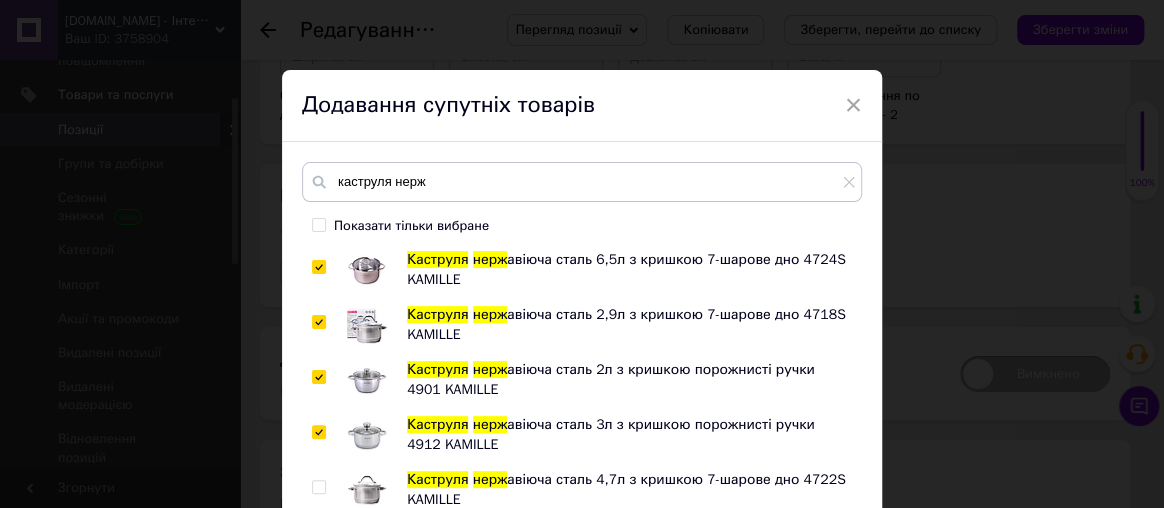 click on "Каструля   нерж авіюча сталь 6,5л з кришкою 7-шарове дно 4724S KAMILLE Каструля   нерж авіюча сталь 2,9л з кришкою 7-шарове дно 4718S [PERSON_NAME]   нерж авіюча сталь 2л з кришкою порожнисті ручки 4901 [PERSON_NAME]   нерж авіюча сталь 3л з кришкою порожнисті ручки 4912 [PERSON_NAME]   нерж авіюча сталь 4,7л з кришкою 7-шарове дно 4722S [PERSON_NAME]   нерж авіюча сталь циліндрична 22л з кришкою ZB-34 Interos Каструля   нерж авіюча сталь циліндрична 19л з кришкою ZB-32 Interos Каструля   нерж авіюча сталь циліндрична 26л d26см з кришкою ZB-36 Interos Каструля   нерж Каструля   нерж Каструля   нерж Каструля" at bounding box center [581, 382] 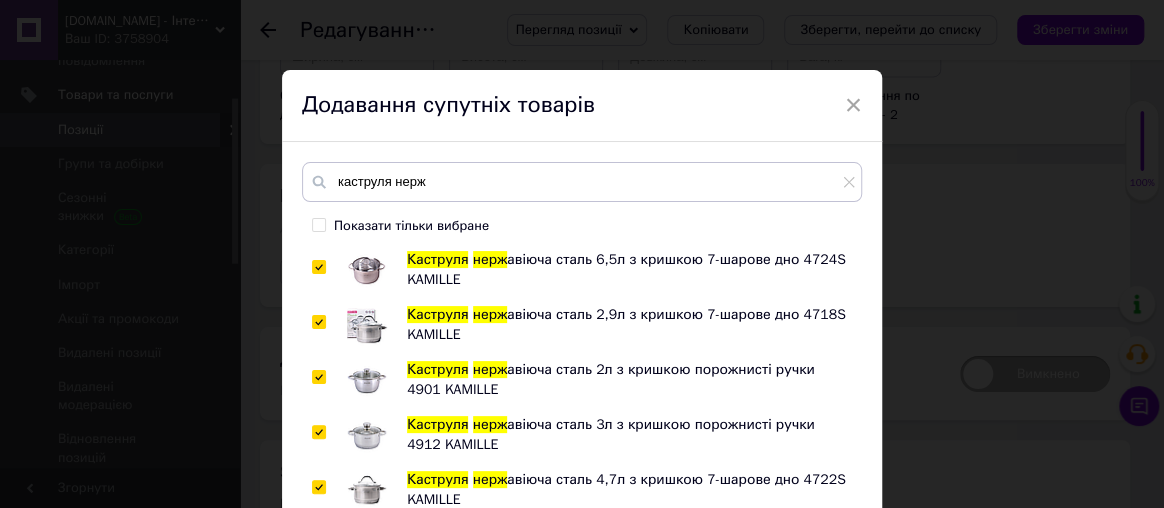 scroll, scrollTop: 181, scrollLeft: 0, axis: vertical 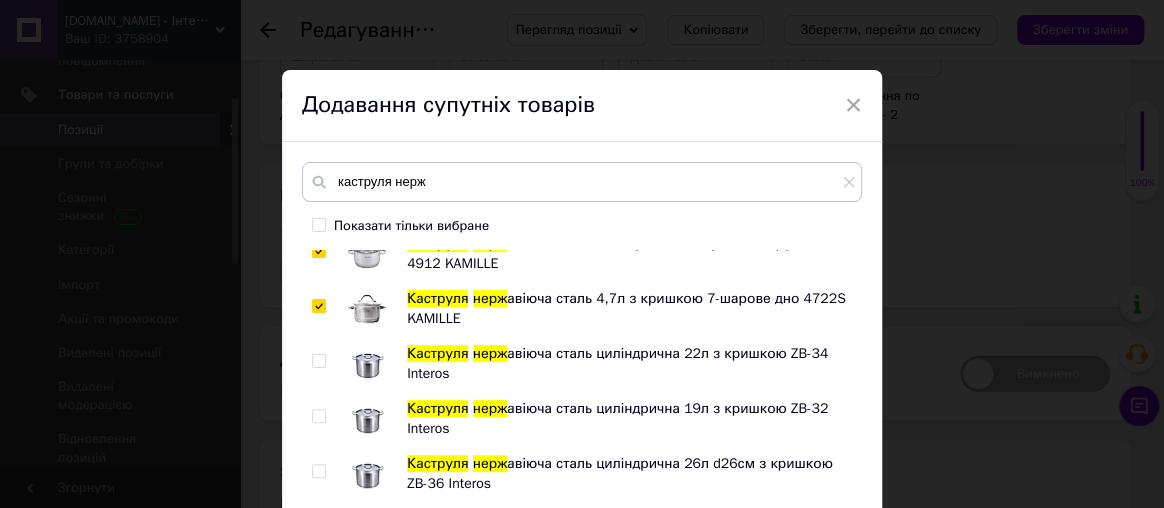 drag, startPoint x: 315, startPoint y: 358, endPoint x: 315, endPoint y: 429, distance: 71 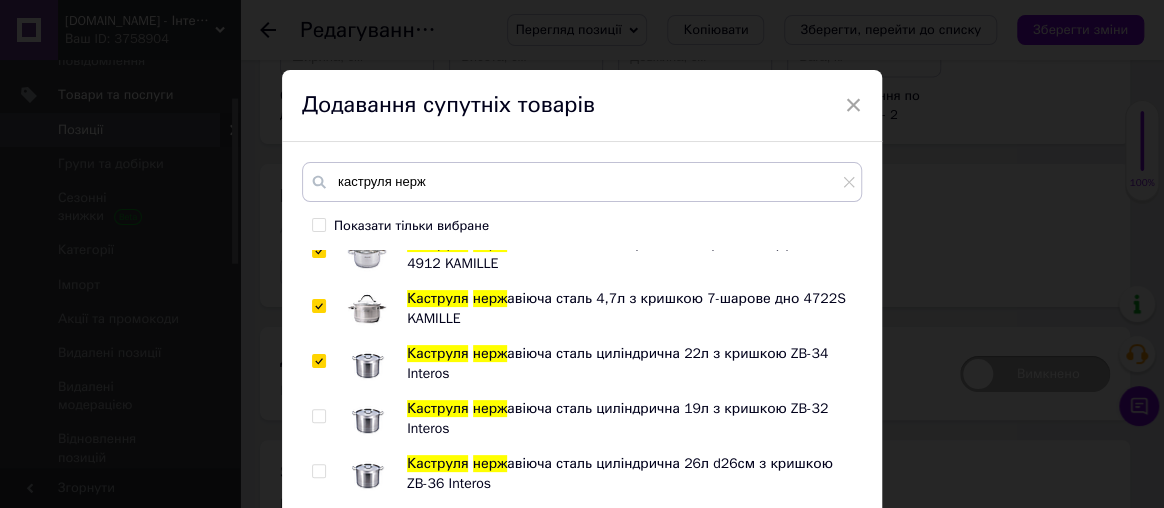 drag, startPoint x: 315, startPoint y: 417, endPoint x: 315, endPoint y: 458, distance: 41 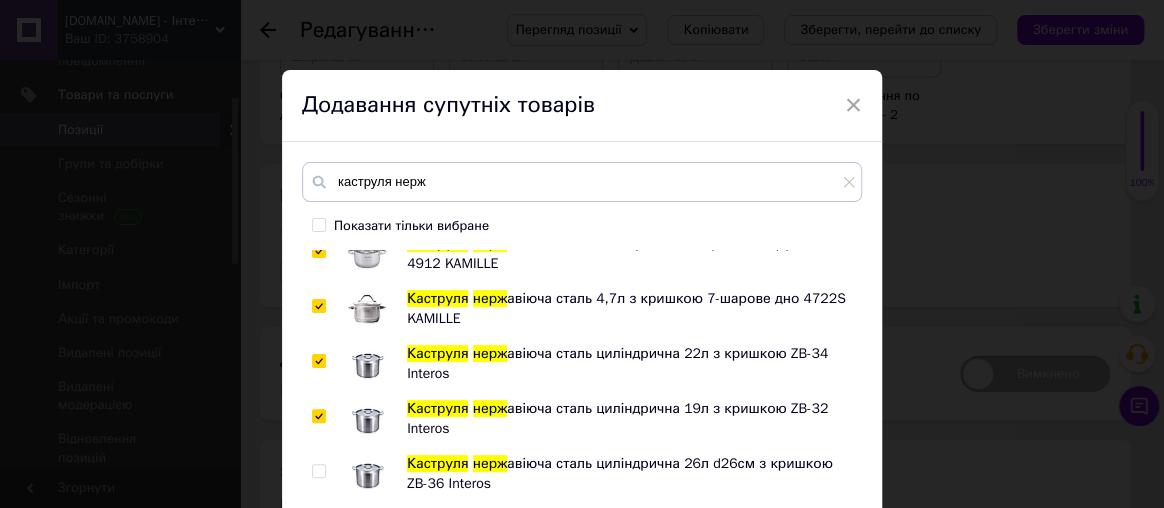 click at bounding box center [318, 471] 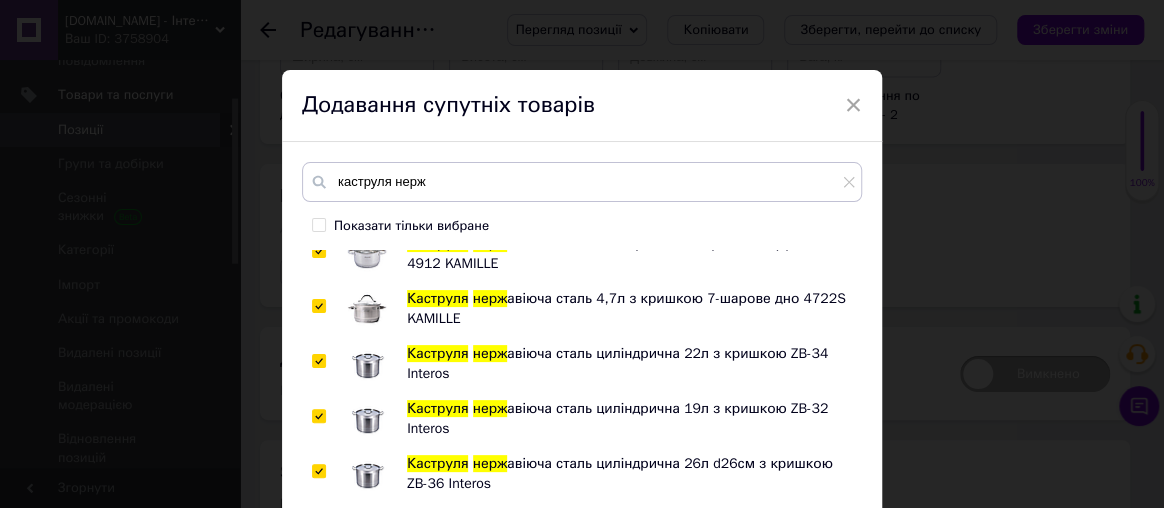 scroll, scrollTop: 454, scrollLeft: 0, axis: vertical 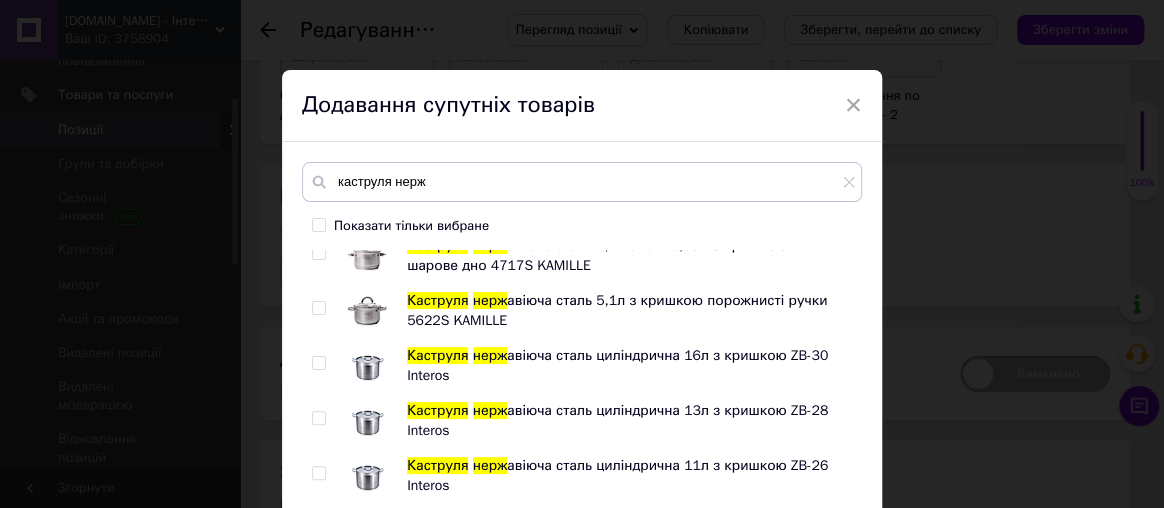 click at bounding box center [318, 253] 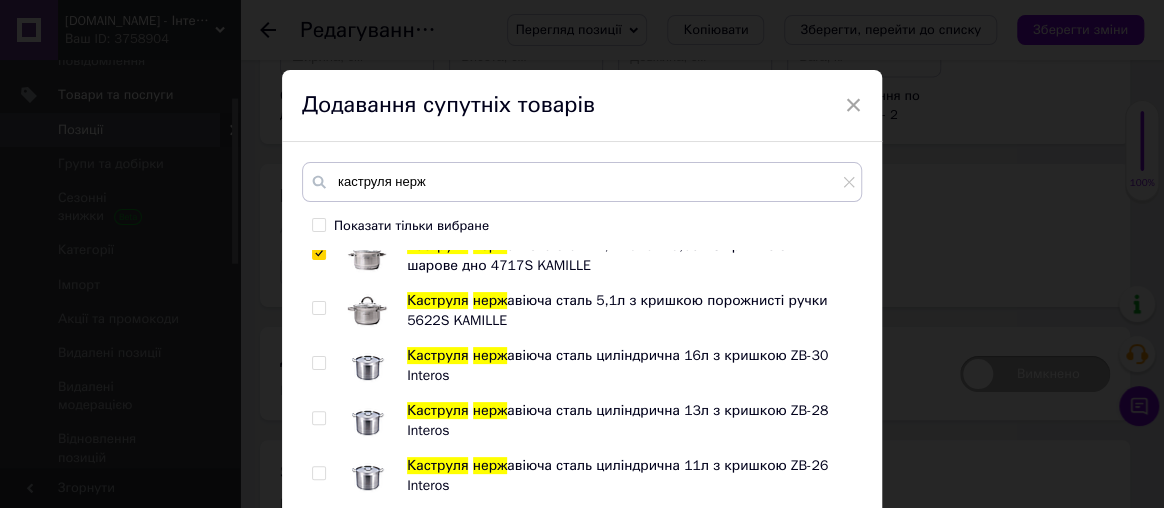 click at bounding box center [318, 308] 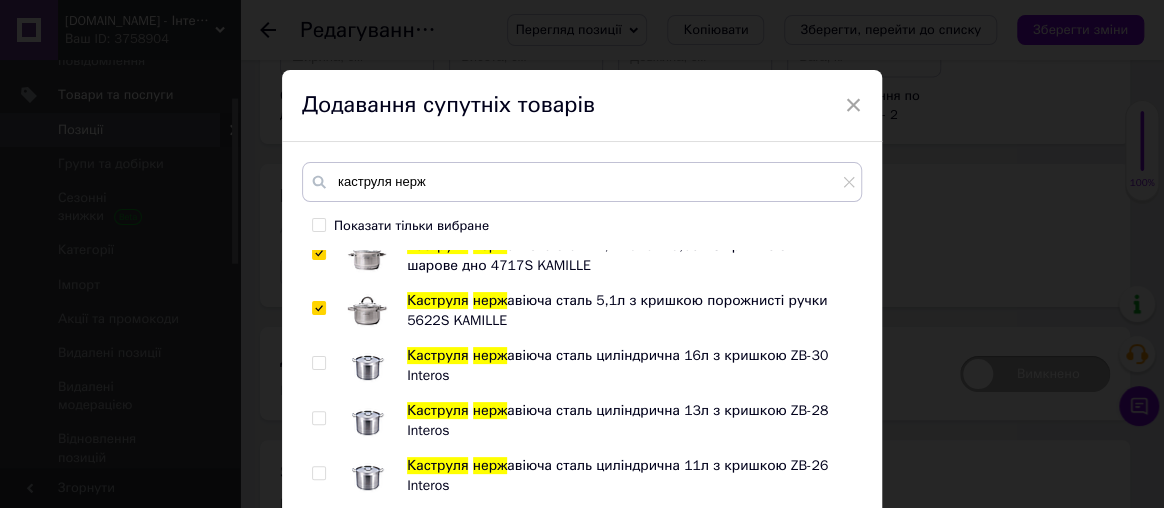 click at bounding box center [322, 366] 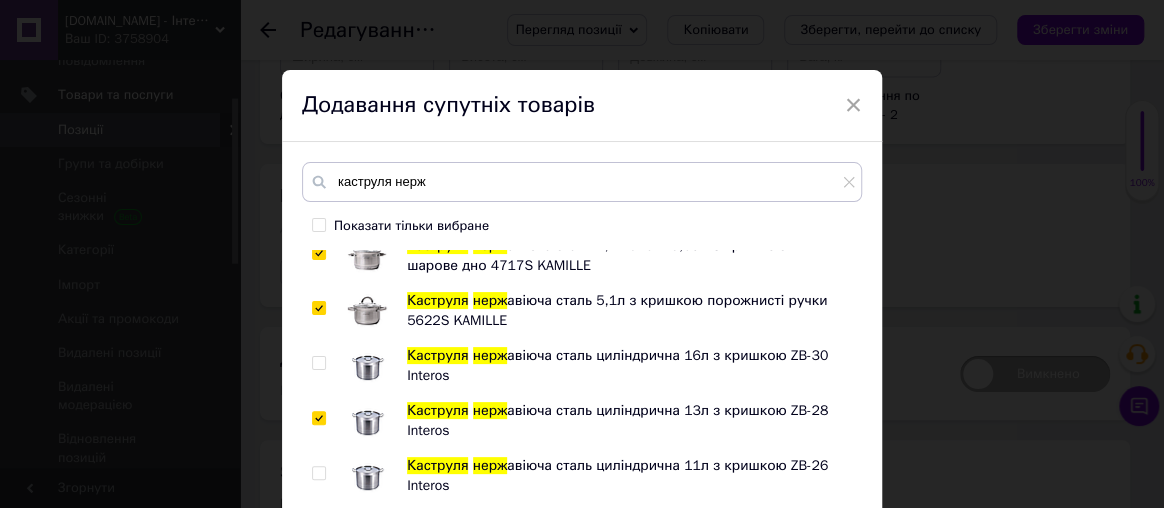 click at bounding box center (318, 473) 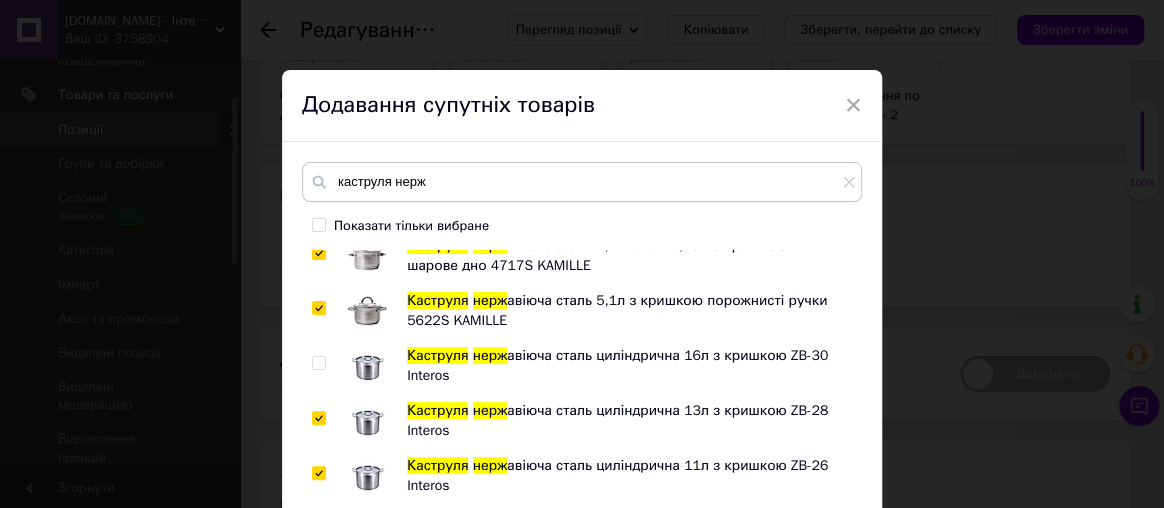 click at bounding box center (318, 363) 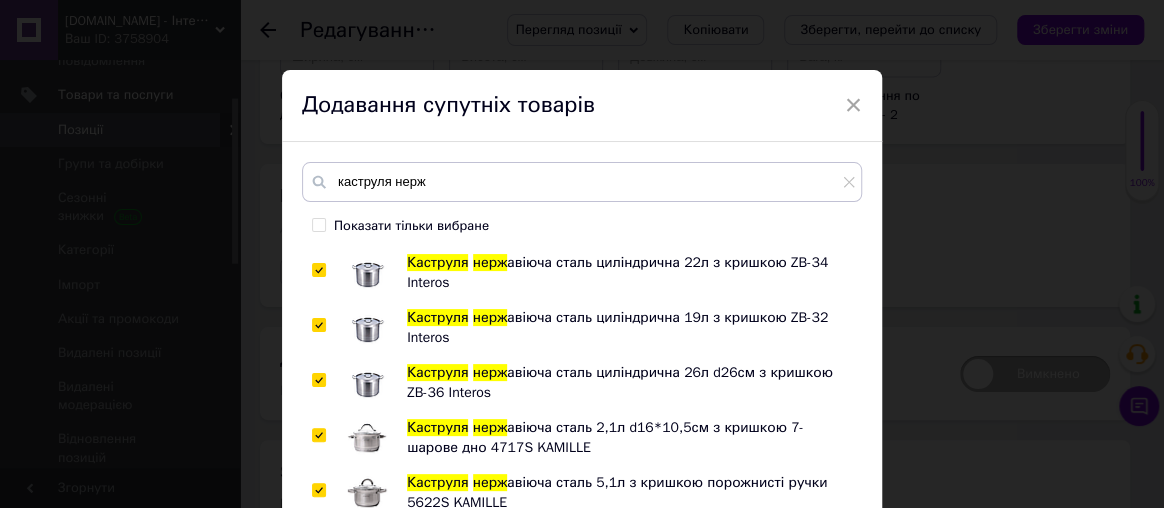scroll, scrollTop: 636, scrollLeft: 0, axis: vertical 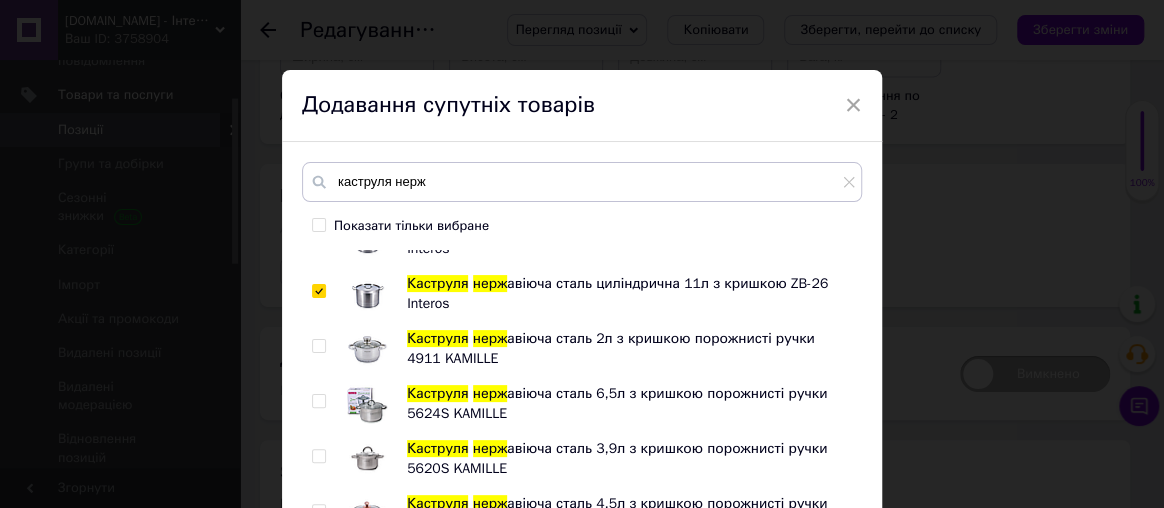 click at bounding box center [318, 346] 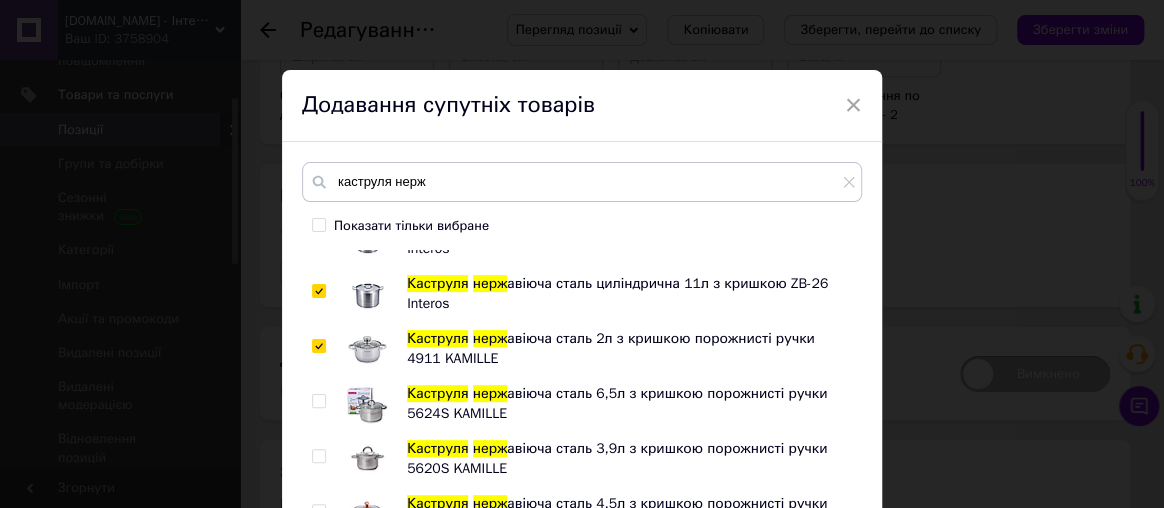 click at bounding box center (318, 401) 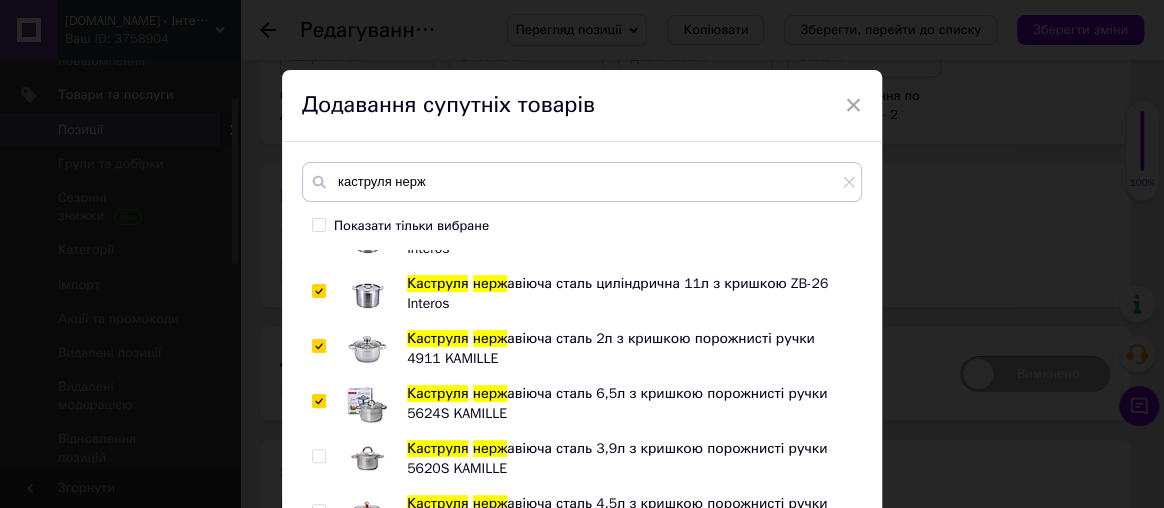 click at bounding box center (318, 456) 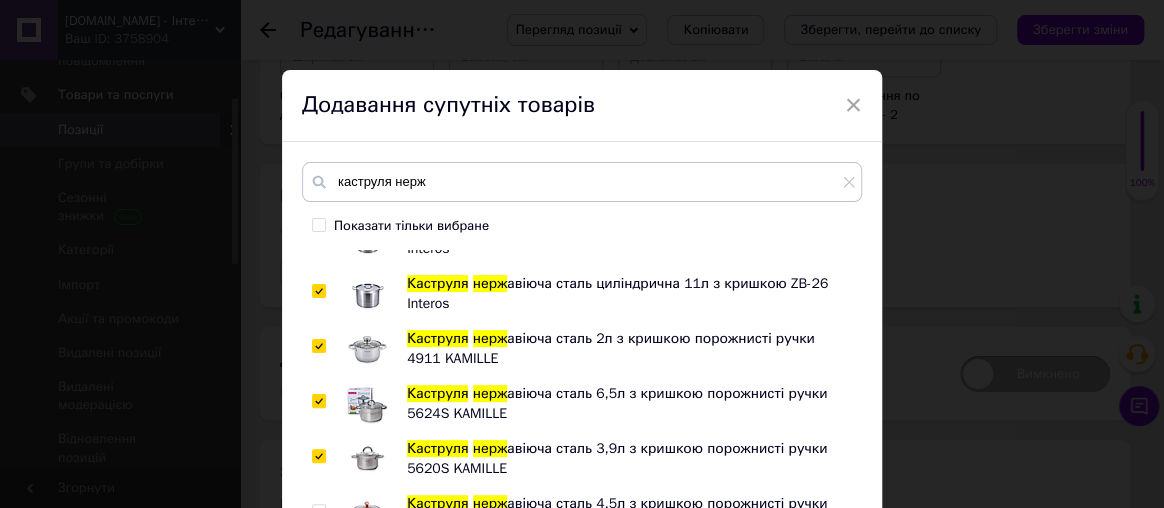 scroll, scrollTop: 818, scrollLeft: 0, axis: vertical 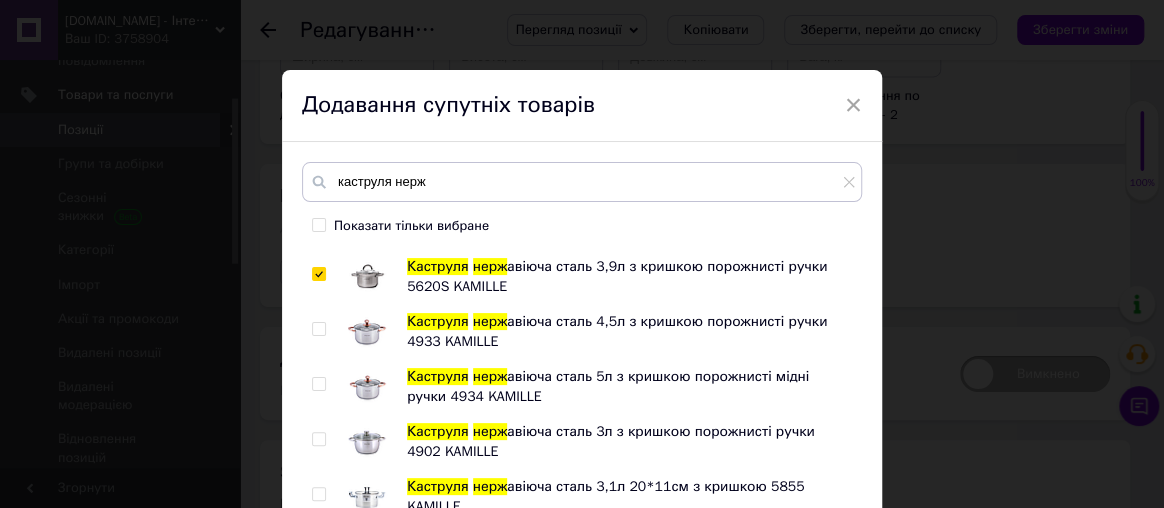 click at bounding box center (318, 329) 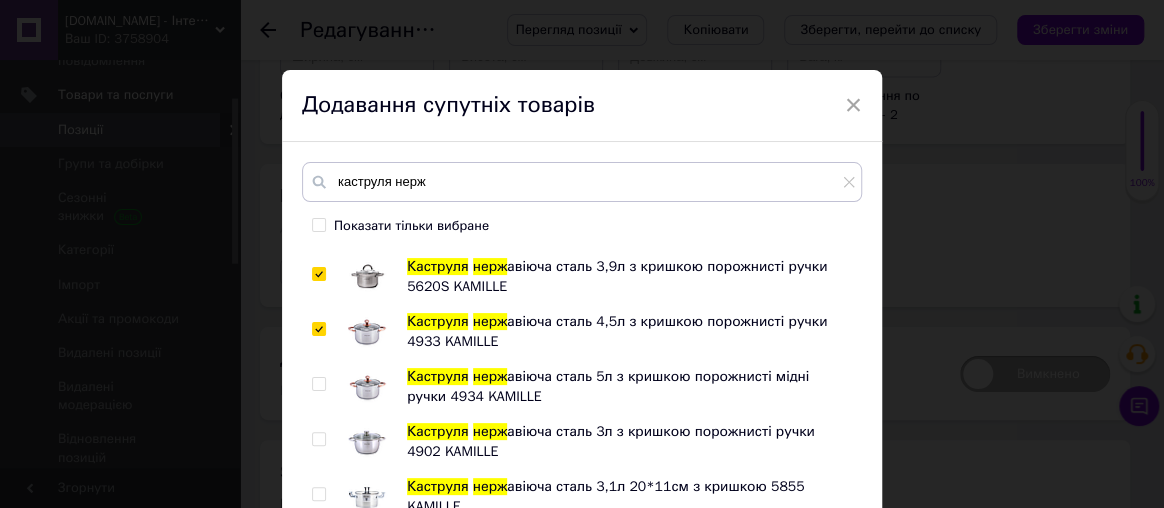 click at bounding box center [318, 384] 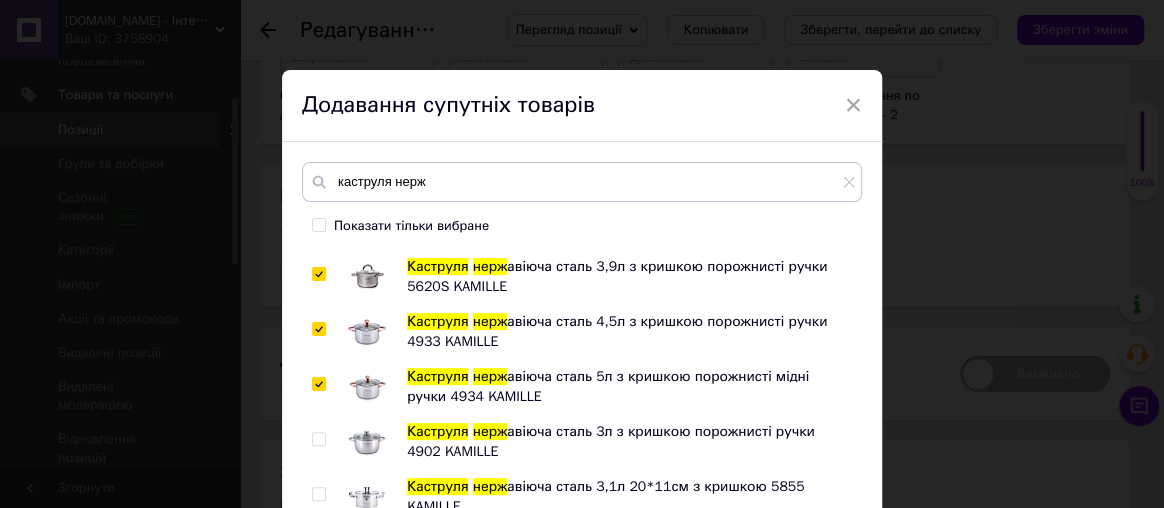click at bounding box center [319, 439] 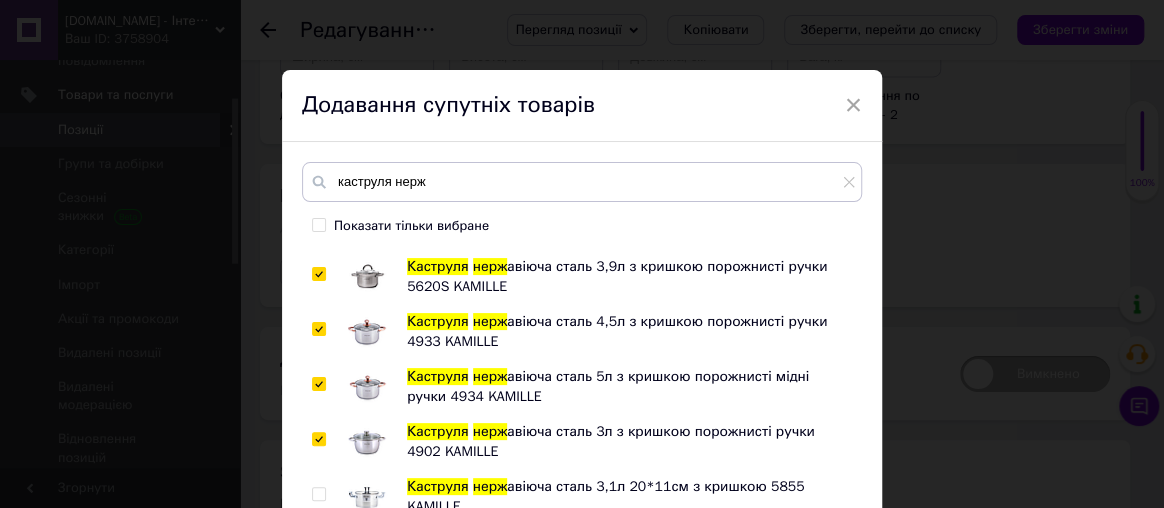 click at bounding box center (319, 494) 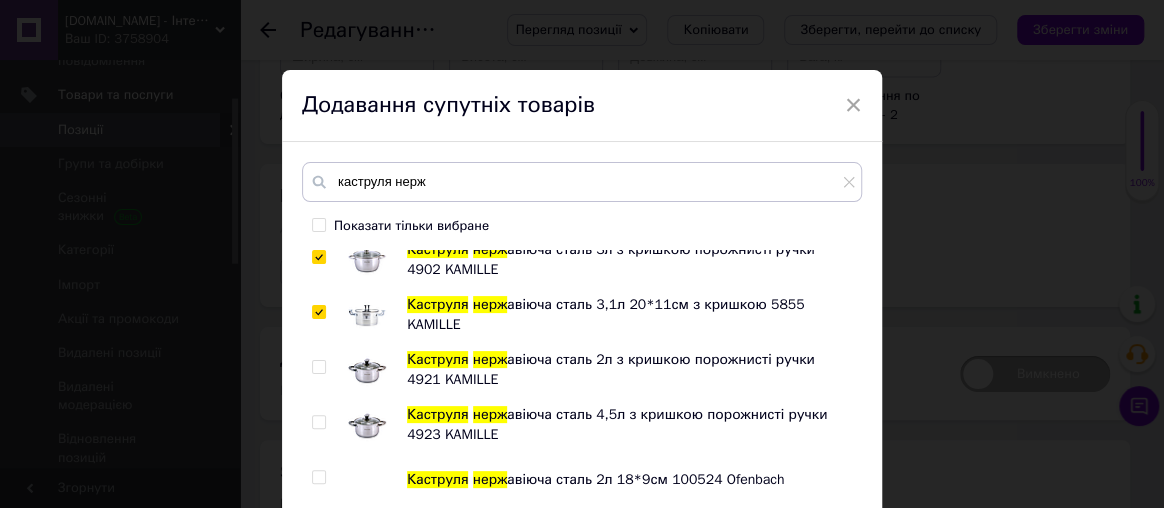 scroll, scrollTop: 1000, scrollLeft: 0, axis: vertical 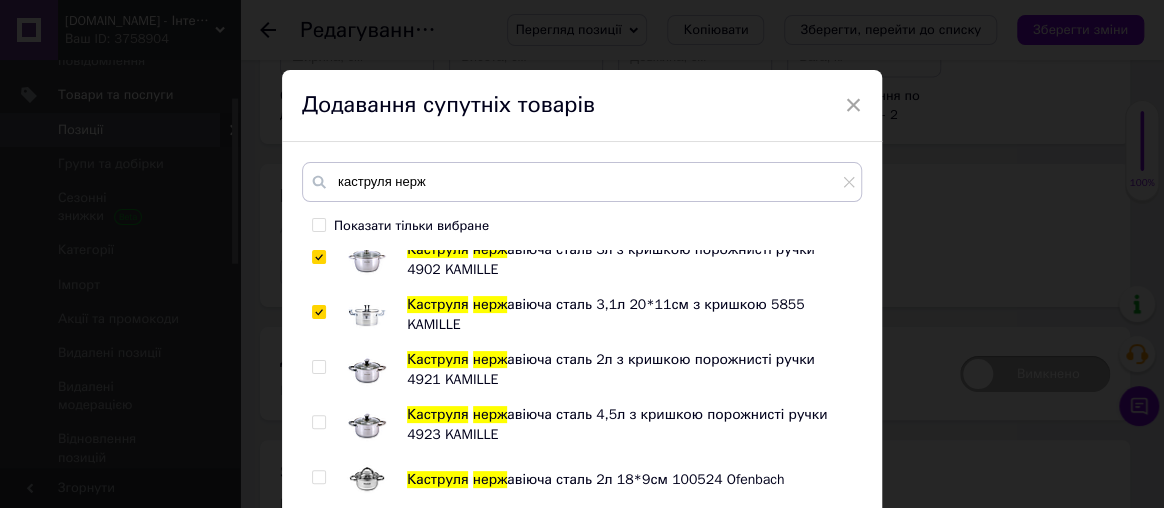 click at bounding box center (318, 367) 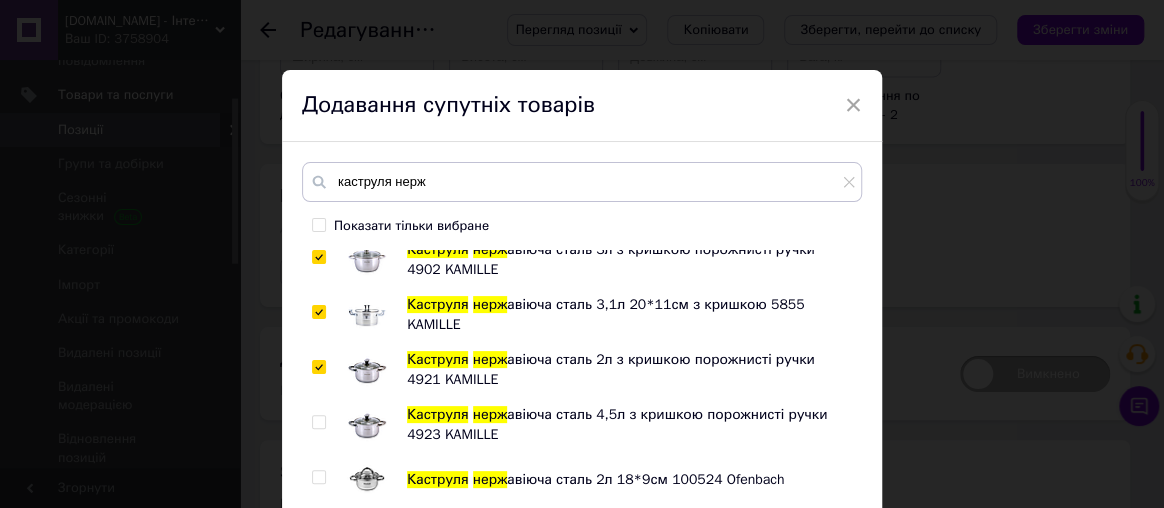 drag, startPoint x: 312, startPoint y: 416, endPoint x: 315, endPoint y: 476, distance: 60.074955 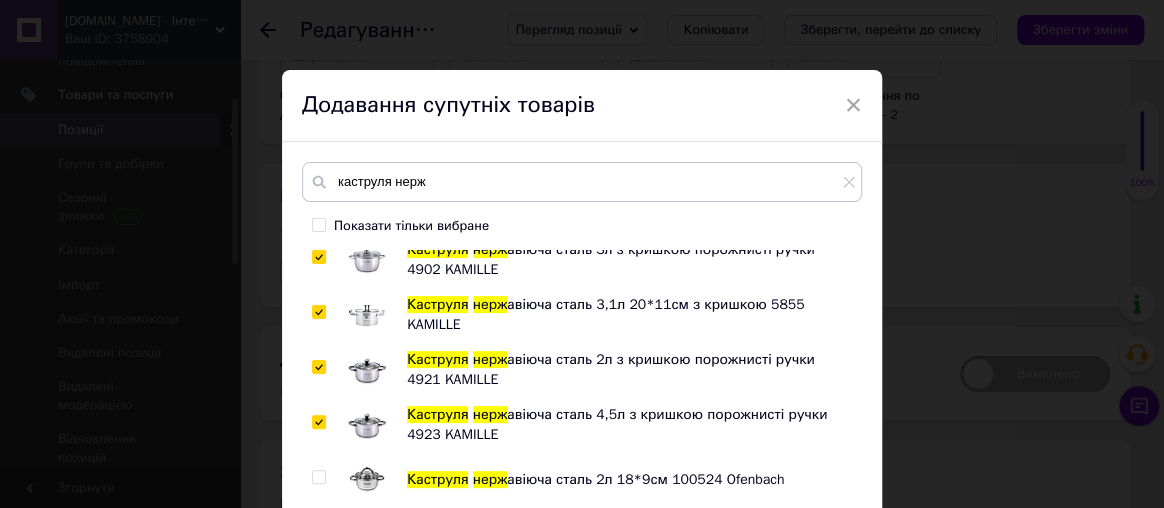 click at bounding box center (318, 477) 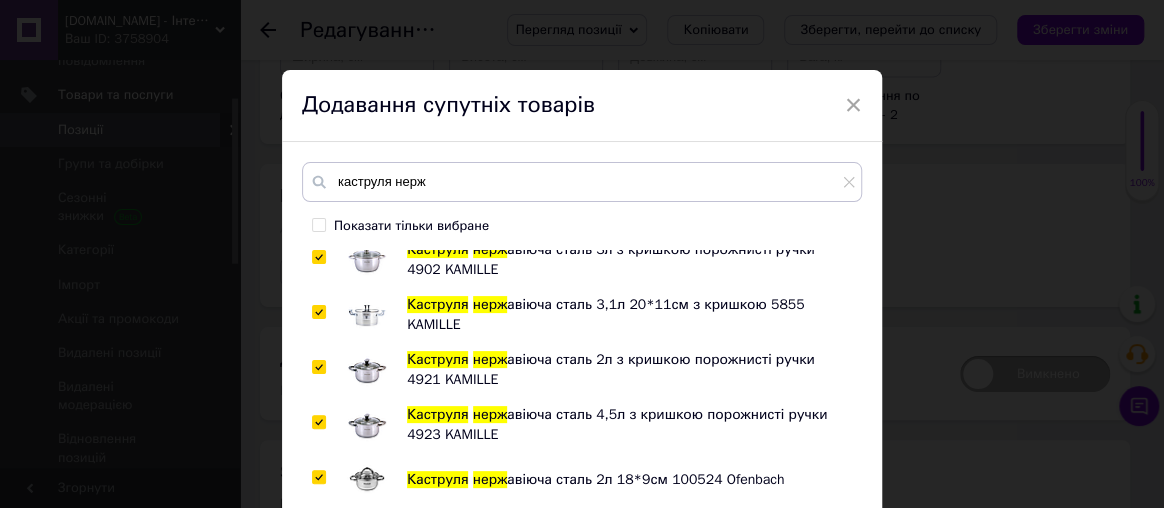 scroll, scrollTop: 1181, scrollLeft: 0, axis: vertical 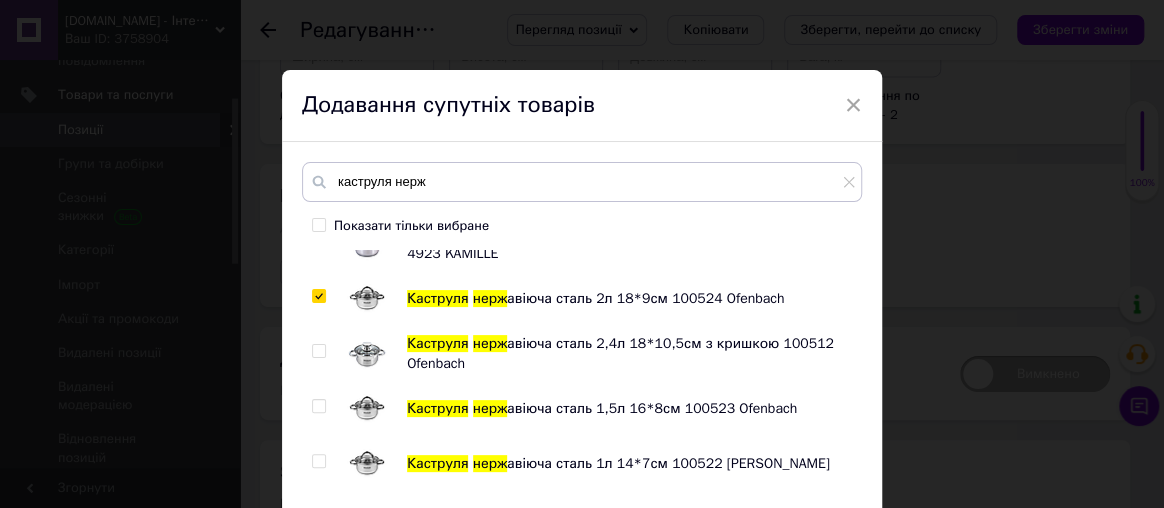 drag, startPoint x: 320, startPoint y: 352, endPoint x: 315, endPoint y: 392, distance: 40.311287 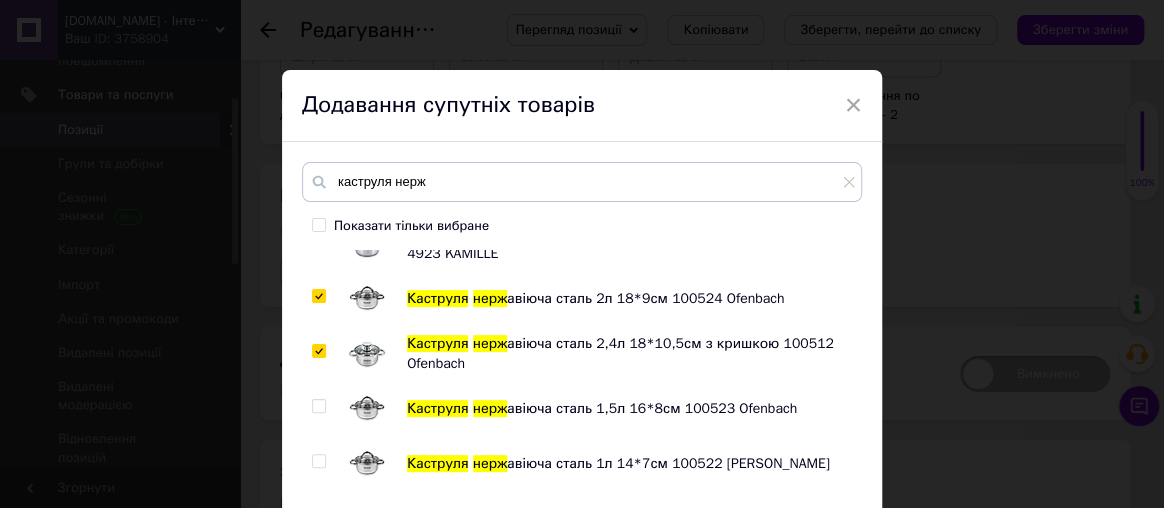 click at bounding box center [318, 406] 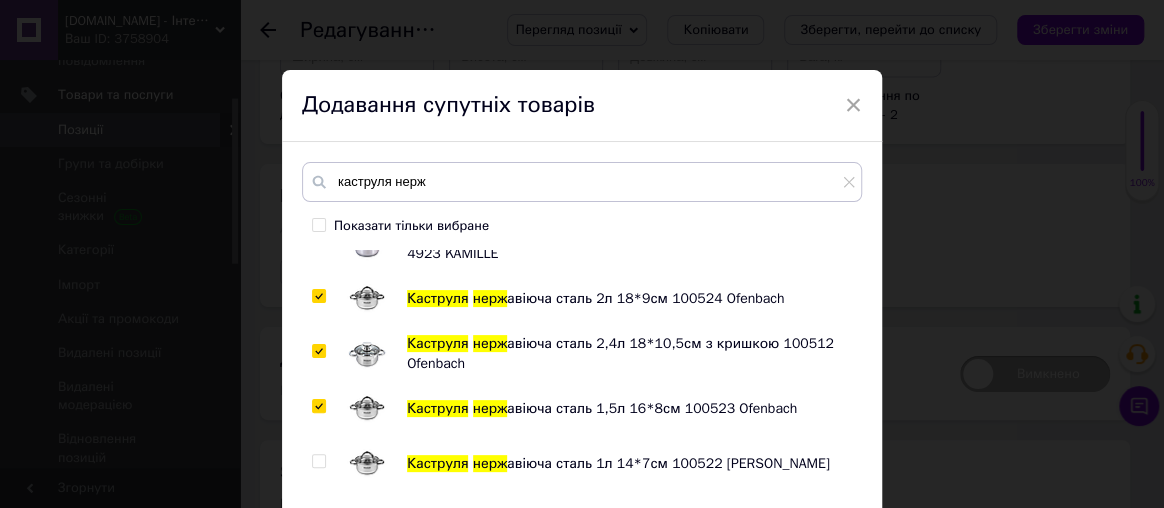 click at bounding box center (318, 461) 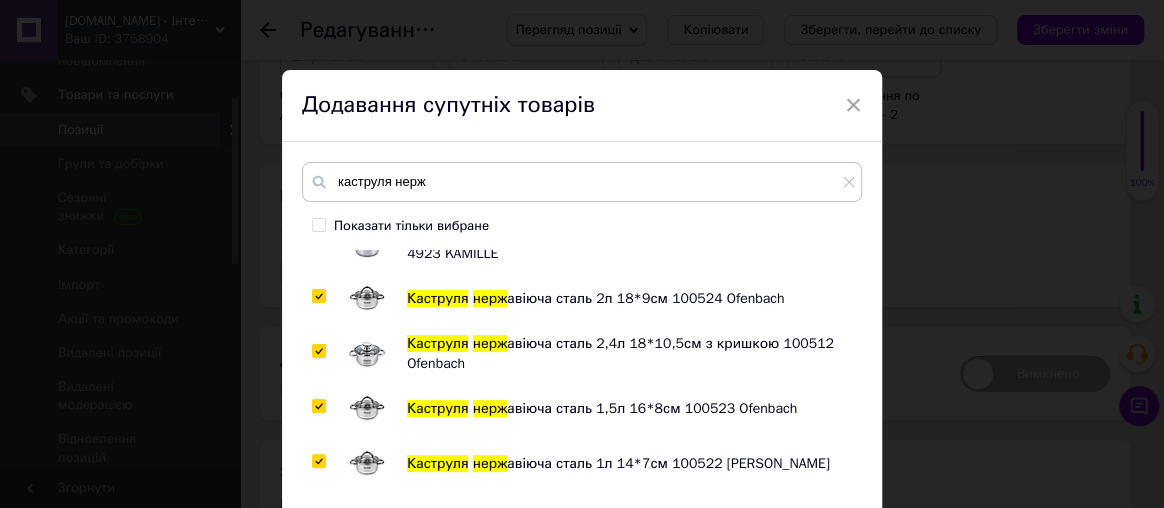 scroll, scrollTop: 1363, scrollLeft: 0, axis: vertical 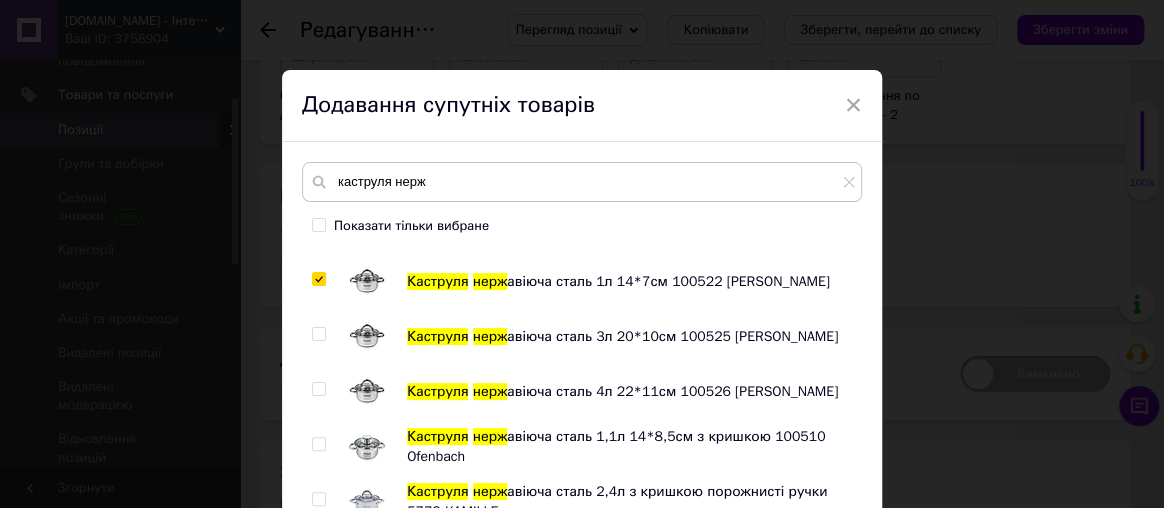 drag, startPoint x: 312, startPoint y: 330, endPoint x: 310, endPoint y: 370, distance: 40.04997 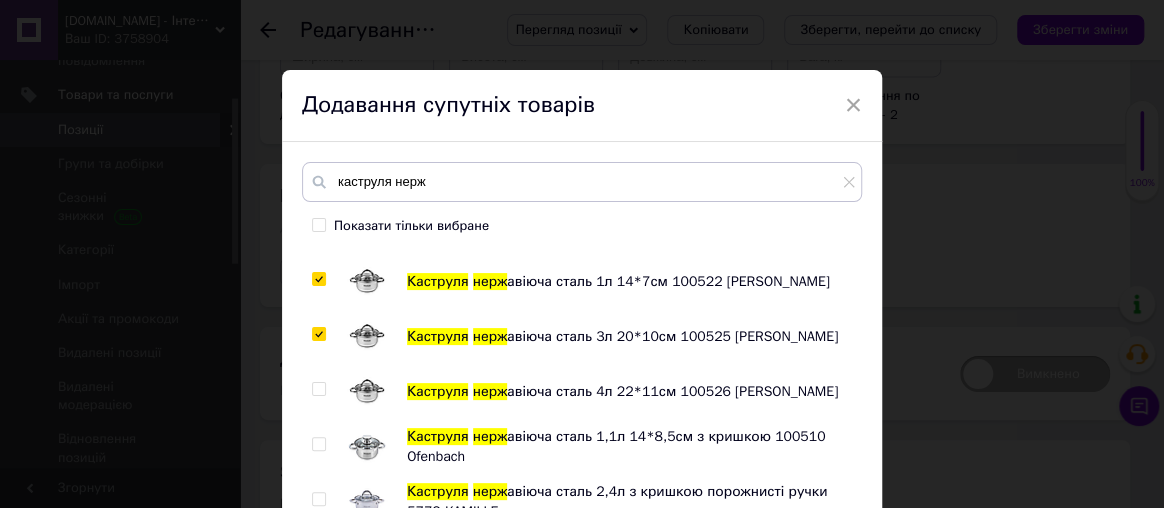 click at bounding box center [318, 389] 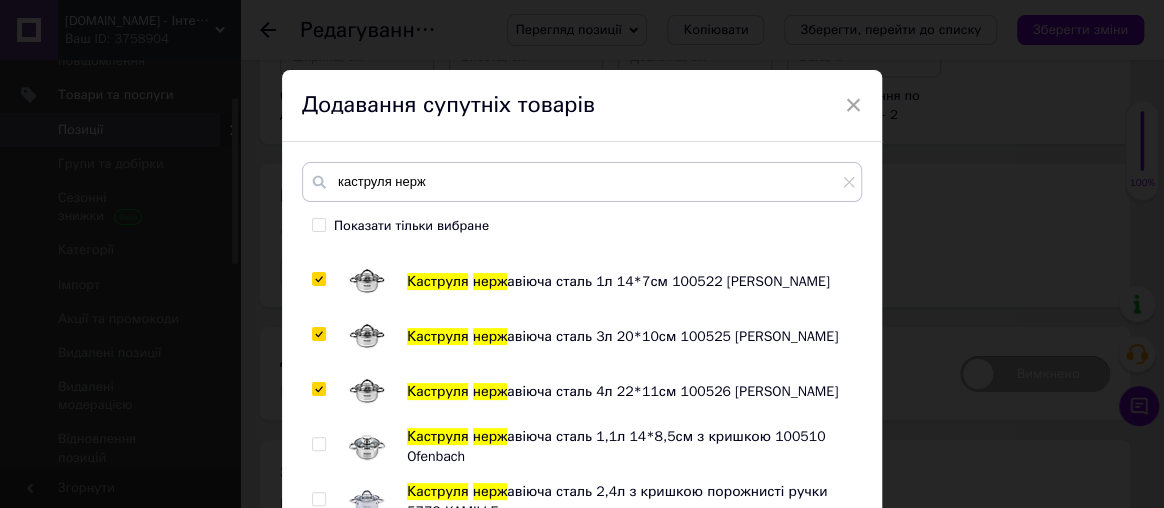 click at bounding box center (318, 444) 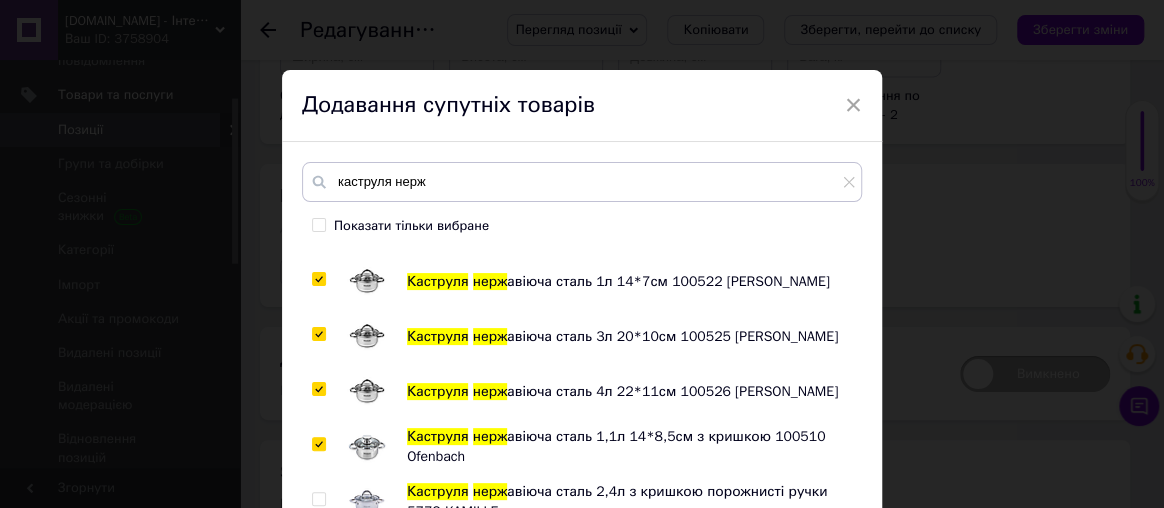 scroll, scrollTop: 1636, scrollLeft: 0, axis: vertical 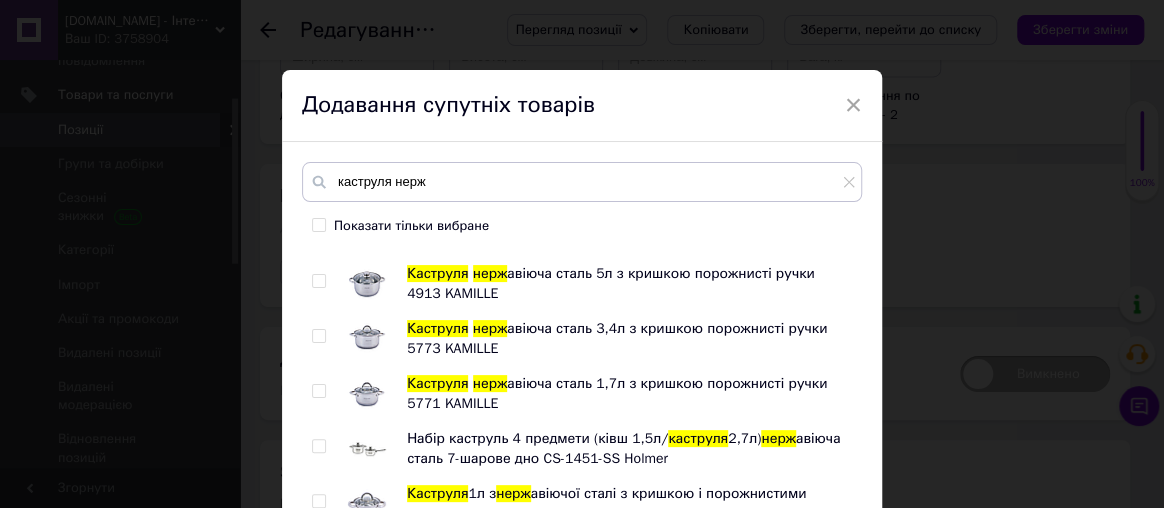 click at bounding box center [322, 284] 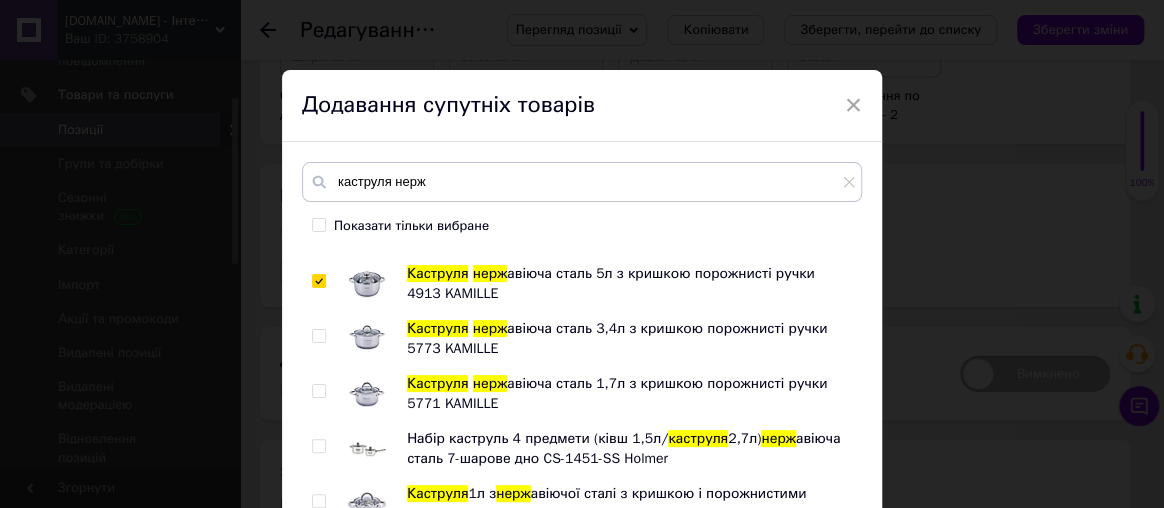 click at bounding box center [322, 339] 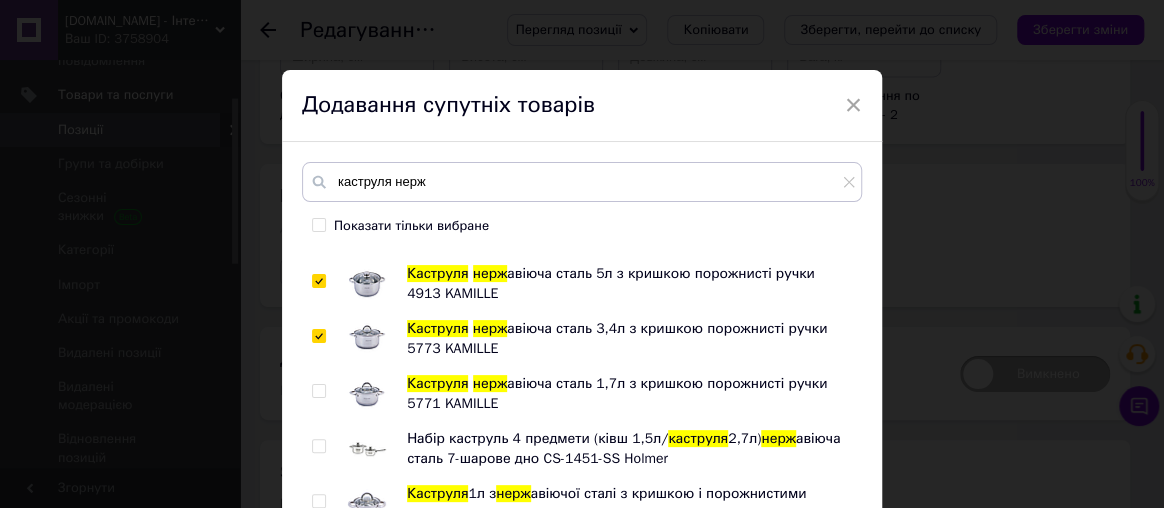 click at bounding box center [318, 391] 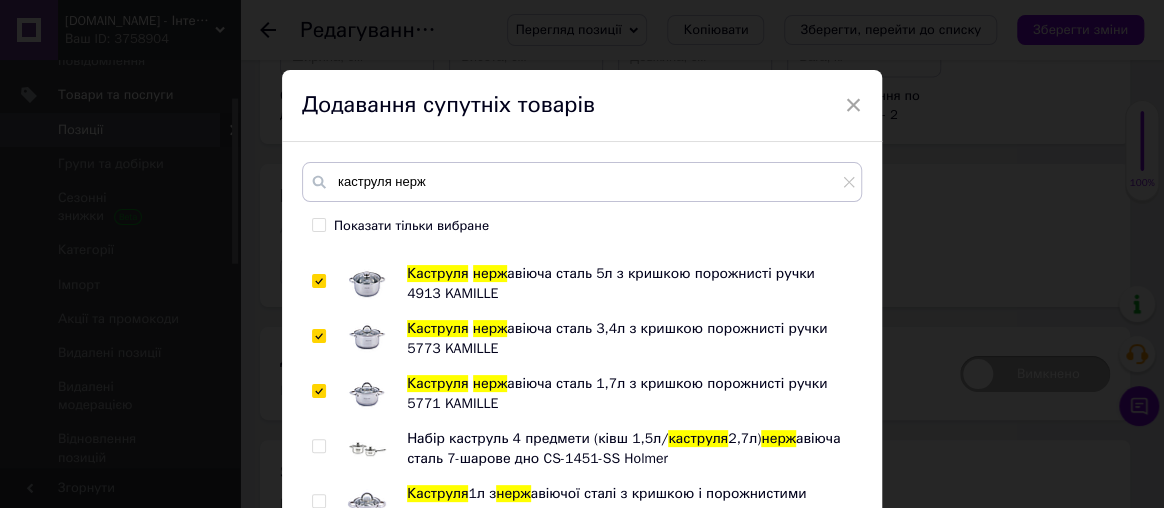 click at bounding box center [318, 446] 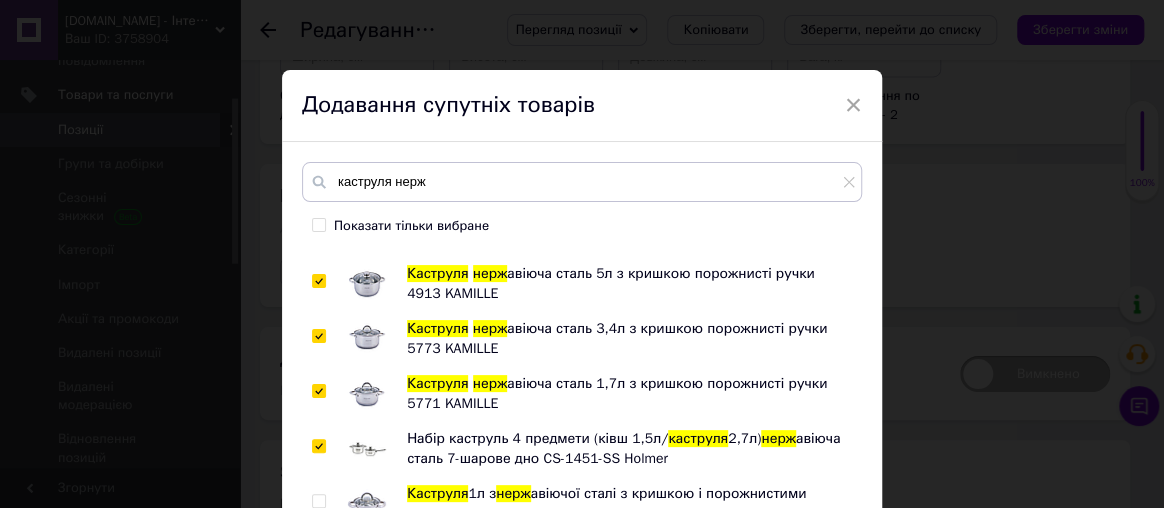 click at bounding box center (318, 501) 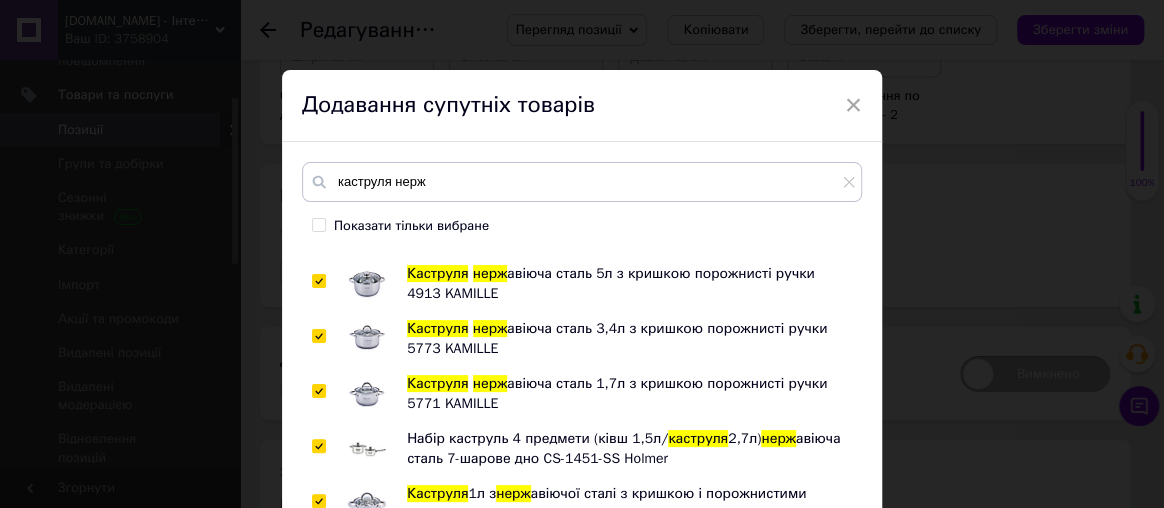 scroll, scrollTop: 1700, scrollLeft: 0, axis: vertical 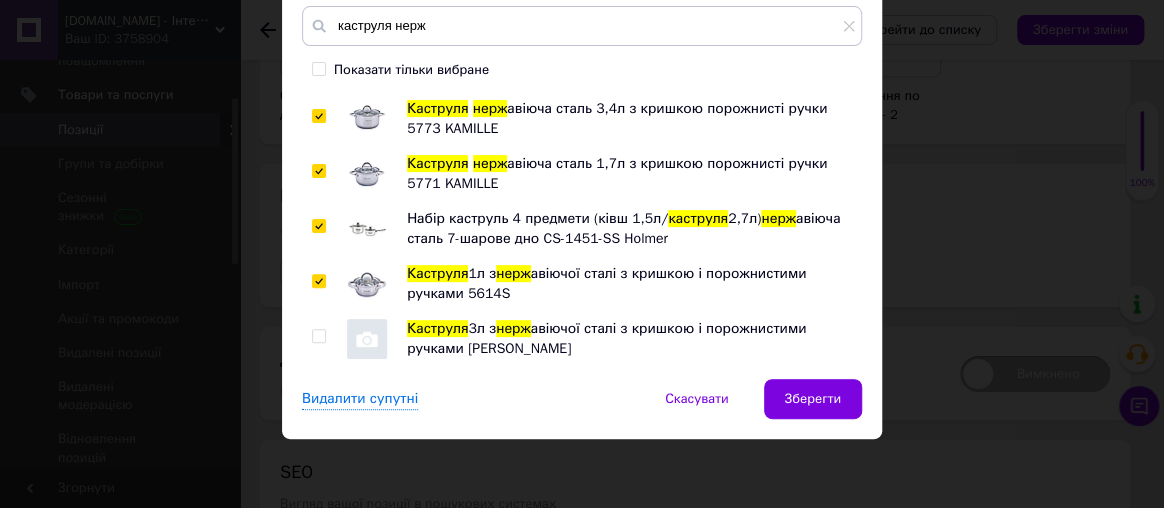 click at bounding box center [318, 336] 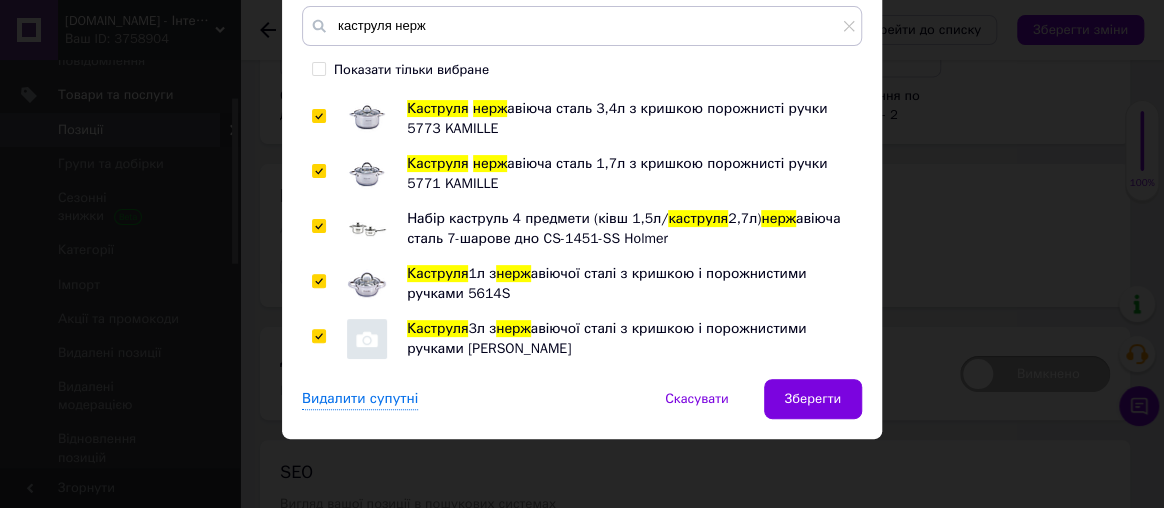 click on "Зберегти" at bounding box center [813, 399] 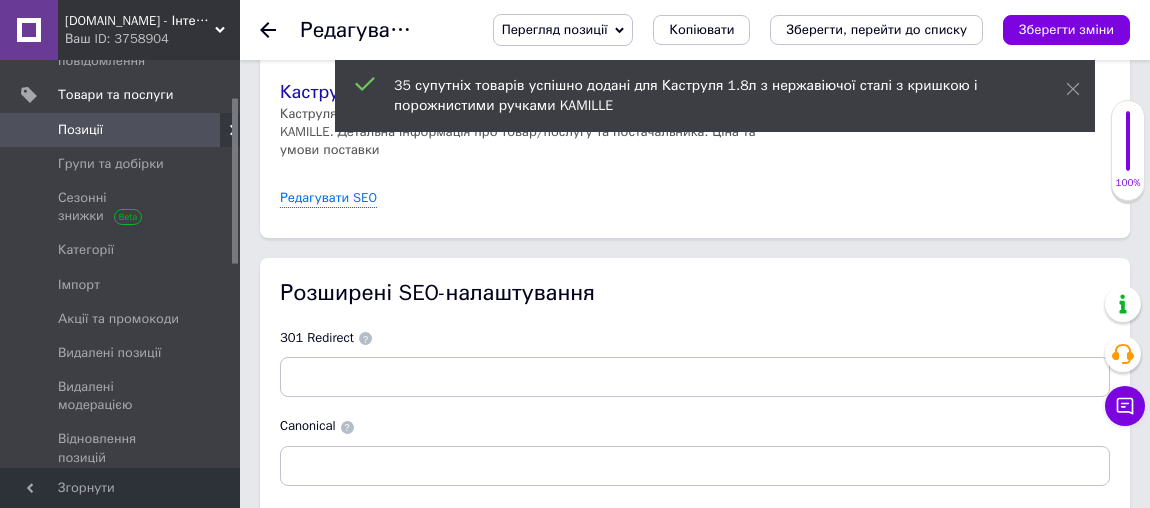 scroll, scrollTop: 5164, scrollLeft: 0, axis: vertical 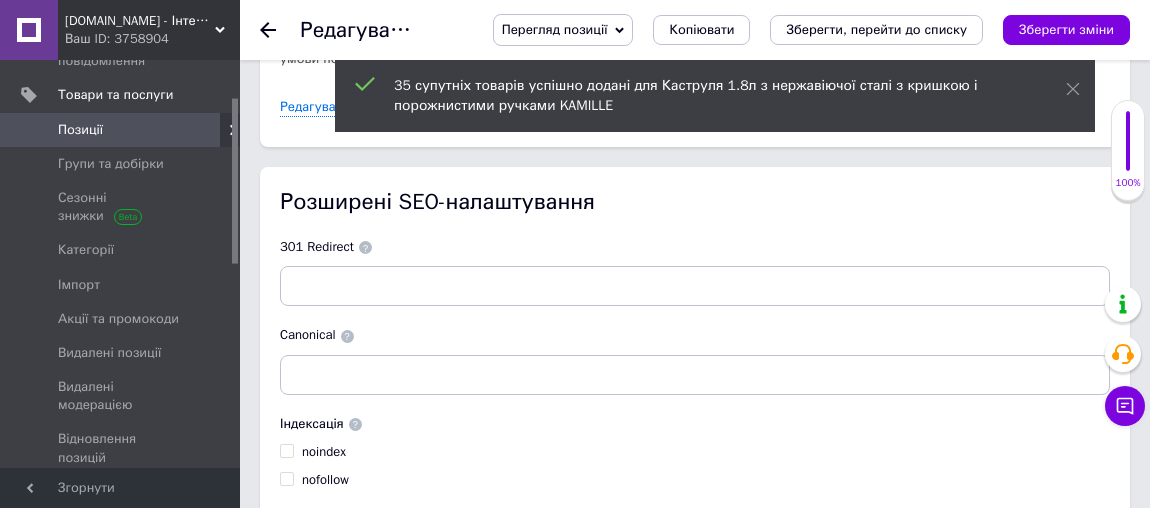 click on "Зберегти зміни" at bounding box center (328, 569) 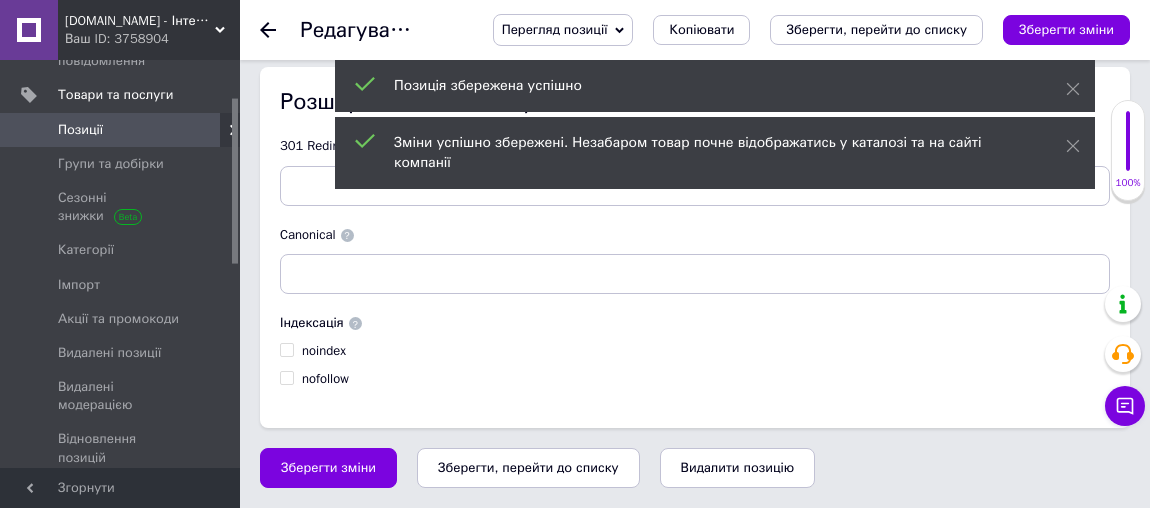 scroll, scrollTop: 5013, scrollLeft: 0, axis: vertical 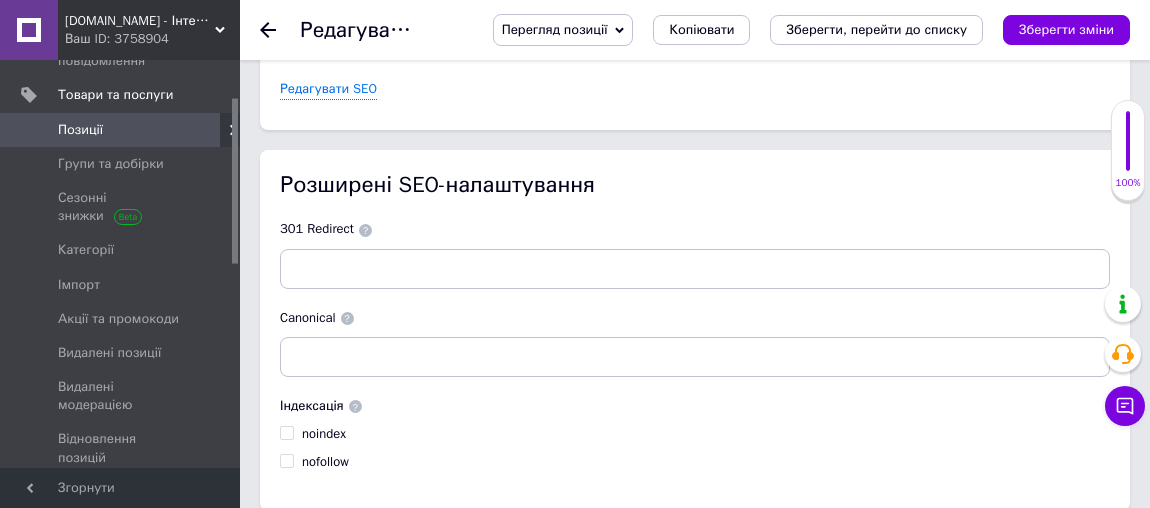 click on "Перегляд позиції" at bounding box center [563, 30] 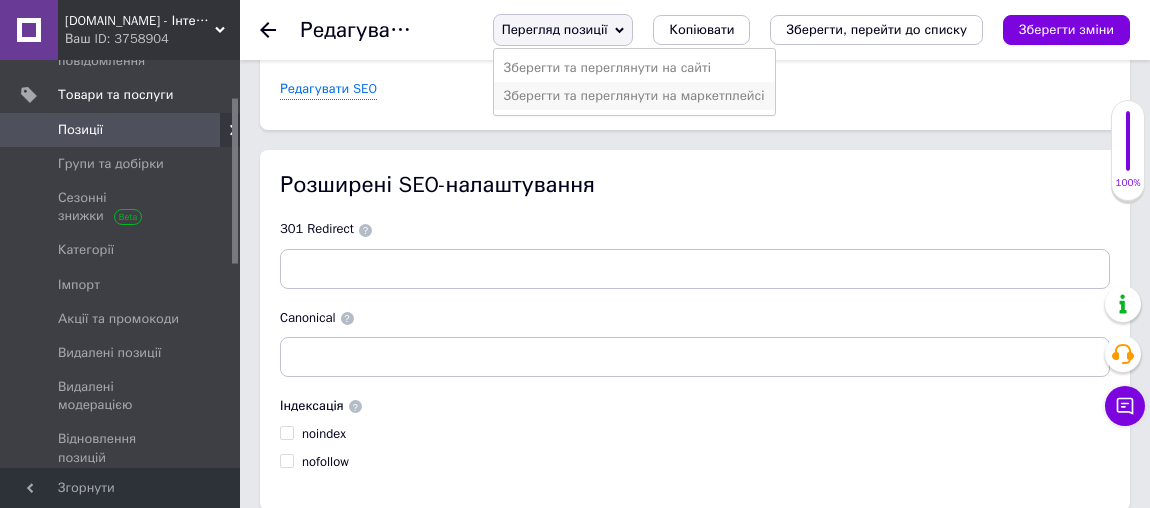click on "Зберегти та переглянути на маркетплейсі" at bounding box center [634, 96] 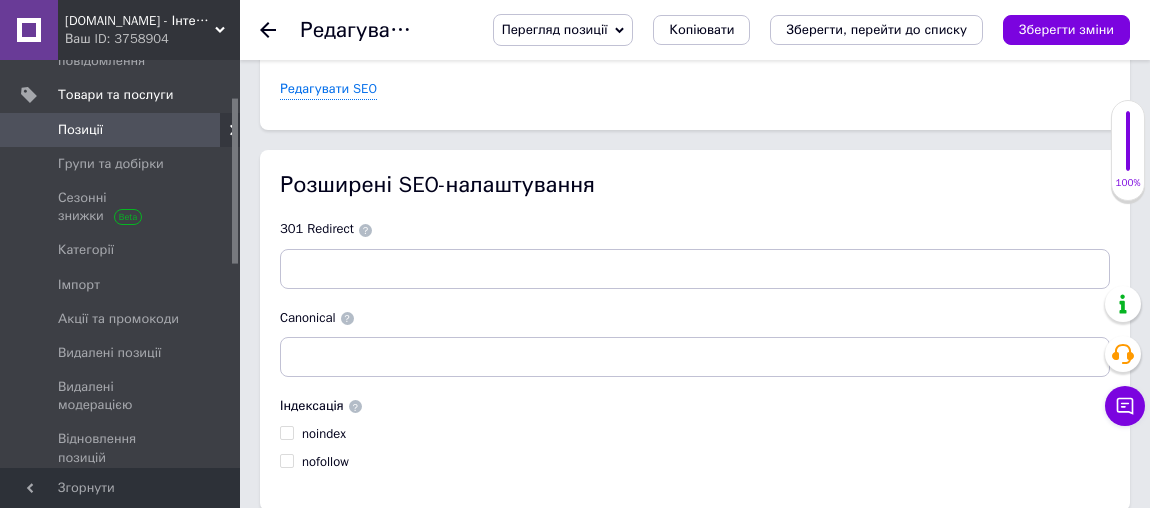 click on "Зберегти зміни" at bounding box center [1066, 29] 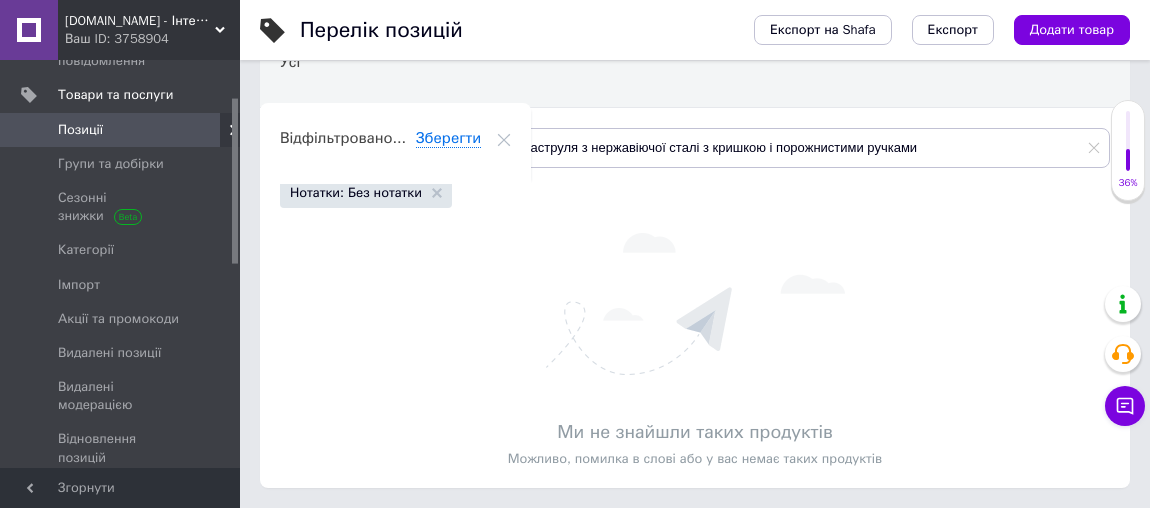 scroll, scrollTop: 174, scrollLeft: 0, axis: vertical 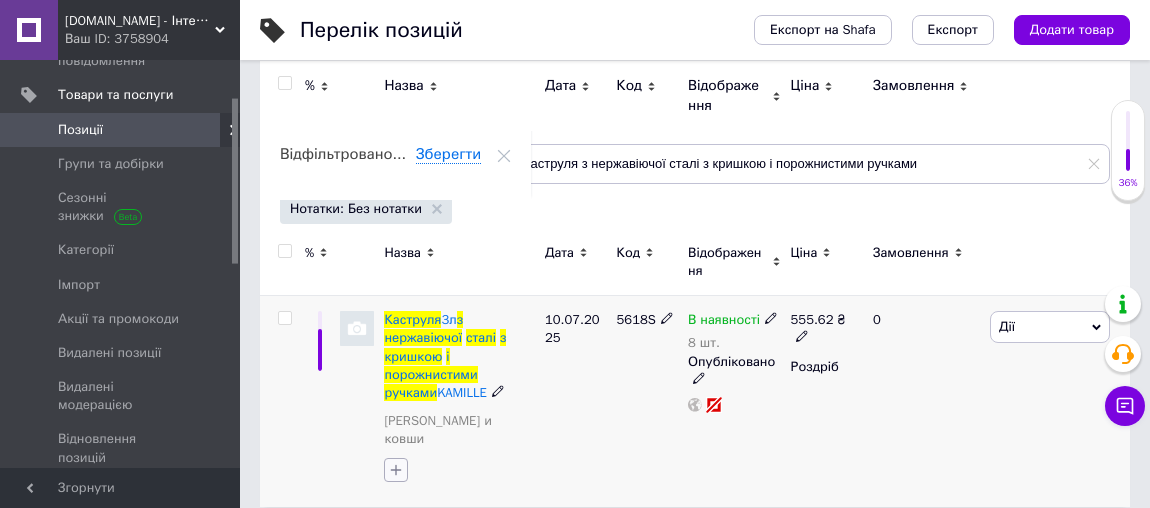 click 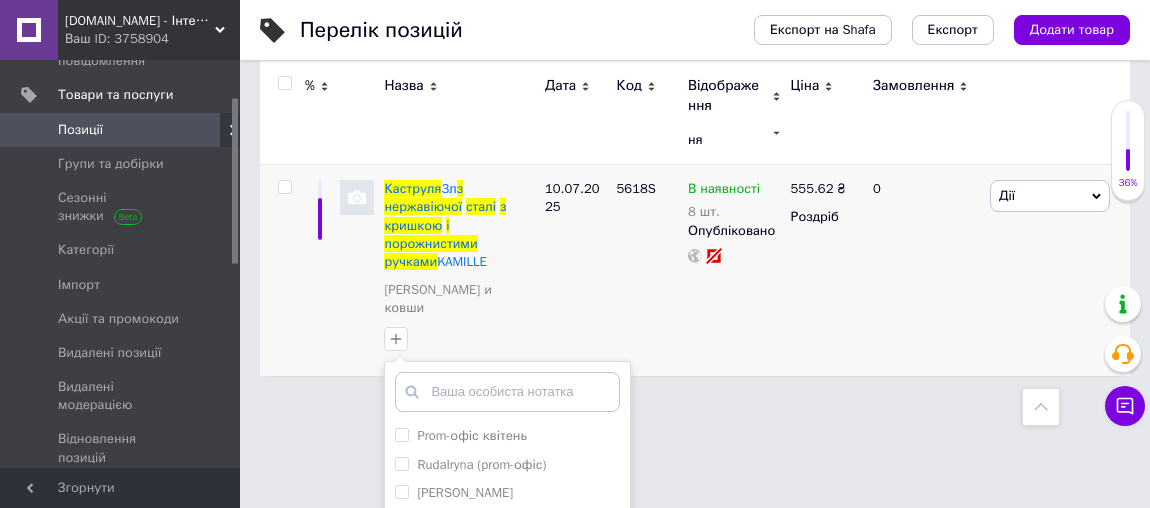 scroll, scrollTop: 566, scrollLeft: 0, axis: vertical 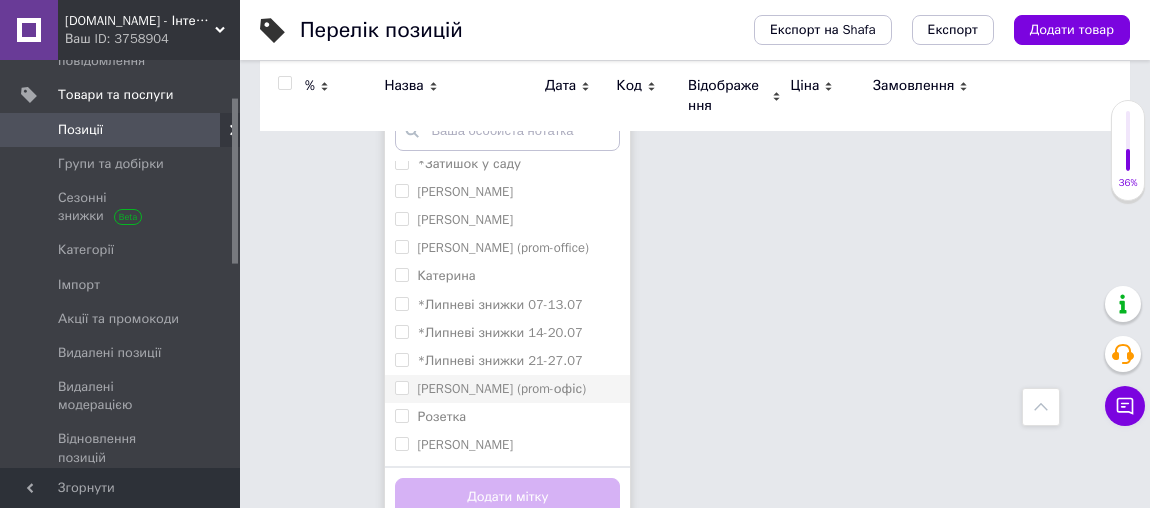 click on "[PERSON_NAME] (prom-офіс)" at bounding box center [501, 388] 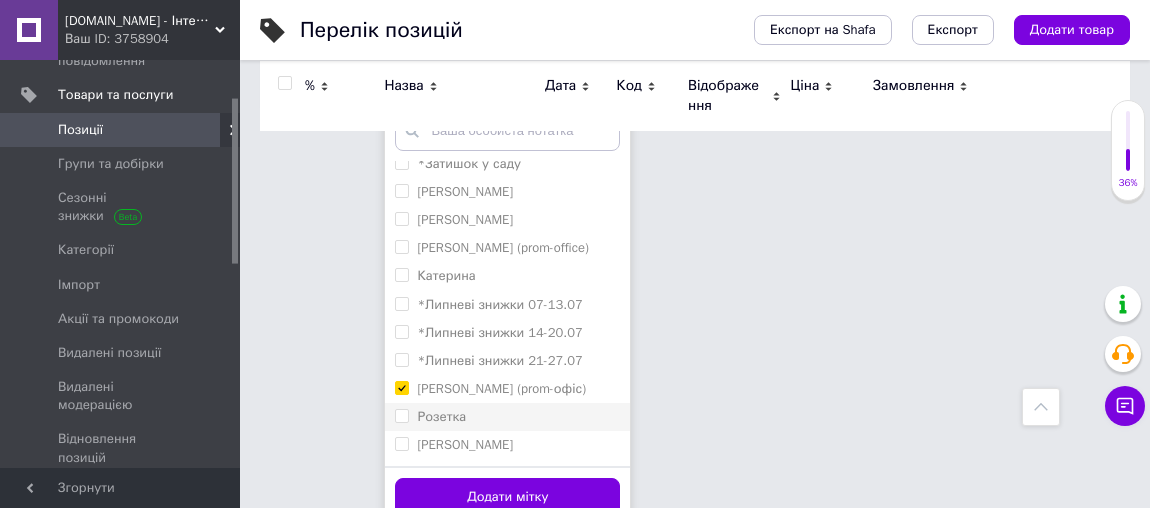 click on "Розетка" at bounding box center (441, 416) 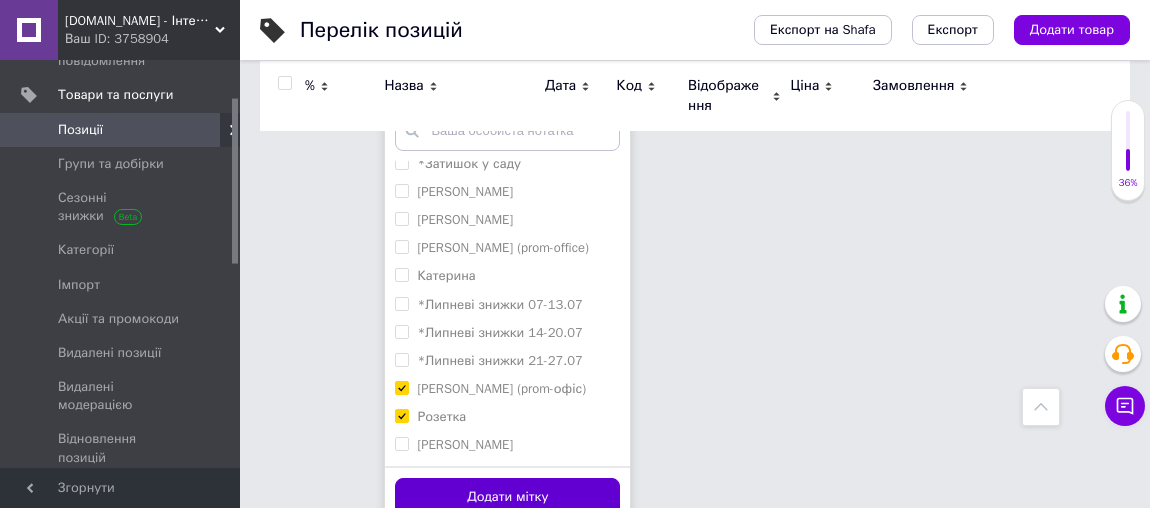 click on "Додати мітку" at bounding box center (507, 497) 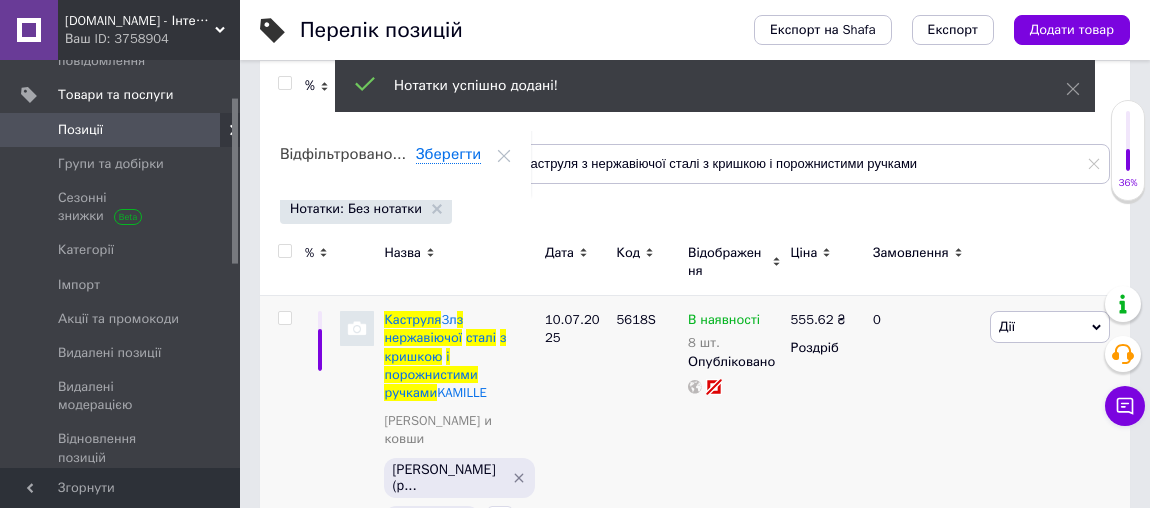 scroll, scrollTop: 222, scrollLeft: 0, axis: vertical 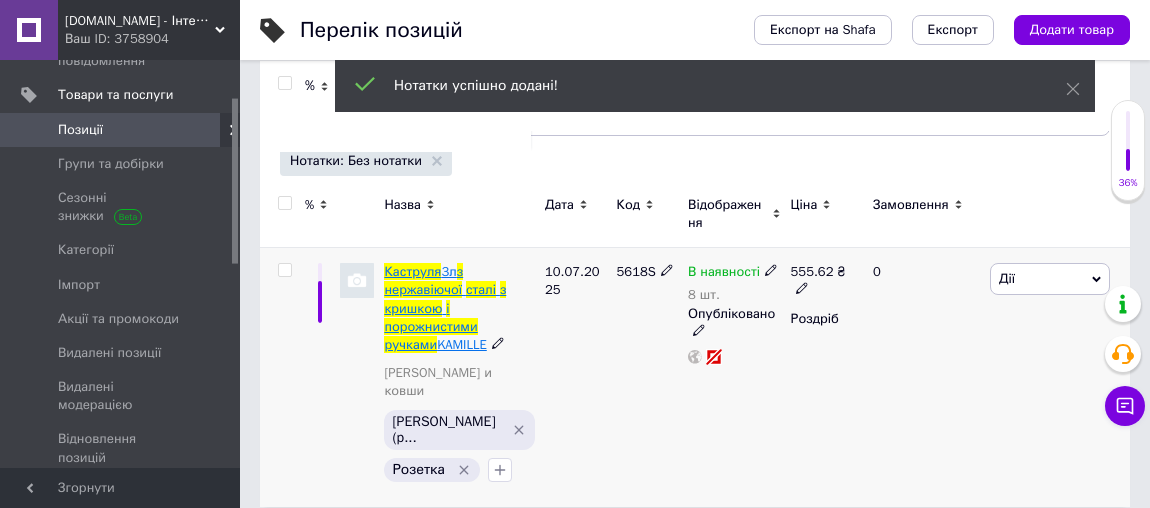 click on "нержавіючої" at bounding box center (423, 289) 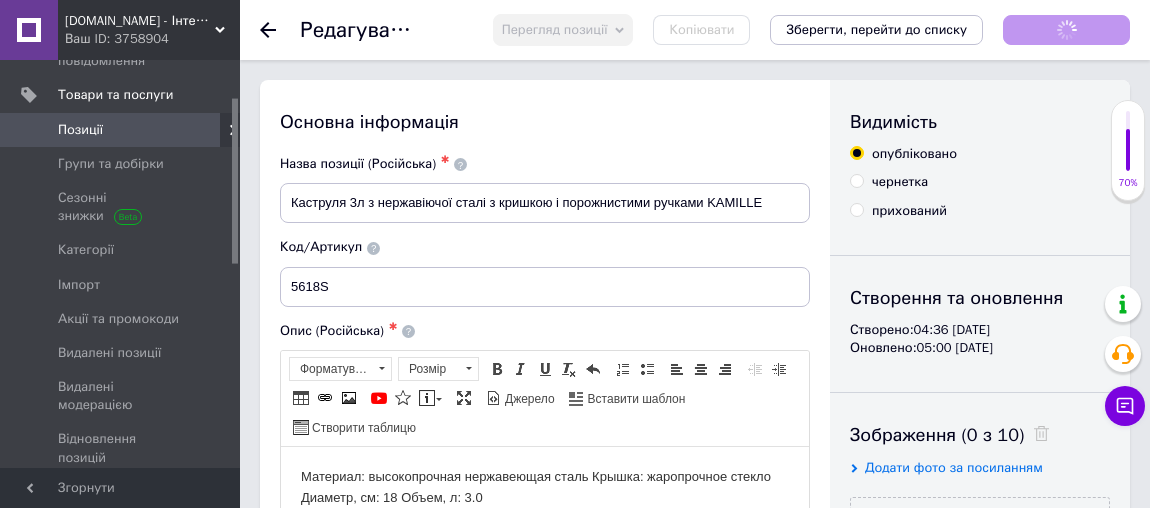 scroll, scrollTop: 0, scrollLeft: 0, axis: both 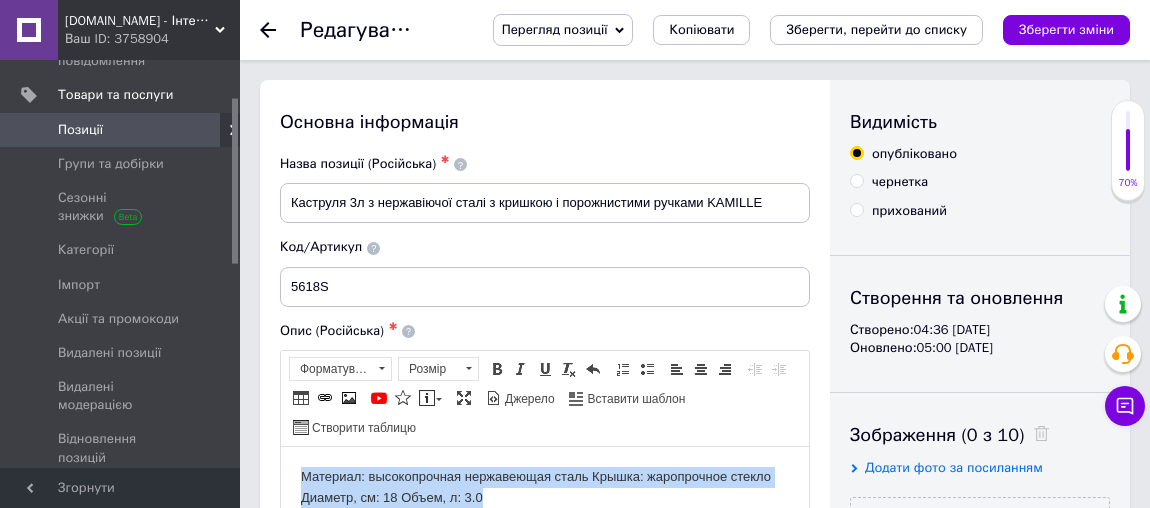 drag, startPoint x: 541, startPoint y: 499, endPoint x: 233, endPoint y: 439, distance: 313.78973 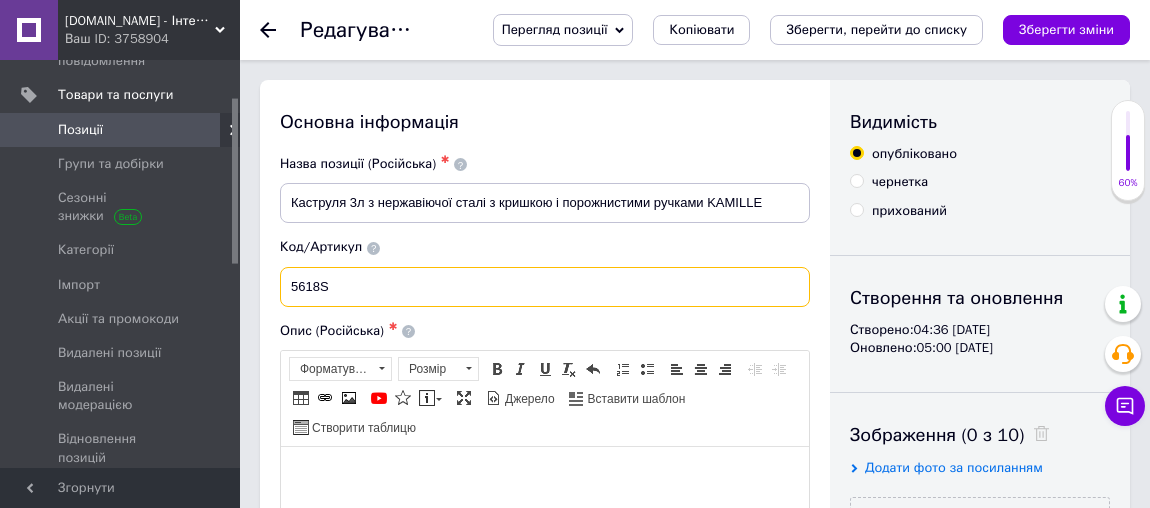 drag, startPoint x: 344, startPoint y: 292, endPoint x: 257, endPoint y: 288, distance: 87.0919 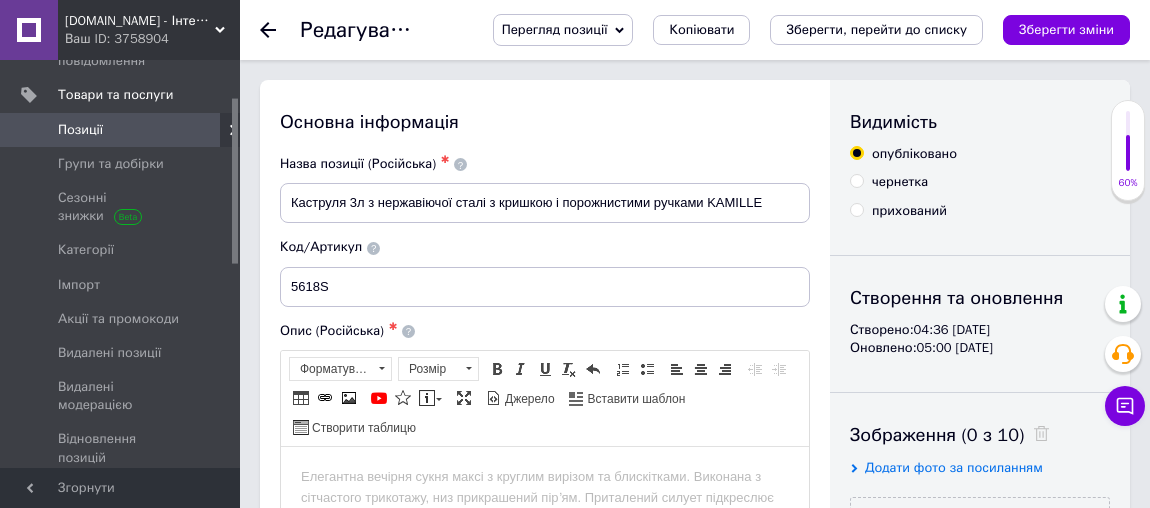 click at bounding box center [545, 476] 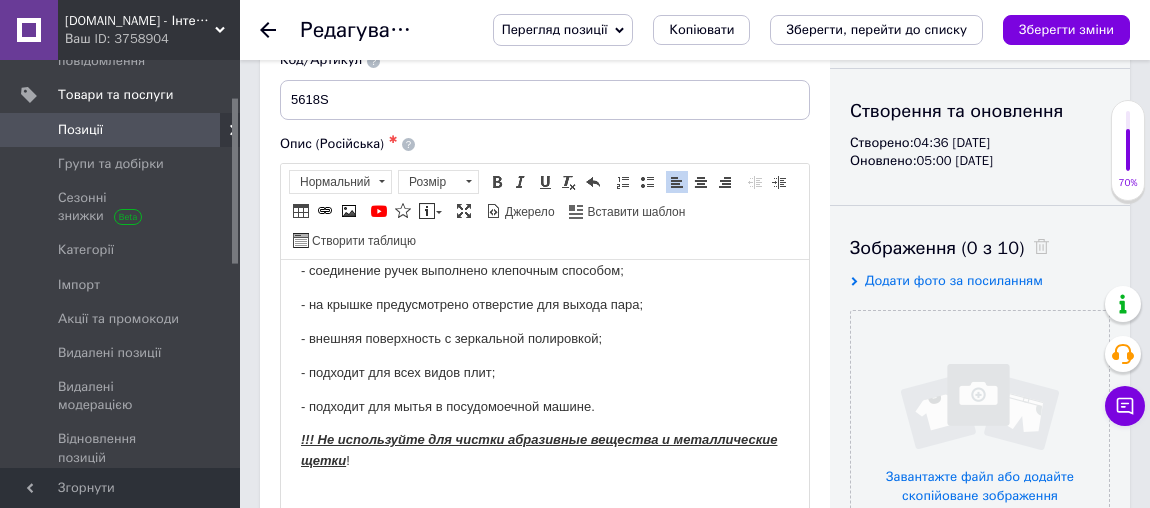 scroll, scrollTop: 778, scrollLeft: 0, axis: vertical 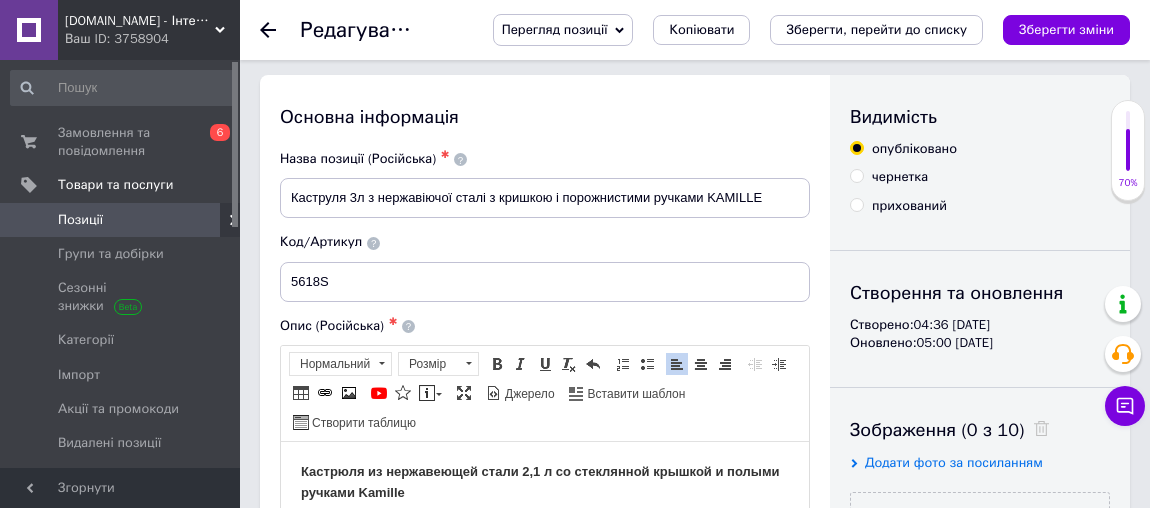 click on "Кастрюля из нержавеющей стали 2,1 л со стеклянной крышкой и полыми ручками Kamille" at bounding box center (540, 481) 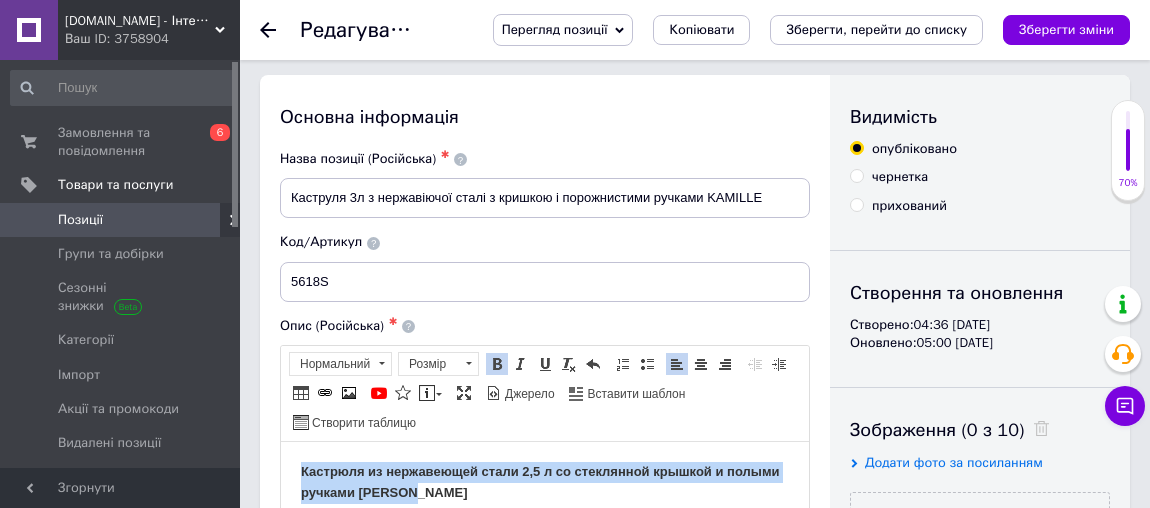 drag, startPoint x: 472, startPoint y: 493, endPoint x: 245, endPoint y: 465, distance: 228.72035 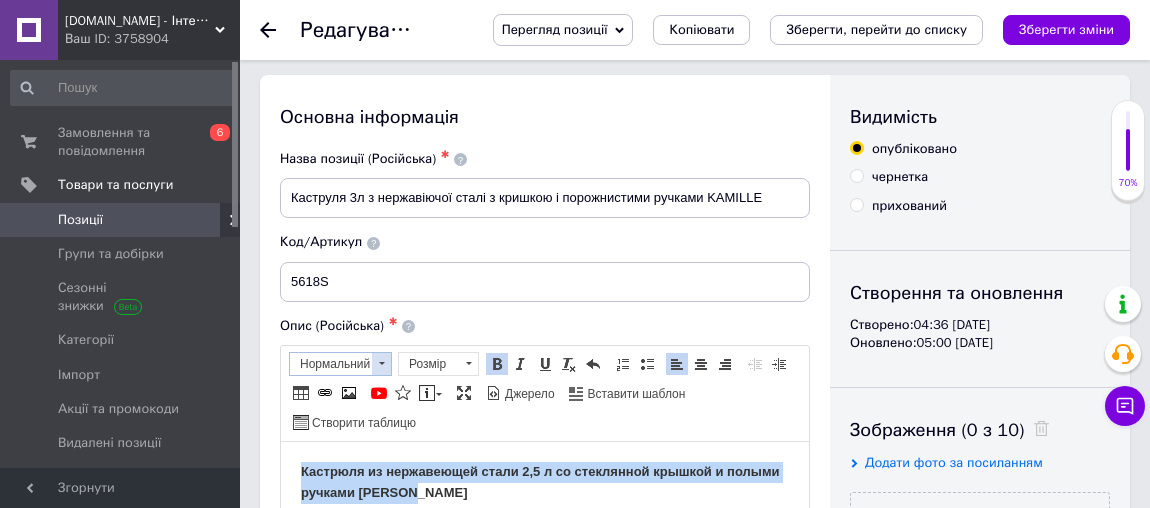 click on "Нормальний" at bounding box center (331, 364) 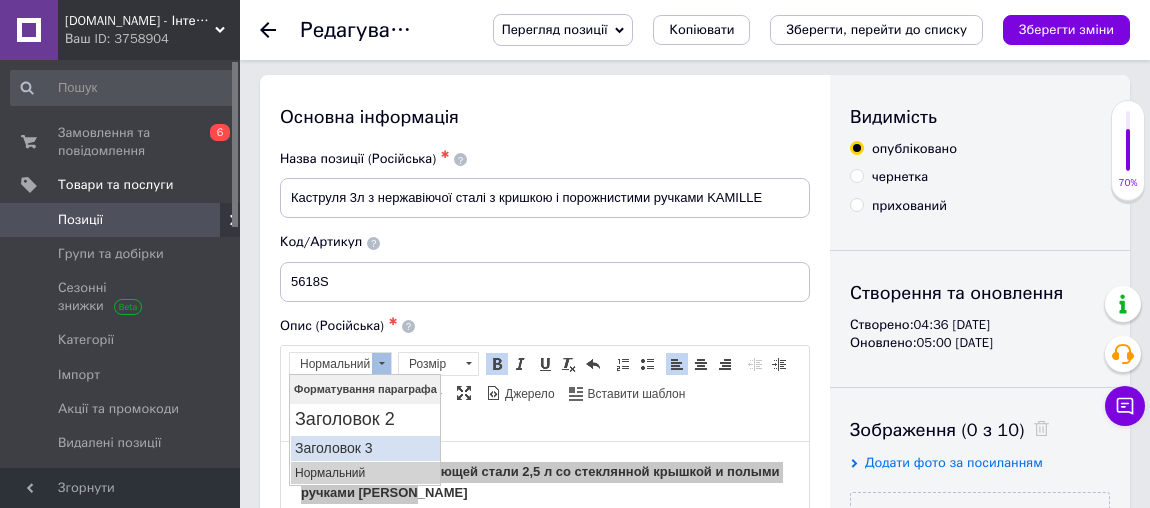 scroll, scrollTop: 0, scrollLeft: 0, axis: both 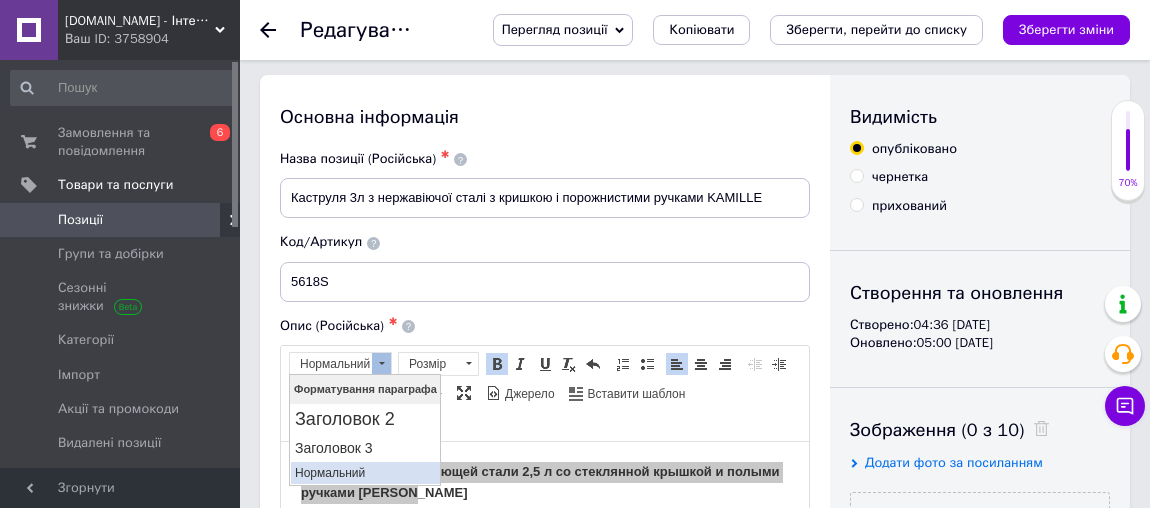 click on "Нормальний" at bounding box center (364, 473) 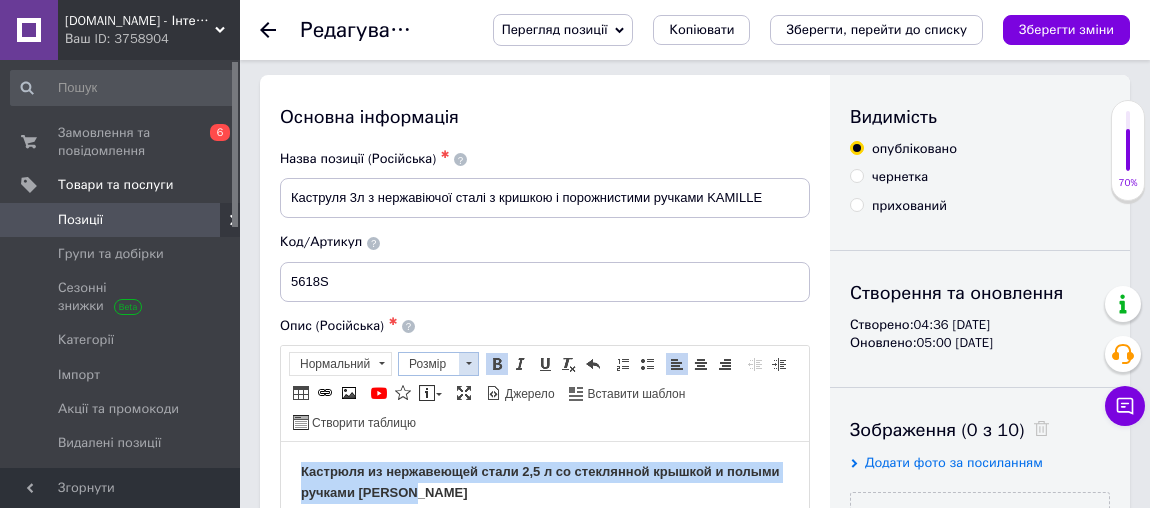 click on "Розмір" at bounding box center [429, 364] 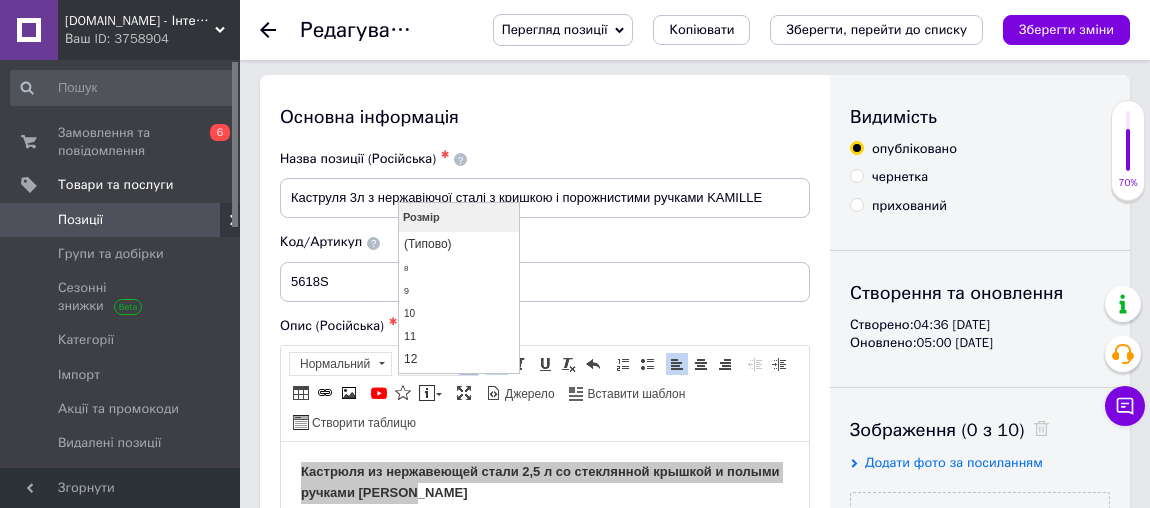 scroll, scrollTop: 90, scrollLeft: 0, axis: vertical 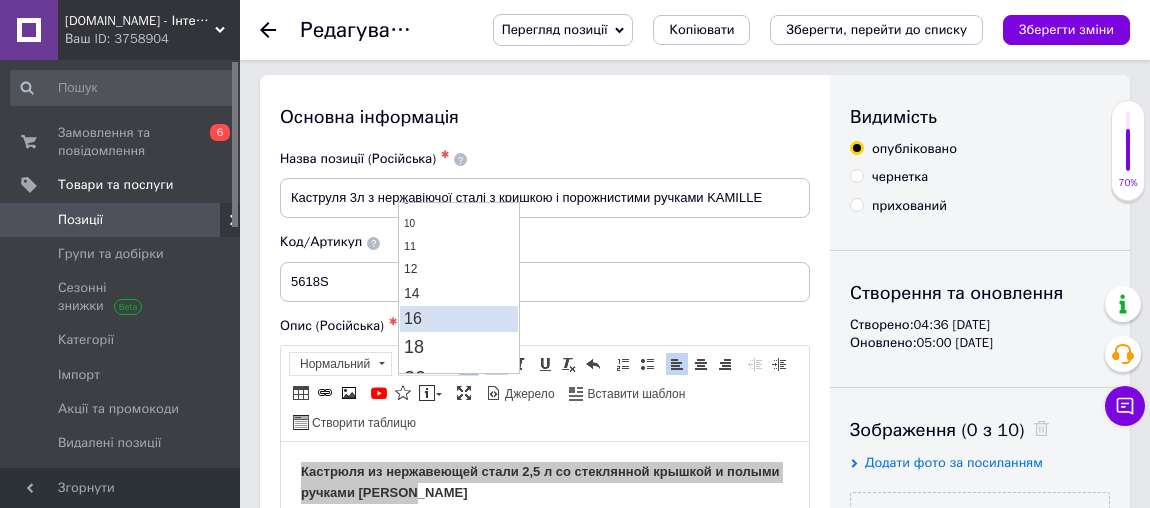 click on "16" at bounding box center [458, 319] 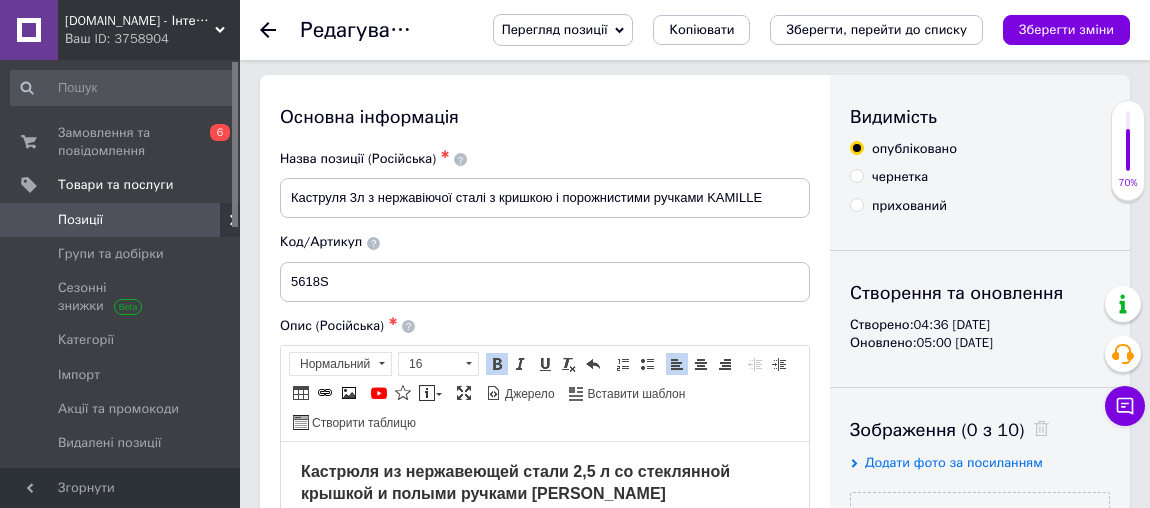 scroll, scrollTop: 0, scrollLeft: 0, axis: both 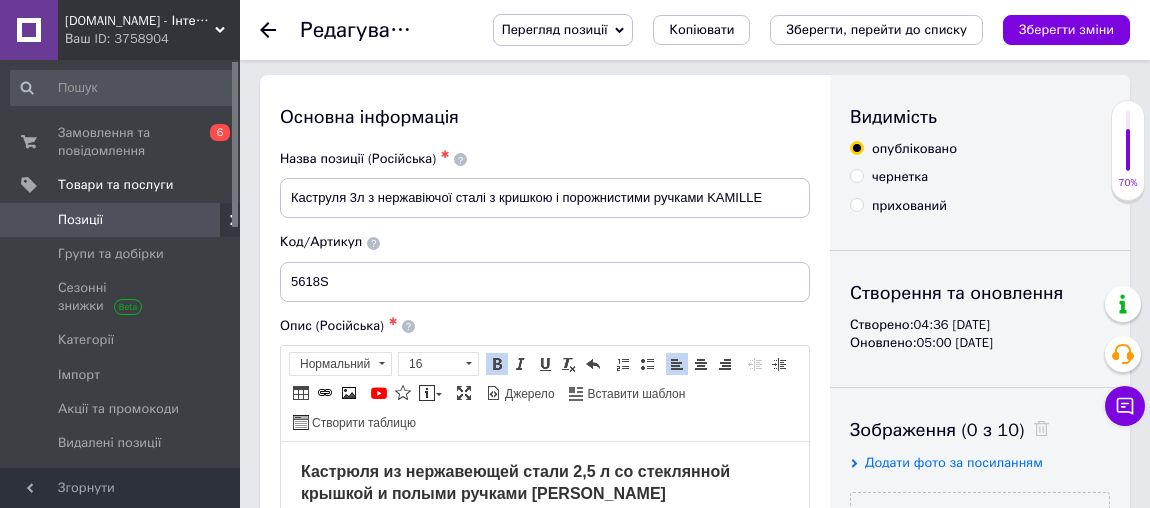 click on "Кастрюля из нержавеющей стали 2,5 л со стеклянной крышкой и полыми ручками [PERSON_NAME]" at bounding box center [545, 483] 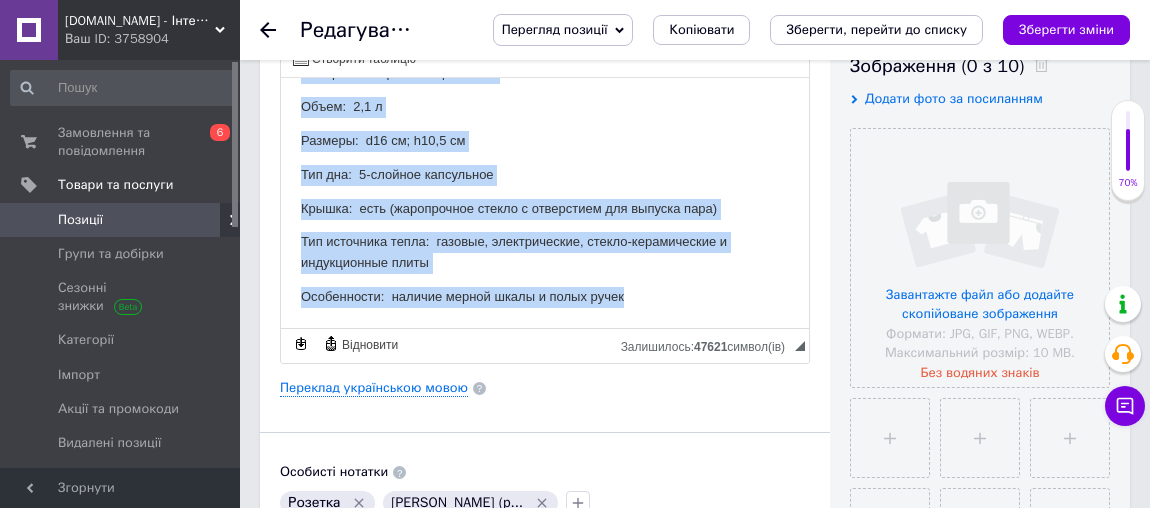 scroll, scrollTop: 1094, scrollLeft: 0, axis: vertical 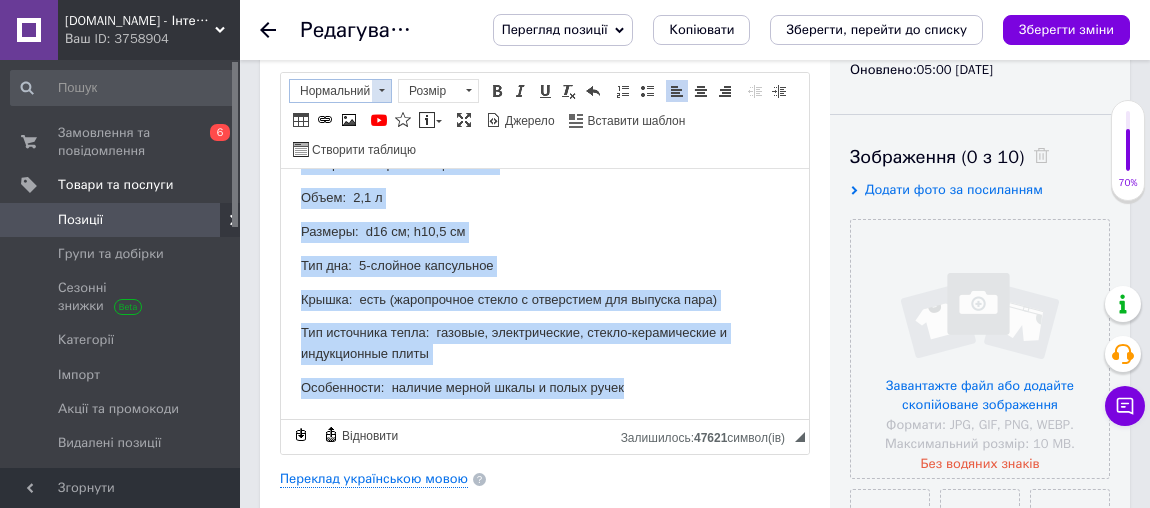 click at bounding box center (381, 91) 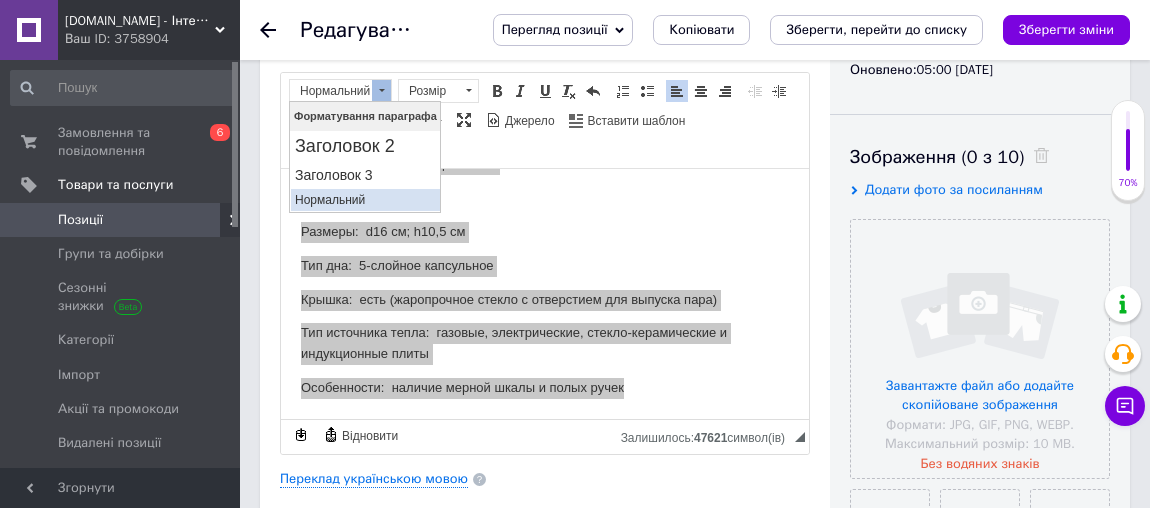 scroll, scrollTop: 187, scrollLeft: 0, axis: vertical 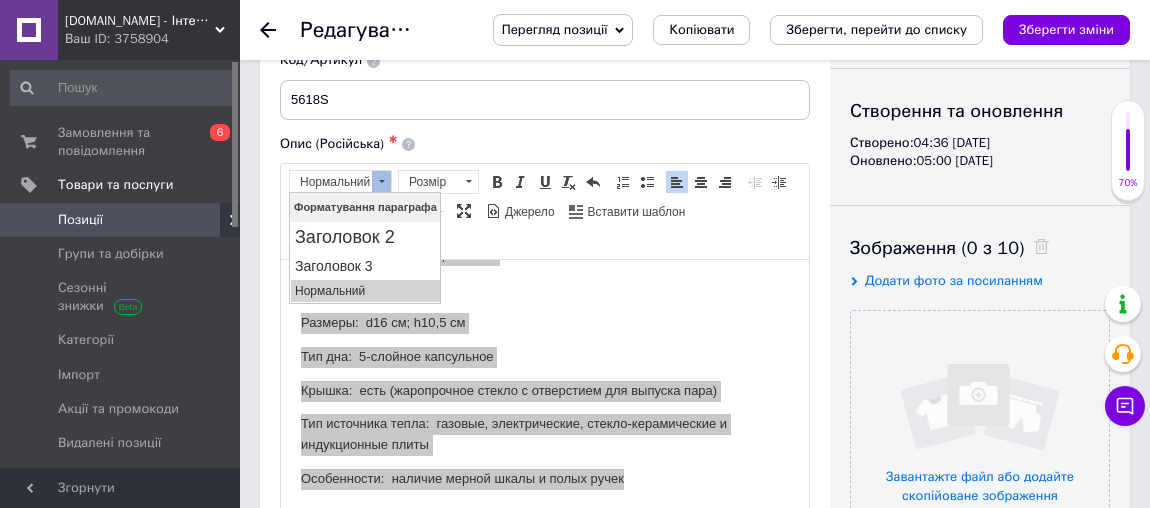 click on "Форматування параграфа" at bounding box center (364, 207) 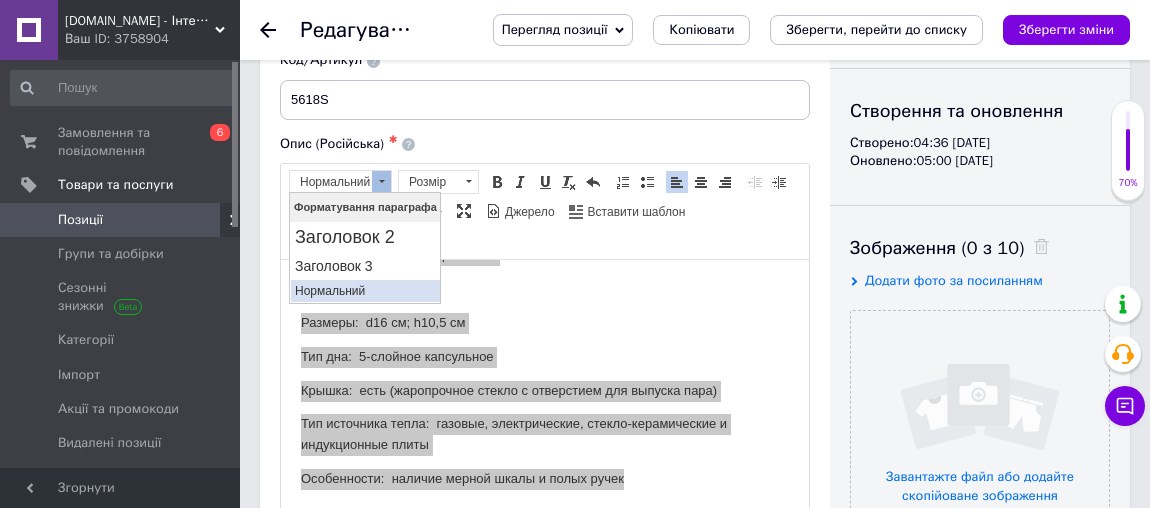 click on "Нормальний" at bounding box center [364, 291] 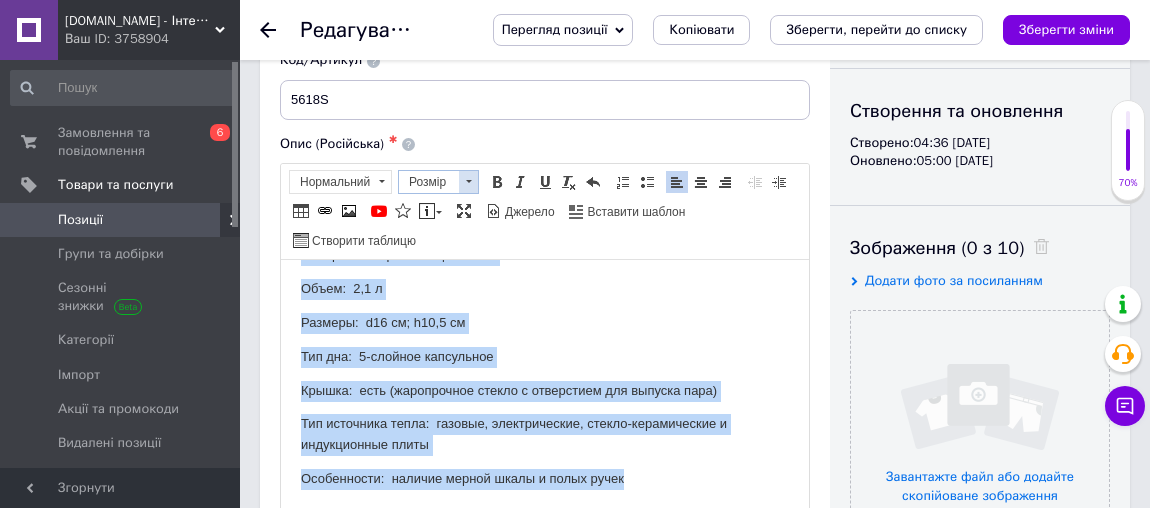 click on "Розмір" at bounding box center (429, 182) 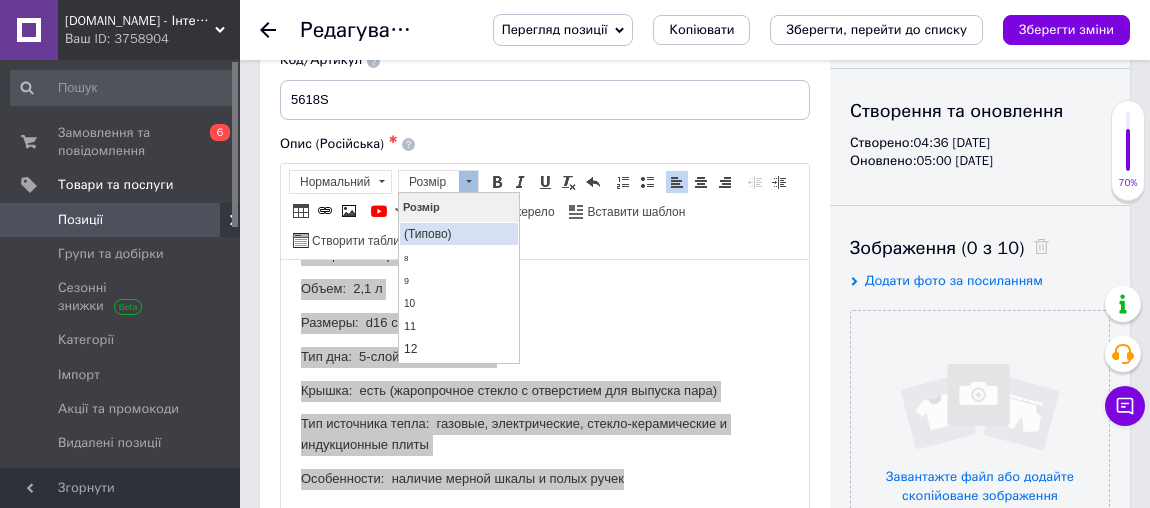 scroll, scrollTop: 90, scrollLeft: 0, axis: vertical 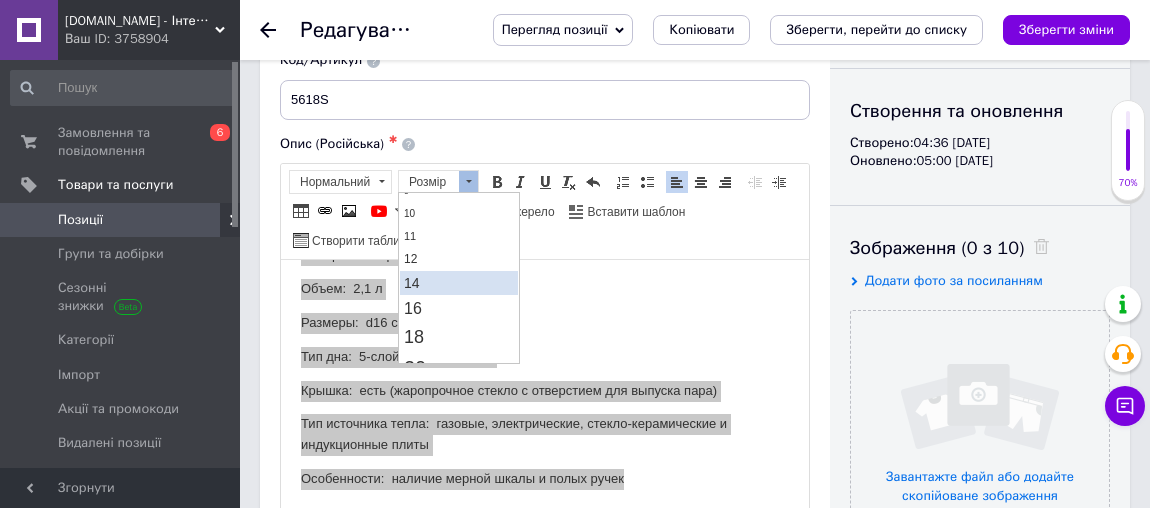 click on "14" at bounding box center [458, 283] 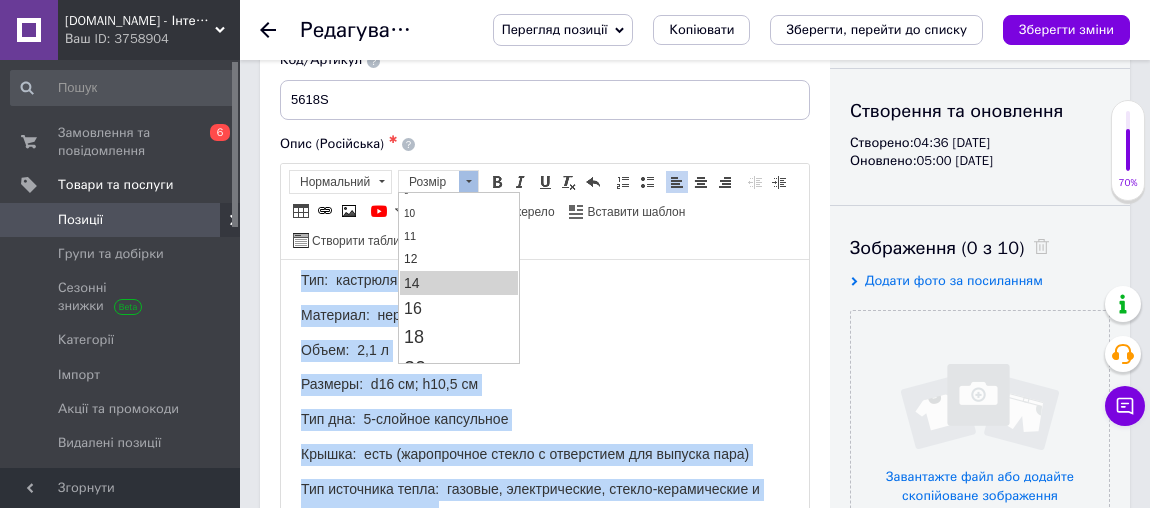 scroll, scrollTop: 0, scrollLeft: 0, axis: both 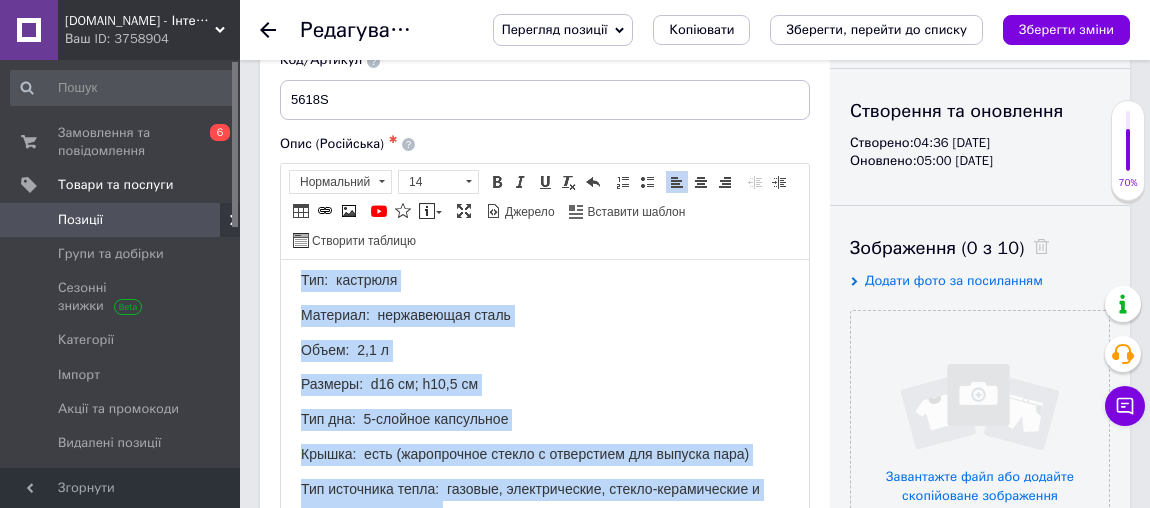 drag, startPoint x: 602, startPoint y: 318, endPoint x: 566, endPoint y: 317, distance: 36.013885 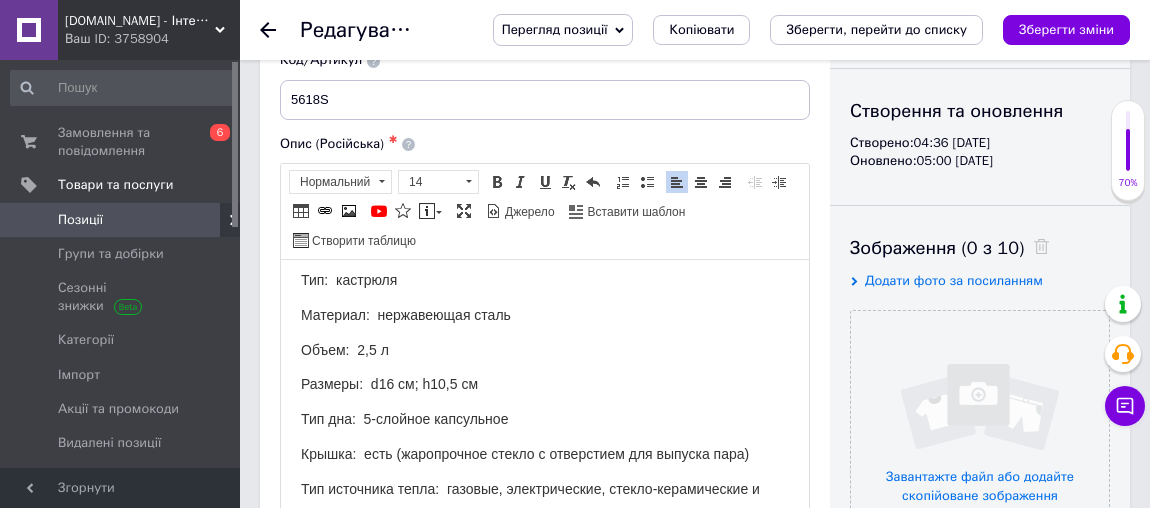 click on "Размеры:  d16 см; h10,5 см" at bounding box center [389, 383] 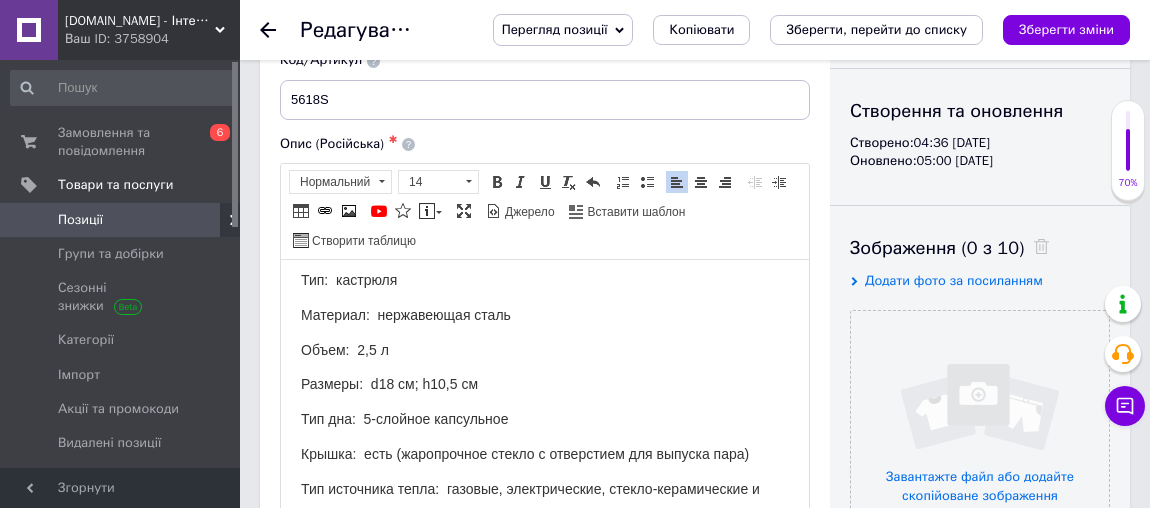 drag, startPoint x: 441, startPoint y: 358, endPoint x: 462, endPoint y: 377, distance: 28.319605 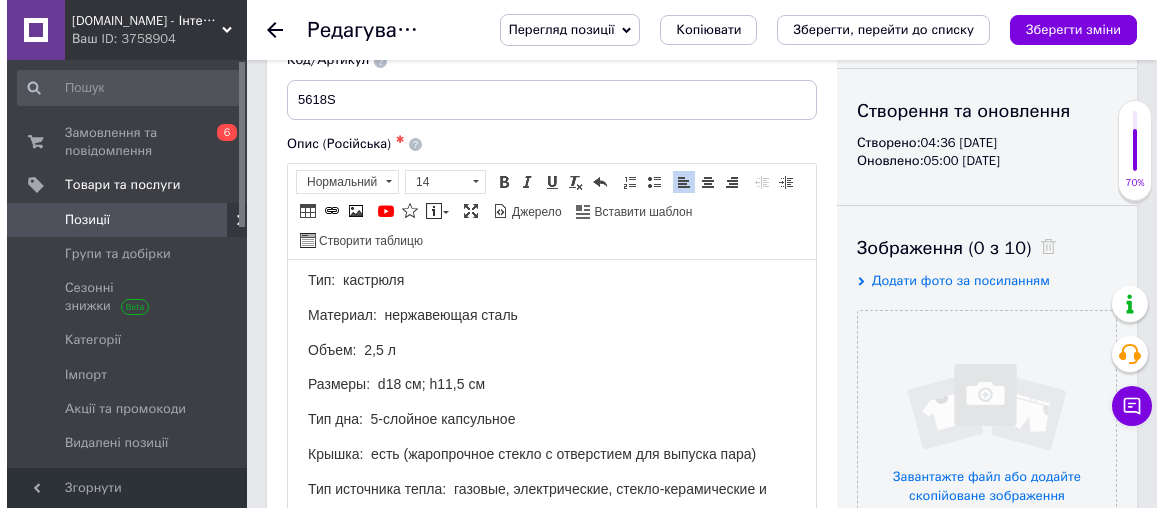 scroll, scrollTop: 912, scrollLeft: 0, axis: vertical 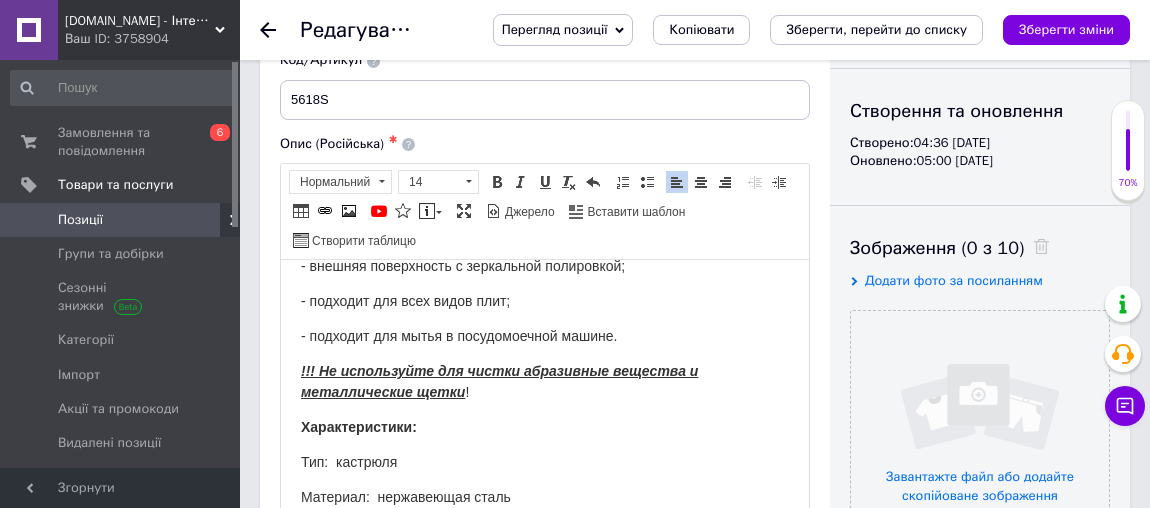 click on "!!! Не используйте для чистки абразивные вещества и металлические щетки !" at bounding box center [545, 382] 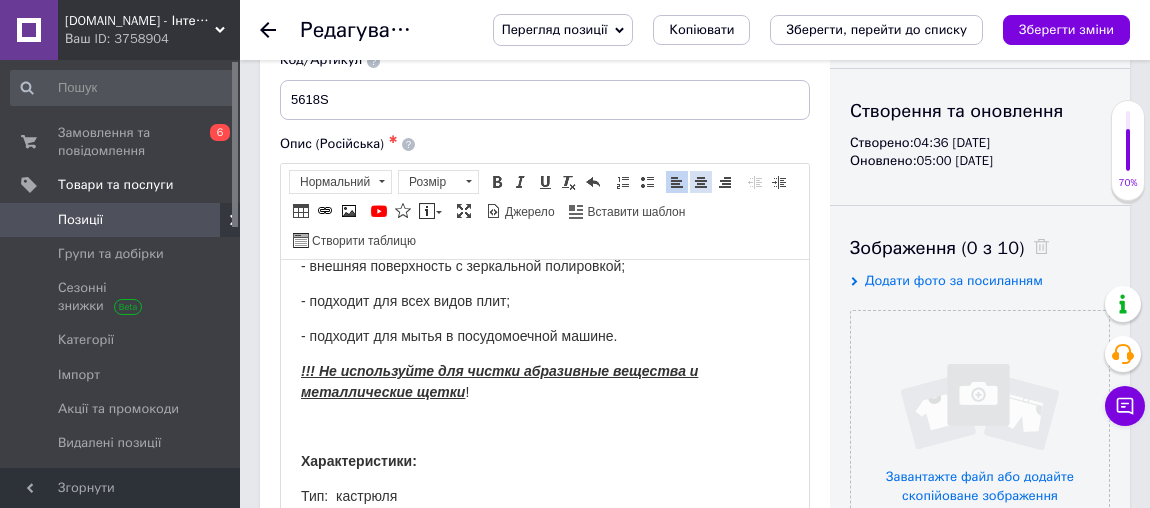 drag, startPoint x: 702, startPoint y: 177, endPoint x: 655, endPoint y: 212, distance: 58.60034 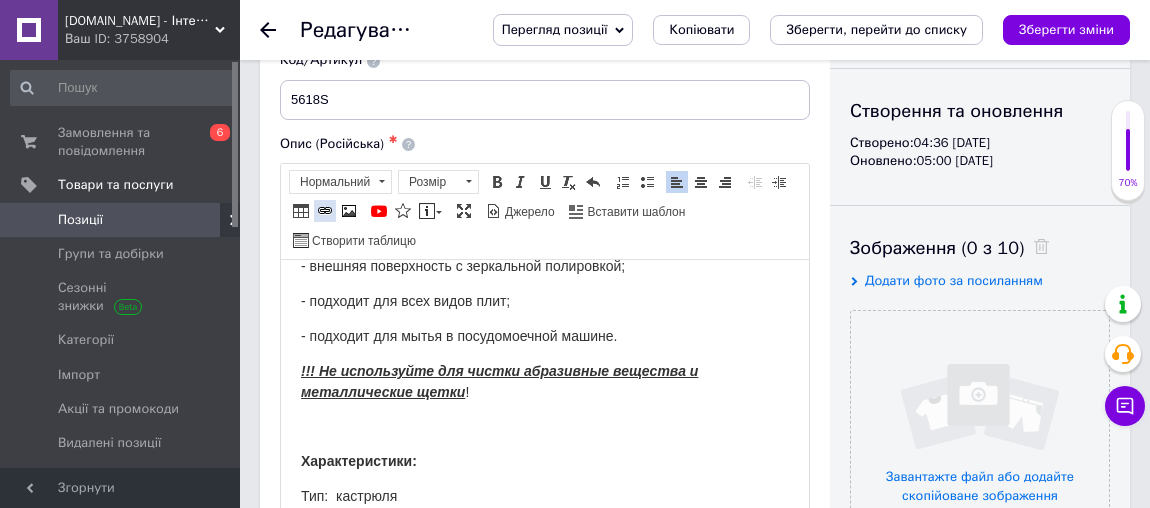 click at bounding box center [701, 182] 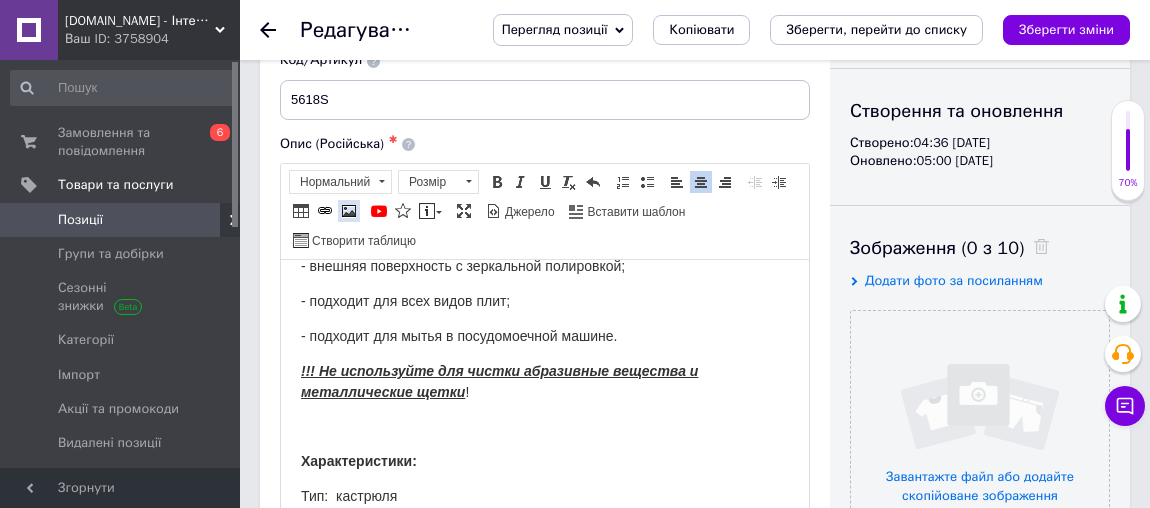 click at bounding box center [349, 211] 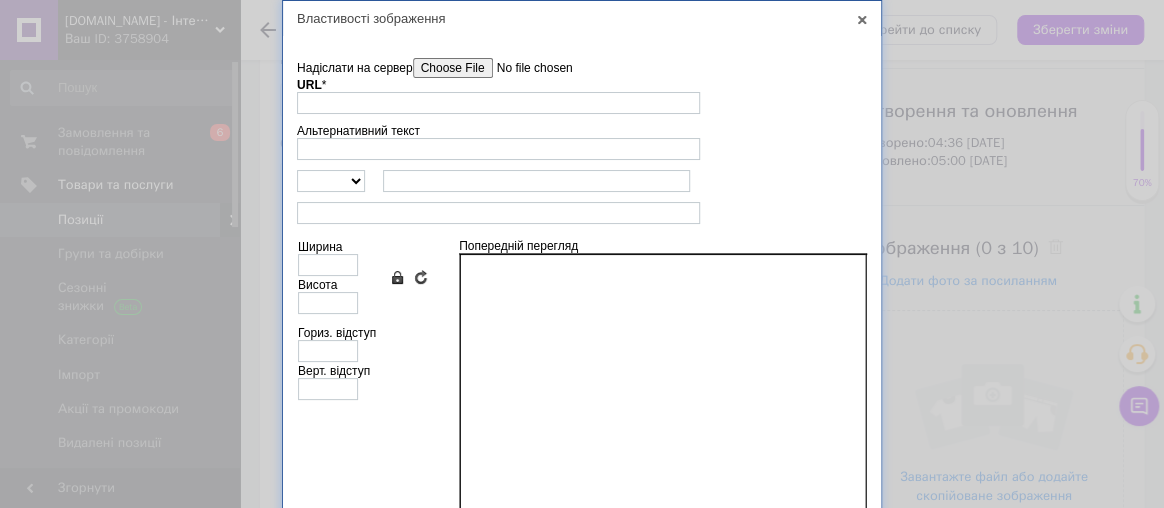 drag, startPoint x: 469, startPoint y: 66, endPoint x: 420, endPoint y: 72, distance: 49.365982 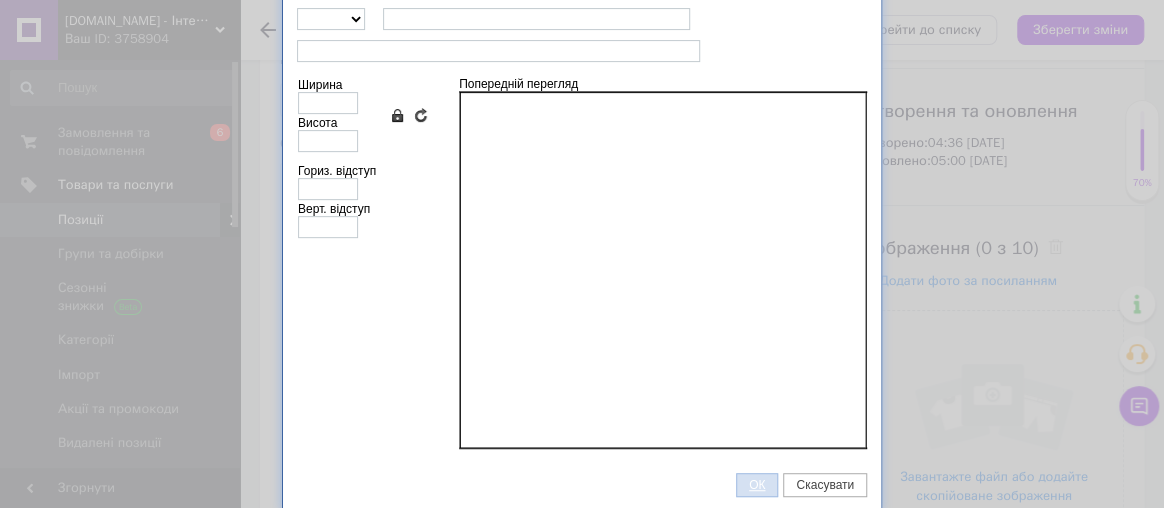 scroll, scrollTop: 162, scrollLeft: 0, axis: vertical 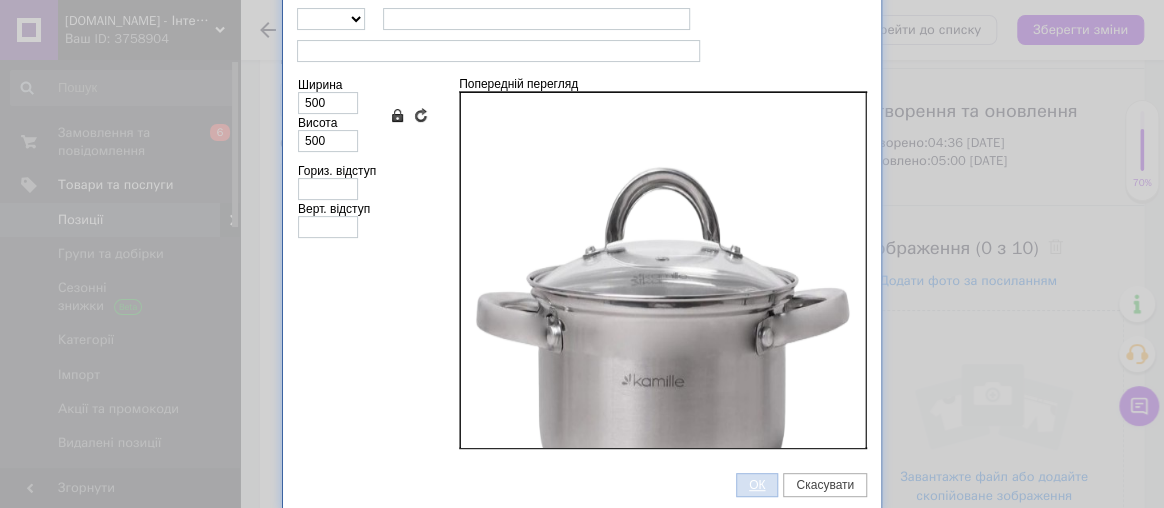 click on "ОК" at bounding box center (757, 485) 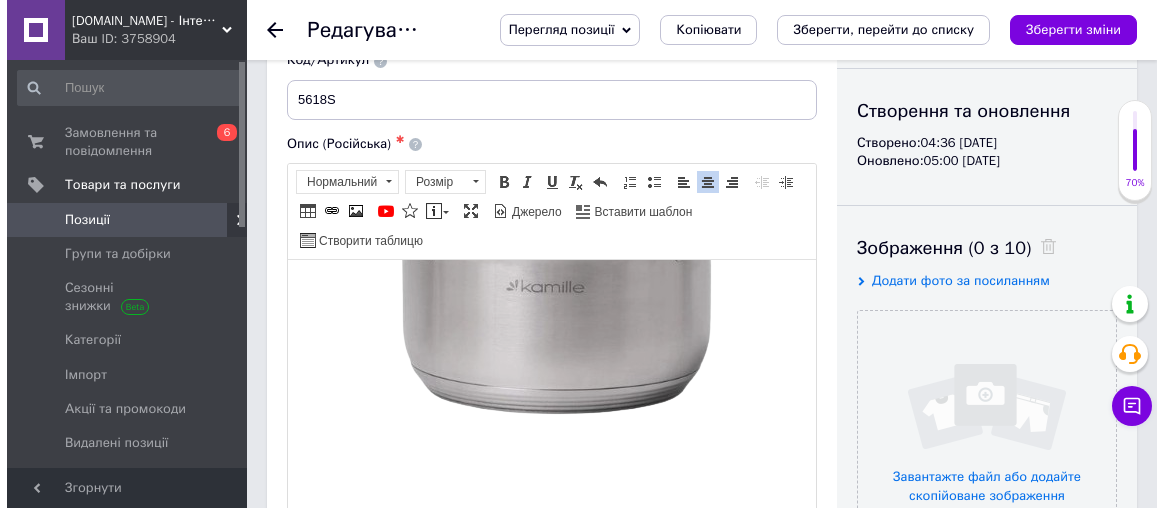 scroll, scrollTop: 1375, scrollLeft: 0, axis: vertical 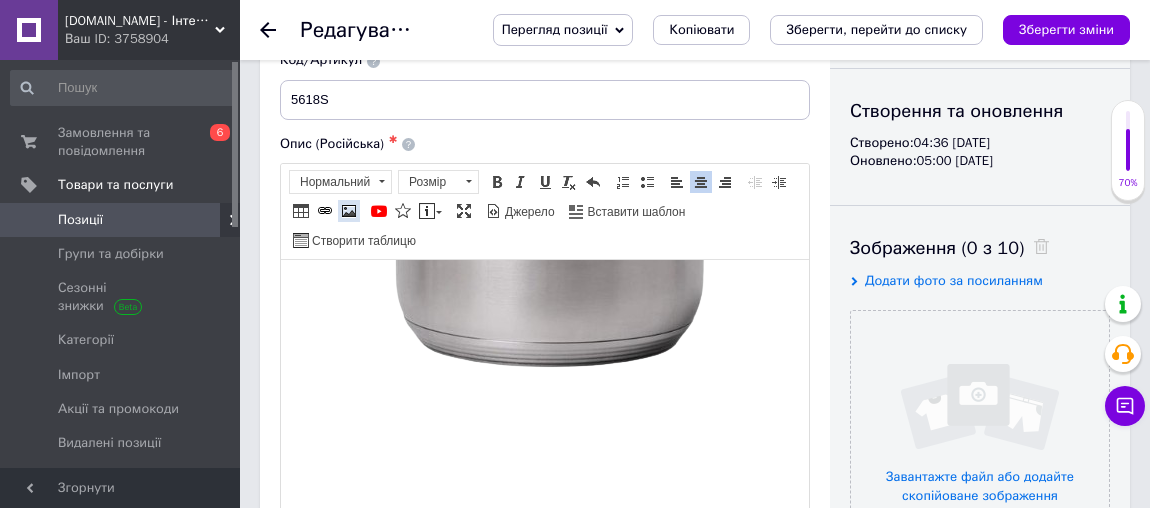 click at bounding box center [349, 211] 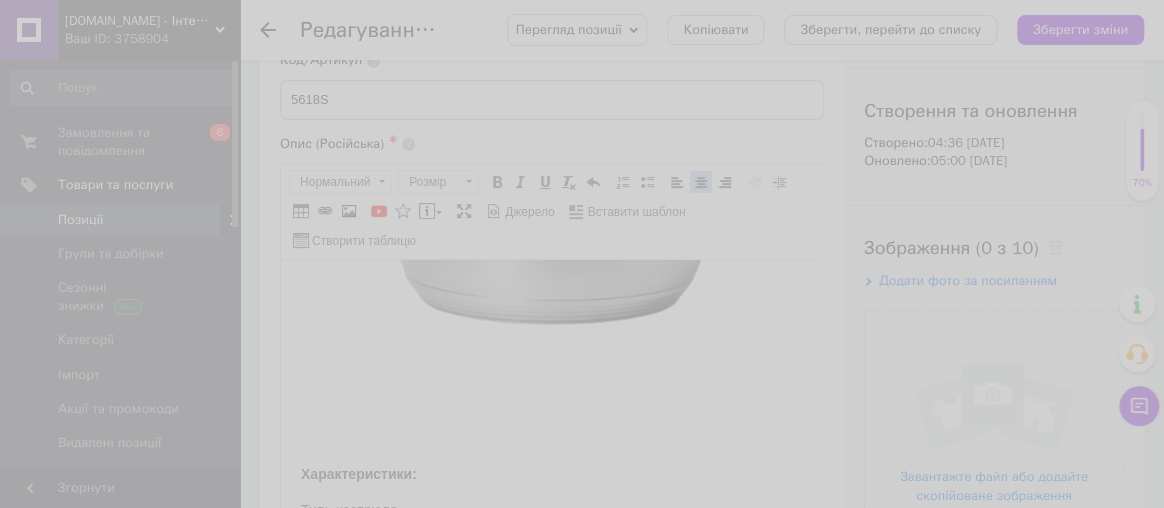 scroll, scrollTop: 0, scrollLeft: 0, axis: both 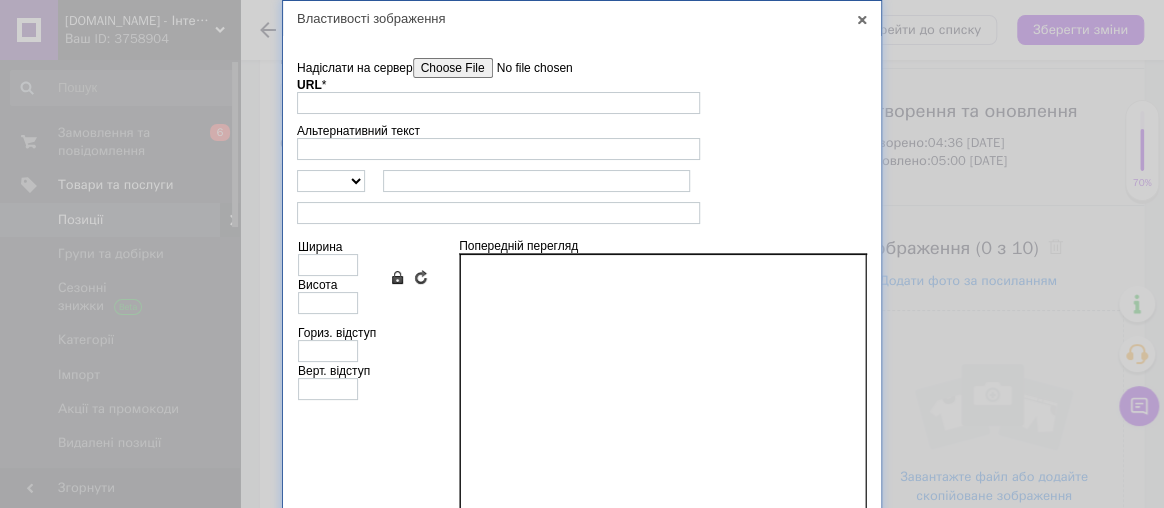 click on "Надіслати на сервер" at bounding box center [526, 68] 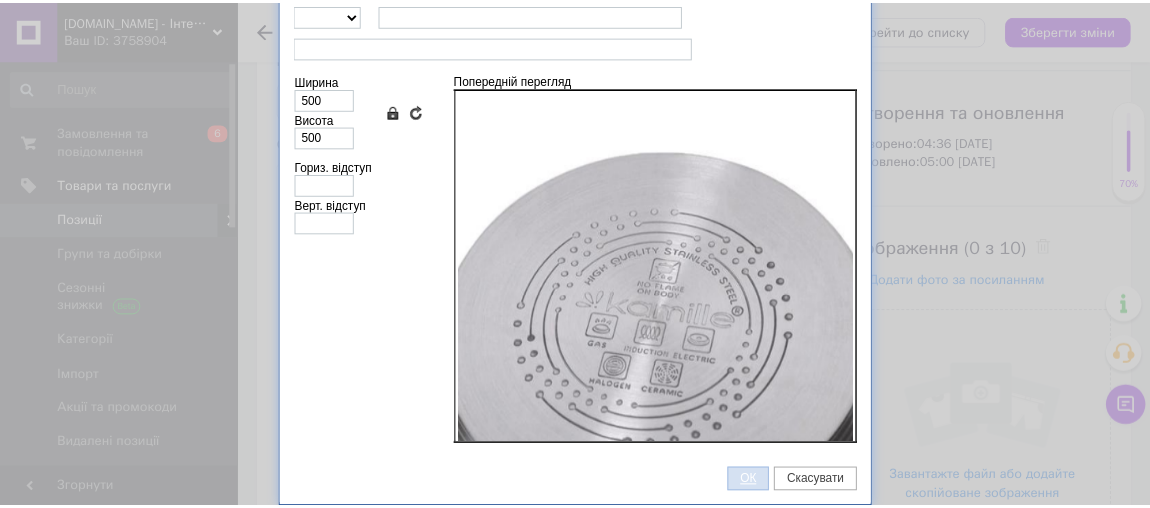 scroll, scrollTop: 162, scrollLeft: 0, axis: vertical 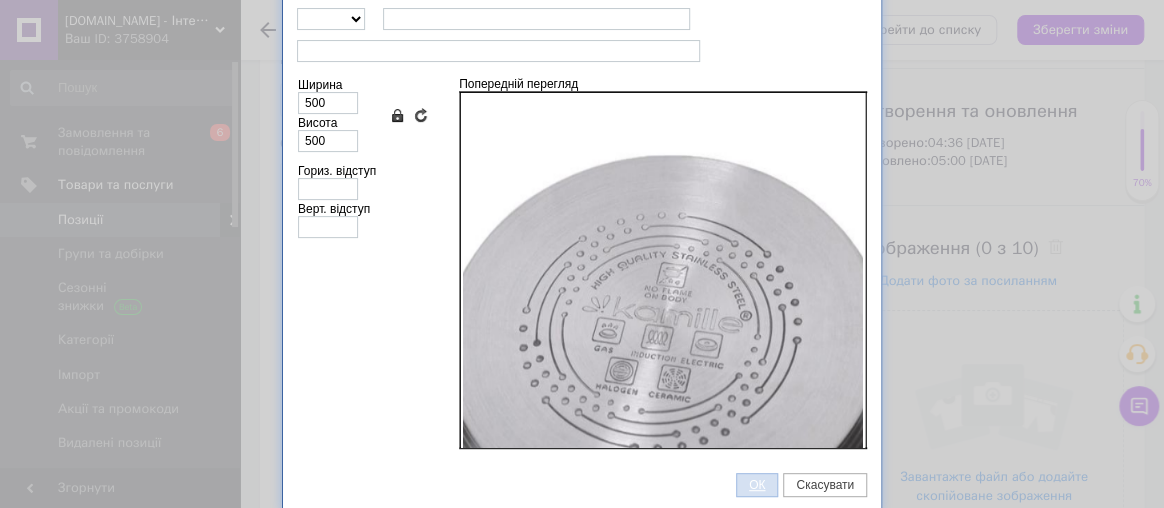 click on "ОК" at bounding box center [757, 485] 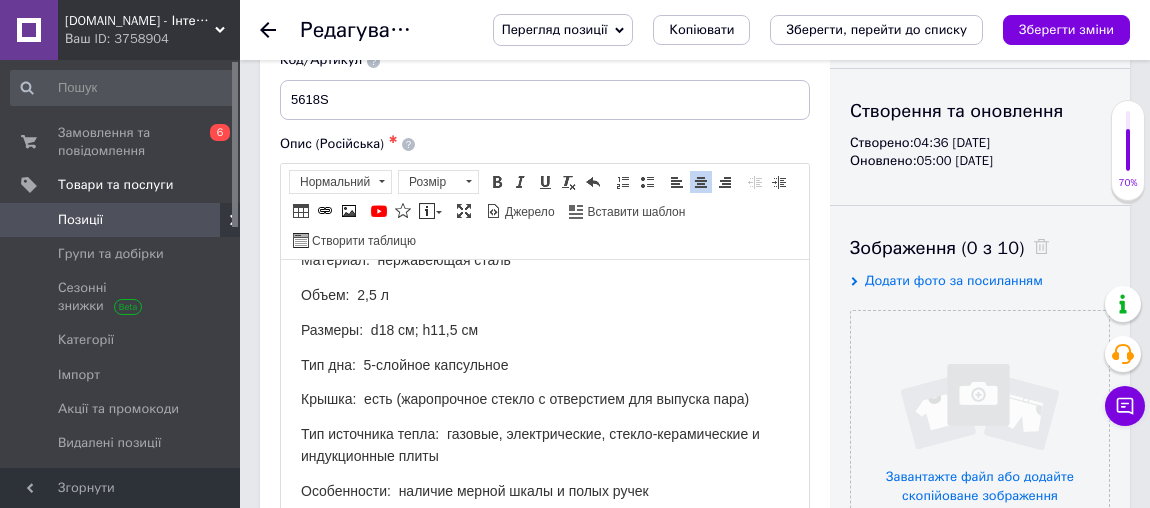 scroll, scrollTop: 460, scrollLeft: 0, axis: vertical 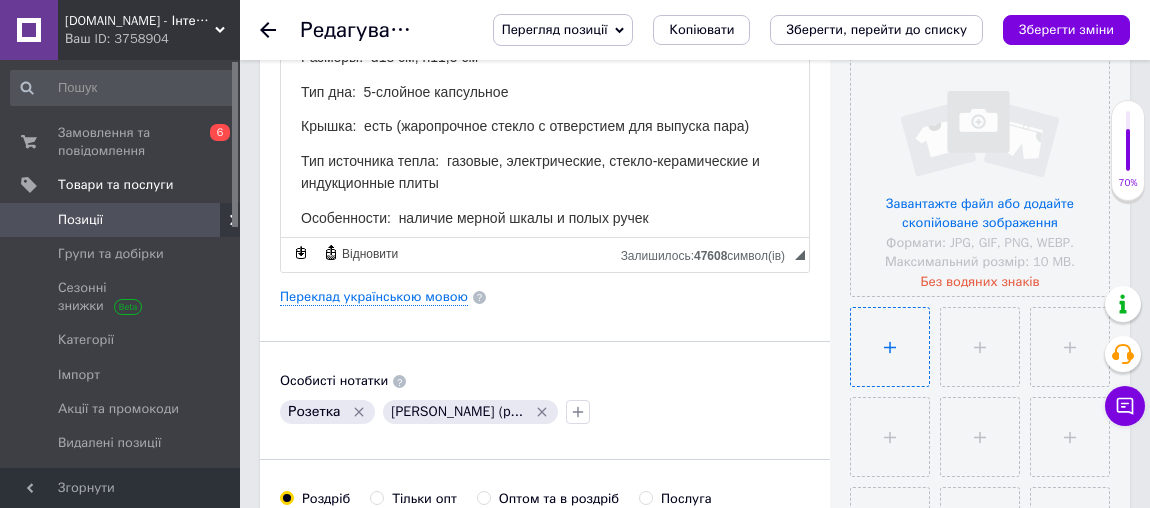 click at bounding box center [890, 347] 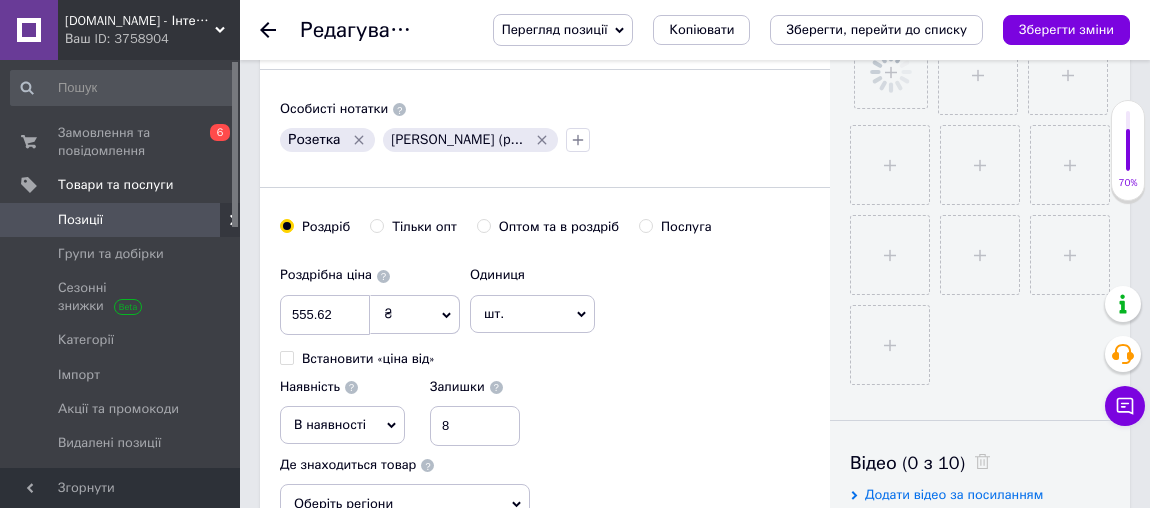 scroll, scrollTop: 1005, scrollLeft: 0, axis: vertical 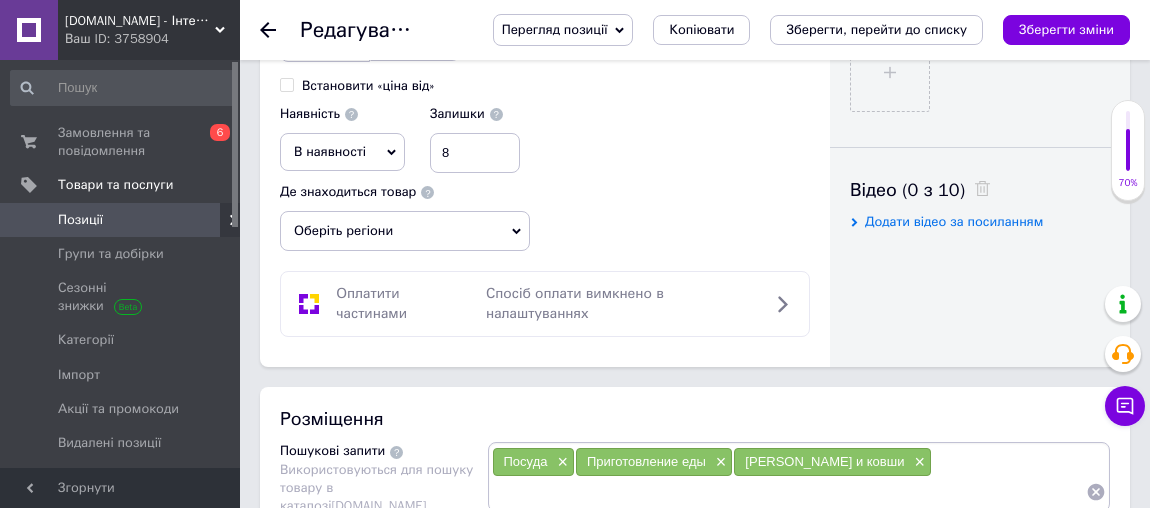click on "В наявності" at bounding box center (342, 152) 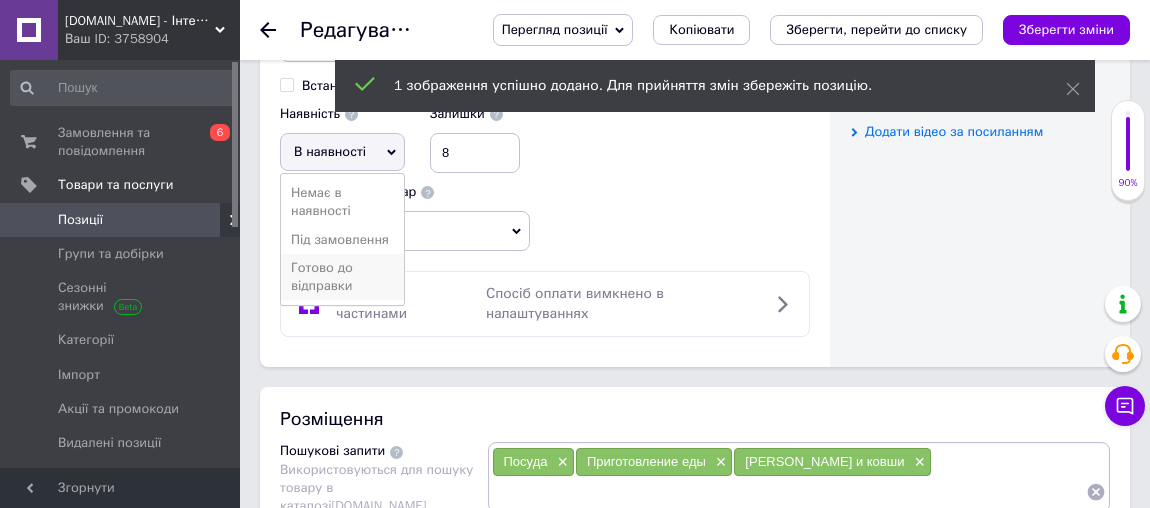 click on "Готово до відправки" at bounding box center [342, 277] 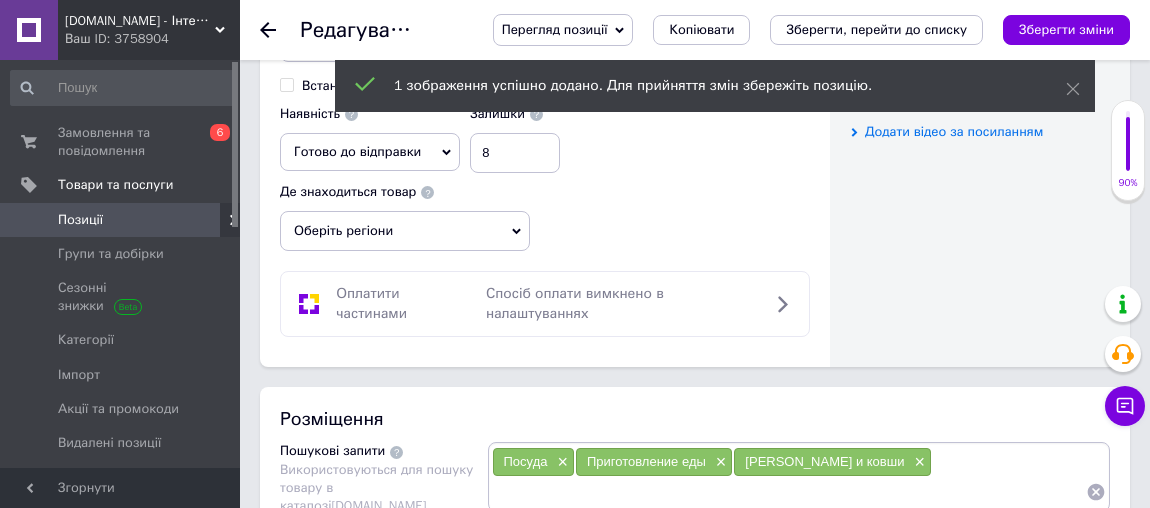 scroll, scrollTop: 1187, scrollLeft: 0, axis: vertical 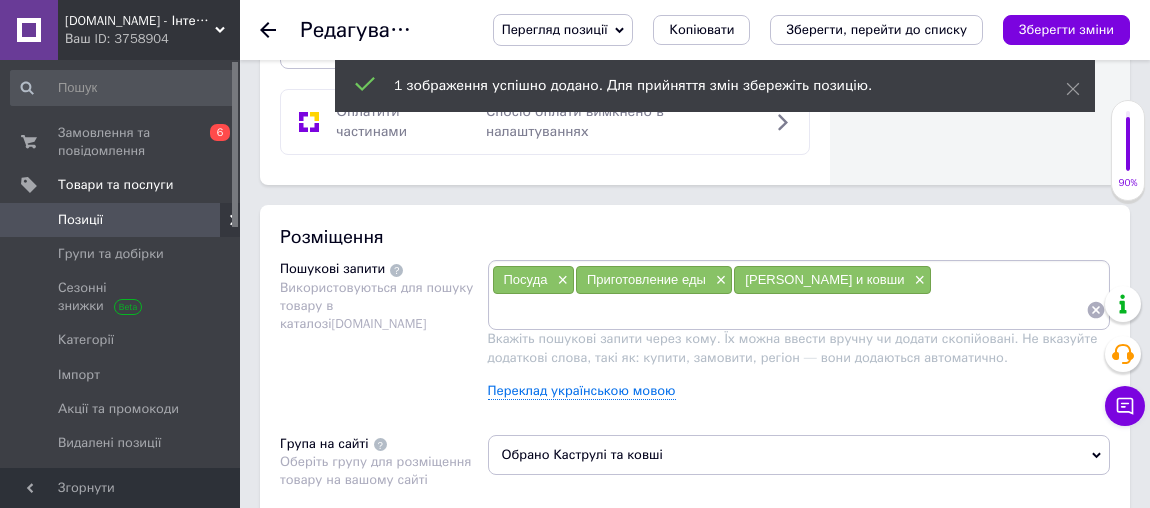 click at bounding box center (789, 310) 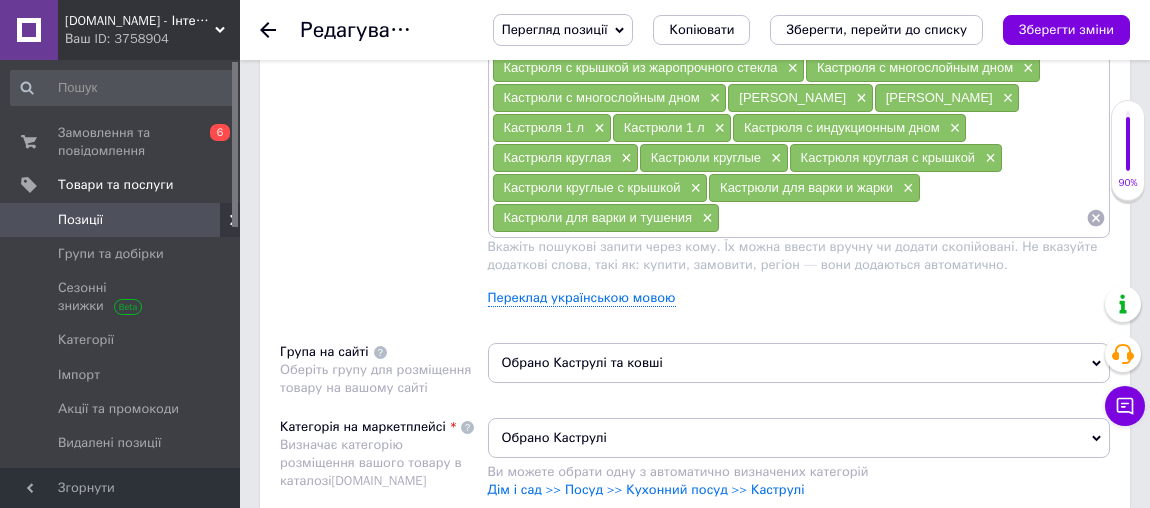 scroll, scrollTop: 1369, scrollLeft: 0, axis: vertical 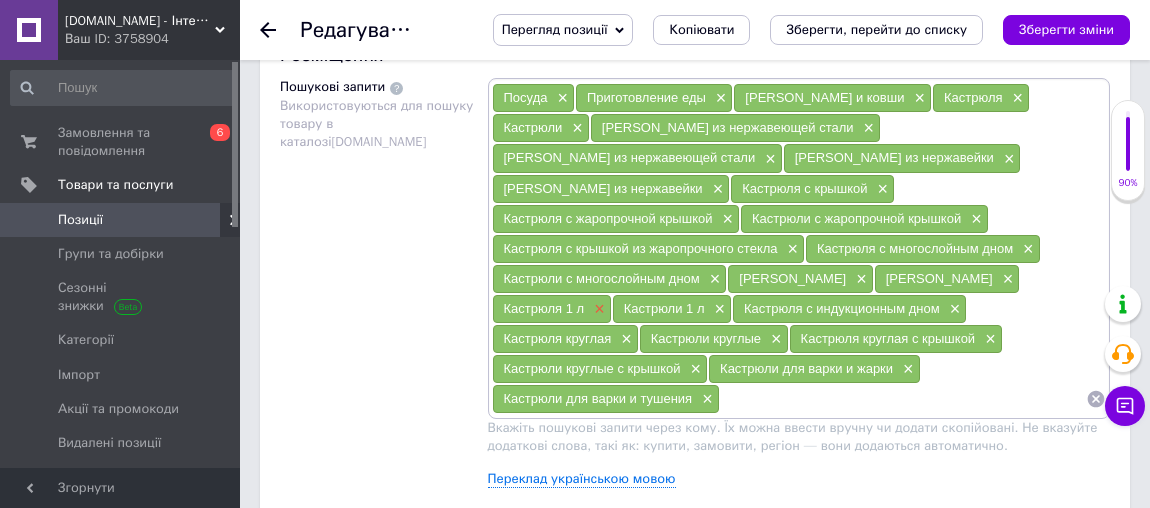 click on "×" at bounding box center [597, 309] 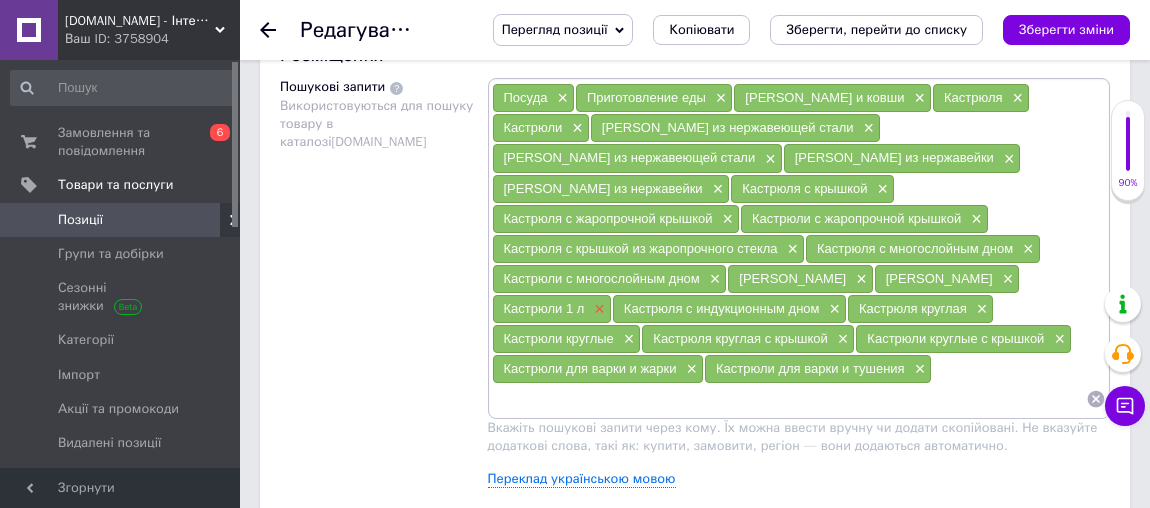 click on "×" at bounding box center (597, 309) 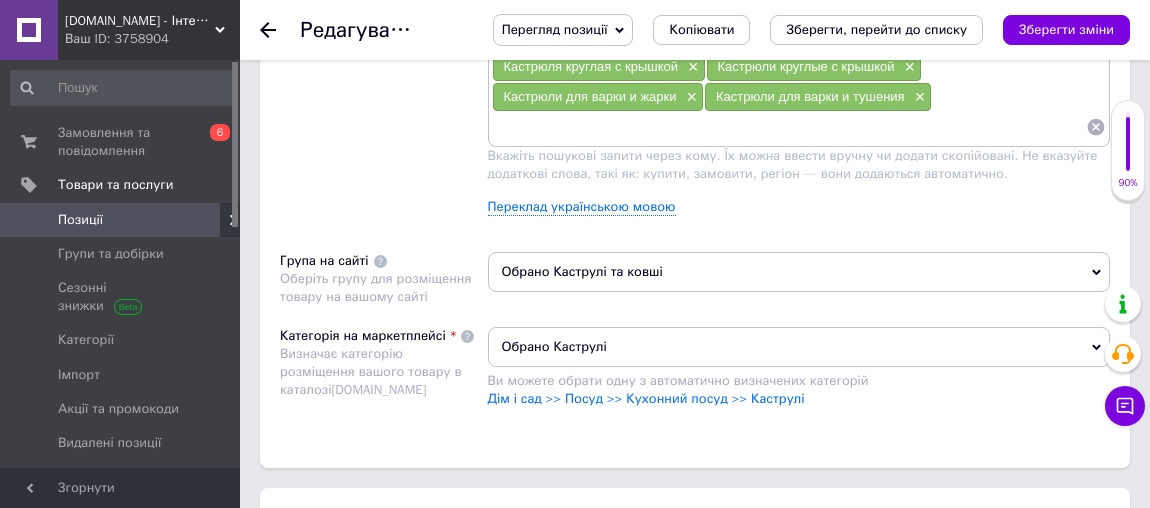 scroll, scrollTop: 1914, scrollLeft: 0, axis: vertical 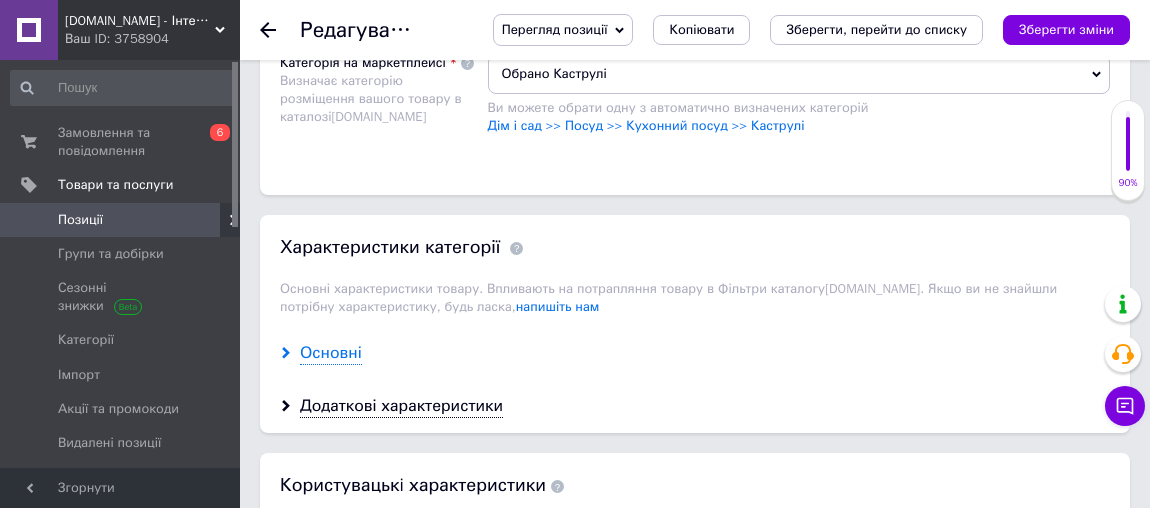 click on "Основні" at bounding box center (331, 353) 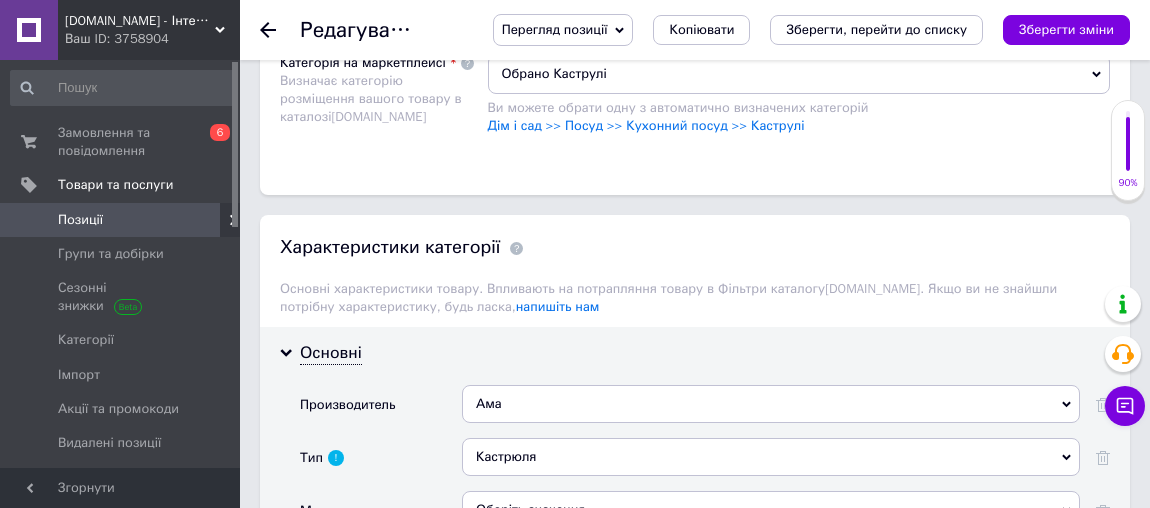 scroll, scrollTop: 2096, scrollLeft: 0, axis: vertical 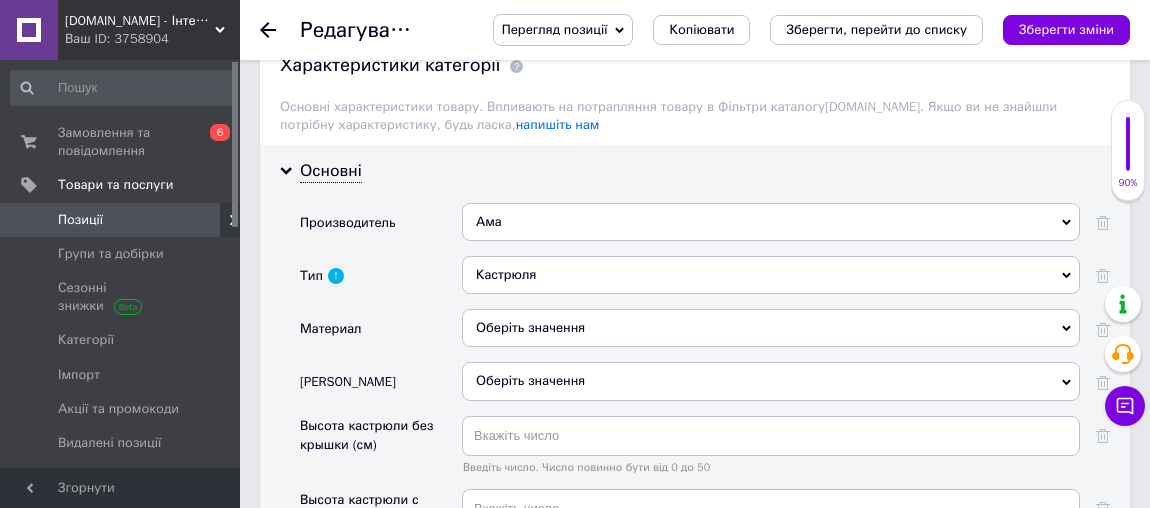 click on "Ама" at bounding box center [771, 222] 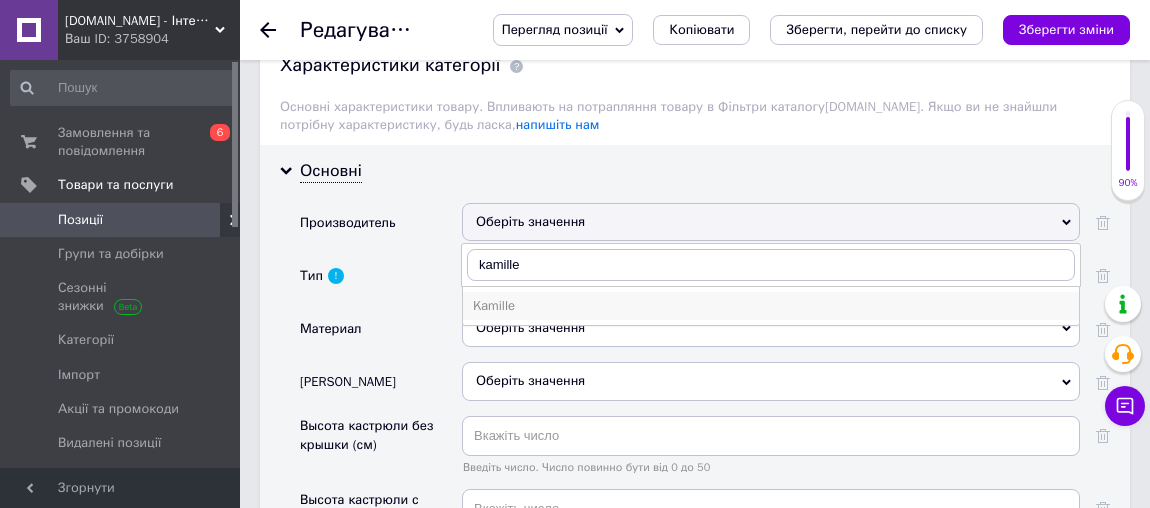 click on "Kamille" at bounding box center [771, 306] 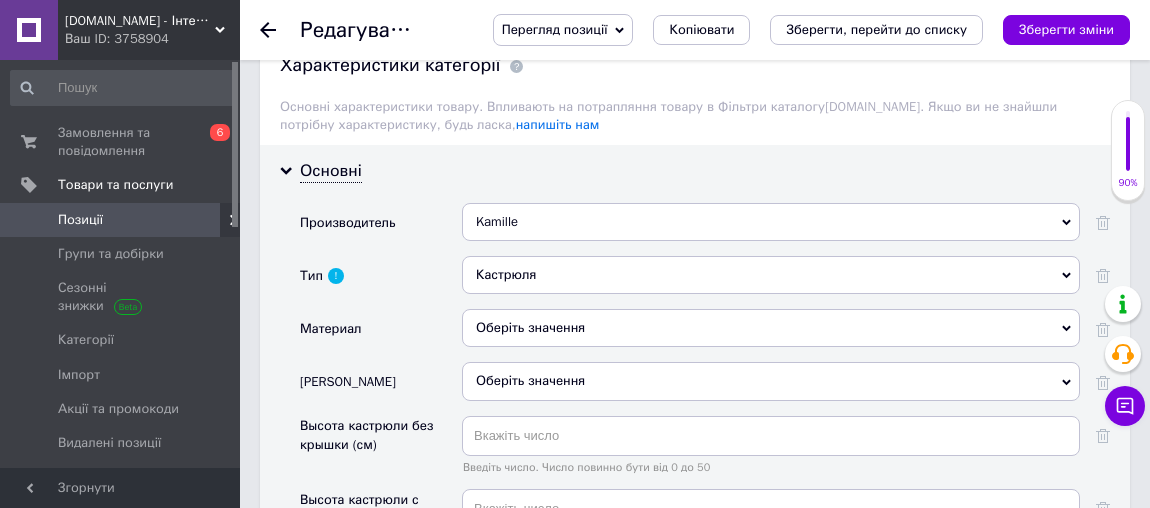click on "Оберіть значення" at bounding box center (771, 328) 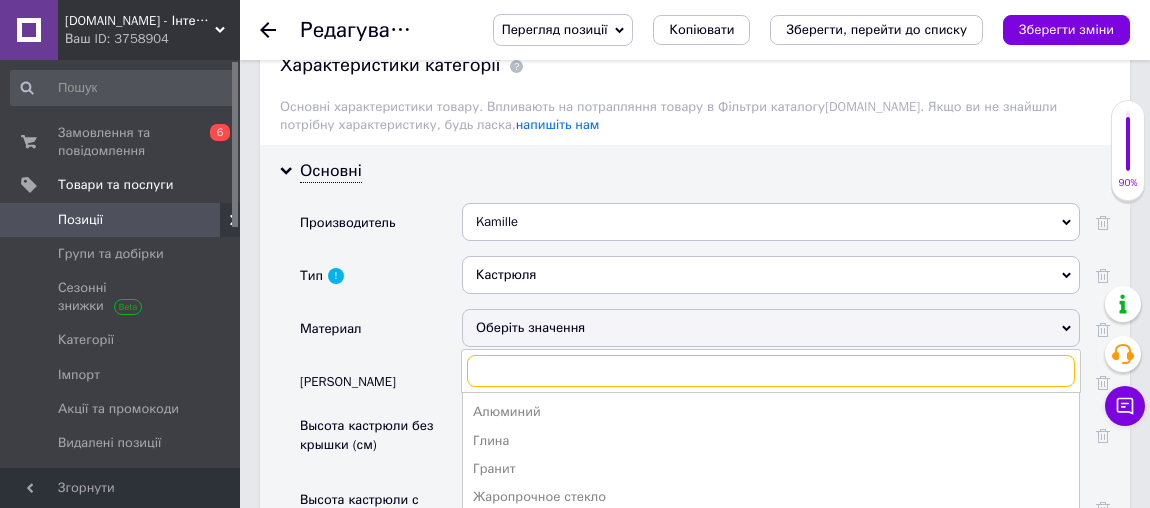 scroll, scrollTop: 2187, scrollLeft: 0, axis: vertical 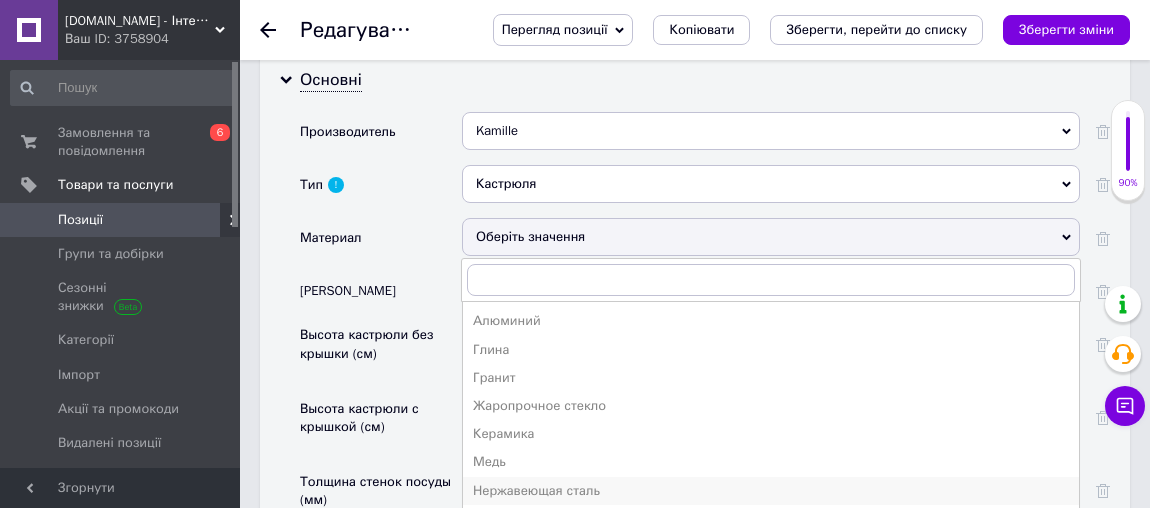 click on "Нержавеющая сталь" at bounding box center (771, 491) 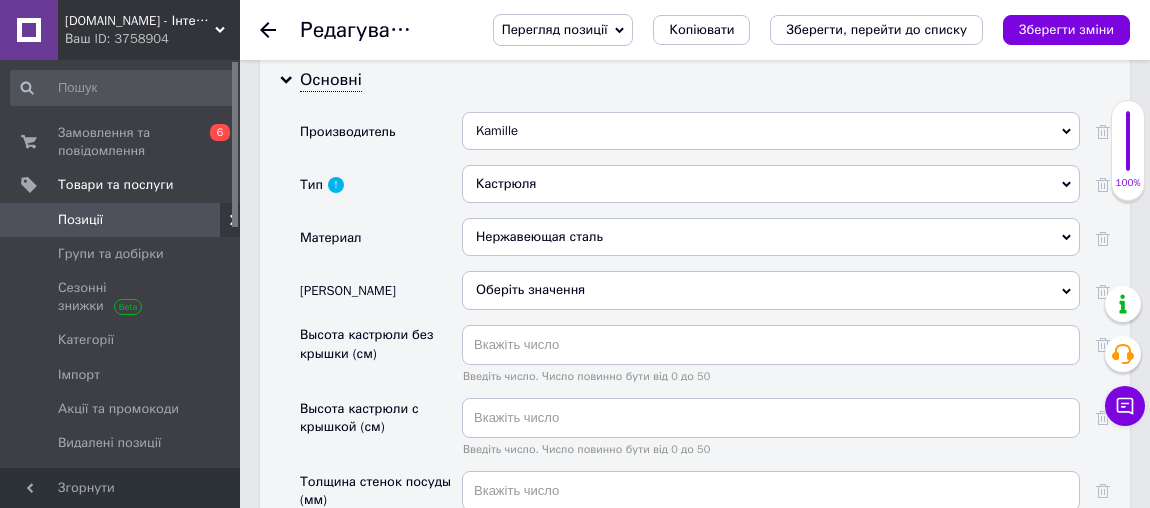 click on "Оберіть значення" at bounding box center [771, 290] 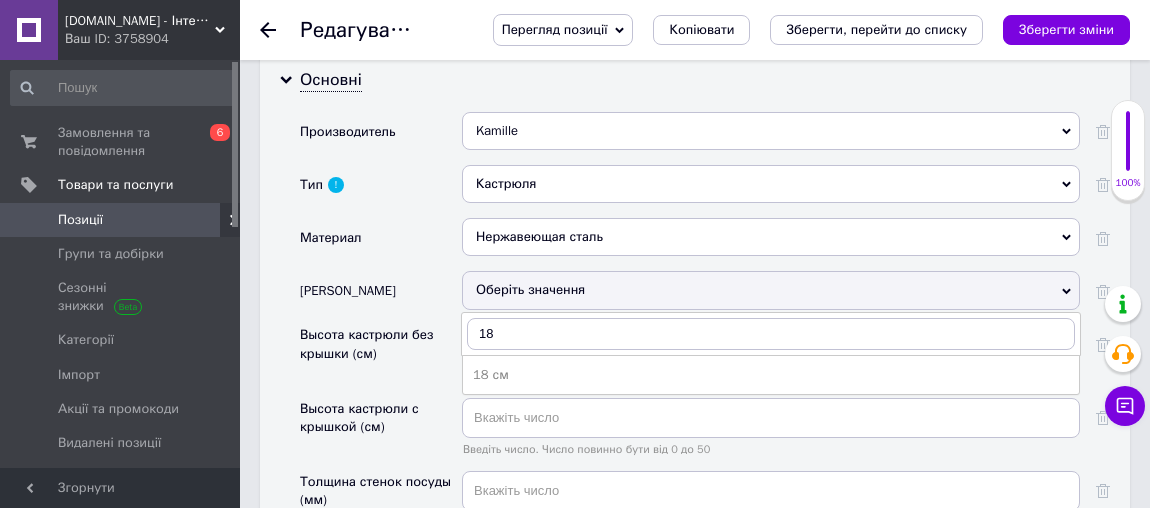 click on "18 см" at bounding box center [771, 375] 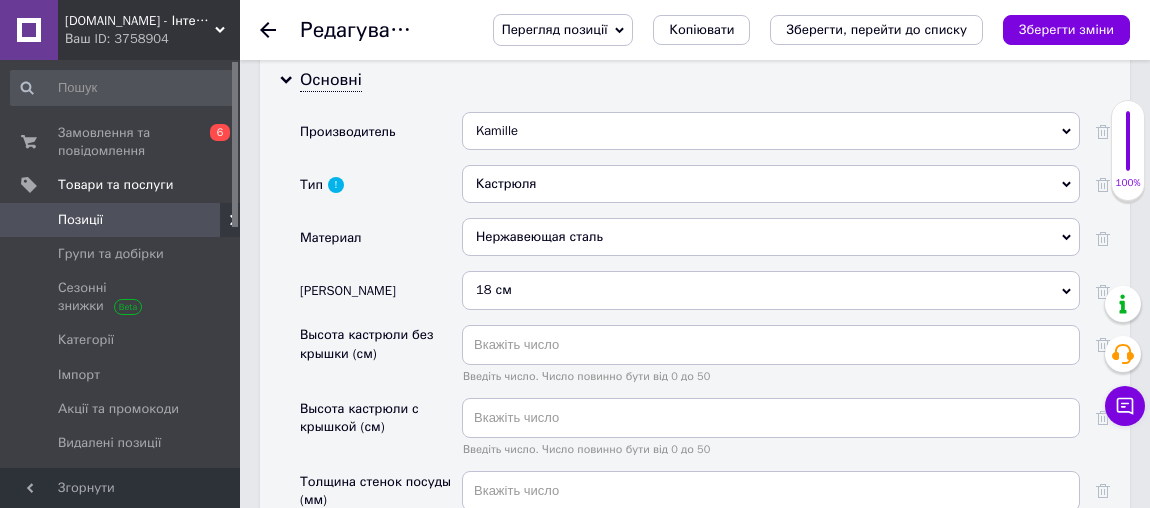 click on "18 см 10 см 12 см 14 см 15 см 16 см 17 см 18 см 19 см 20 см 21 см 22 см 23 см 24 см 25 см 26 см 27 см 28 см 29 см 30 см 32 см 34 см 36 см 39 см 40 см 45 см 50 см Более 30 см Менее 15 см" at bounding box center (771, 297) 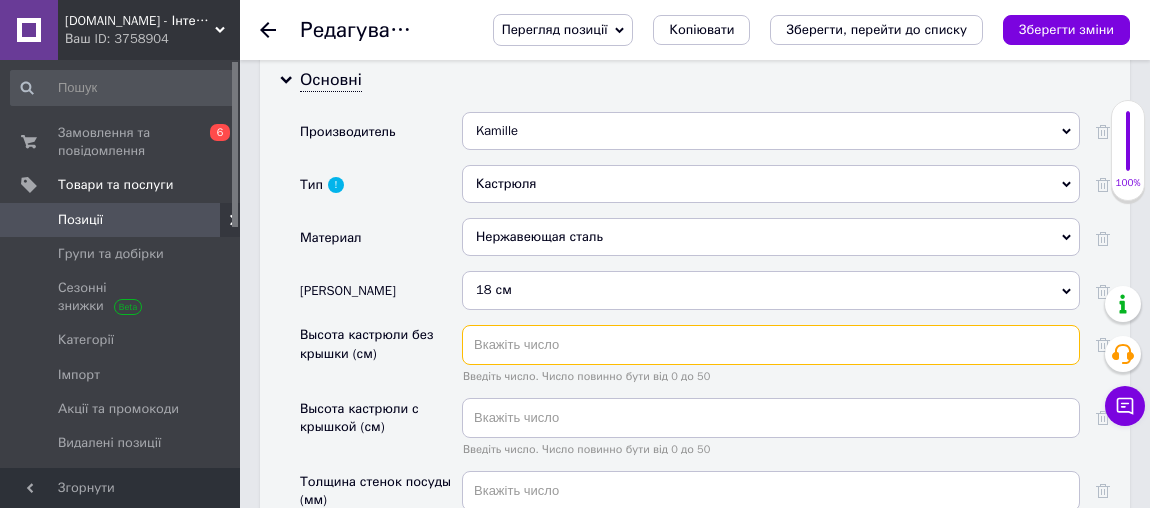 click at bounding box center [771, 345] 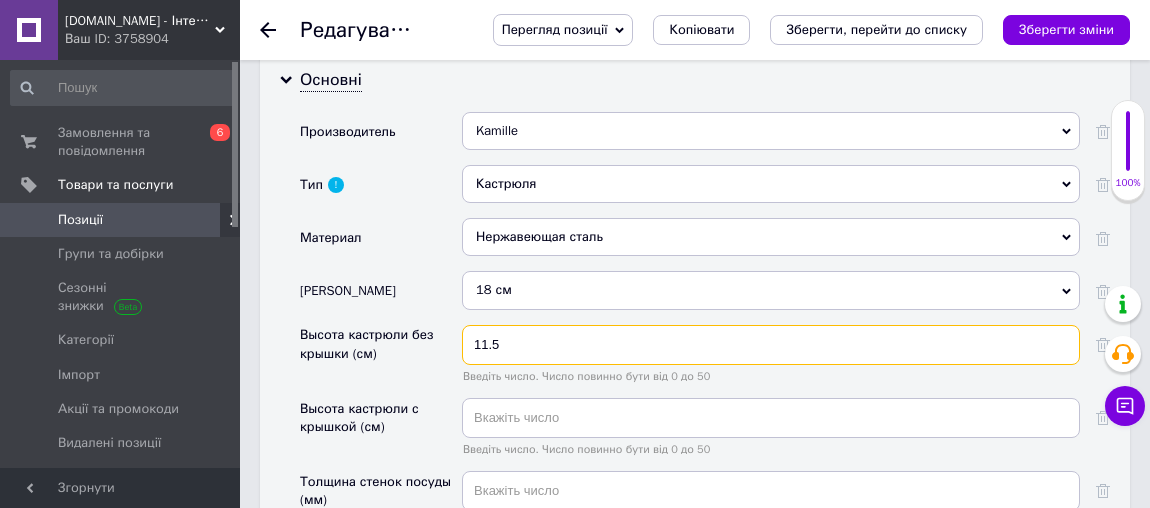 scroll, scrollTop: 2369, scrollLeft: 0, axis: vertical 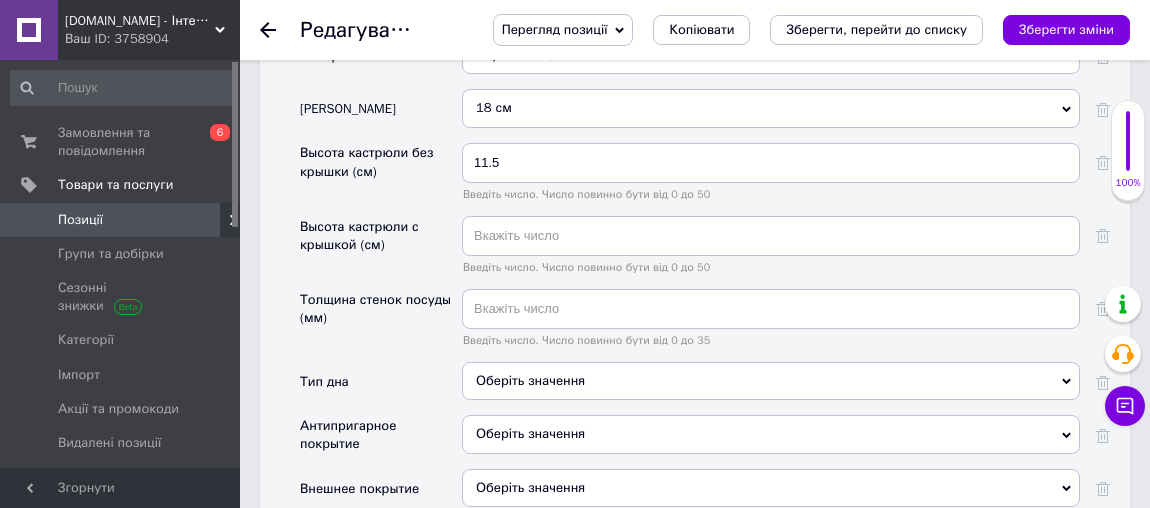 click on "Оберіть значення" at bounding box center [771, 381] 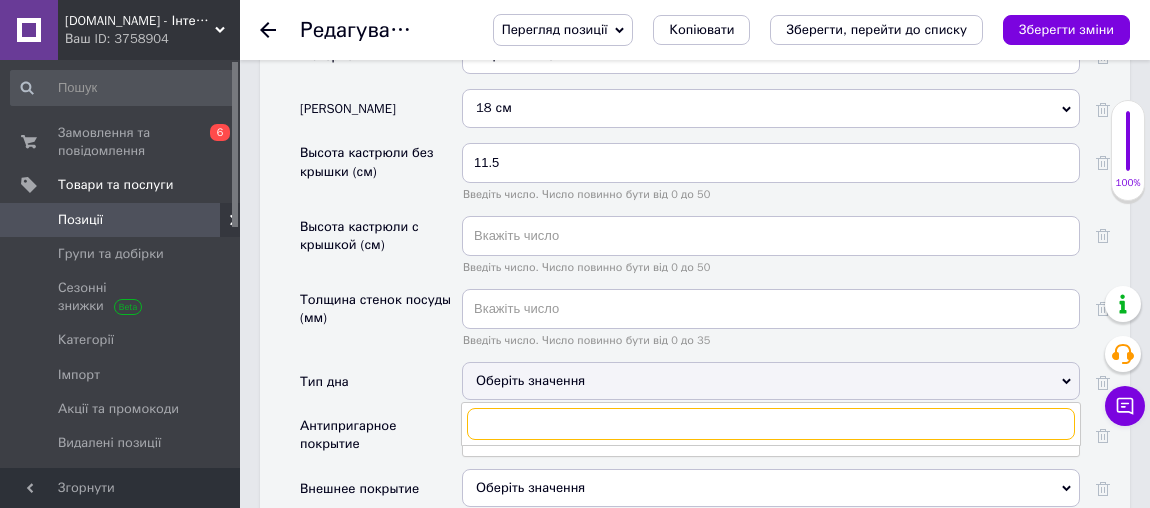 scroll, scrollTop: 2460, scrollLeft: 0, axis: vertical 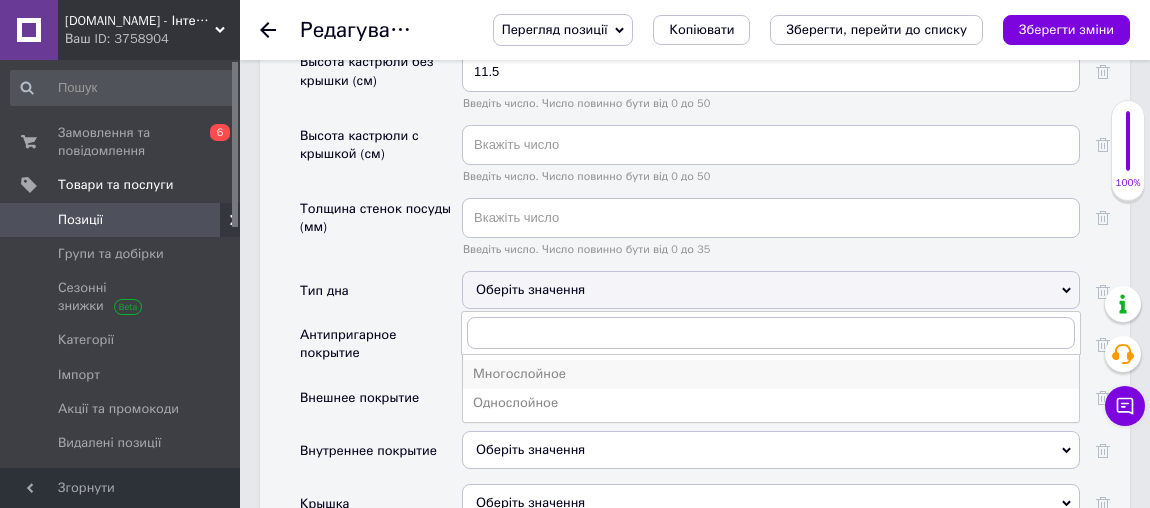 click on "Многослойное" at bounding box center (771, 374) 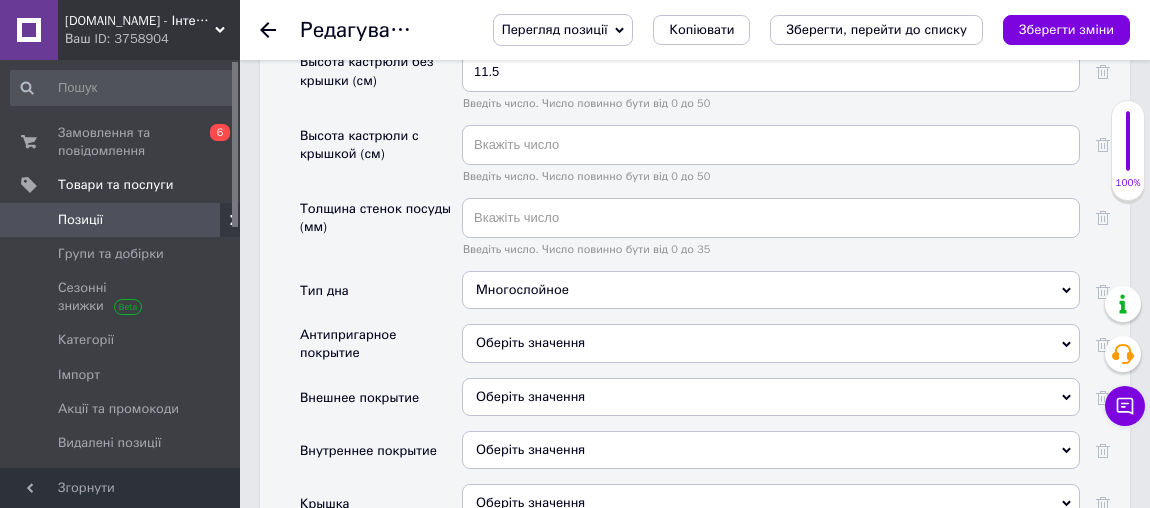 scroll, scrollTop: 2641, scrollLeft: 0, axis: vertical 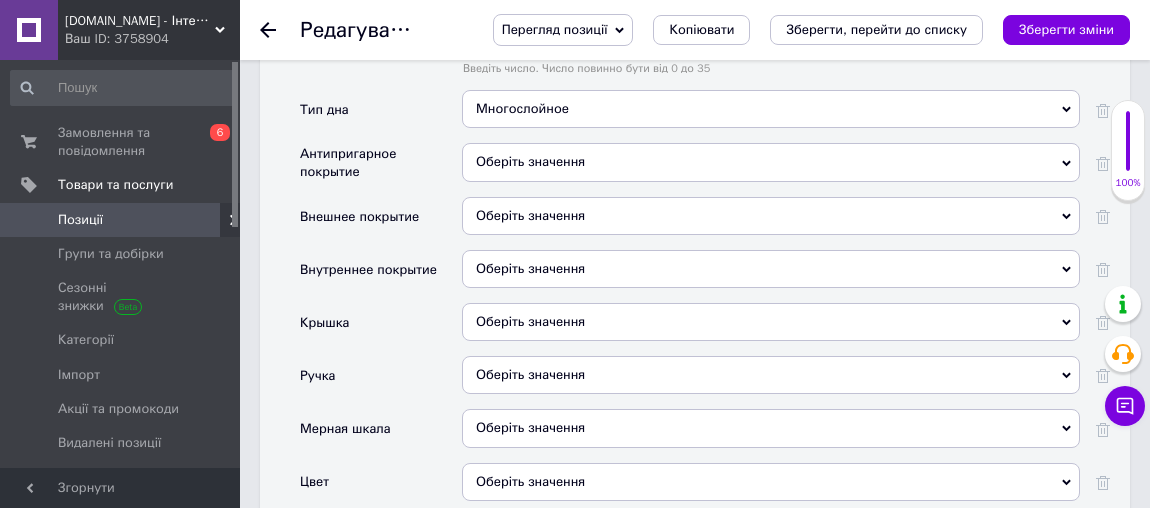 click on "Оберіть значення" at bounding box center [771, 375] 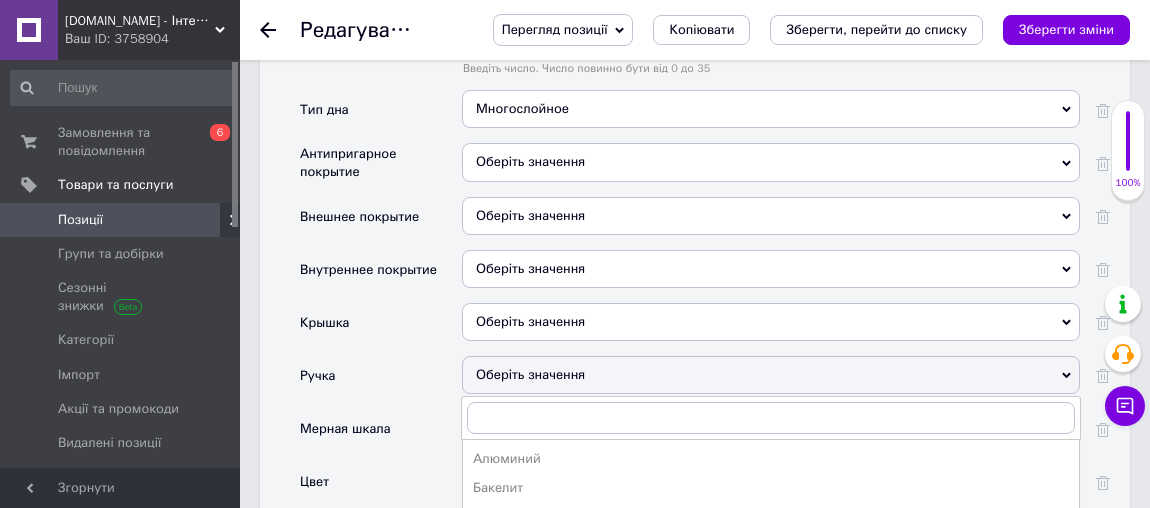 click on "Оберіть значення" at bounding box center [771, 322] 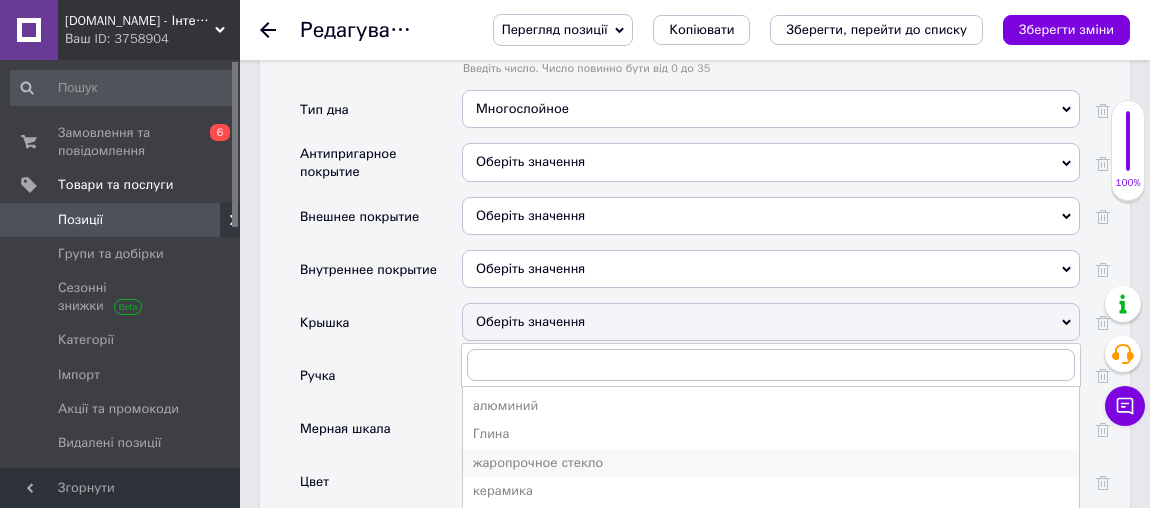 click on "жаропрочное стекло" at bounding box center (771, 463) 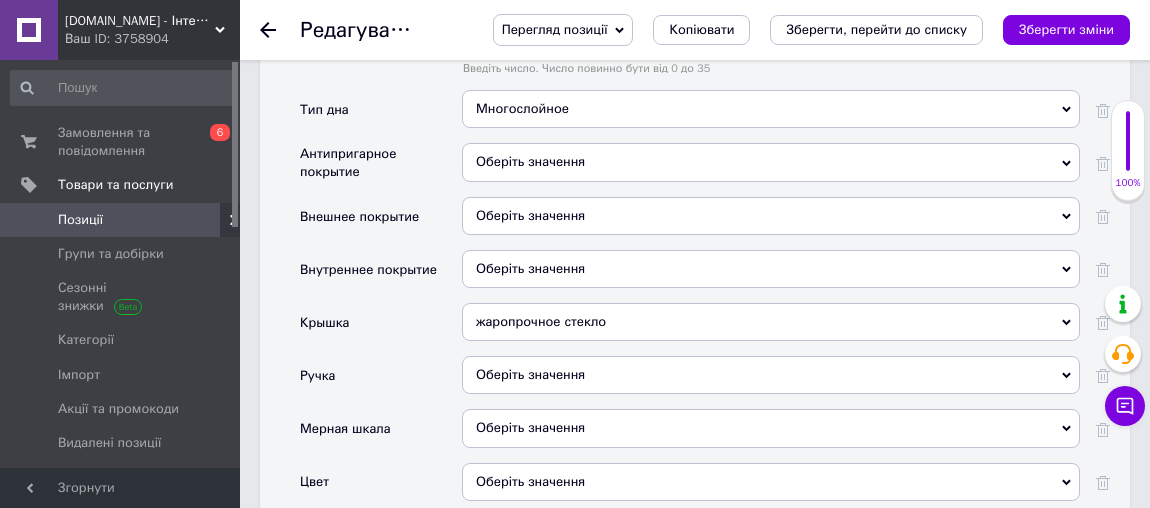 click on "Оберіть значення" at bounding box center (771, 375) 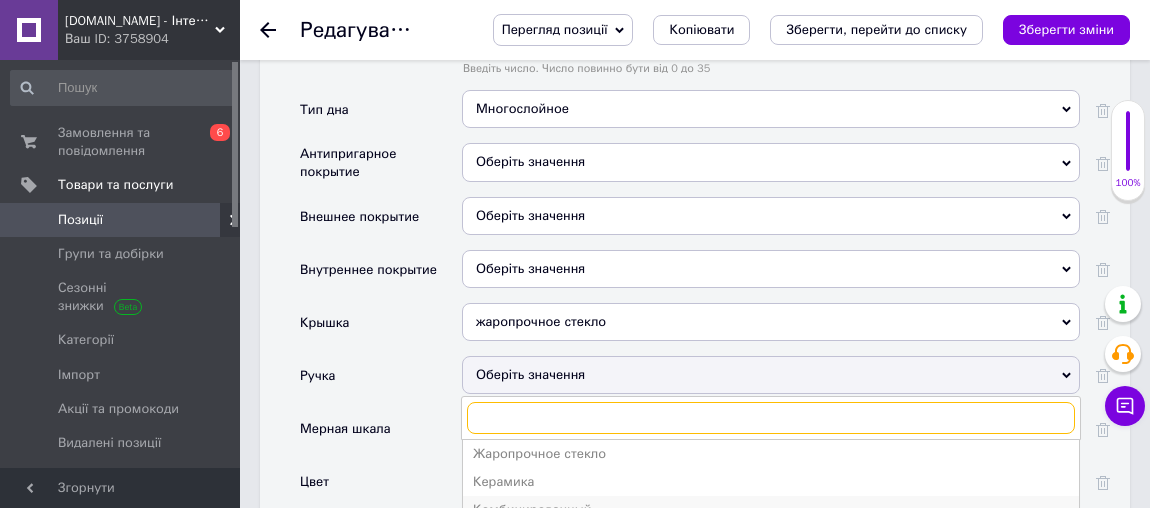 scroll, scrollTop: 106, scrollLeft: 0, axis: vertical 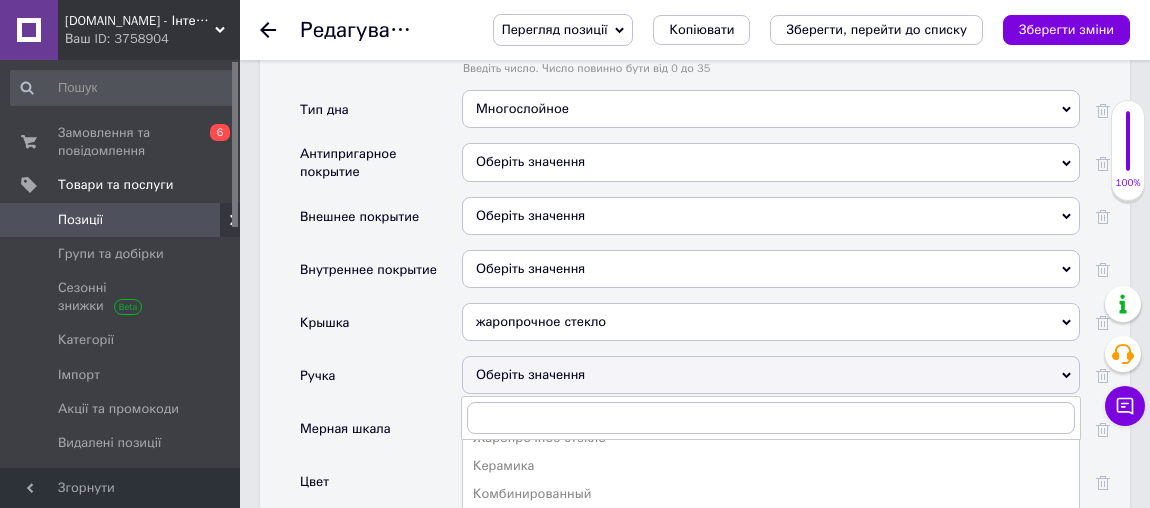 click on "Нержавеющая сталь" at bounding box center [771, 551] 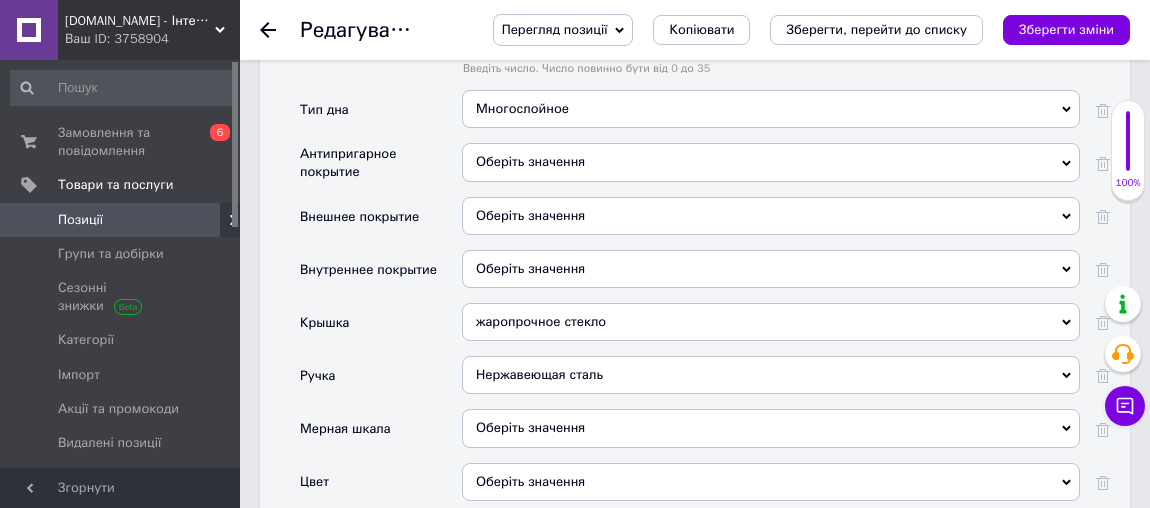 click on "Оберіть значення" at bounding box center (771, 428) 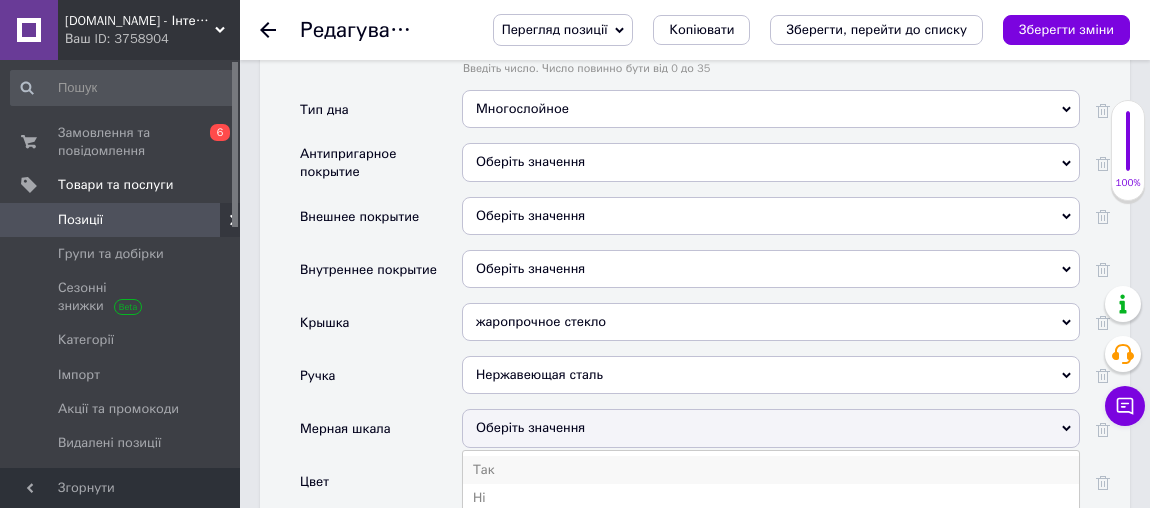 click on "Так" at bounding box center (771, 470) 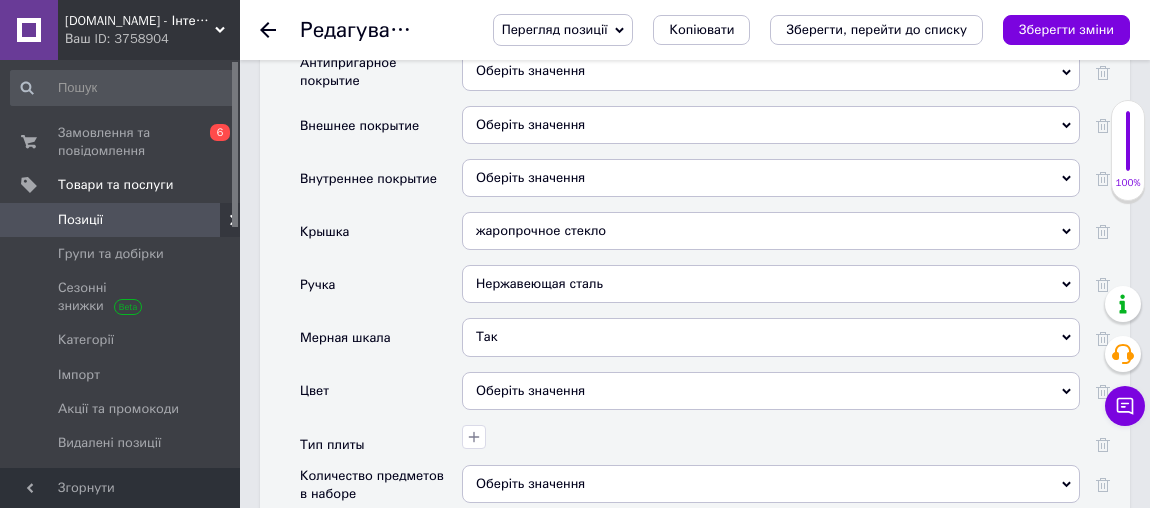 scroll, scrollTop: 2914, scrollLeft: 0, axis: vertical 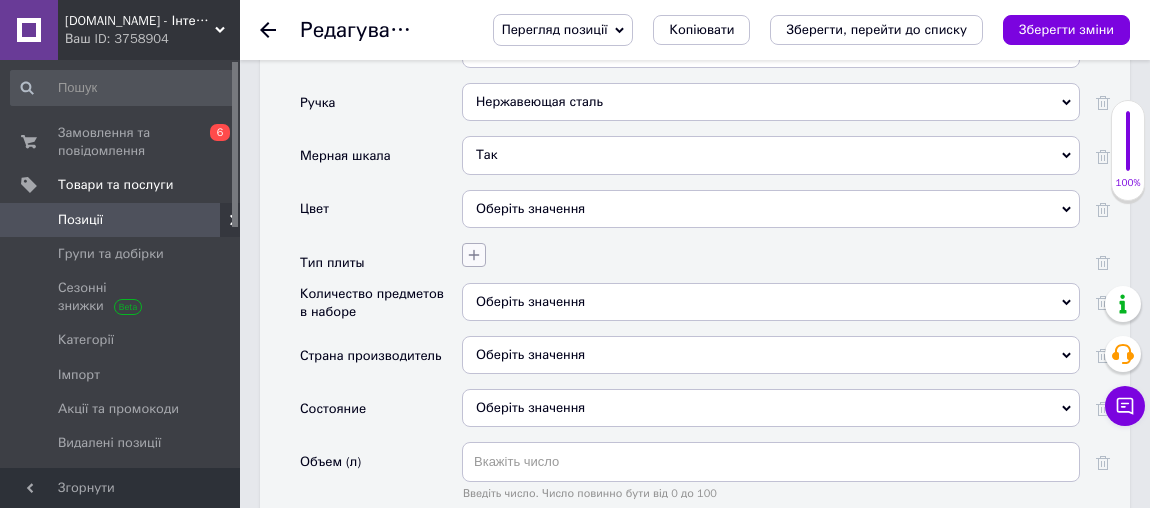 click 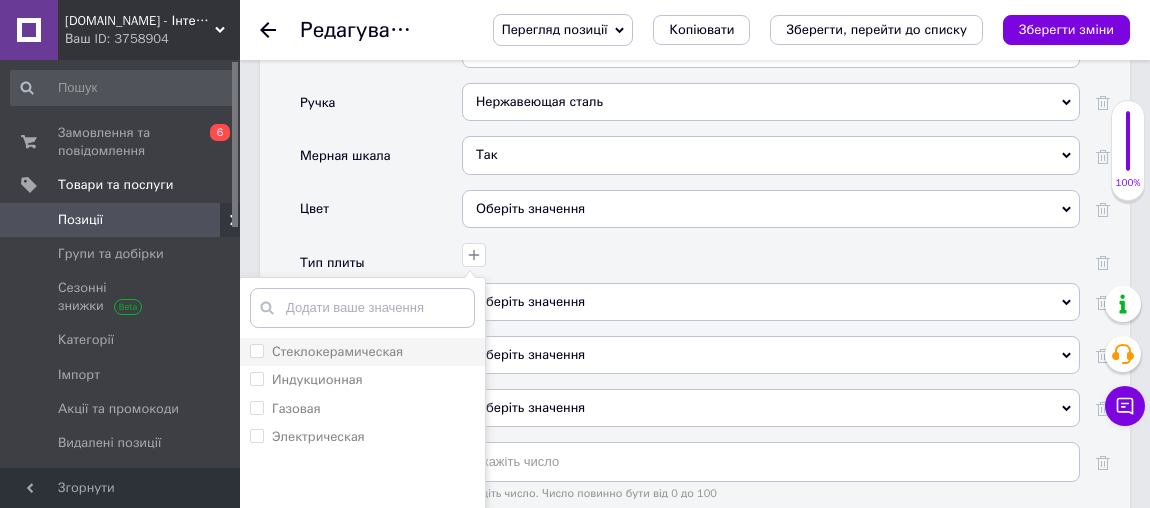 click on "Стеклокерамическая" at bounding box center (337, 351) 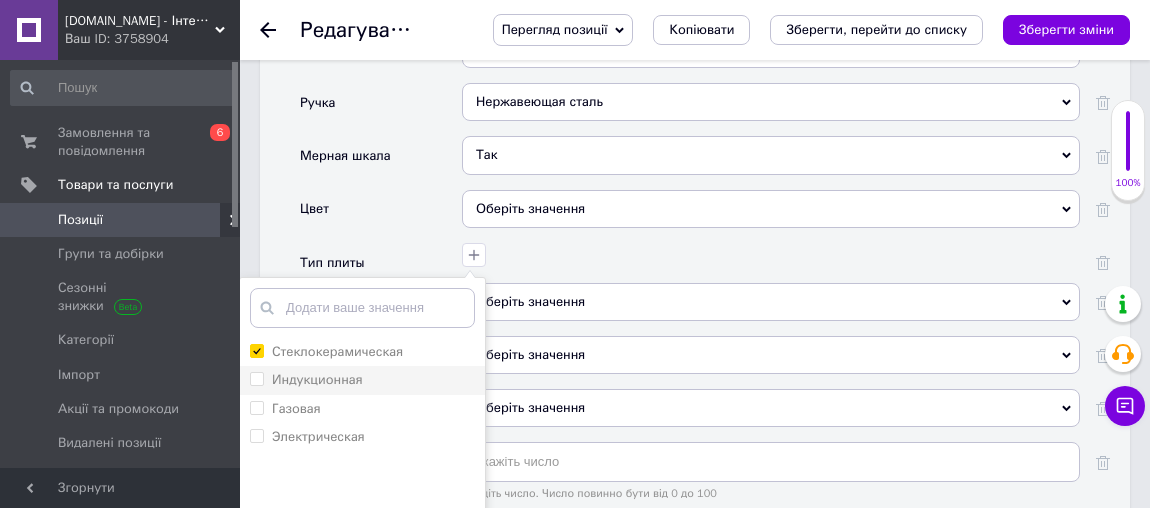 click on "Индукционная" at bounding box center [317, 379] 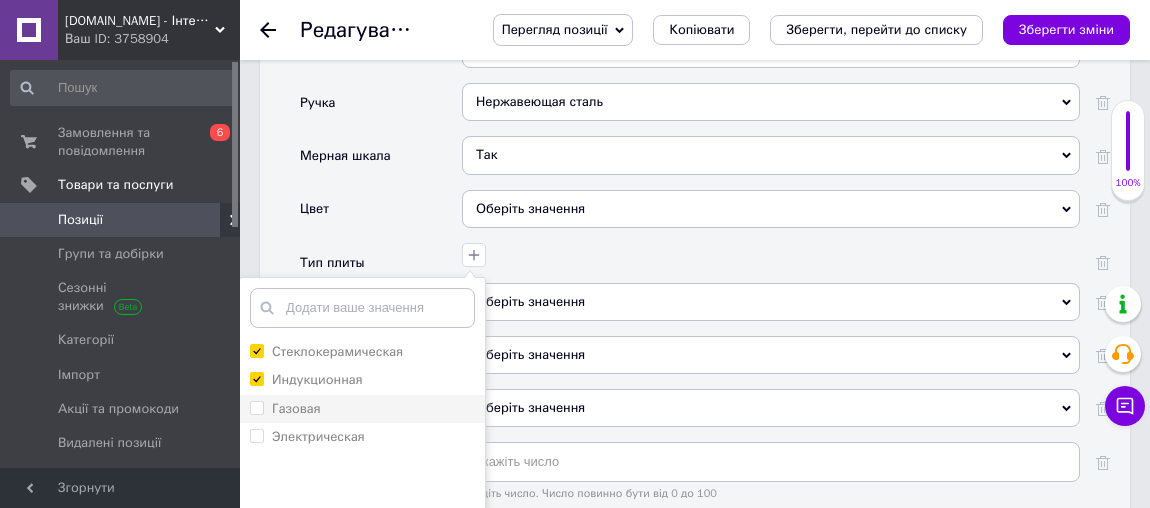 click on "Газовая" at bounding box center [296, 408] 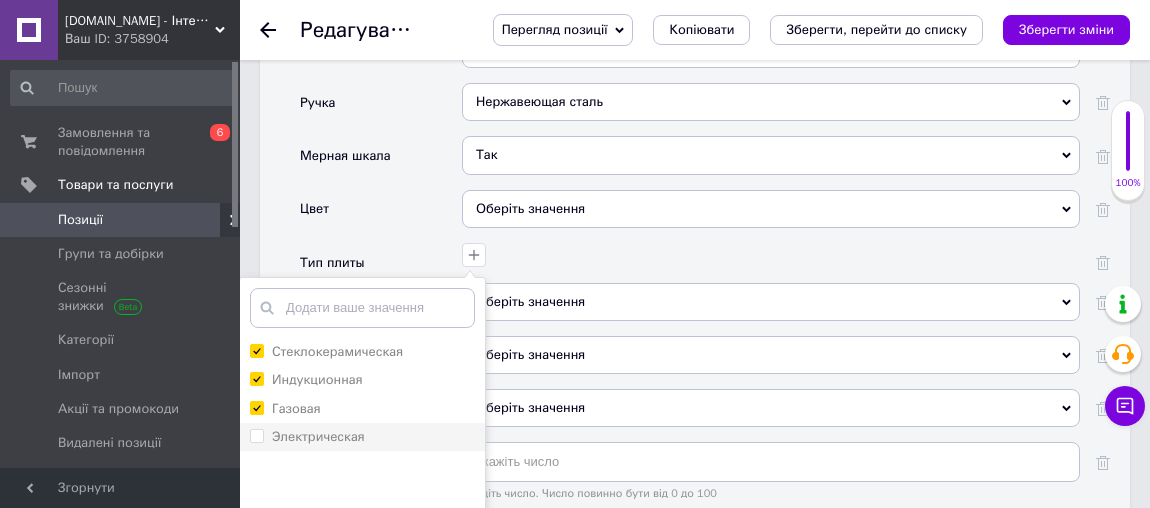 click on "Электрическая" at bounding box center (318, 436) 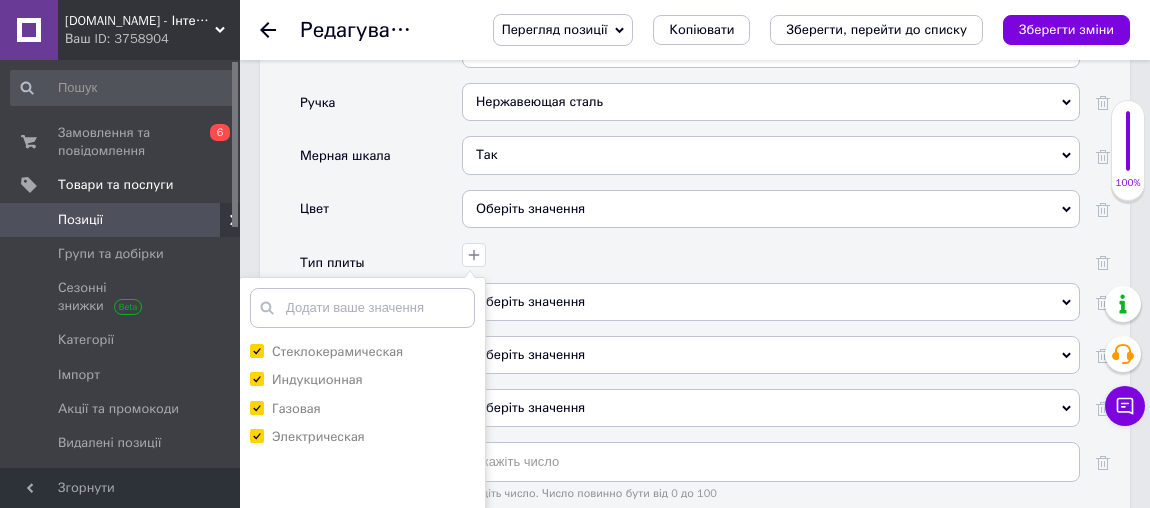 click on "Зберегти" at bounding box center [362, 574] 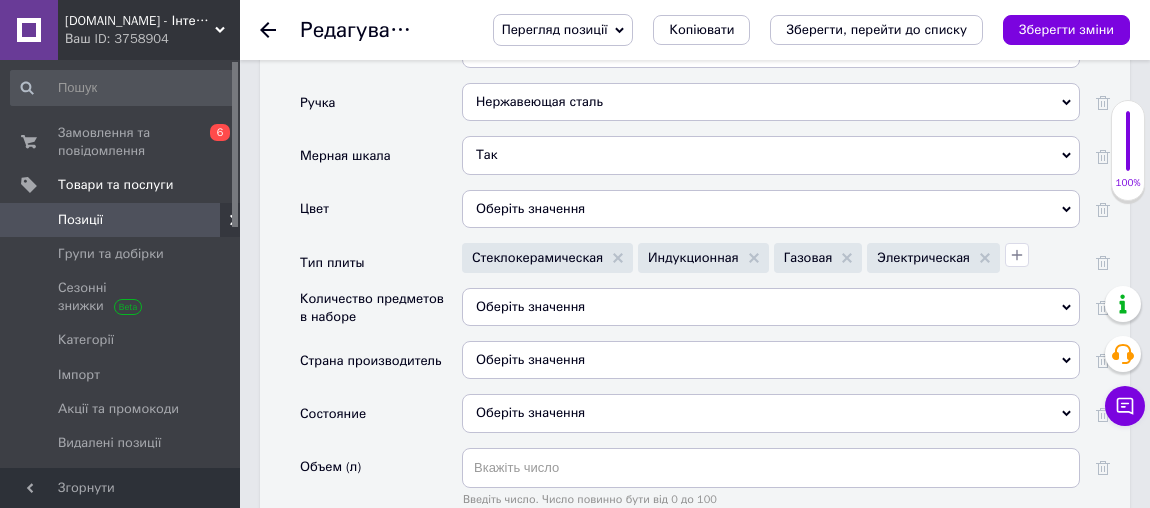 click on "Оберіть значення" at bounding box center (771, 360) 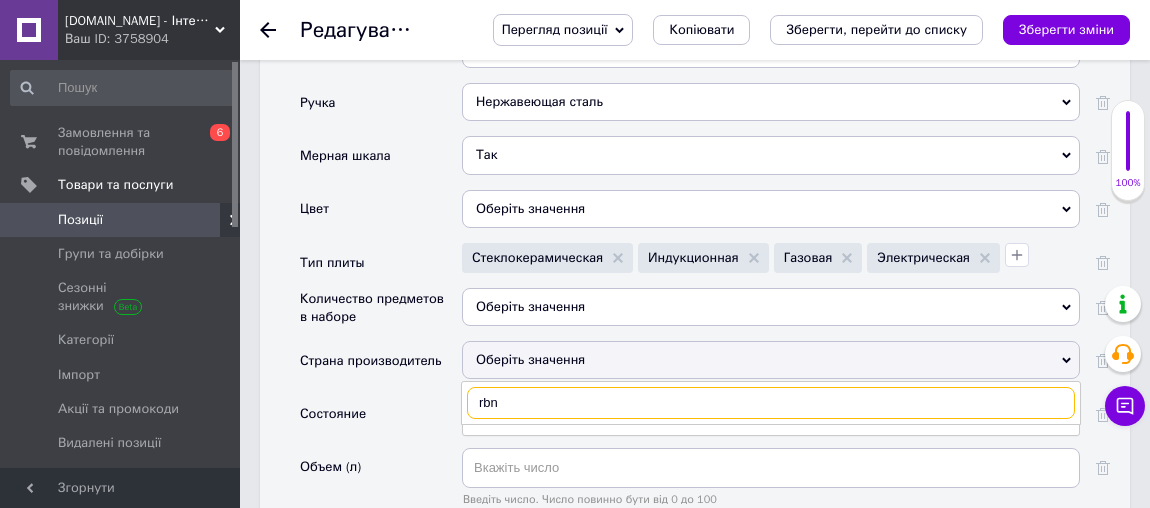 drag, startPoint x: 527, startPoint y: 345, endPoint x: 399, endPoint y: 328, distance: 129.12398 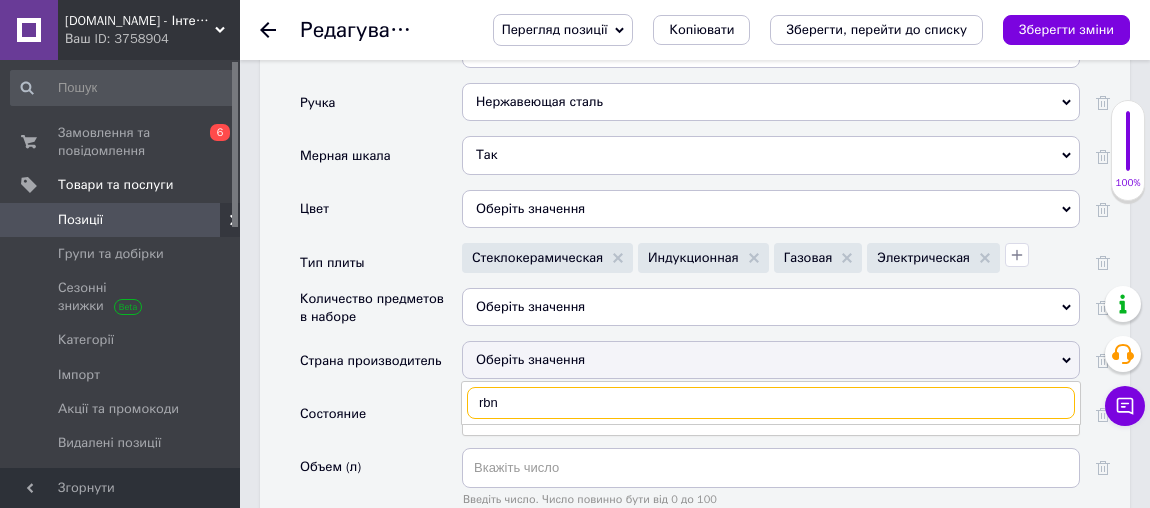 click on "Страна производитель Оберіть значення rbn" at bounding box center (705, 367) 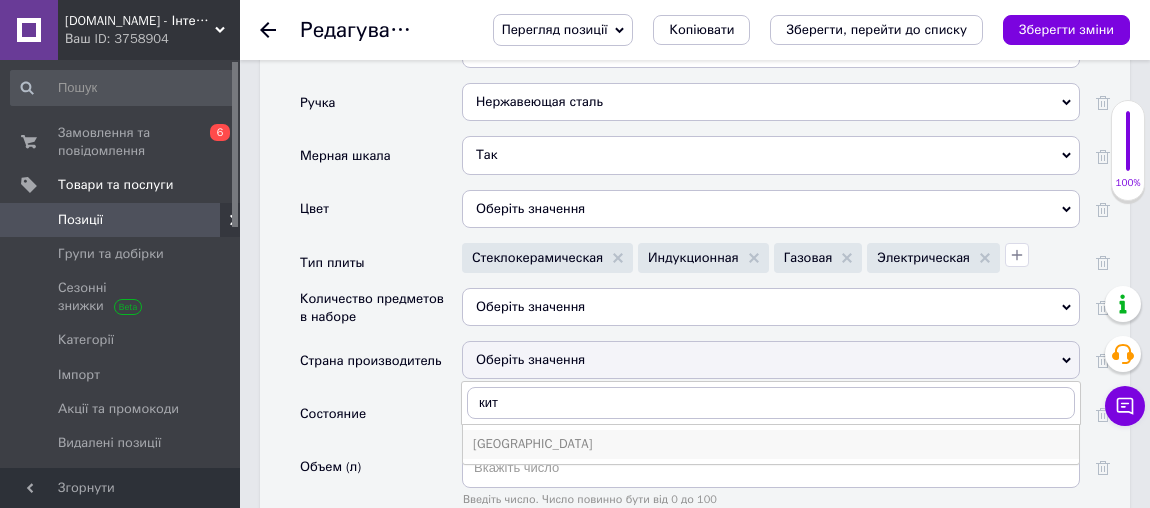 click on "[GEOGRAPHIC_DATA]" at bounding box center [771, 444] 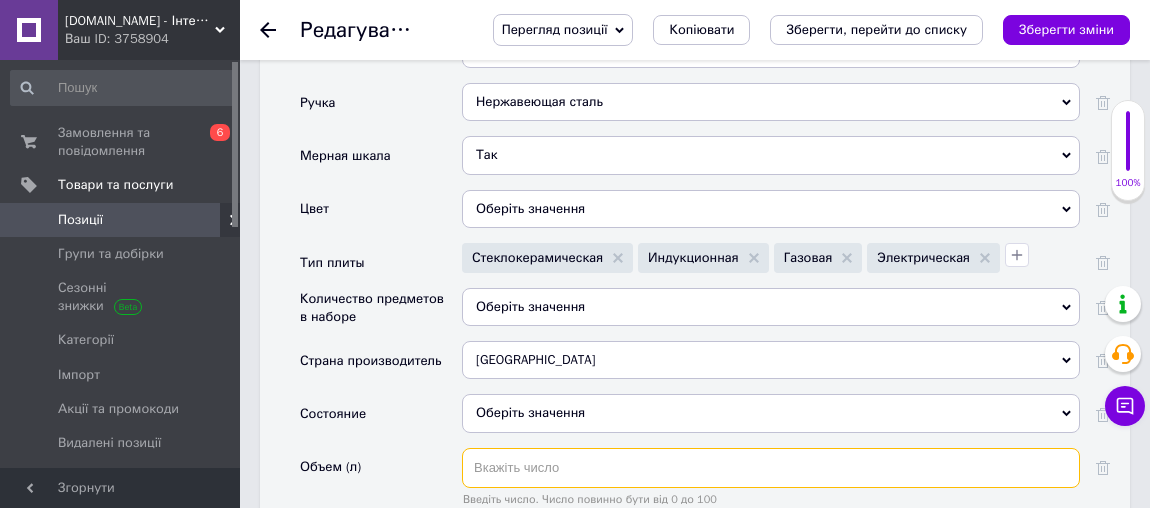 click at bounding box center [771, 468] 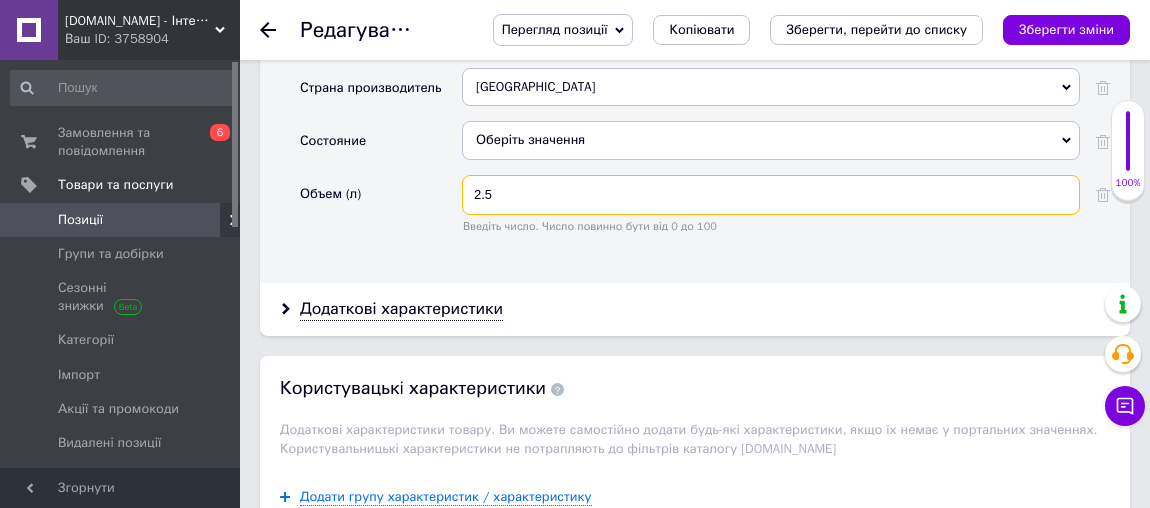 scroll, scrollTop: 3278, scrollLeft: 0, axis: vertical 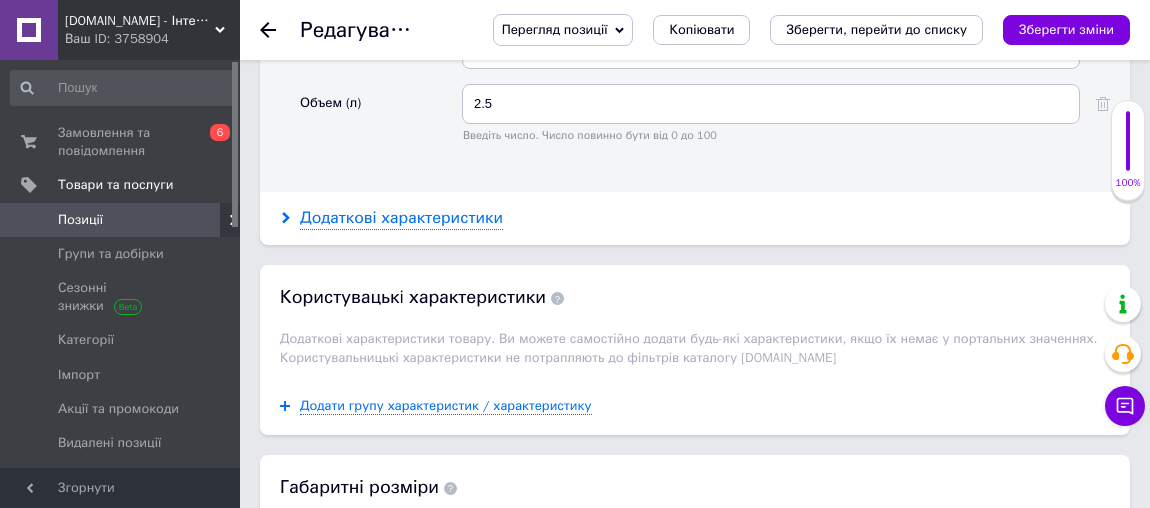 click on "Додаткові характеристики" at bounding box center [401, 218] 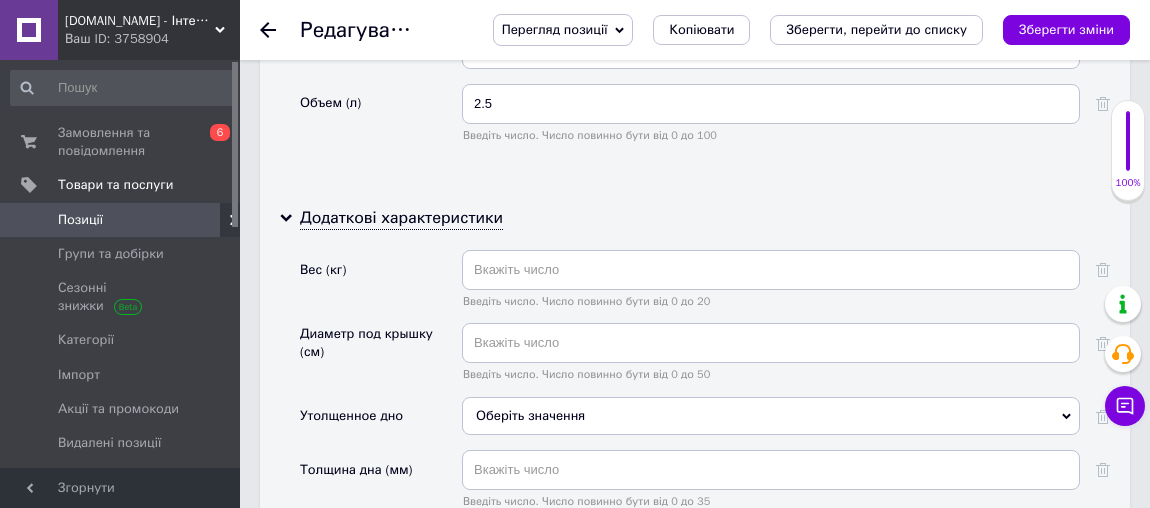 scroll, scrollTop: 3369, scrollLeft: 0, axis: vertical 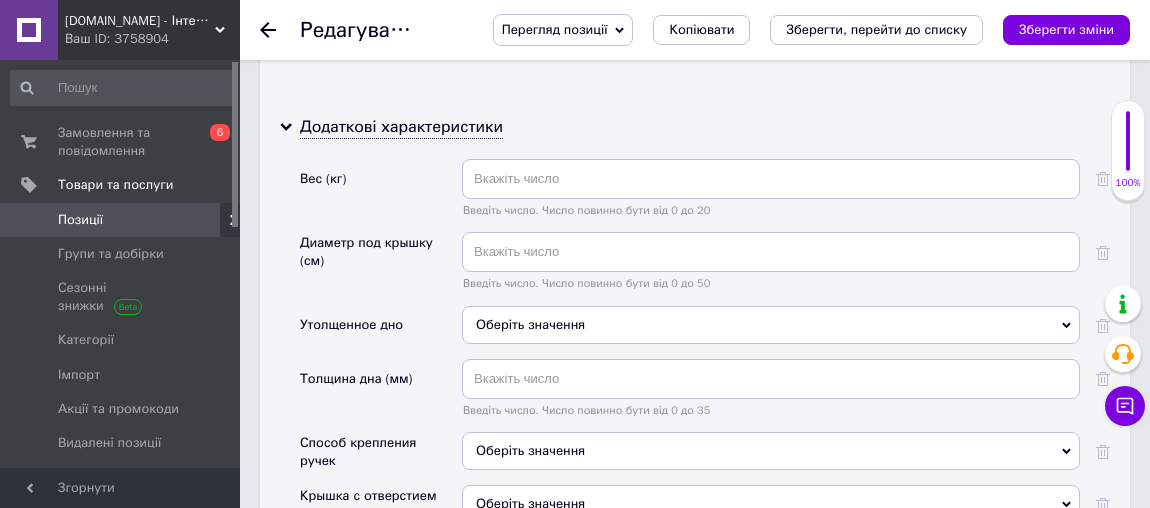 click on "Оберіть значення" at bounding box center [771, 451] 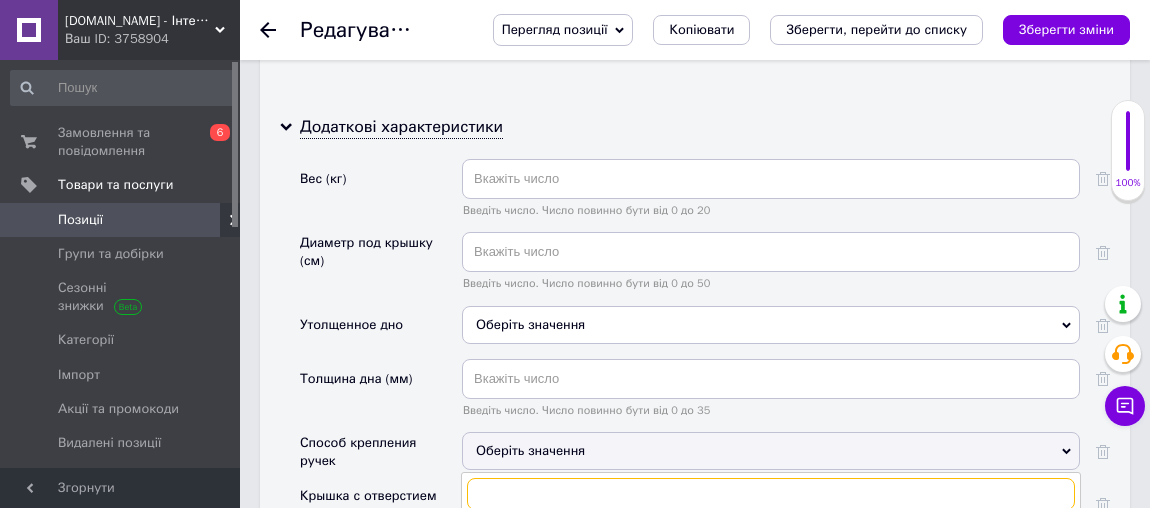 scroll, scrollTop: 3460, scrollLeft: 0, axis: vertical 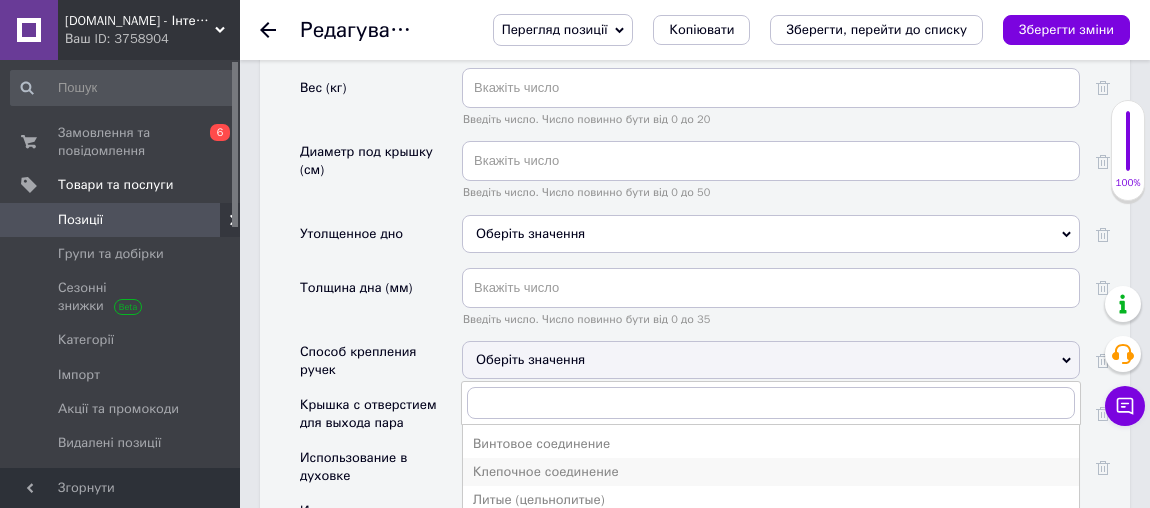 click on "Клепочное соединение" at bounding box center (771, 472) 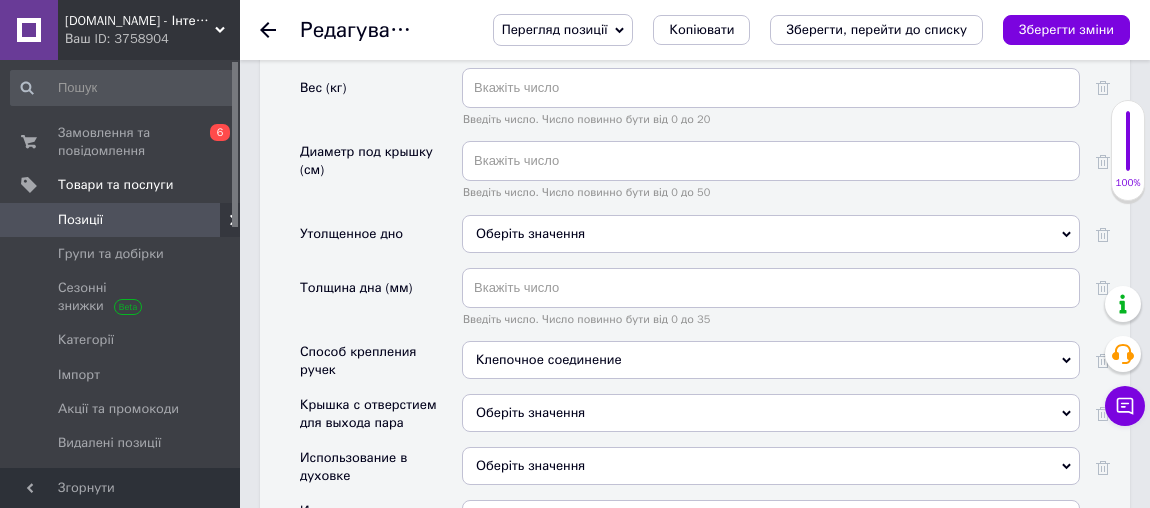 click on "Оберіть значення" at bounding box center (530, 412) 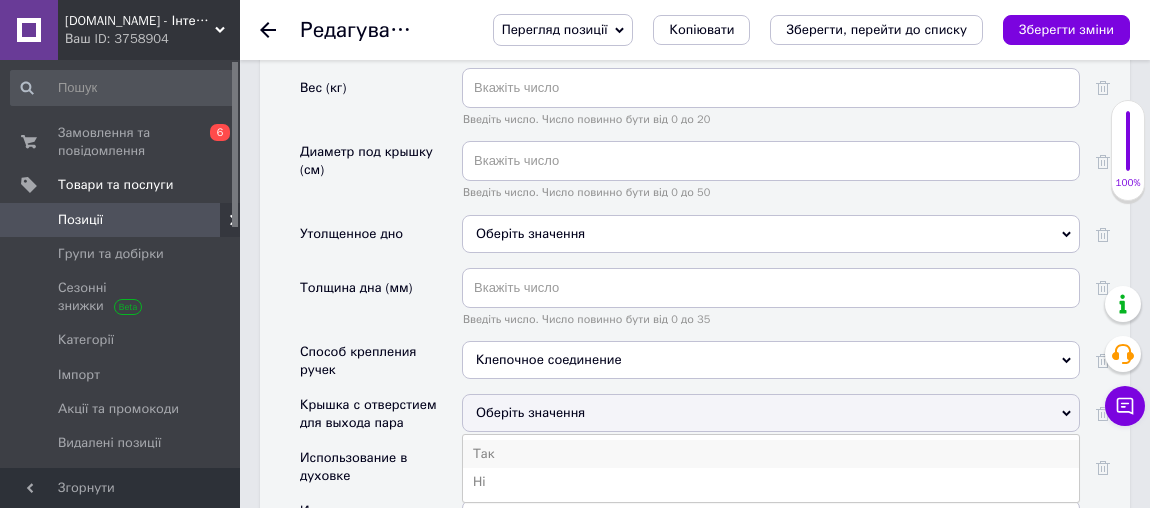 click on "Так" at bounding box center [771, 454] 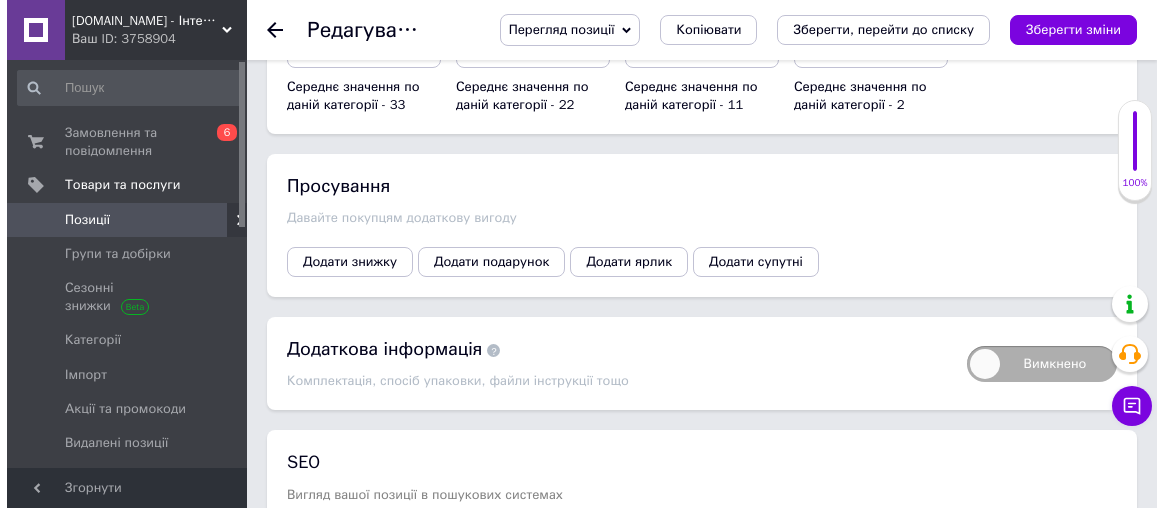 scroll, scrollTop: 4550, scrollLeft: 0, axis: vertical 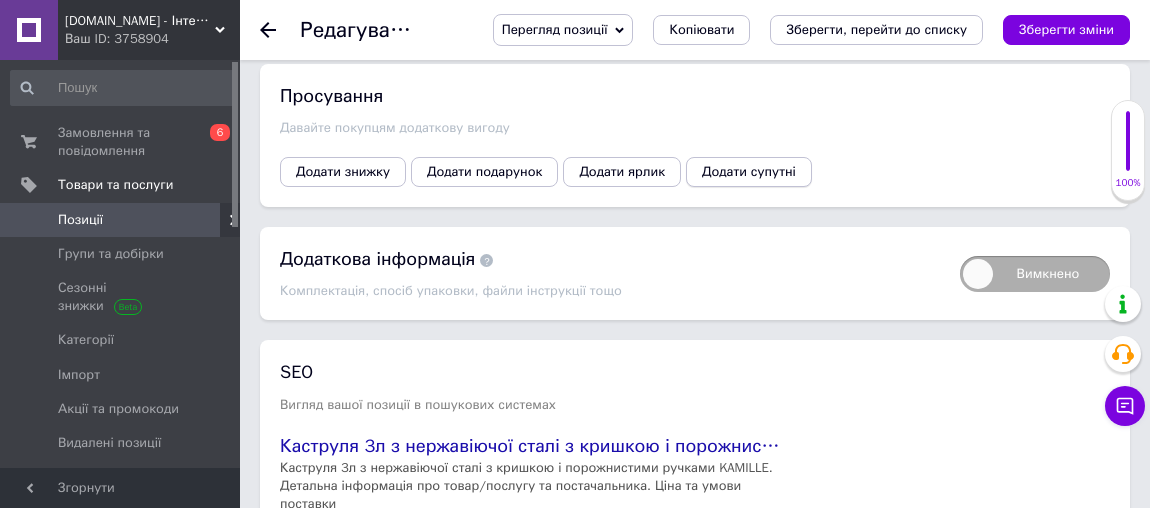 click on "Додати супутні" at bounding box center [749, 172] 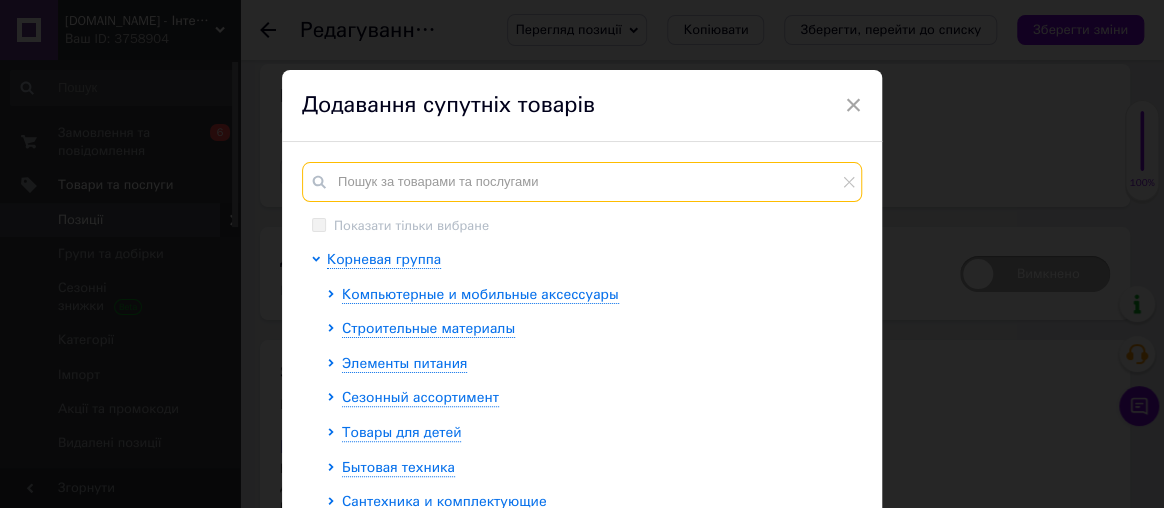 click at bounding box center [582, 182] 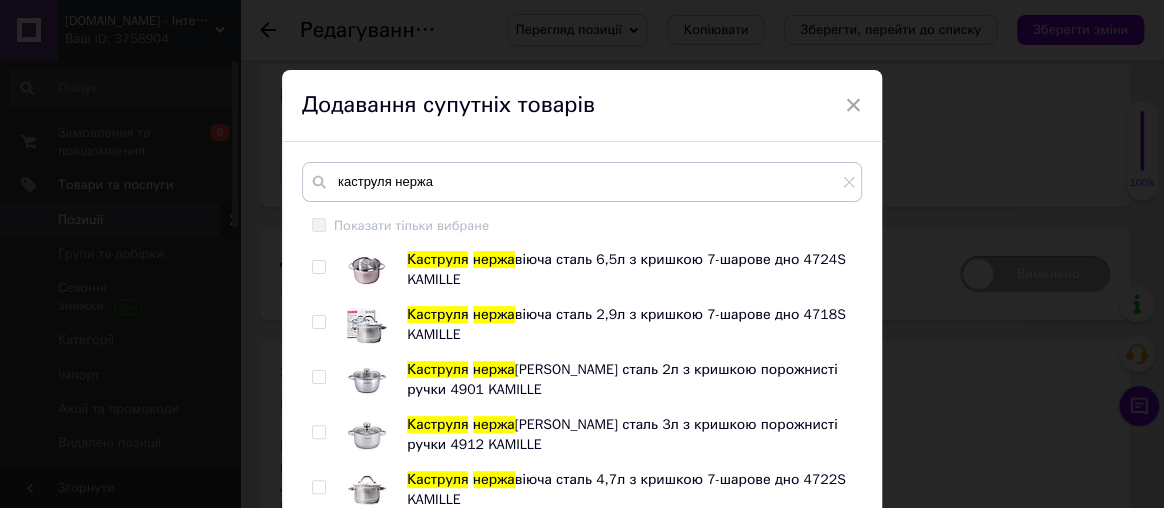 click at bounding box center (318, 267) 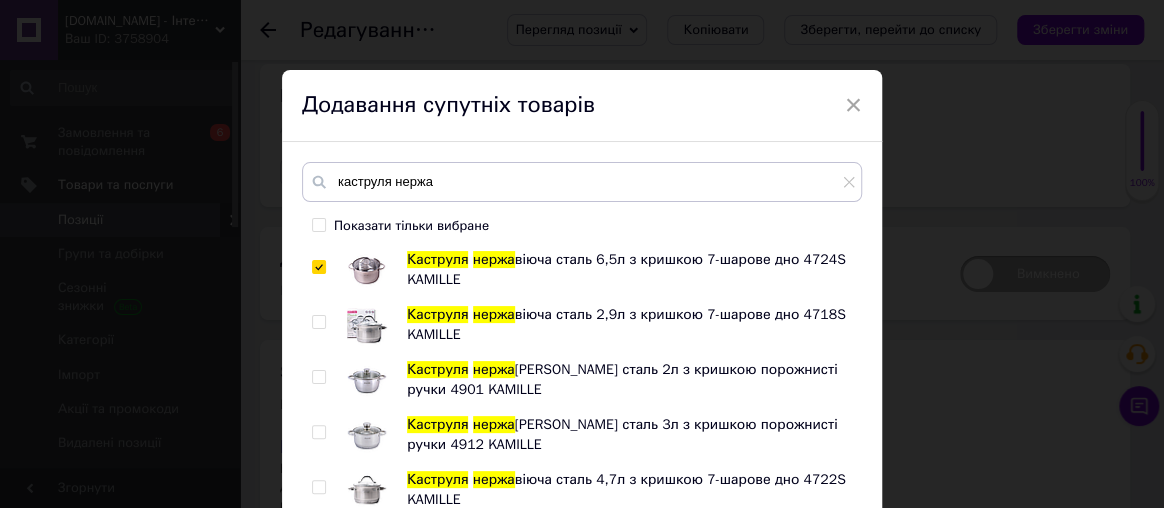 click at bounding box center [318, 322] 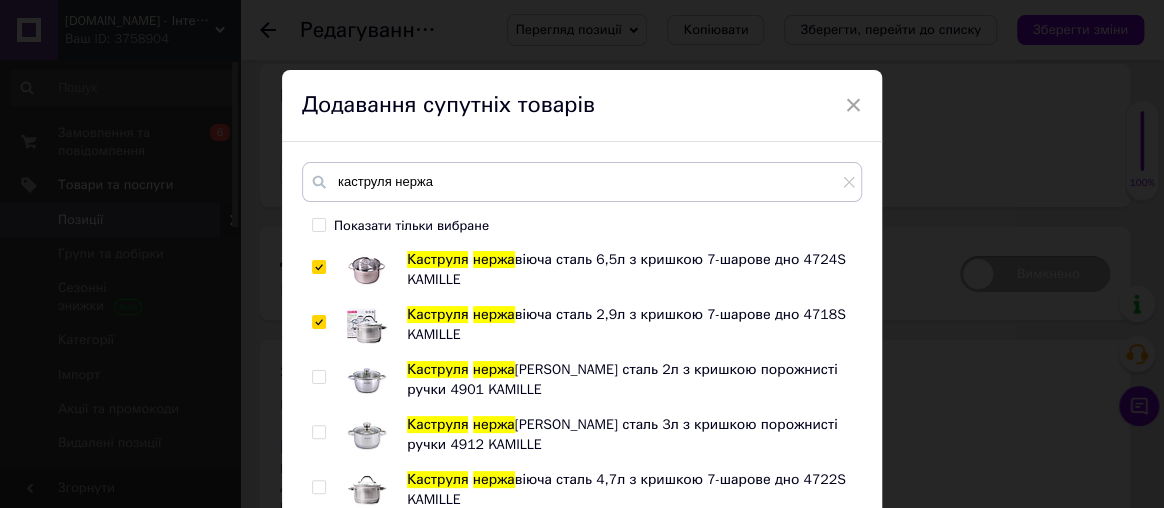 click at bounding box center (318, 377) 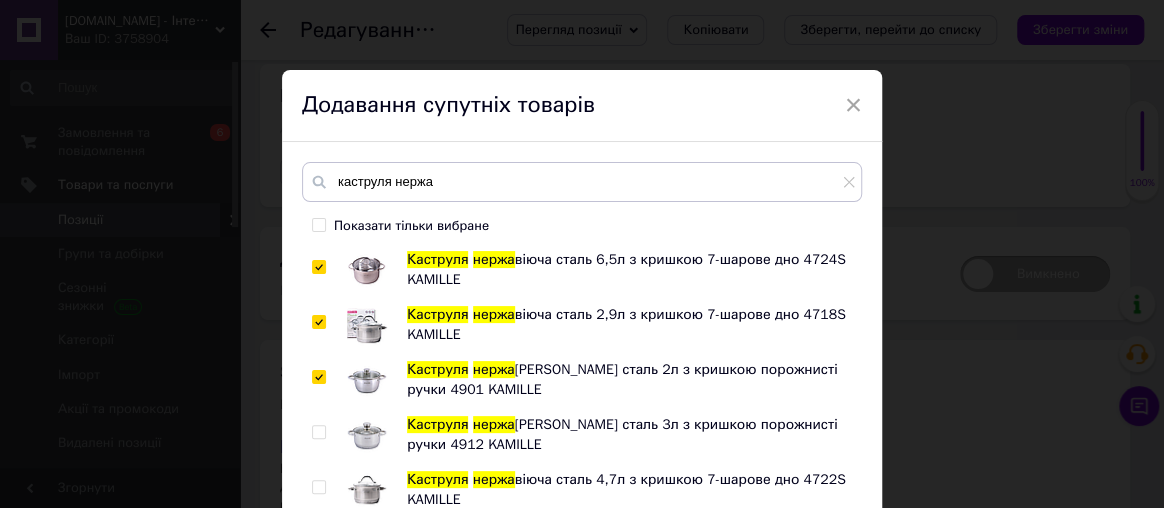 drag, startPoint x: 316, startPoint y: 426, endPoint x: 314, endPoint y: 481, distance: 55.03635 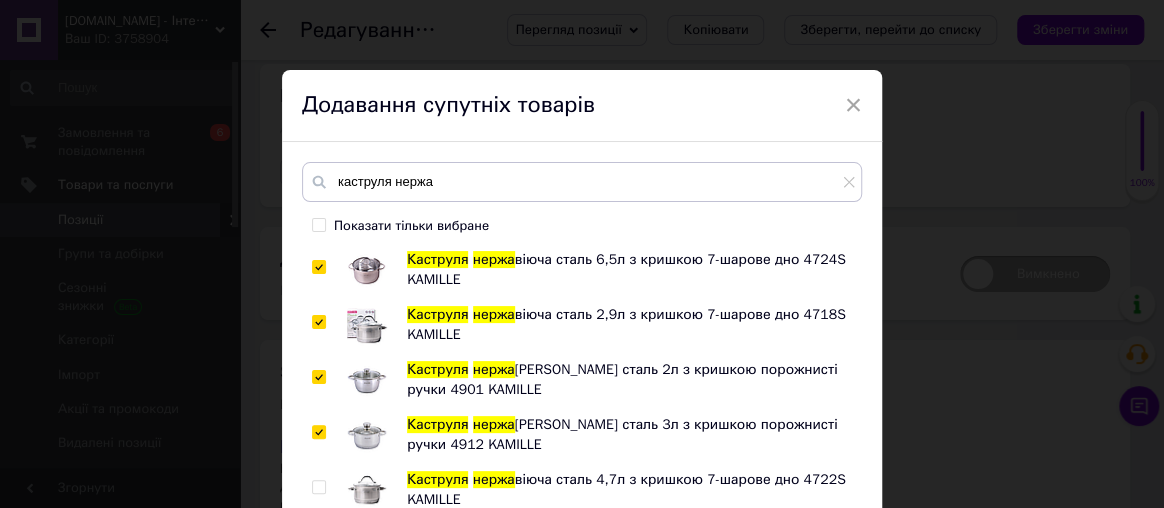 click at bounding box center (318, 487) 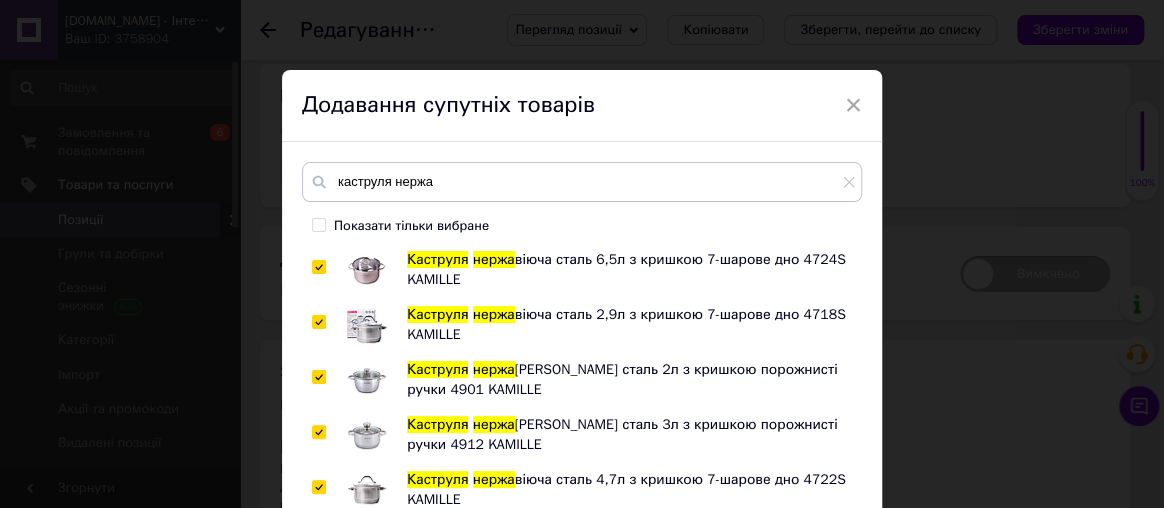 scroll, scrollTop: 181, scrollLeft: 0, axis: vertical 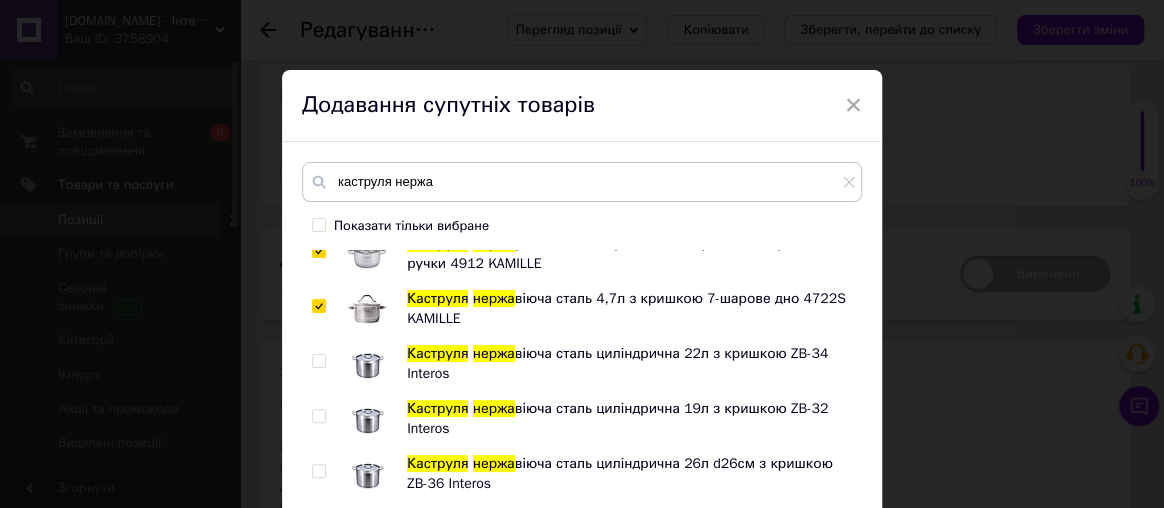 click at bounding box center (318, 361) 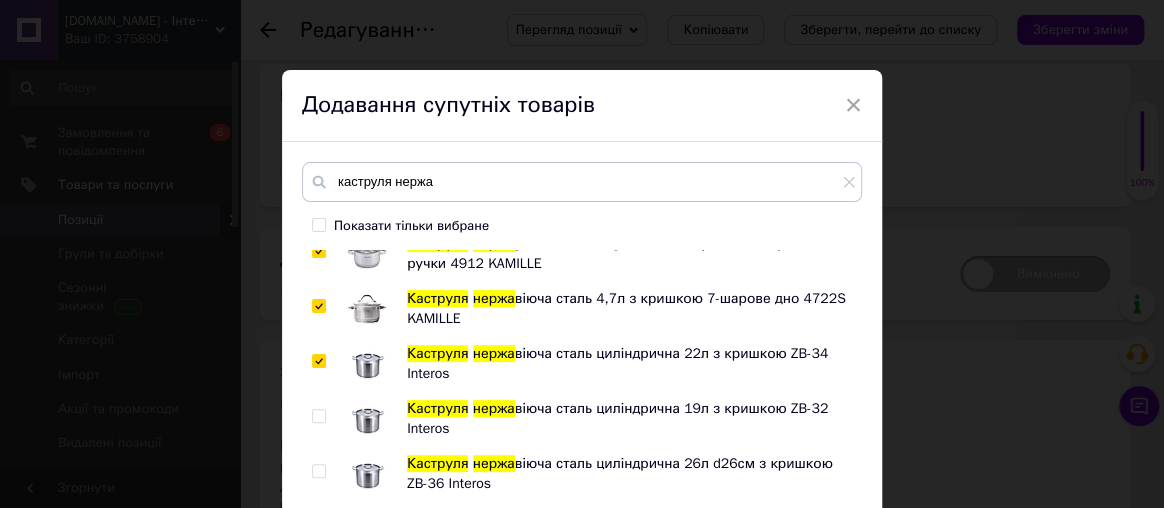 click at bounding box center (318, 416) 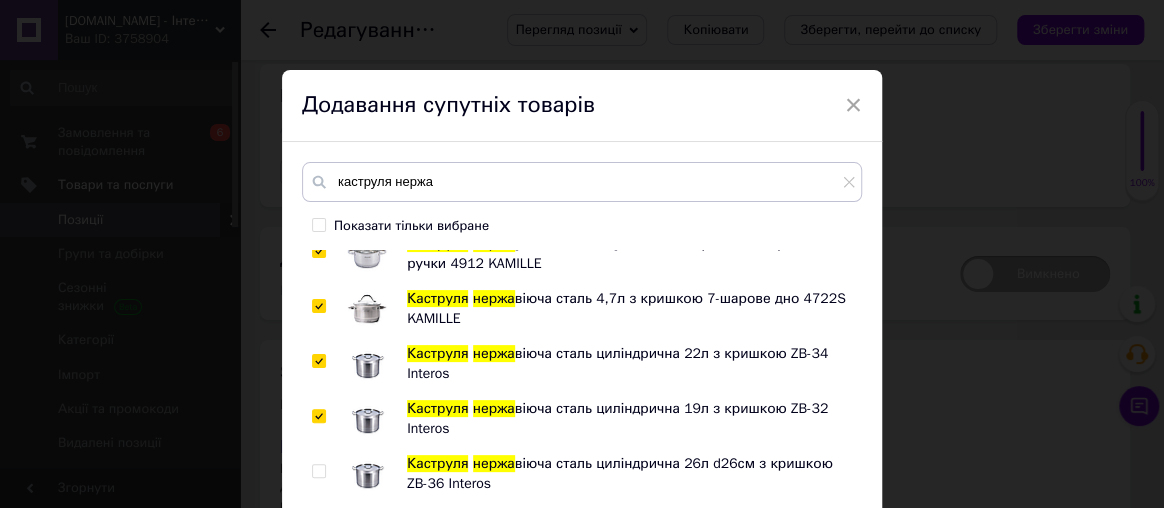 click at bounding box center [318, 471] 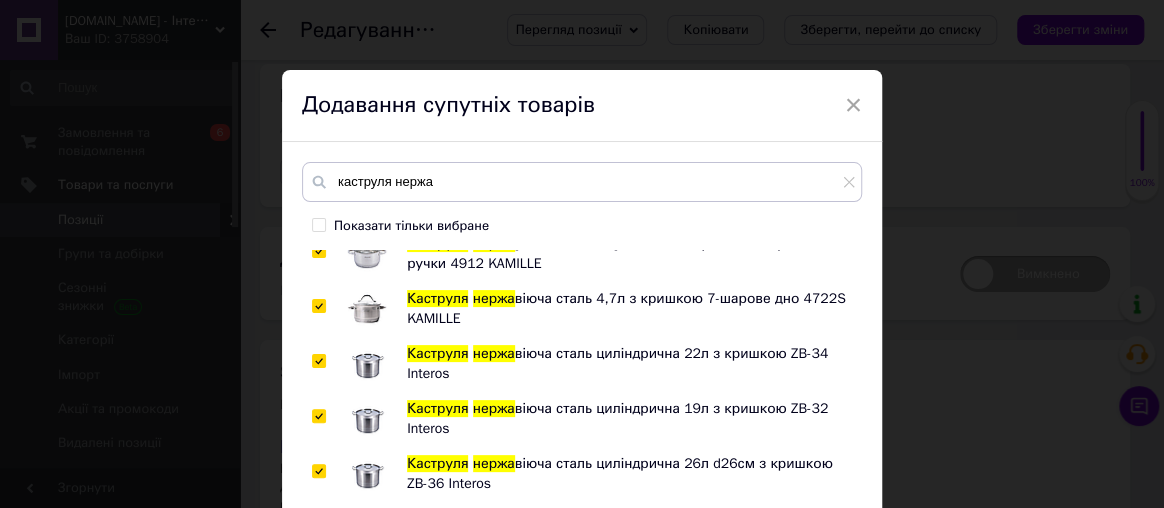 scroll, scrollTop: 363, scrollLeft: 0, axis: vertical 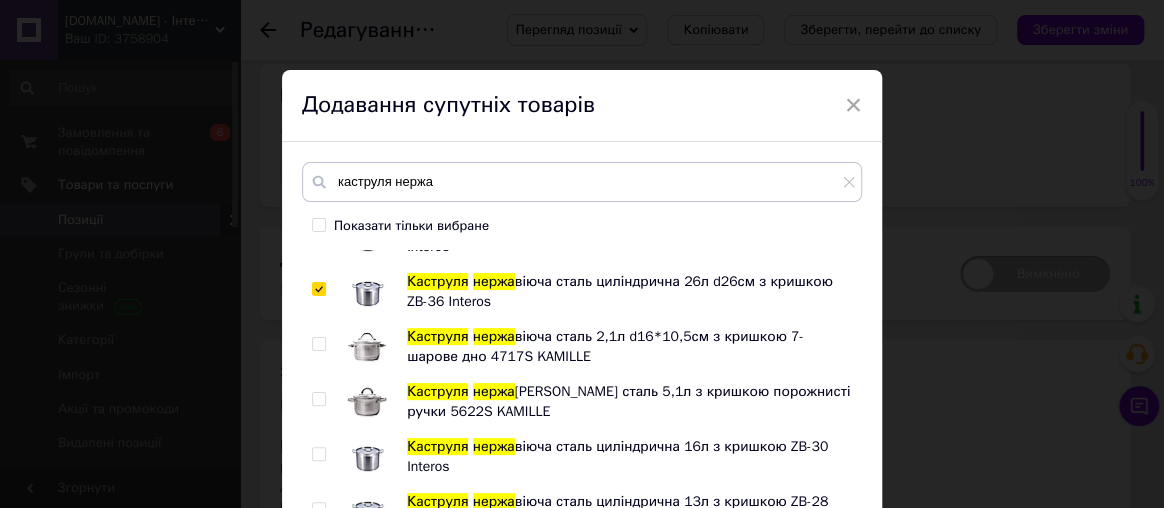 click at bounding box center [318, 344] 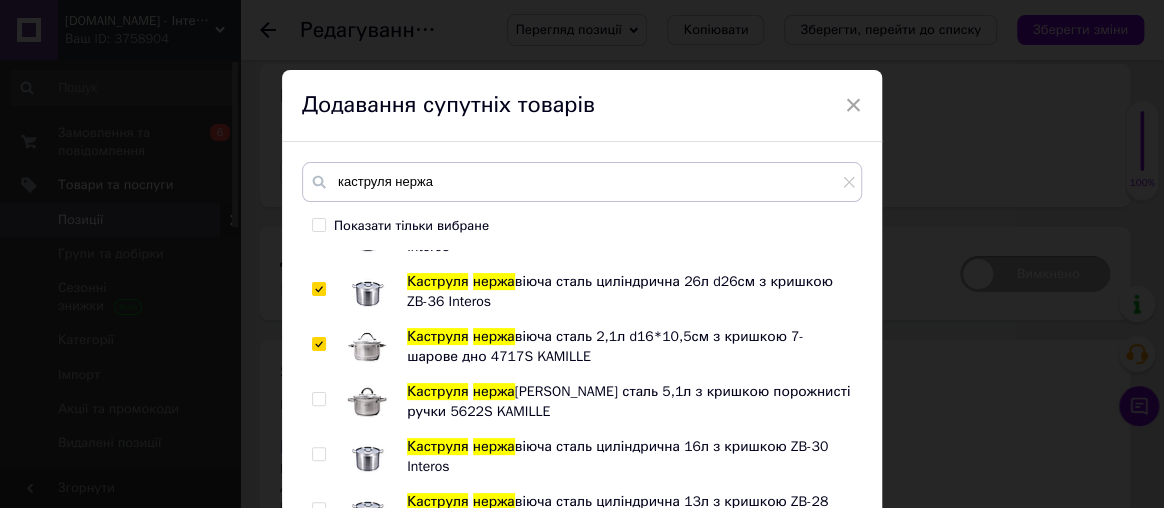 click at bounding box center (318, 399) 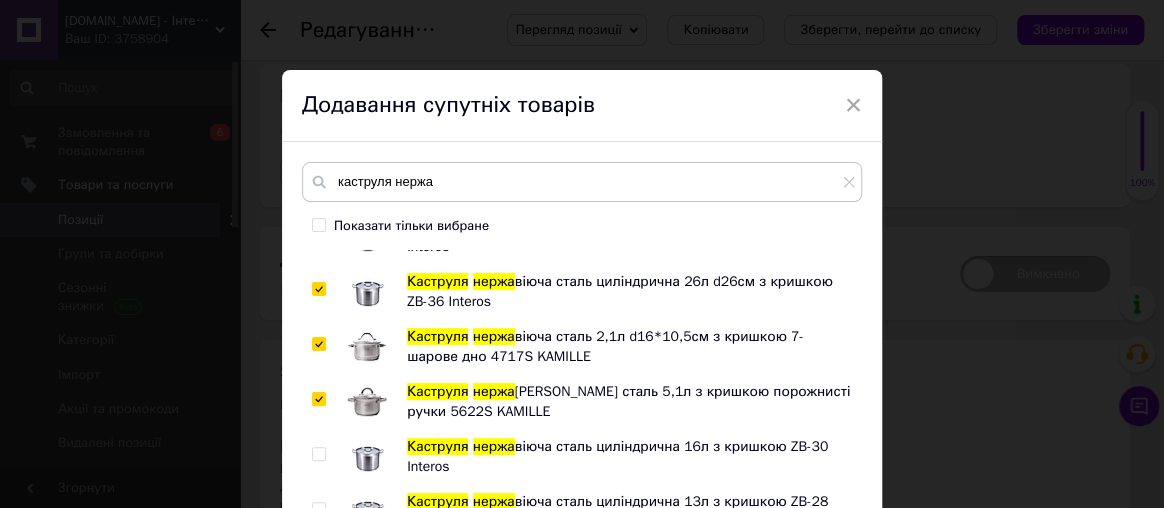 click at bounding box center [318, 454] 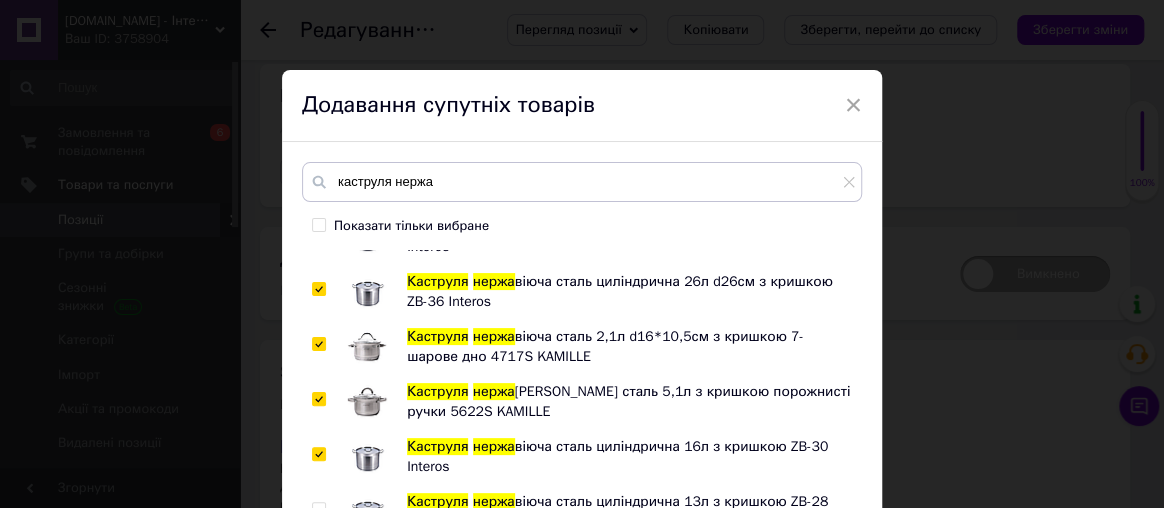 click at bounding box center [322, 512] 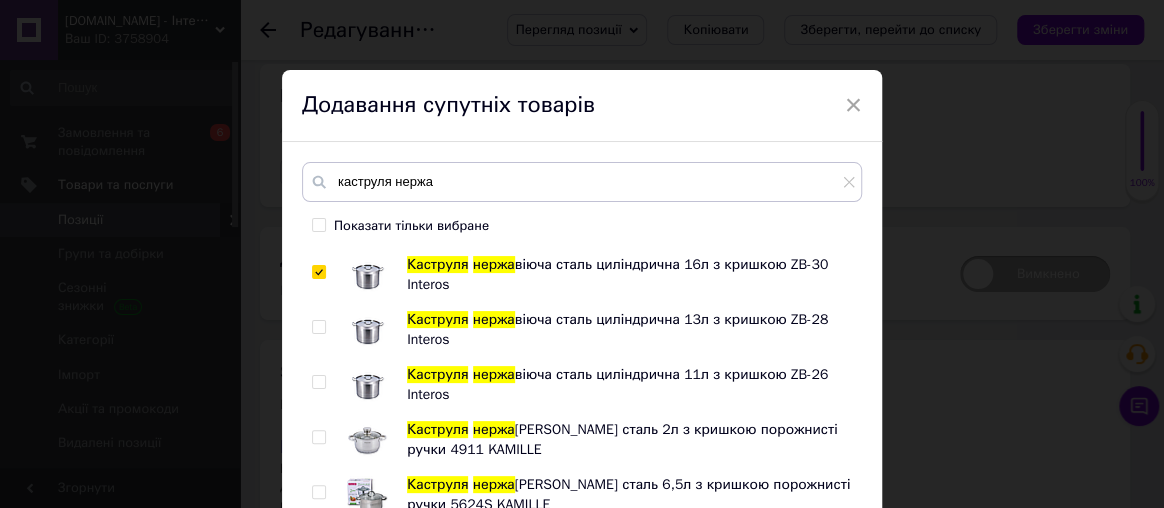 scroll, scrollTop: 636, scrollLeft: 0, axis: vertical 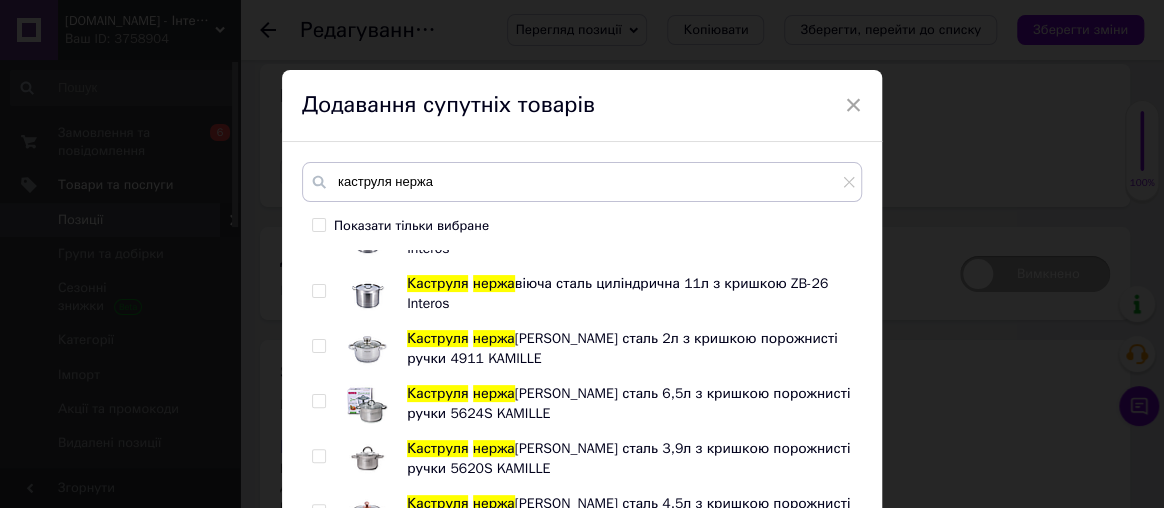 drag, startPoint x: 311, startPoint y: 282, endPoint x: 342, endPoint y: 332, distance: 58.830265 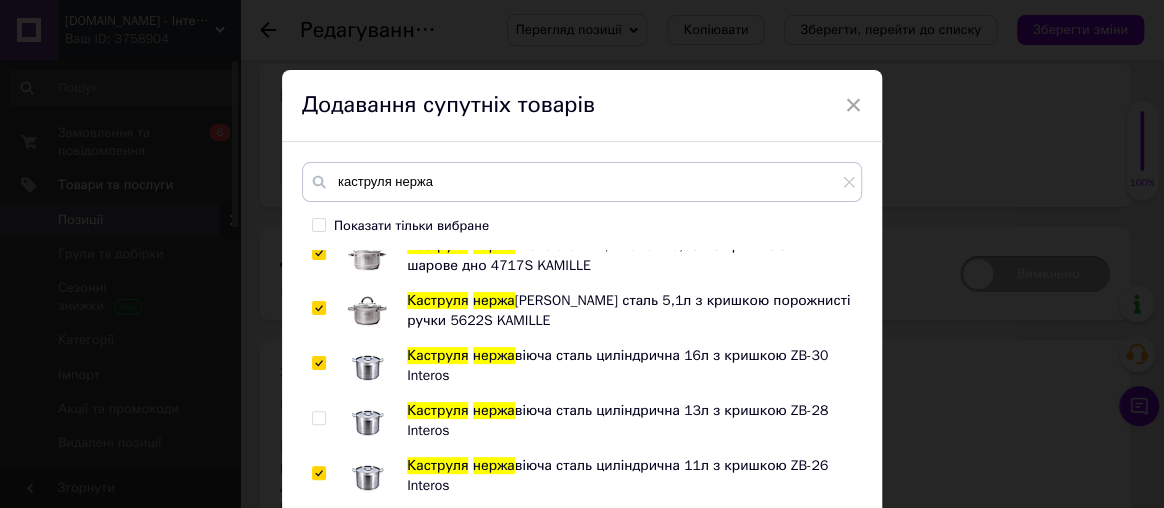 scroll, scrollTop: 545, scrollLeft: 0, axis: vertical 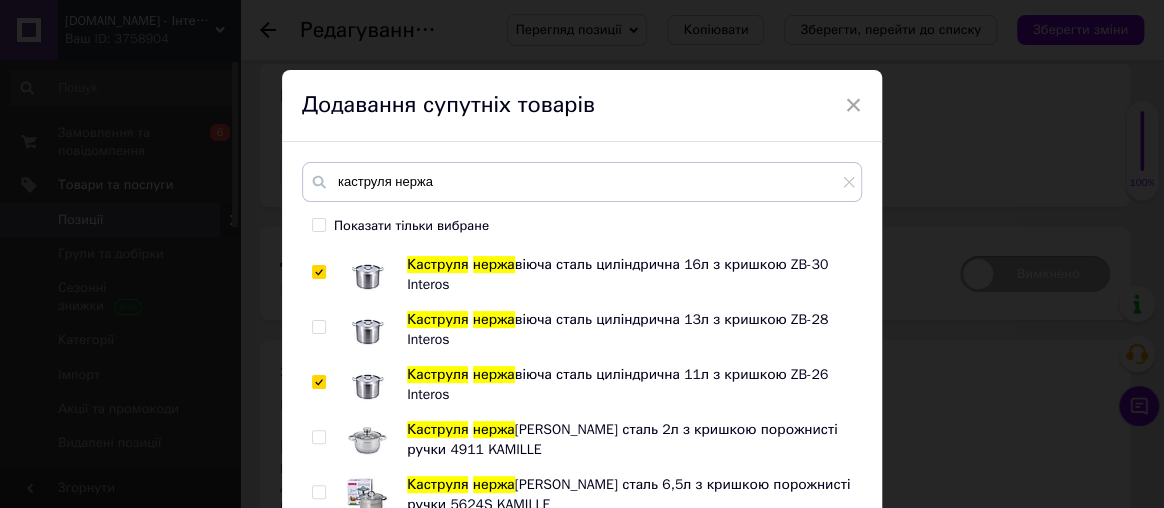 click at bounding box center [318, 327] 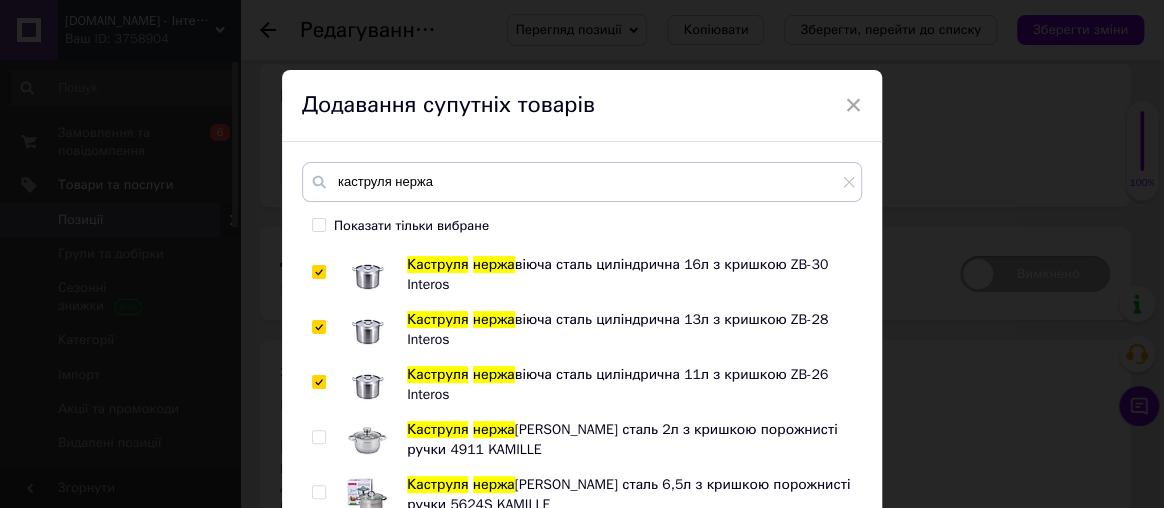 click at bounding box center (318, 437) 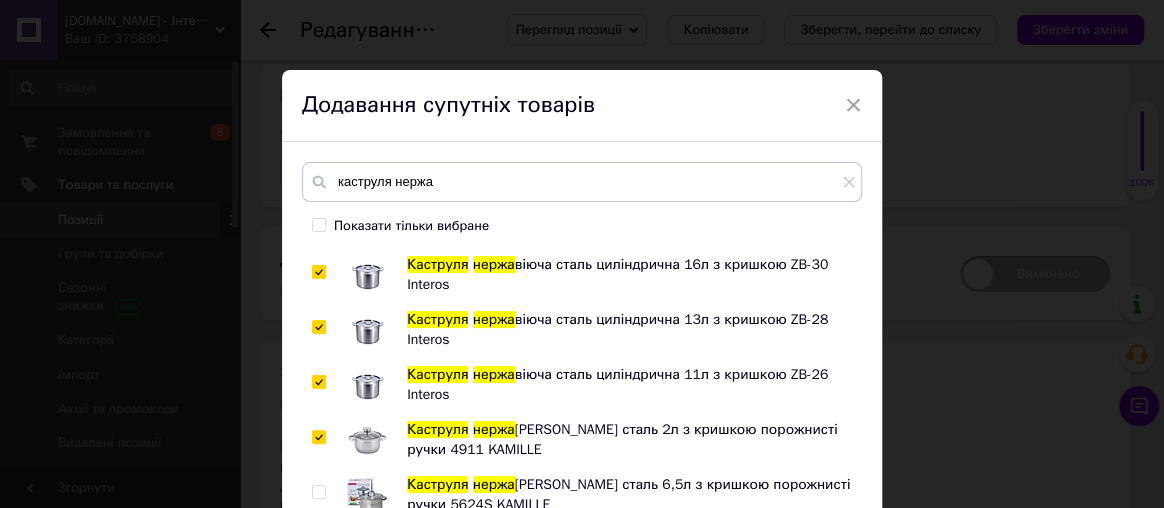 click at bounding box center [319, 492] 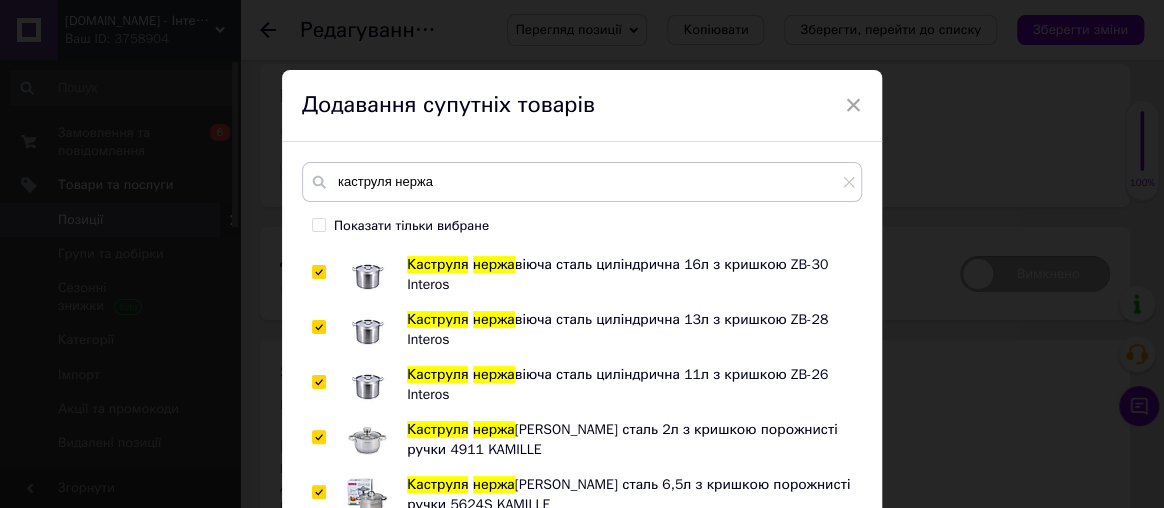 scroll, scrollTop: 727, scrollLeft: 0, axis: vertical 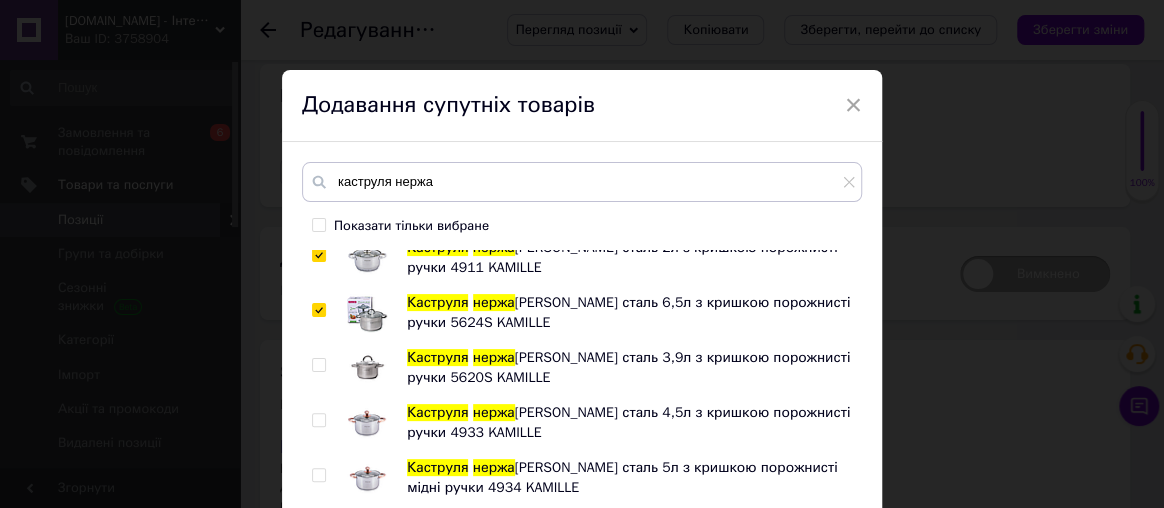 click at bounding box center (318, 365) 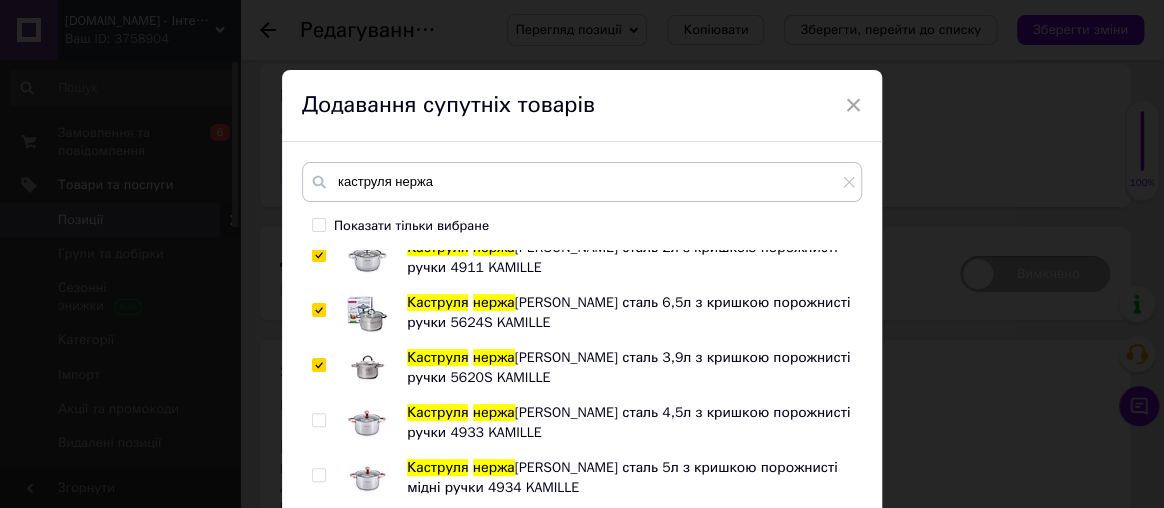 click at bounding box center [322, 423] 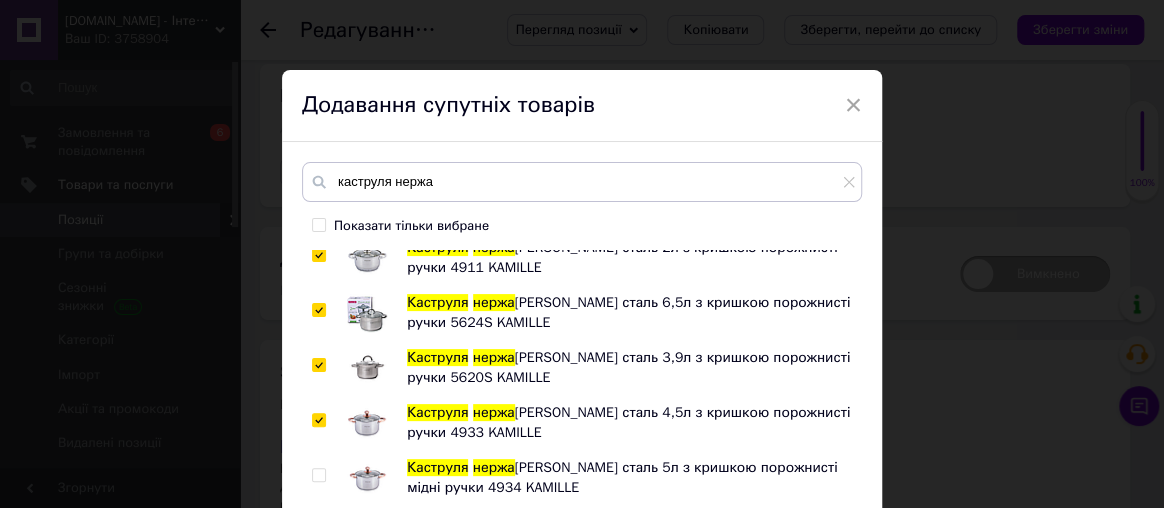click at bounding box center [318, 475] 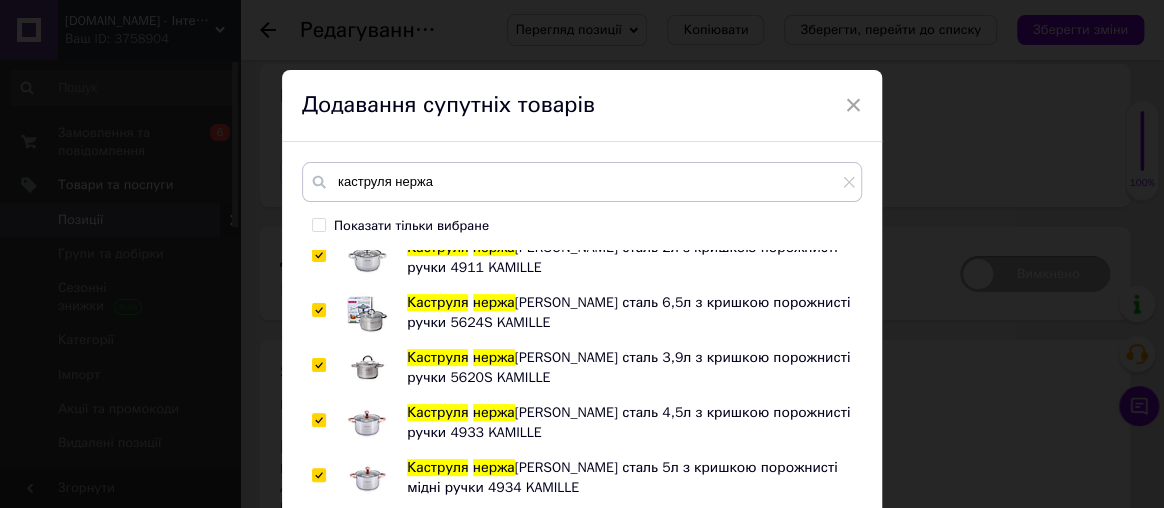 scroll, scrollTop: 909, scrollLeft: 0, axis: vertical 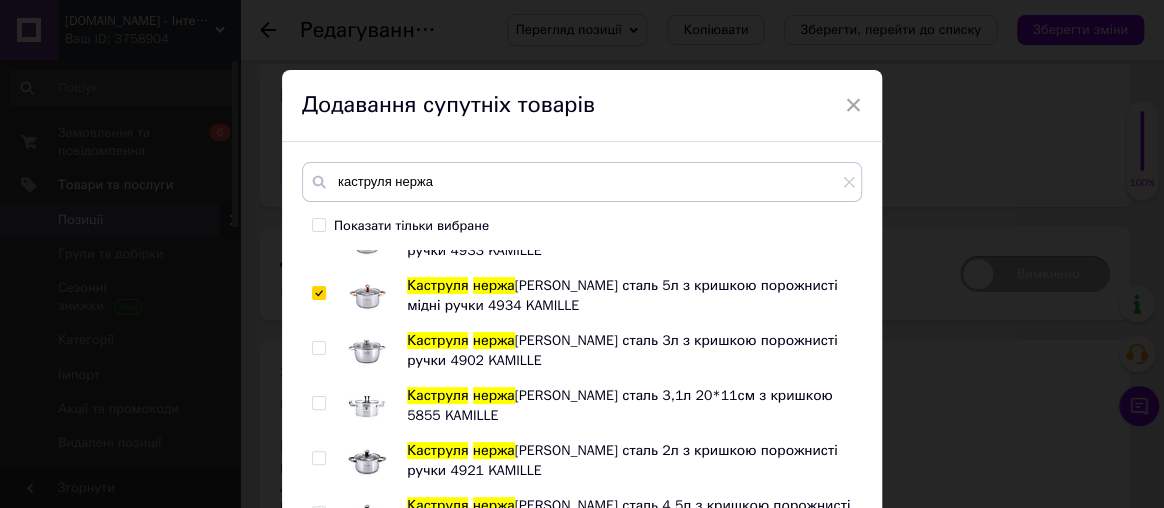 click at bounding box center (318, 348) 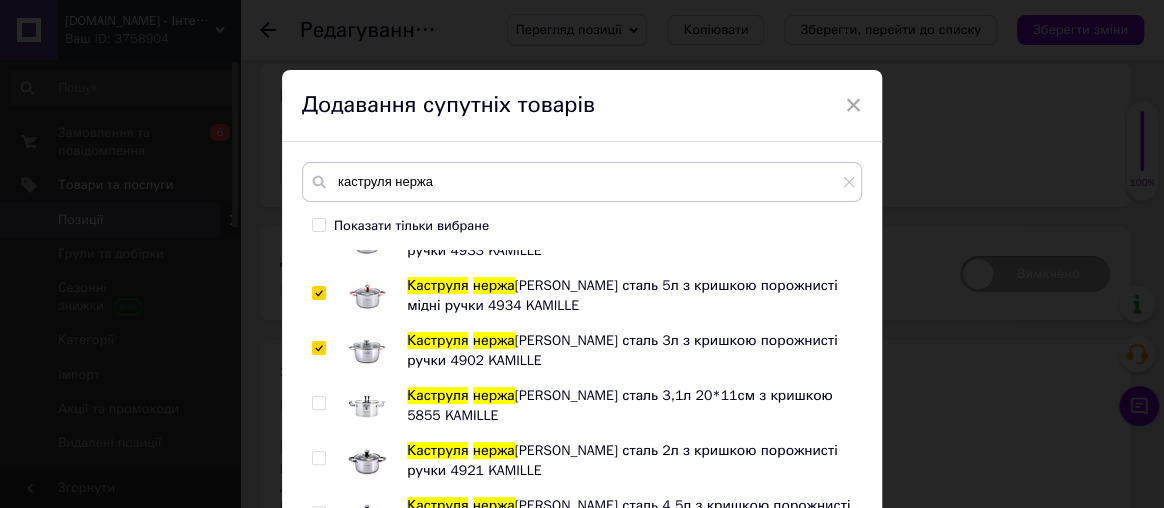 click at bounding box center [318, 403] 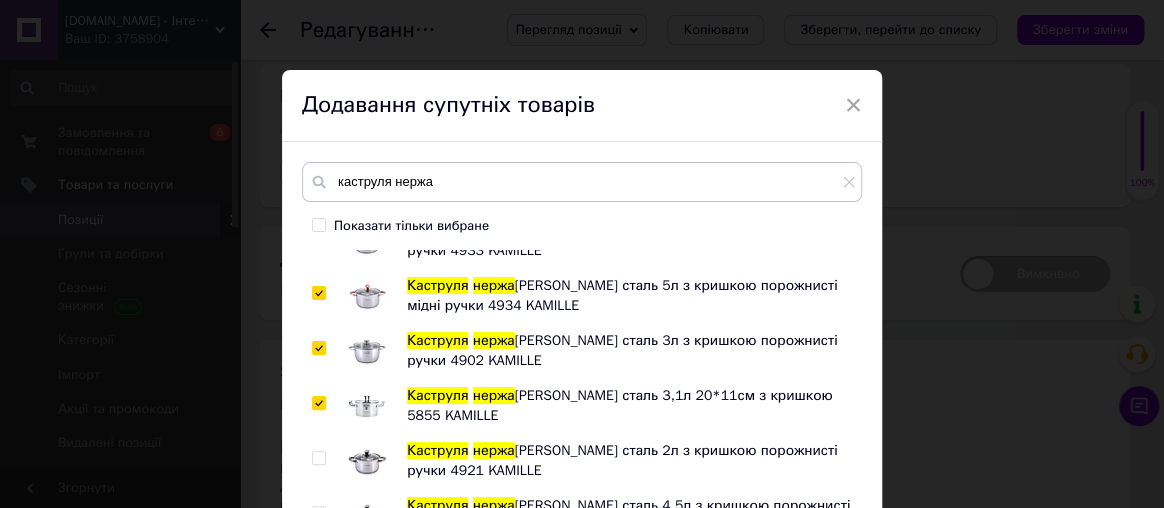 click at bounding box center (318, 458) 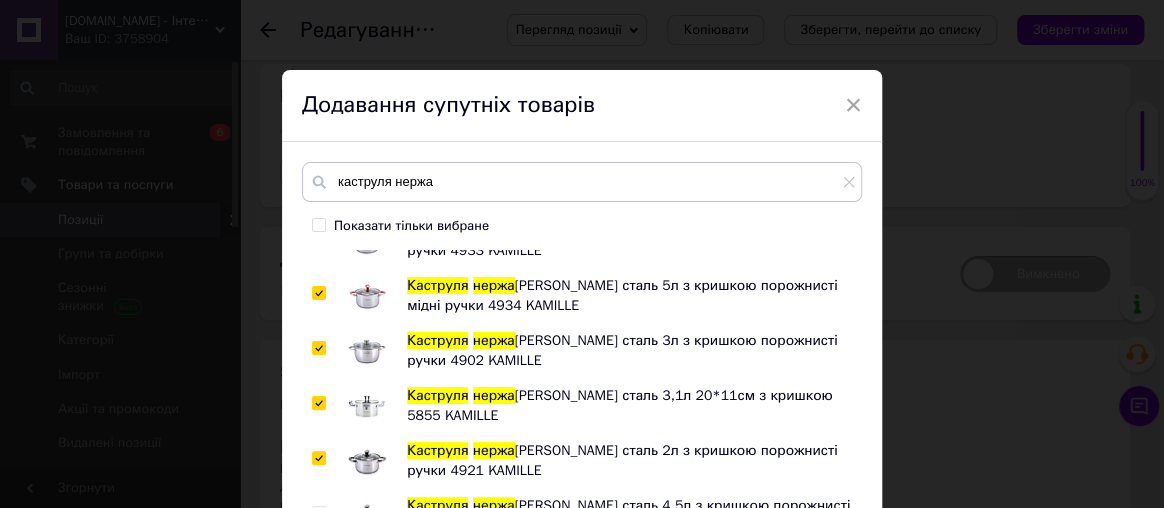 scroll, scrollTop: 1090, scrollLeft: 0, axis: vertical 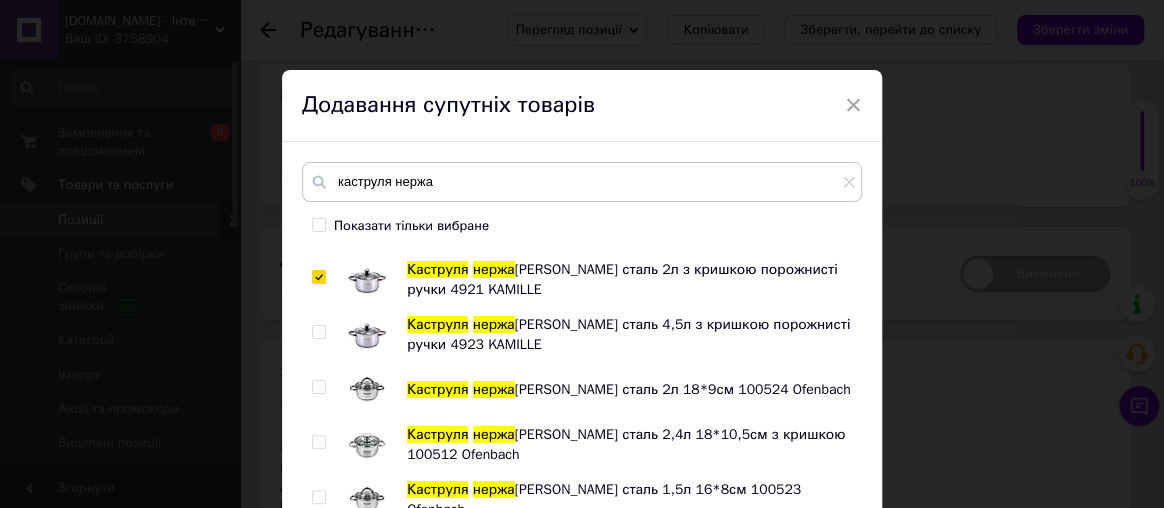 click at bounding box center [319, 332] 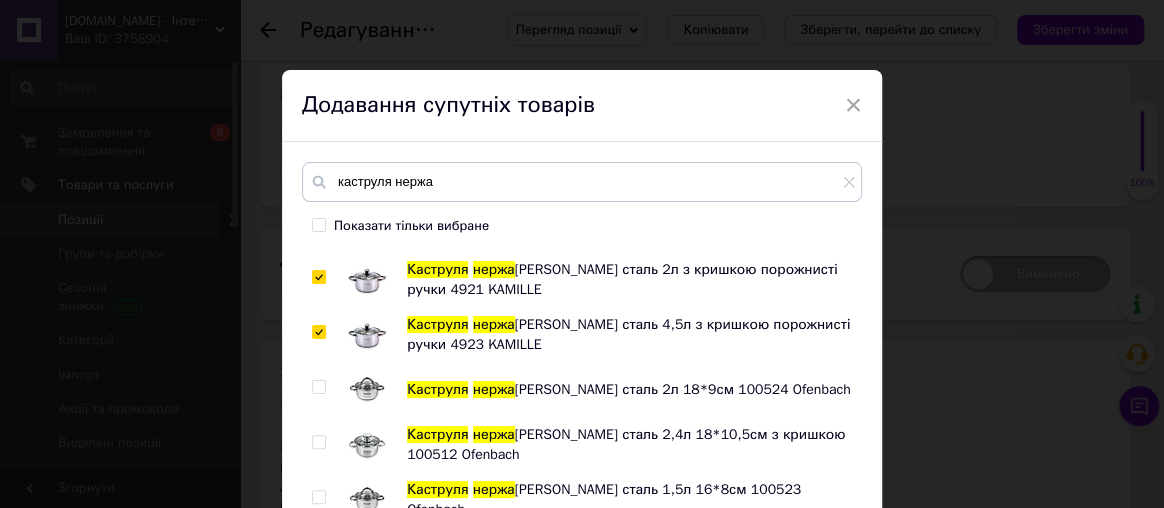click at bounding box center [322, 390] 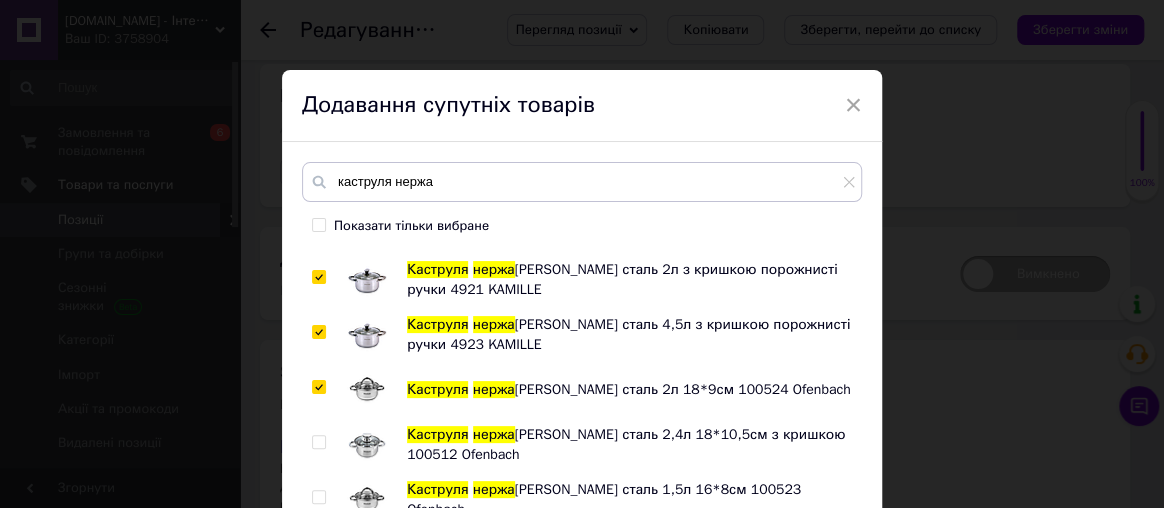 click at bounding box center (319, 442) 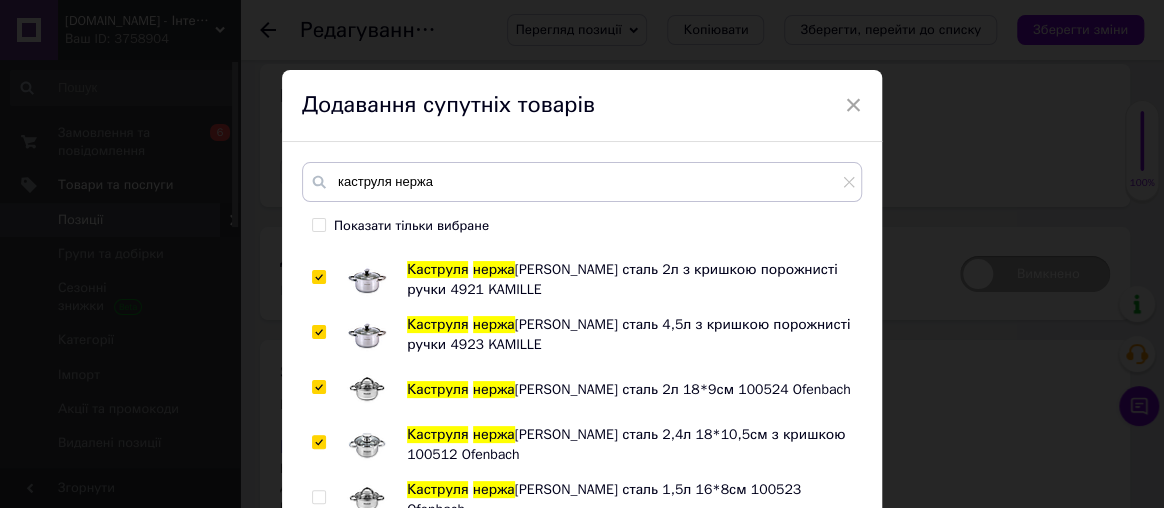 click at bounding box center (318, 497) 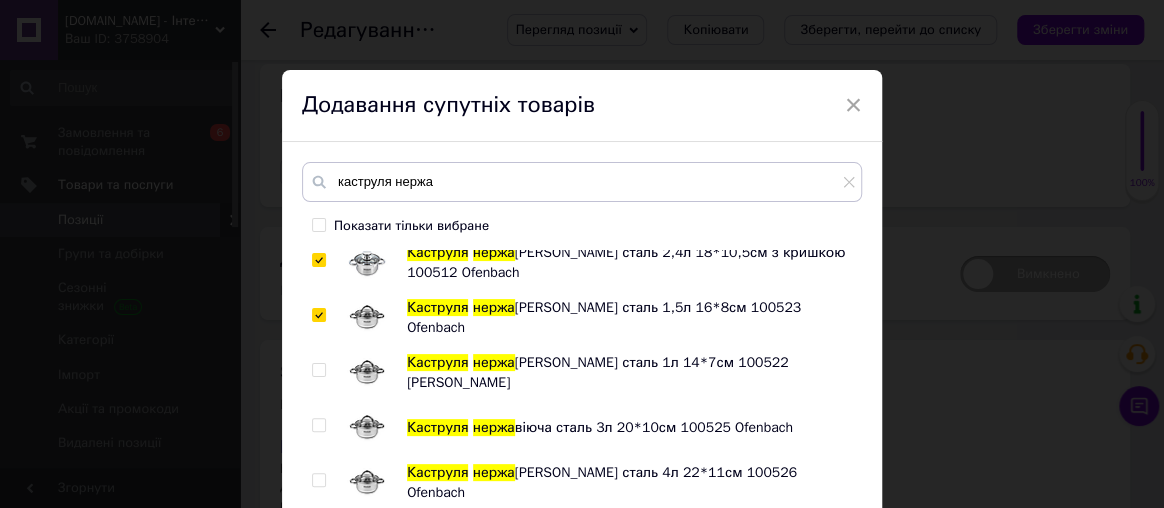 scroll, scrollTop: 1363, scrollLeft: 0, axis: vertical 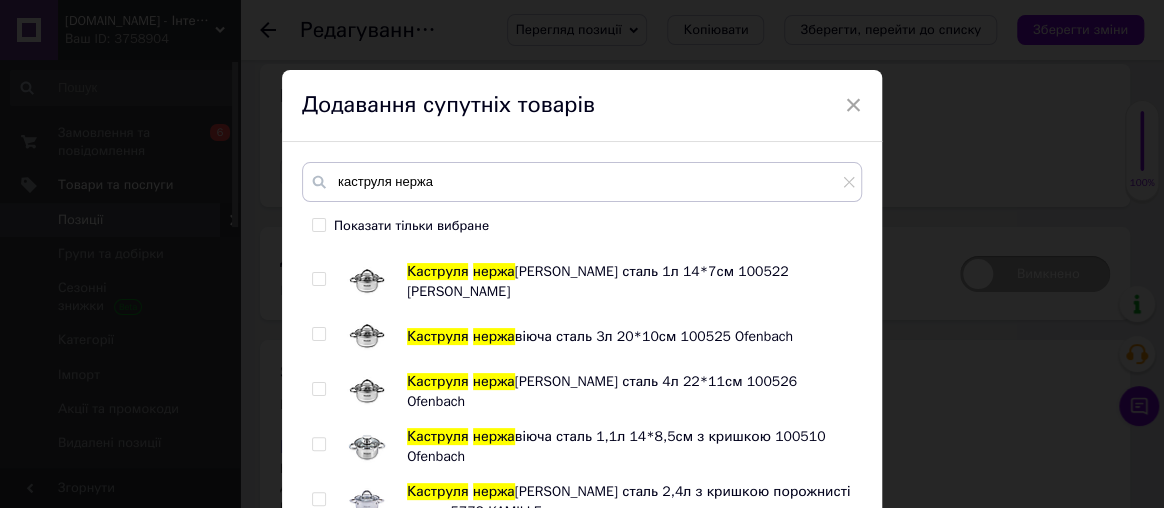click at bounding box center (318, 279) 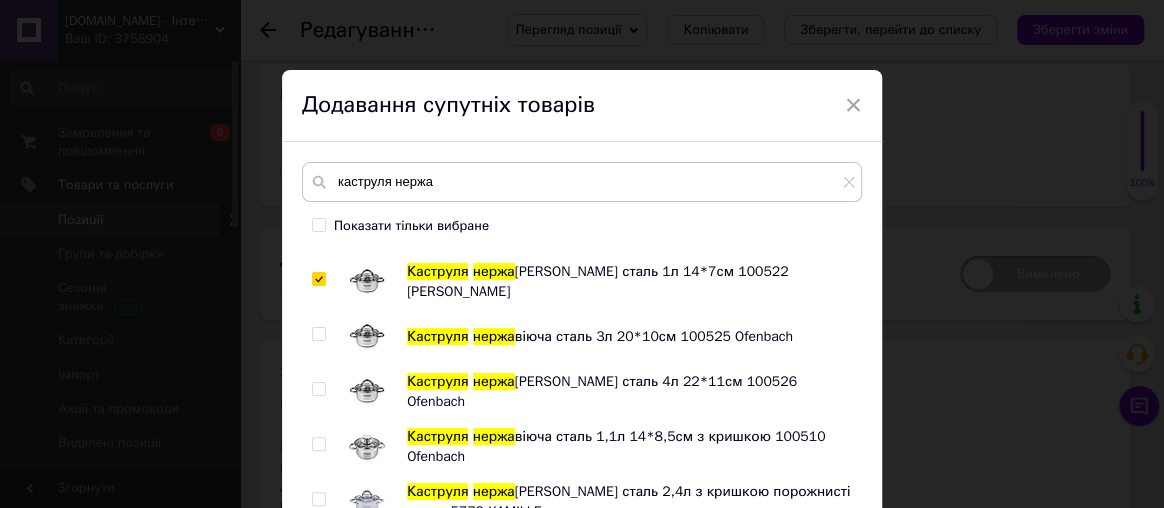 scroll, scrollTop: 1272, scrollLeft: 0, axis: vertical 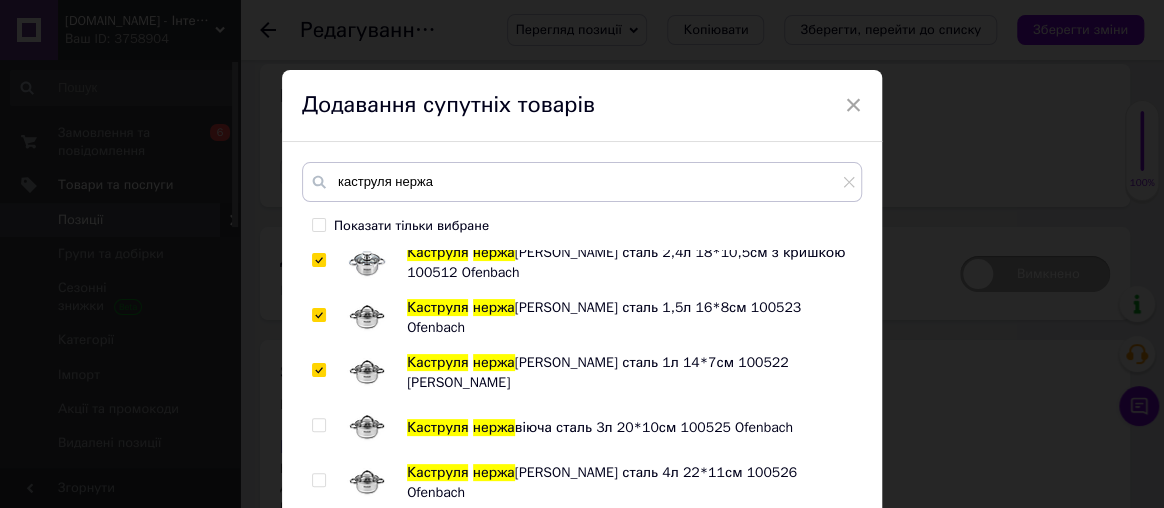 click at bounding box center (318, 425) 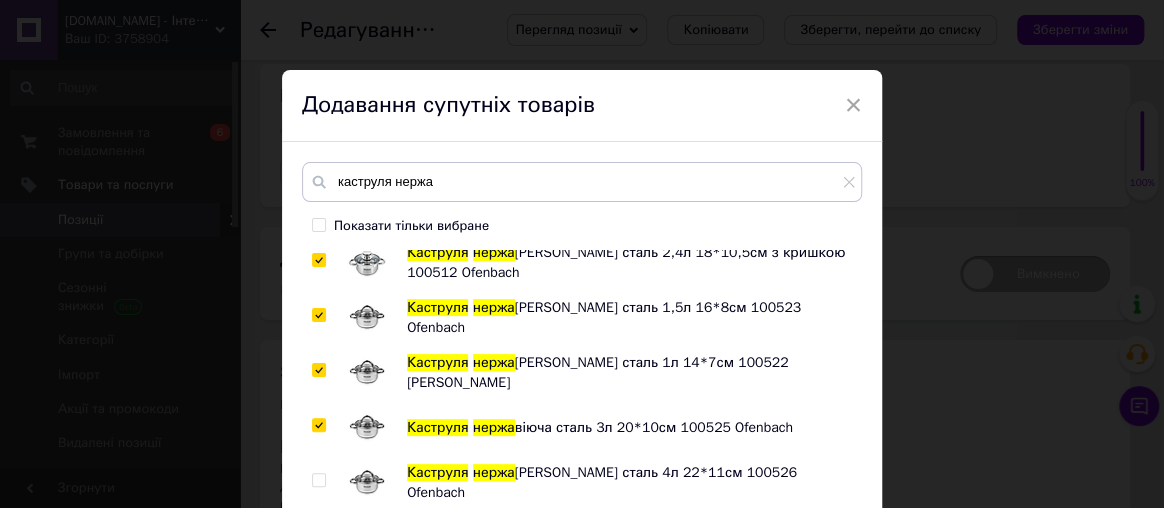 click at bounding box center (319, 480) 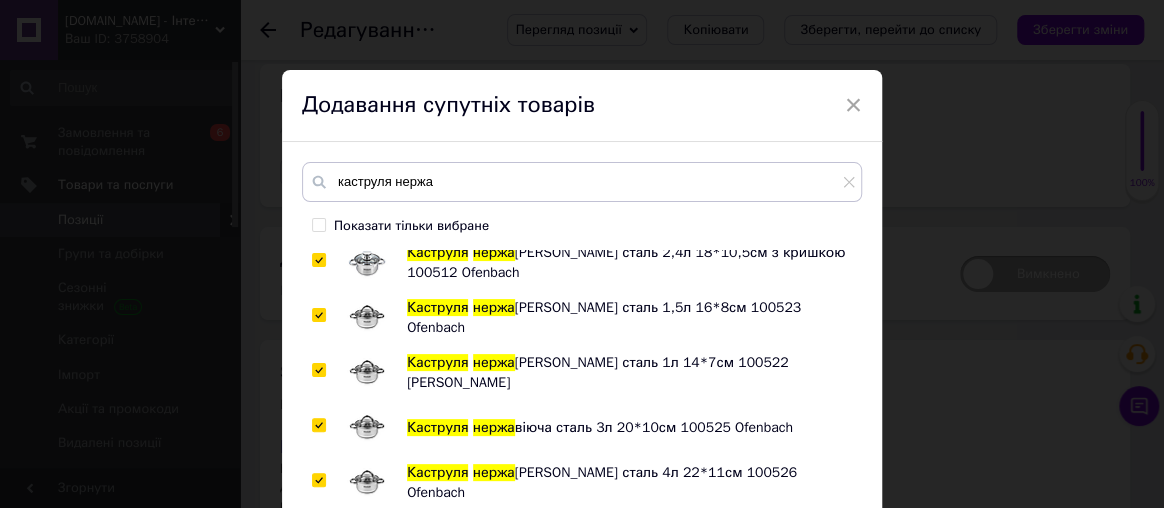 scroll, scrollTop: 1454, scrollLeft: 0, axis: vertical 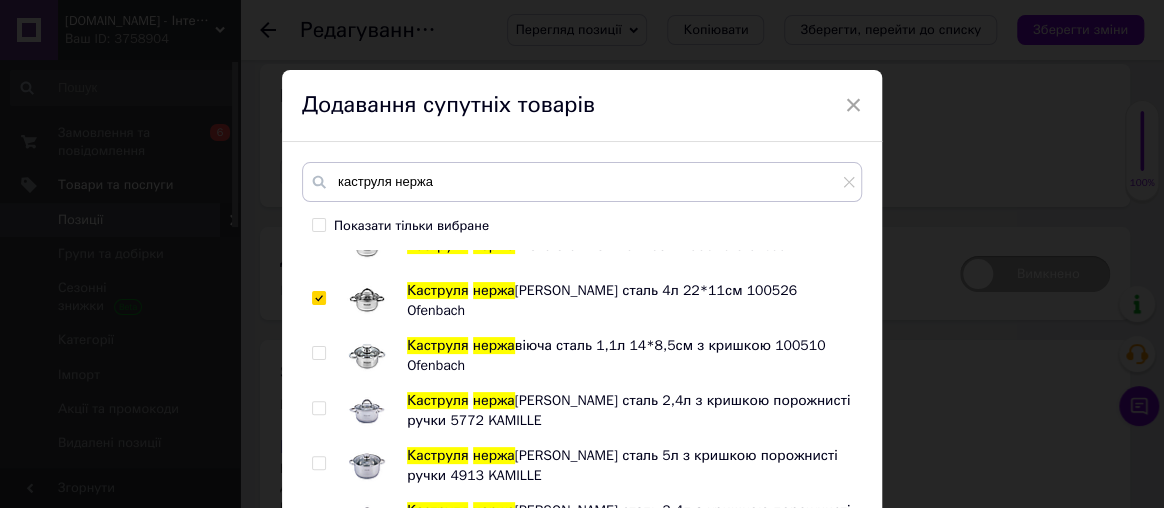 click at bounding box center (318, 353) 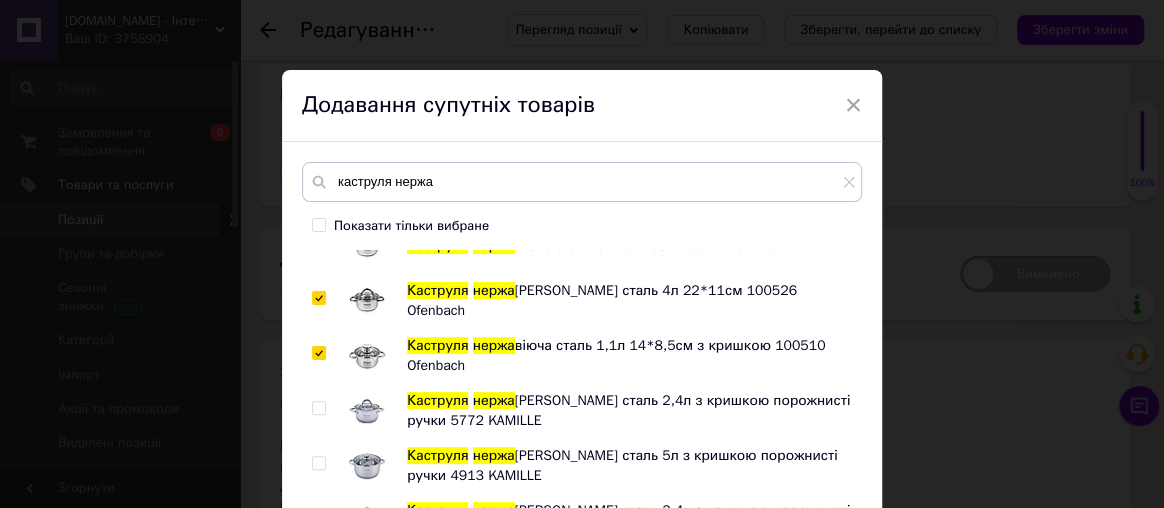 click at bounding box center (322, 411) 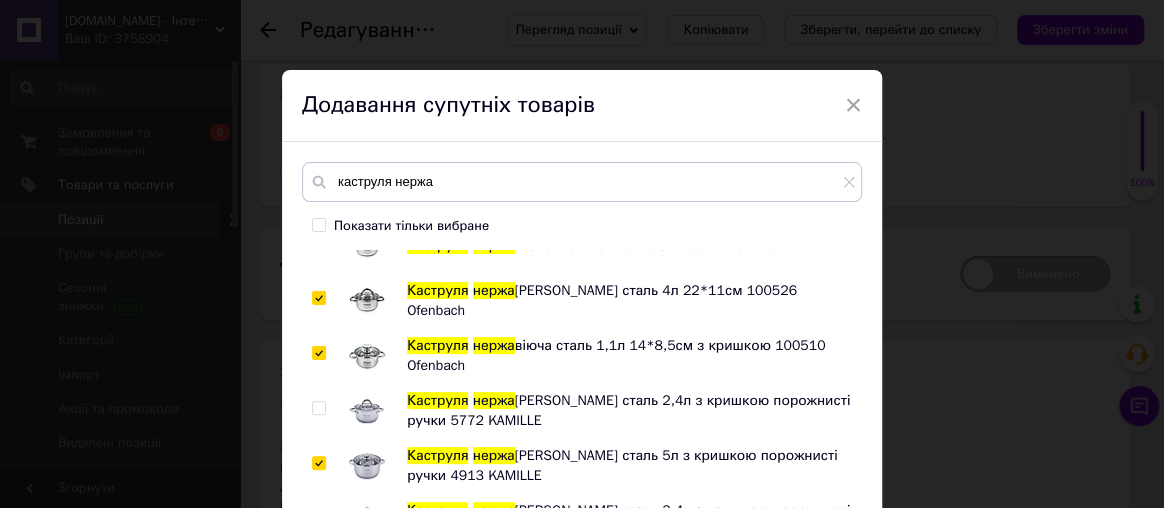 click at bounding box center [322, 411] 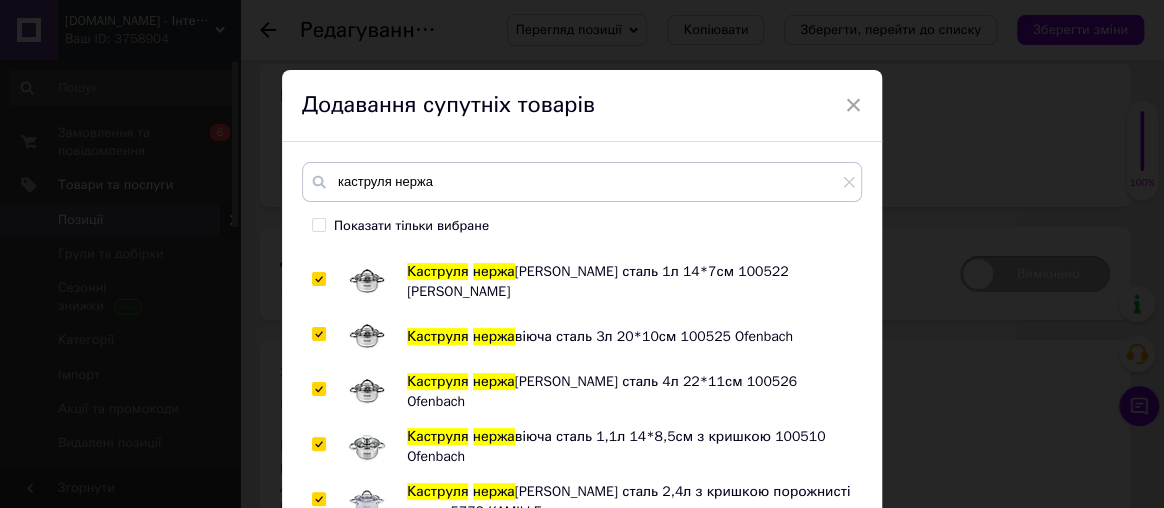 scroll, scrollTop: 1545, scrollLeft: 0, axis: vertical 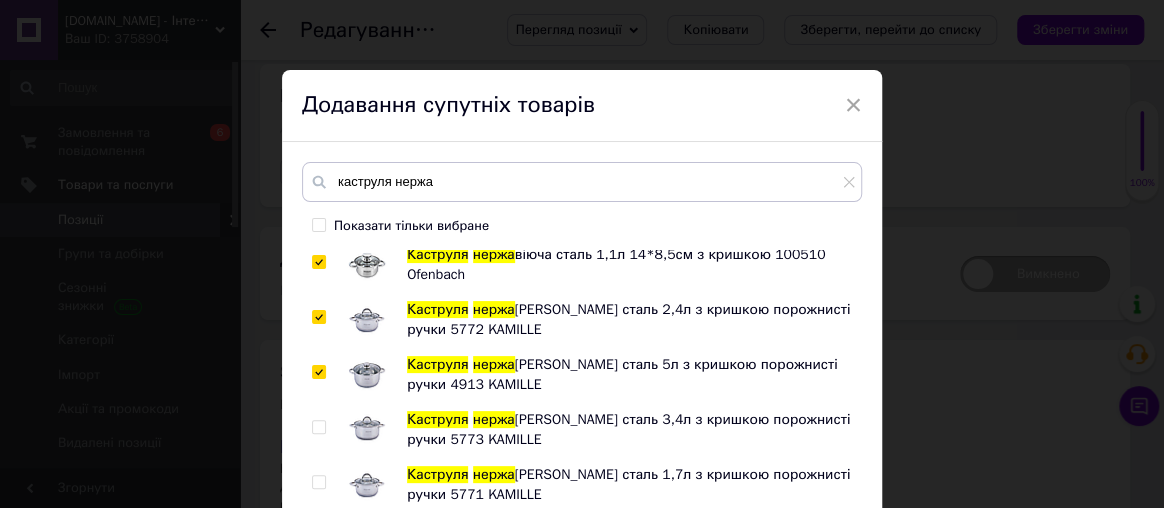drag, startPoint x: 314, startPoint y: 420, endPoint x: 319, endPoint y: 466, distance: 46.270943 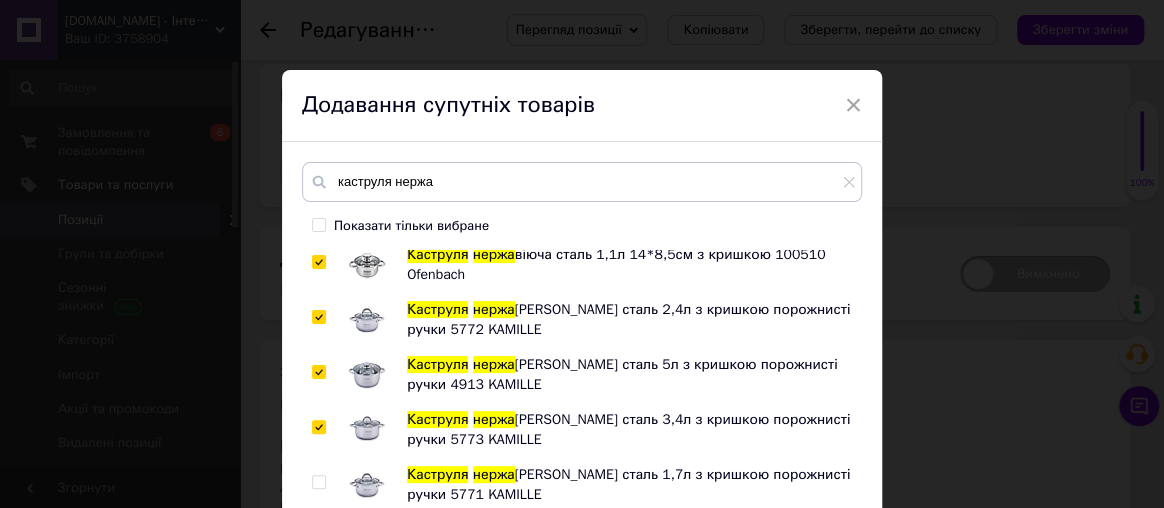 click at bounding box center [322, 485] 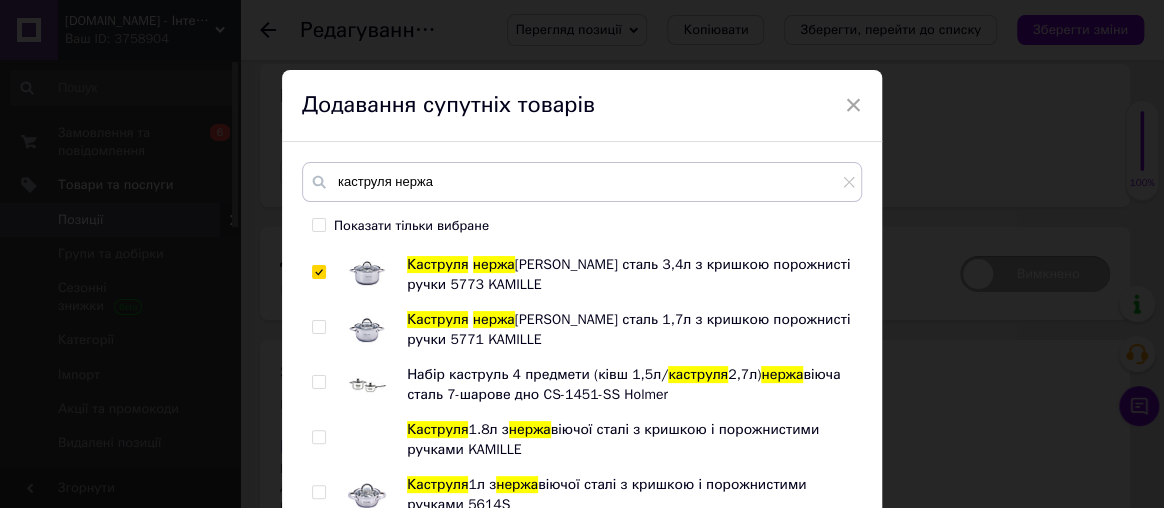 click at bounding box center (318, 327) 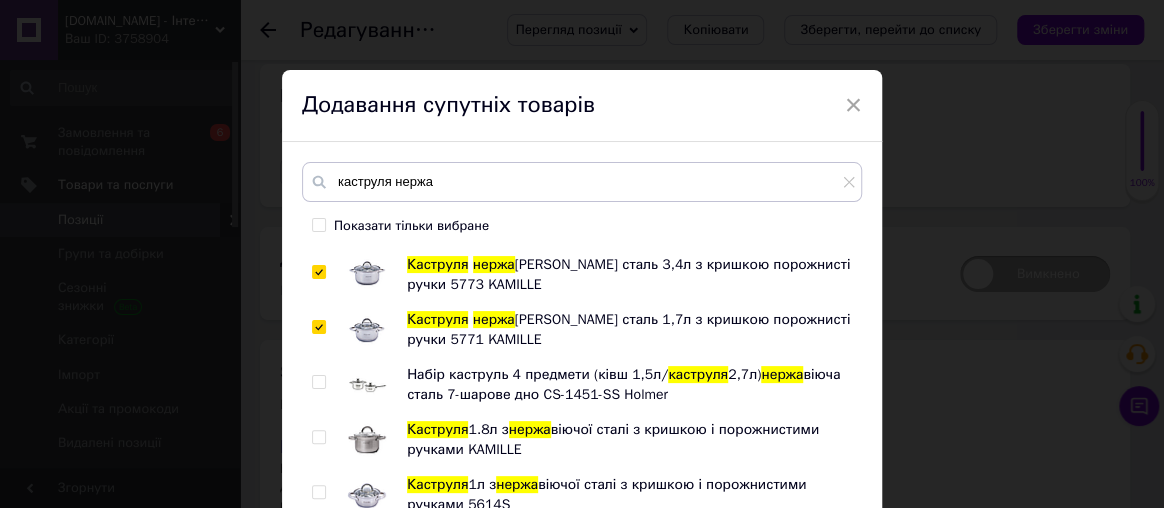 click at bounding box center [318, 382] 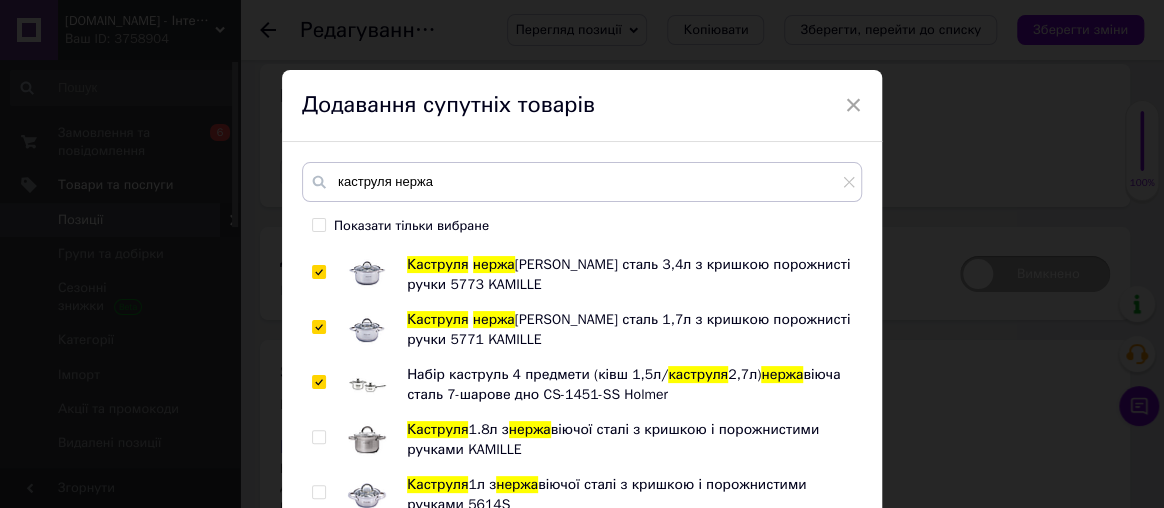 drag, startPoint x: 310, startPoint y: 431, endPoint x: 318, endPoint y: 461, distance: 31.04835 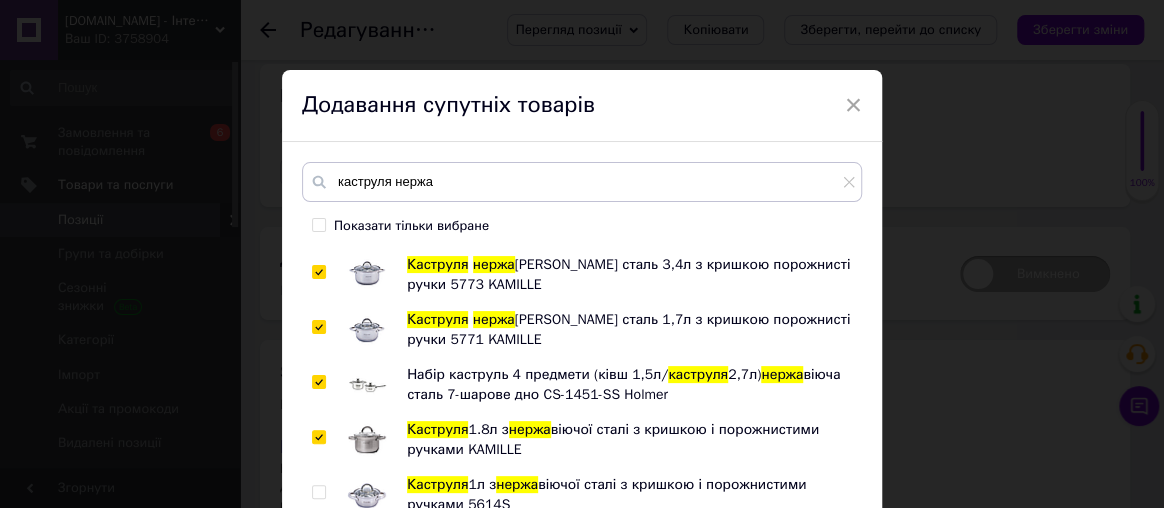 click at bounding box center (318, 492) 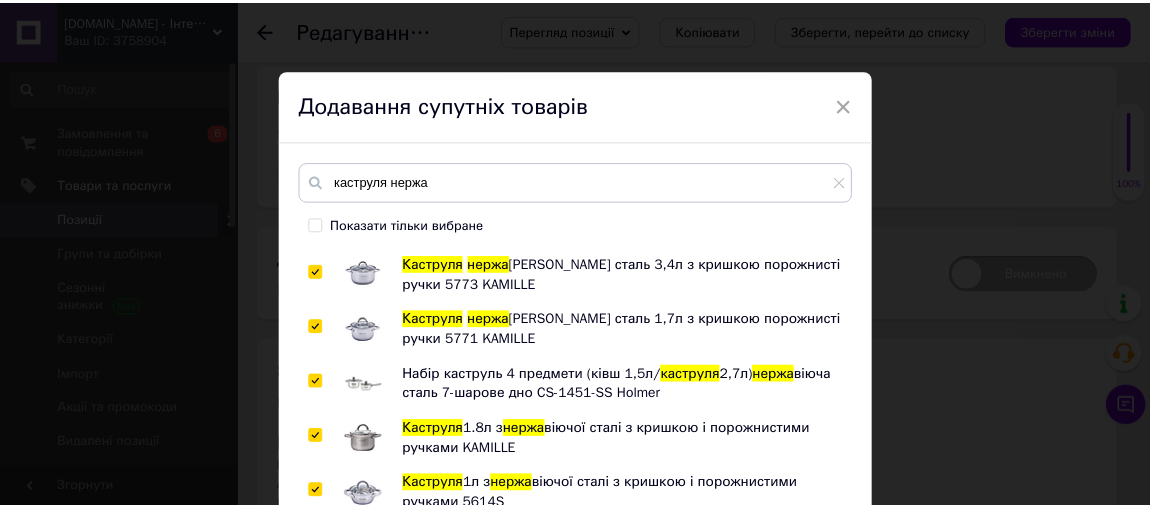 scroll, scrollTop: 156, scrollLeft: 0, axis: vertical 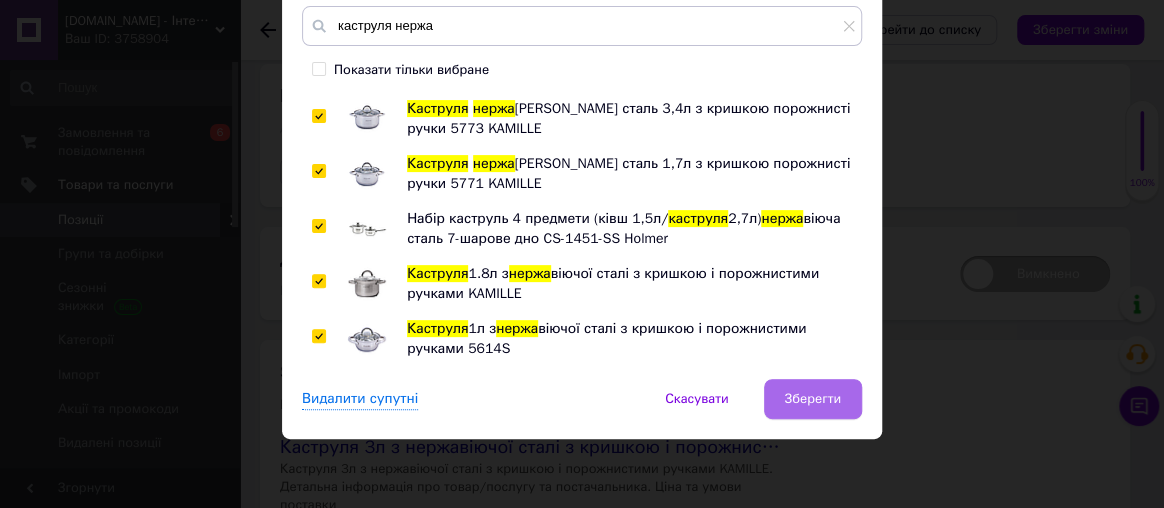 drag, startPoint x: 821, startPoint y: 400, endPoint x: 24, endPoint y: 234, distance: 814.1038 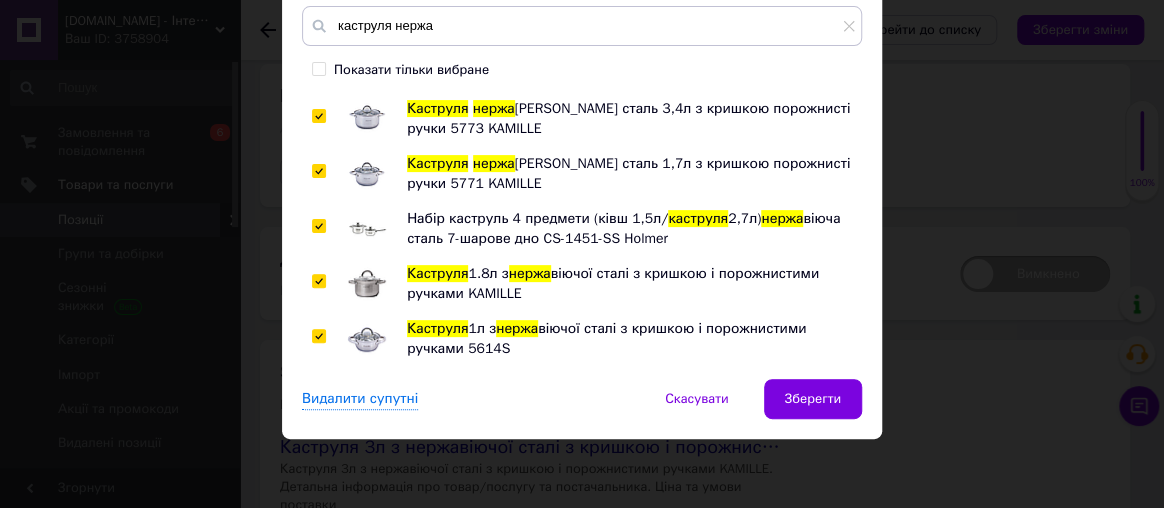 click on "Зберегти" at bounding box center [813, 399] 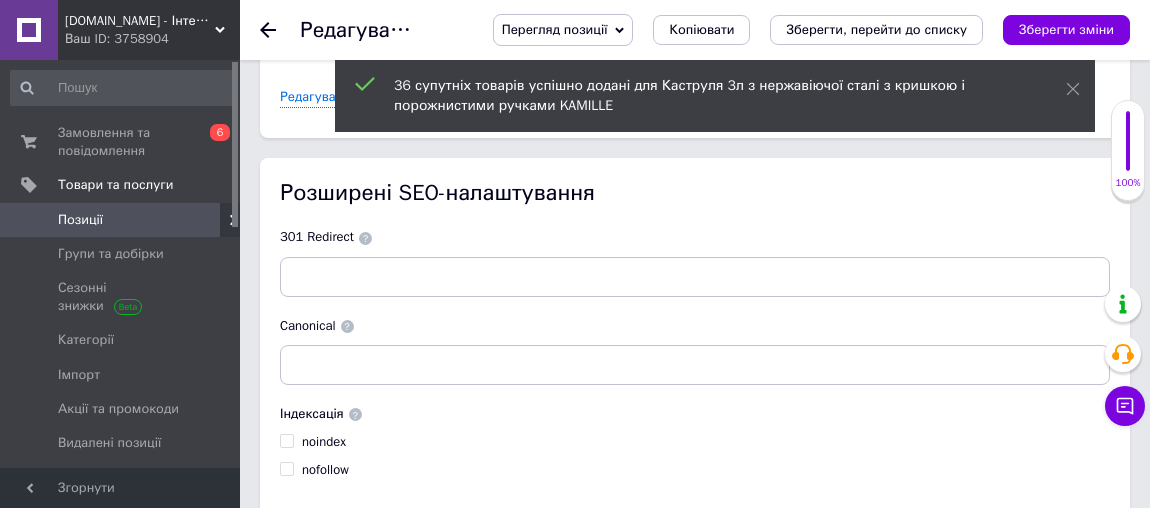 scroll, scrollTop: 5014, scrollLeft: 0, axis: vertical 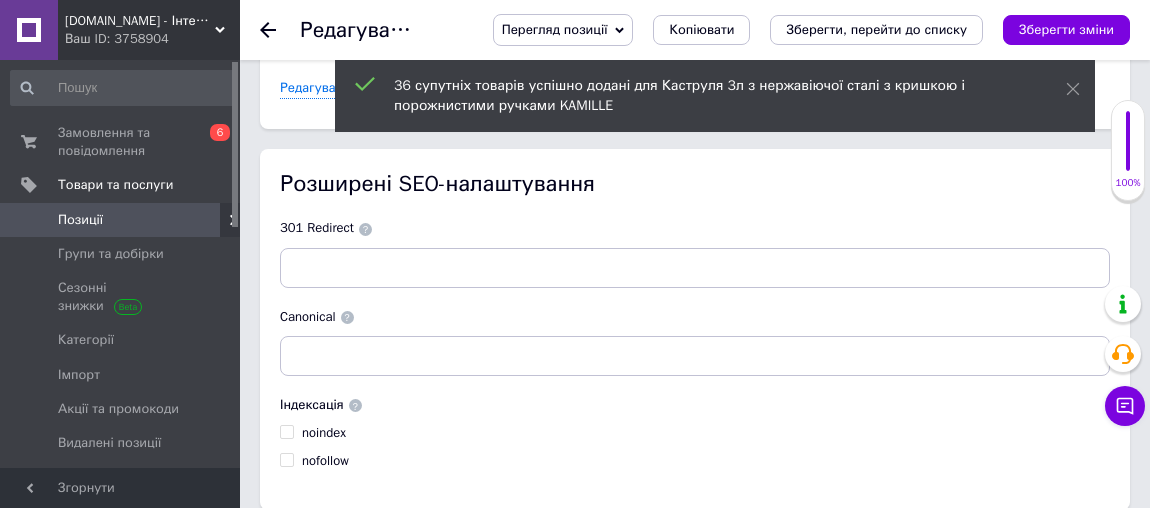click on "Зберегти зміни" at bounding box center (328, 550) 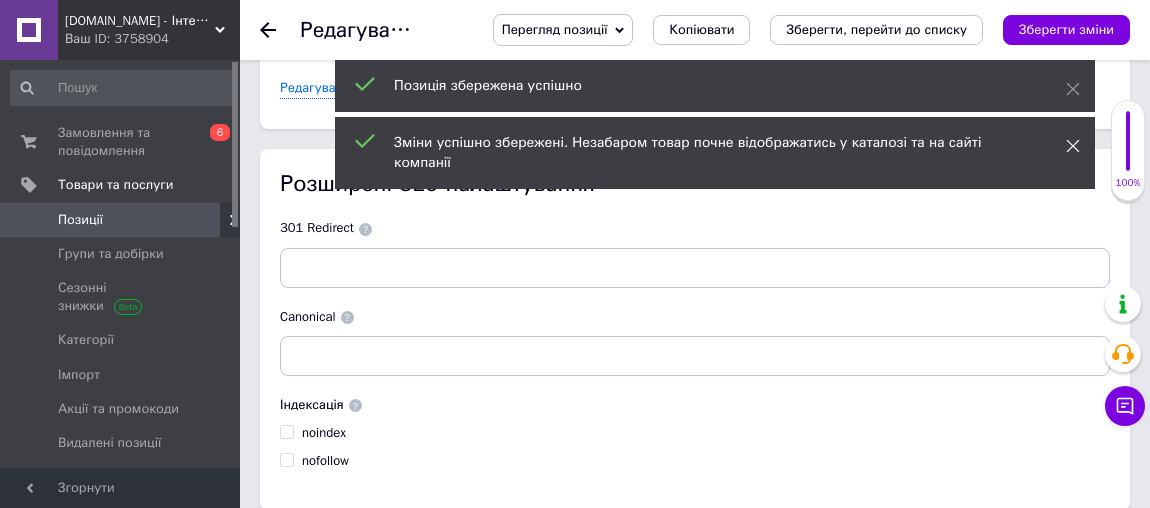 click 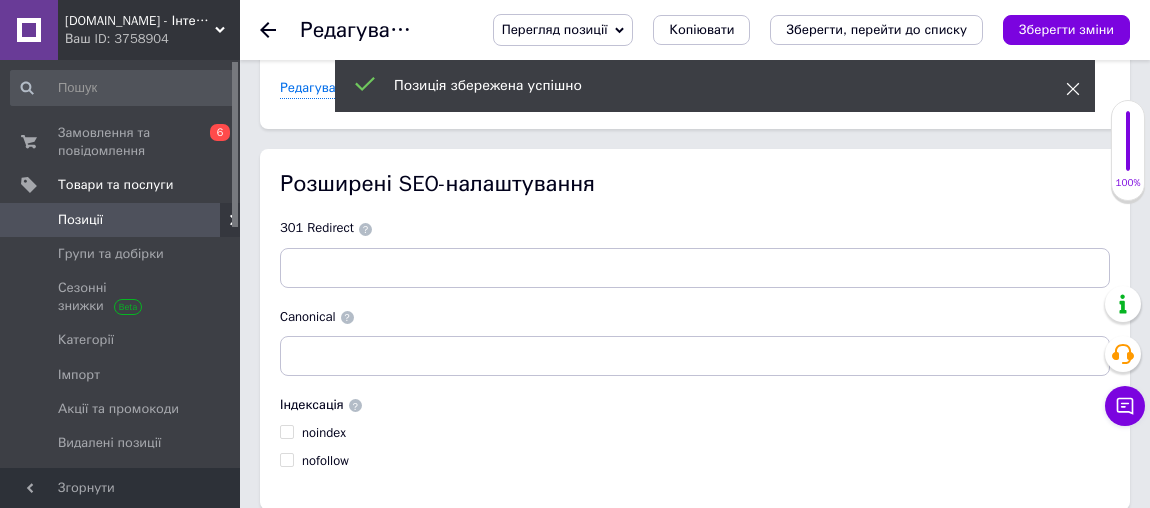 click 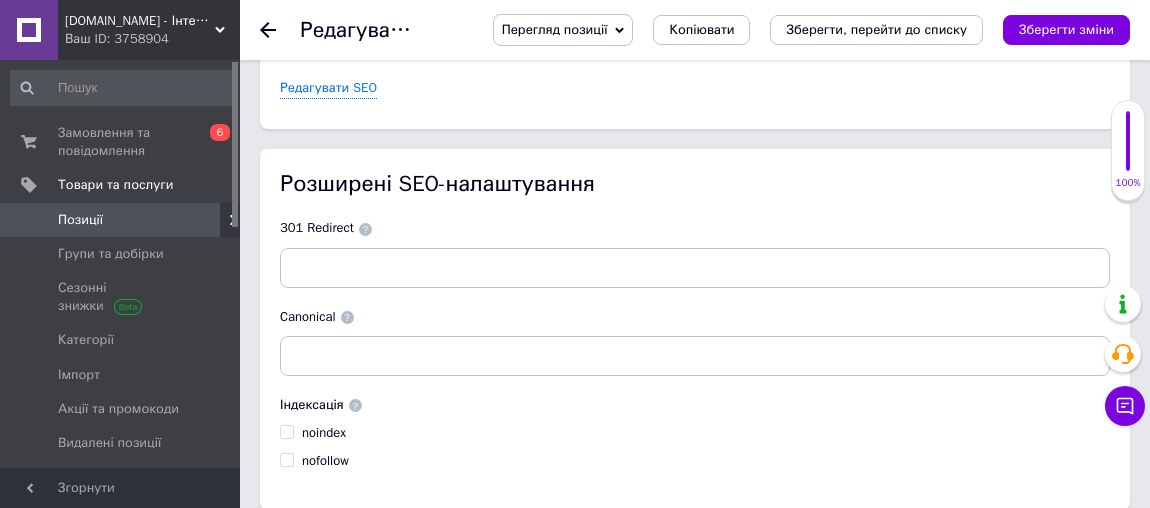 click on "Перегляд позиції" at bounding box center (563, 30) 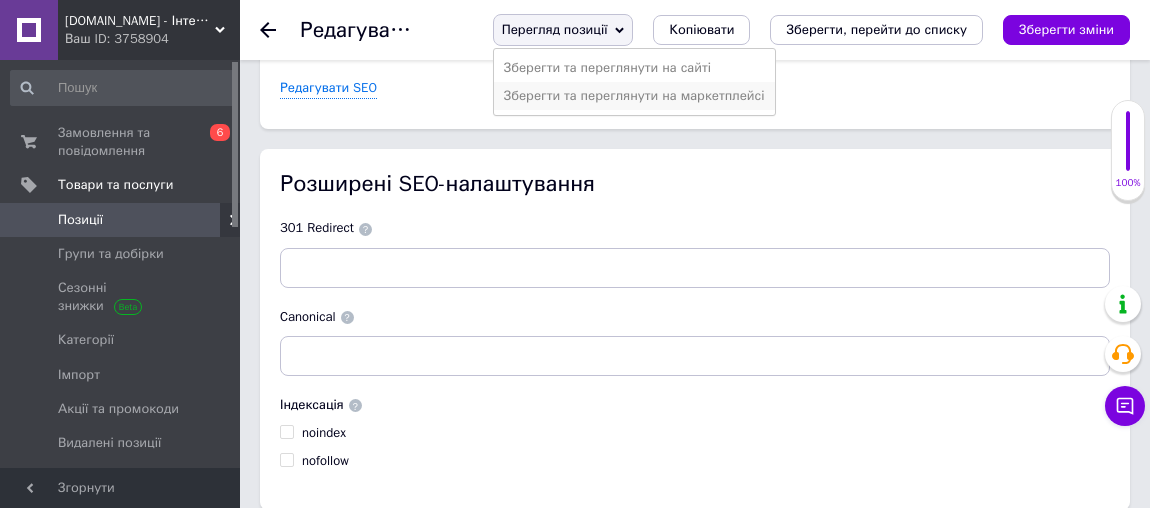 click on "Зберегти та переглянути на маркетплейсі" at bounding box center [634, 96] 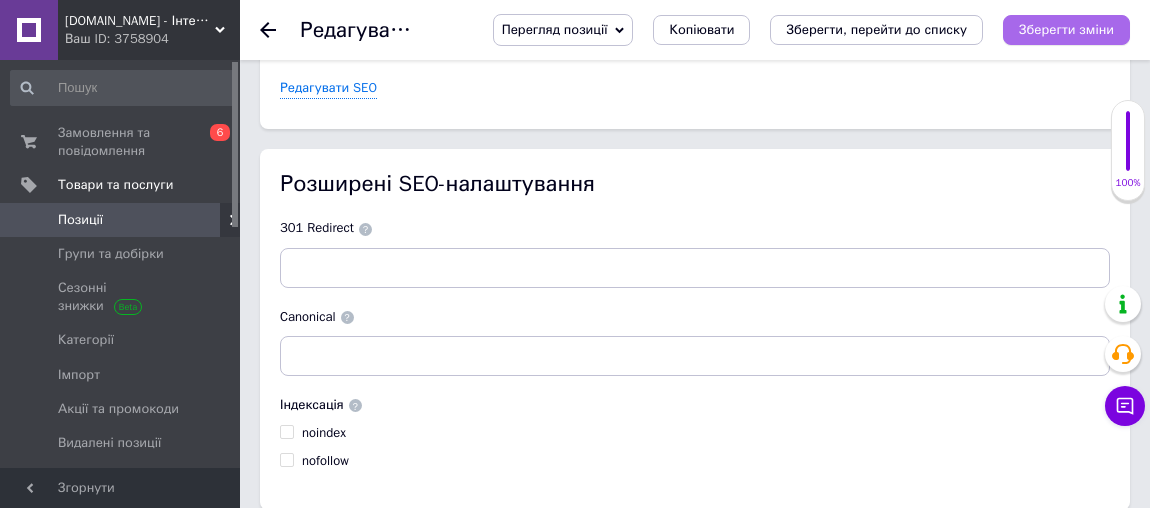 click on "Зберегти зміни" at bounding box center [1066, 29] 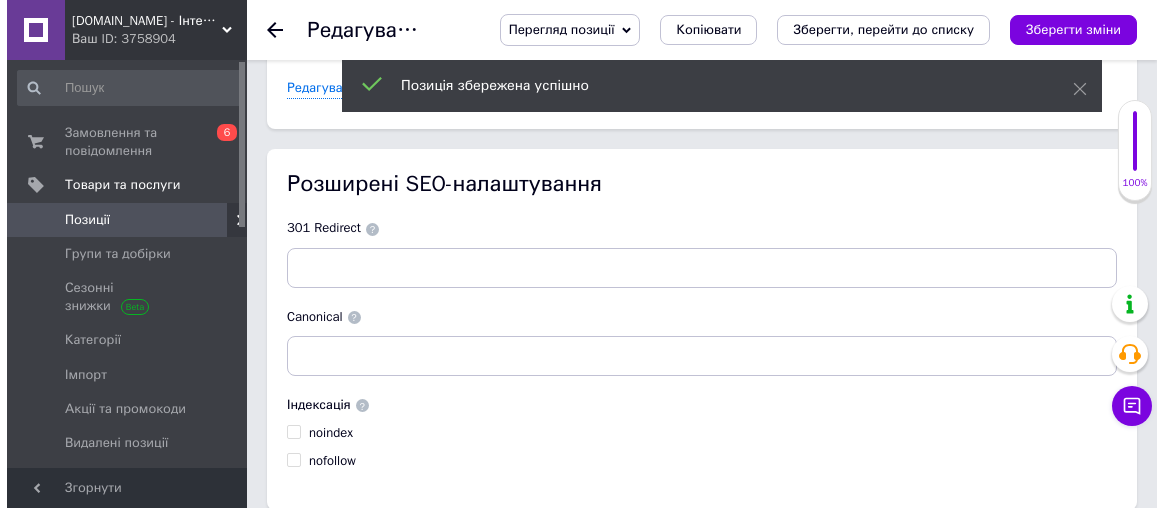 scroll, scrollTop: 0, scrollLeft: 0, axis: both 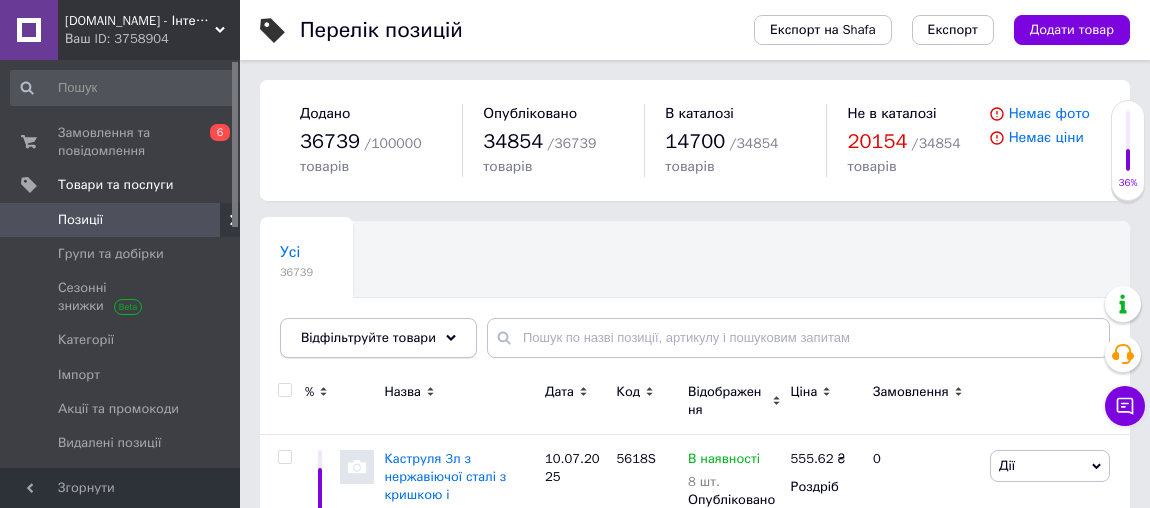 click on "Відфільтруйте товари" at bounding box center (378, 338) 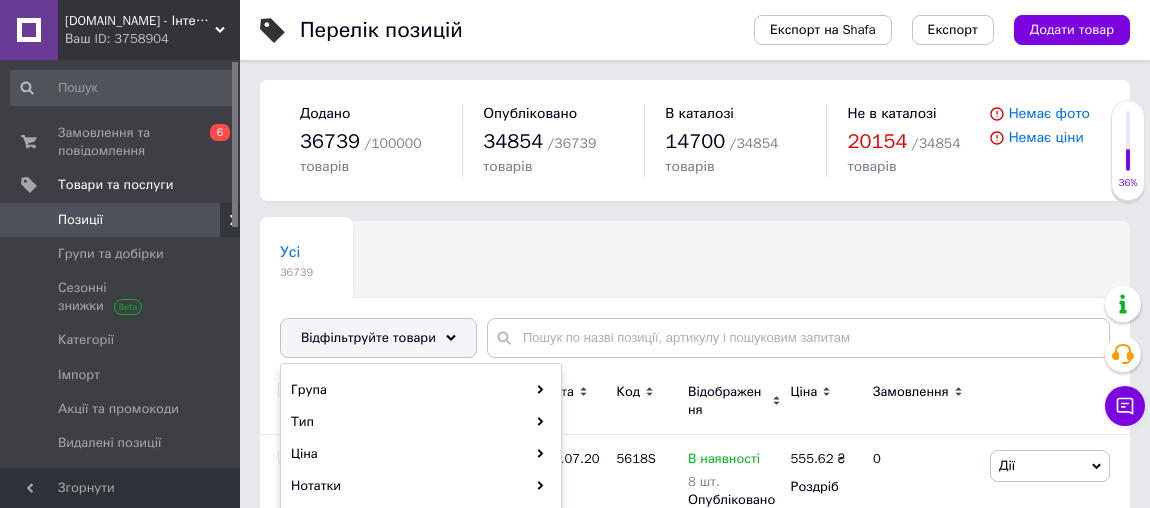 scroll, scrollTop: 90, scrollLeft: 0, axis: vertical 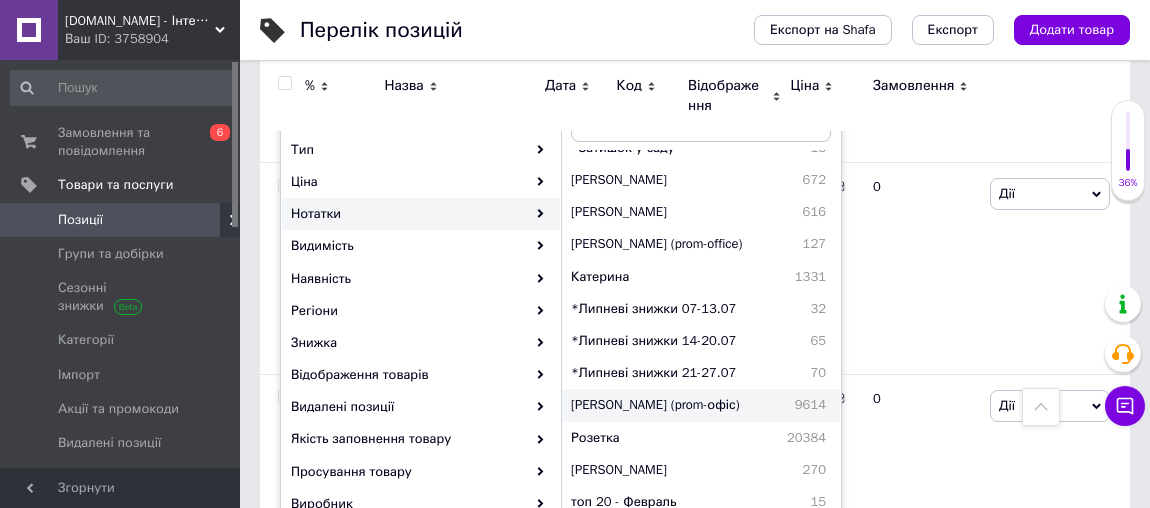 click on "[PERSON_NAME] (prom-офіс)" at bounding box center [673, 405] 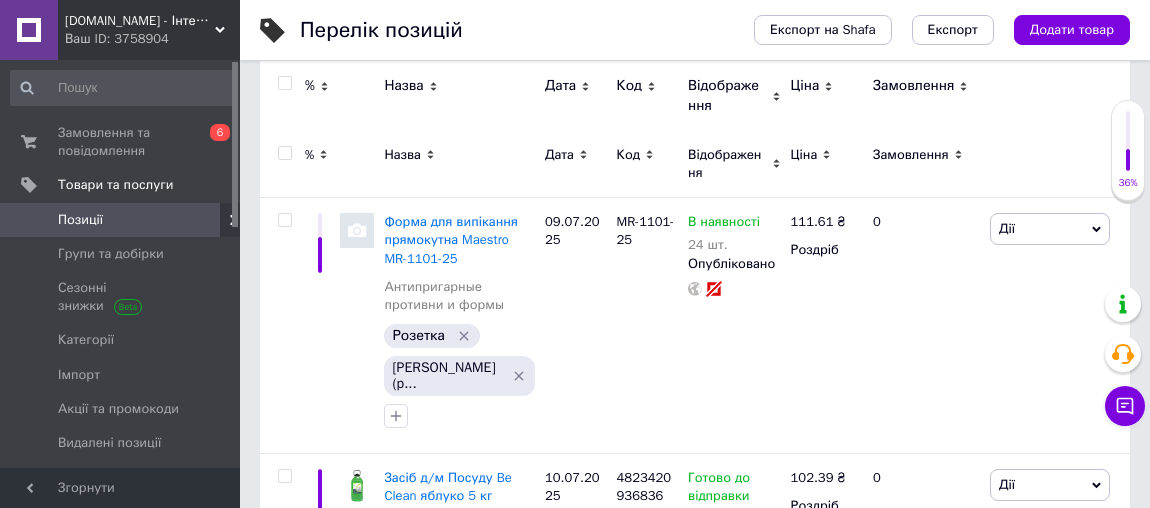 scroll, scrollTop: 0, scrollLeft: 0, axis: both 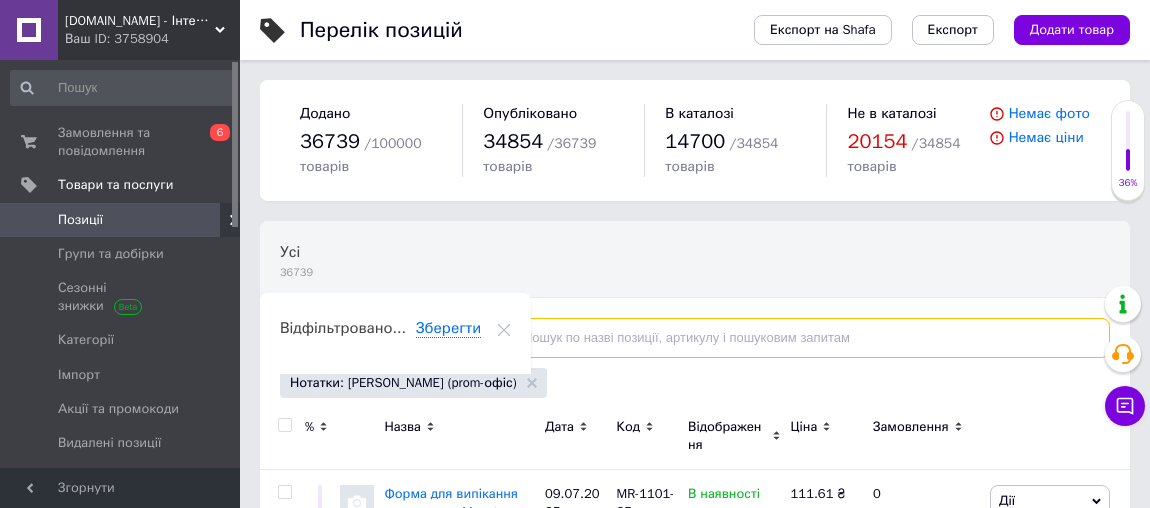 click at bounding box center (798, 338) 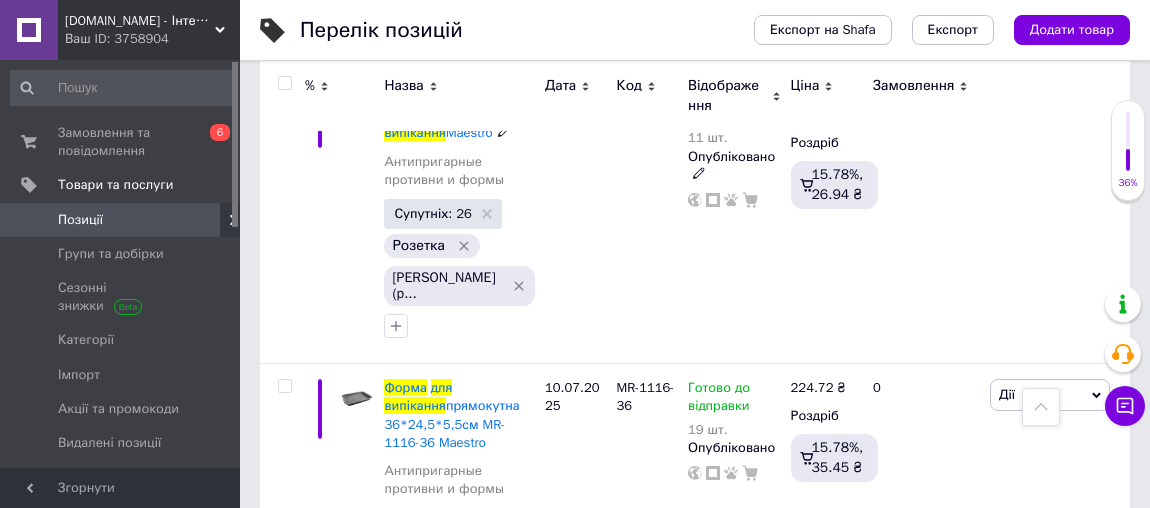 scroll, scrollTop: 1000, scrollLeft: 0, axis: vertical 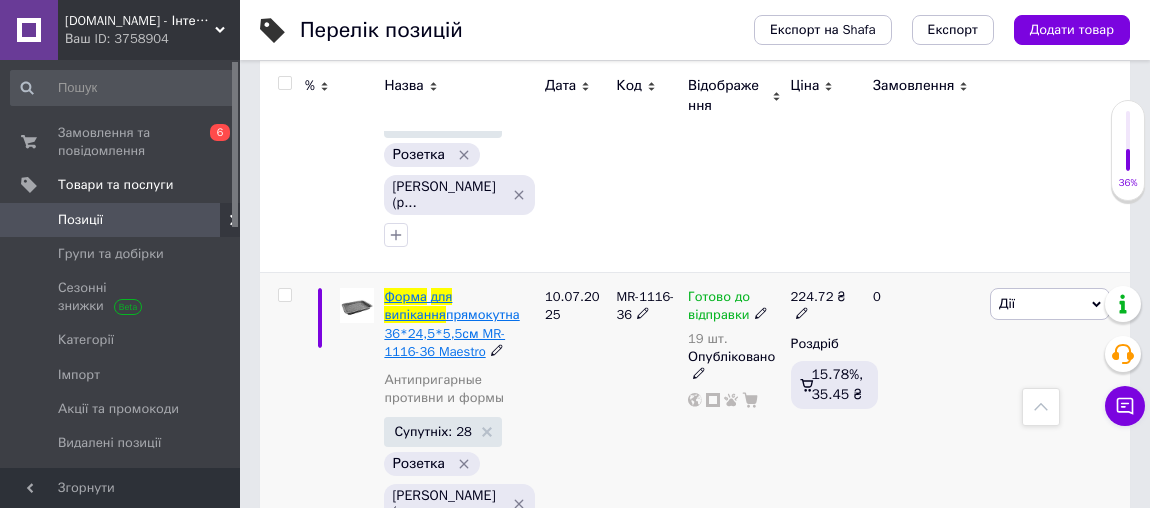 type on "Форма для випікання" 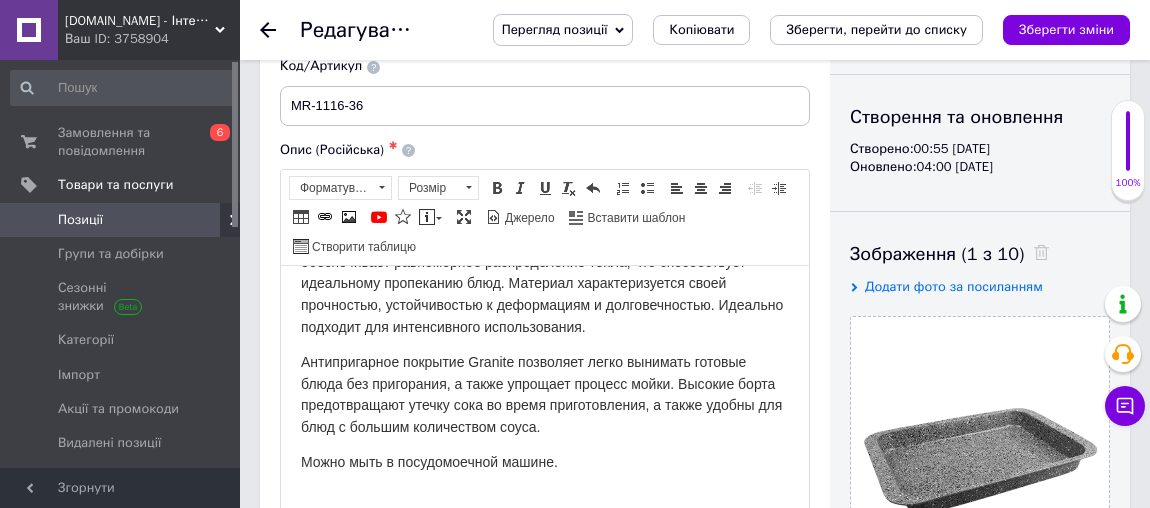 scroll, scrollTop: 0, scrollLeft: 0, axis: both 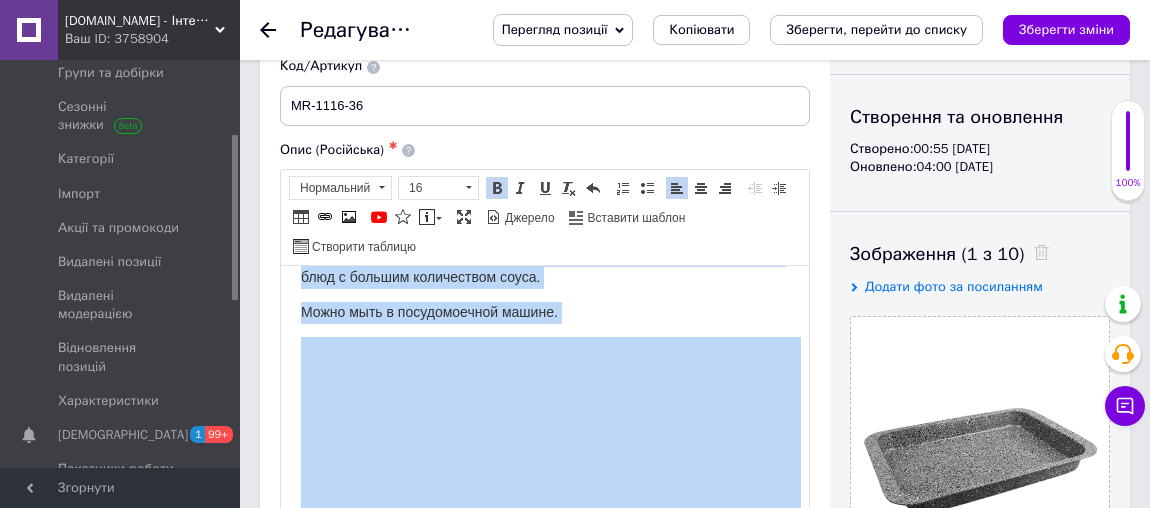 drag, startPoint x: 295, startPoint y: 286, endPoint x: 641, endPoint y: 394, distance: 362.4638 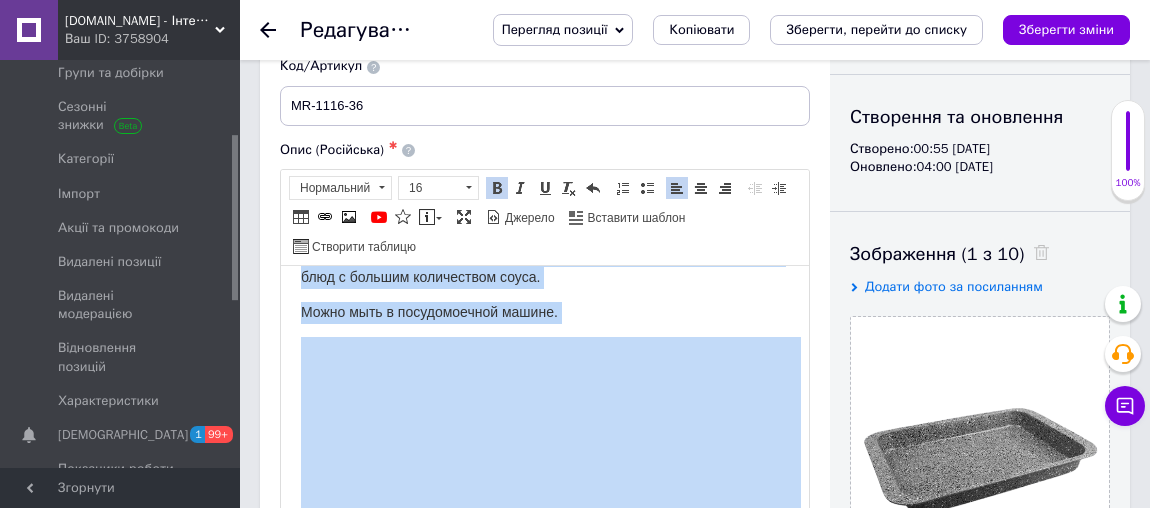 scroll, scrollTop: 636, scrollLeft: 0, axis: vertical 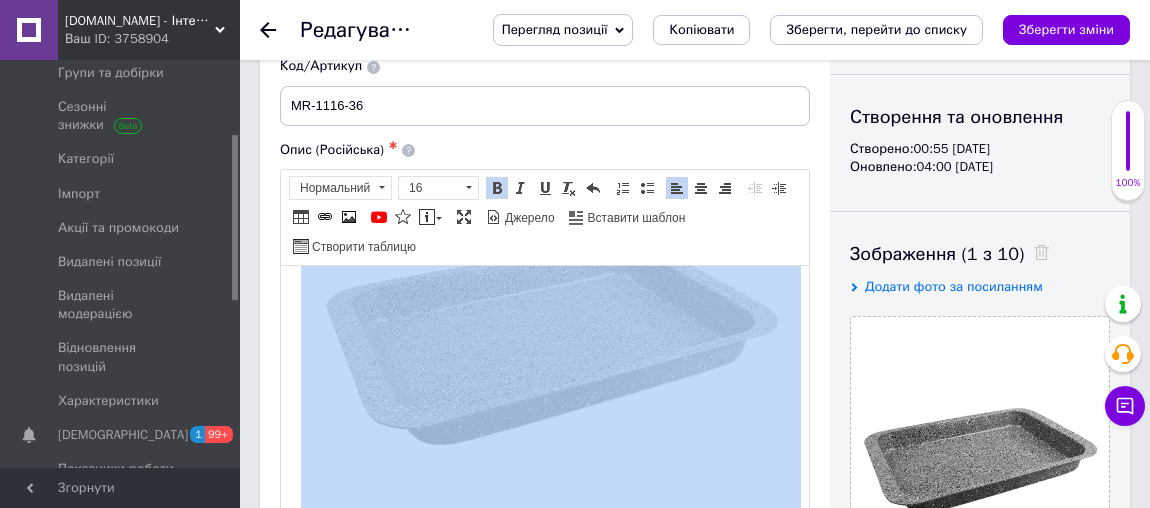 copy on "Форма для выпечки прямоугольная 36 x 24,5 x 5,5 см (материал - углеродистая сталь) Maestro Практическая и прочная форма для выпечки Maestro станет незаменимым помощником на кухне как для ежедневного использования, так и для приготовления блюд на праздники. Подходит для запекания мяса, овощей, лазаньи, запеканок или десертов. Изготовлена ​​из высококачественной углеродистой стали, она обеспечивает равномерное распределение тепла, что способствует идеальному пропеканию блюд. Материал характеризуется своей прочностью, устойчивостью к деформациям и долговечностью. Идеально подходит для интенсивного использования. Антипригарное покрытие Granite позволяет легко вынимать готовые блюда без пригорания, а также упрощает процесс мойки. Высокие борта предотвращают утечку сока во время приготовления, а также удобны для блюд с большим количеством соуса. Можно мыть в посудомоечной машине...." 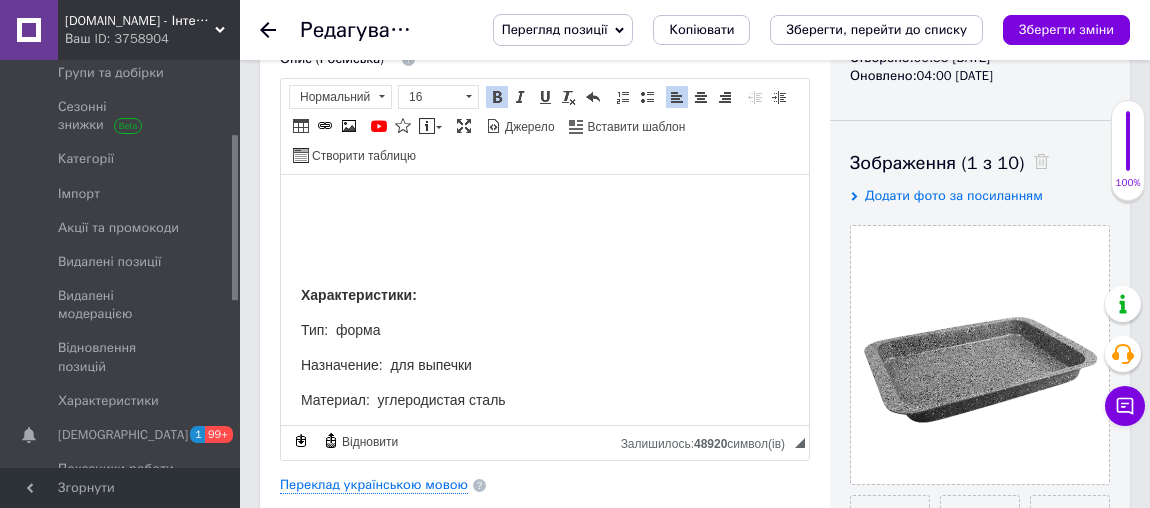 scroll, scrollTop: 1486, scrollLeft: 0, axis: vertical 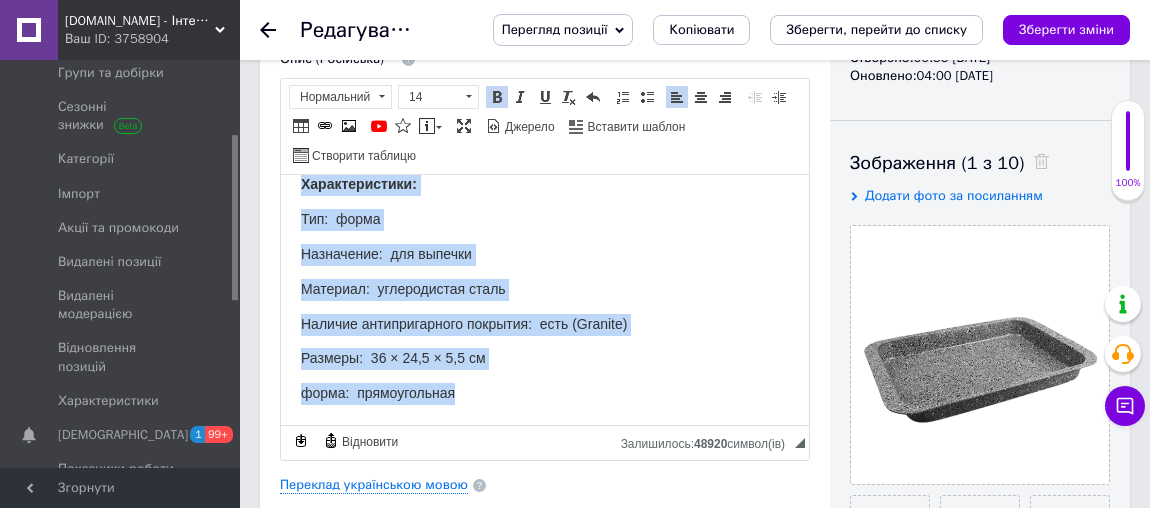 drag, startPoint x: 294, startPoint y: 175, endPoint x: 504, endPoint y: 393, distance: 302.69458 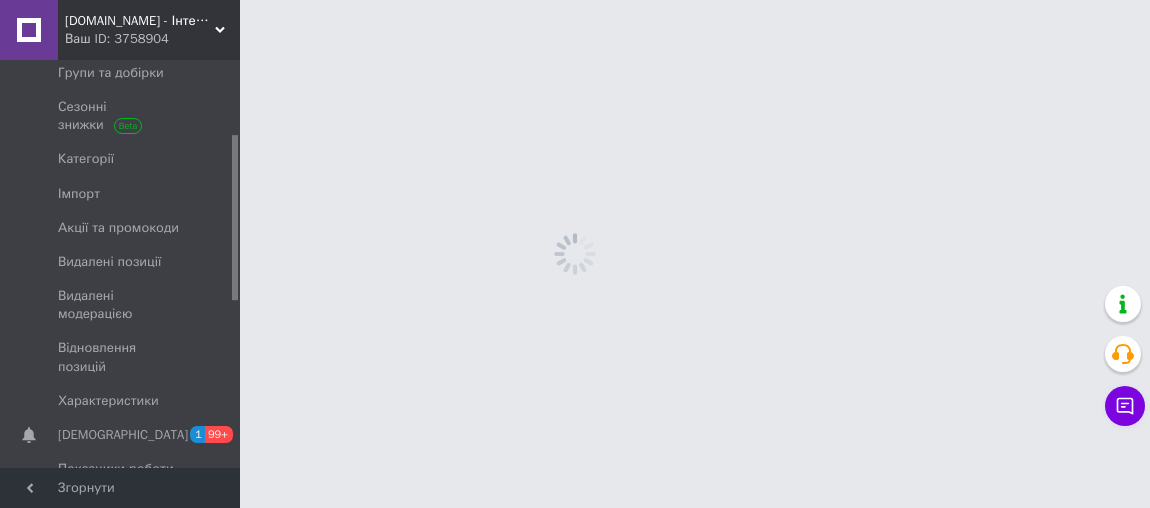 scroll, scrollTop: 0, scrollLeft: 0, axis: both 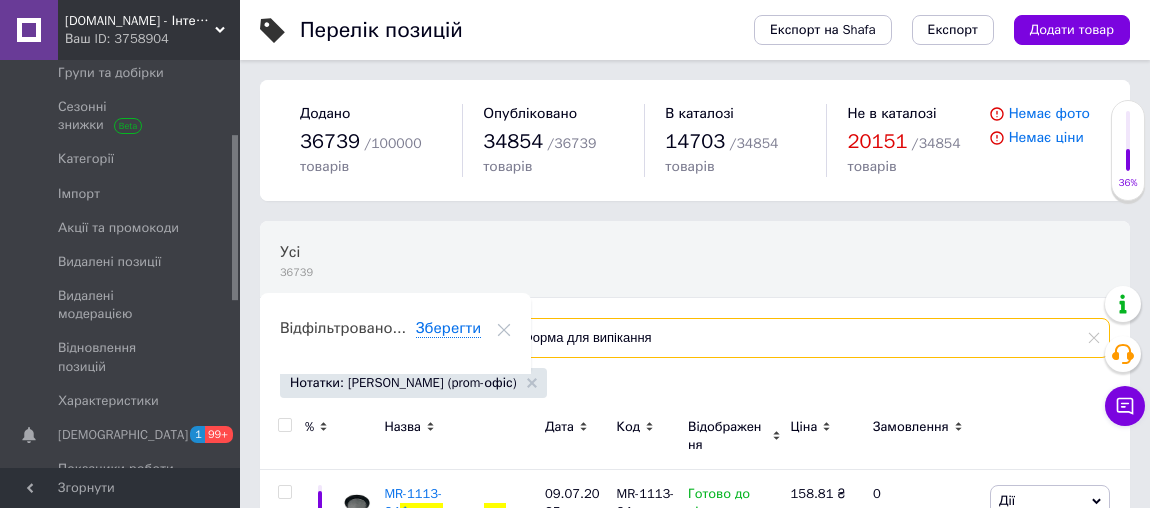 drag, startPoint x: 670, startPoint y: 330, endPoint x: 487, endPoint y: 327, distance: 183.02458 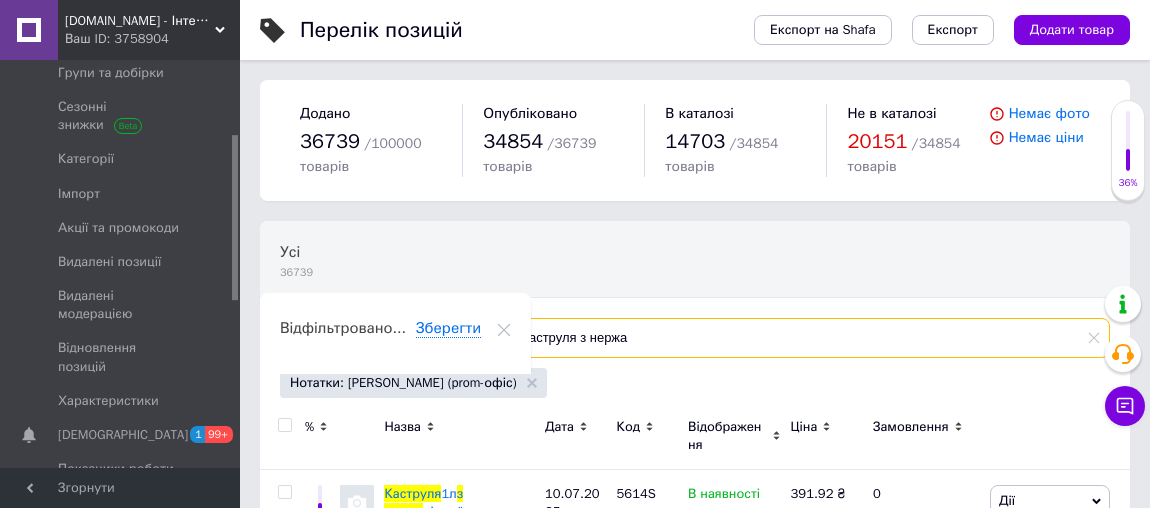 type on "каструля з нержав" 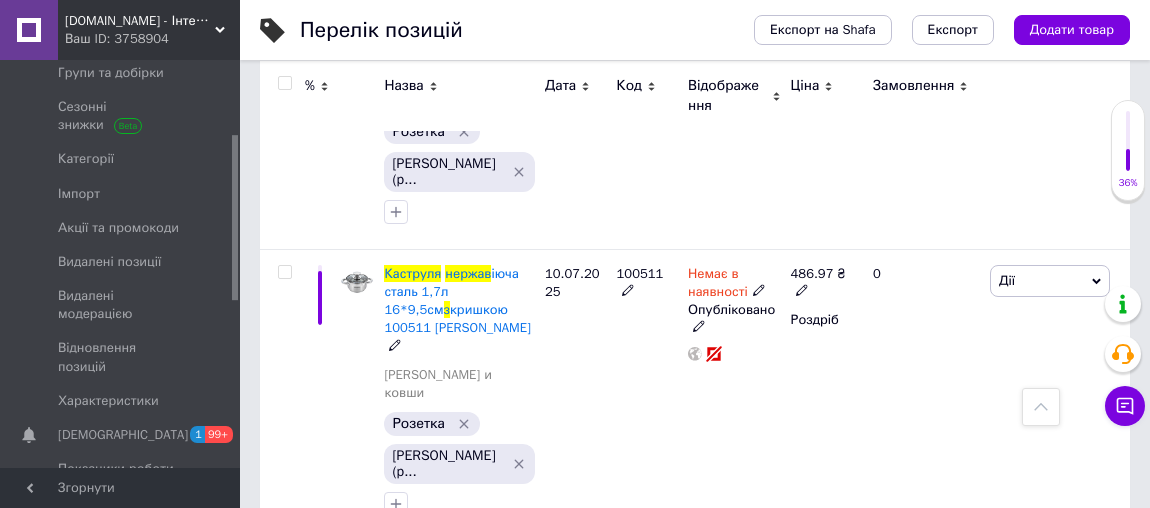 scroll, scrollTop: 1533, scrollLeft: 0, axis: vertical 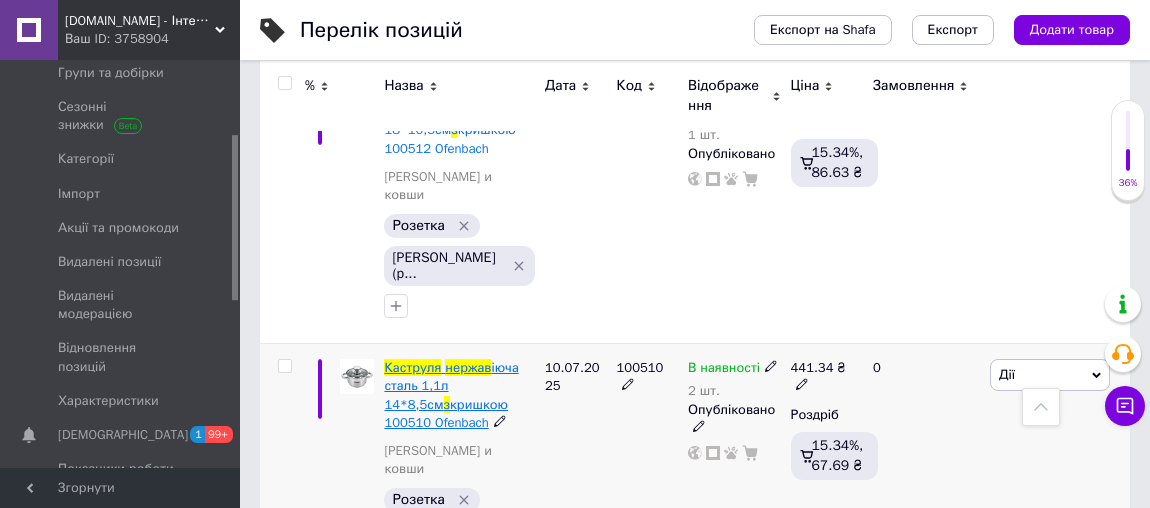 click on "іюча сталь 1,1л 14*8,5см" at bounding box center [451, 385] 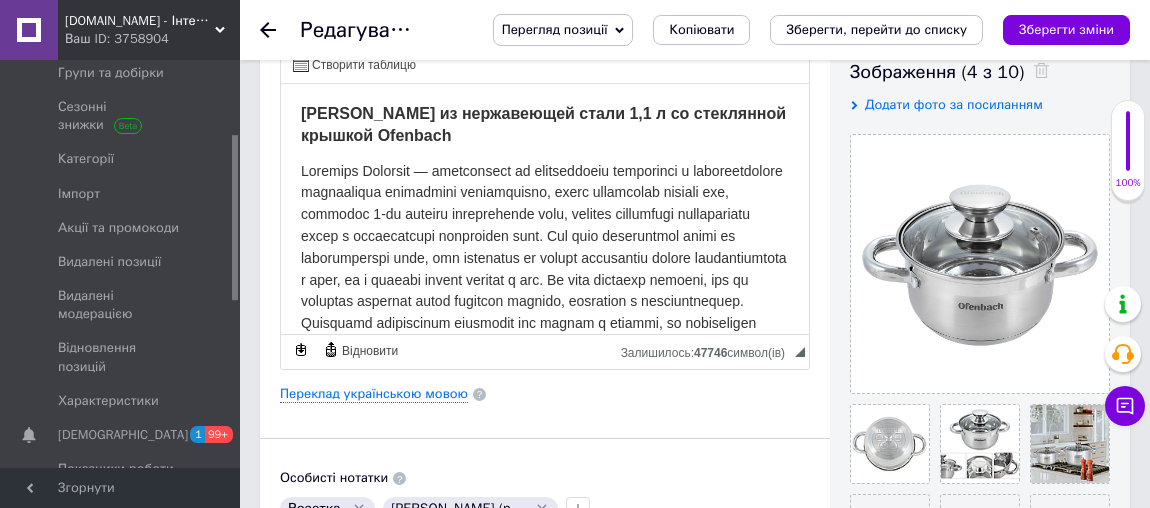 scroll, scrollTop: 90, scrollLeft: 0, axis: vertical 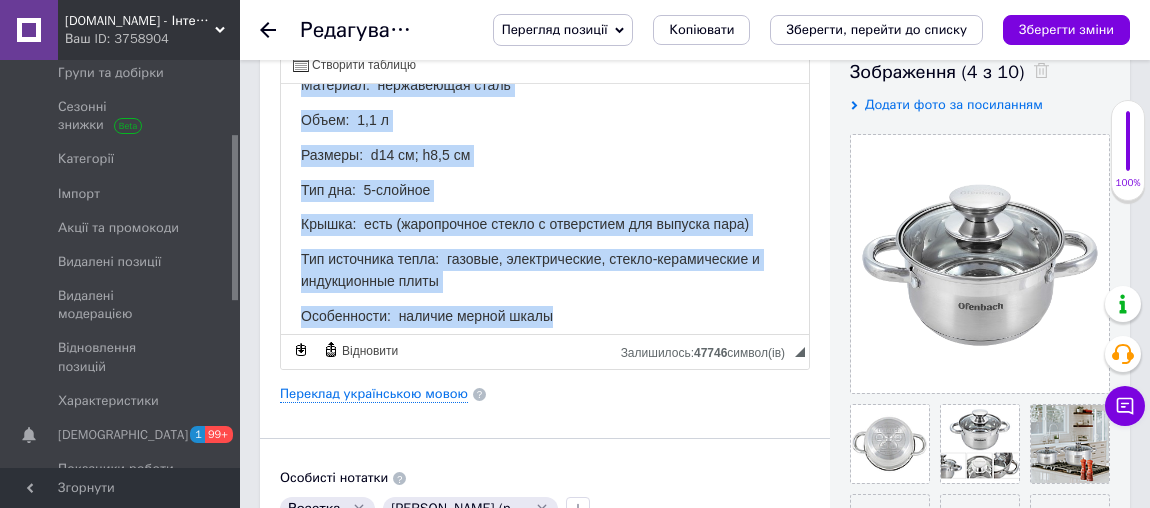 drag, startPoint x: 390, startPoint y: 106, endPoint x: 811, endPoint y: 342, distance: 482.63547 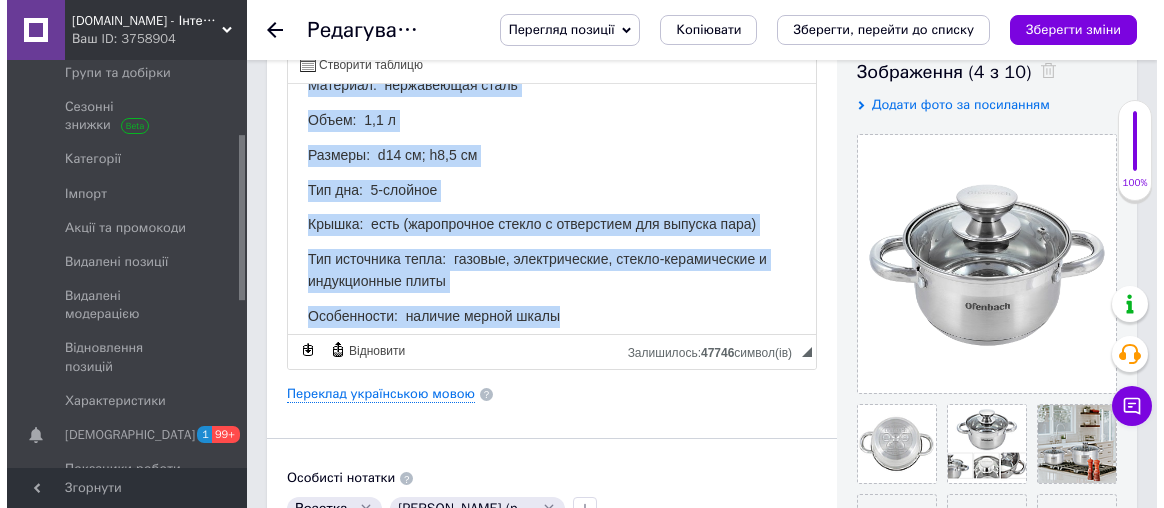 scroll, scrollTop: 0, scrollLeft: 0, axis: both 